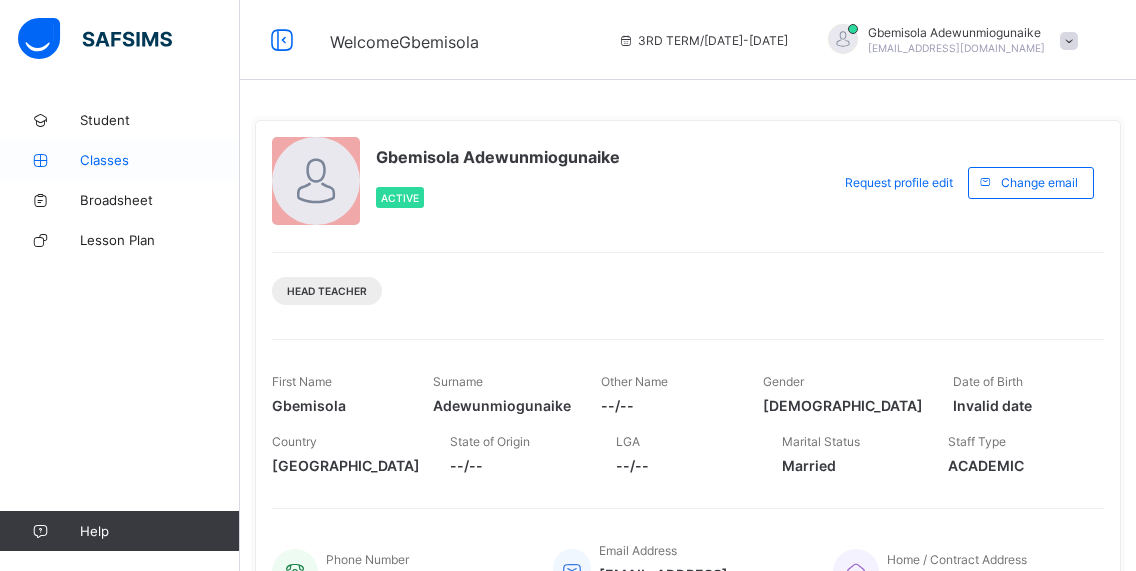 scroll, scrollTop: 0, scrollLeft: 0, axis: both 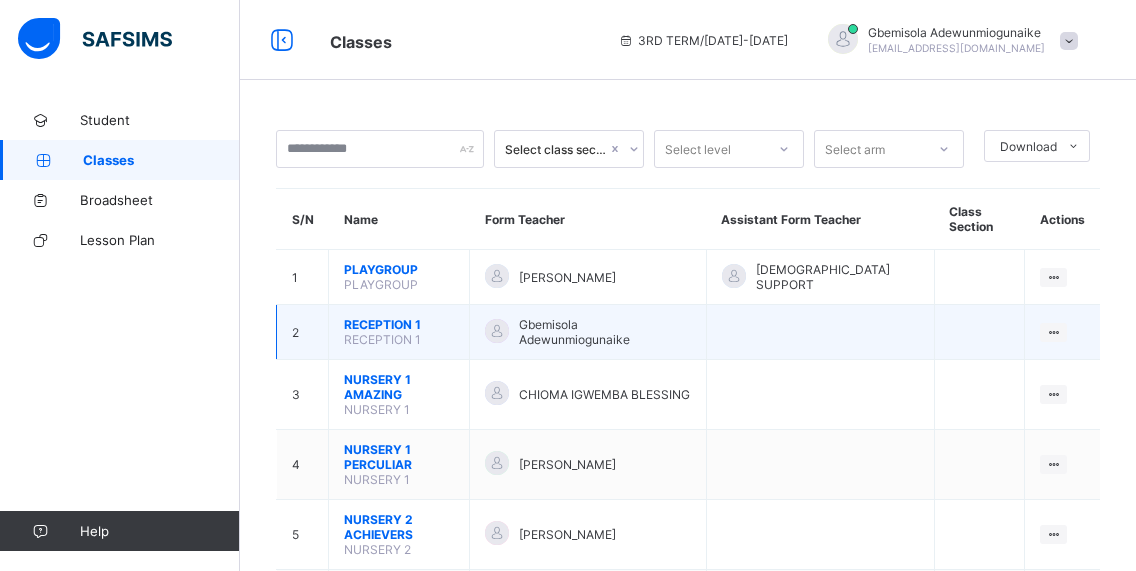 click on "RECEPTION 1" at bounding box center [399, 324] 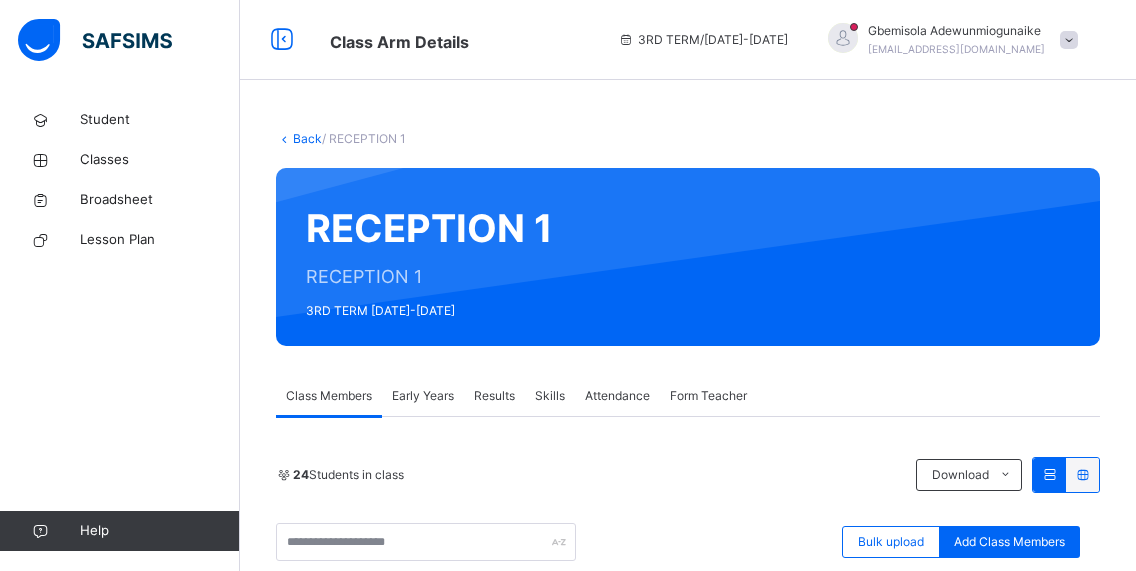 click on "Early Years" at bounding box center (423, 396) 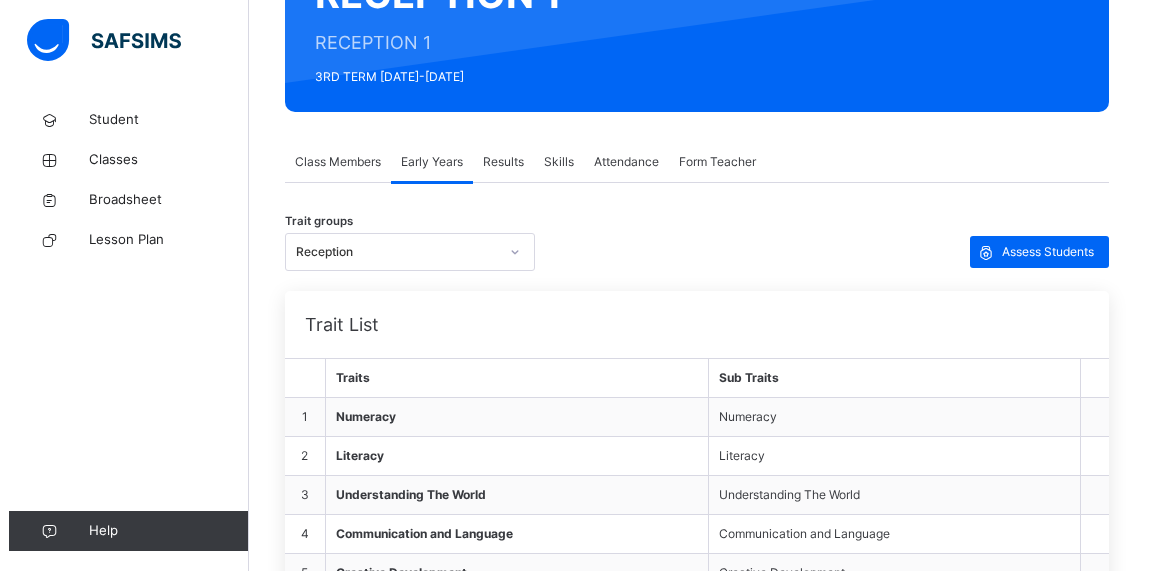scroll, scrollTop: 280, scrollLeft: 0, axis: vertical 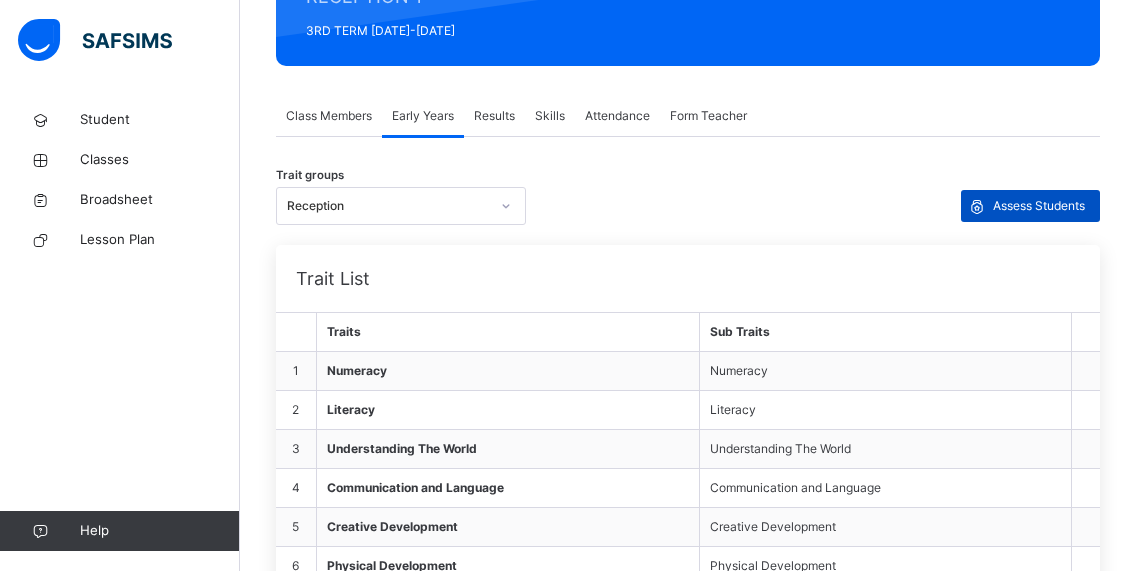 click on "Assess Students" at bounding box center [1039, 206] 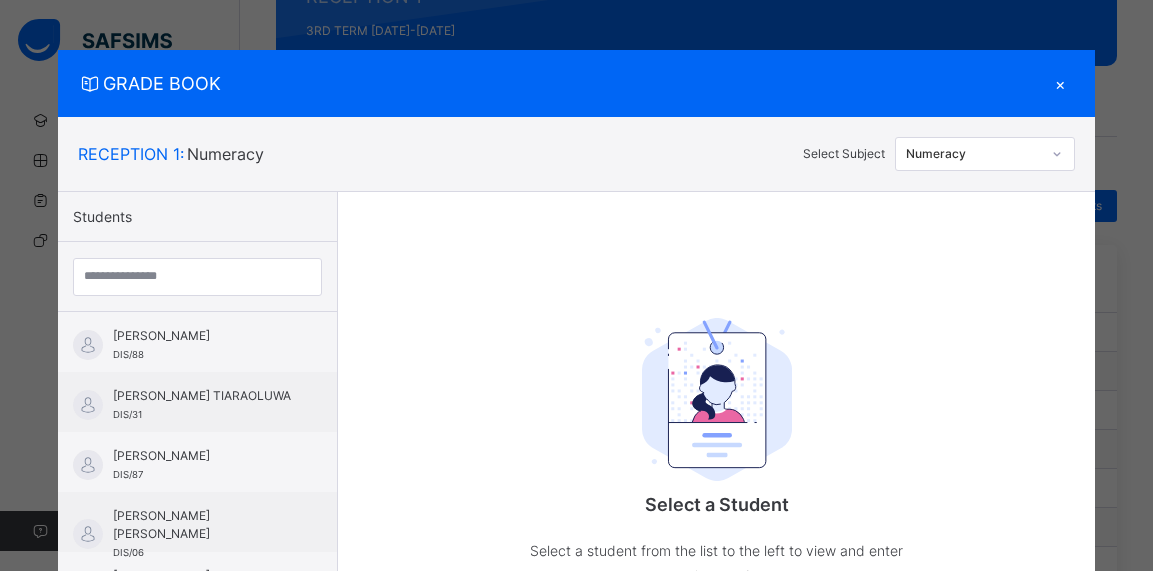 click on "×" at bounding box center [1060, 83] 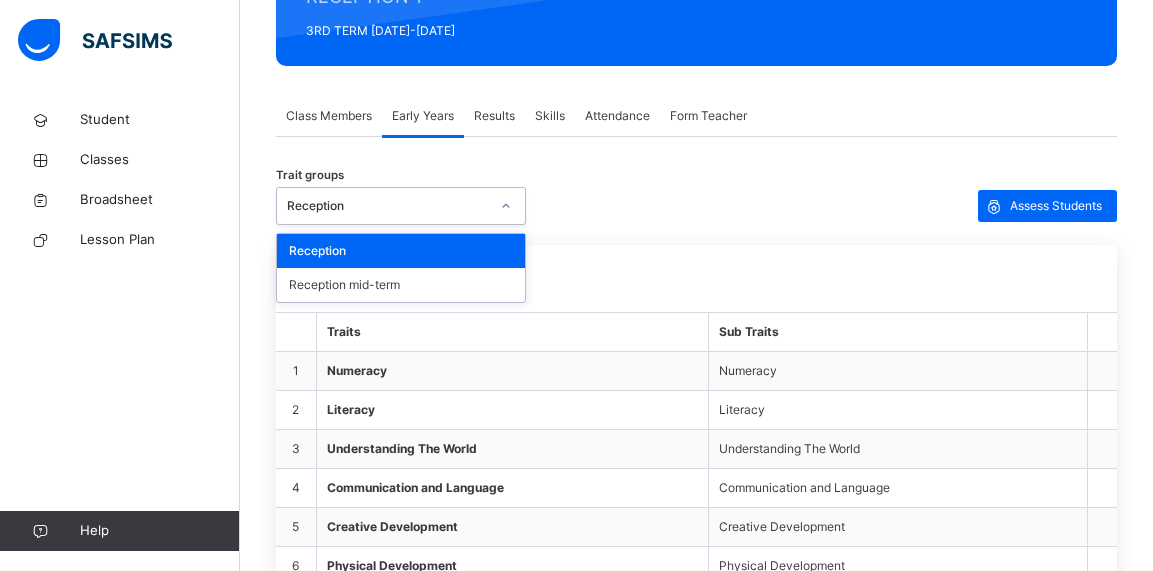 click 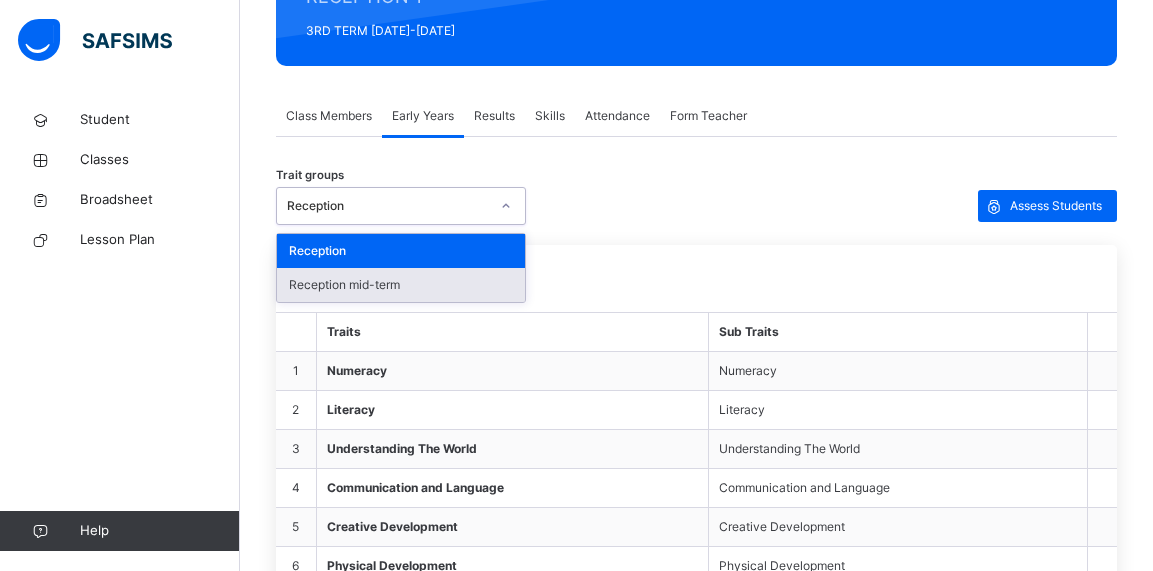 click on "Reception mid-term" at bounding box center (401, 285) 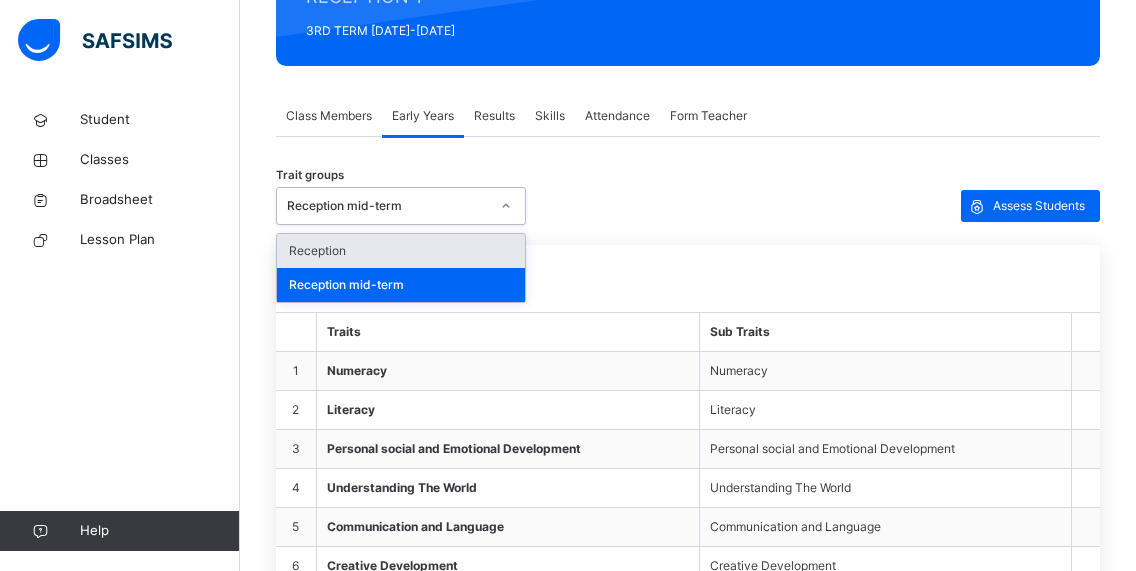 click 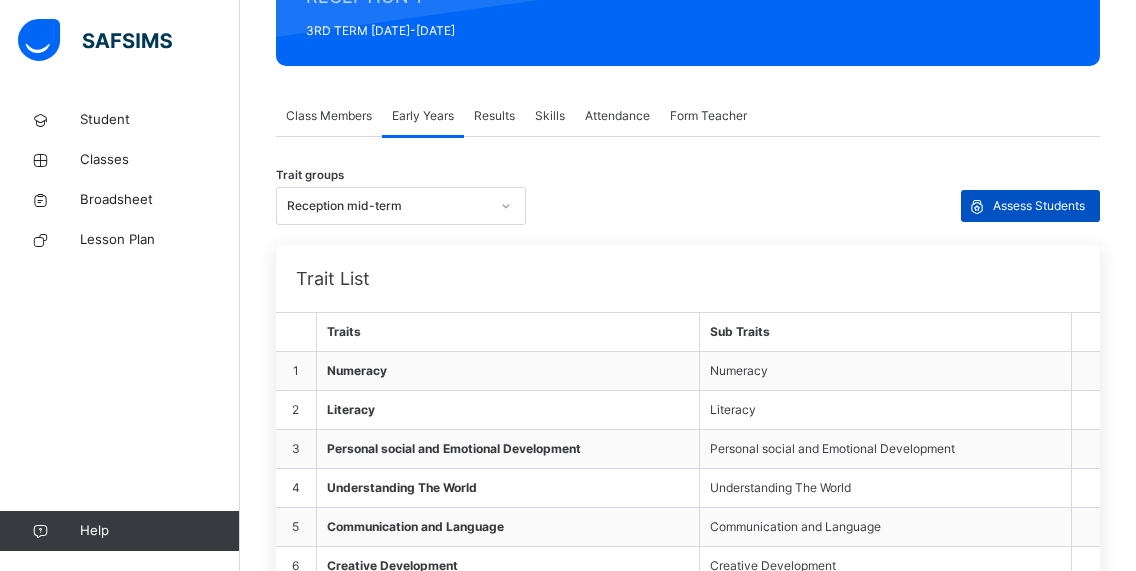 click on "Assess Students" at bounding box center (1039, 206) 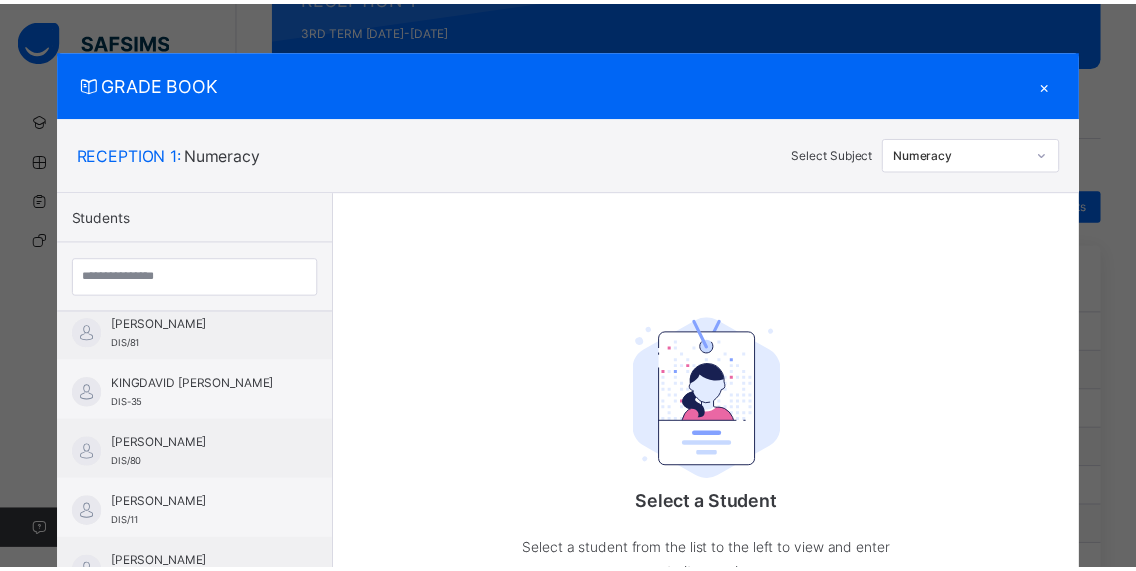 scroll, scrollTop: 704, scrollLeft: 0, axis: vertical 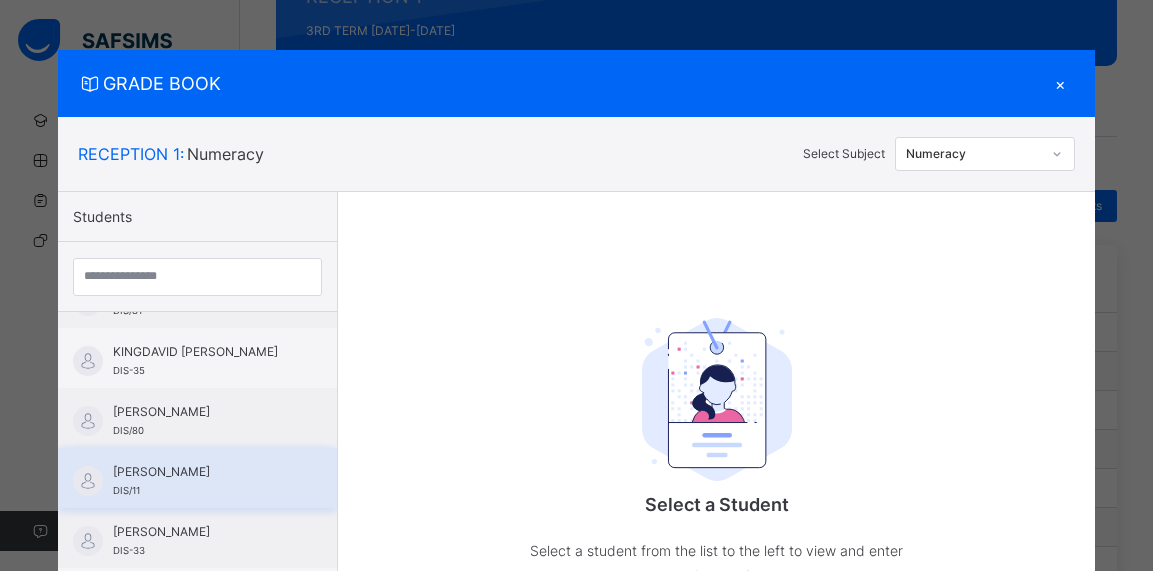 click on "[PERSON_NAME]" at bounding box center [202, 472] 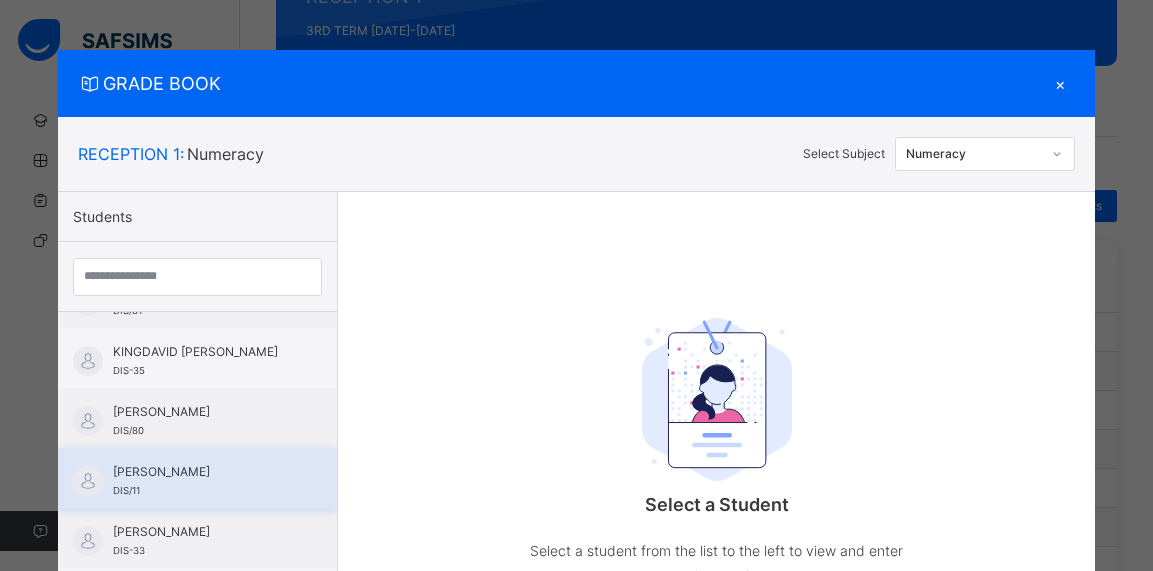 click on "[PERSON_NAME]" at bounding box center (202, 472) 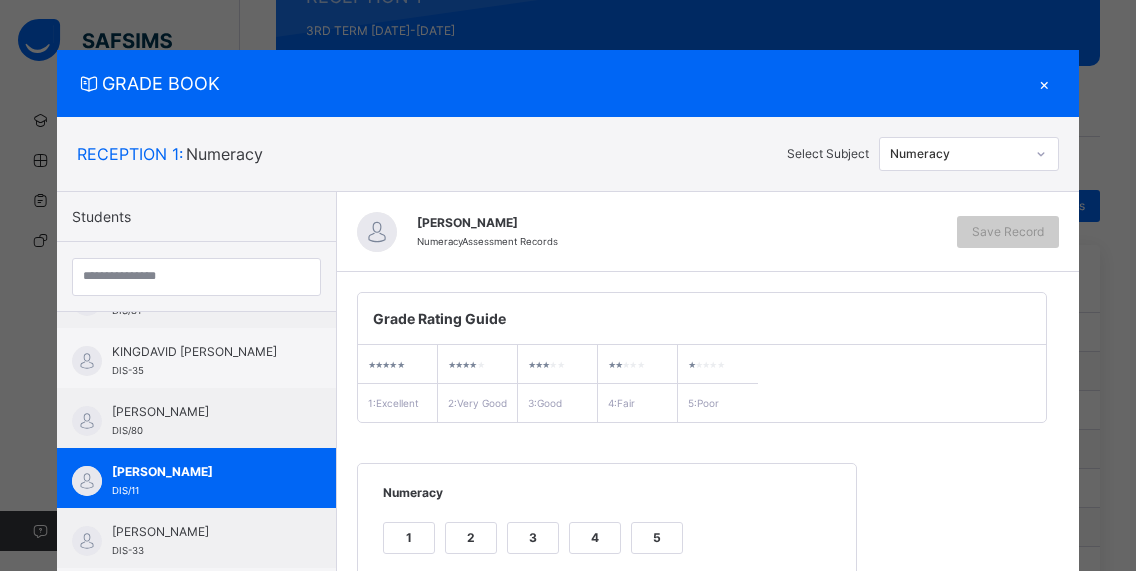 scroll, scrollTop: 301, scrollLeft: 0, axis: vertical 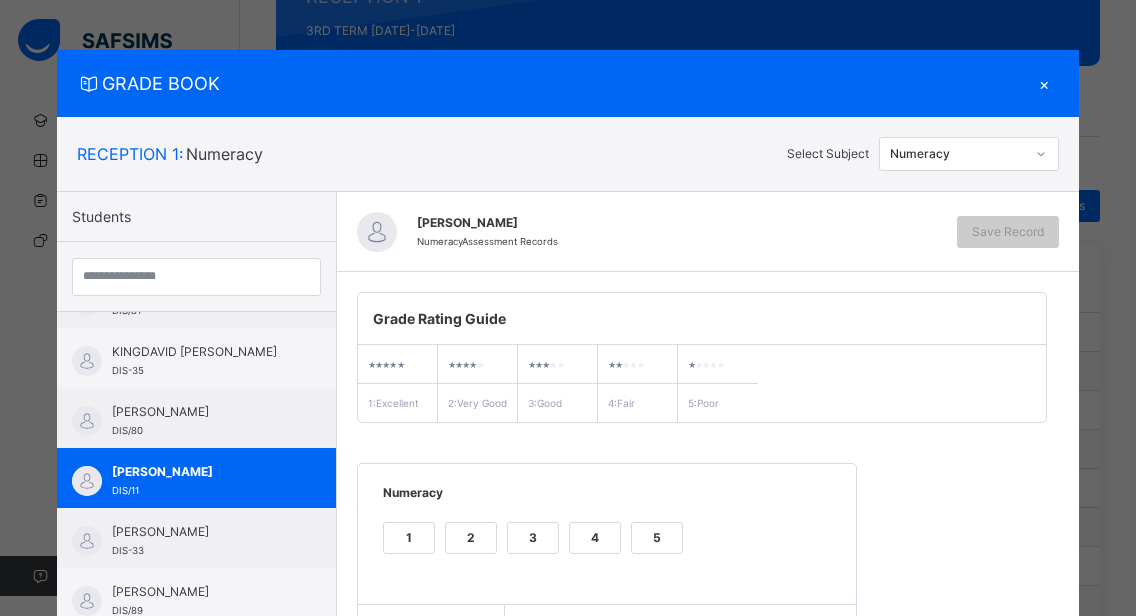 click on "×" at bounding box center [1044, 83] 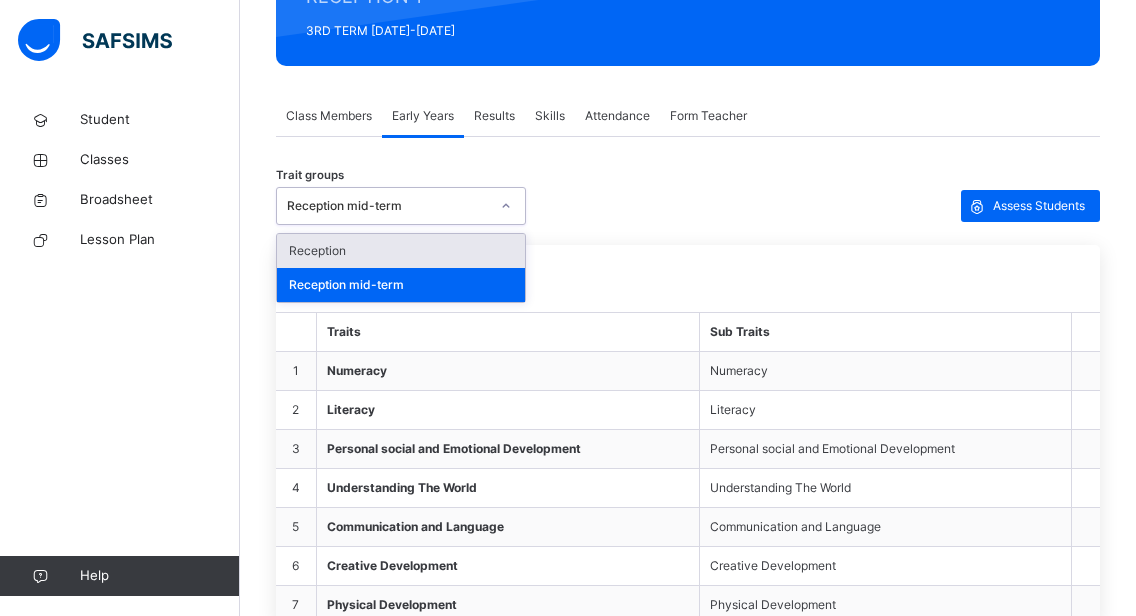 click 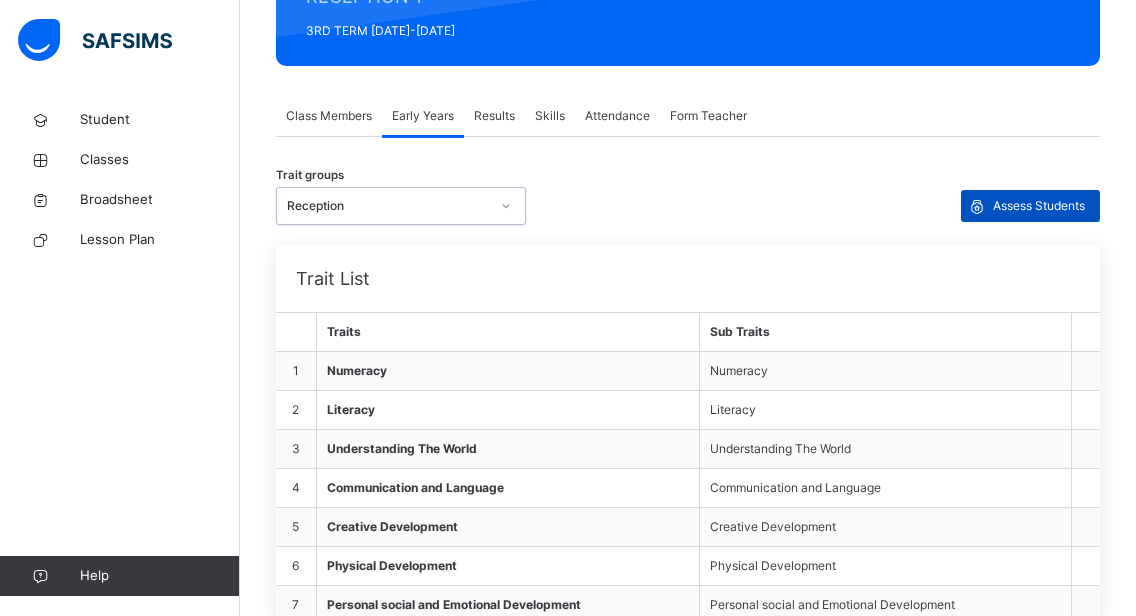 click on "Assess Students" at bounding box center [1039, 206] 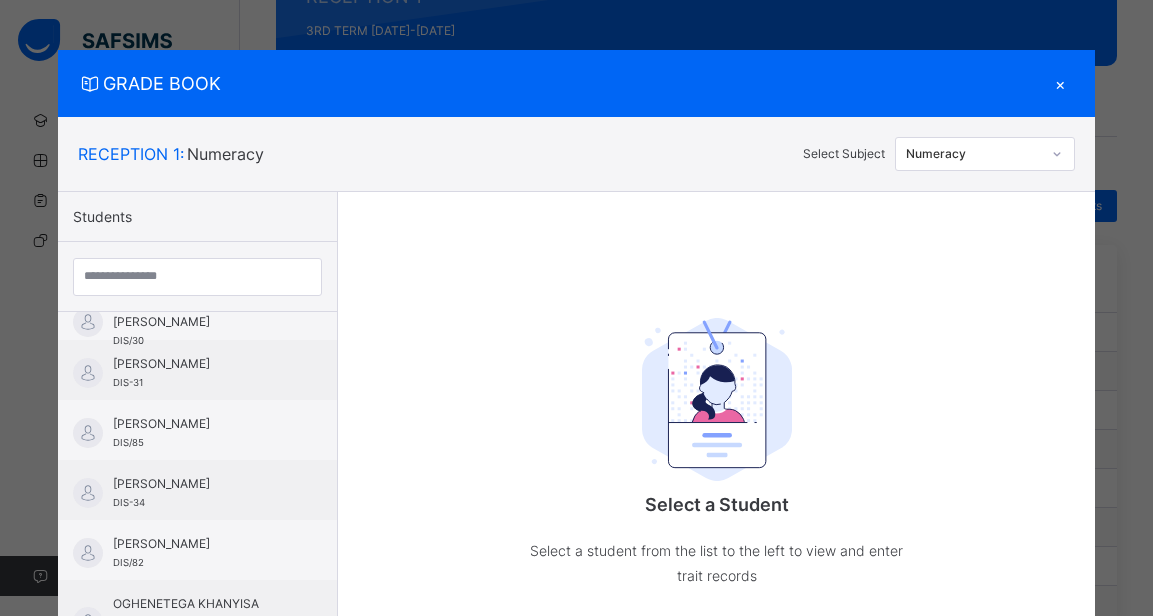 scroll, scrollTop: 544, scrollLeft: 0, axis: vertical 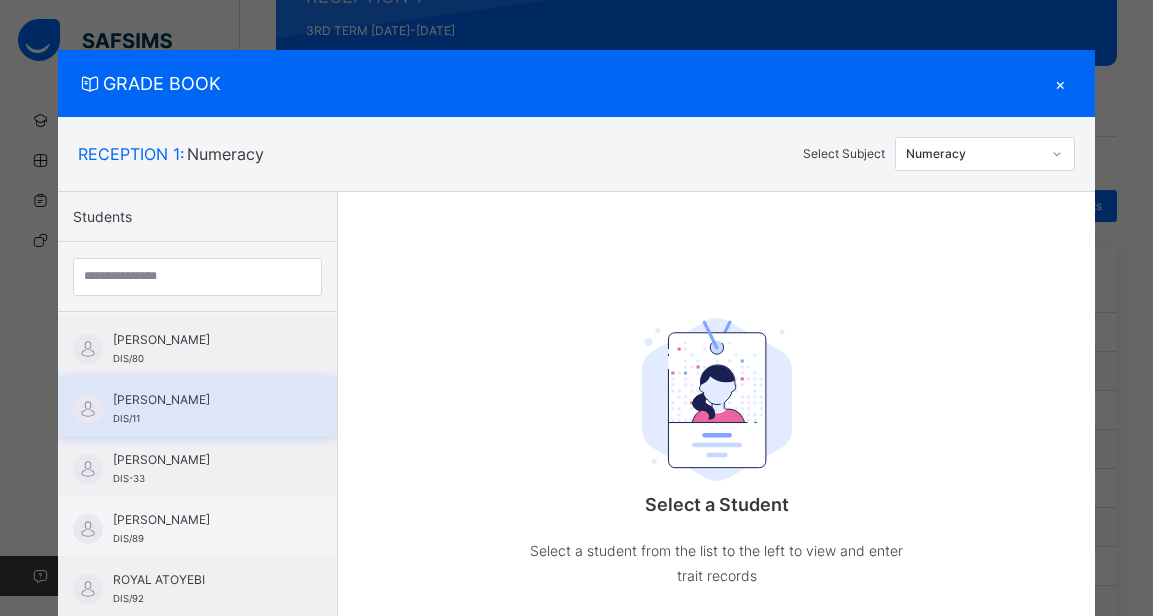 click on "[PERSON_NAME]" at bounding box center (202, 400) 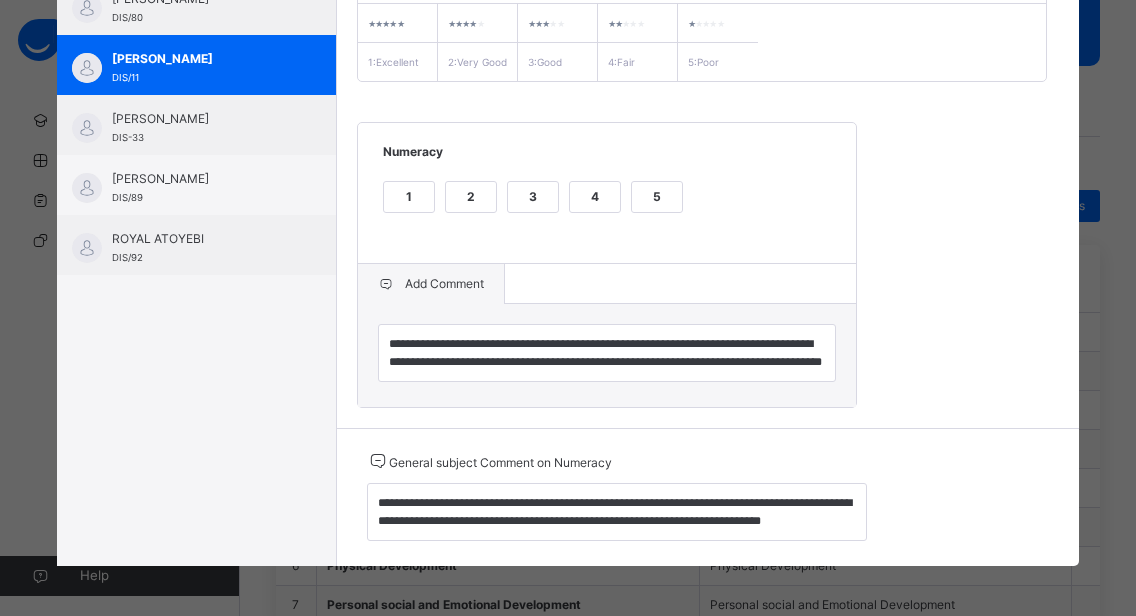 scroll, scrollTop: 362, scrollLeft: 0, axis: vertical 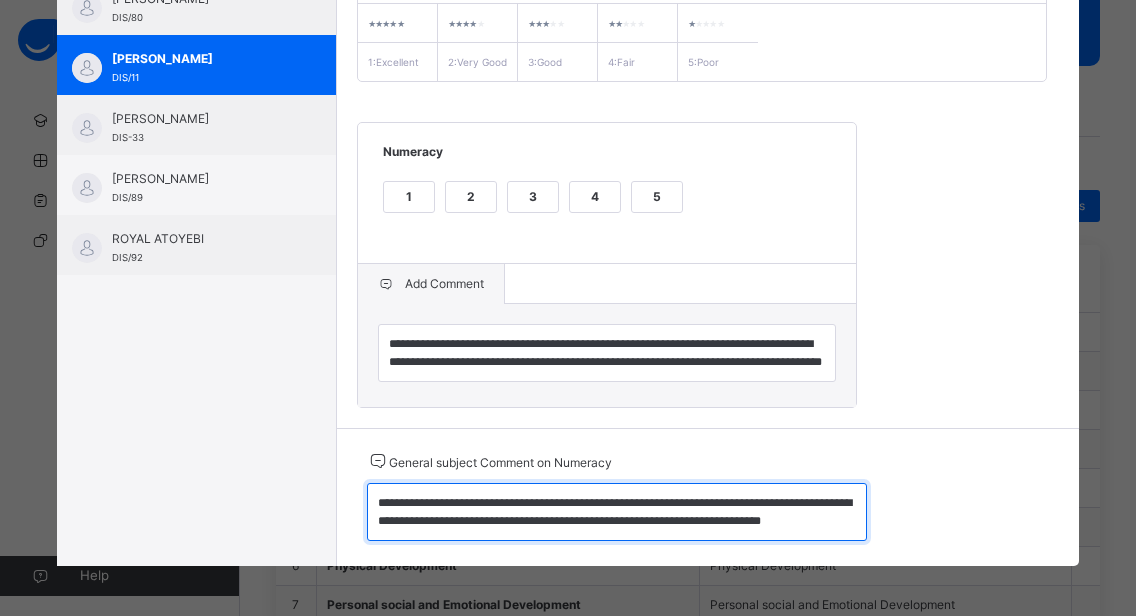 click on "**********" at bounding box center [617, 512] 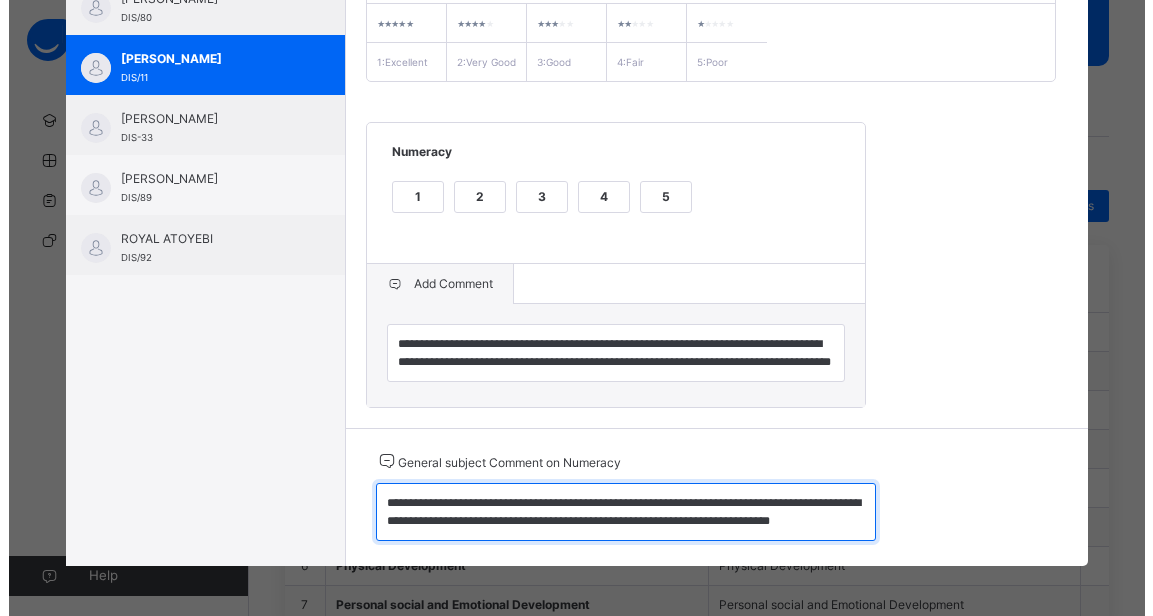 scroll, scrollTop: 0, scrollLeft: 0, axis: both 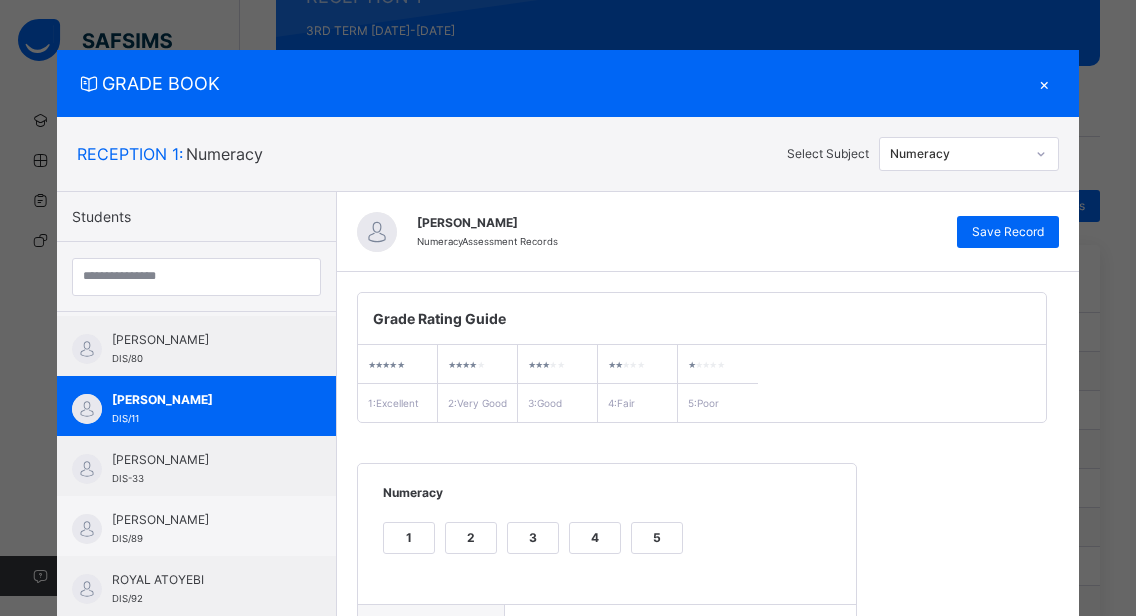 click on "×" at bounding box center (1044, 83) 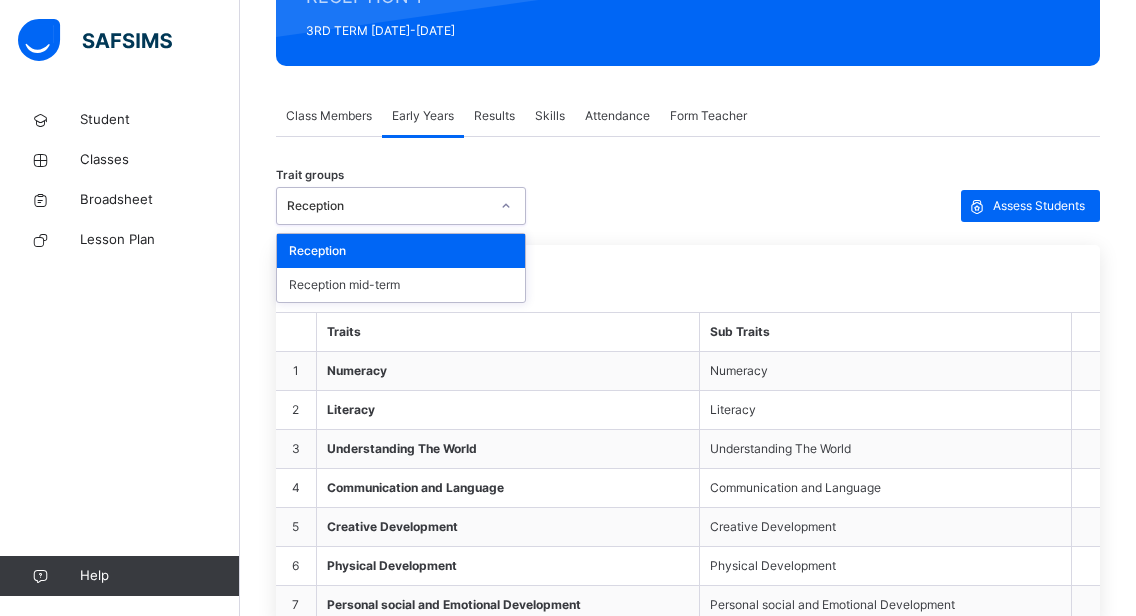 click 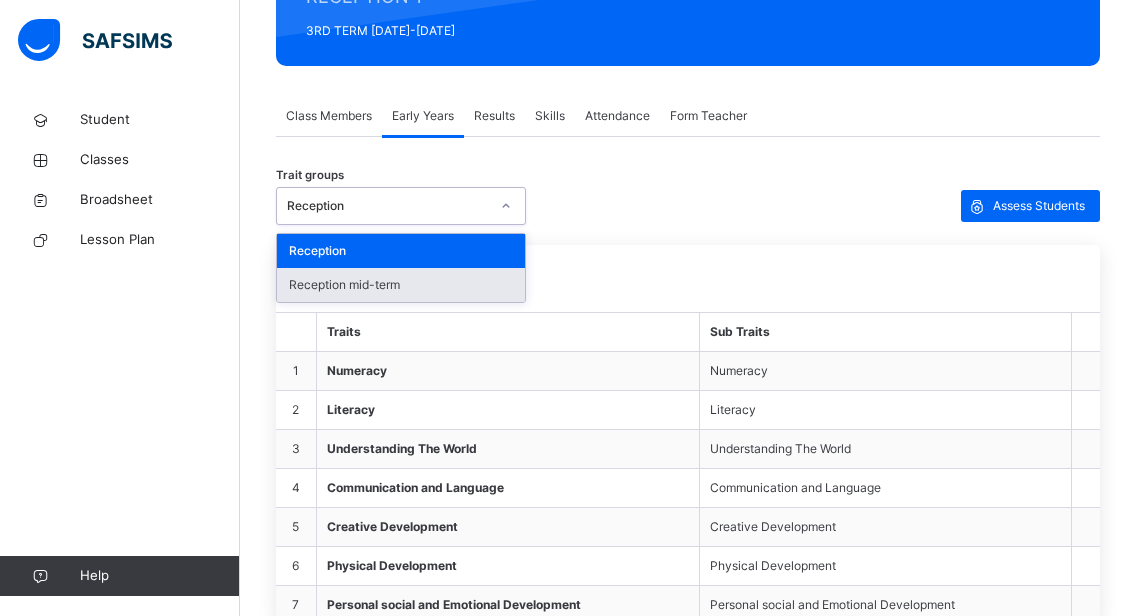 click on "Reception mid-term" at bounding box center (401, 285) 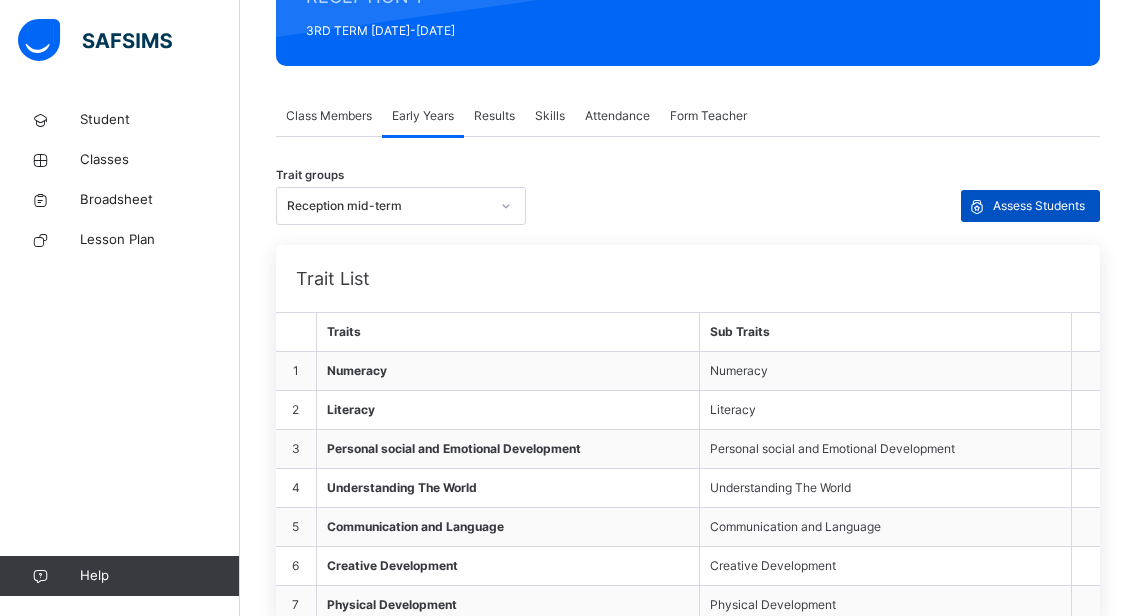 click on "Assess Students" at bounding box center [1039, 206] 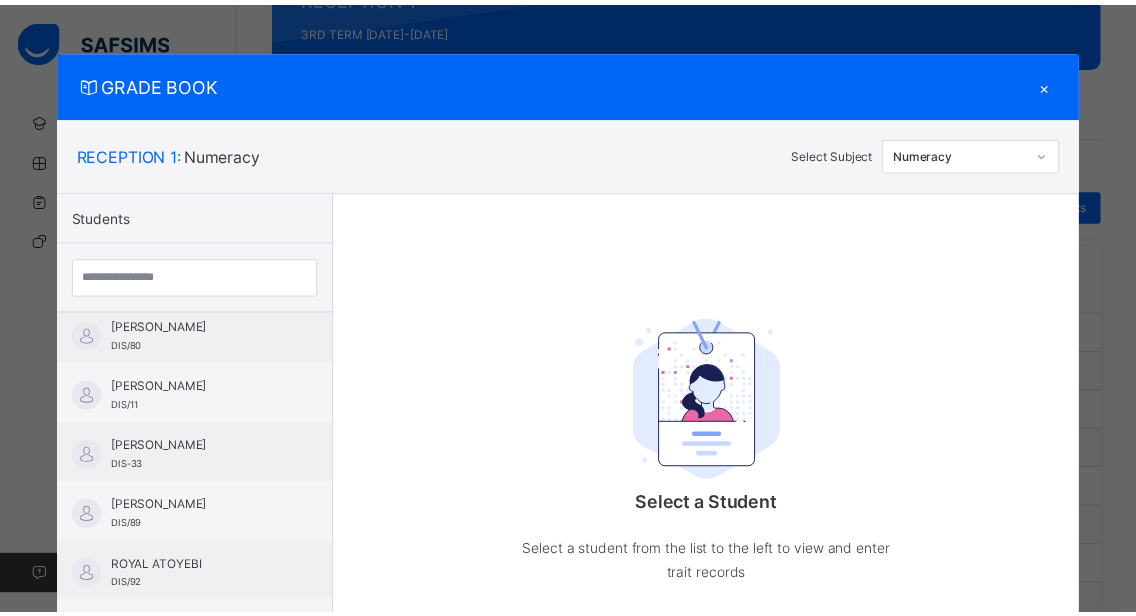 scroll, scrollTop: 816, scrollLeft: 0, axis: vertical 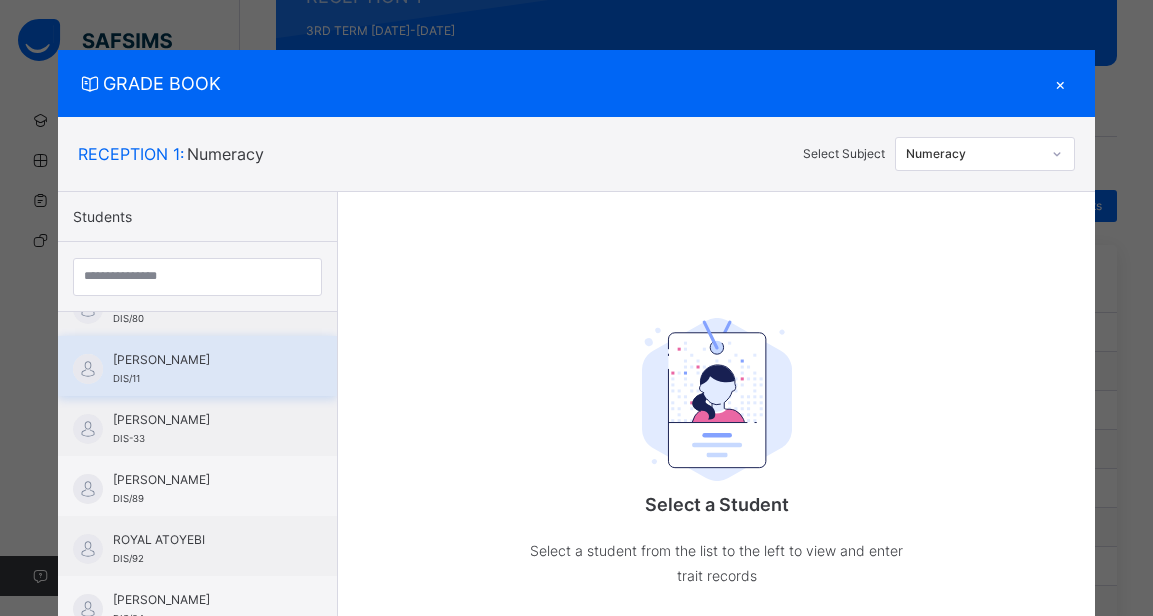 click on "[PERSON_NAME]" at bounding box center (202, 360) 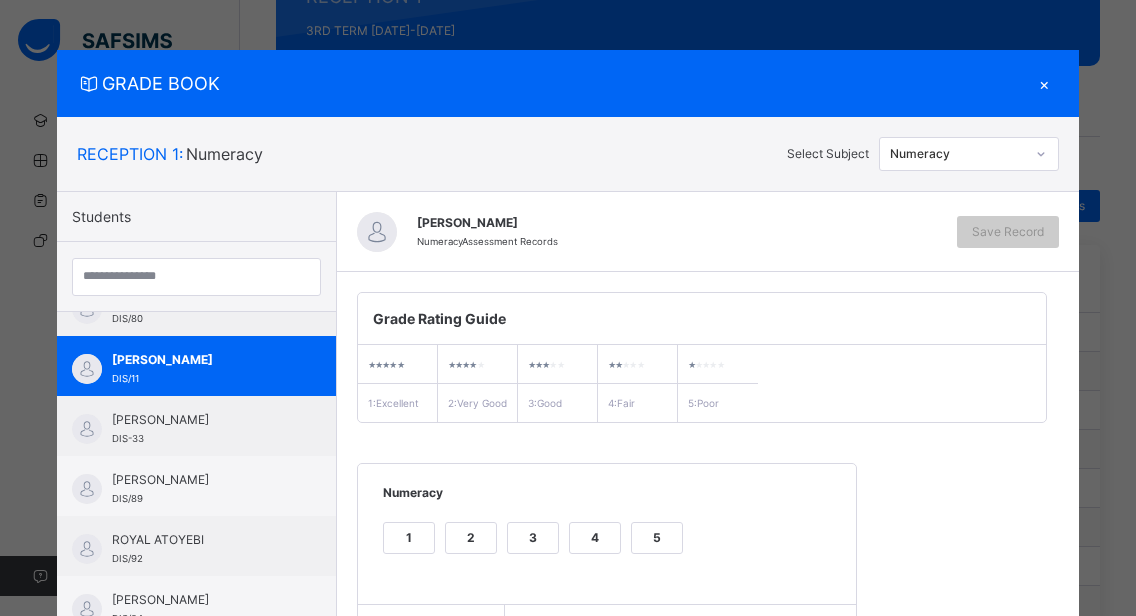 click on "3" at bounding box center (533, 538) 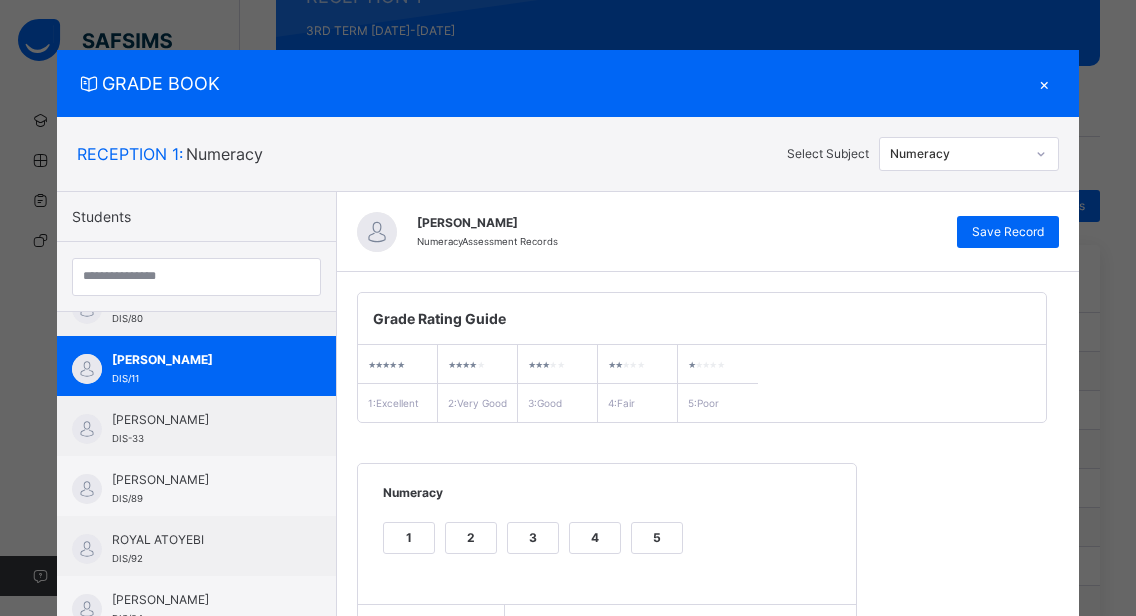 scroll, scrollTop: 259, scrollLeft: 0, axis: vertical 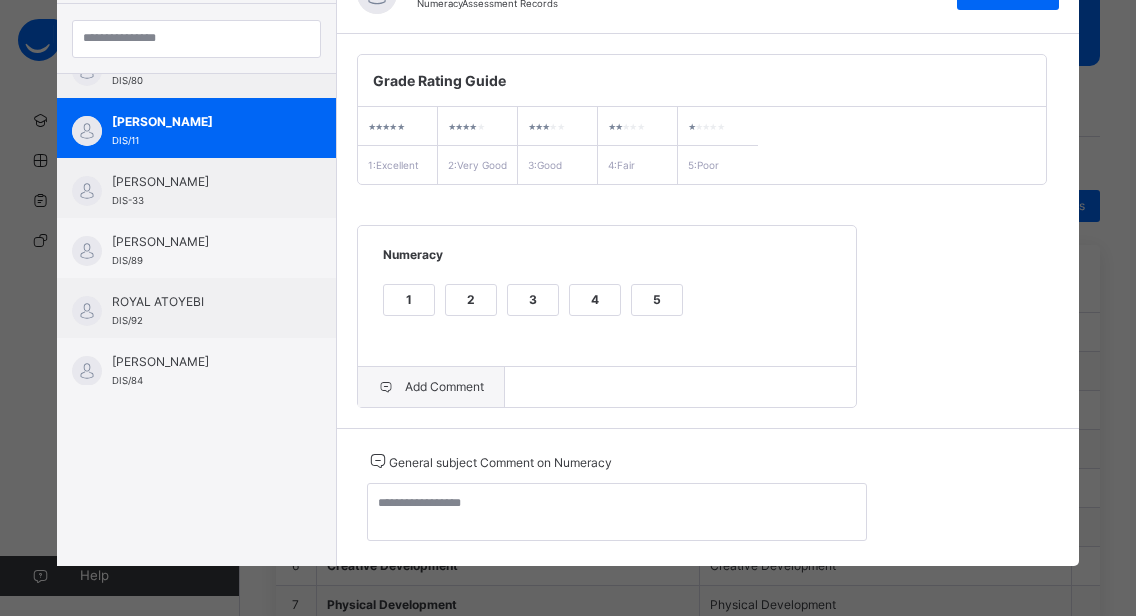 click on "Add Comment" at bounding box center [431, 387] 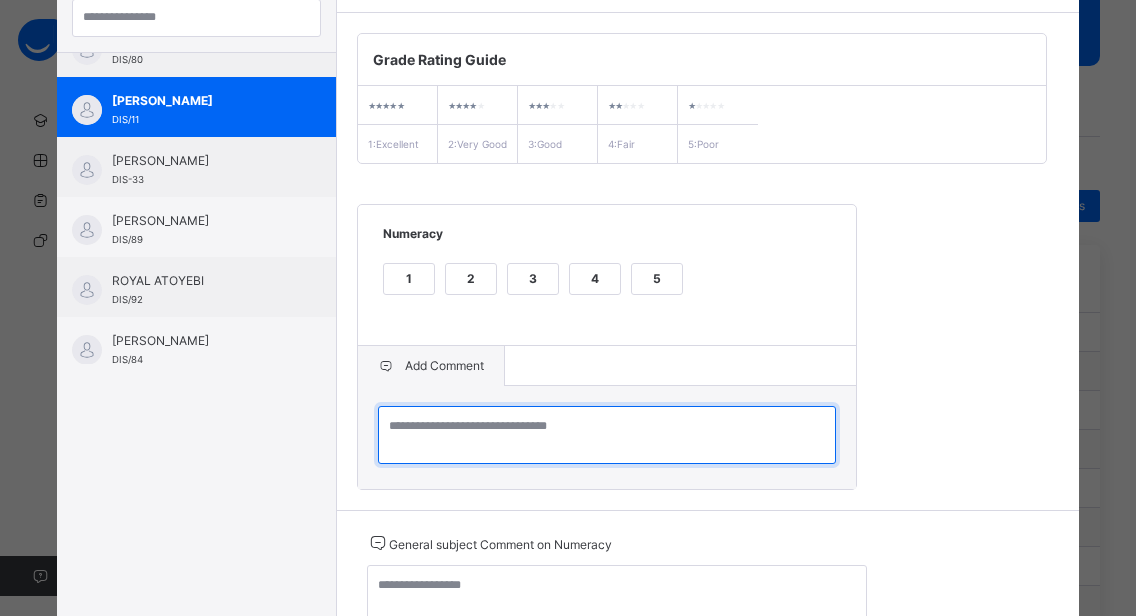 click at bounding box center [607, 435] 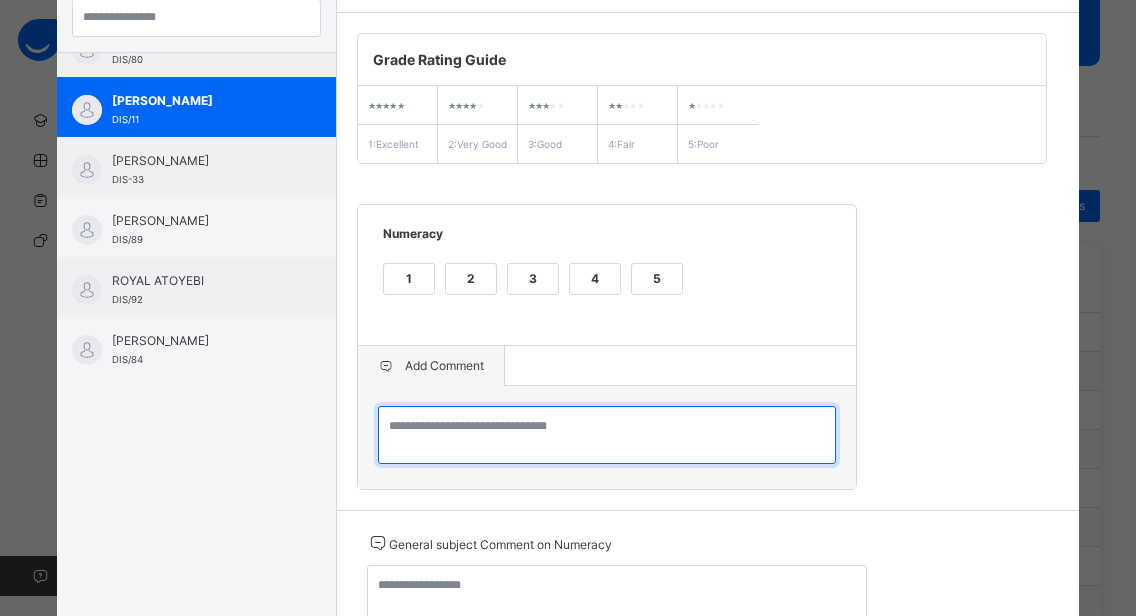 paste on "**********" 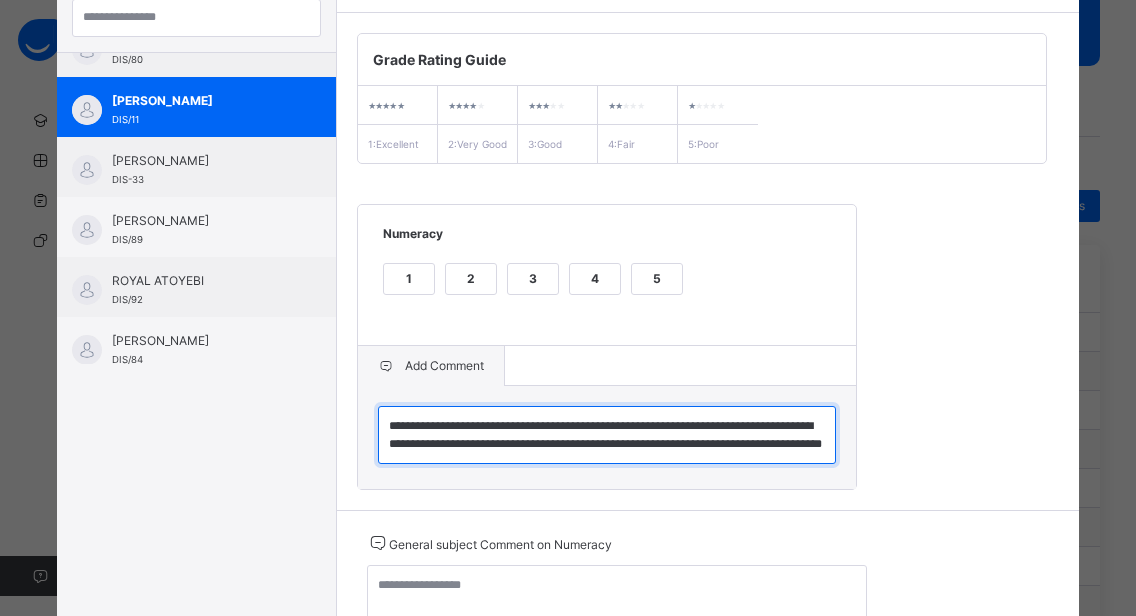 scroll, scrollTop: 6, scrollLeft: 0, axis: vertical 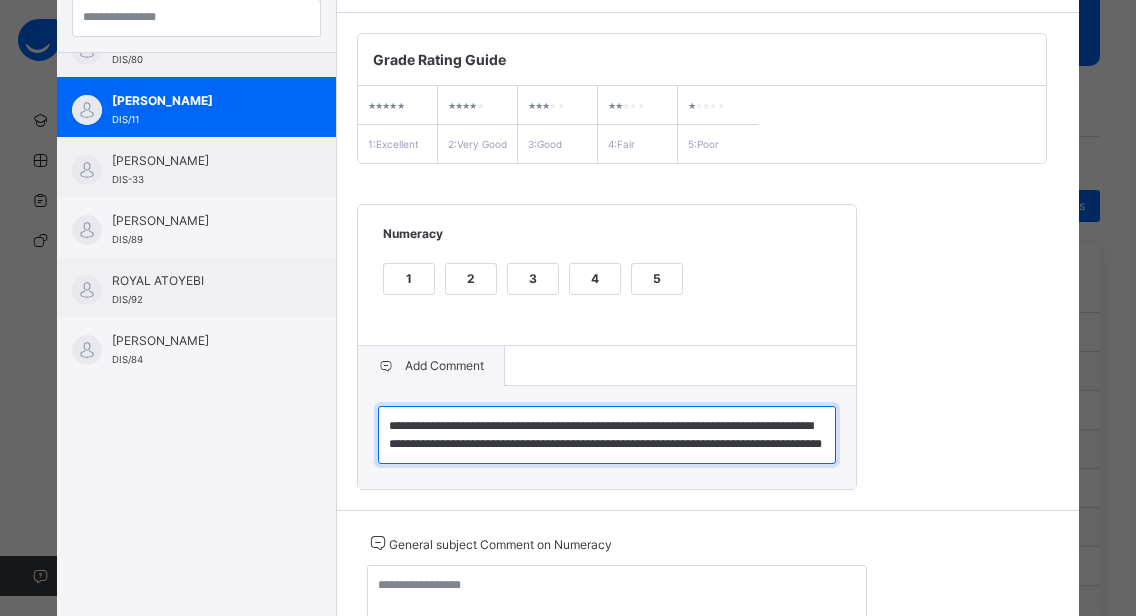 type on "**********" 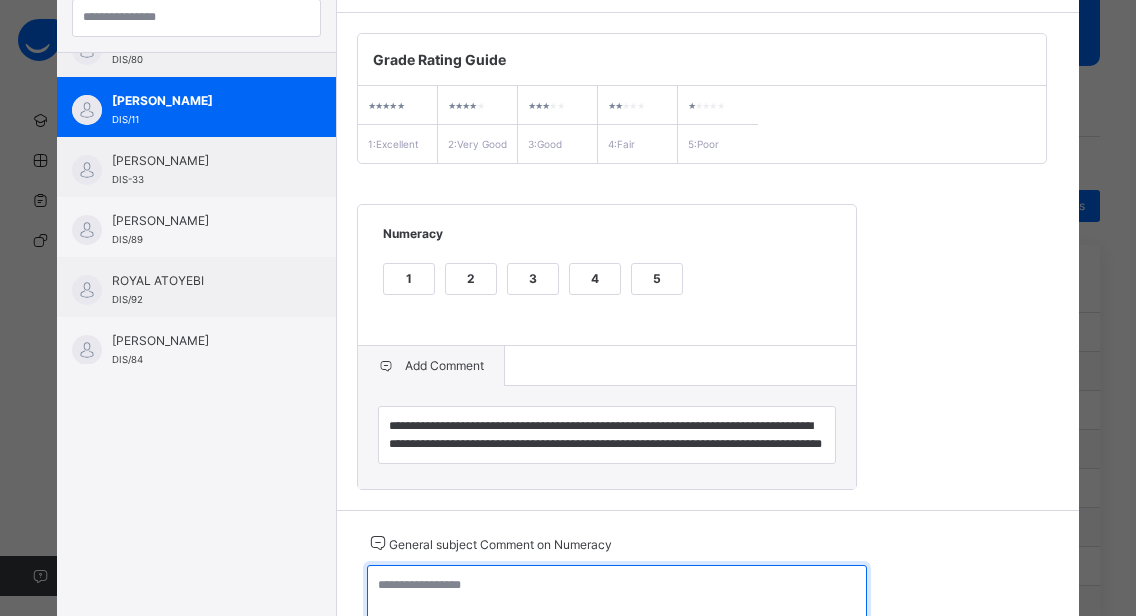 click at bounding box center [617, 594] 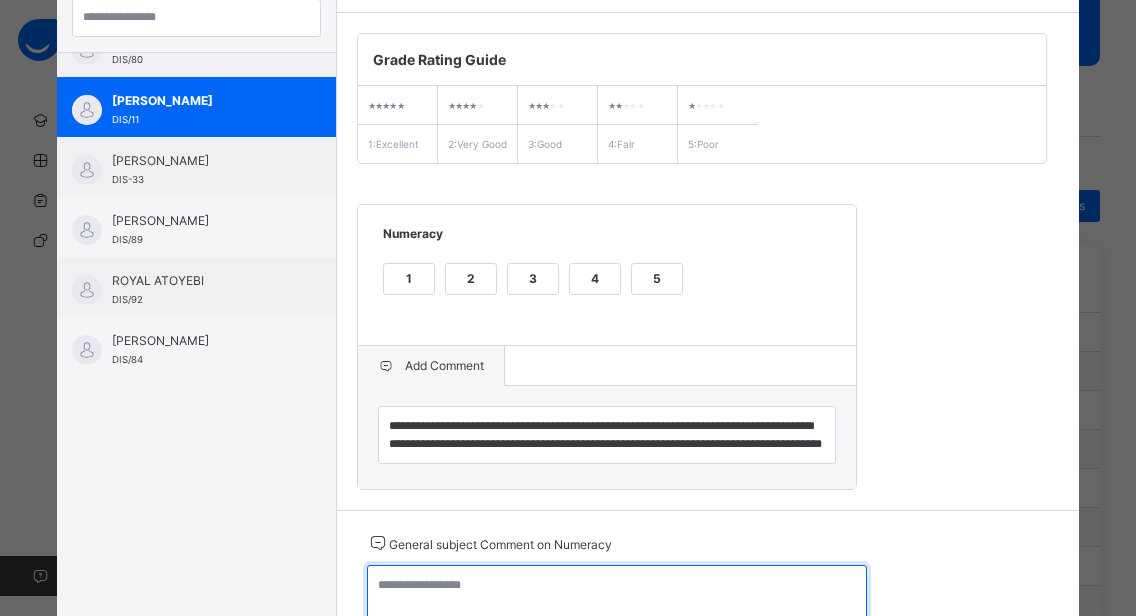 paste on "**********" 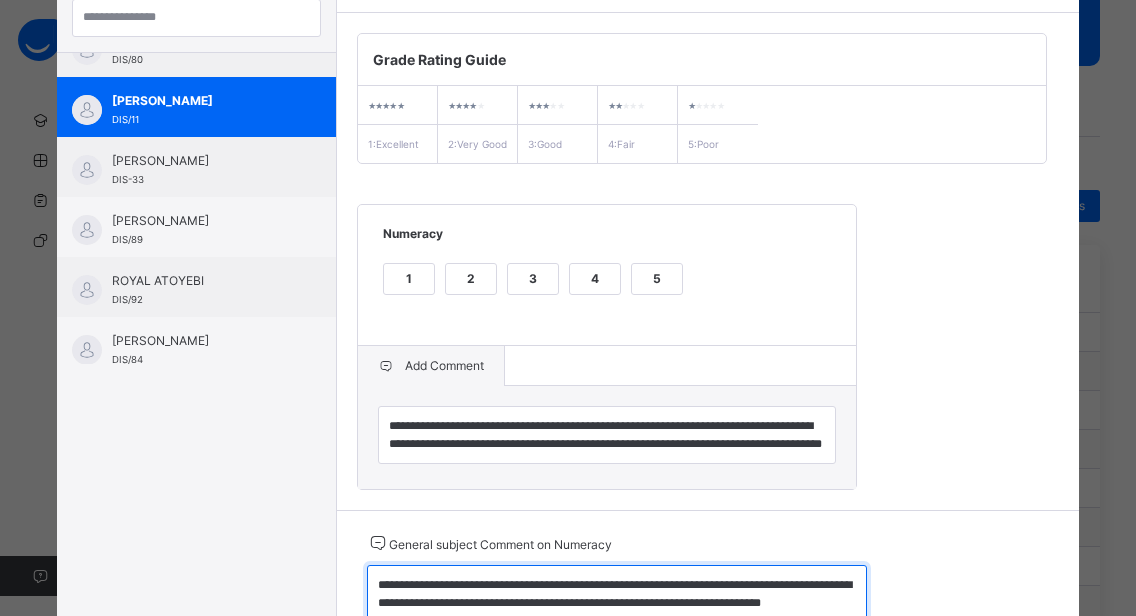 scroll, scrollTop: 286, scrollLeft: 0, axis: vertical 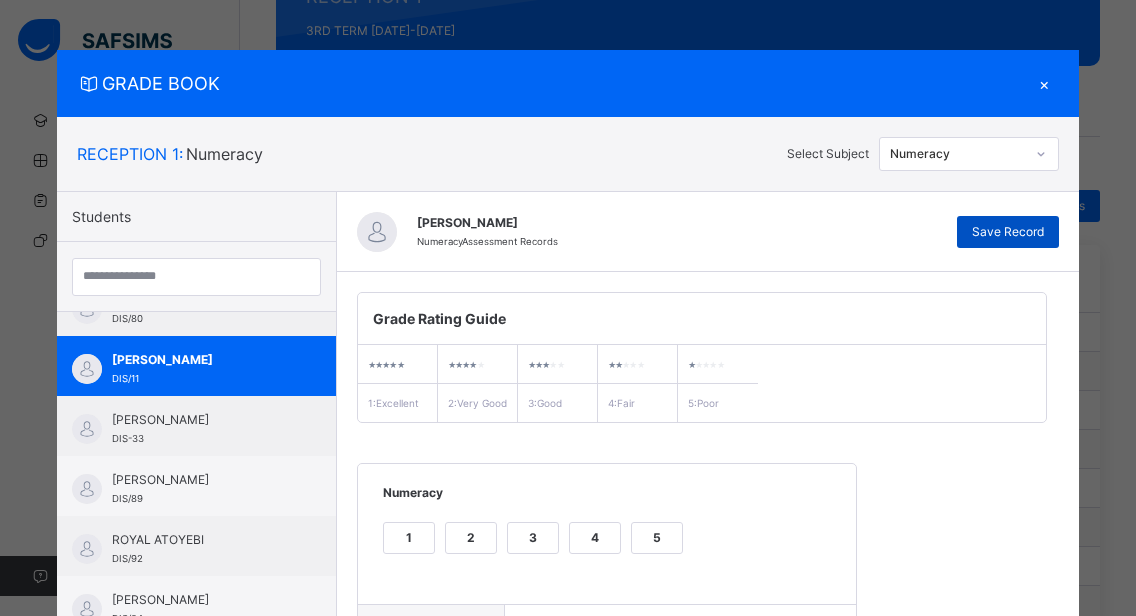 type on "**********" 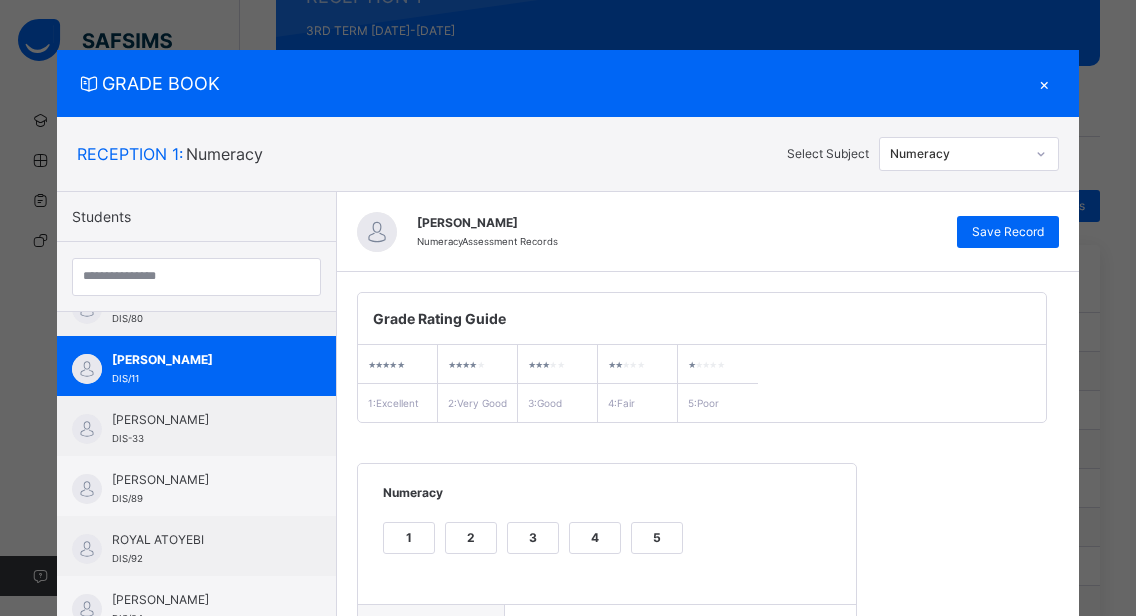 click on "×" at bounding box center [1044, 83] 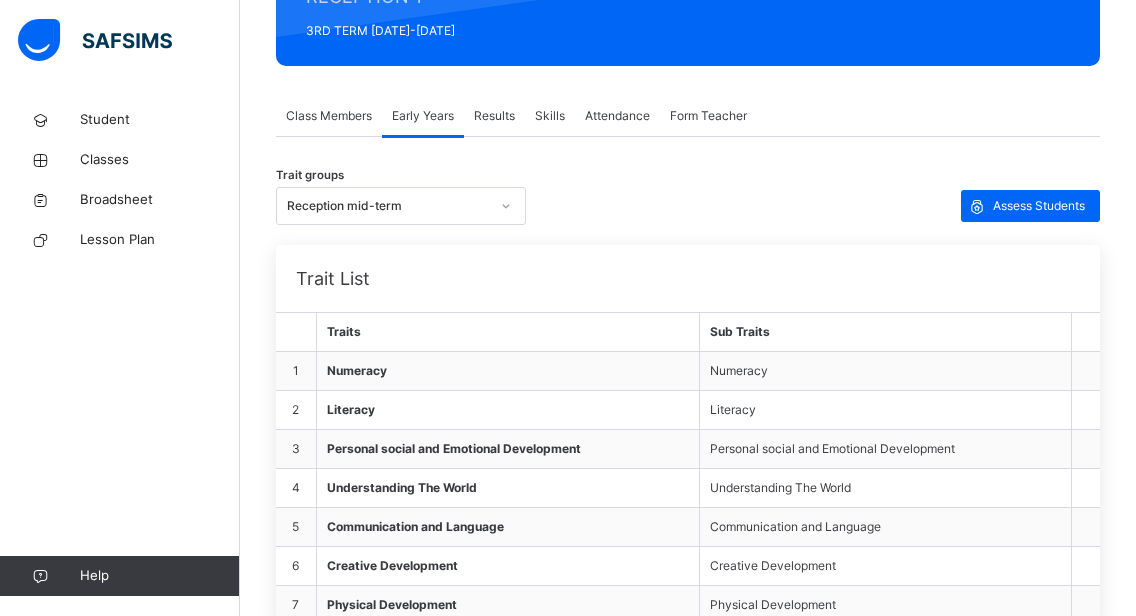 click 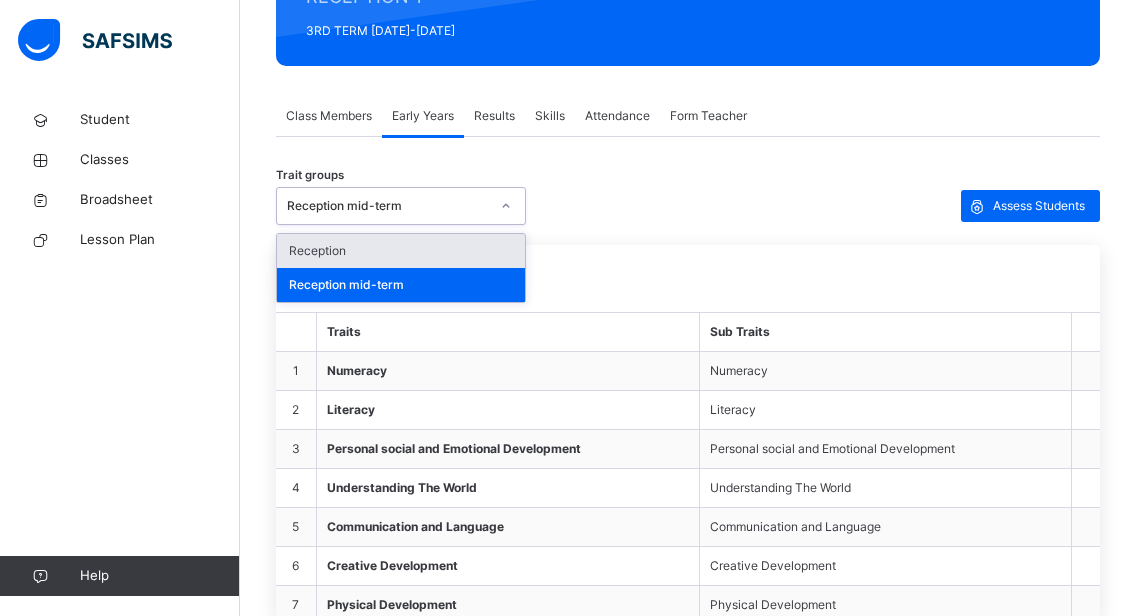 click on "Reception" at bounding box center (401, 251) 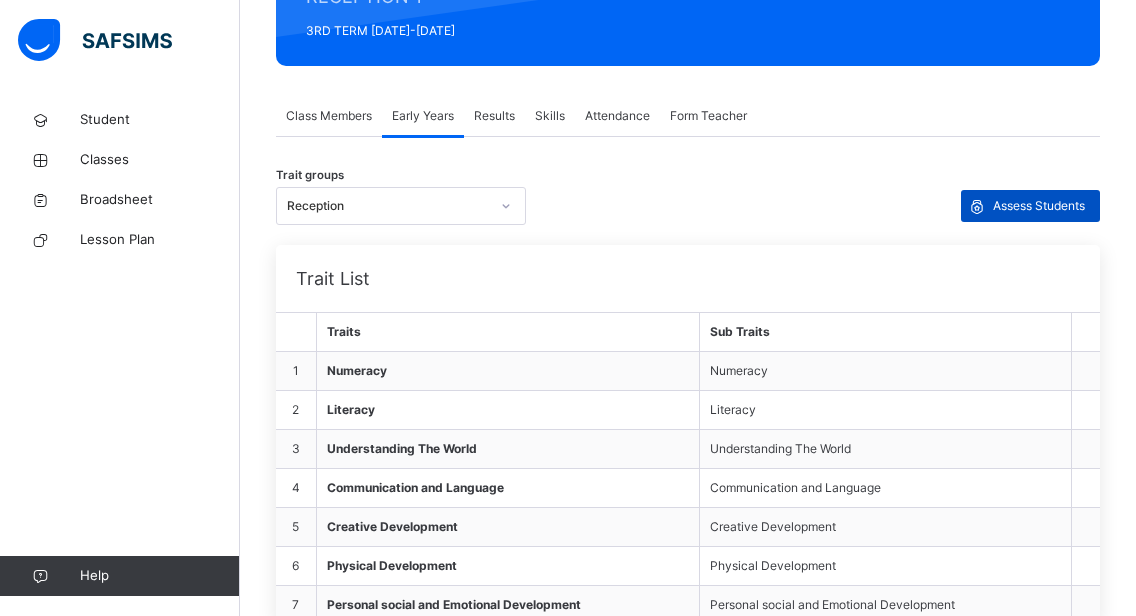 click on "Assess Students" at bounding box center (1039, 206) 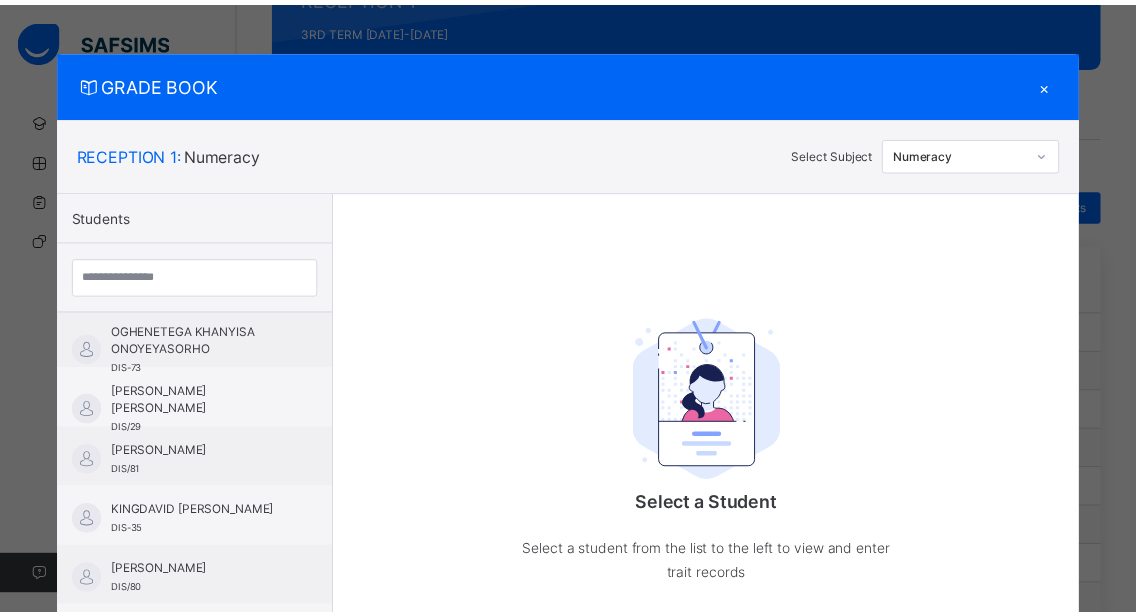 scroll, scrollTop: 816, scrollLeft: 0, axis: vertical 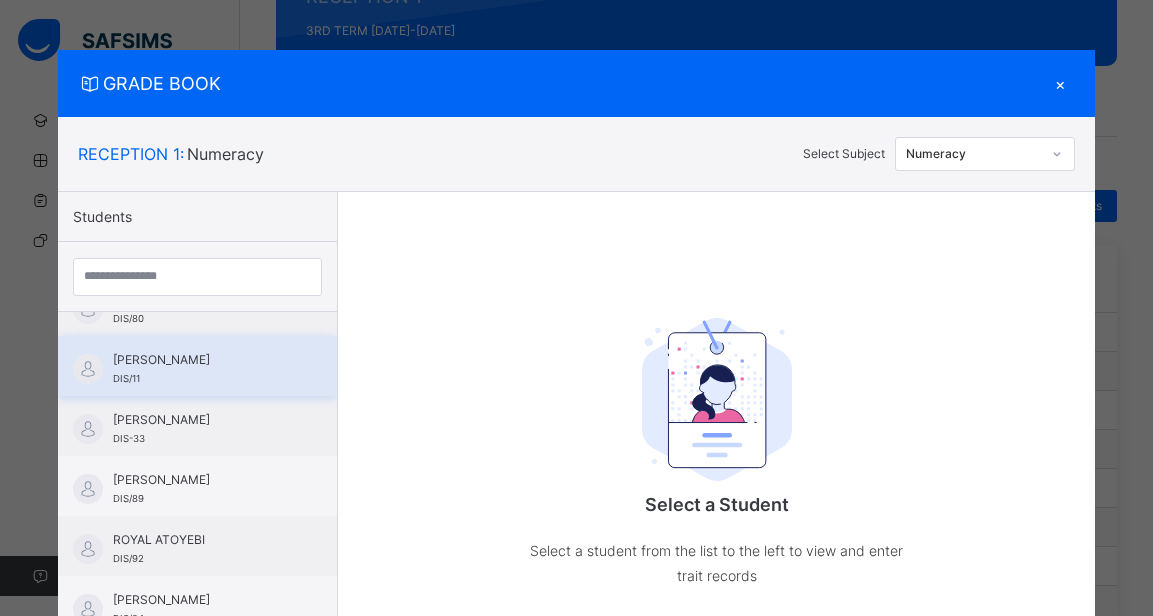 click on "[PERSON_NAME] DIS/11" at bounding box center (197, 366) 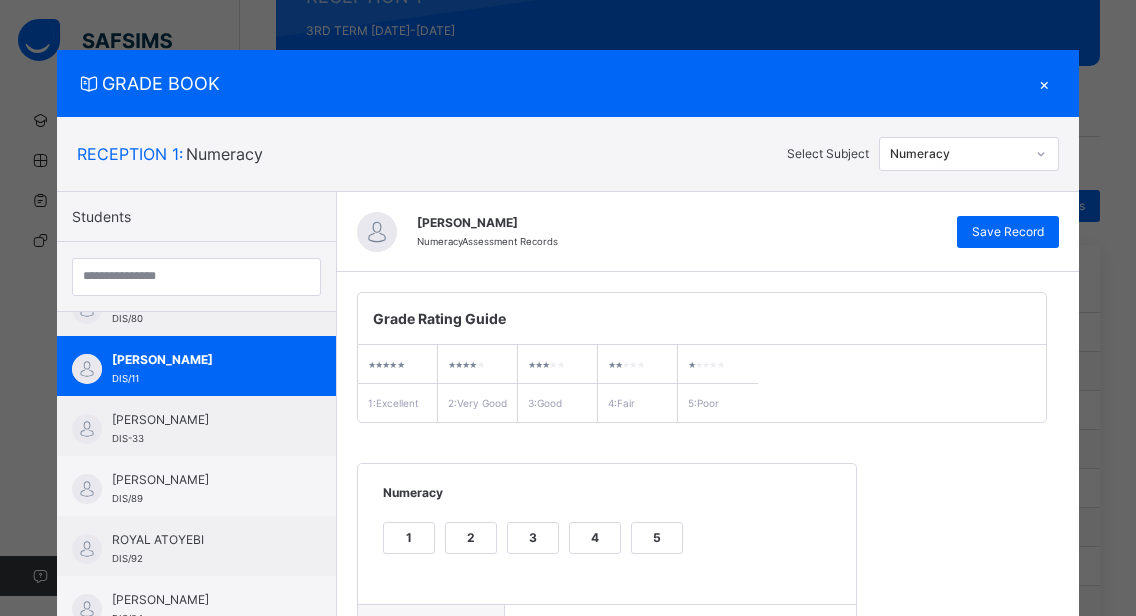 click 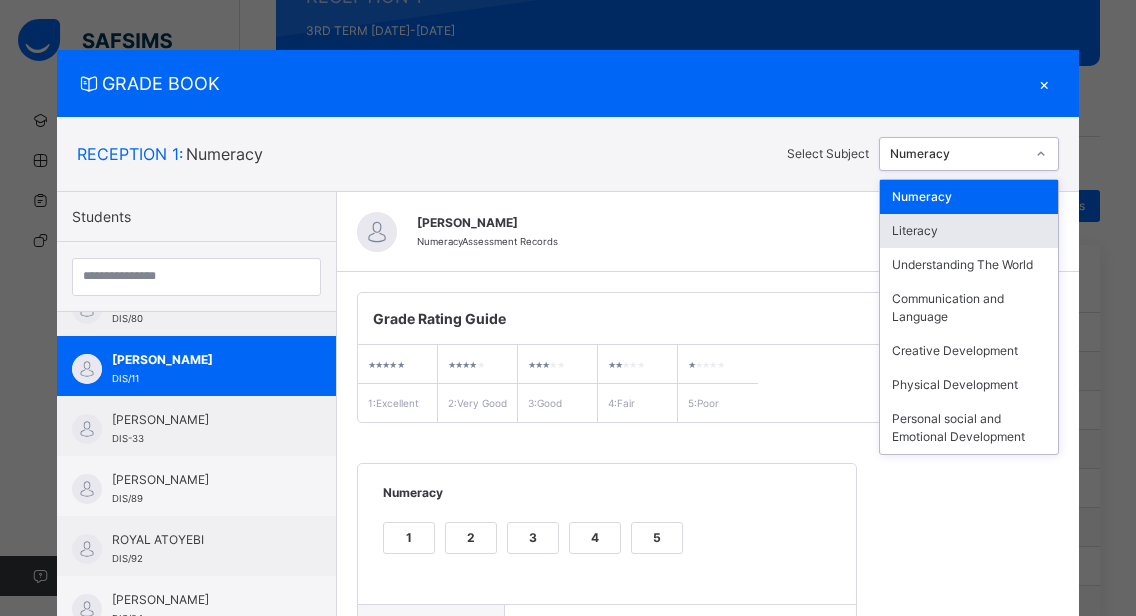 click on "Literacy" at bounding box center [969, 231] 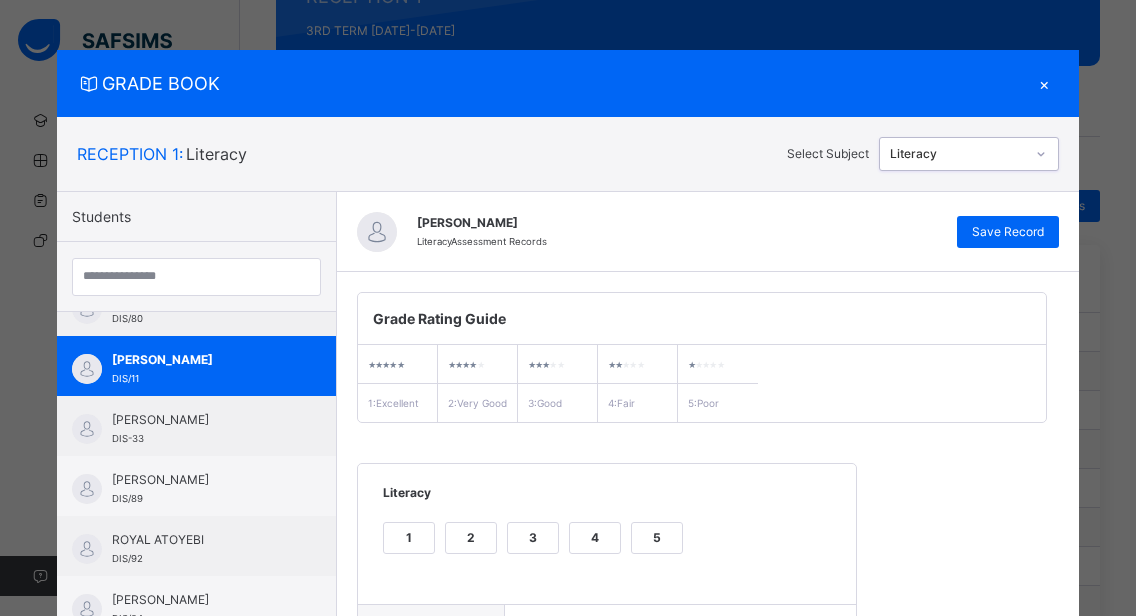 scroll, scrollTop: 362, scrollLeft: 0, axis: vertical 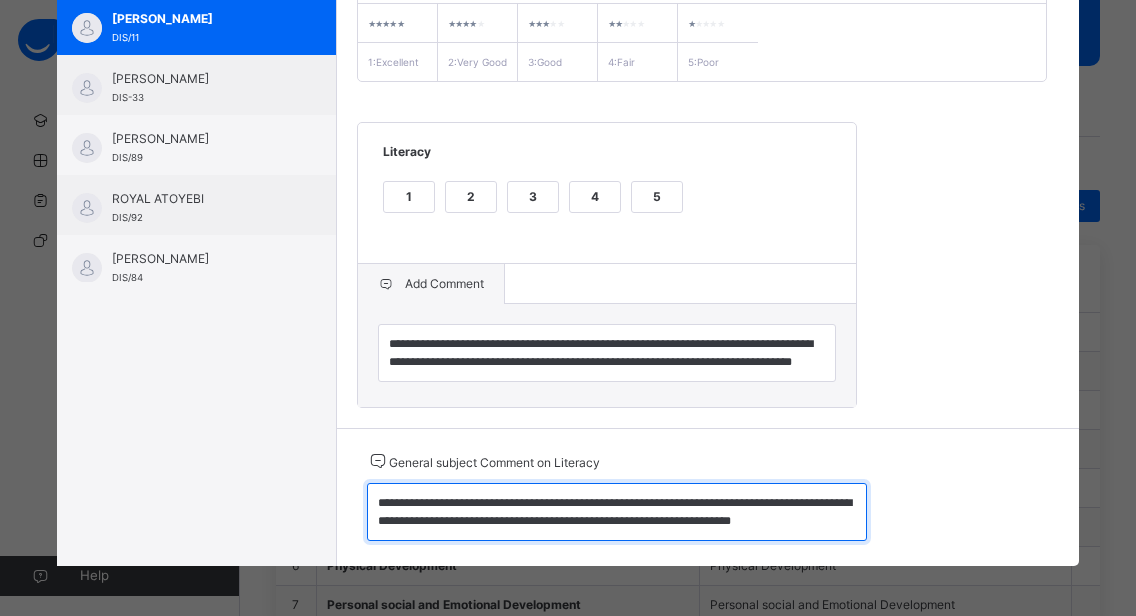 click on "**********" at bounding box center (617, 512) 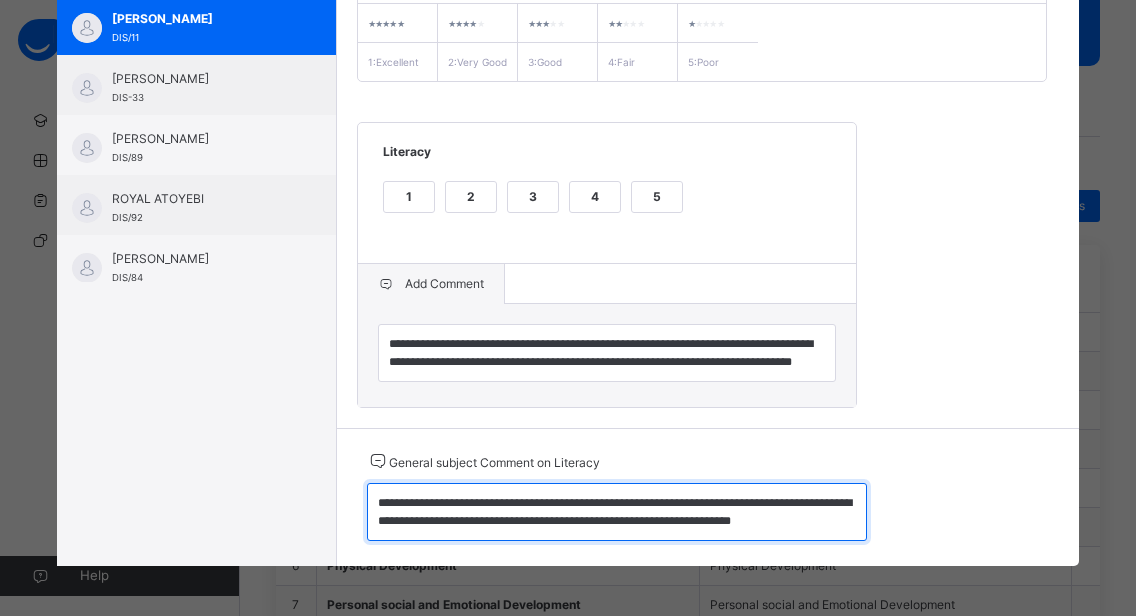 drag, startPoint x: 360, startPoint y: 501, endPoint x: 805, endPoint y: 528, distance: 445.81836 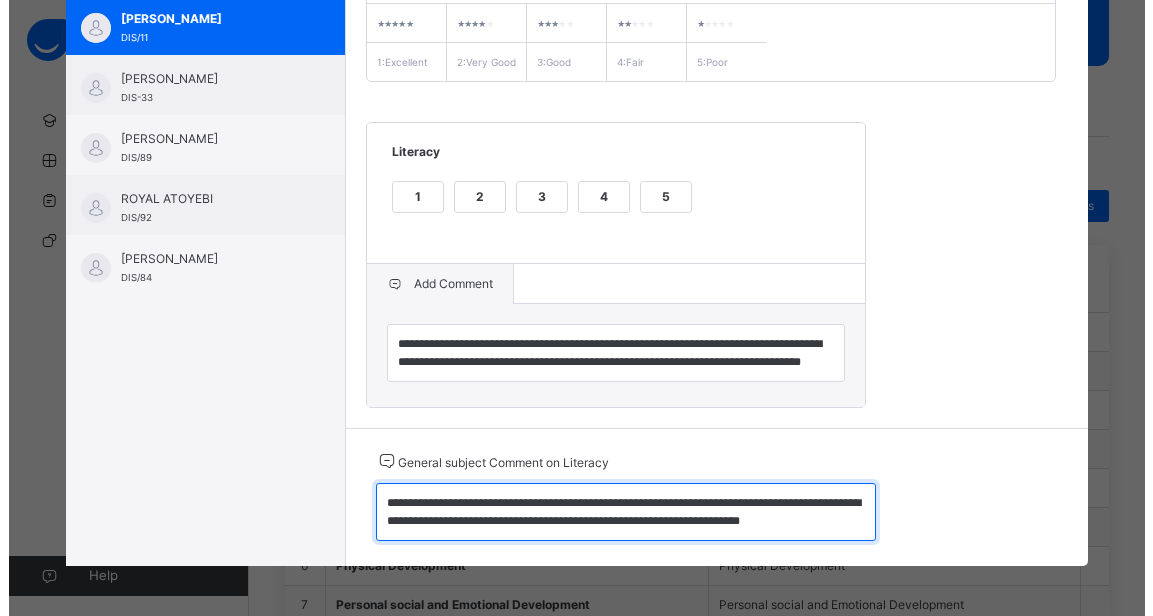 scroll, scrollTop: 0, scrollLeft: 0, axis: both 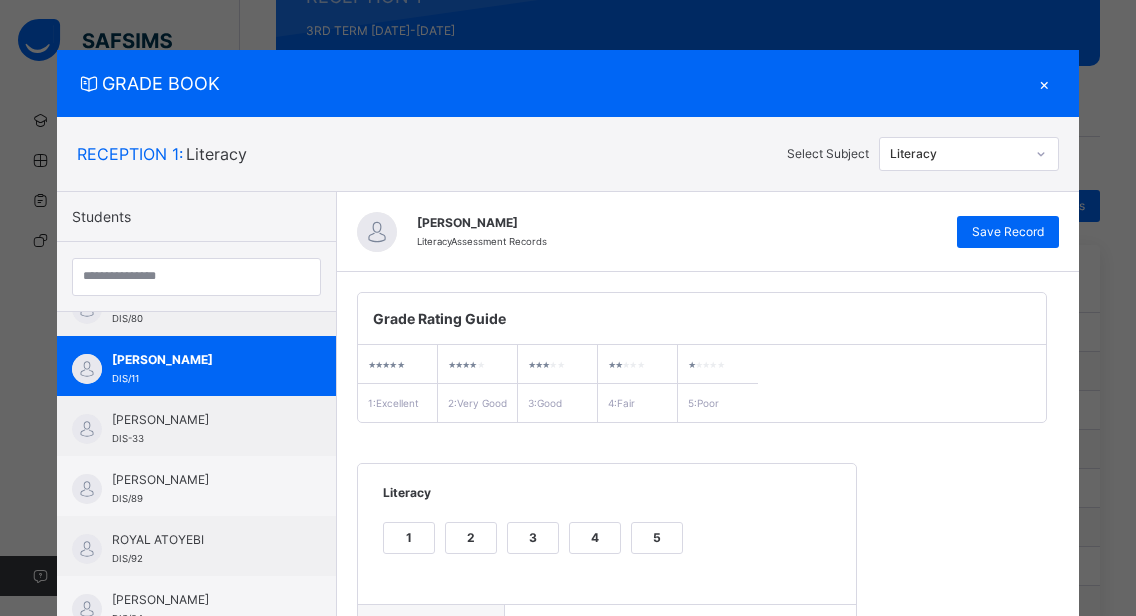 click on "×" at bounding box center [1044, 83] 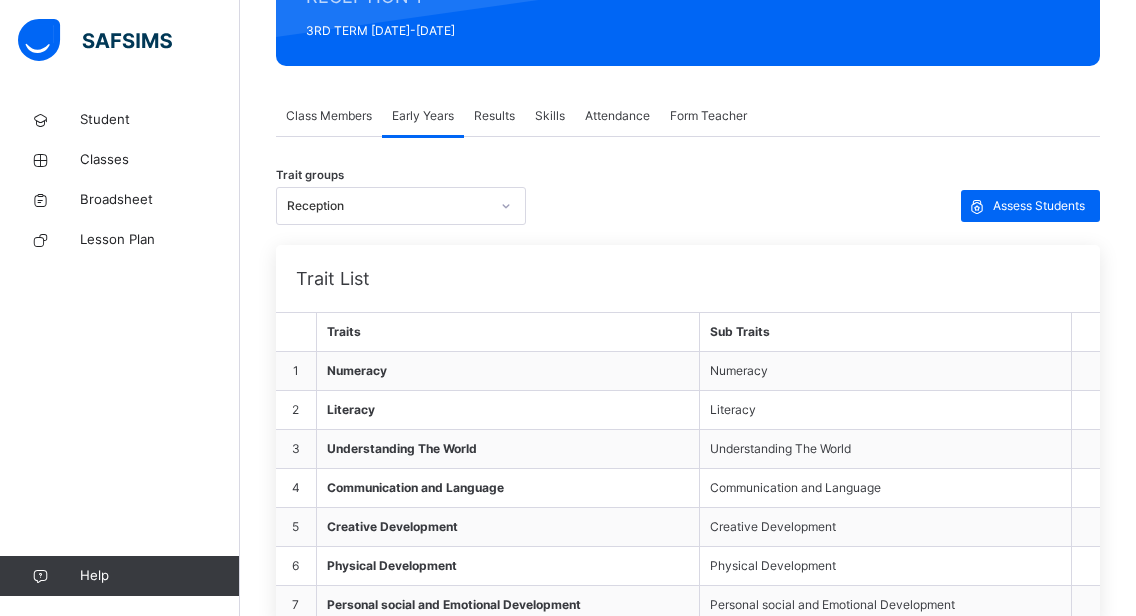 click 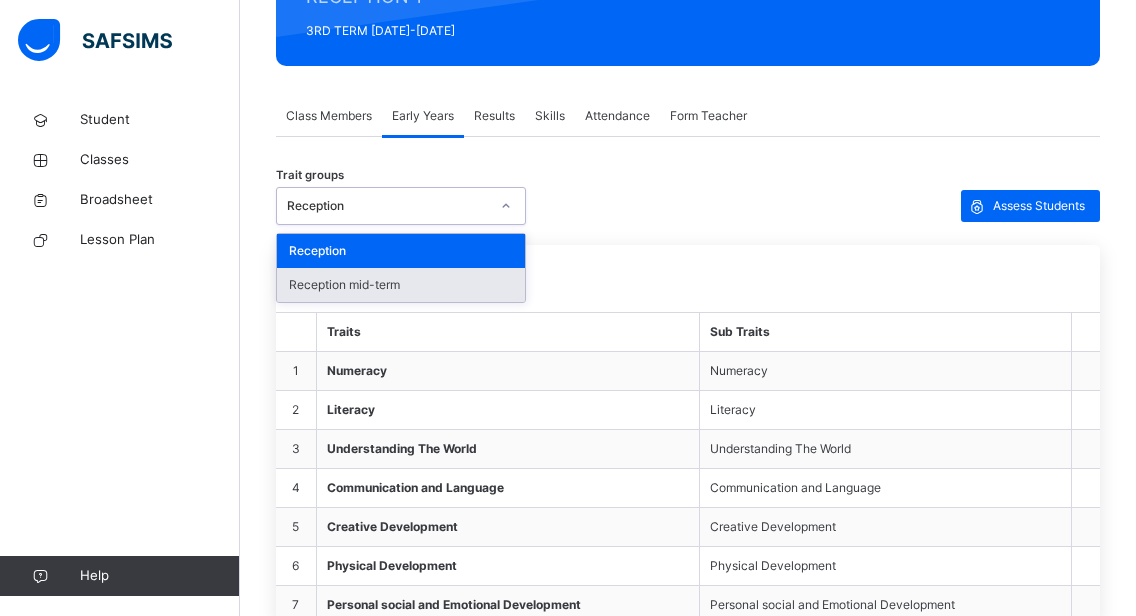 click on "Reception mid-term" at bounding box center (401, 285) 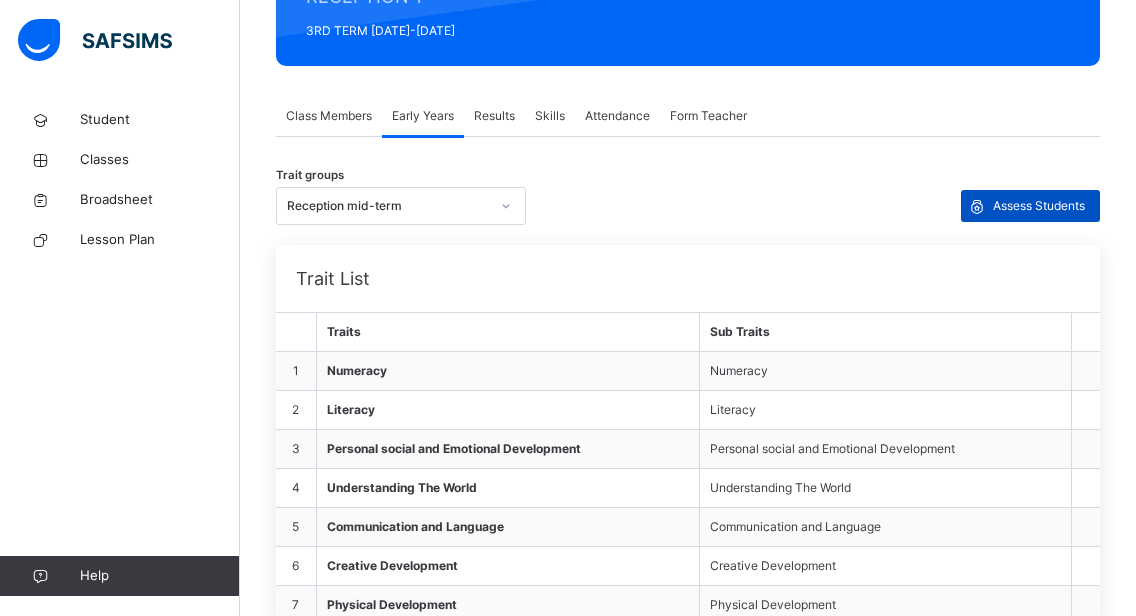 click on "Assess Students" at bounding box center [1039, 206] 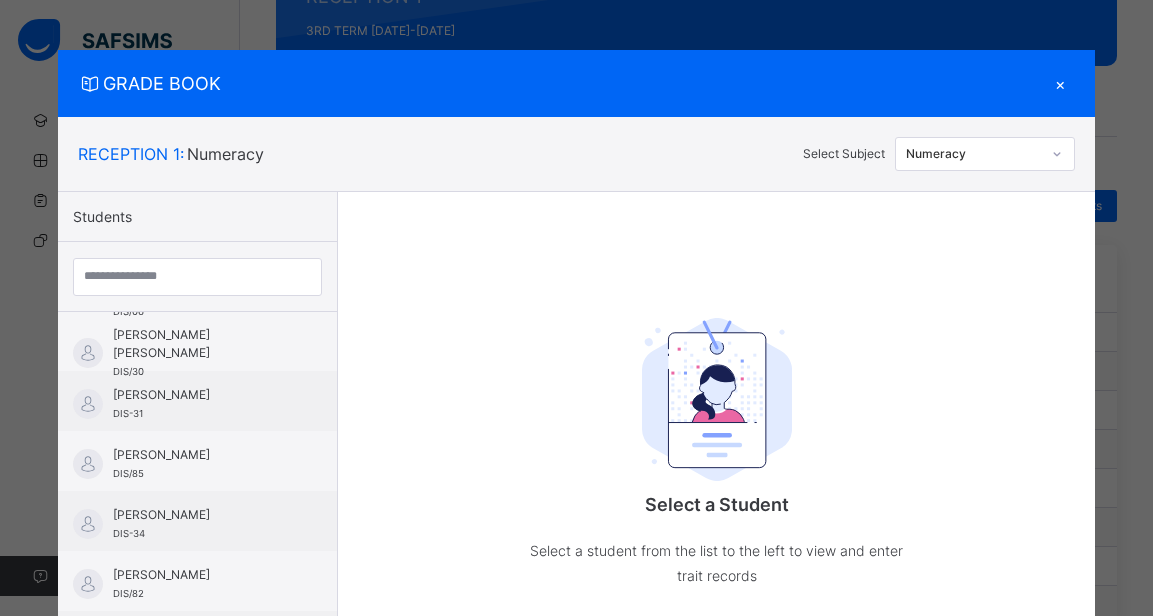scroll, scrollTop: 272, scrollLeft: 0, axis: vertical 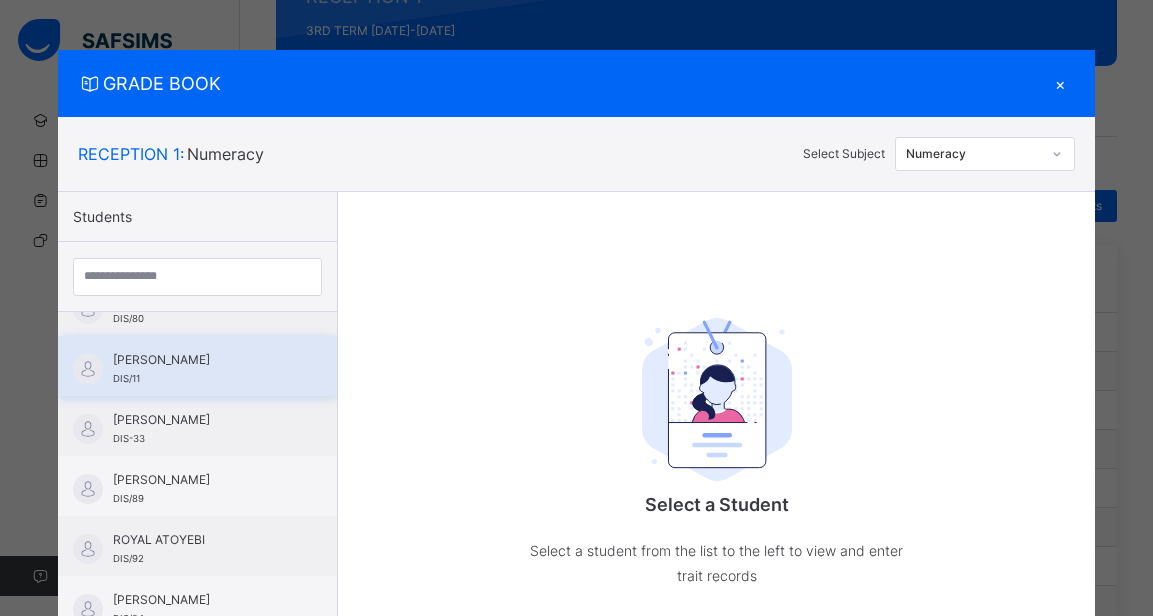 click on "[PERSON_NAME]" at bounding box center (202, 360) 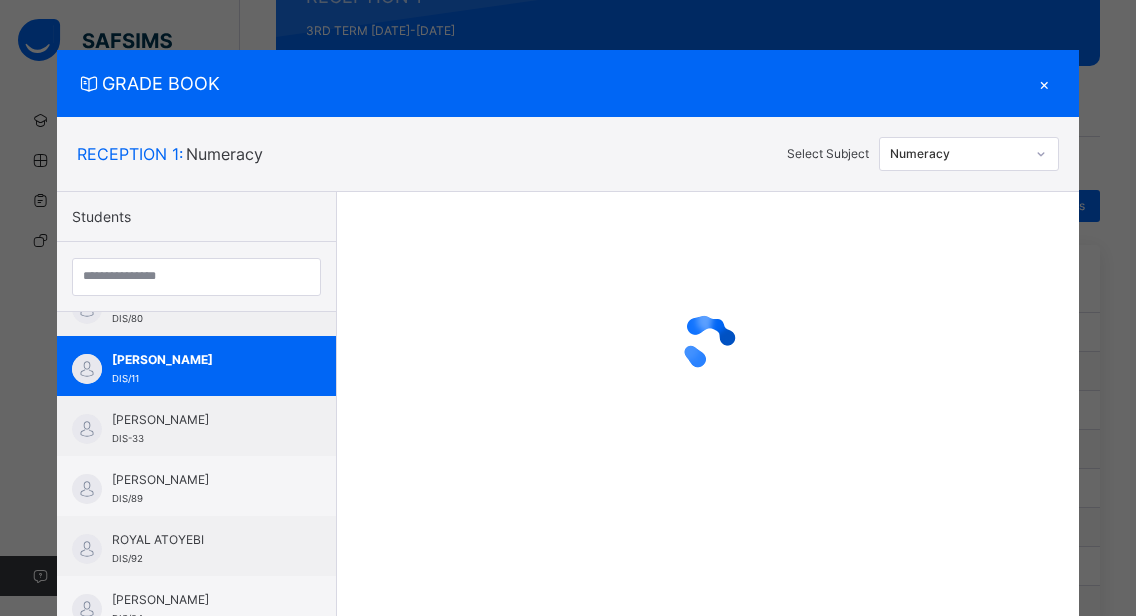 click 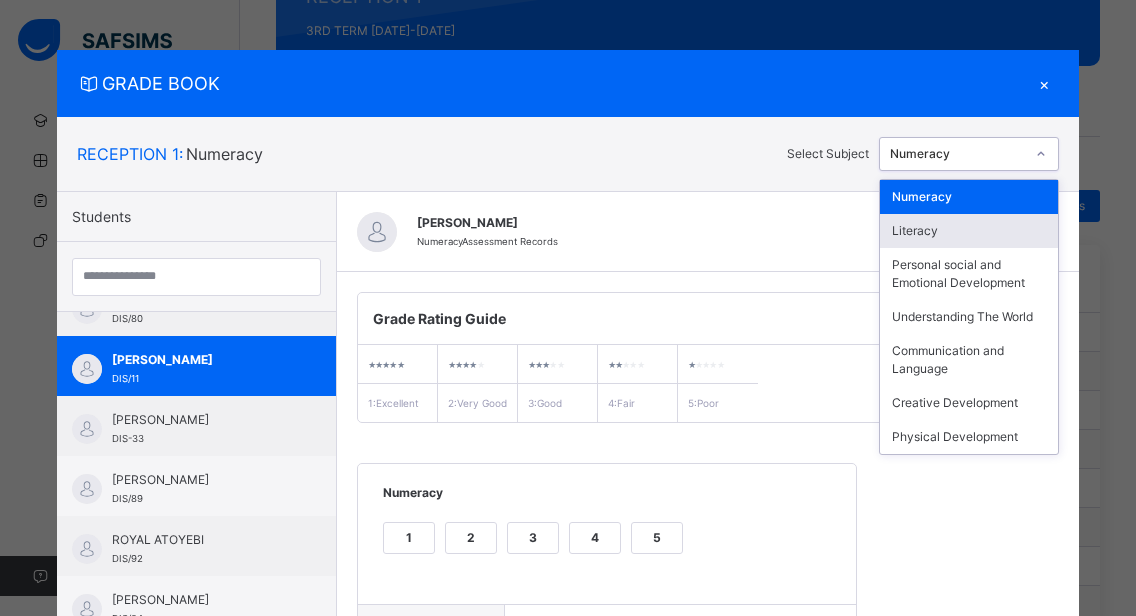 click on "Literacy" at bounding box center [969, 231] 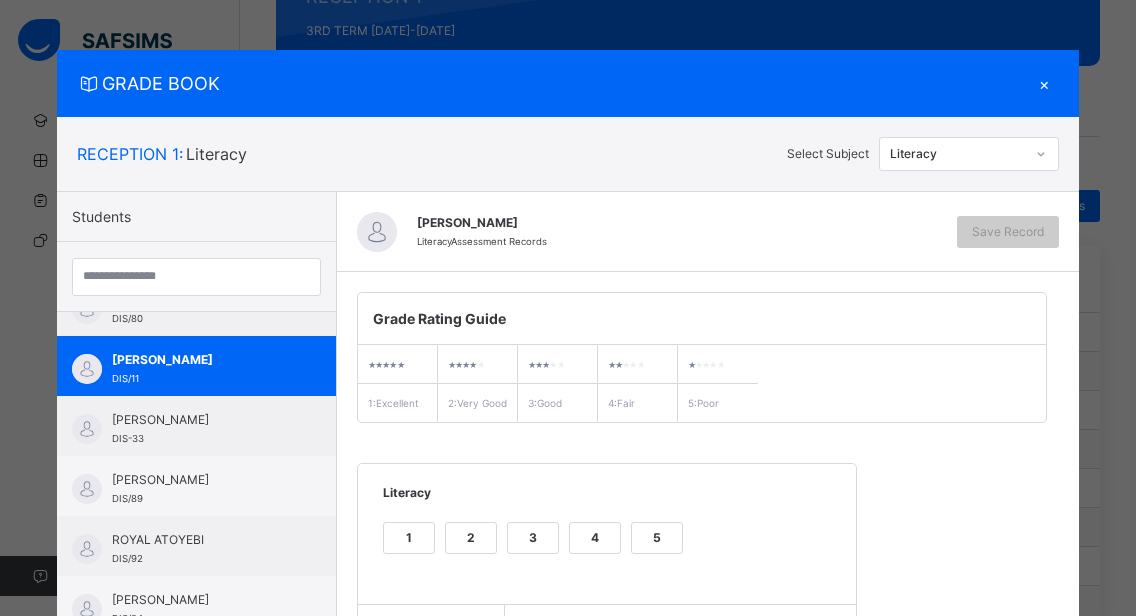 click on "3" at bounding box center (533, 538) 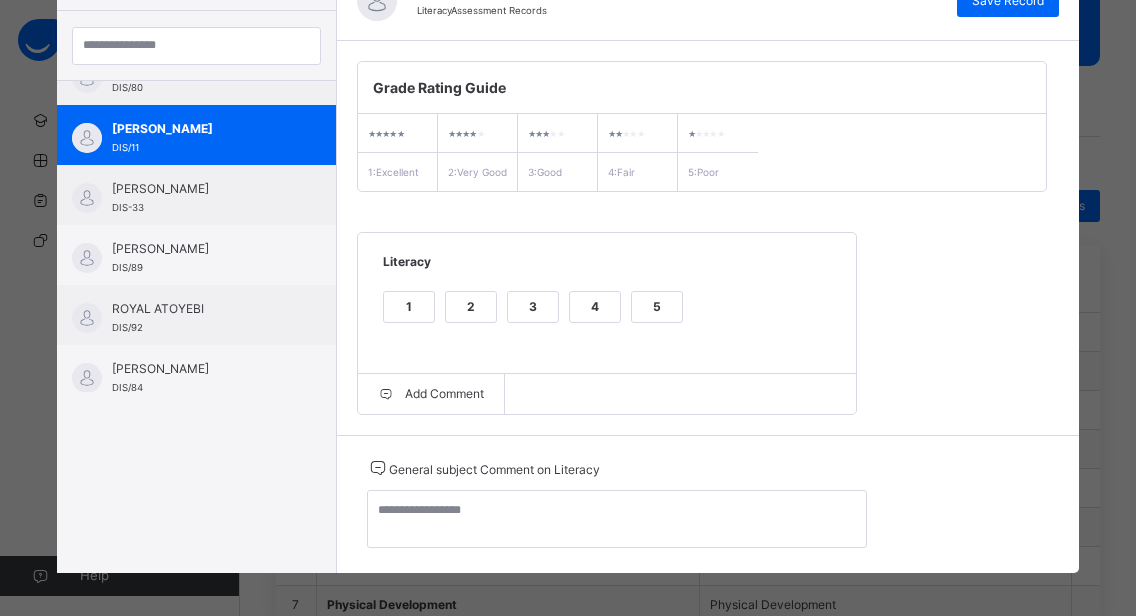 scroll, scrollTop: 259, scrollLeft: 0, axis: vertical 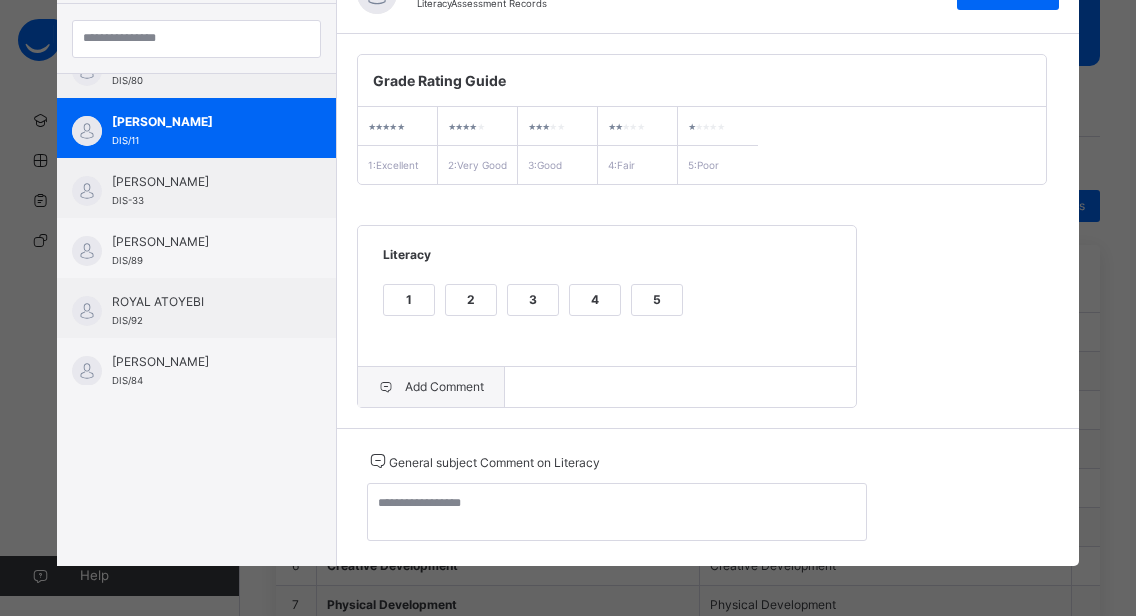 click on "Add Comment" at bounding box center (431, 387) 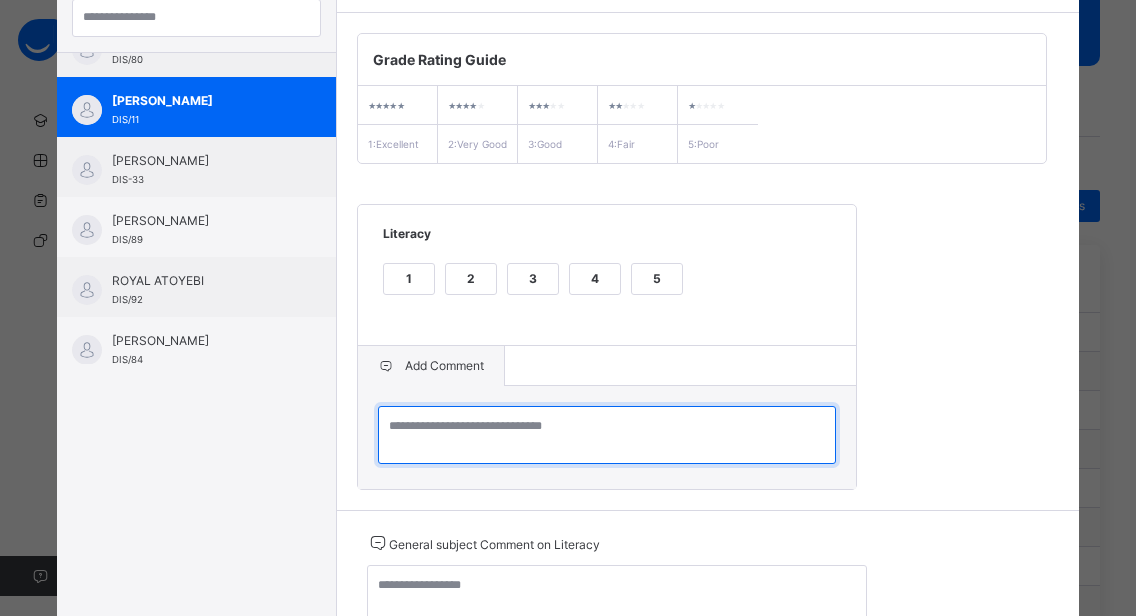 click at bounding box center (607, 435) 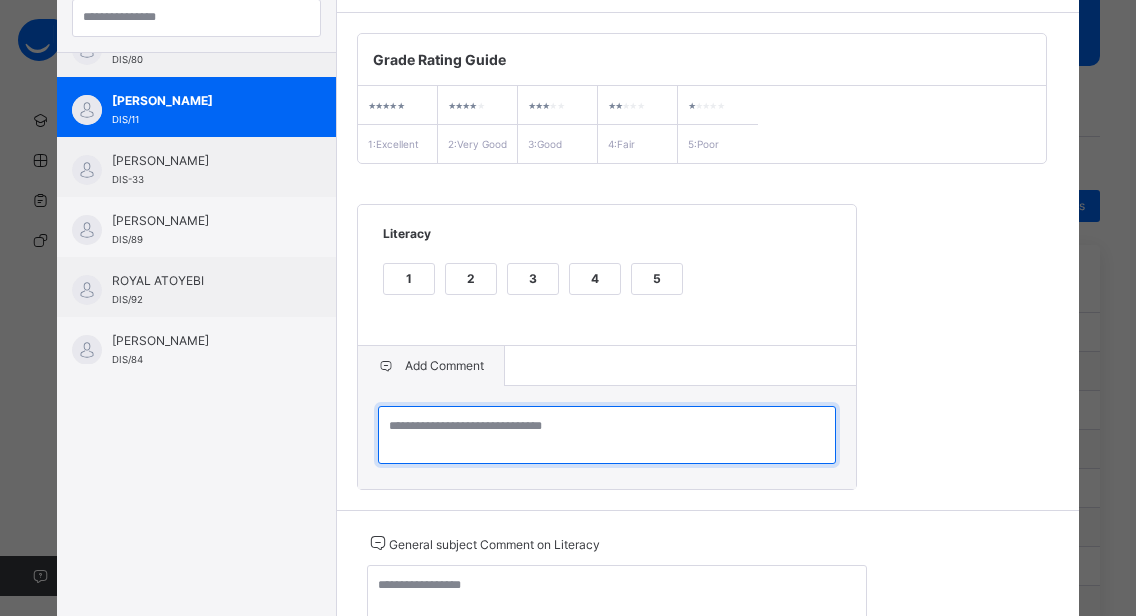 paste on "**********" 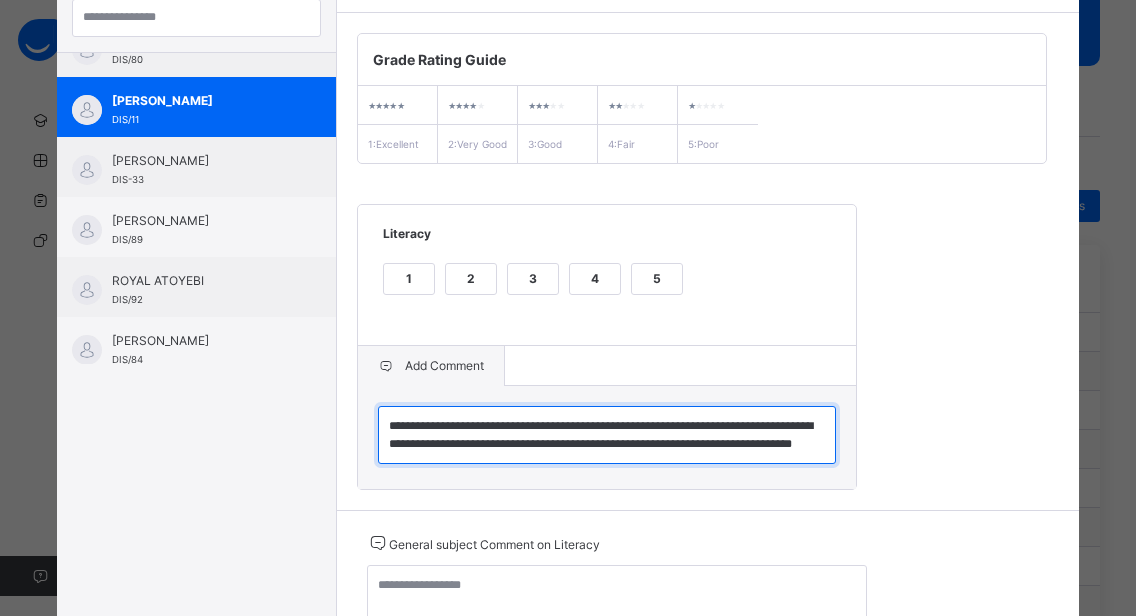 scroll, scrollTop: 6, scrollLeft: 0, axis: vertical 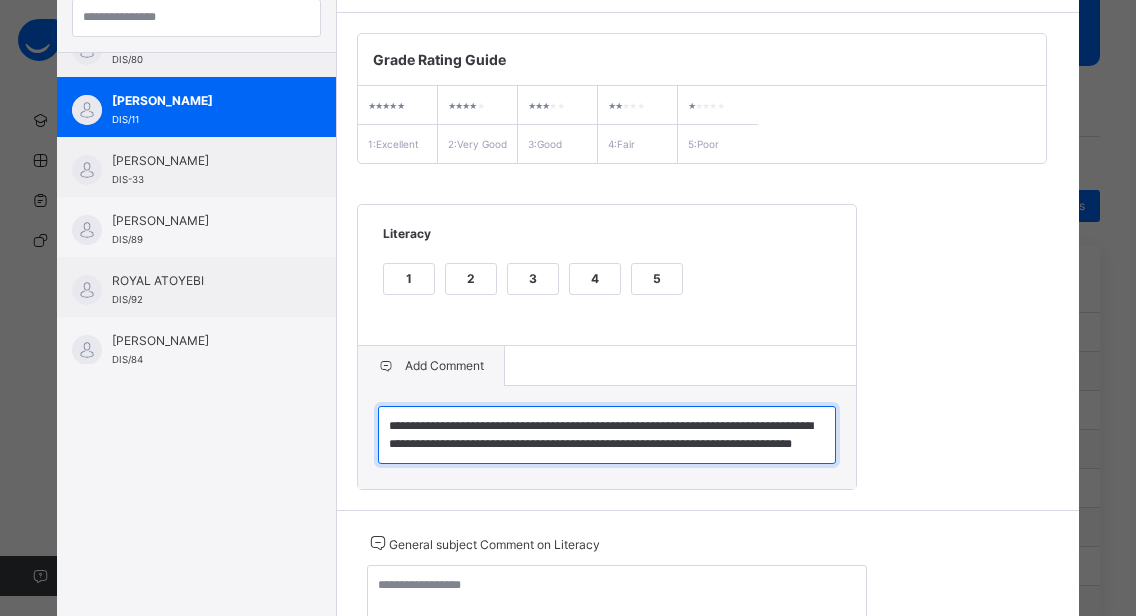 type on "**********" 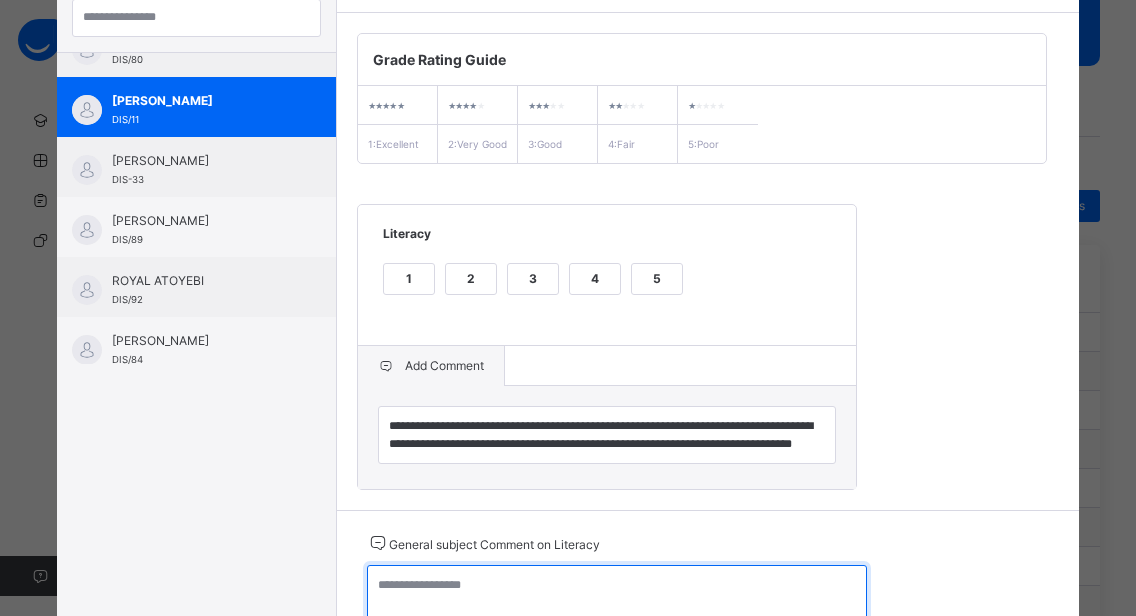 click at bounding box center [617, 594] 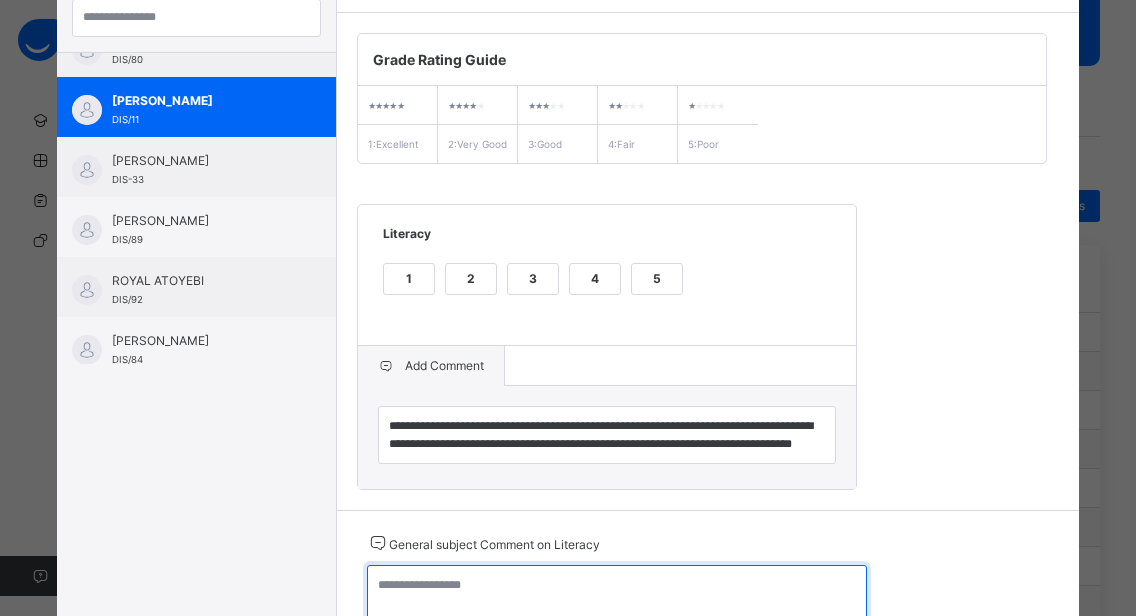 paste on "**********" 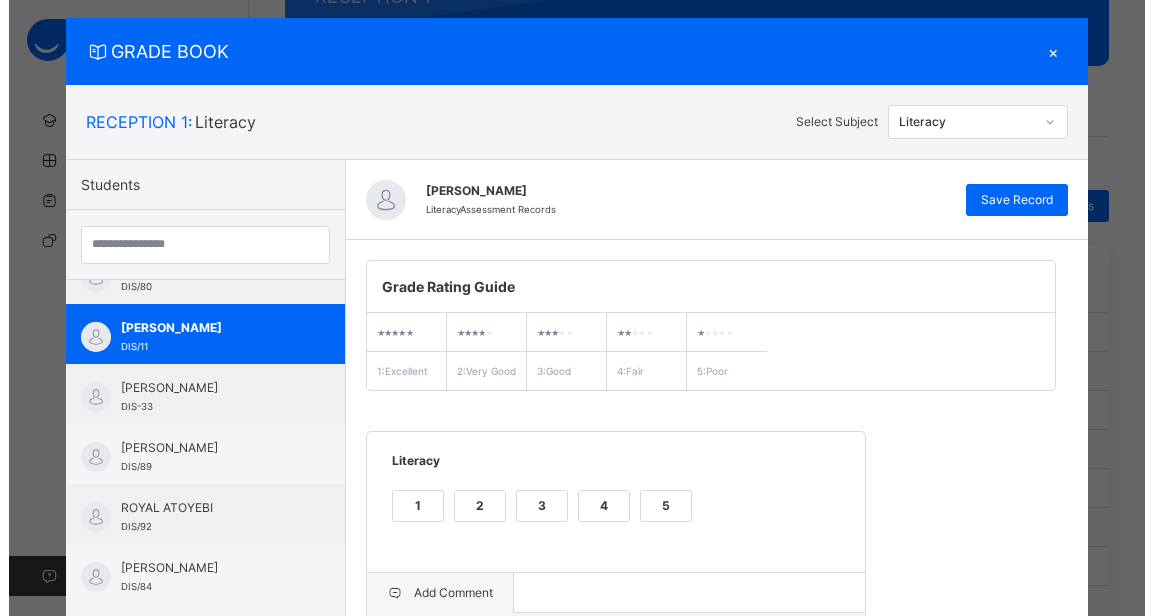 scroll, scrollTop: 0, scrollLeft: 0, axis: both 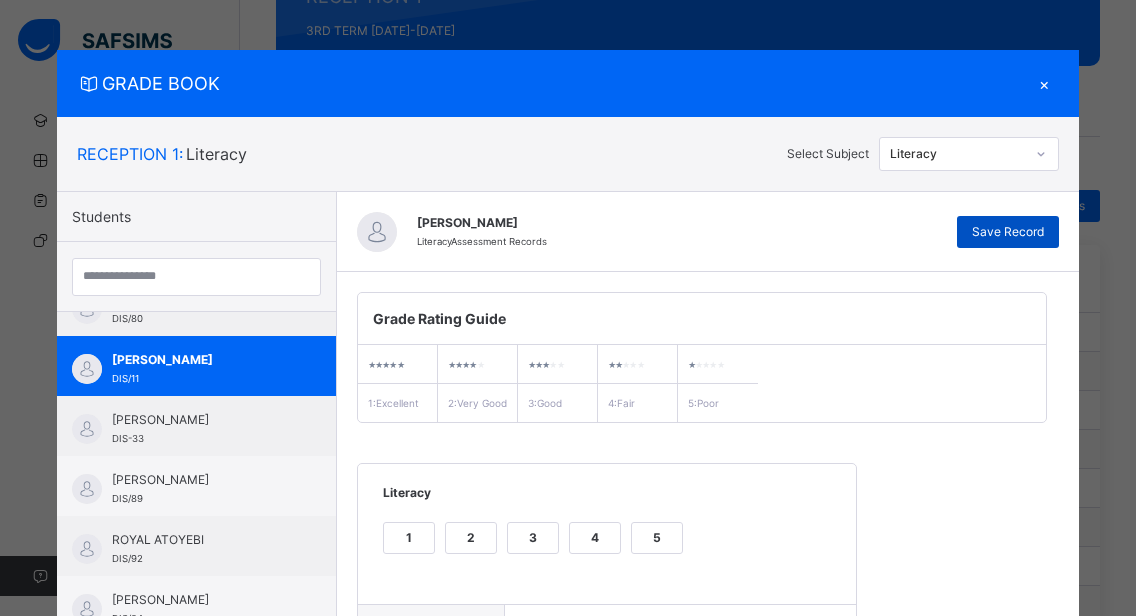 type on "**********" 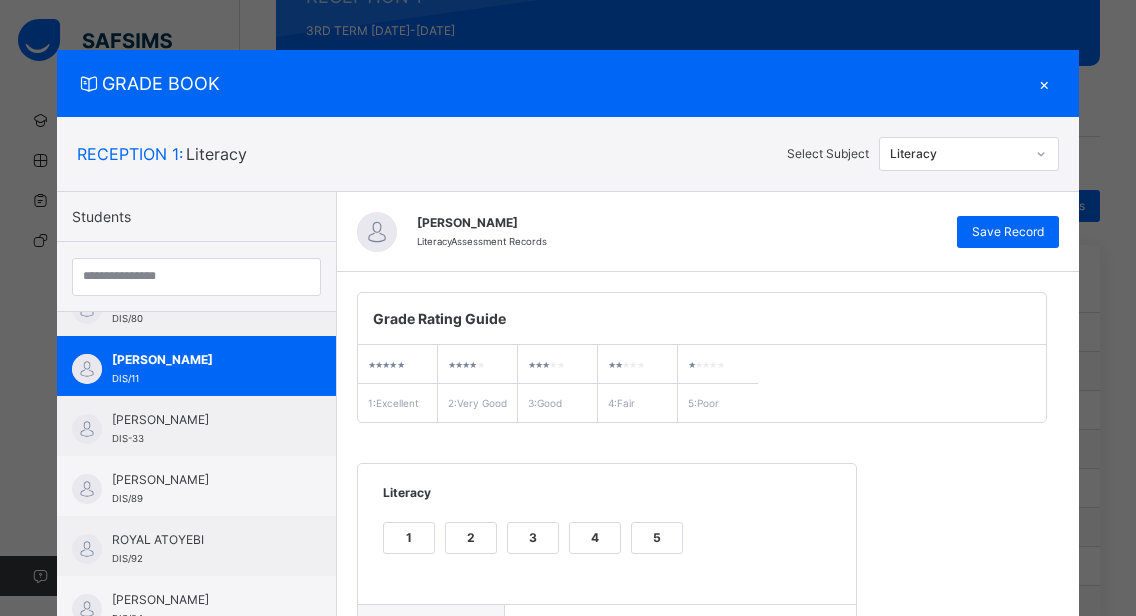click on "×" at bounding box center (1044, 83) 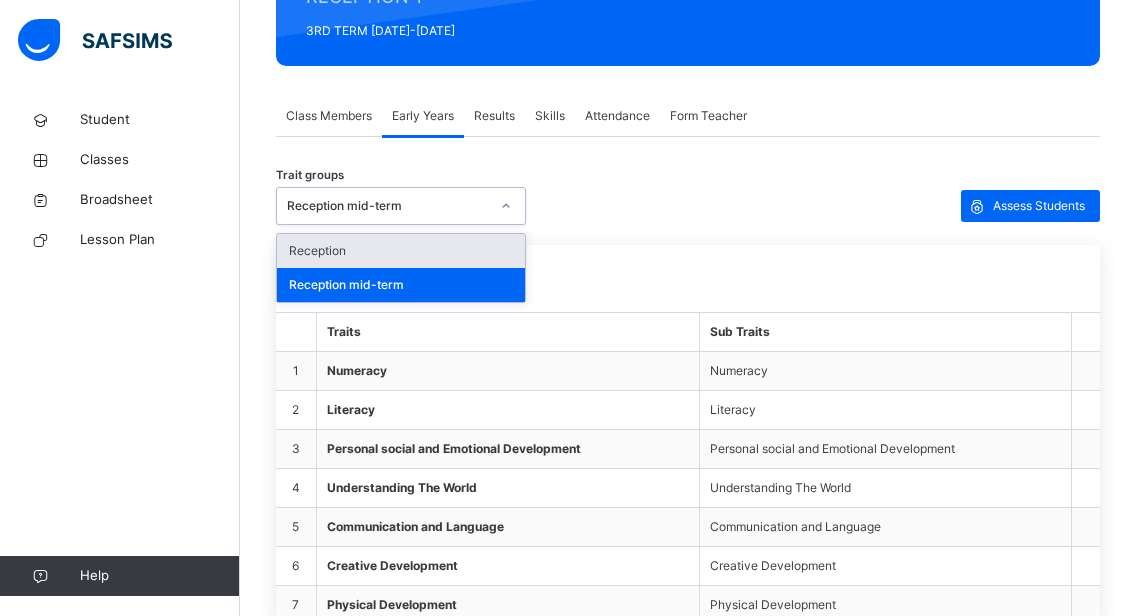 click 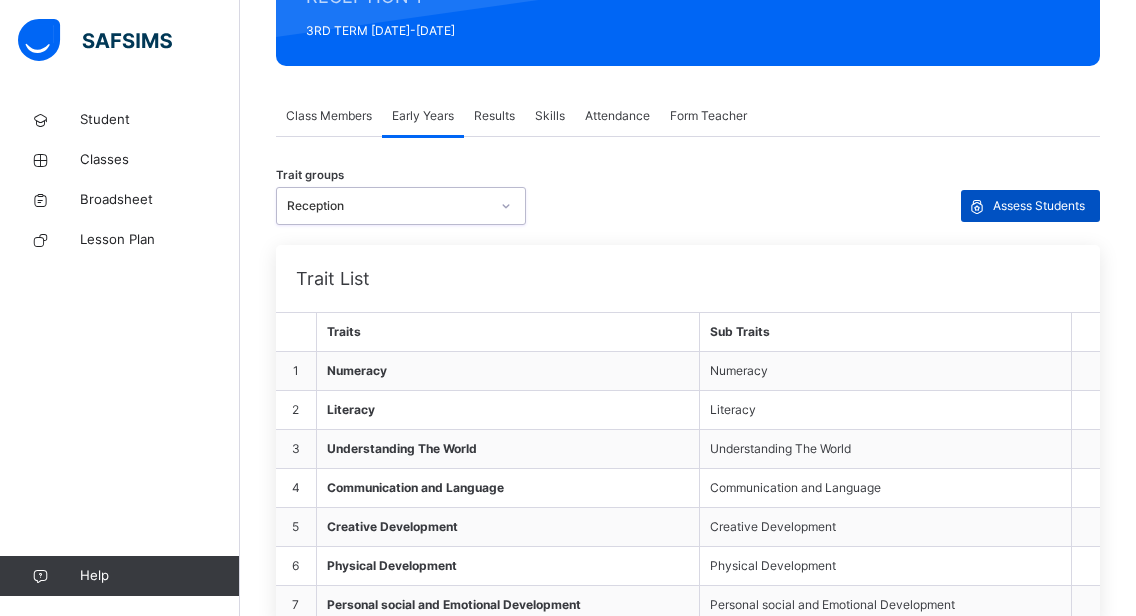 click on "Assess Students" at bounding box center (1039, 206) 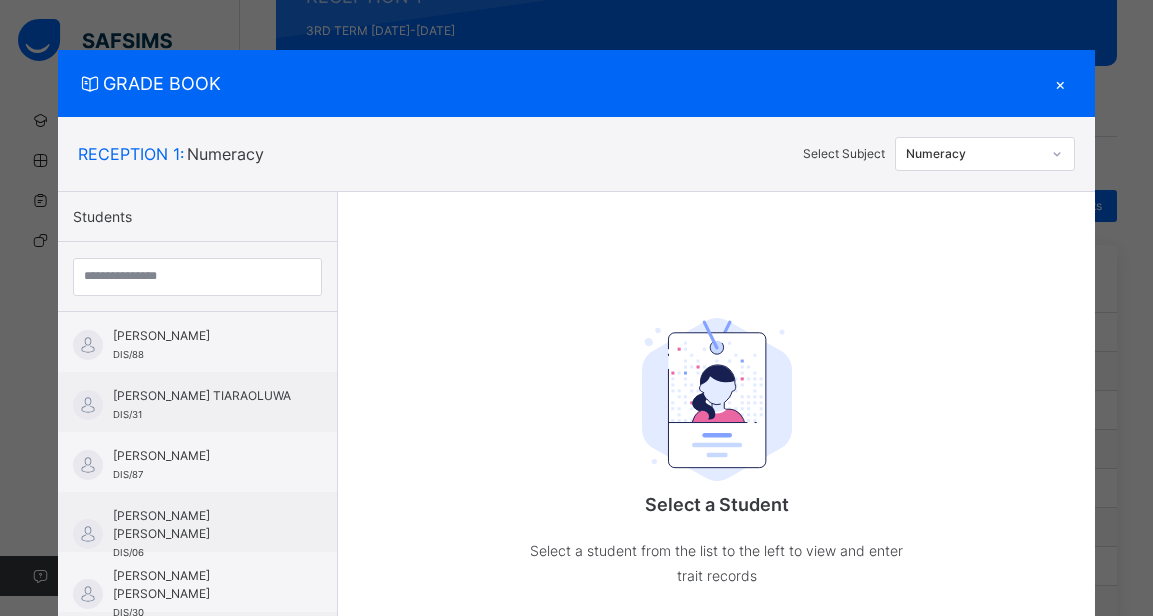 scroll, scrollTop: 272, scrollLeft: 0, axis: vertical 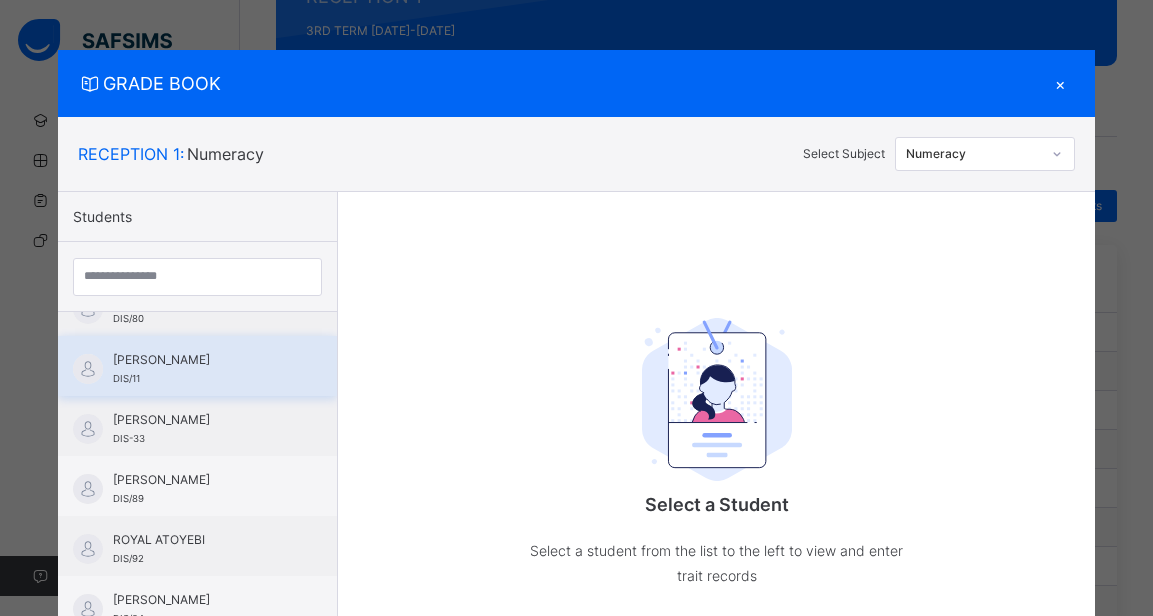 click on "[PERSON_NAME] DIS/11" at bounding box center [197, 366] 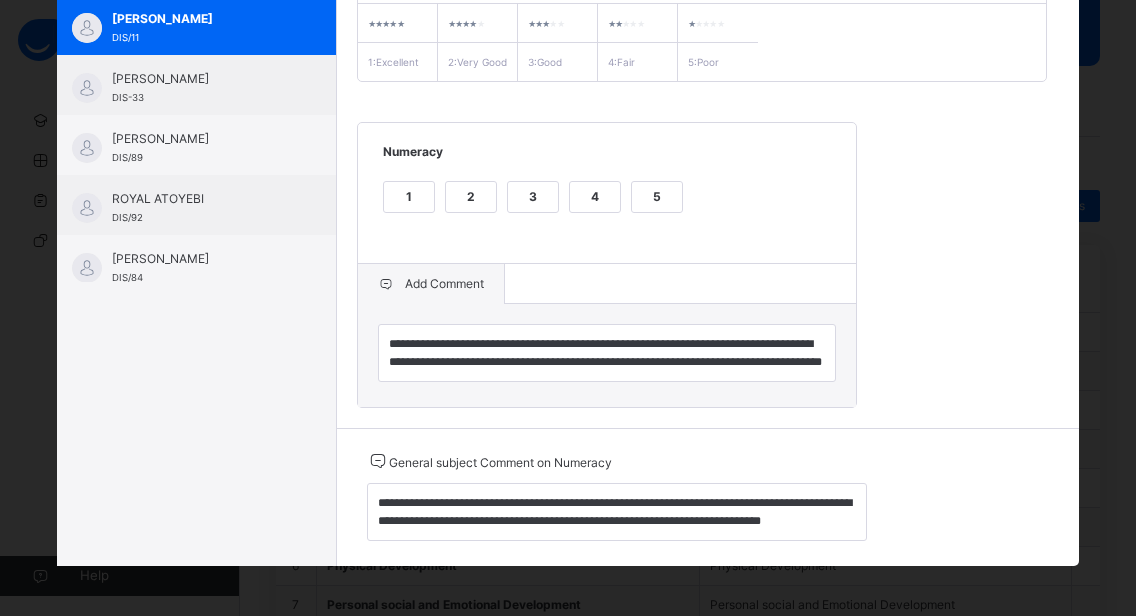 scroll, scrollTop: 362, scrollLeft: 0, axis: vertical 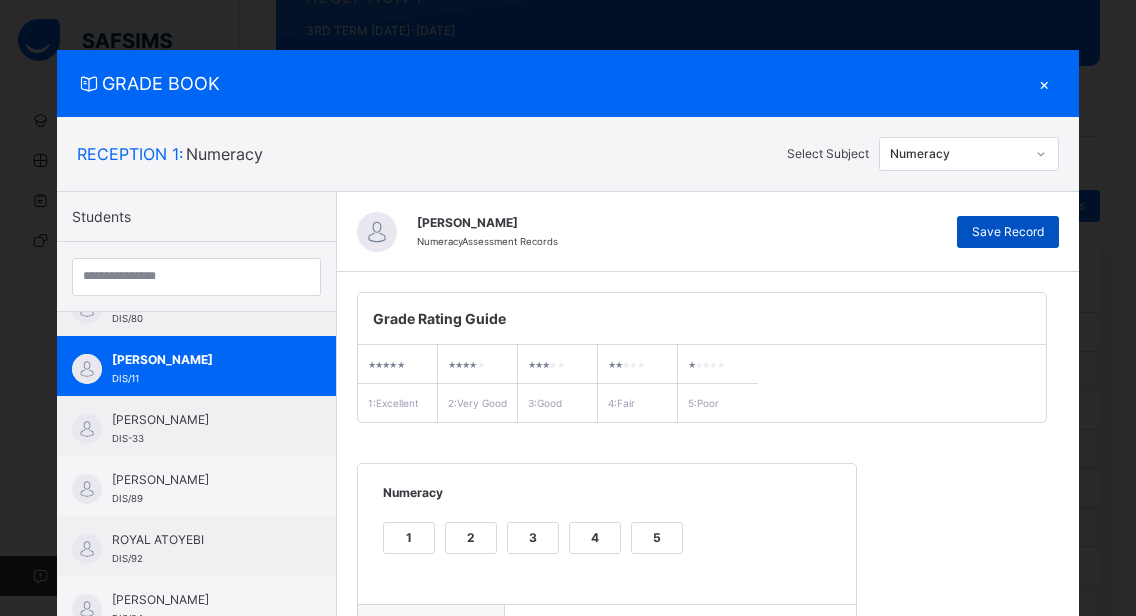 click on "Save Record" at bounding box center (1008, 232) 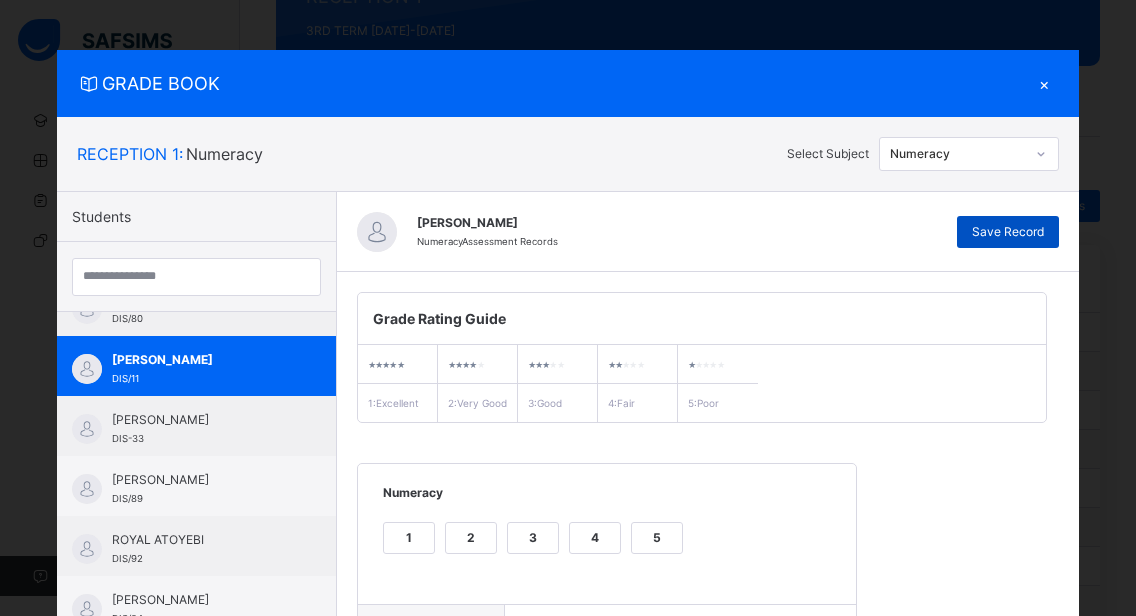 click on "Save Record" at bounding box center (1008, 232) 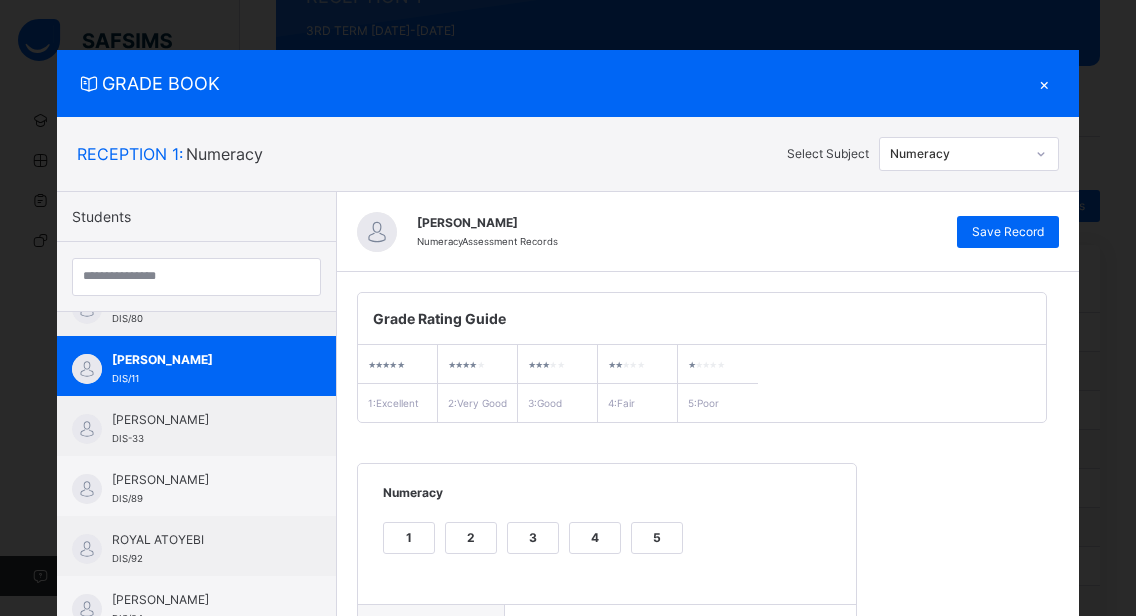 click on "×" at bounding box center (1044, 83) 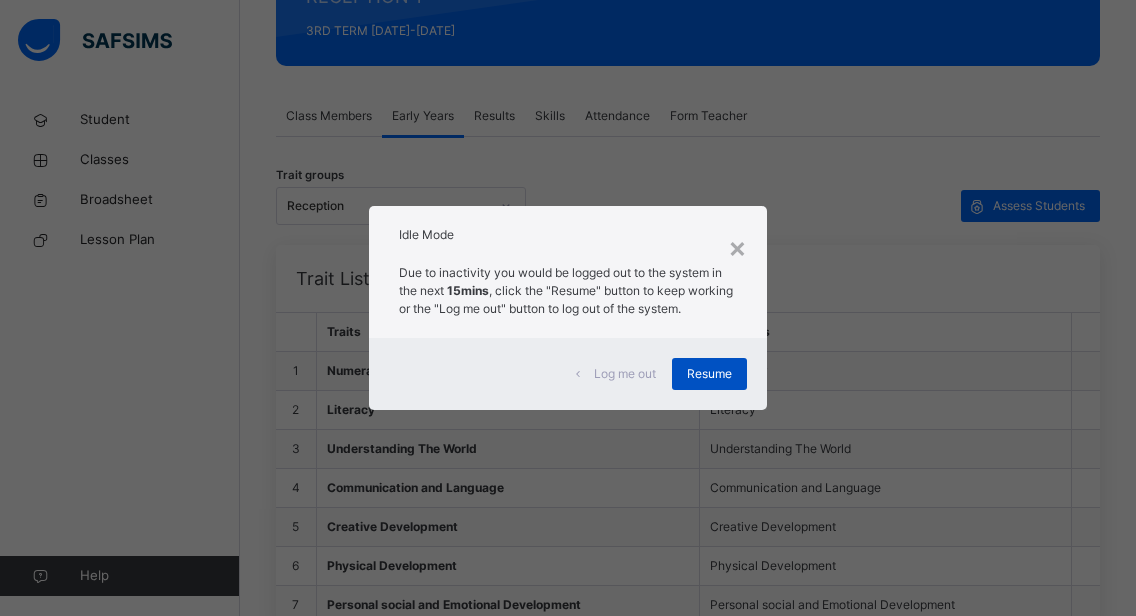 click on "Resume" at bounding box center (709, 374) 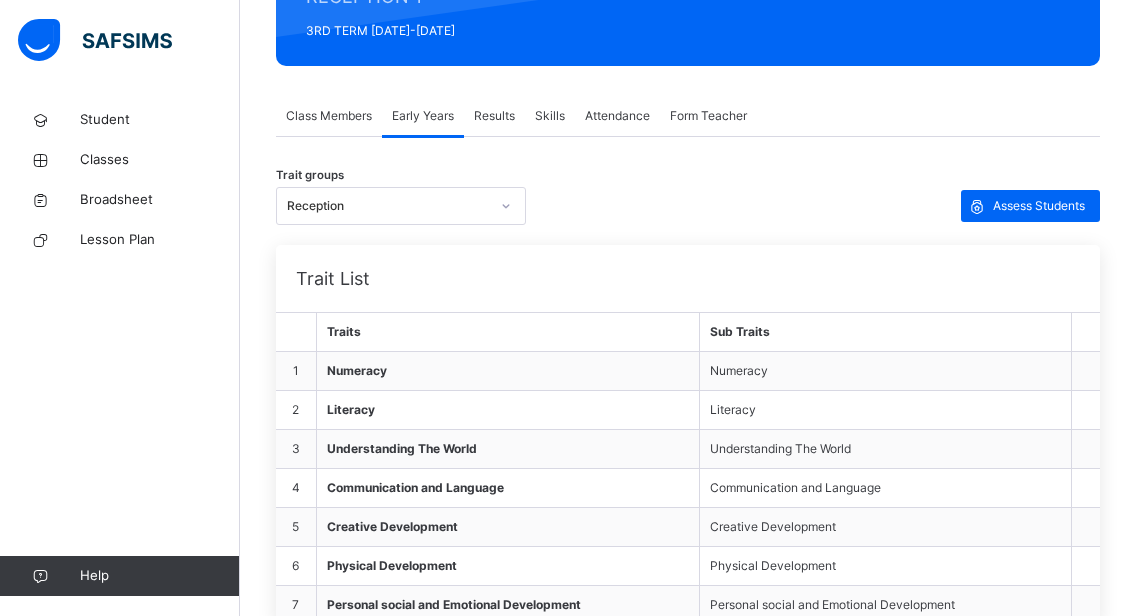 click 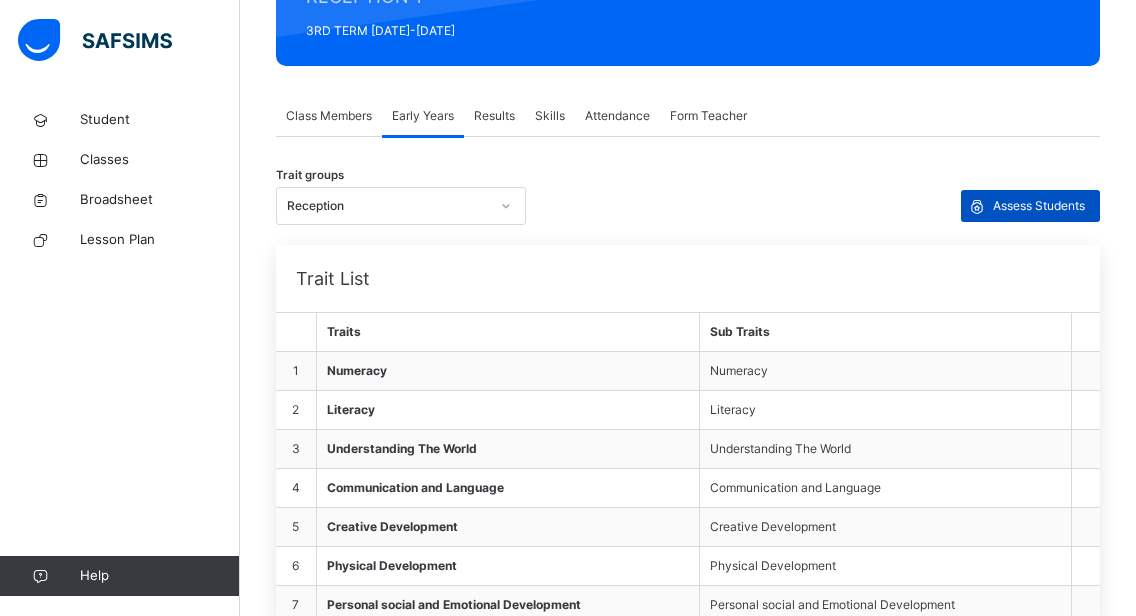 click on "Assess Students" at bounding box center [1039, 206] 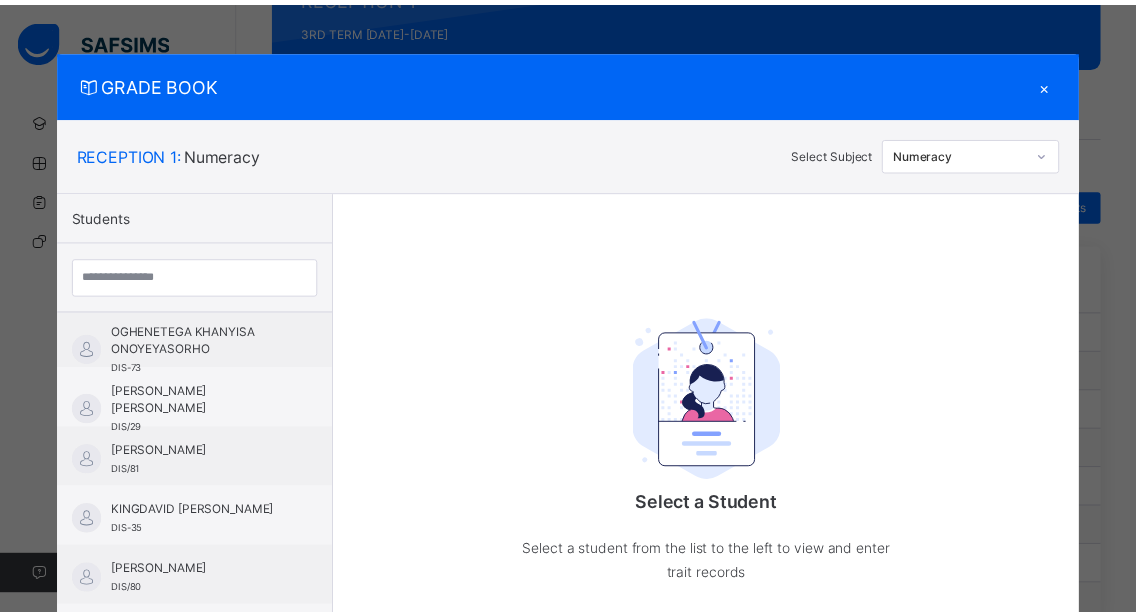 scroll, scrollTop: 816, scrollLeft: 0, axis: vertical 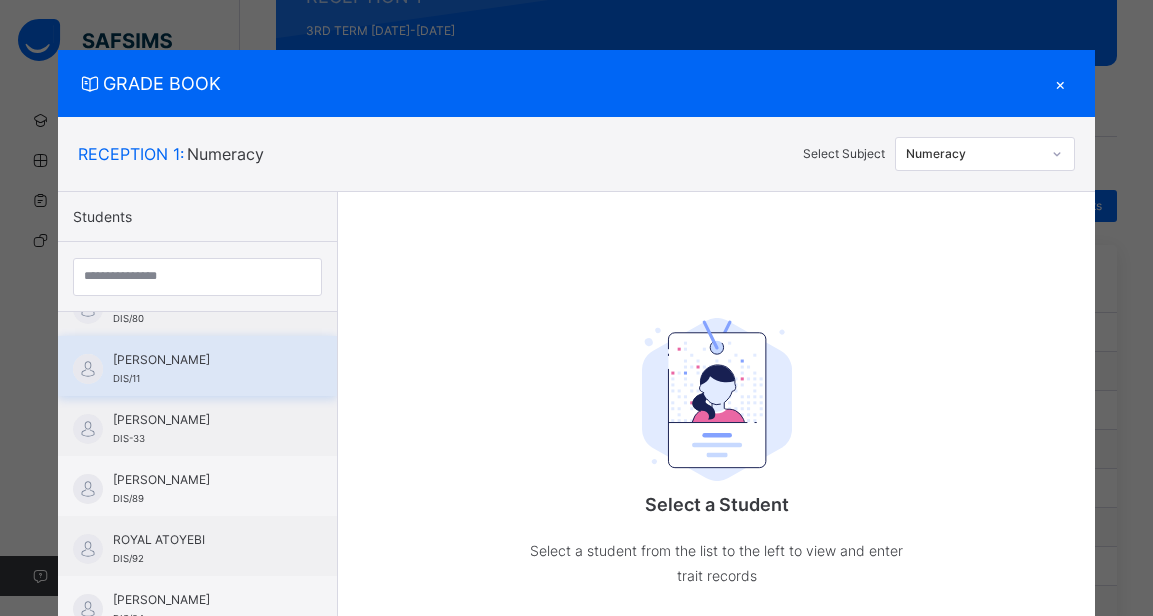 click on "[PERSON_NAME] DIS/11" at bounding box center [197, 366] 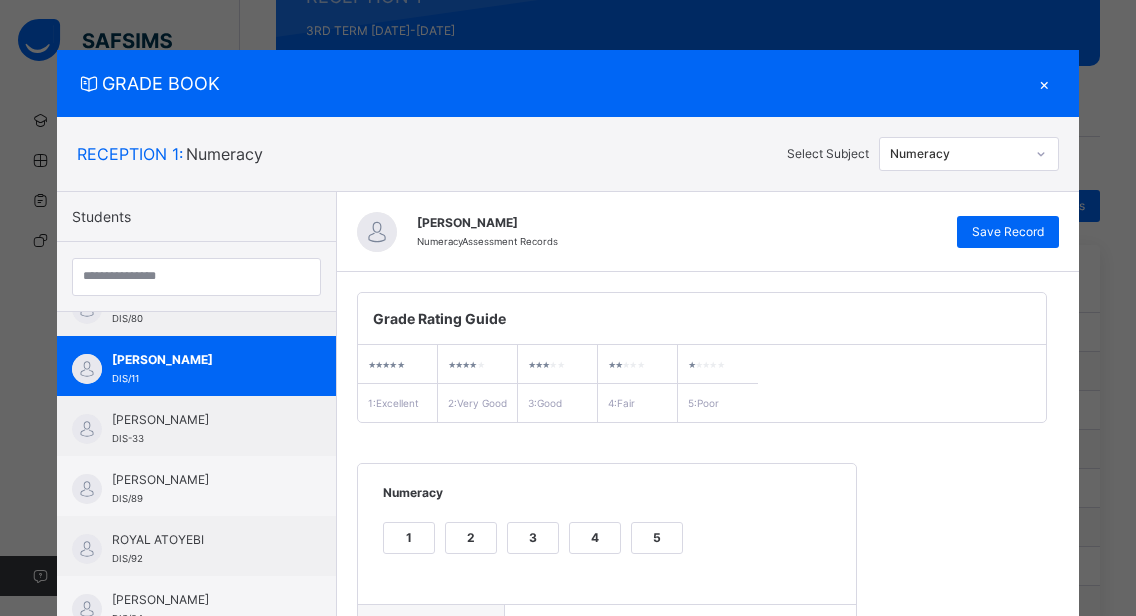 click 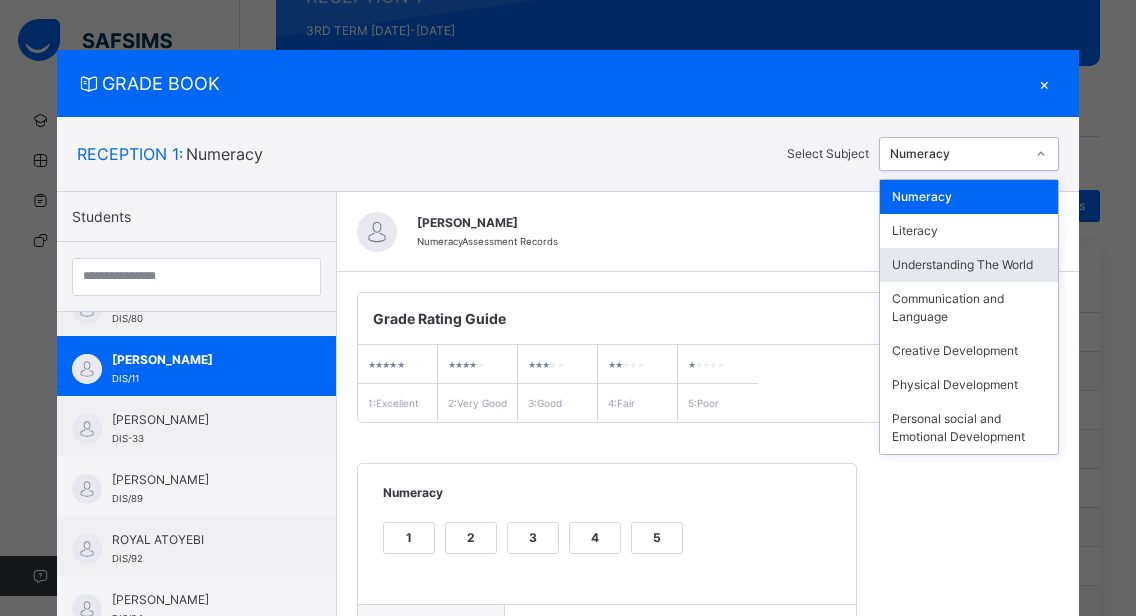 click on "Understanding The World" at bounding box center [969, 265] 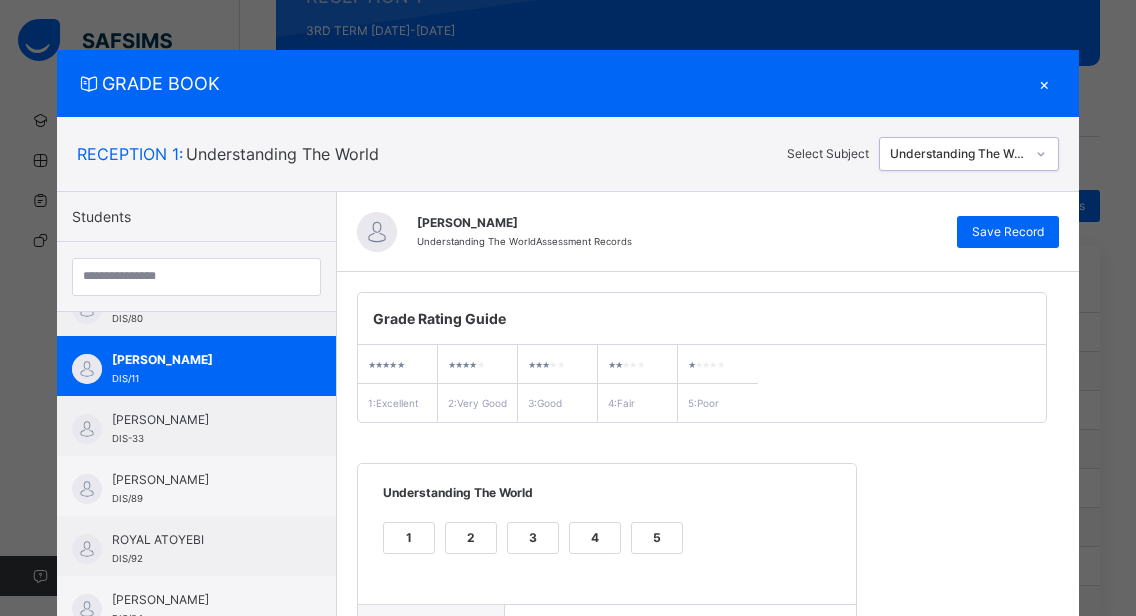 scroll, scrollTop: 362, scrollLeft: 0, axis: vertical 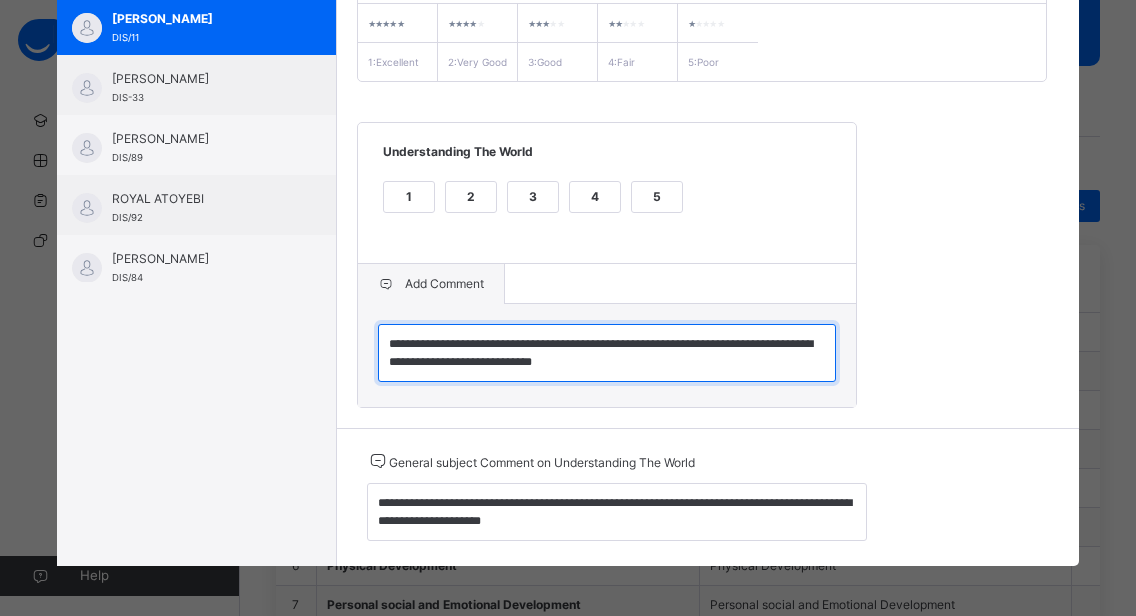 click on "**********" at bounding box center [607, 353] 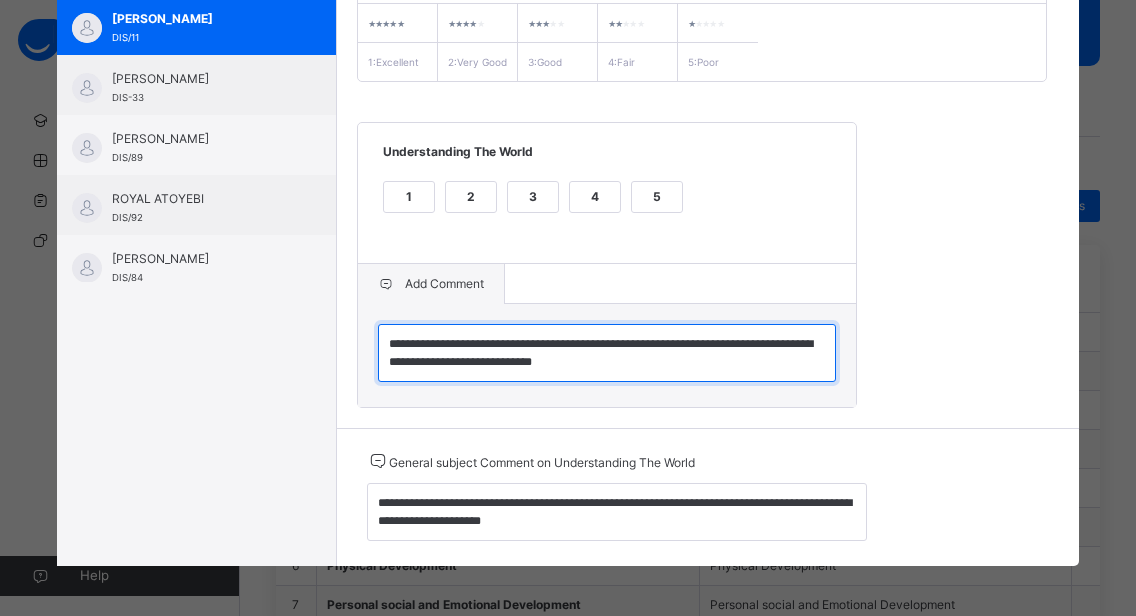 drag, startPoint x: 374, startPoint y: 340, endPoint x: 603, endPoint y: 364, distance: 230.25421 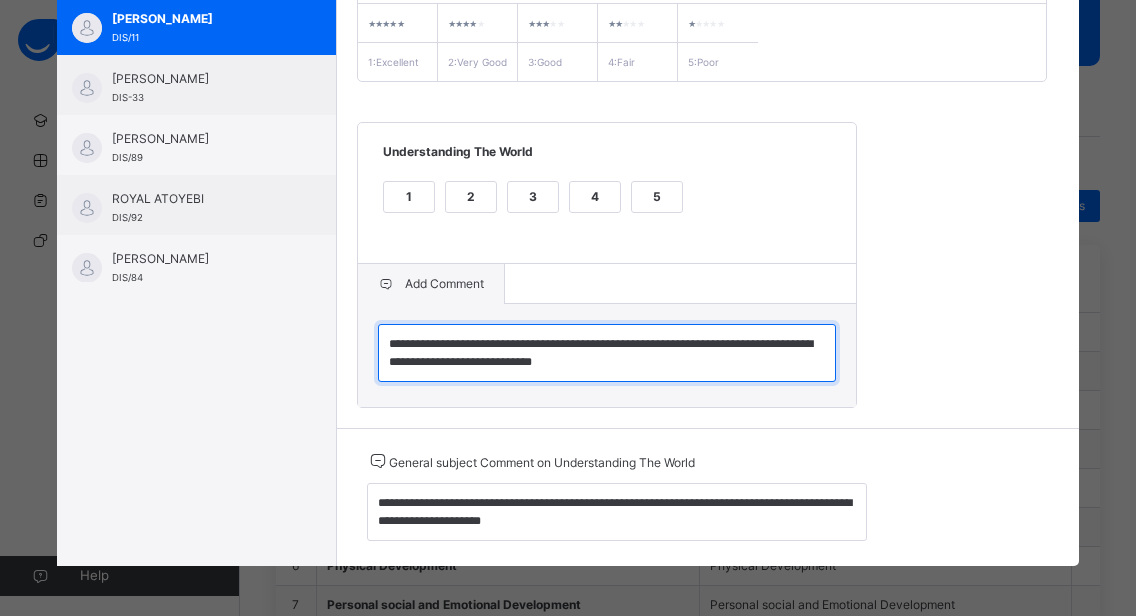 click on "**********" at bounding box center [607, 353] 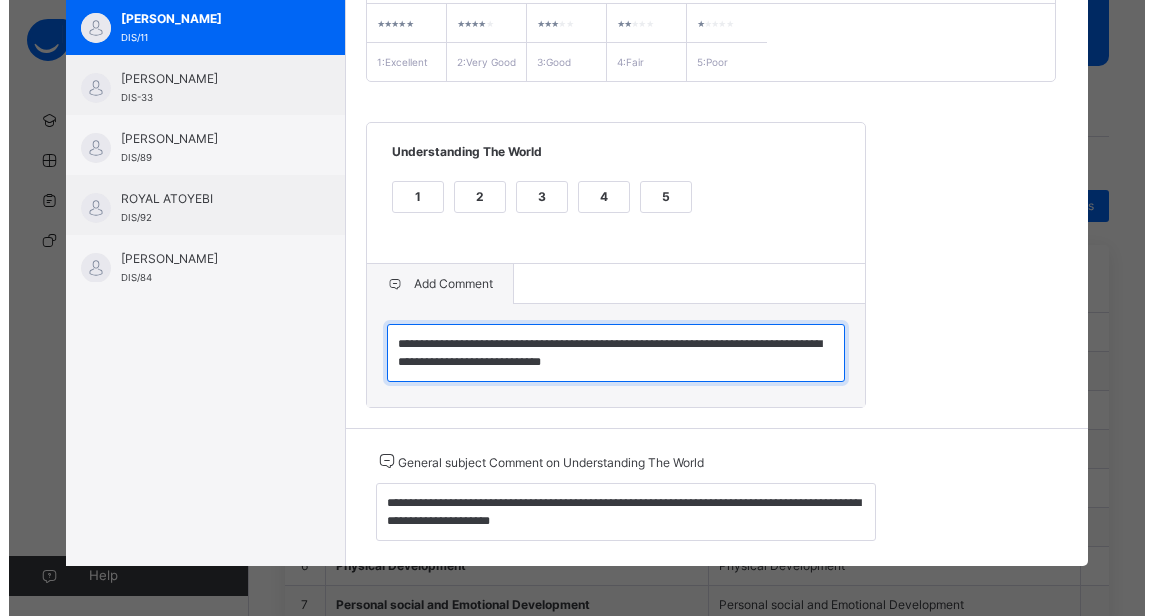 scroll, scrollTop: 0, scrollLeft: 0, axis: both 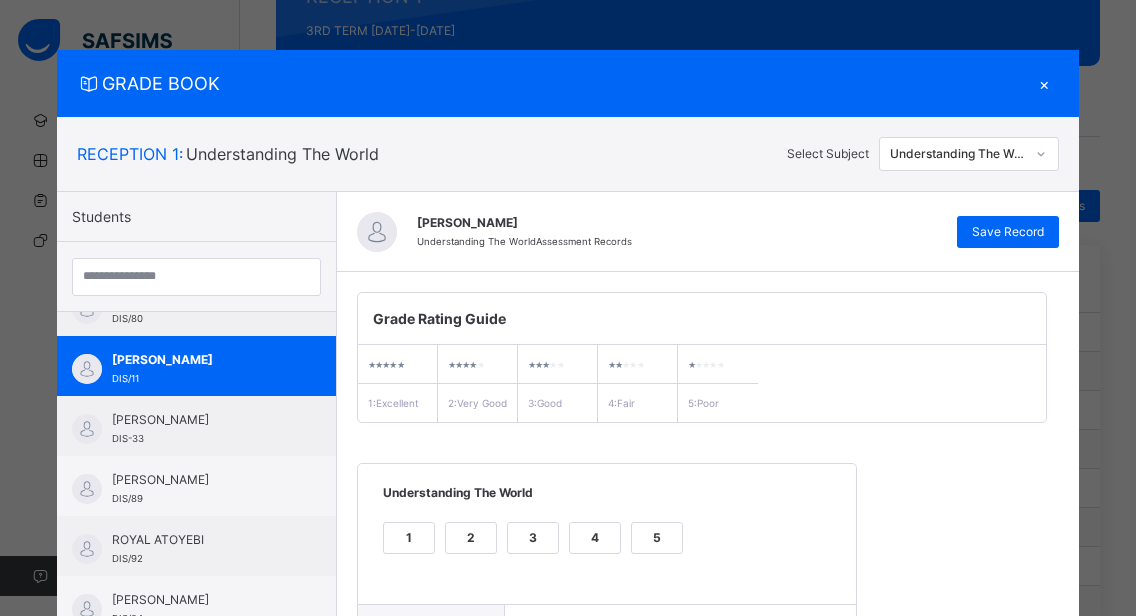 click on "×" at bounding box center [1044, 83] 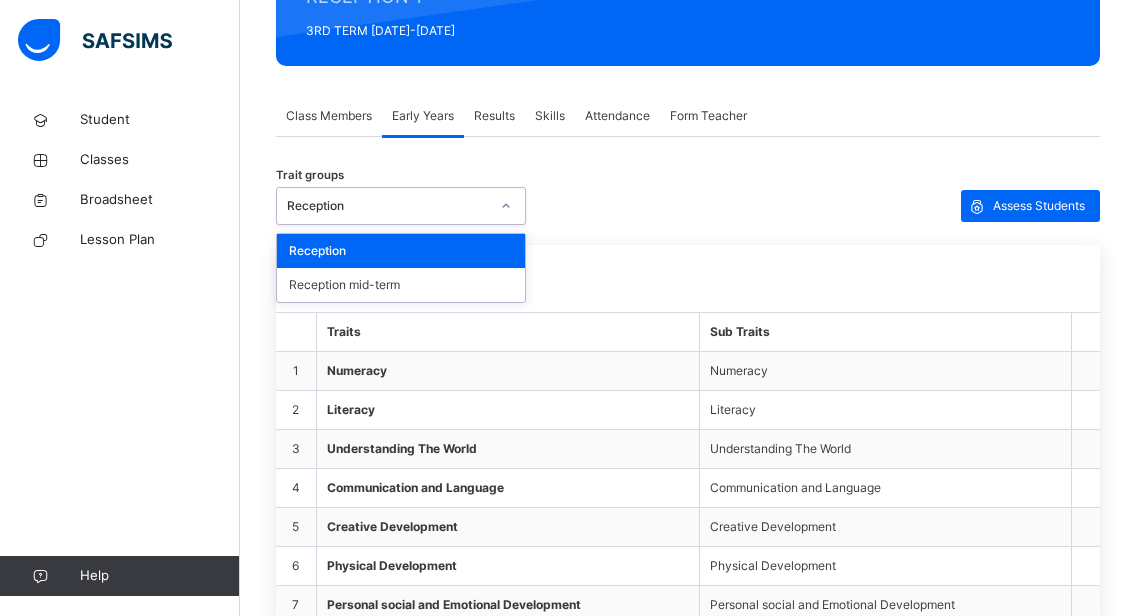 click 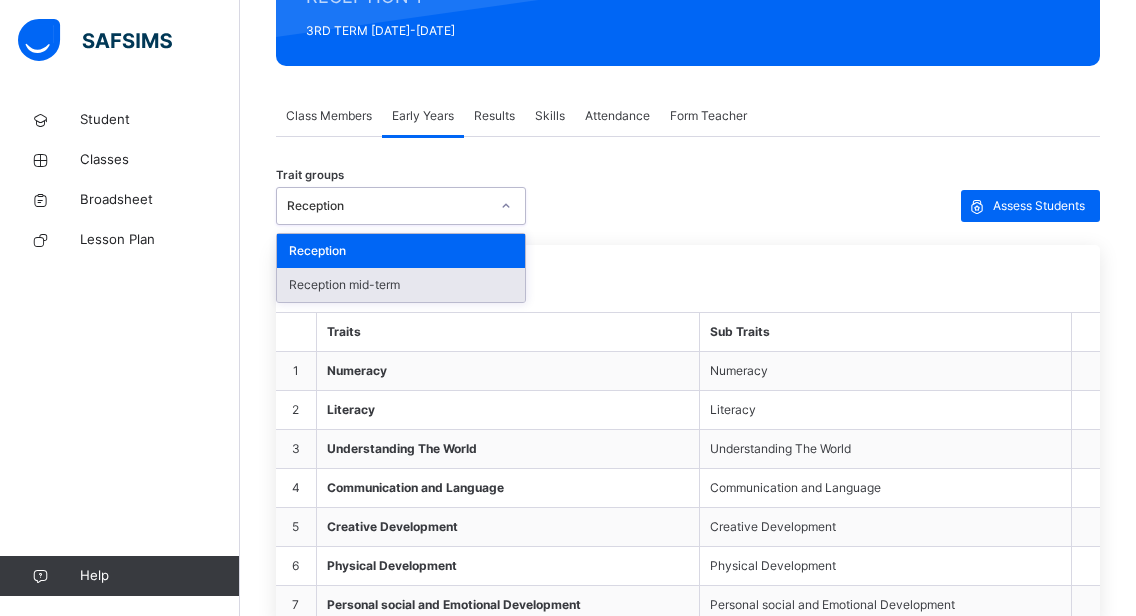 click on "Reception mid-term" at bounding box center [401, 285] 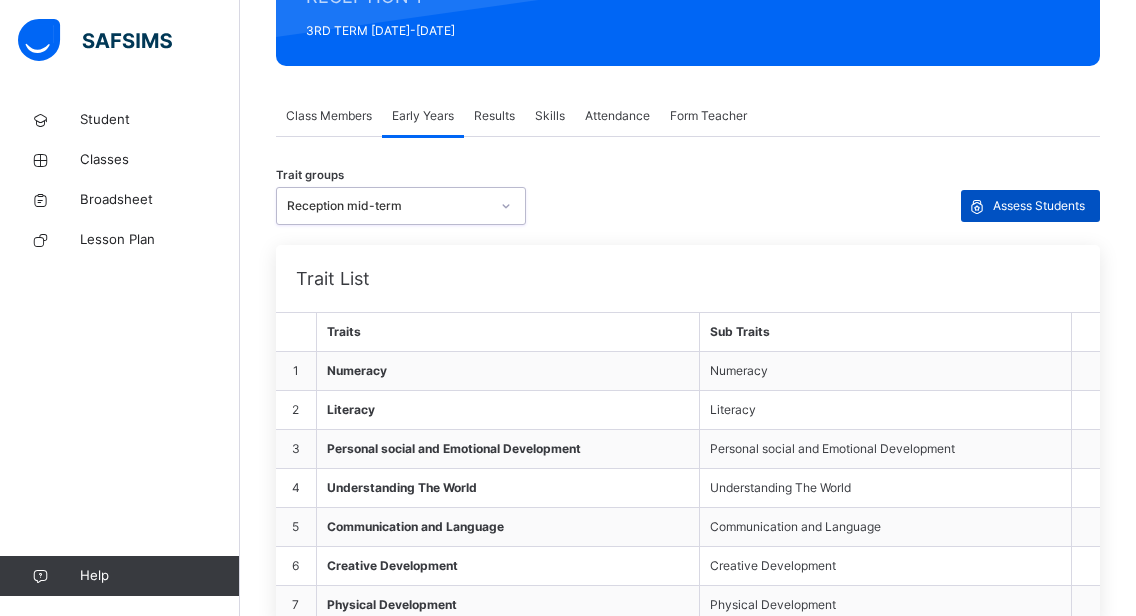 click on "Assess Students" at bounding box center (1039, 206) 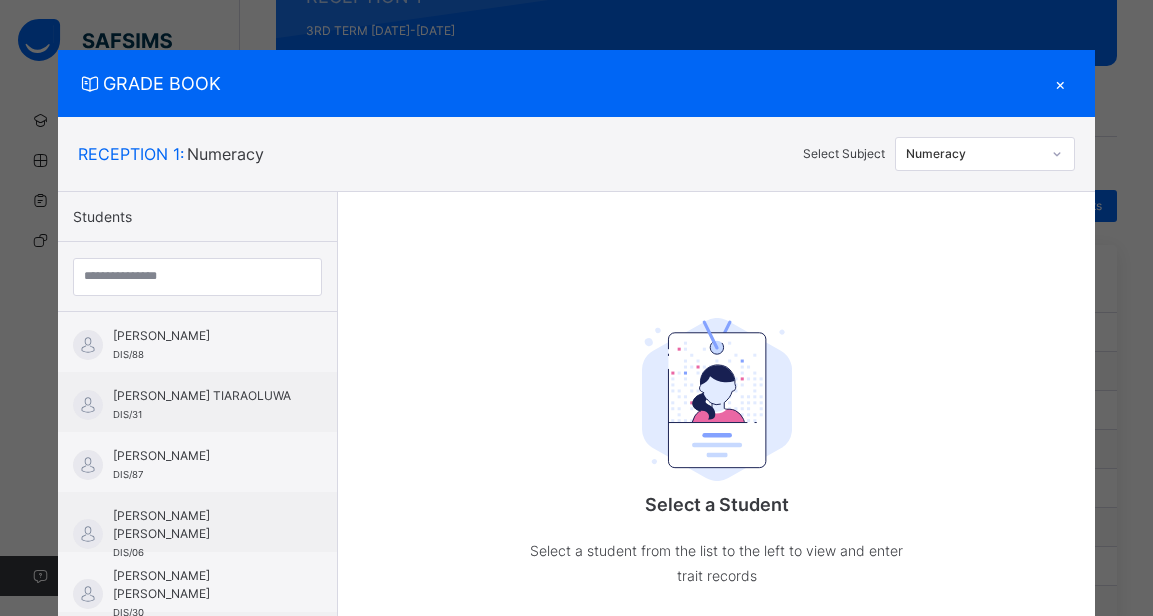 scroll, scrollTop: 272, scrollLeft: 0, axis: vertical 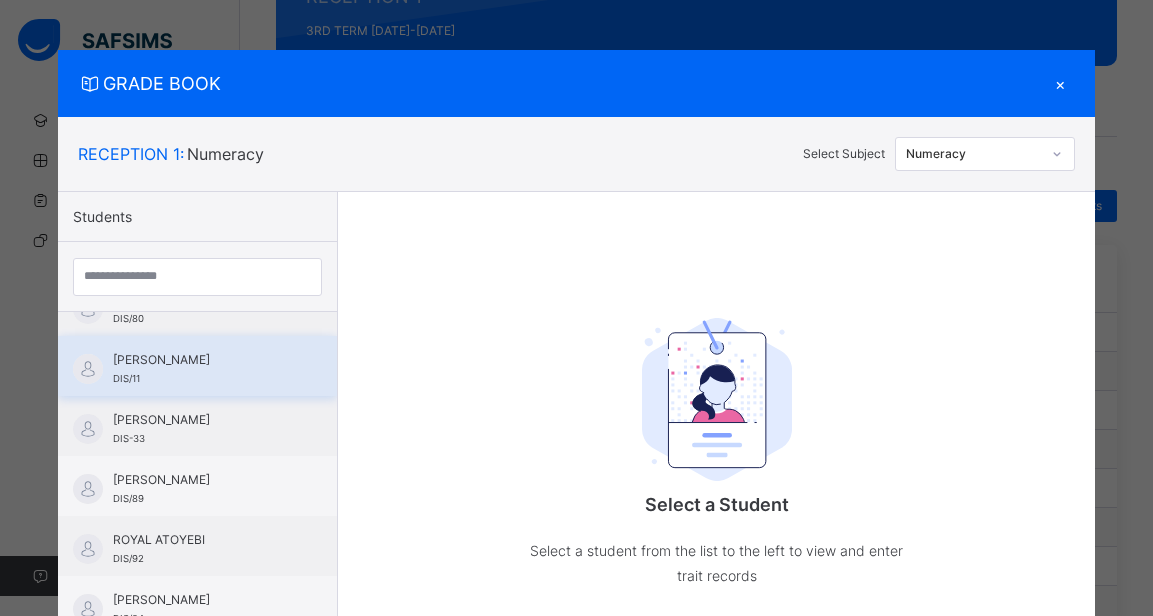 click on "[PERSON_NAME] DIS/11" at bounding box center [197, 366] 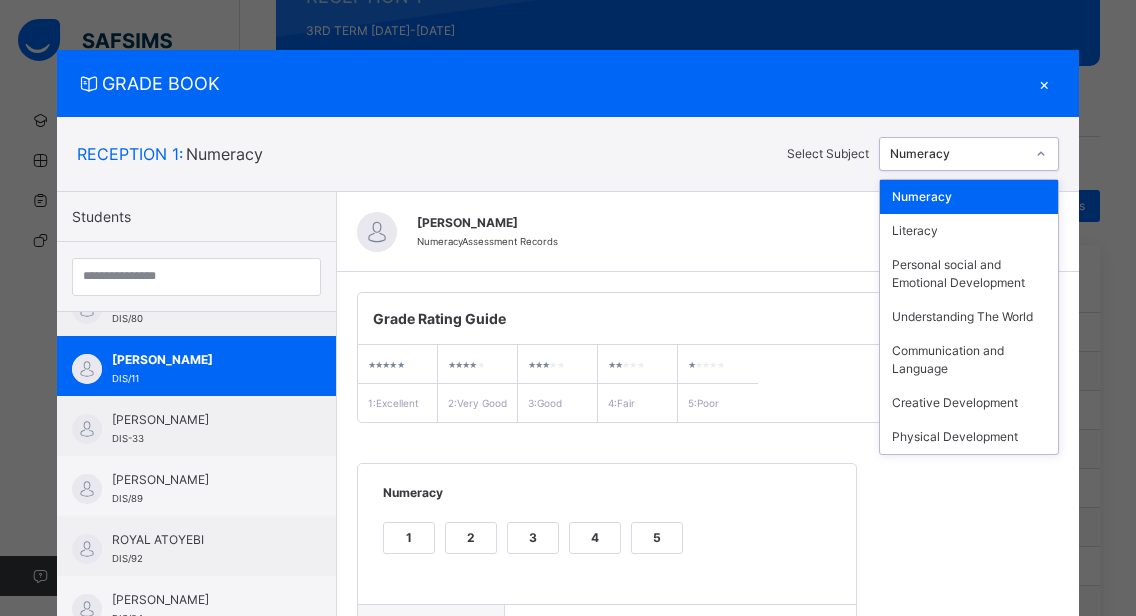 click 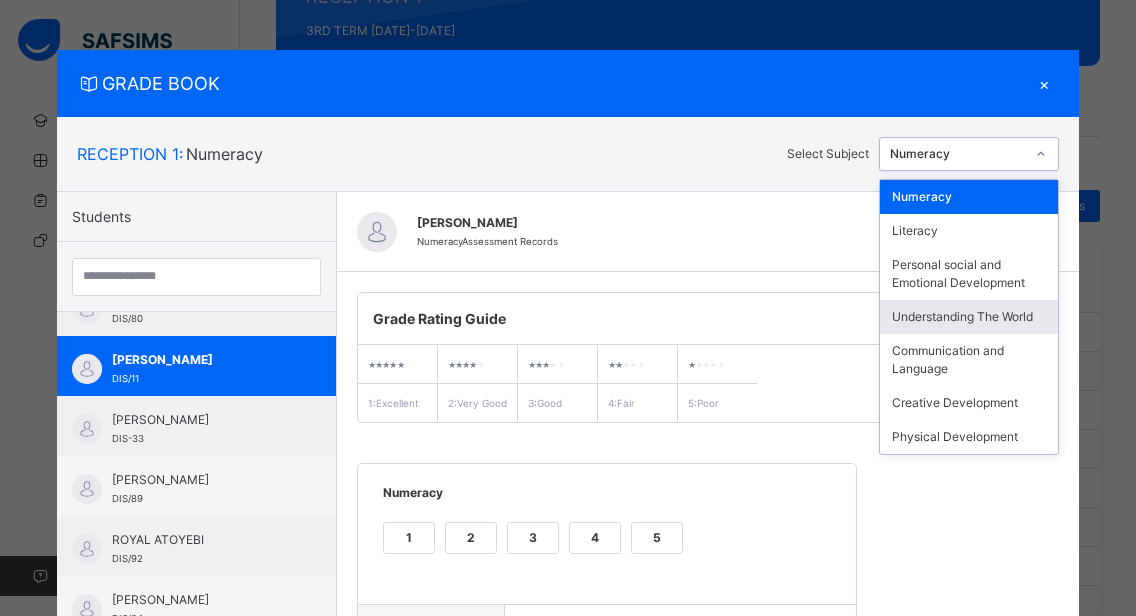 click on "Understanding The World" at bounding box center (969, 317) 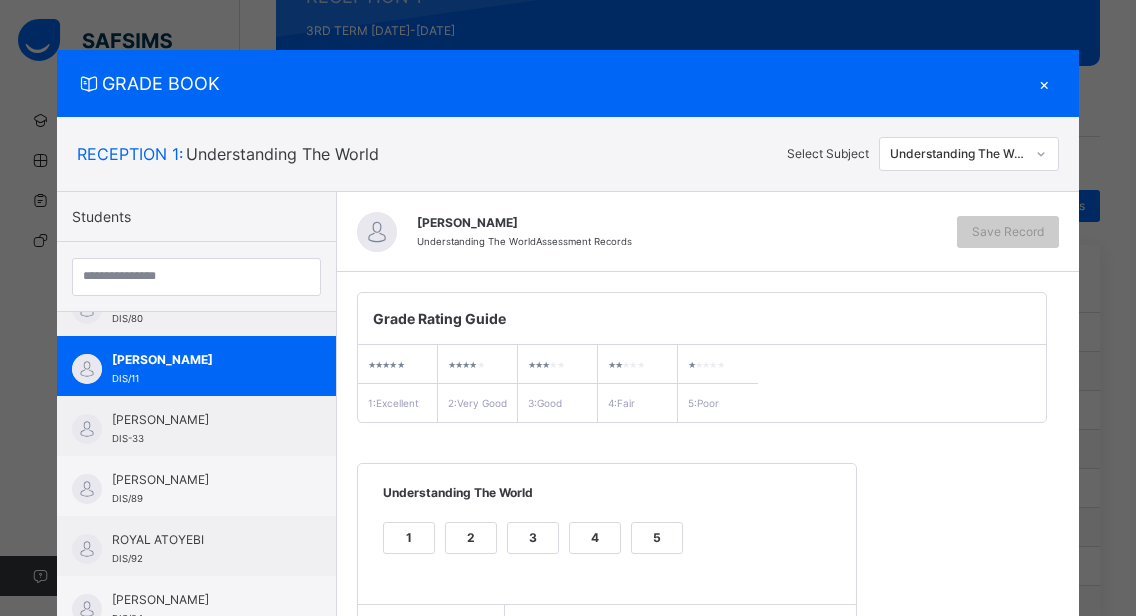 click on "2" at bounding box center (471, 538) 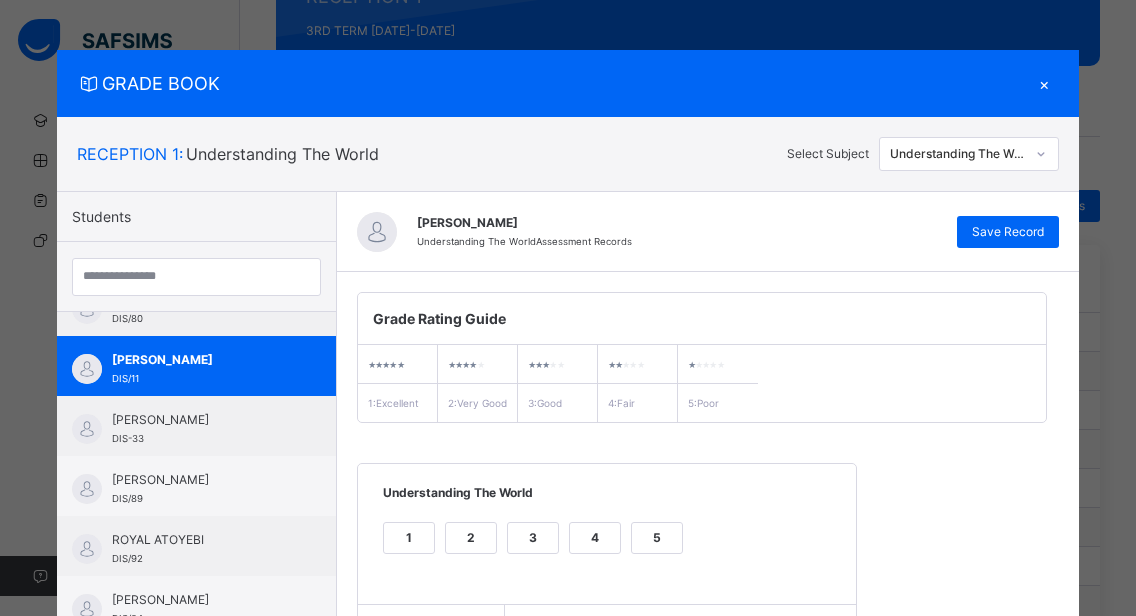 scroll, scrollTop: 259, scrollLeft: 0, axis: vertical 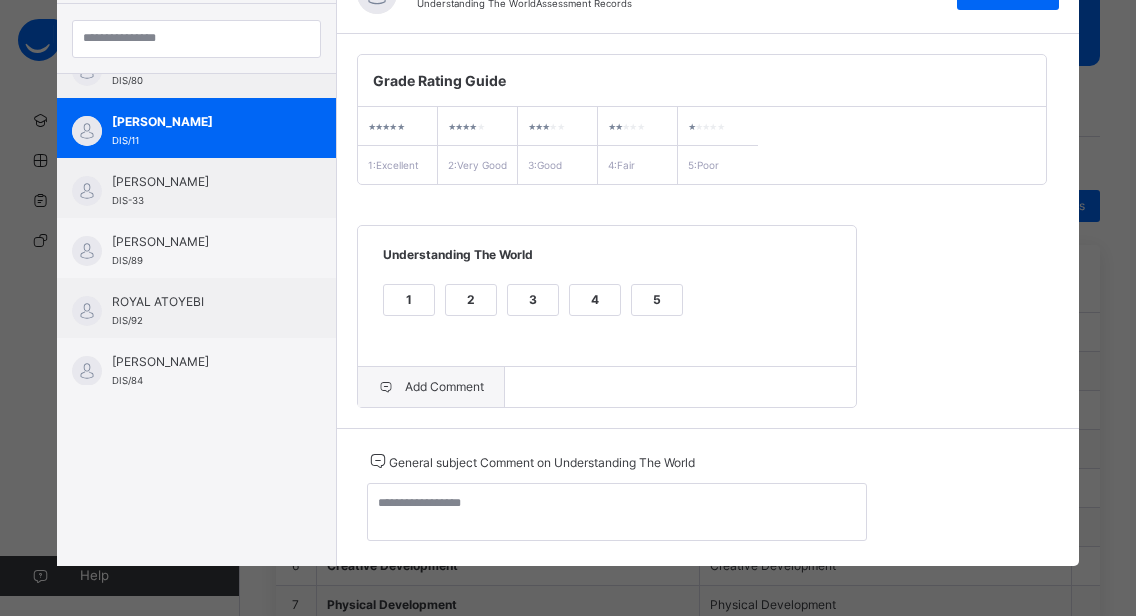 click on "Add Comment" at bounding box center (431, 387) 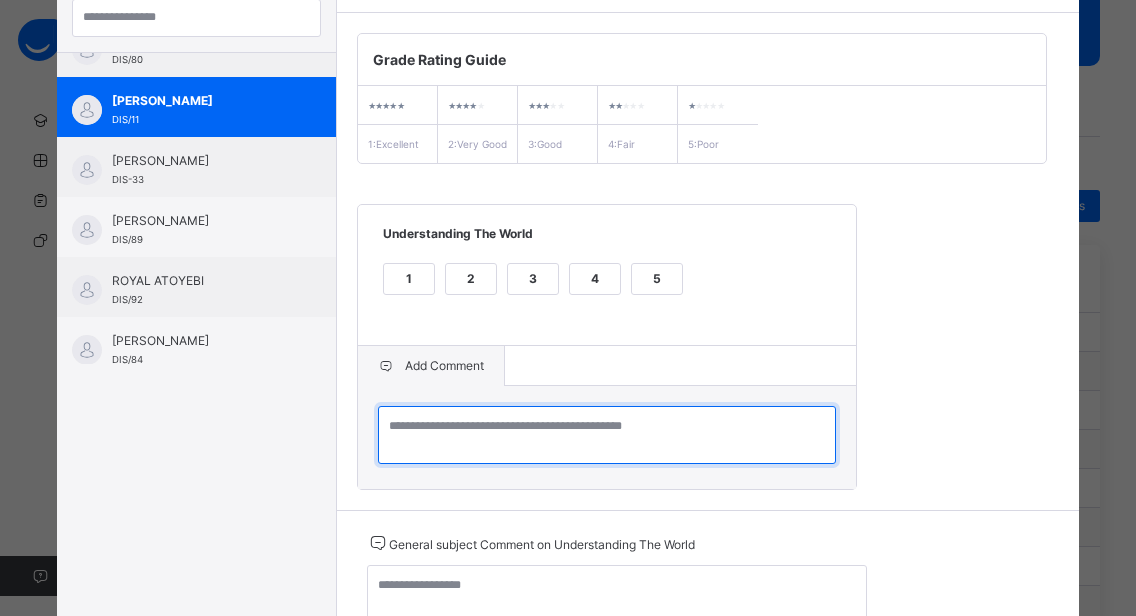 click at bounding box center (607, 435) 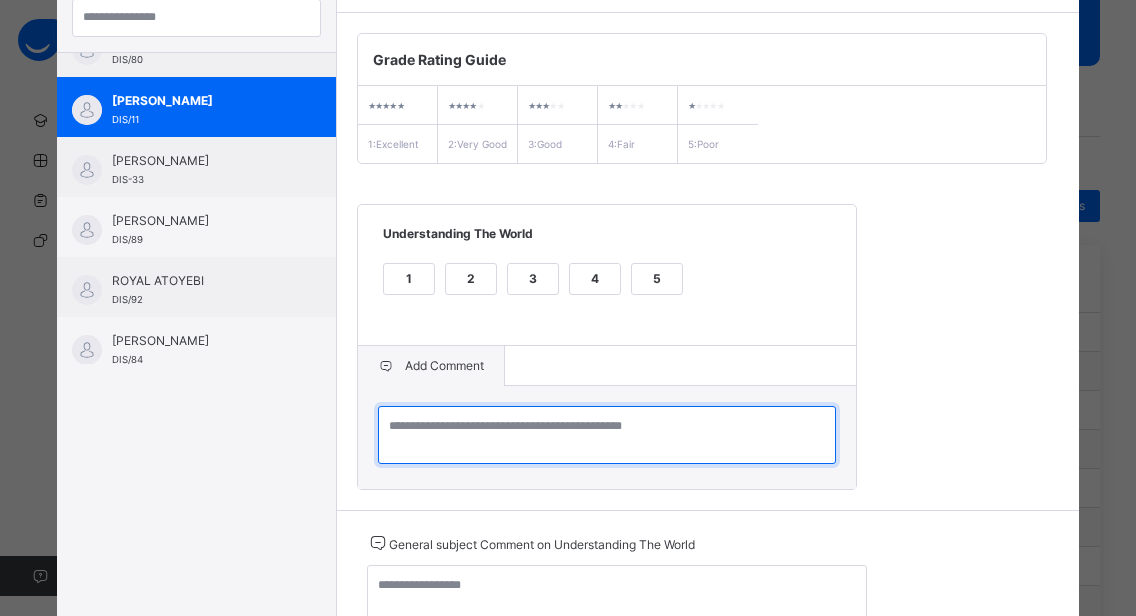 paste on "**********" 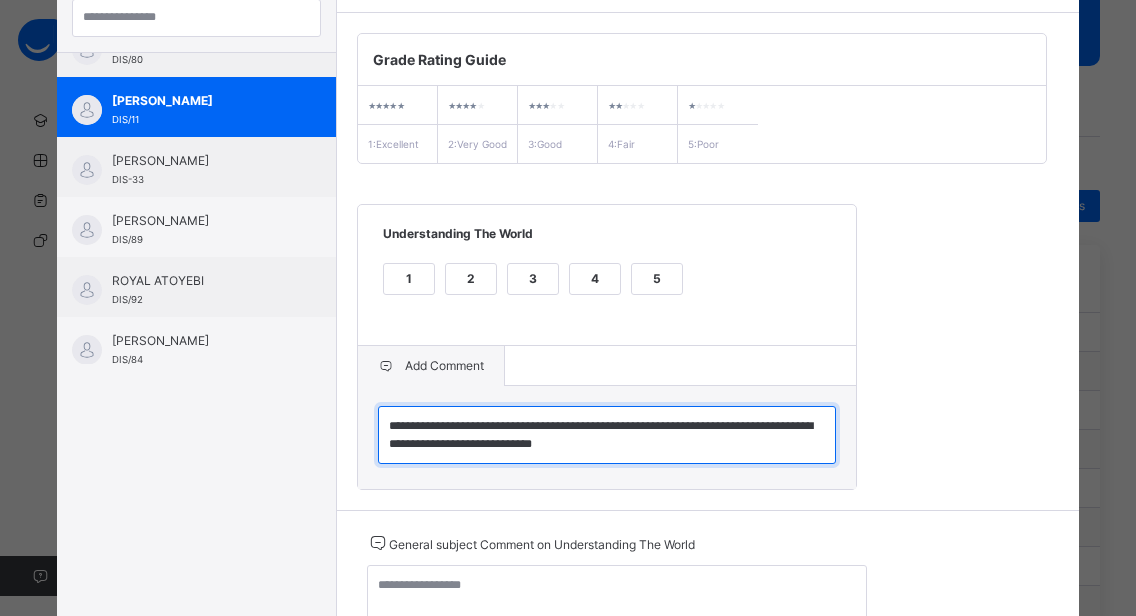 type on "**********" 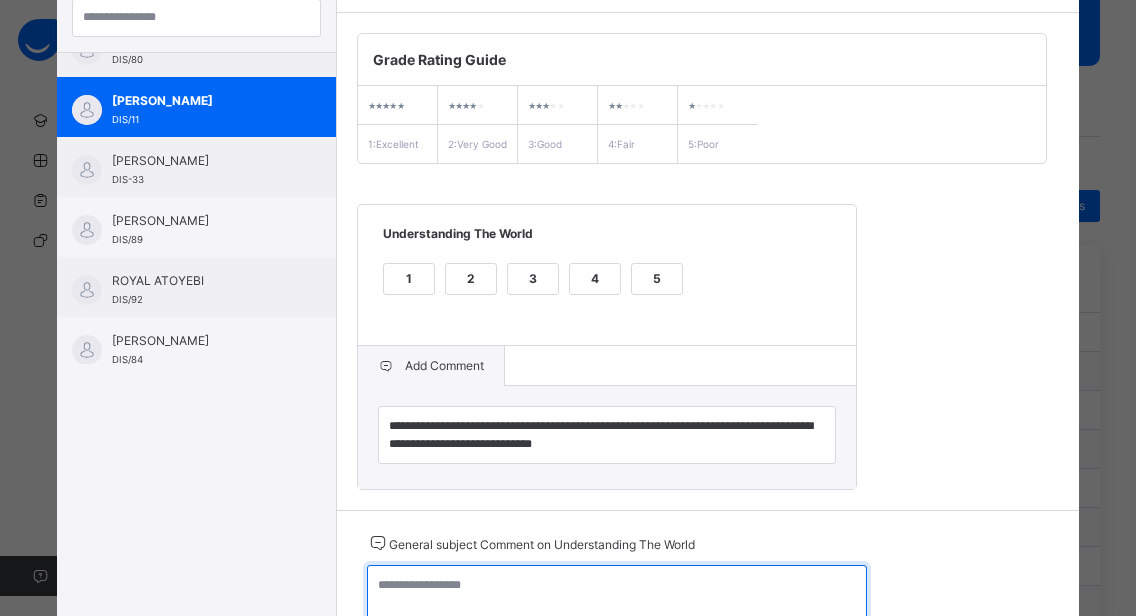 click at bounding box center (617, 594) 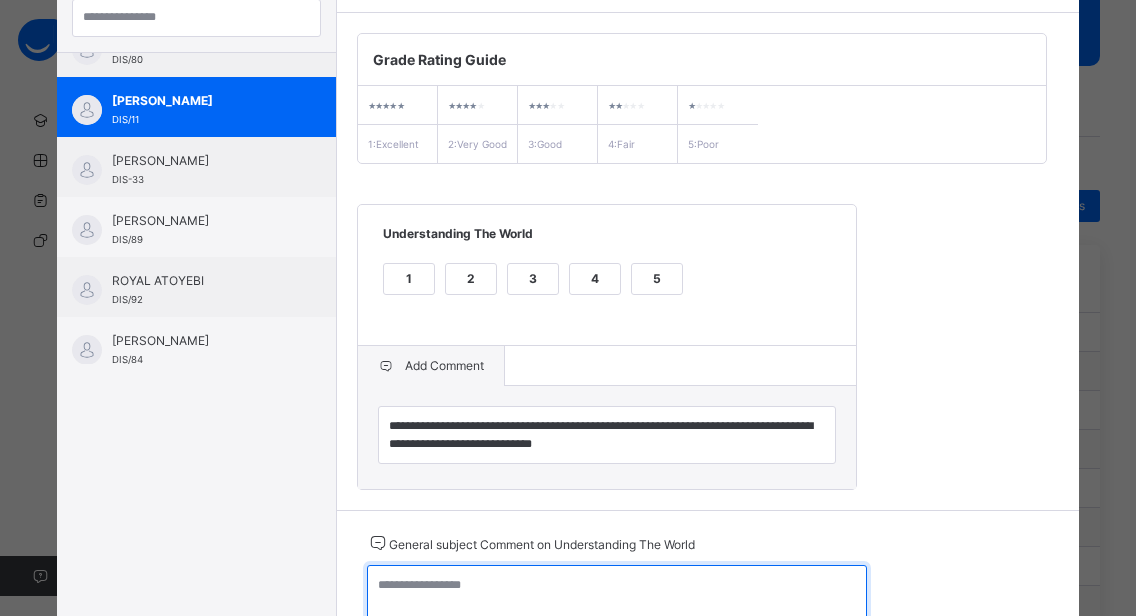 paste on "**********" 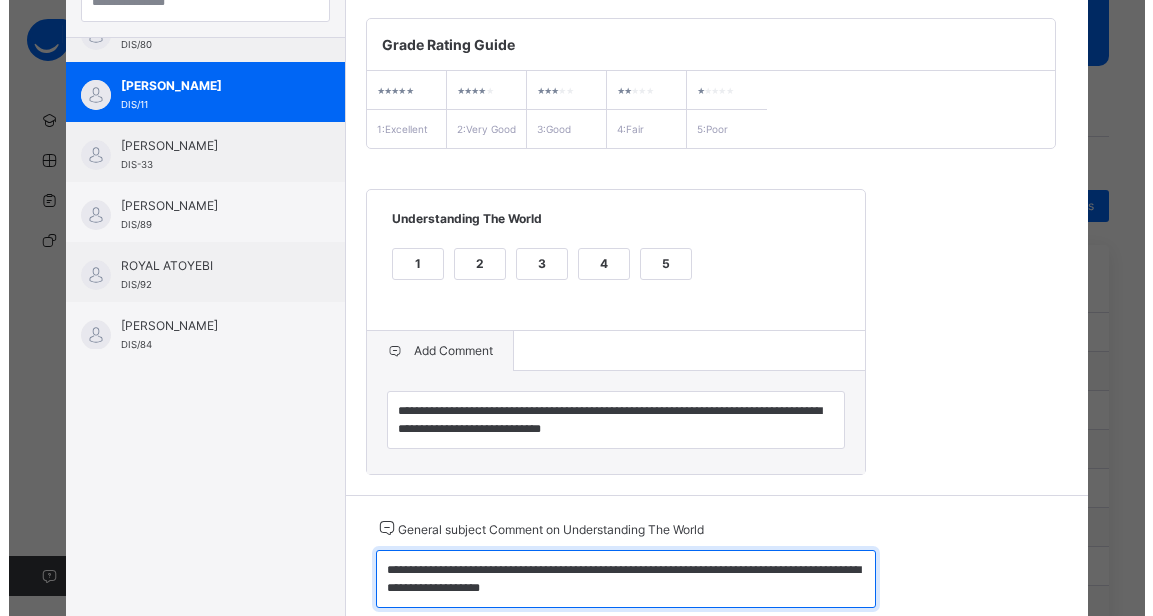 scroll, scrollTop: 0, scrollLeft: 0, axis: both 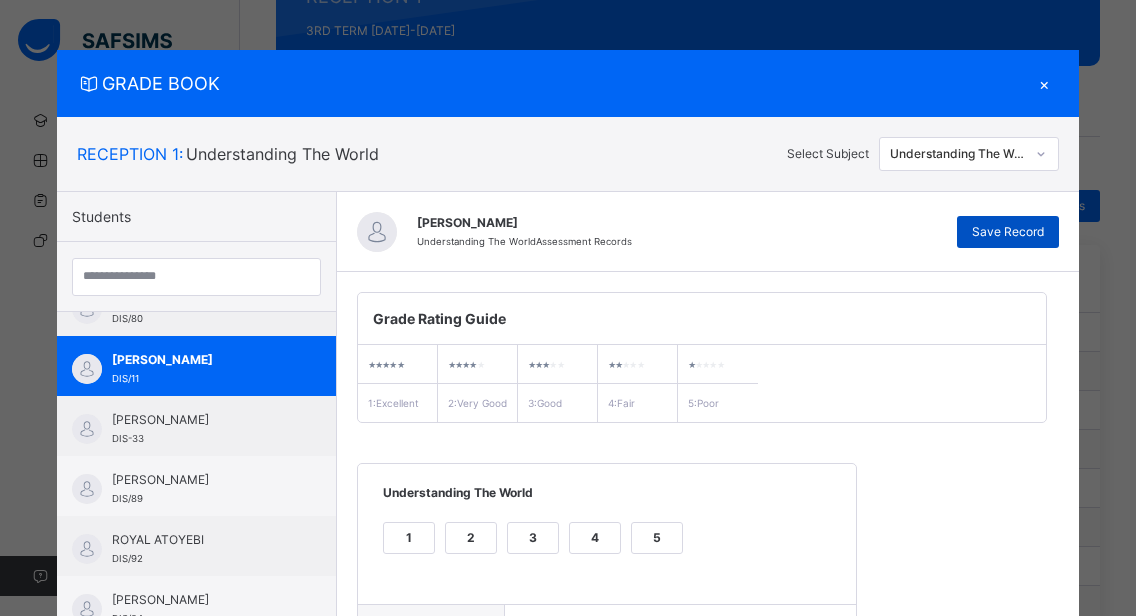 type on "**********" 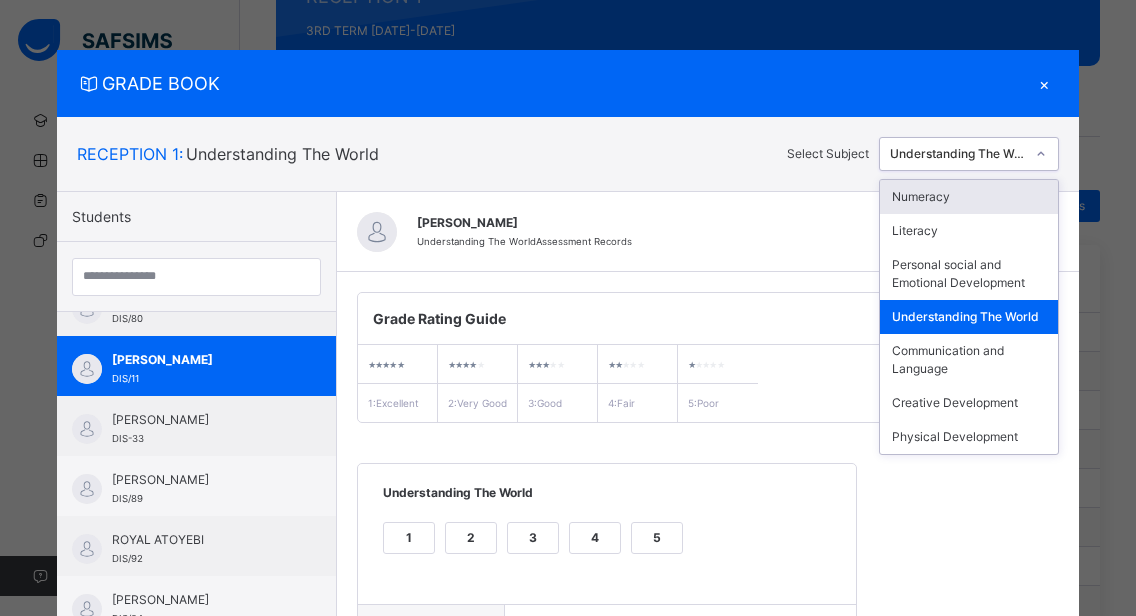 click 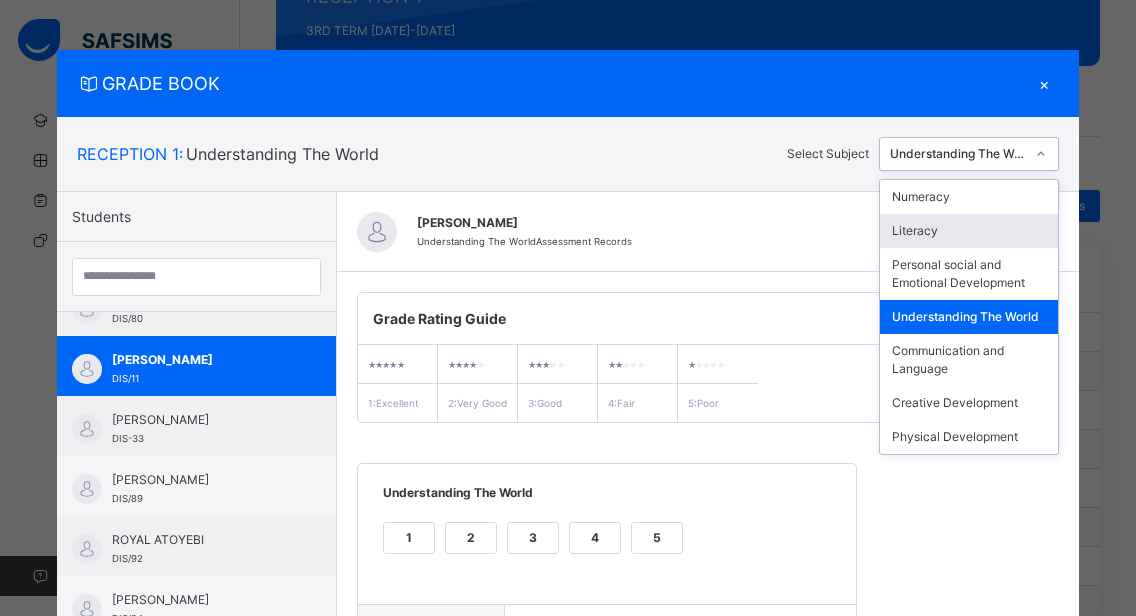 click on "Literacy" at bounding box center (969, 231) 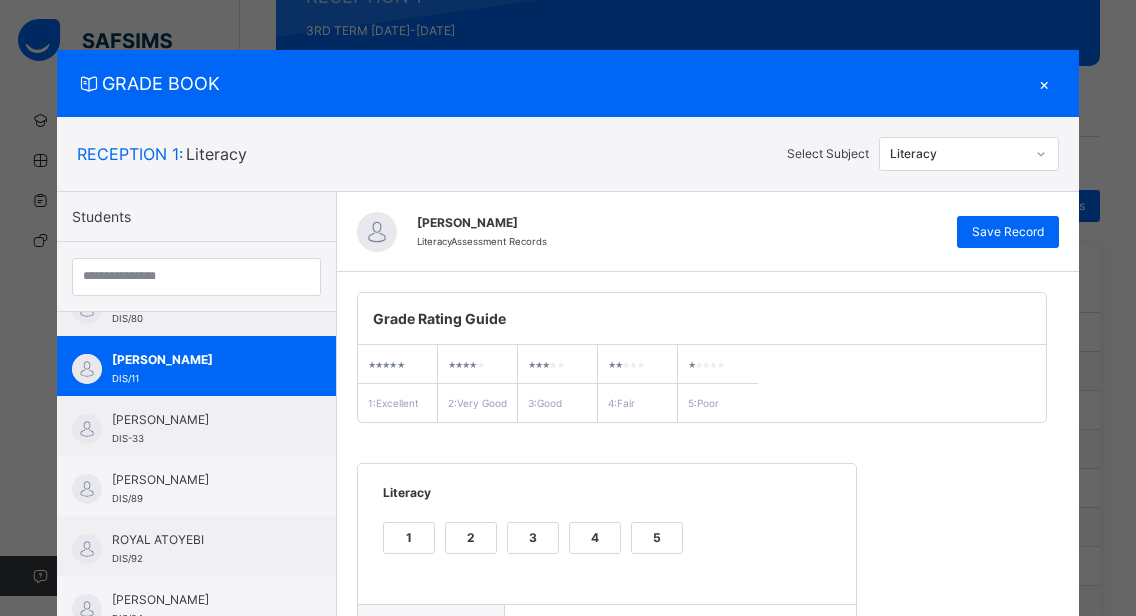click on "×" at bounding box center [1044, 83] 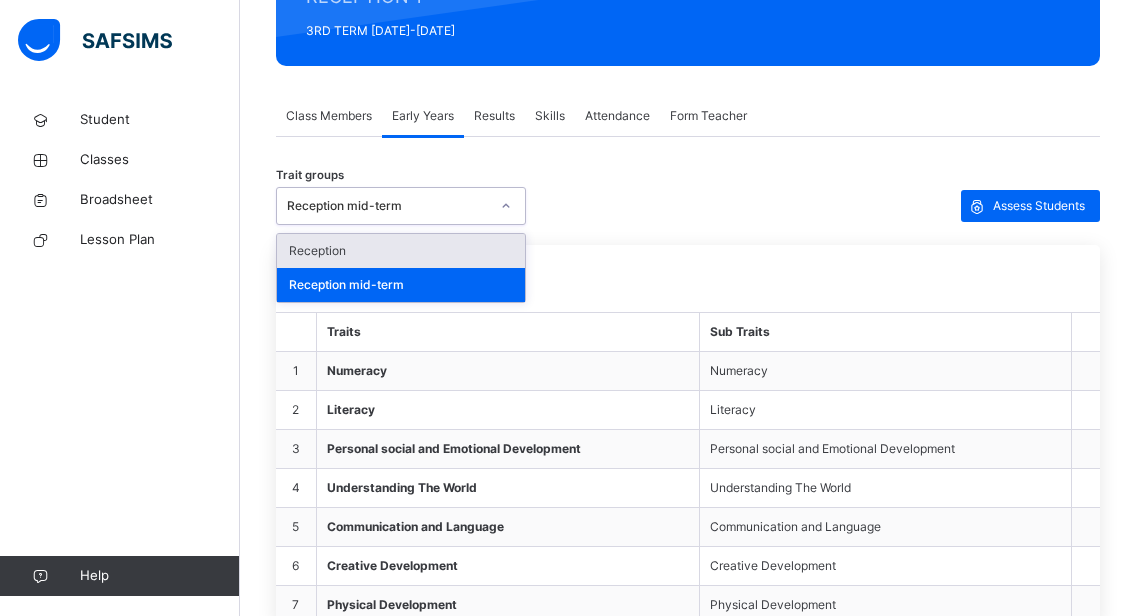 click 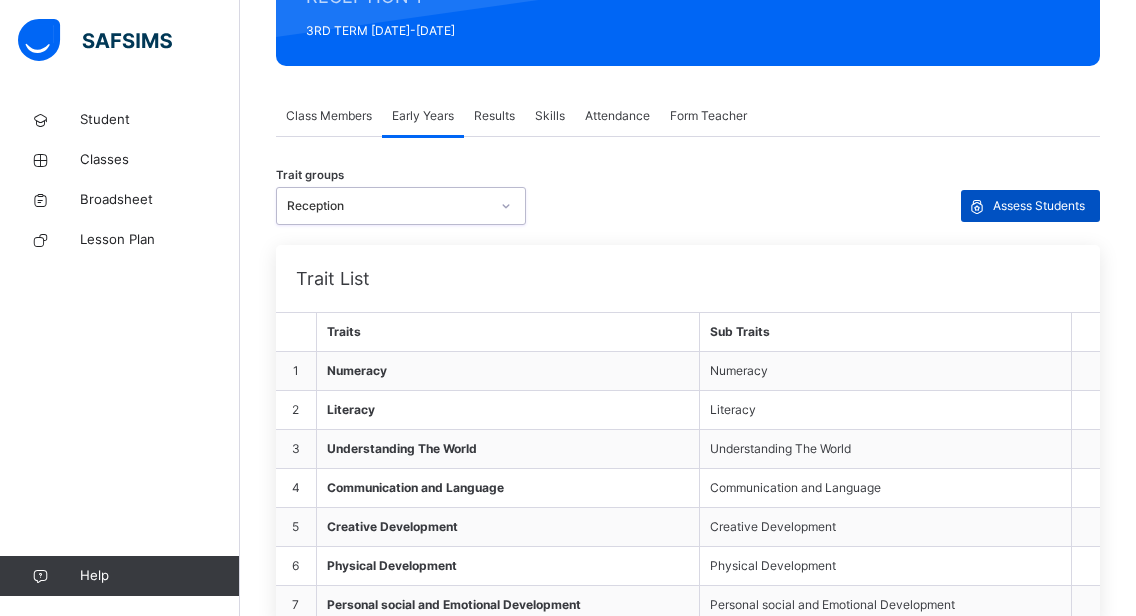 click on "Assess Students" at bounding box center [1039, 206] 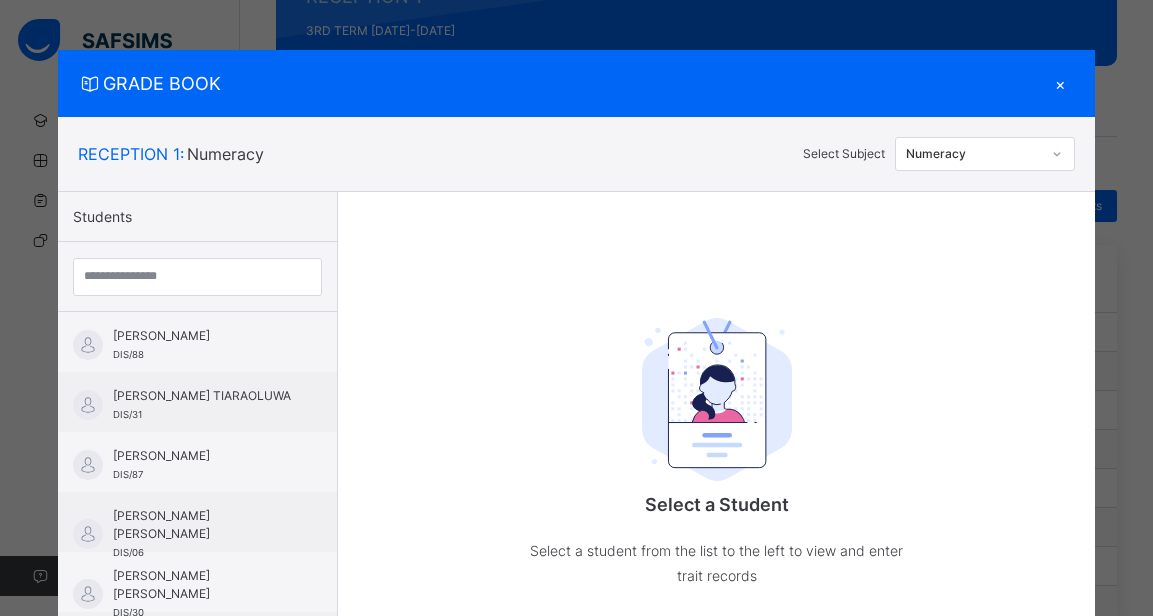 drag, startPoint x: 1023, startPoint y: 204, endPoint x: 958, endPoint y: 237, distance: 72.89719 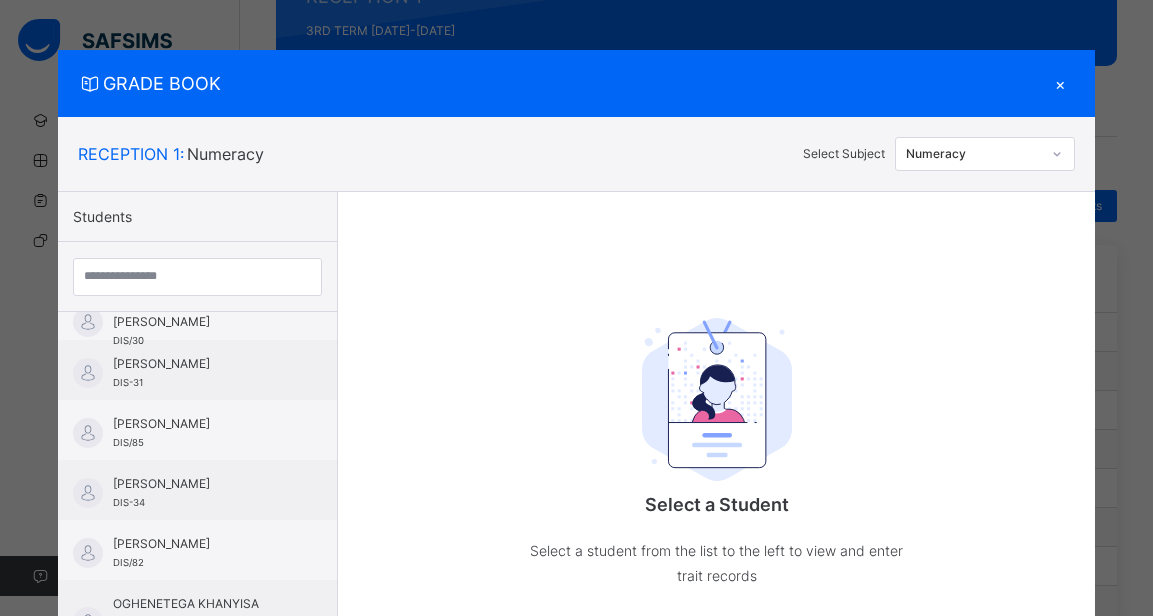 scroll, scrollTop: 544, scrollLeft: 0, axis: vertical 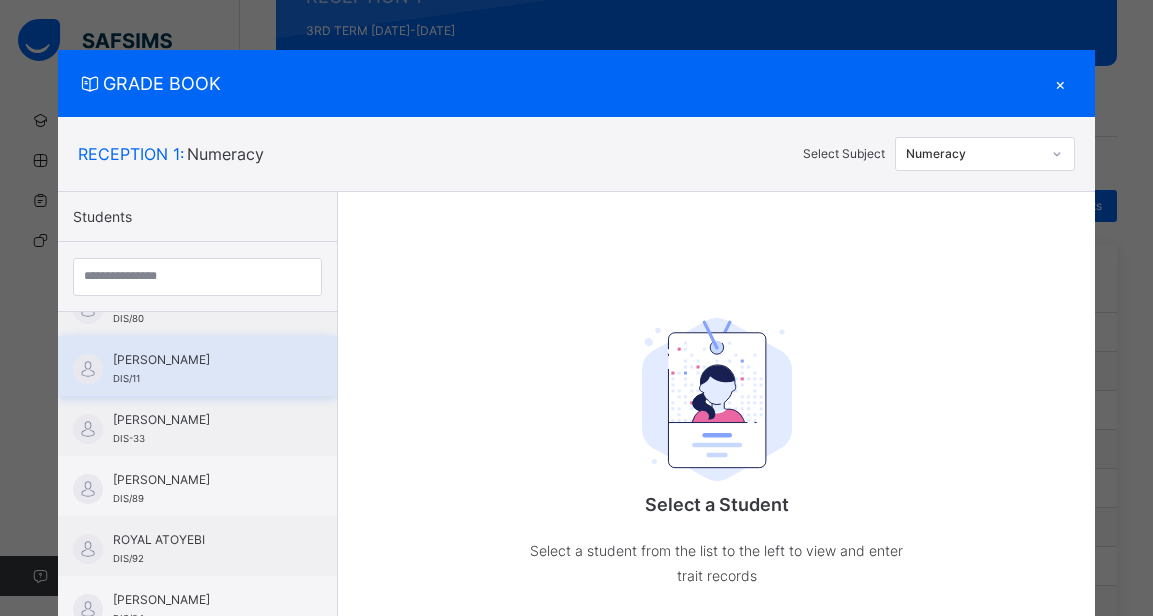 click on "[PERSON_NAME] DIS/11" at bounding box center (197, 366) 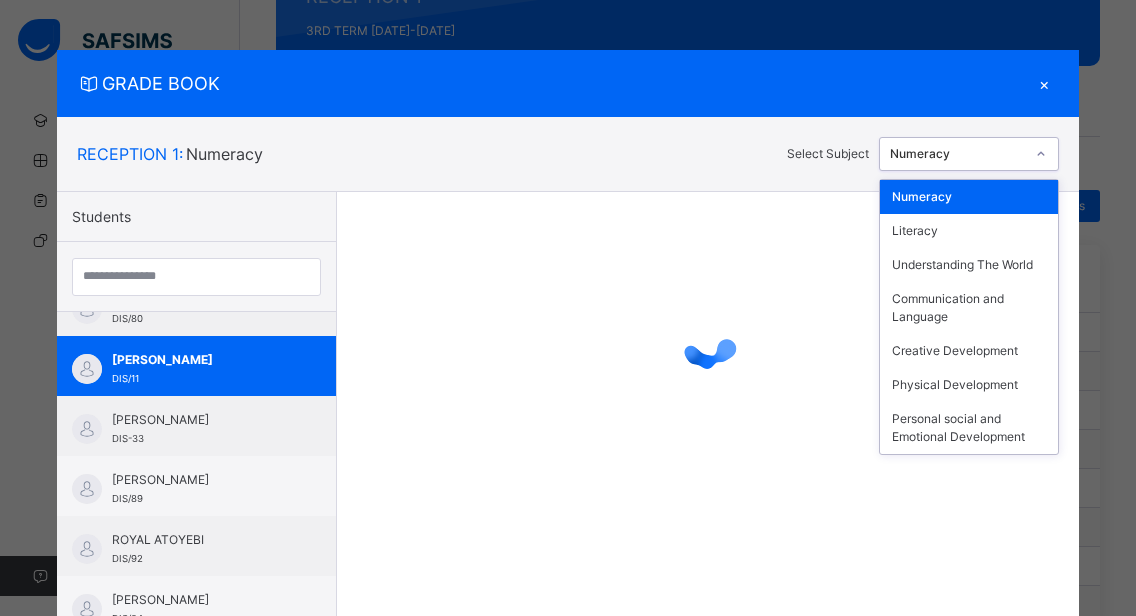 click at bounding box center (1041, 154) 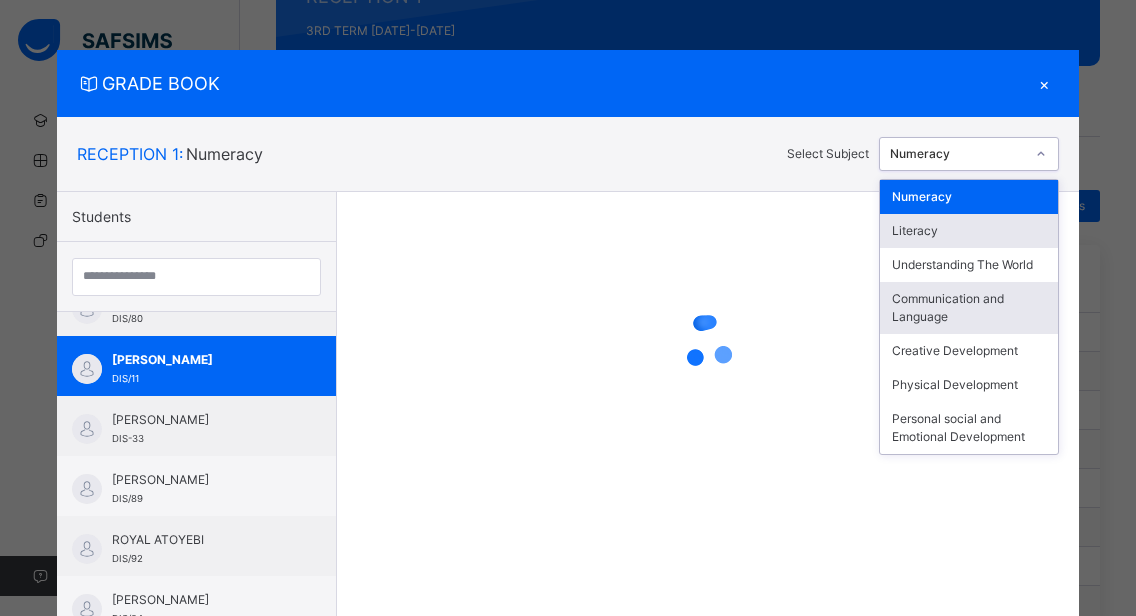click on "Communication and Language" at bounding box center (969, 308) 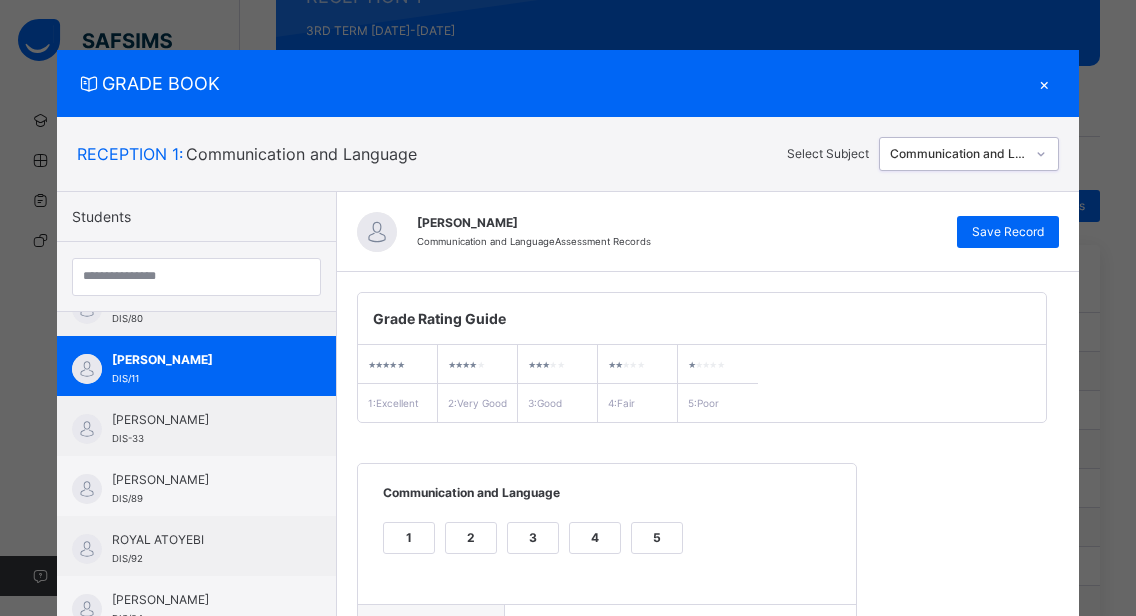 scroll, scrollTop: 362, scrollLeft: 0, axis: vertical 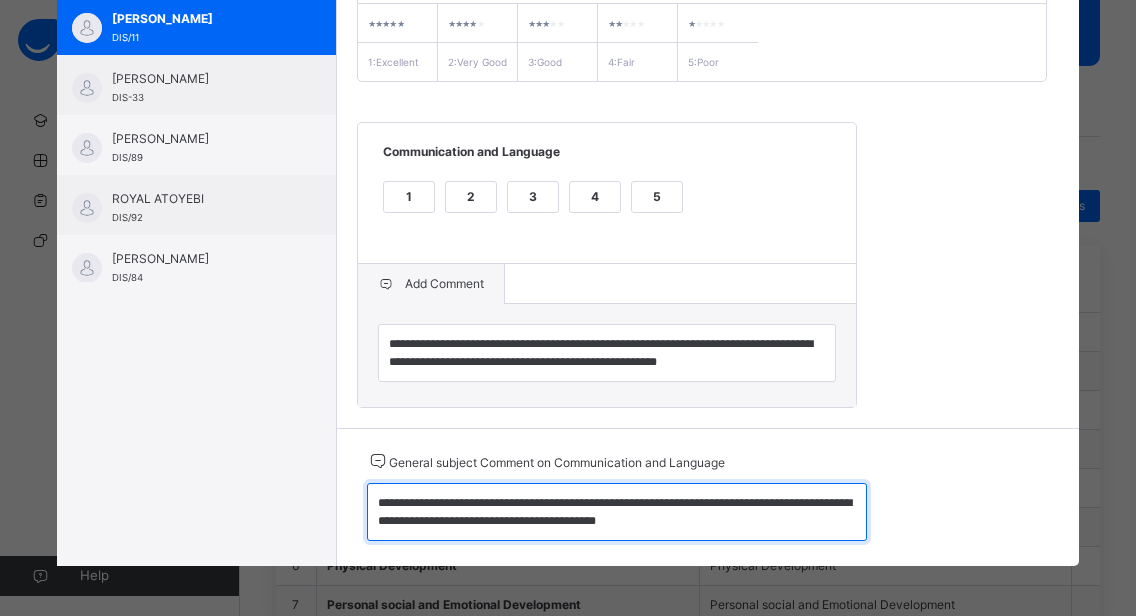 click on "**********" at bounding box center (617, 512) 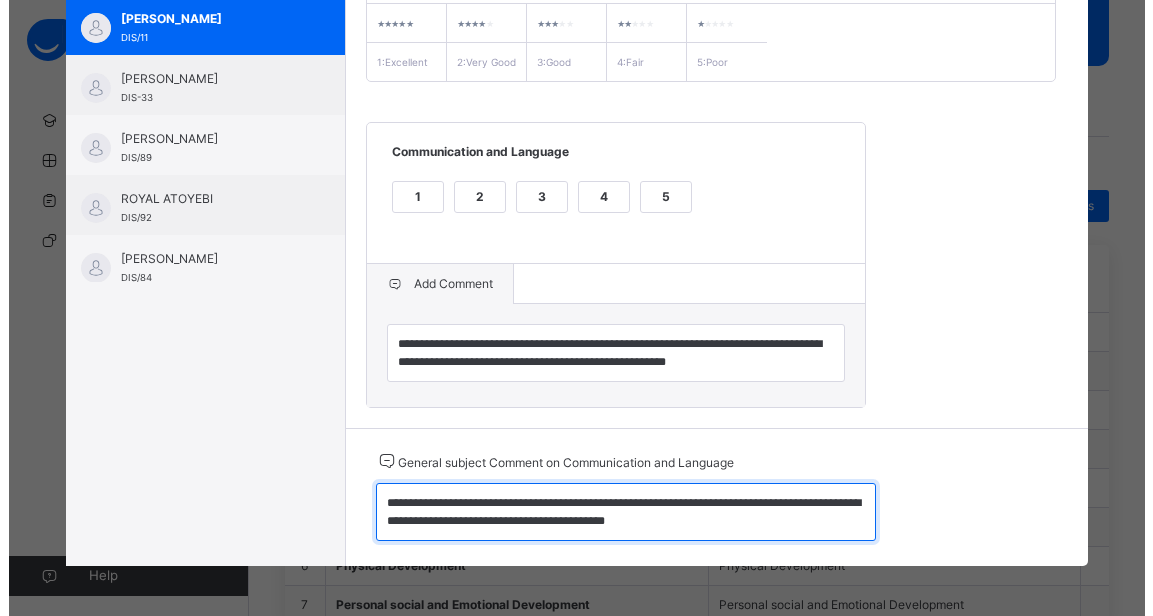 scroll, scrollTop: 0, scrollLeft: 0, axis: both 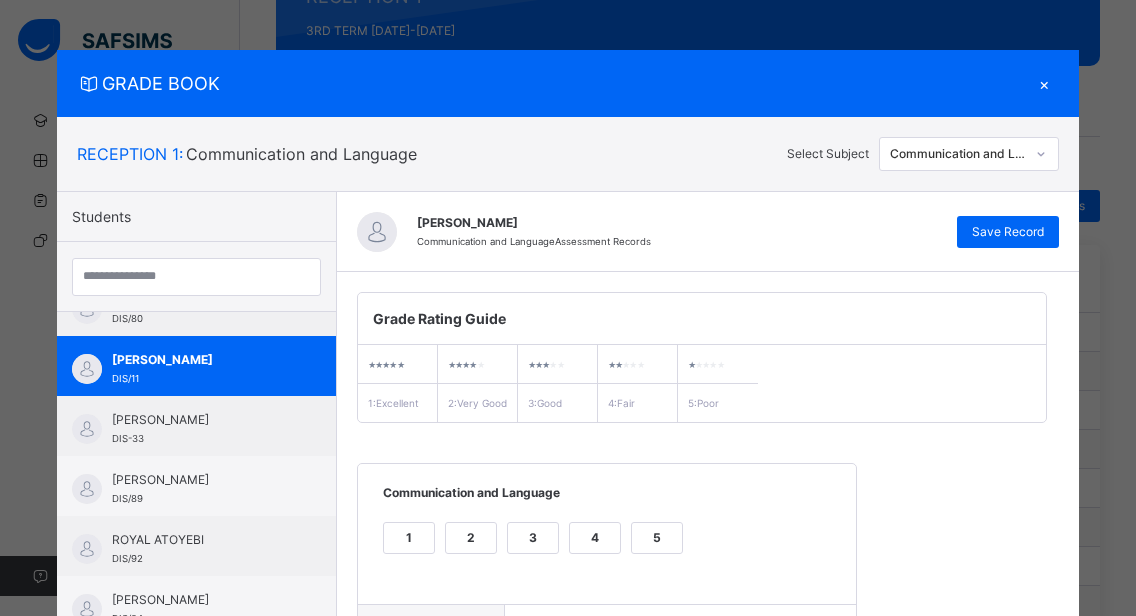 click on "×" at bounding box center (1044, 83) 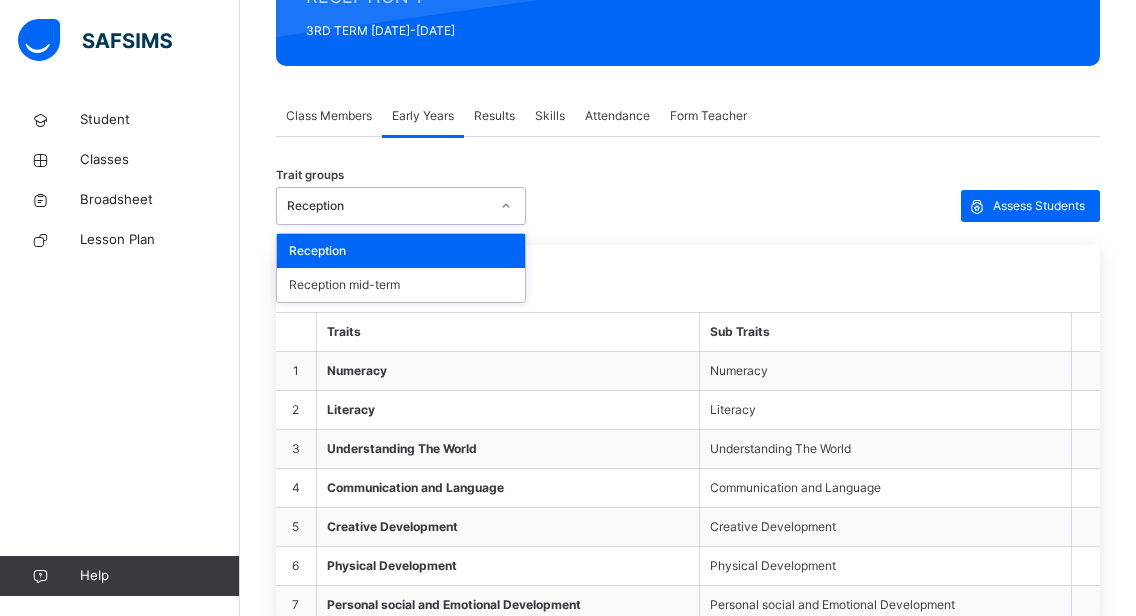 click 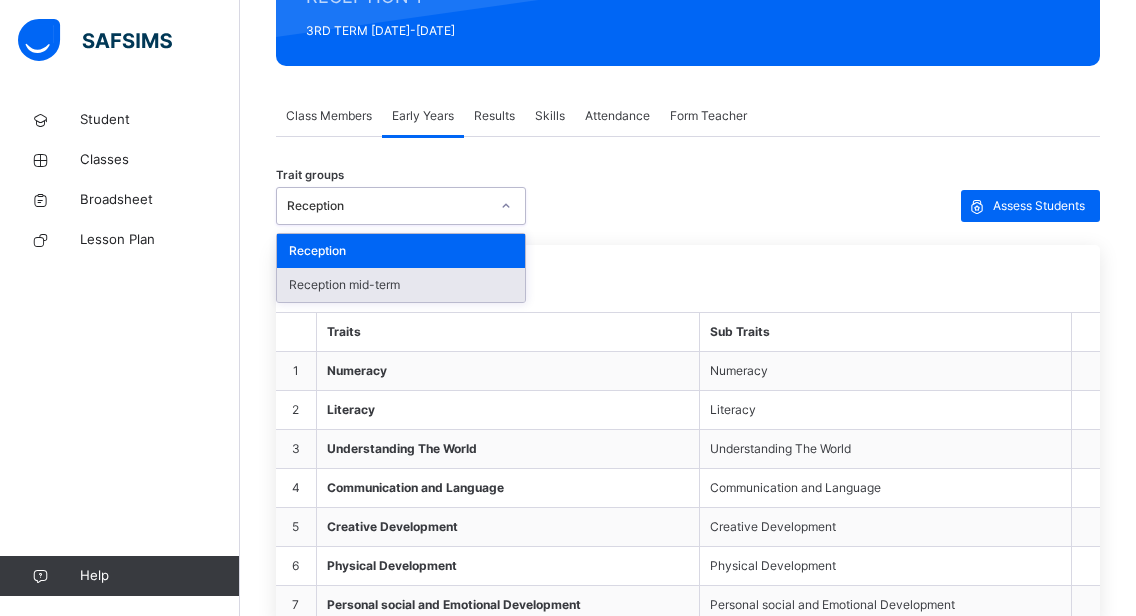 click on "Reception mid-term" at bounding box center (401, 285) 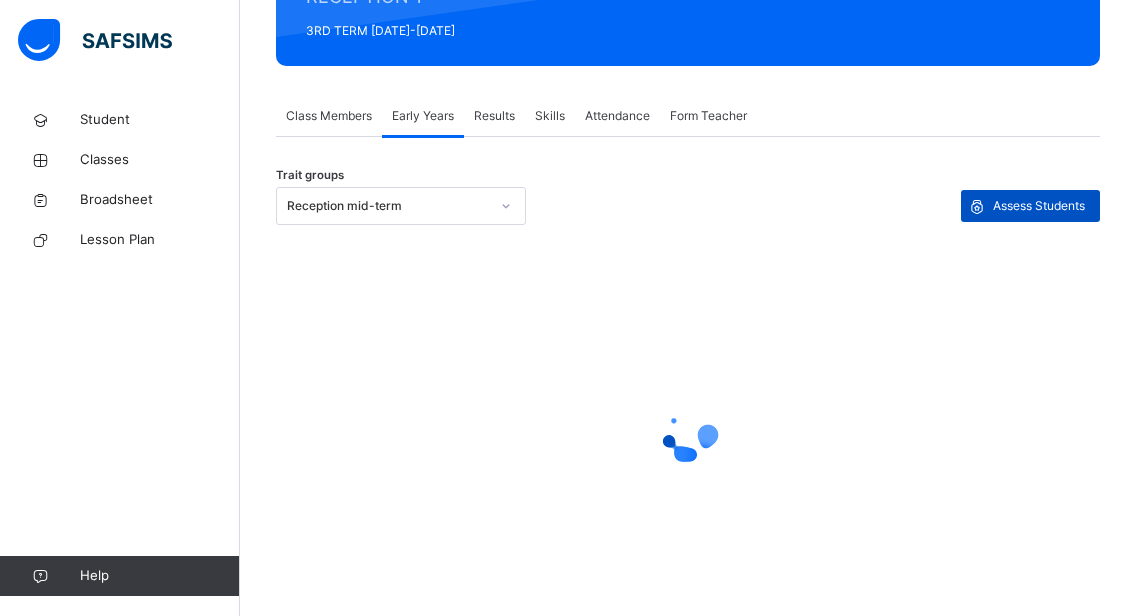 click on "Assess Students" at bounding box center [1039, 206] 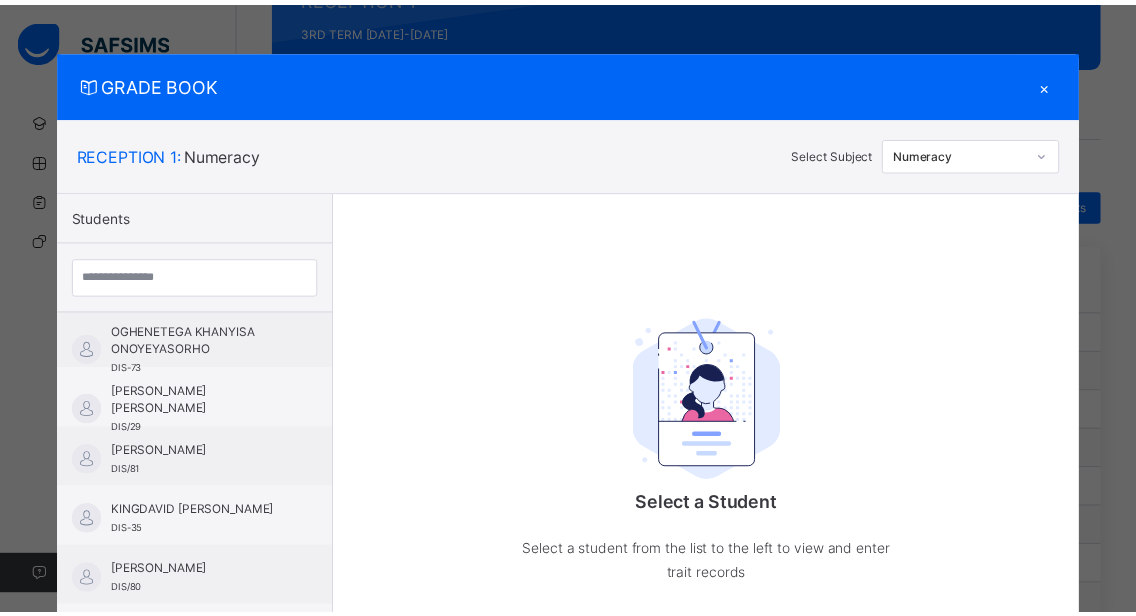 scroll, scrollTop: 816, scrollLeft: 0, axis: vertical 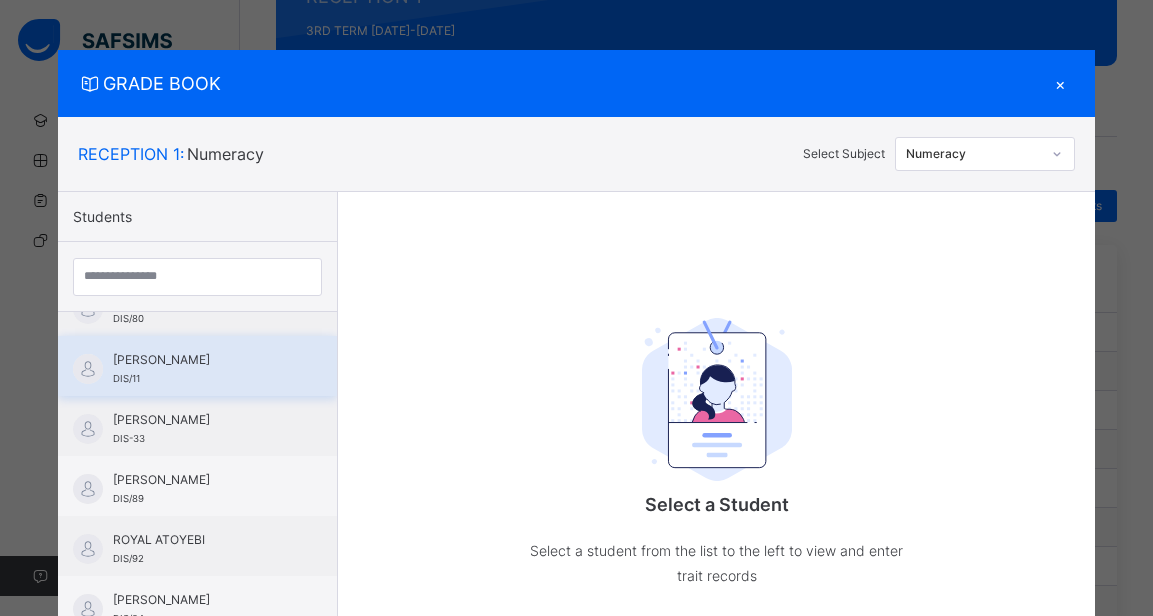 click on "[PERSON_NAME]" at bounding box center [202, 360] 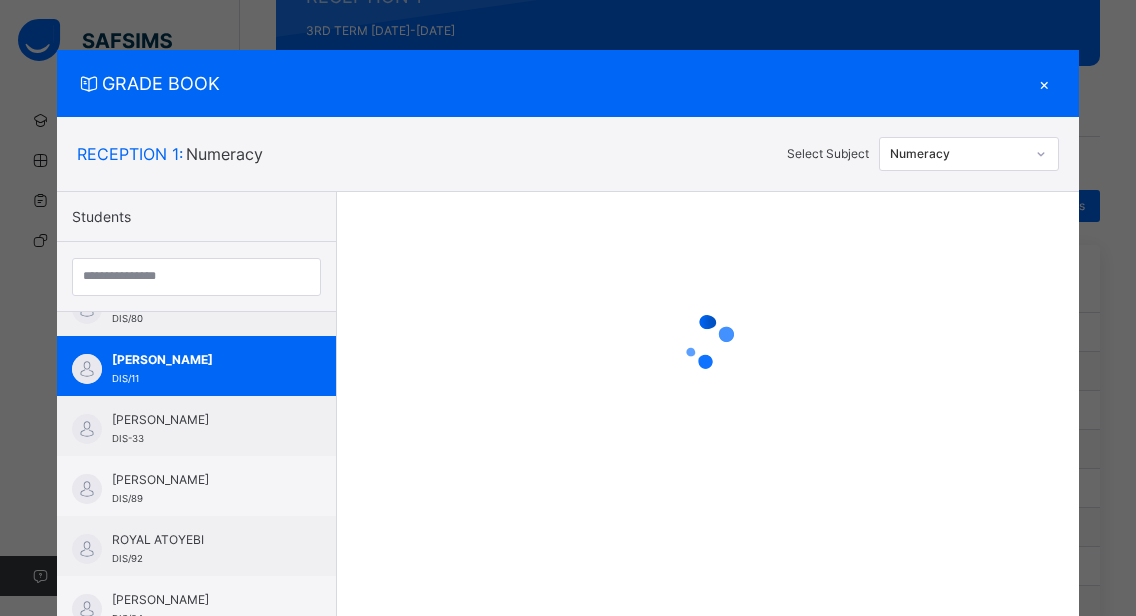 click 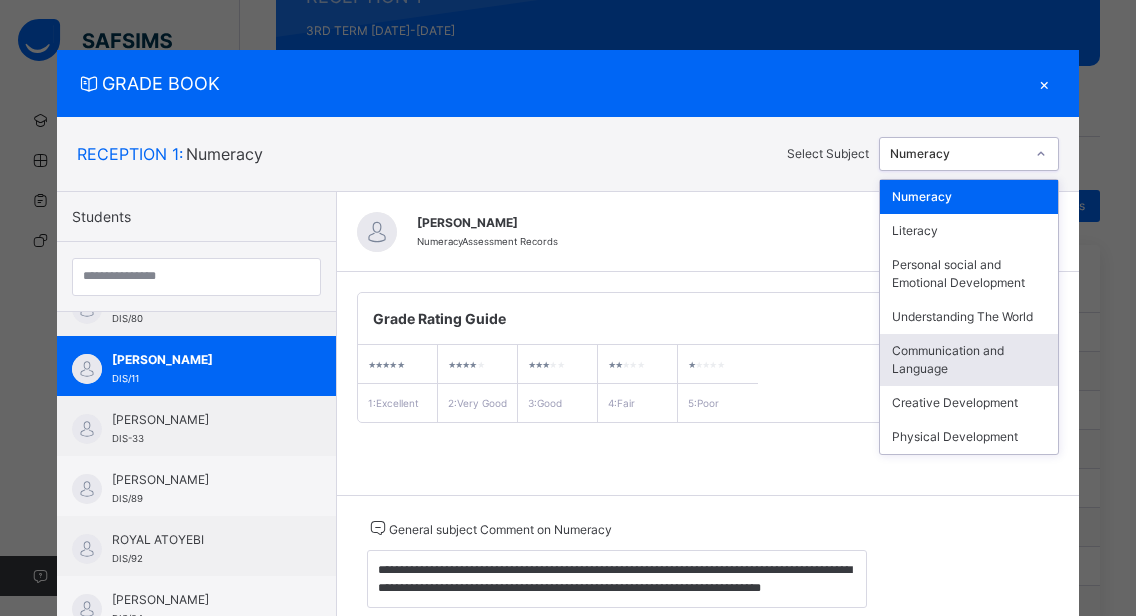 click on "Communication and Language" at bounding box center (969, 360) 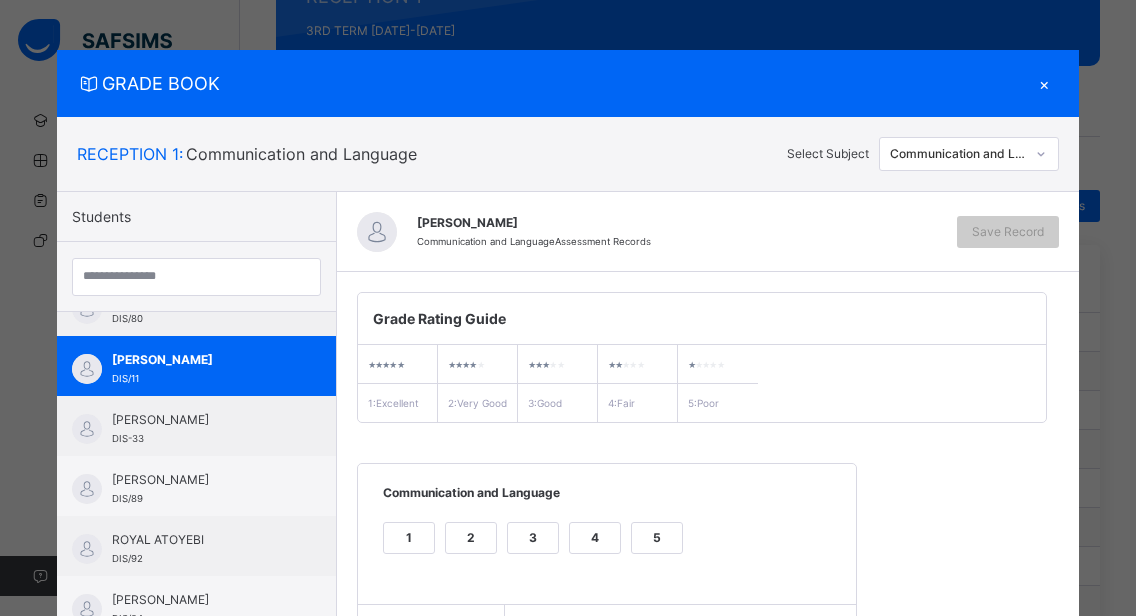 click on "2" at bounding box center (471, 538) 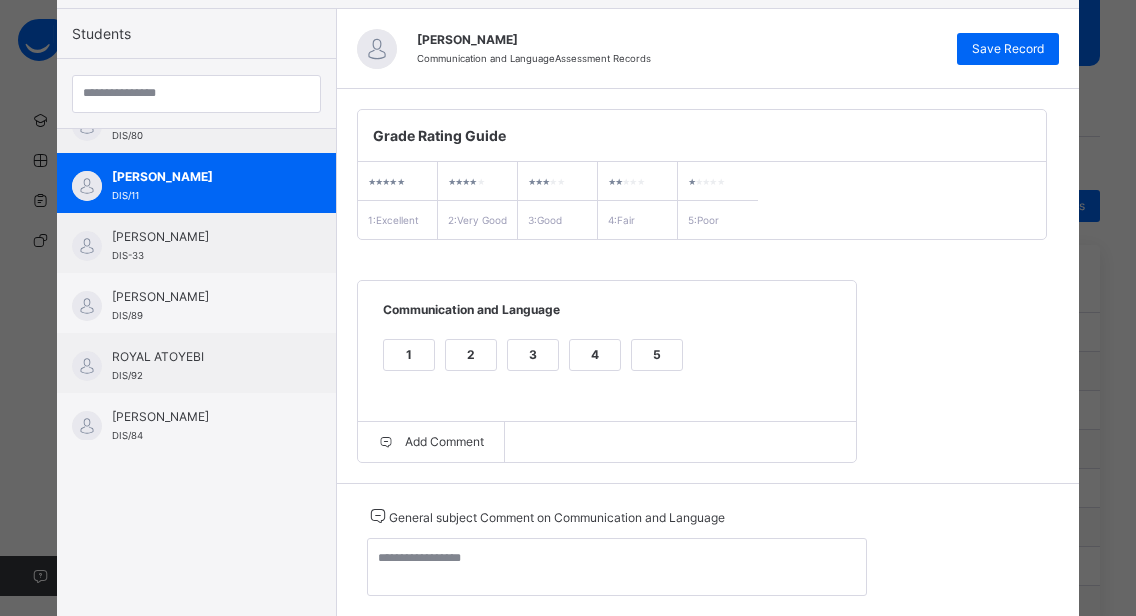 scroll, scrollTop: 259, scrollLeft: 0, axis: vertical 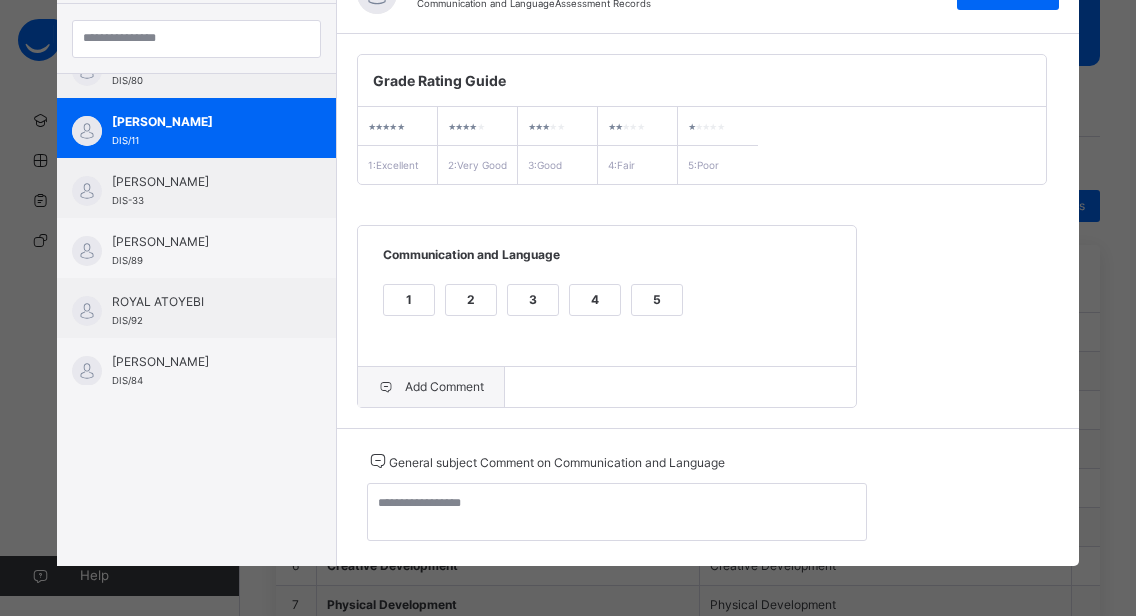 click on "Add Comment" at bounding box center [431, 387] 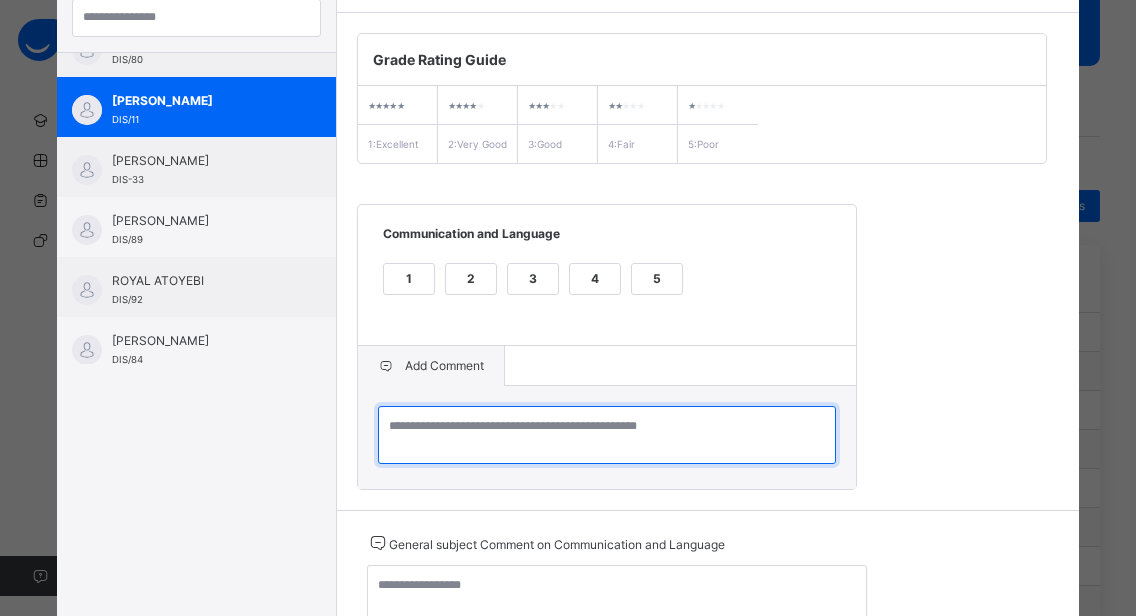click at bounding box center [607, 435] 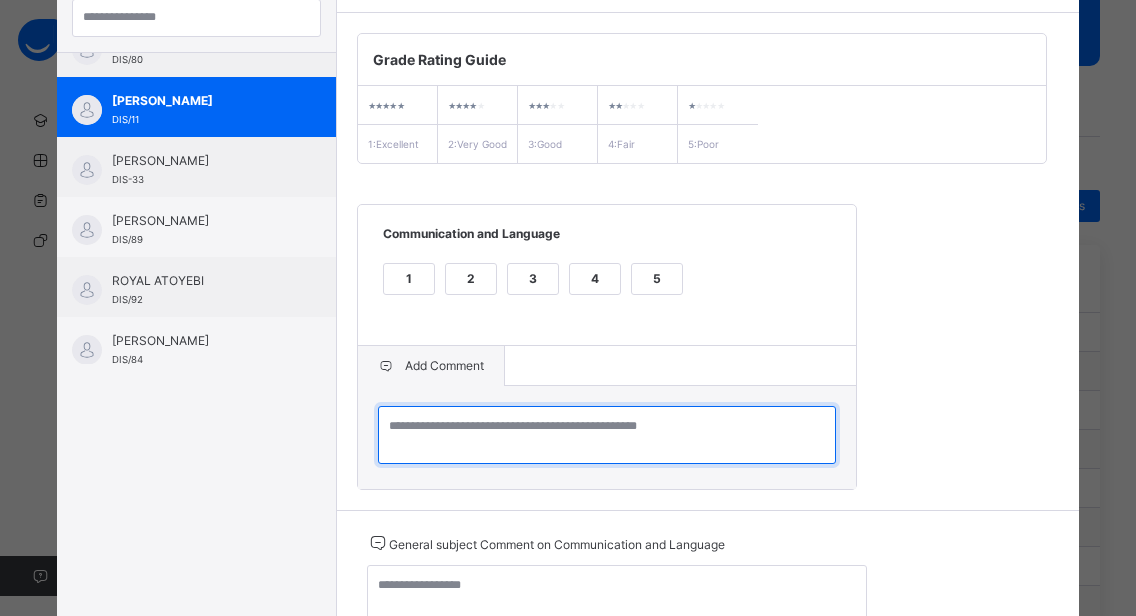 paste on "**********" 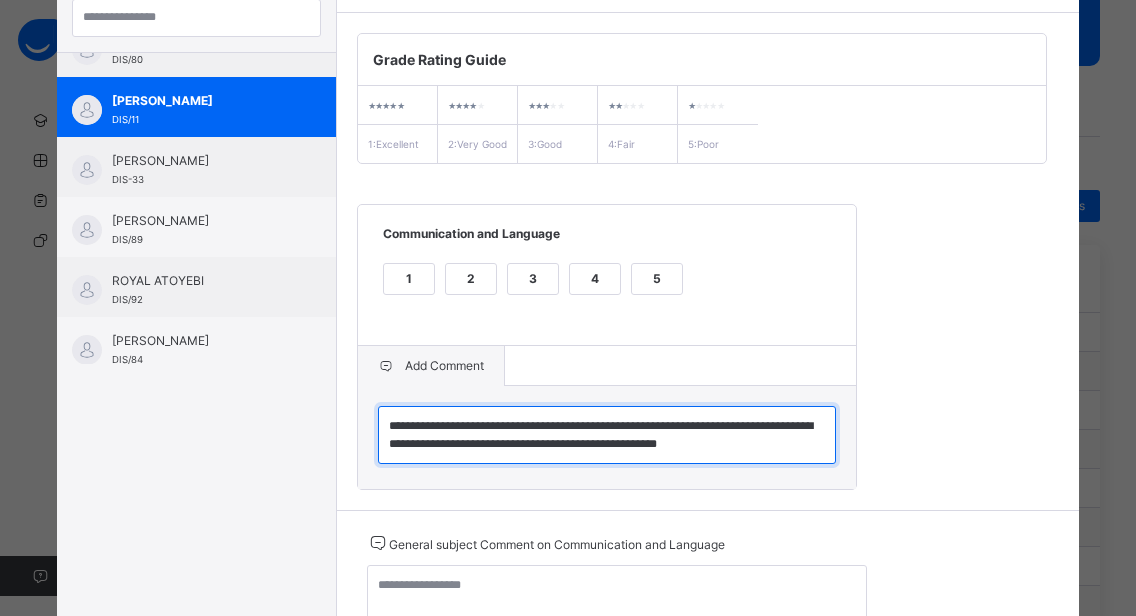 scroll, scrollTop: 362, scrollLeft: 0, axis: vertical 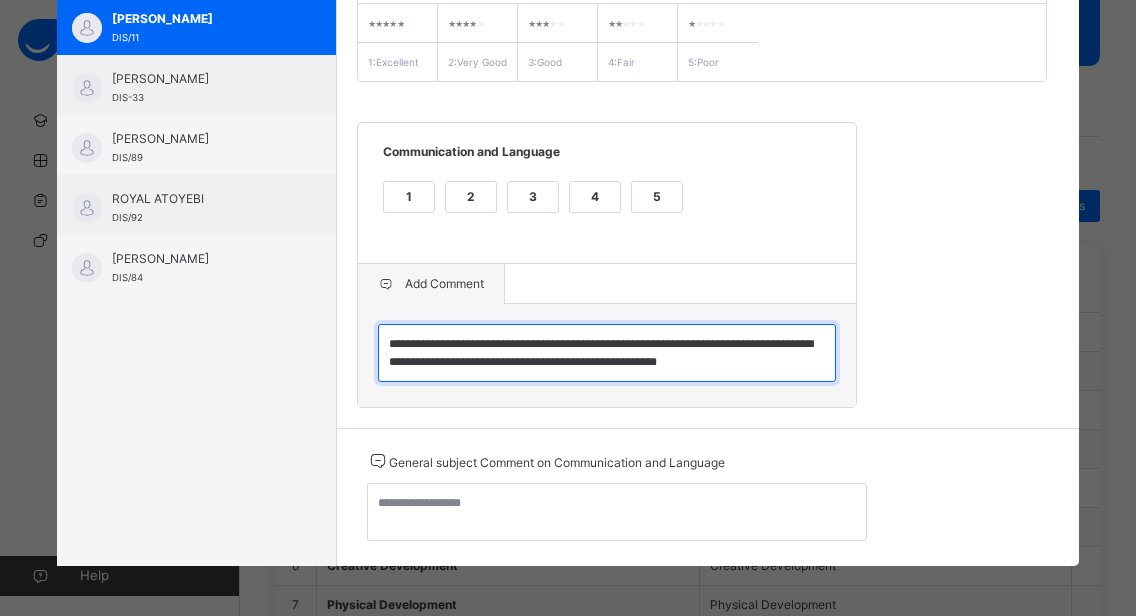 type on "**********" 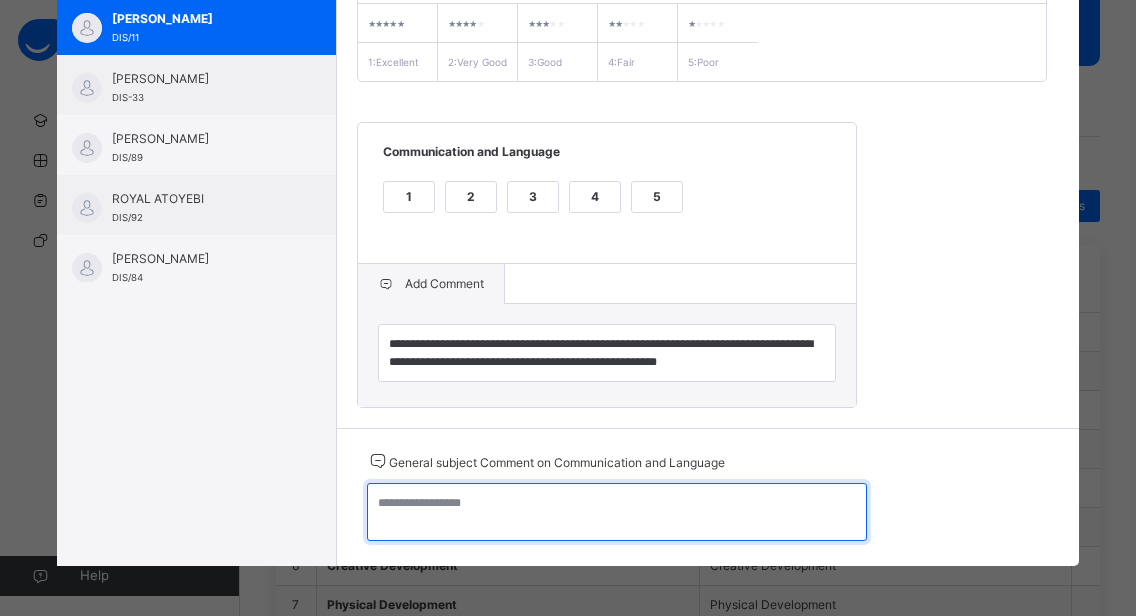 click at bounding box center [617, 512] 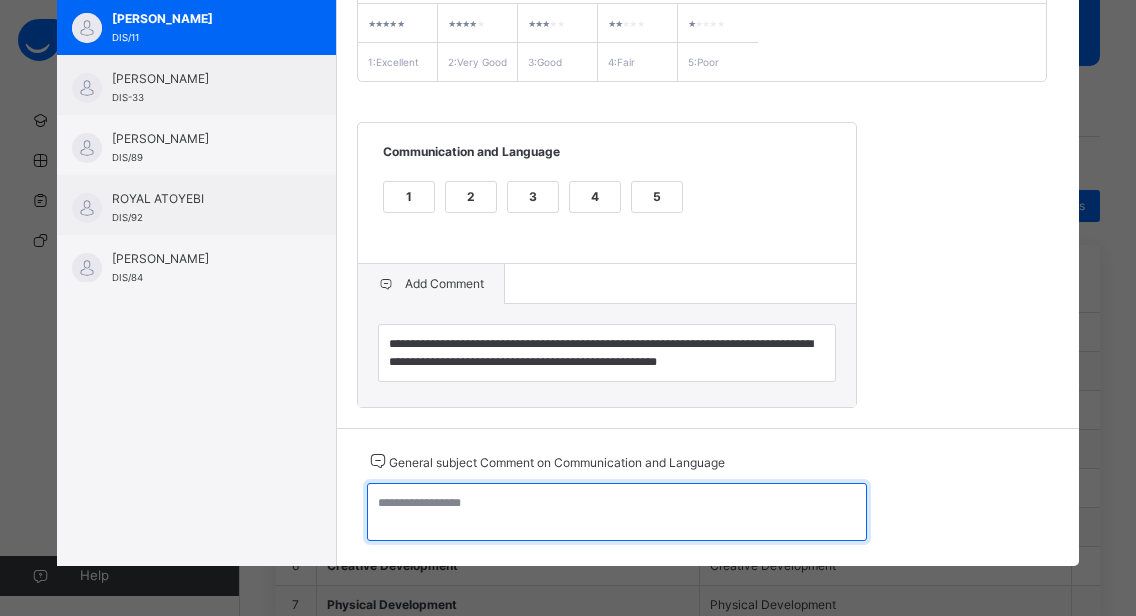 paste on "**********" 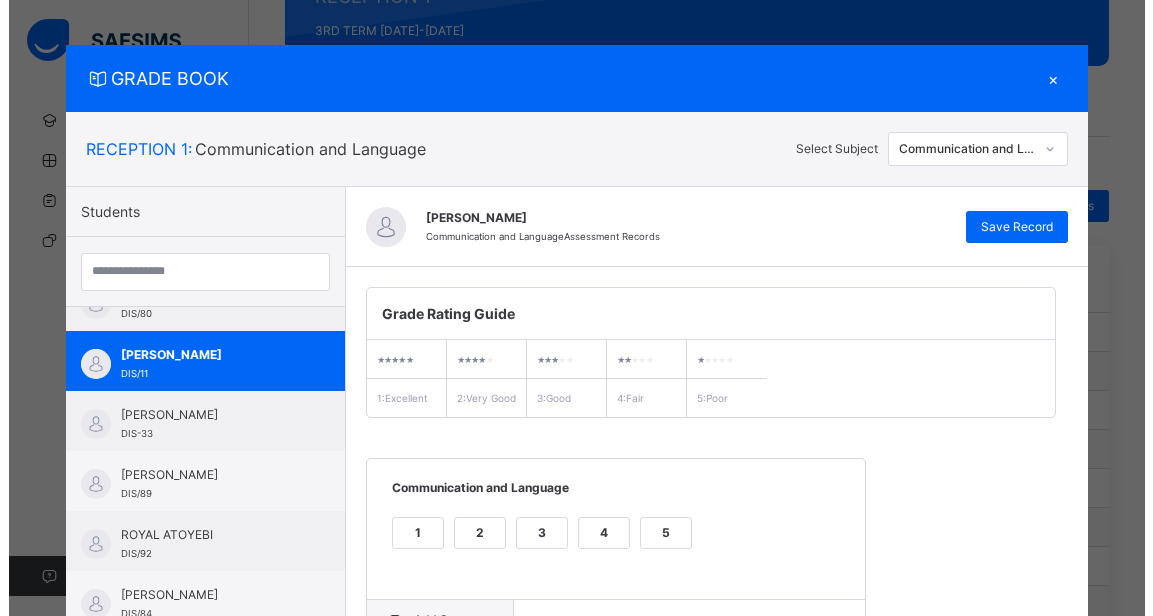 scroll, scrollTop: 0, scrollLeft: 0, axis: both 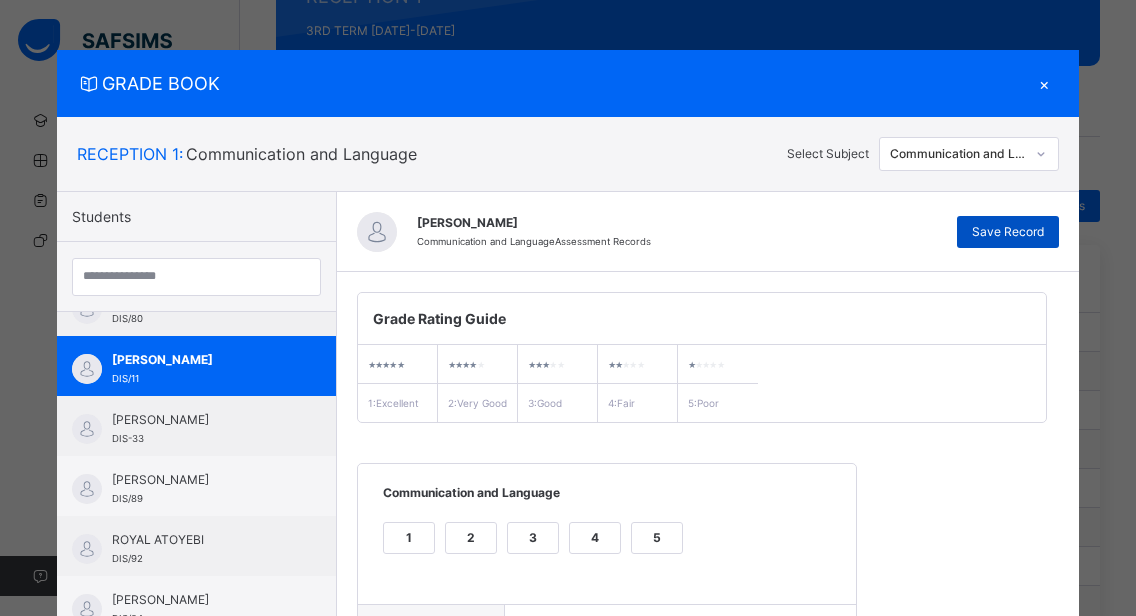 type on "**********" 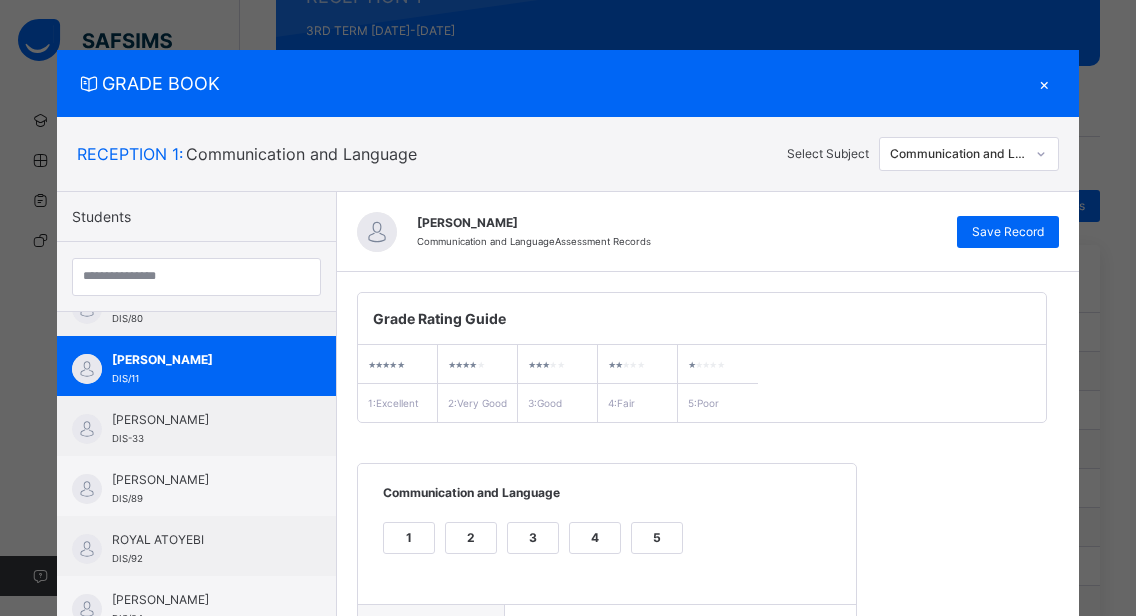 click on "×" at bounding box center (1044, 83) 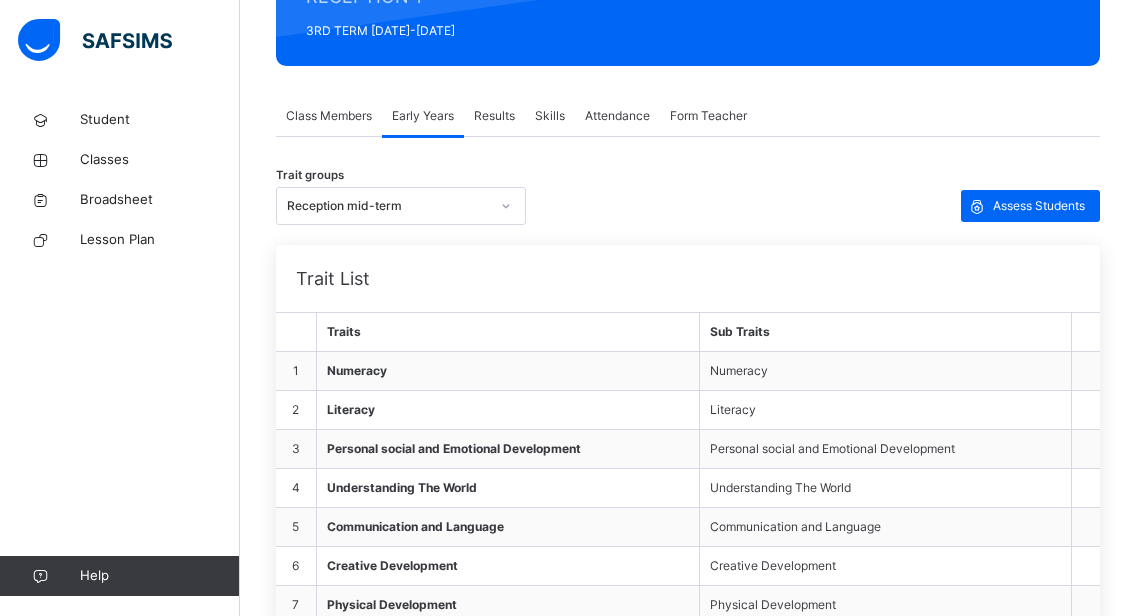 click 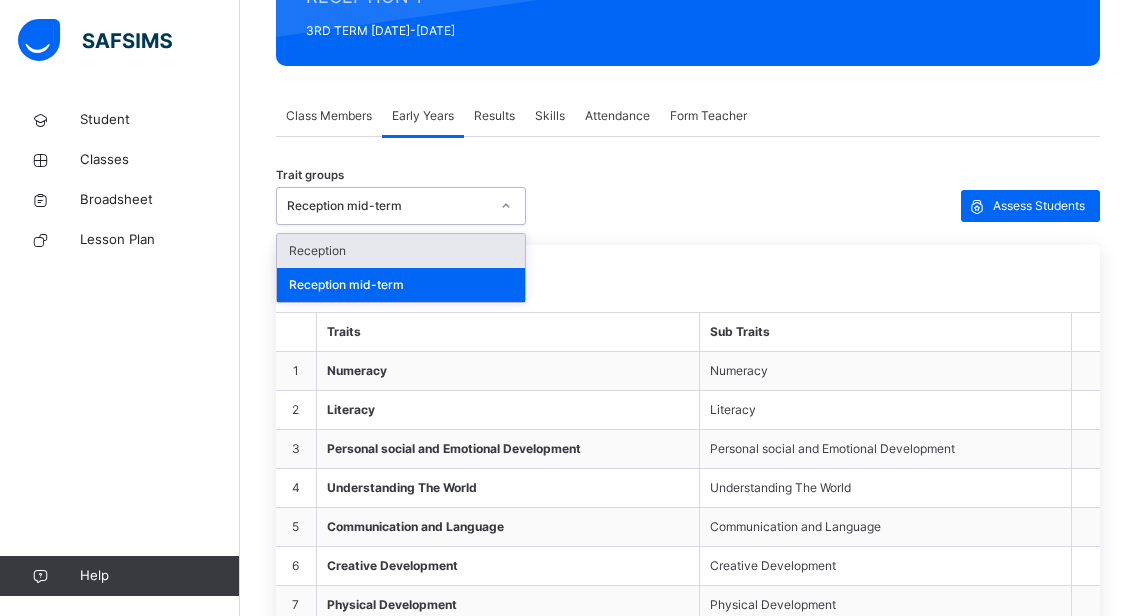 click on "Reception" at bounding box center [401, 251] 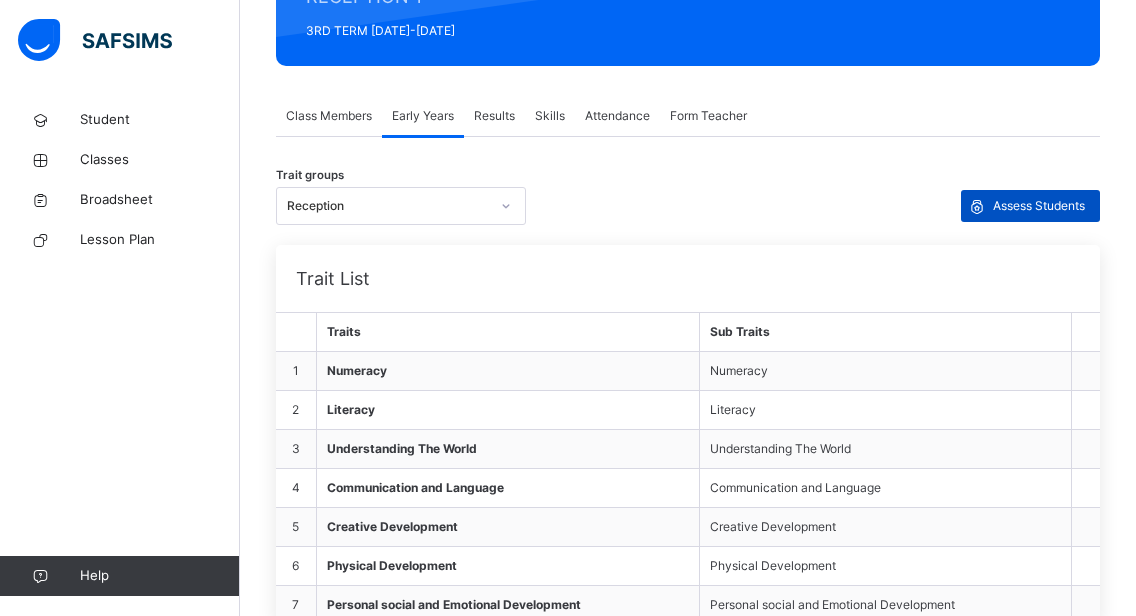 click on "Assess Students" at bounding box center (1039, 206) 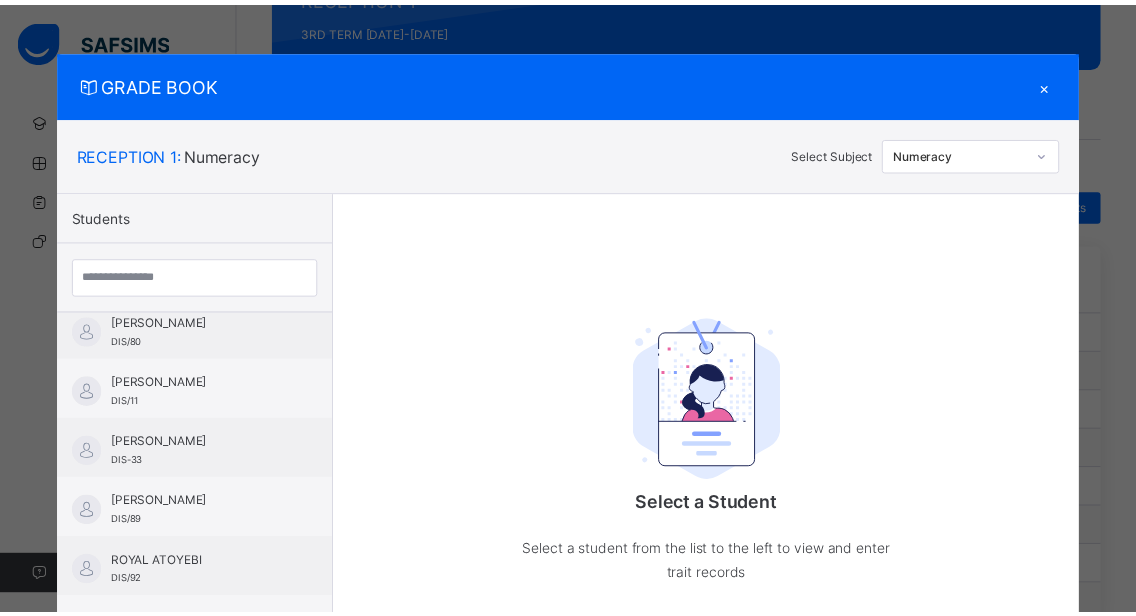 scroll, scrollTop: 816, scrollLeft: 0, axis: vertical 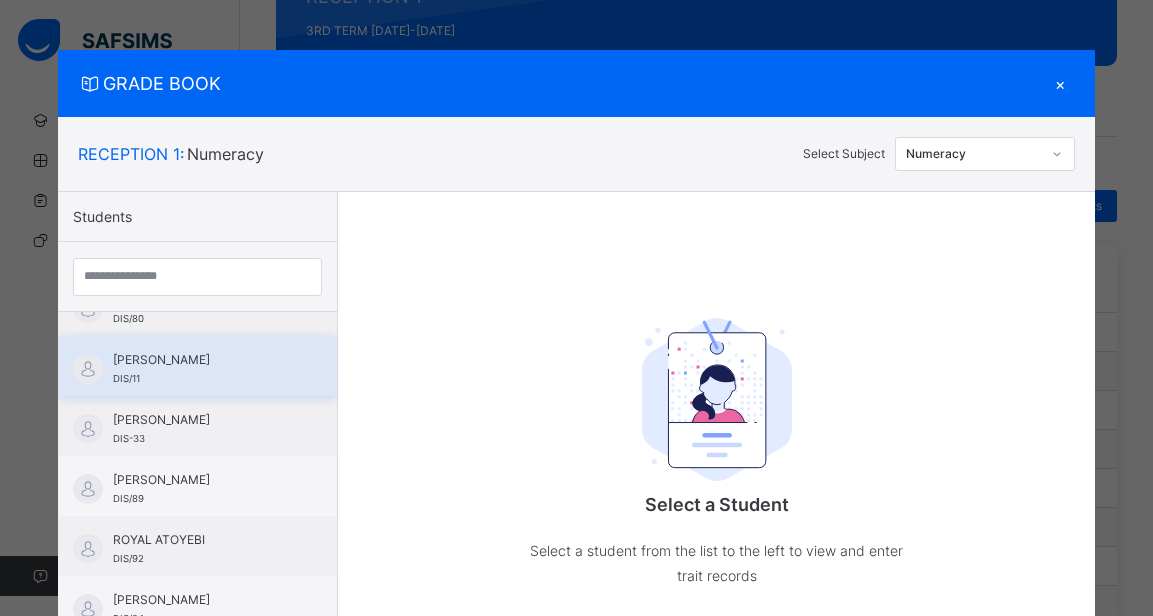 click on "[PERSON_NAME] DIS/11" at bounding box center (197, 366) 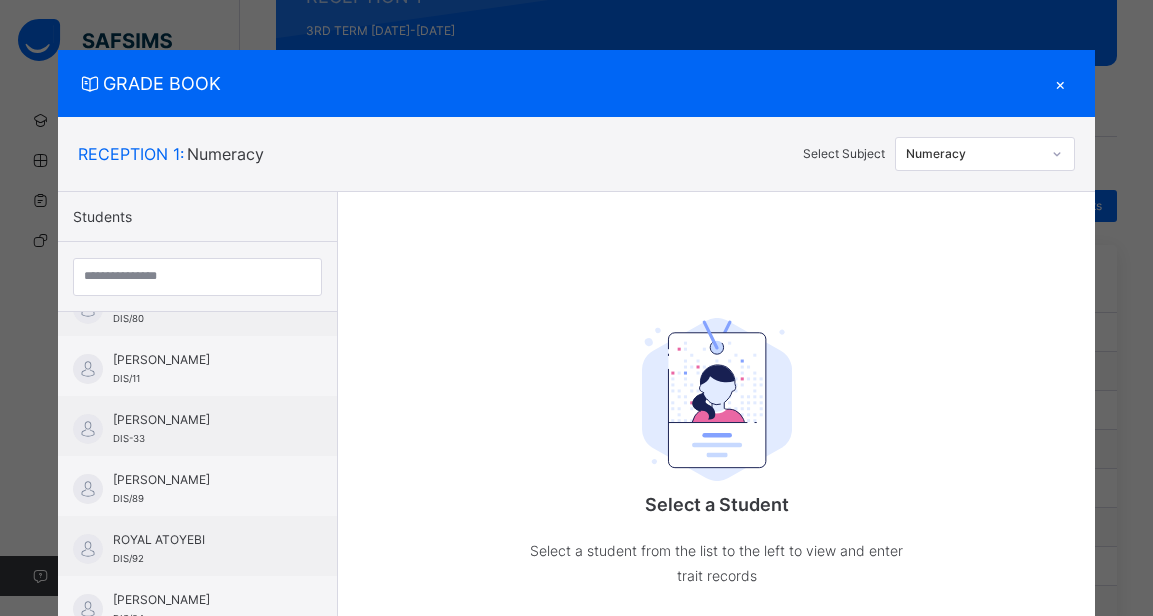 click at bounding box center [1057, 154] 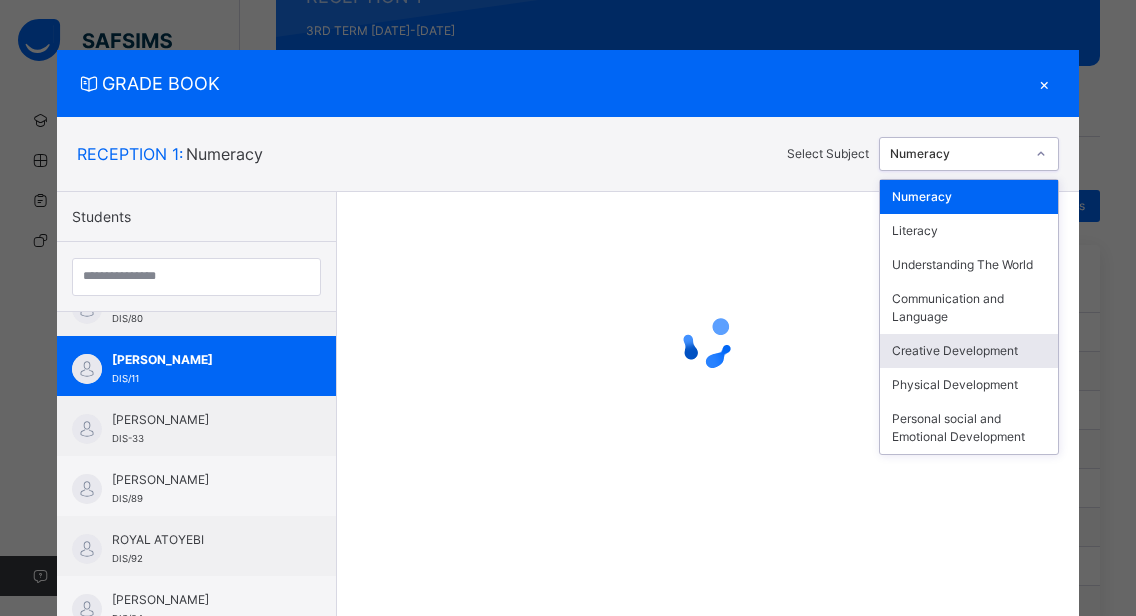 click on "Creative Development" at bounding box center [969, 351] 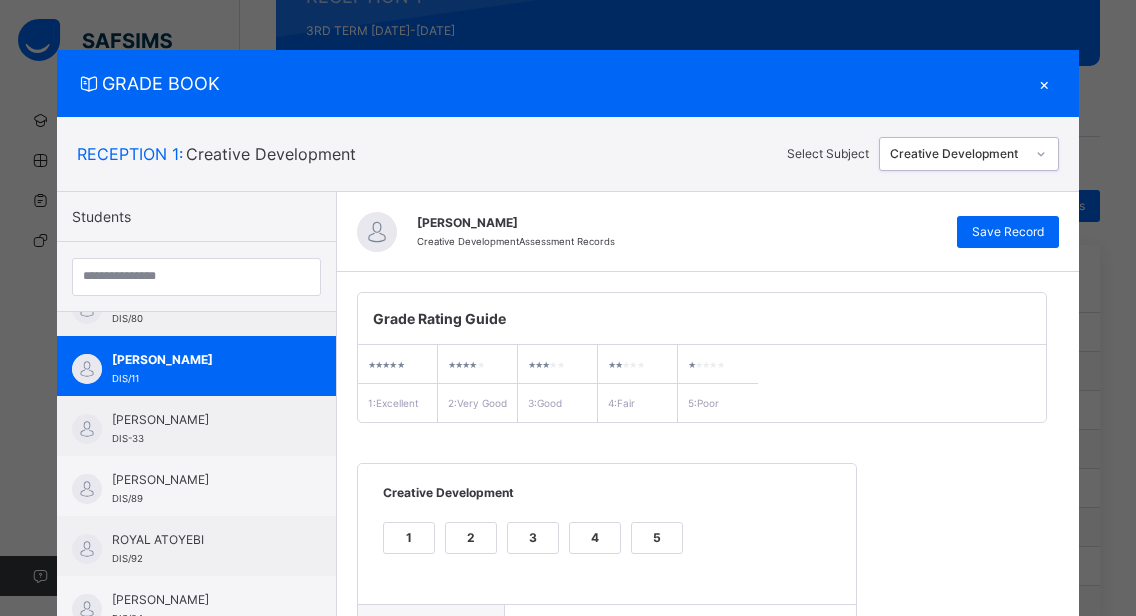 scroll, scrollTop: 362, scrollLeft: 0, axis: vertical 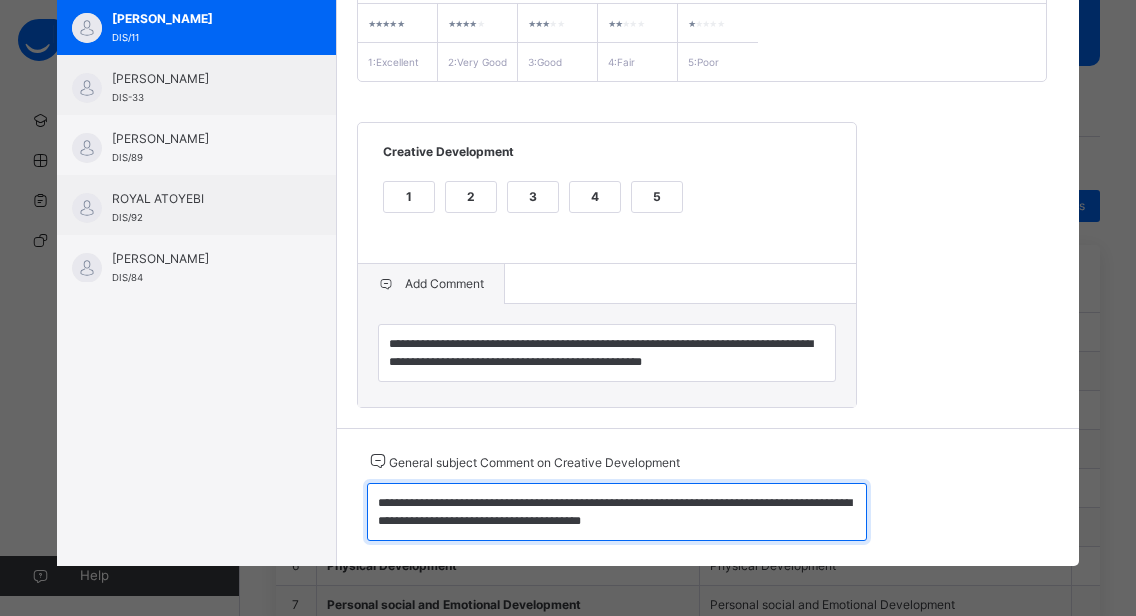 click on "**********" at bounding box center (617, 512) 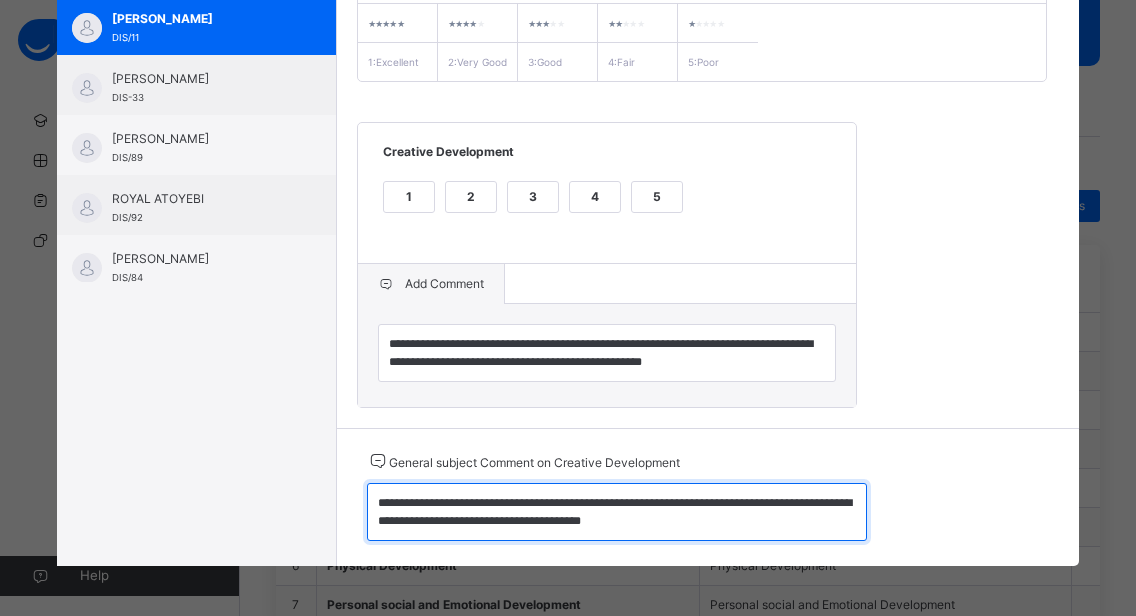 drag, startPoint x: 363, startPoint y: 503, endPoint x: 664, endPoint y: 525, distance: 301.80292 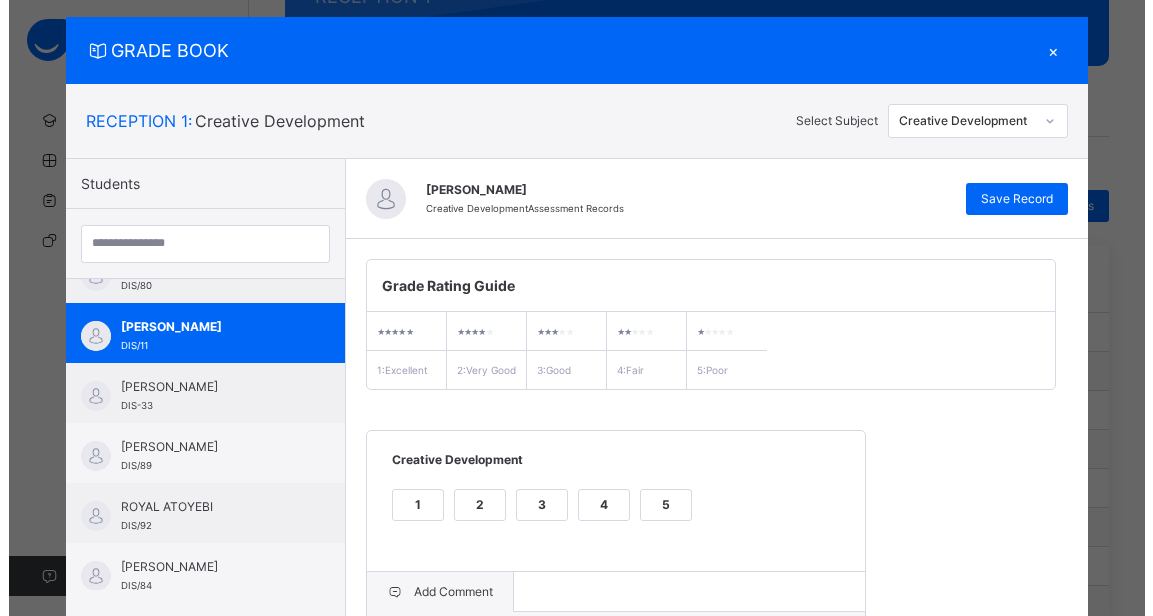 scroll, scrollTop: 0, scrollLeft: 0, axis: both 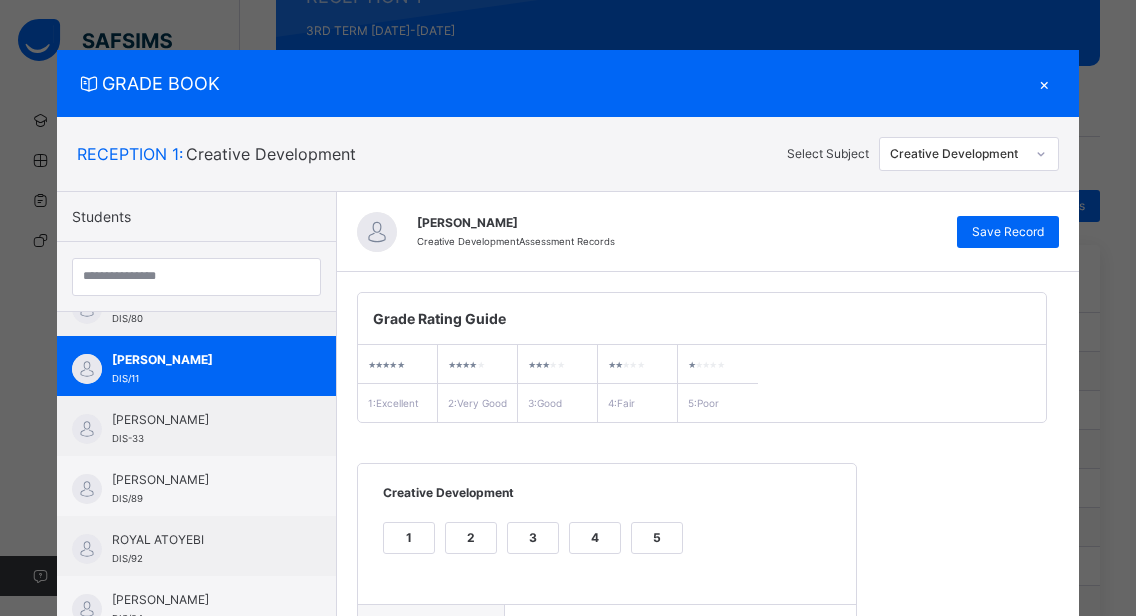 click on "×" at bounding box center [1044, 83] 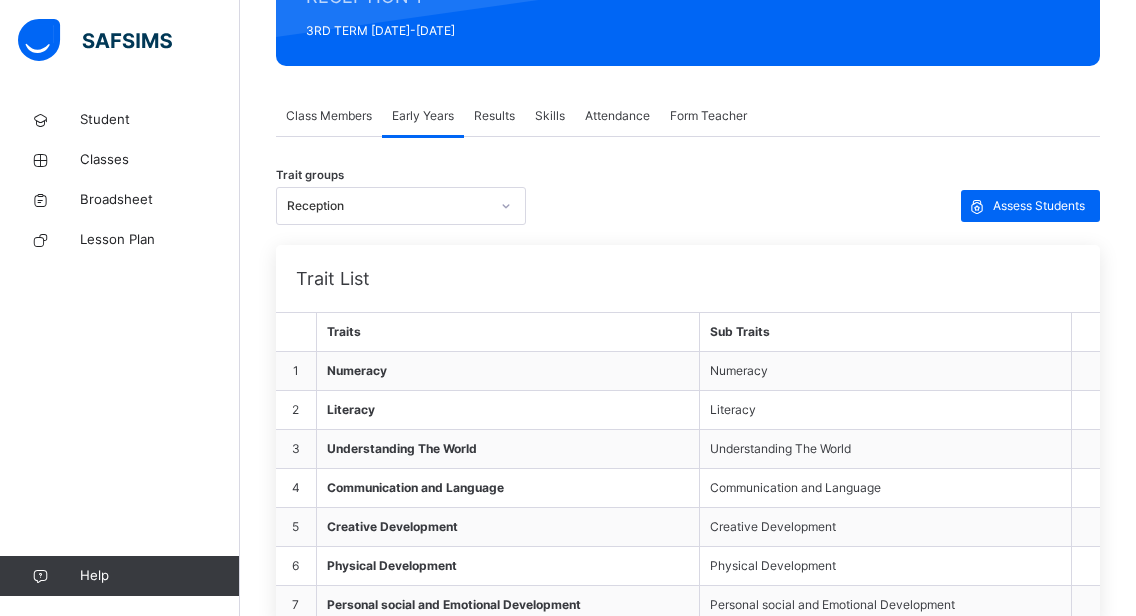 click 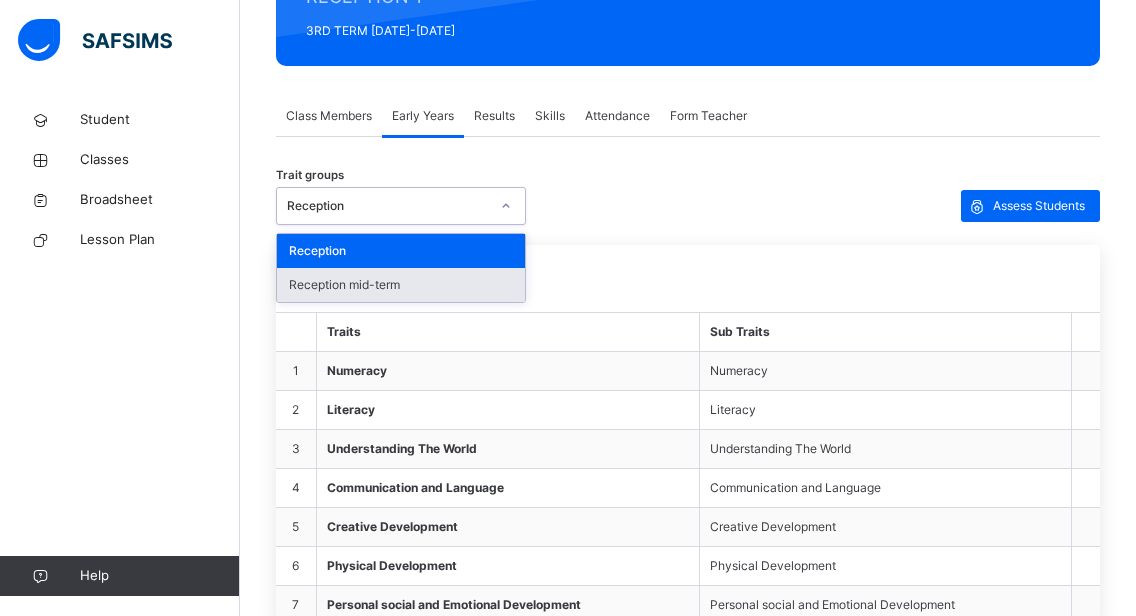 click on "Reception mid-term" at bounding box center [401, 285] 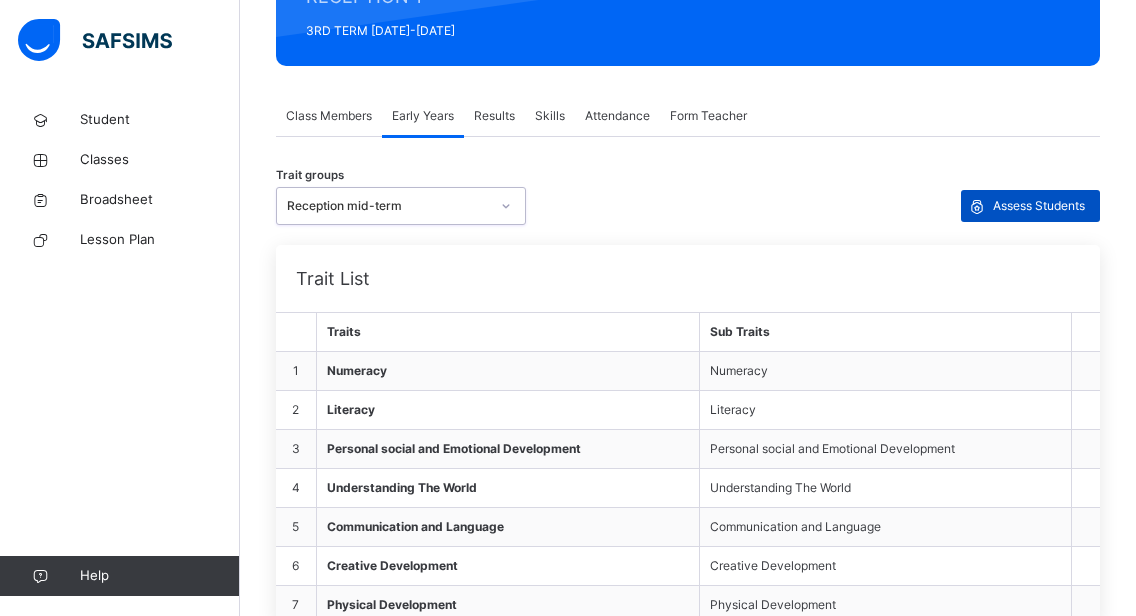 click on "Assess Students" at bounding box center (1039, 206) 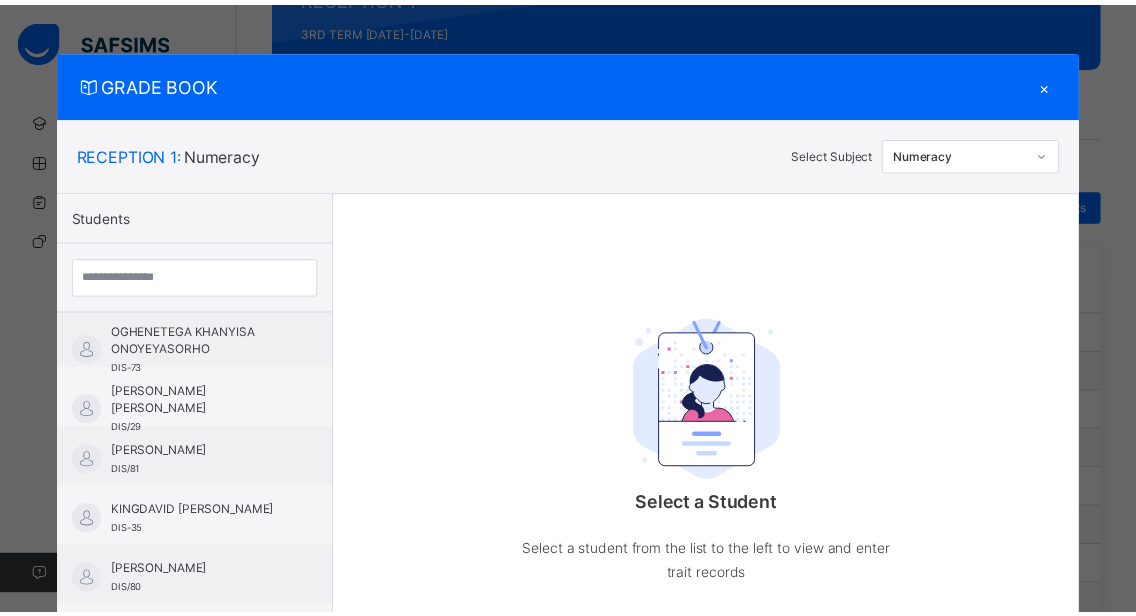 scroll, scrollTop: 816, scrollLeft: 0, axis: vertical 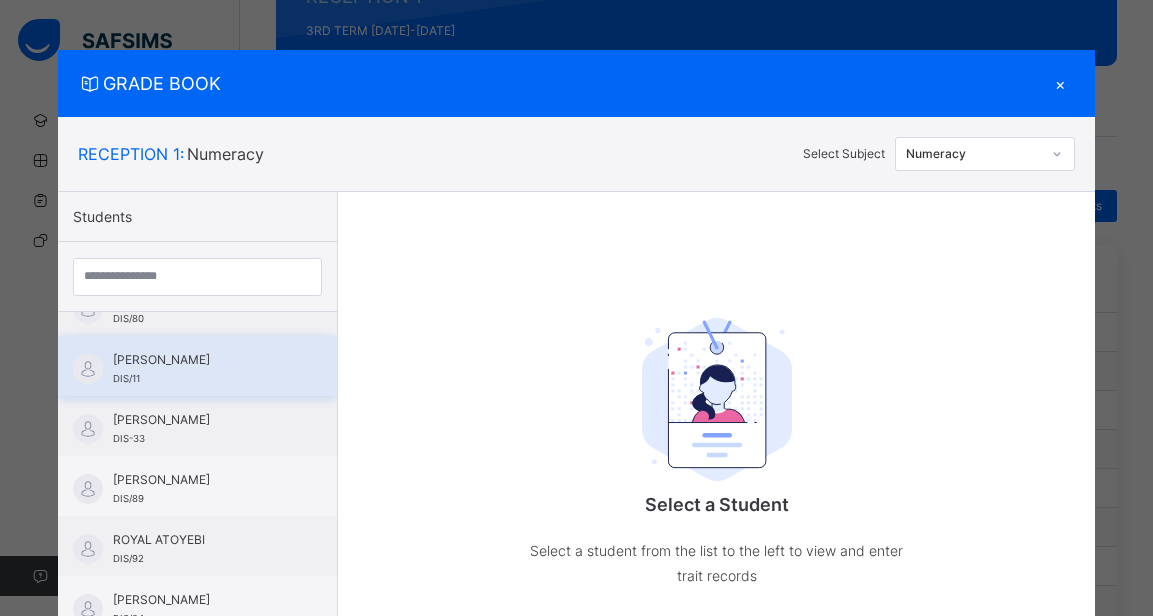 click on "[PERSON_NAME]" at bounding box center (202, 360) 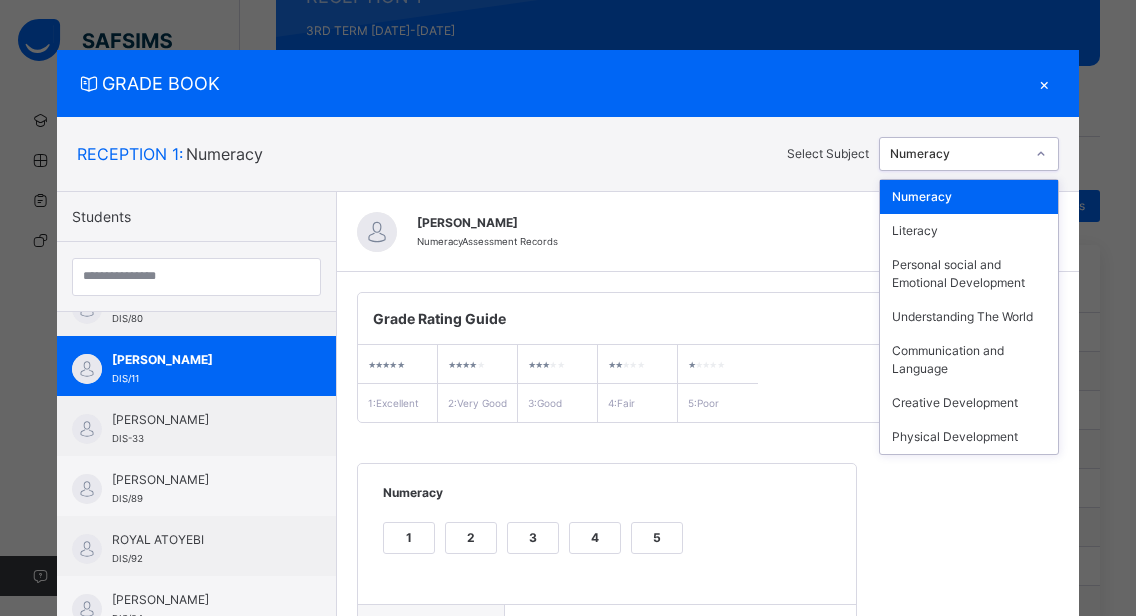 click 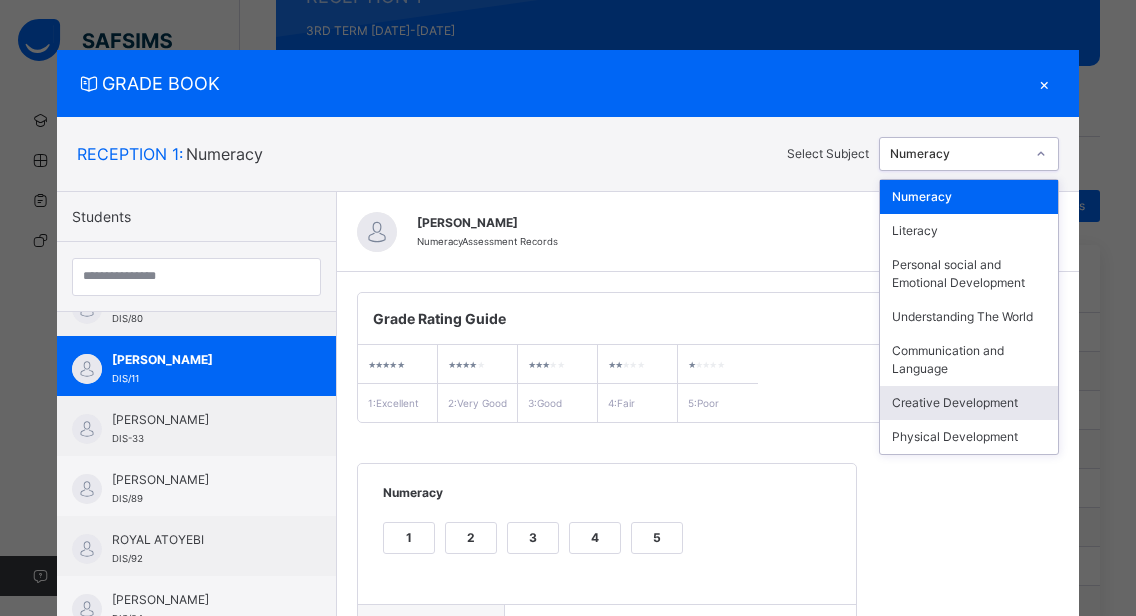 click on "Creative Development" at bounding box center [969, 403] 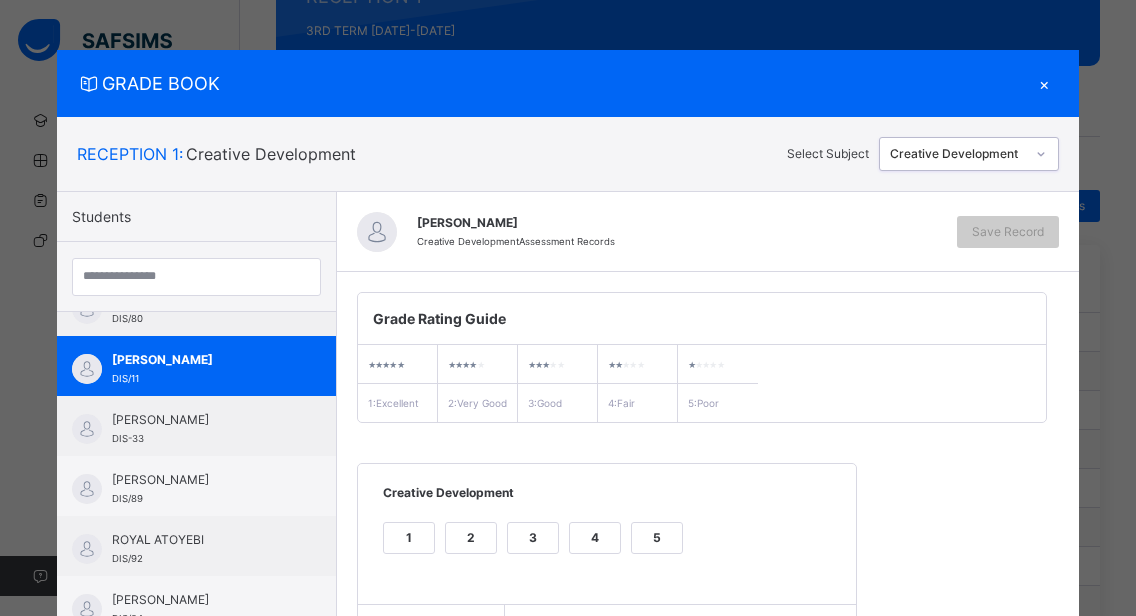 click on "2" at bounding box center (471, 538) 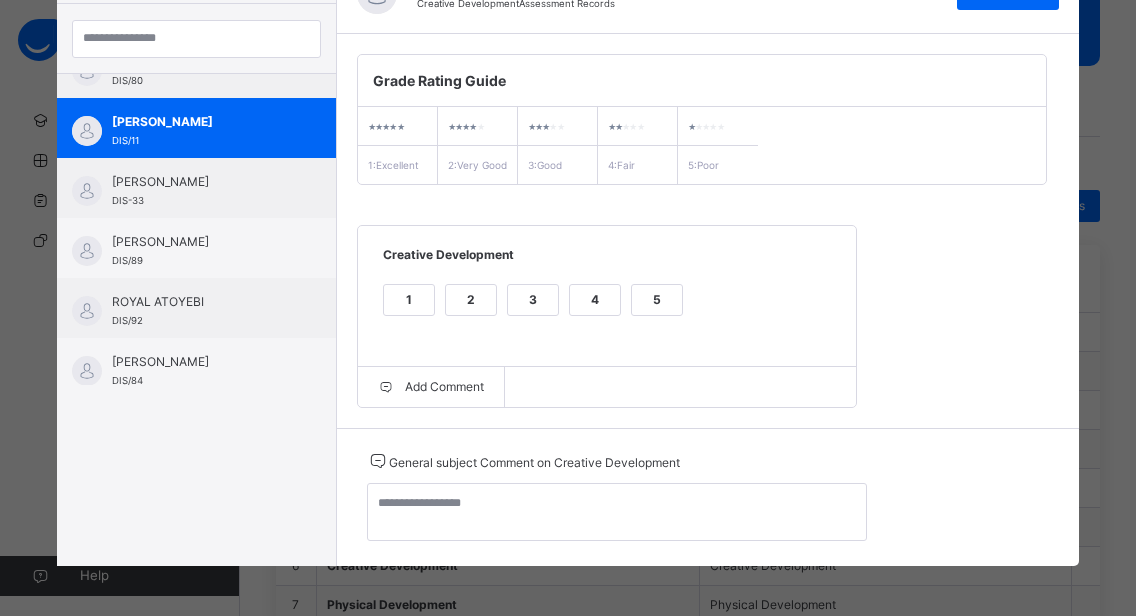 scroll, scrollTop: 259, scrollLeft: 0, axis: vertical 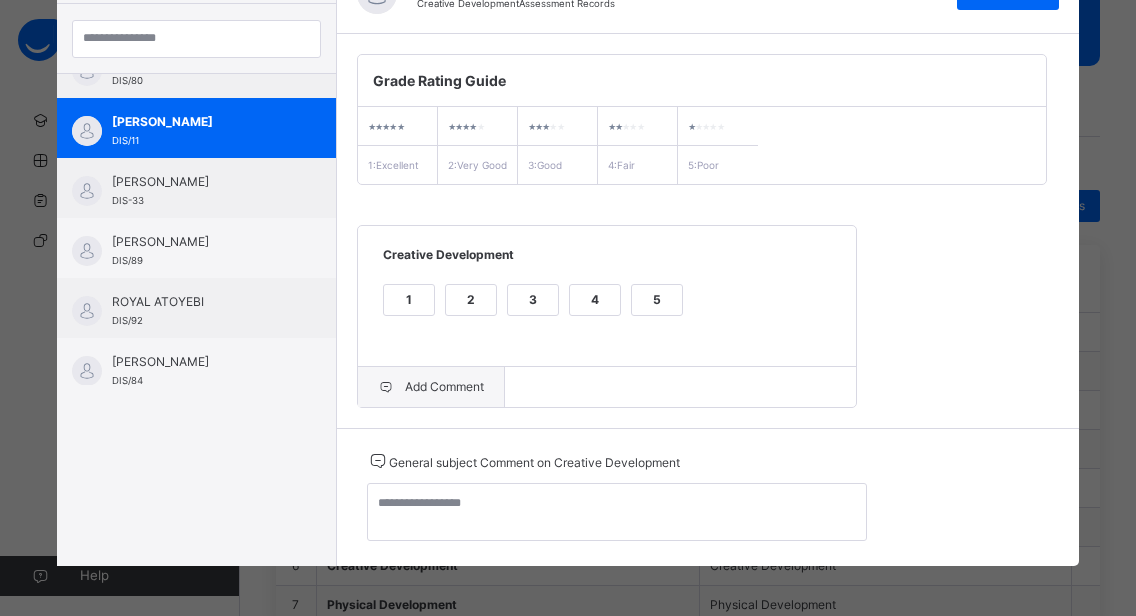click on "Add Comment" at bounding box center (431, 387) 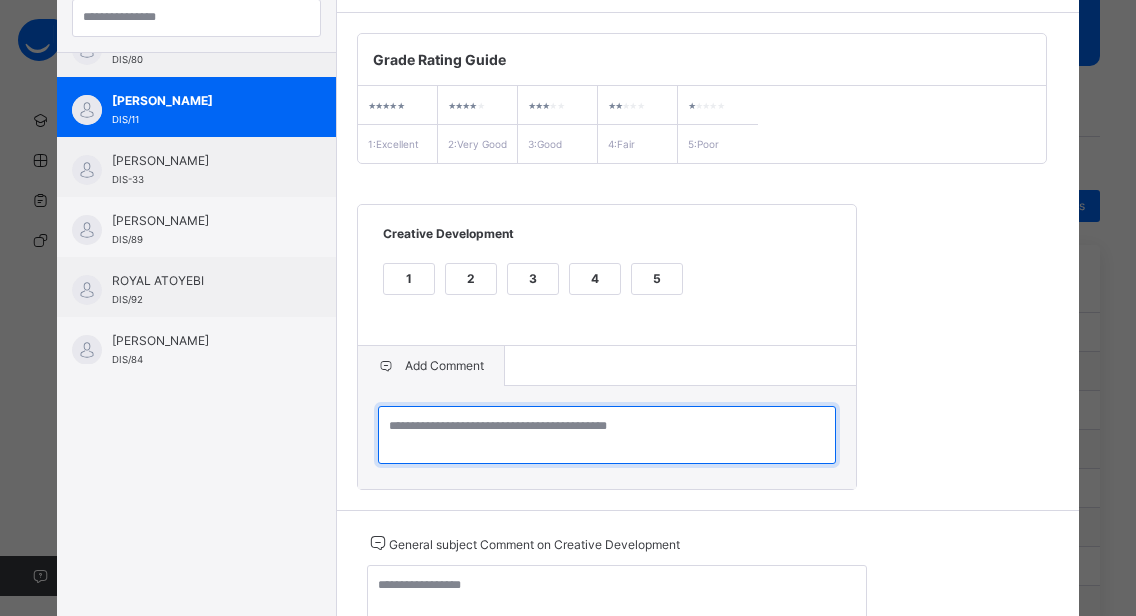 click at bounding box center (607, 435) 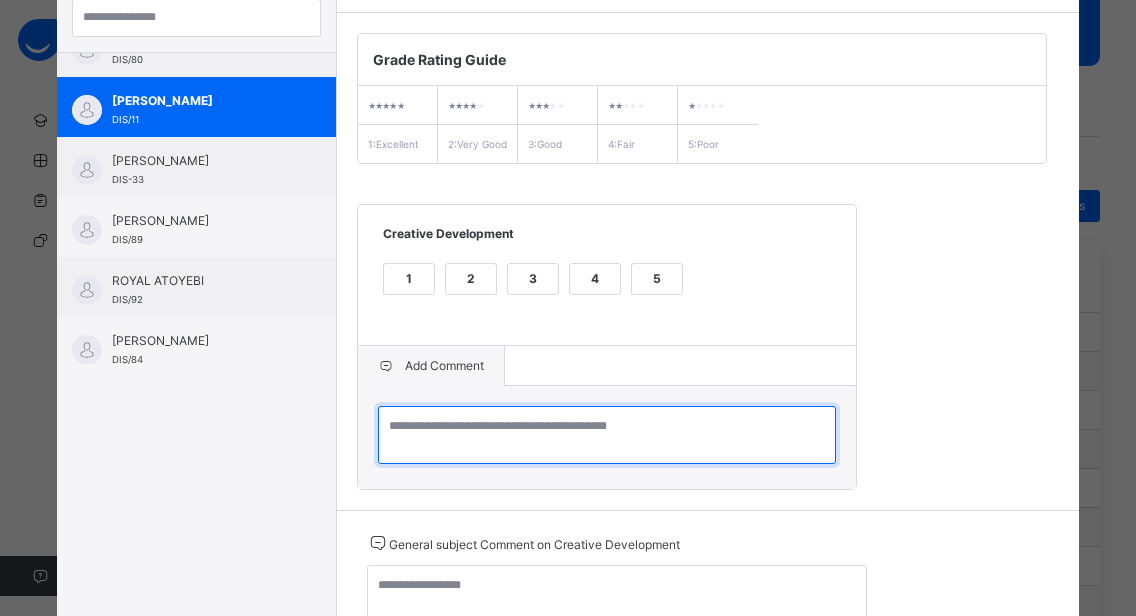 paste on "**********" 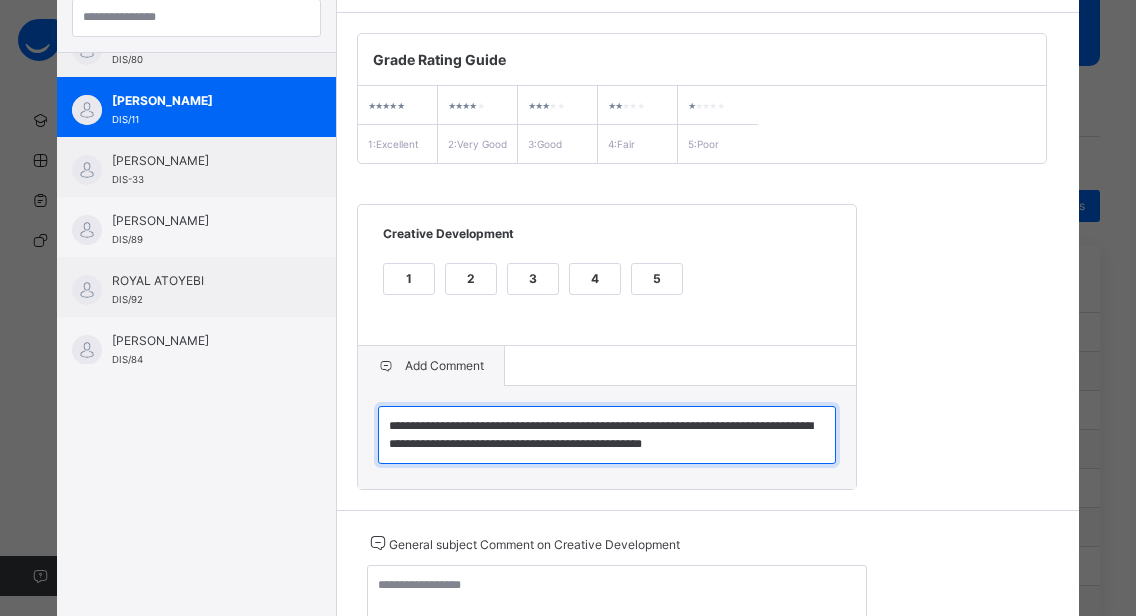 type on "**********" 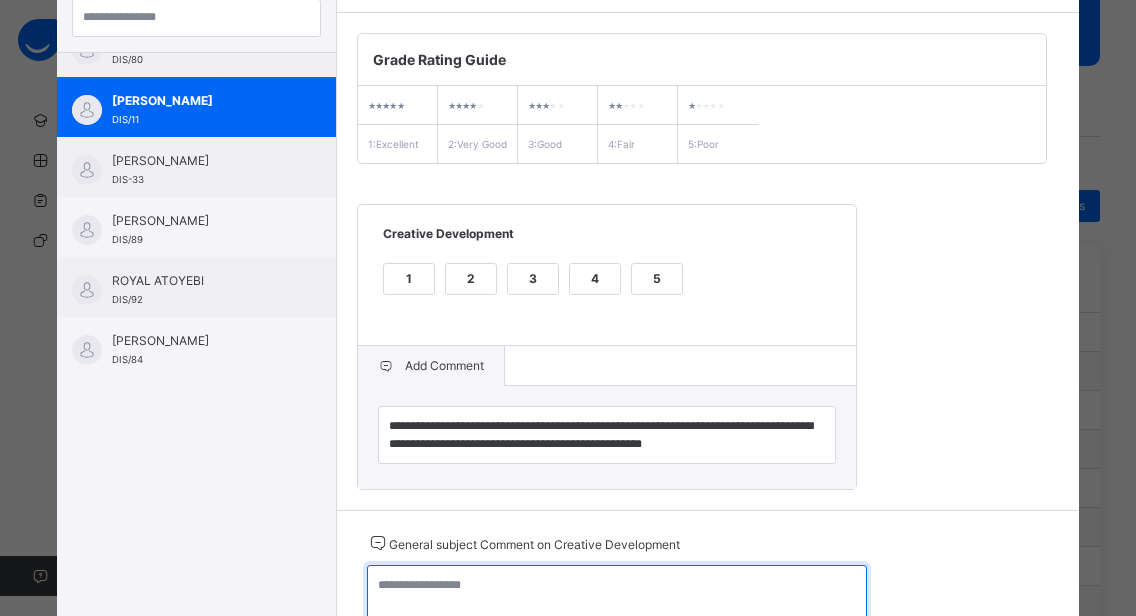 click at bounding box center [617, 594] 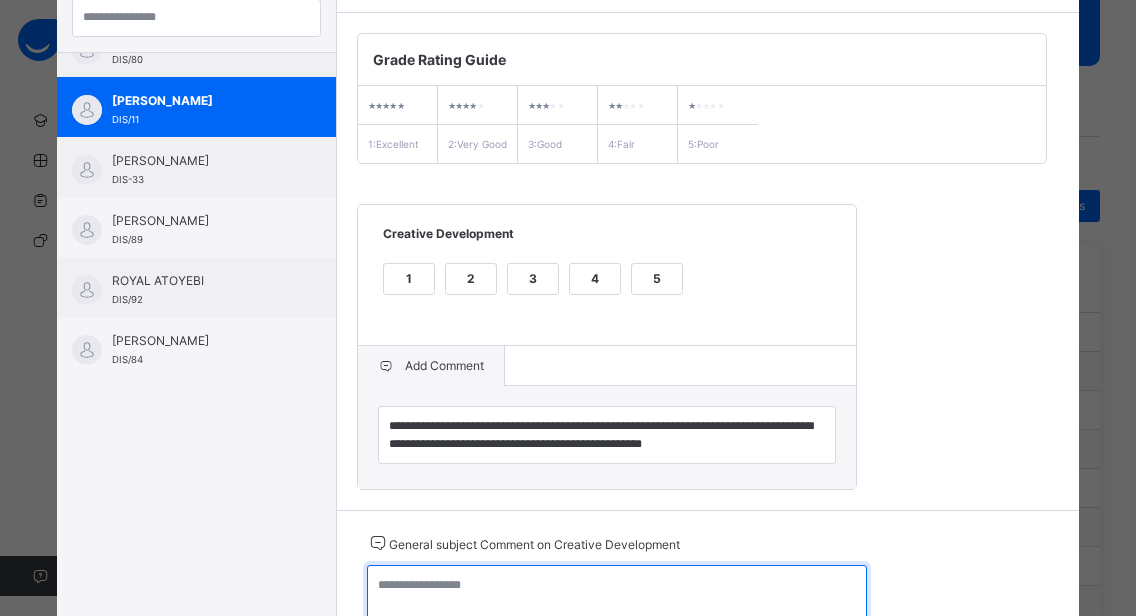 paste on "**********" 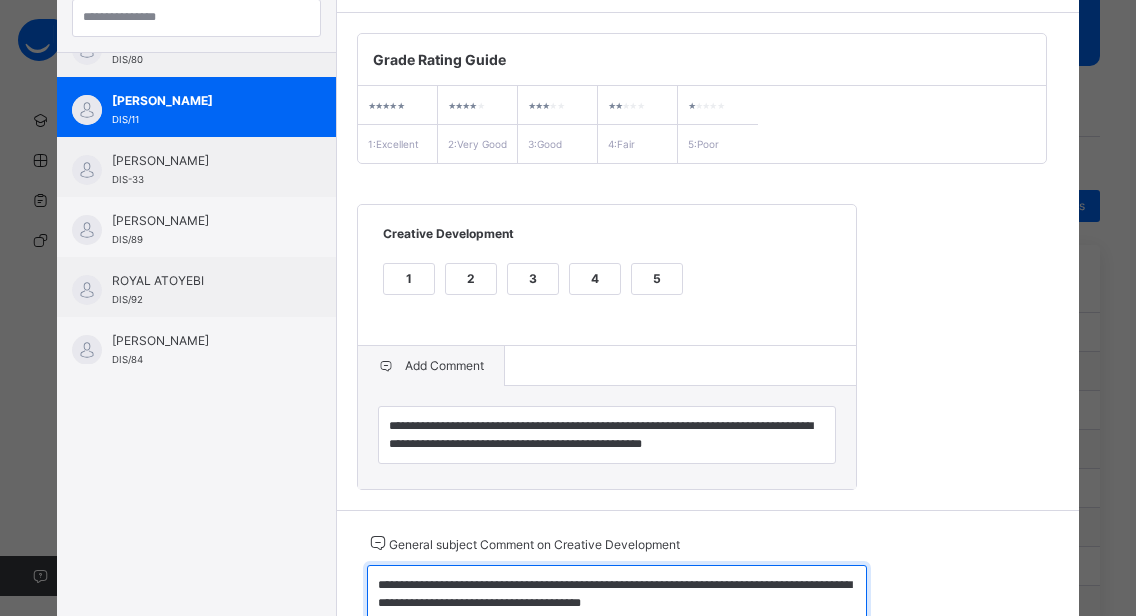 scroll, scrollTop: 274, scrollLeft: 0, axis: vertical 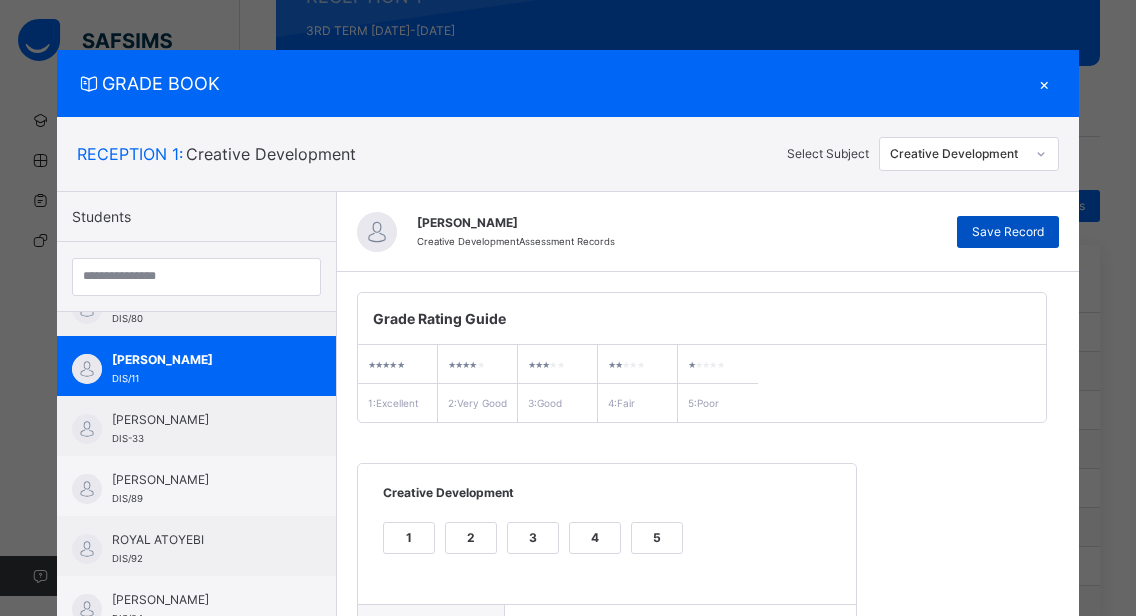 type on "**********" 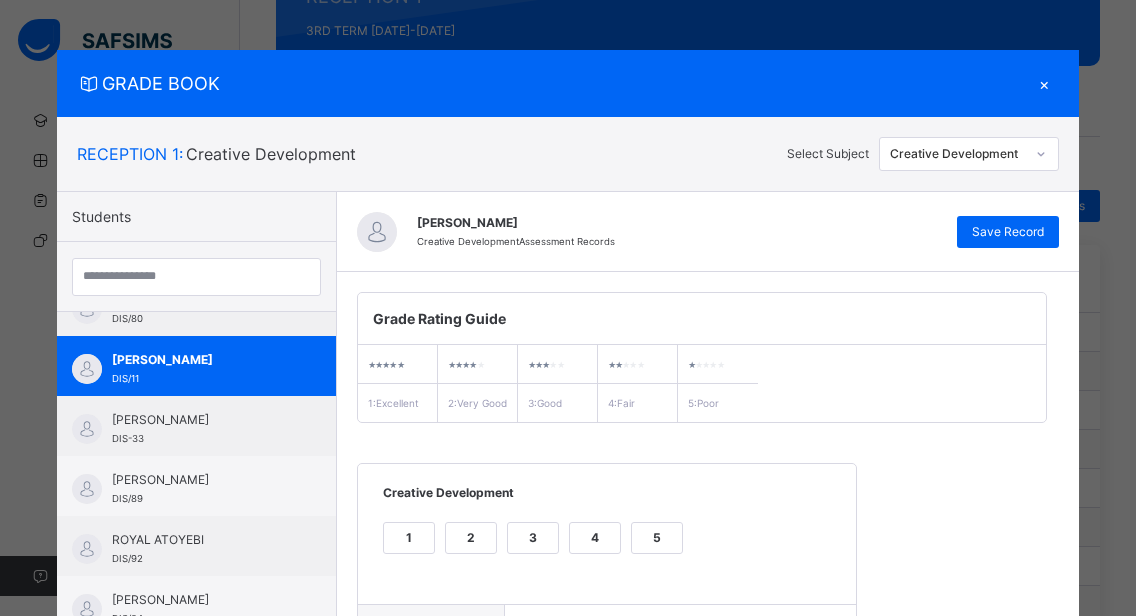click on "×" at bounding box center [1044, 83] 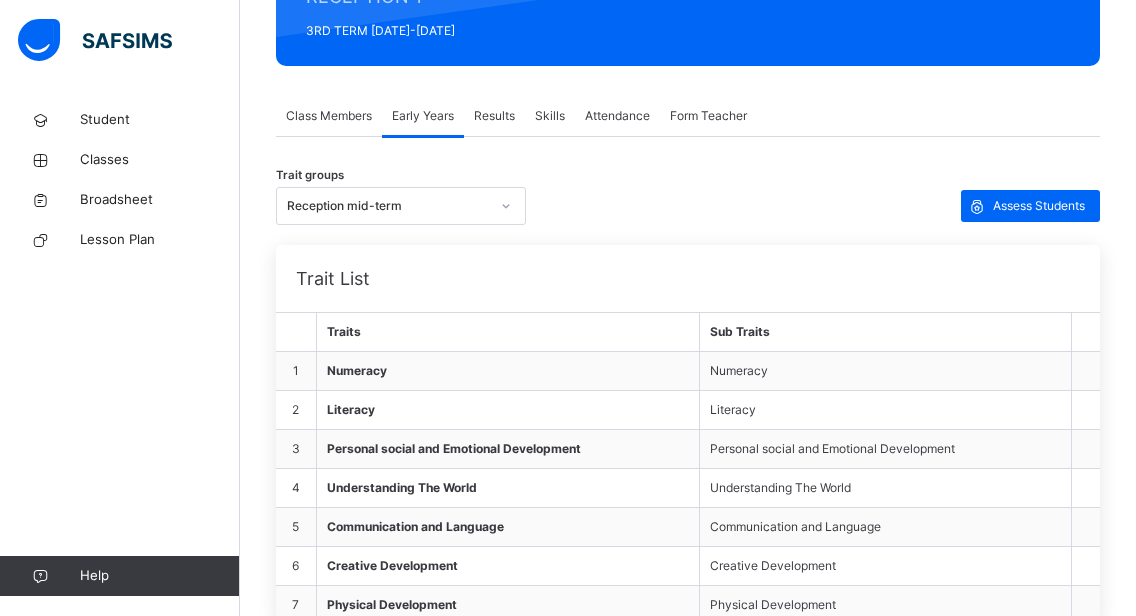 click 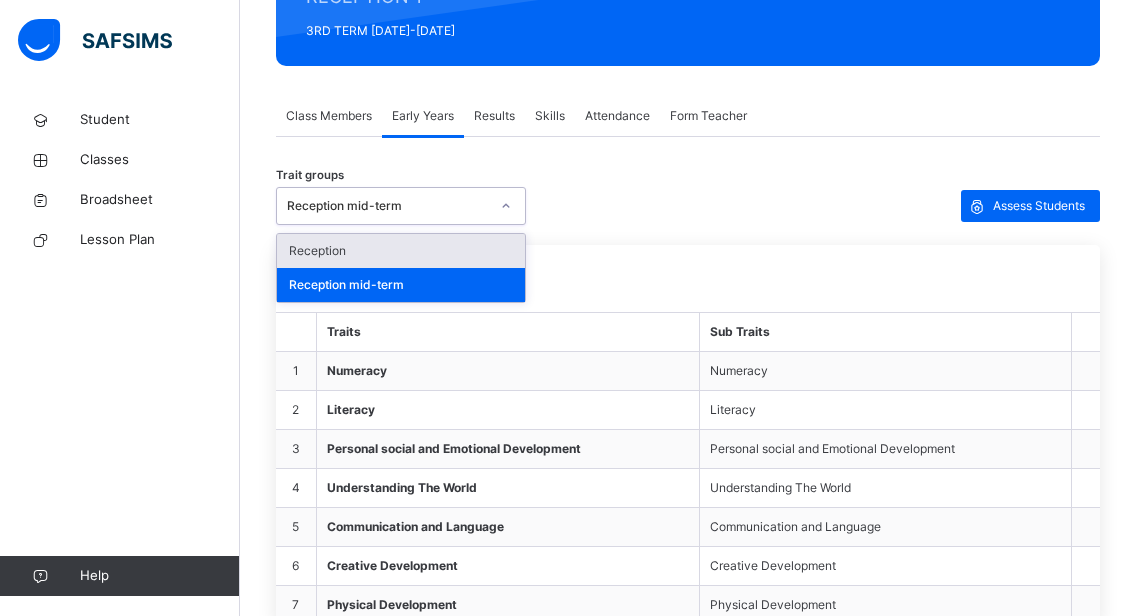 click on "Reception" at bounding box center (401, 251) 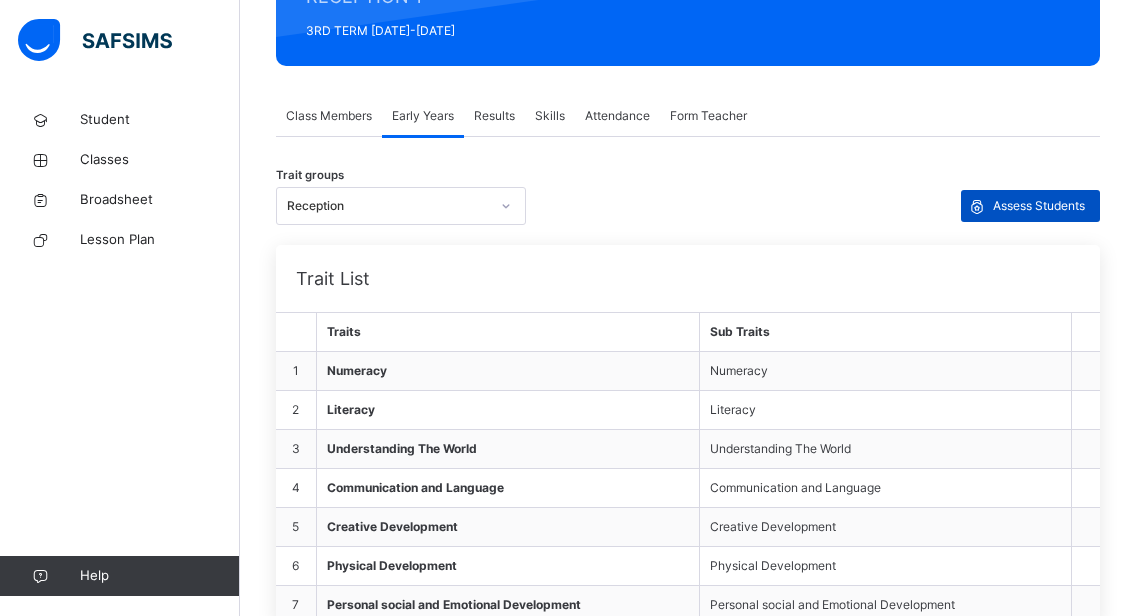 click on "Assess Students" at bounding box center [1039, 206] 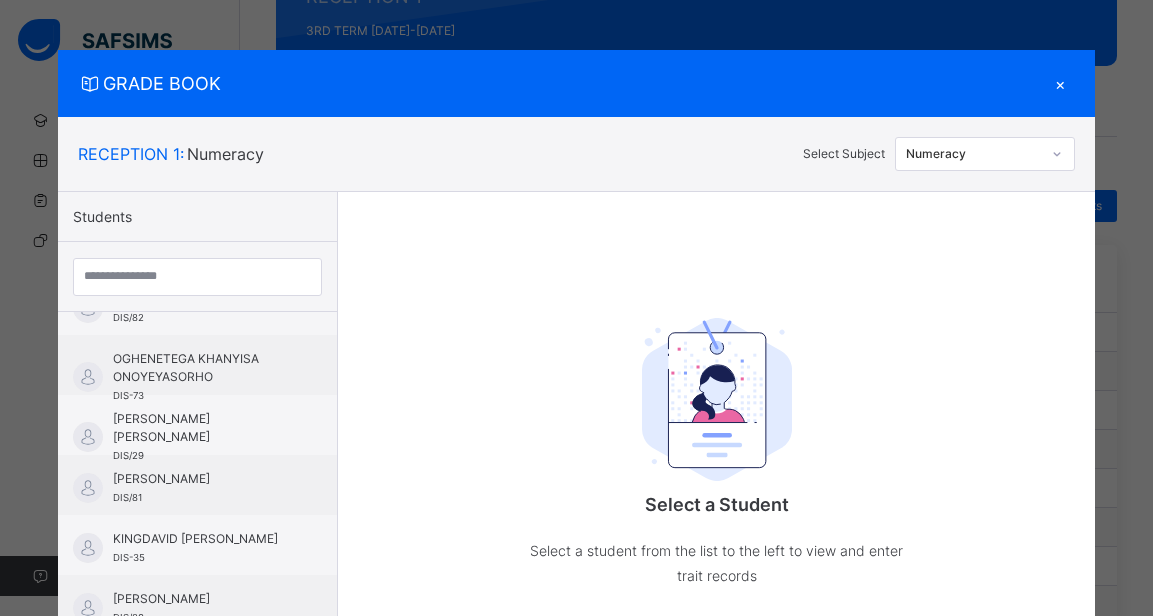 scroll, scrollTop: 544, scrollLeft: 0, axis: vertical 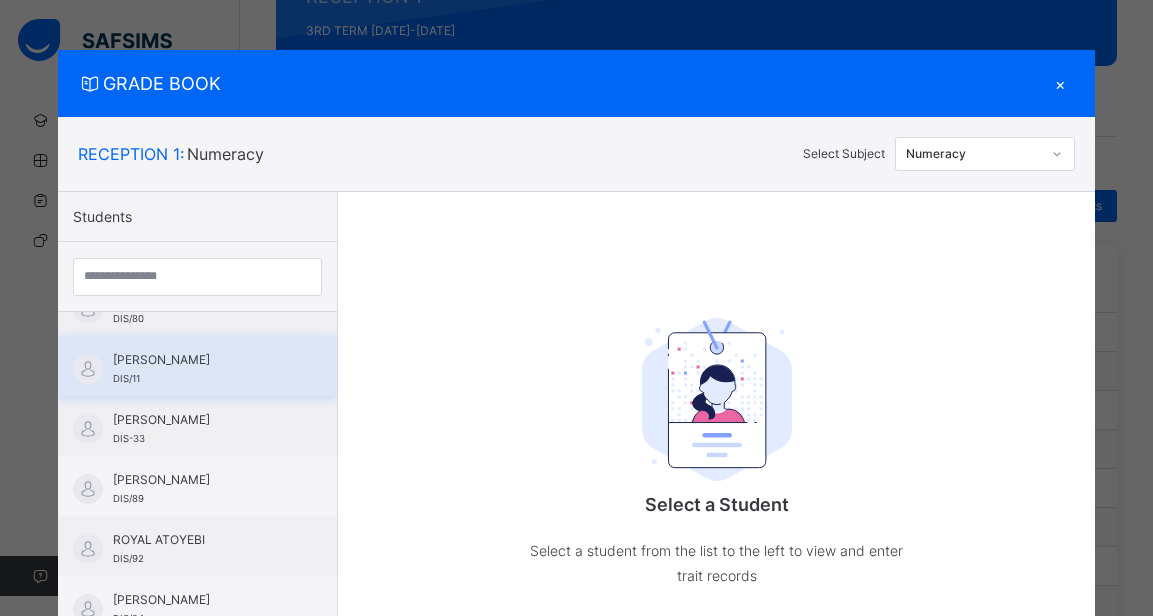 click on "[PERSON_NAME] DIS/11" at bounding box center (197, 366) 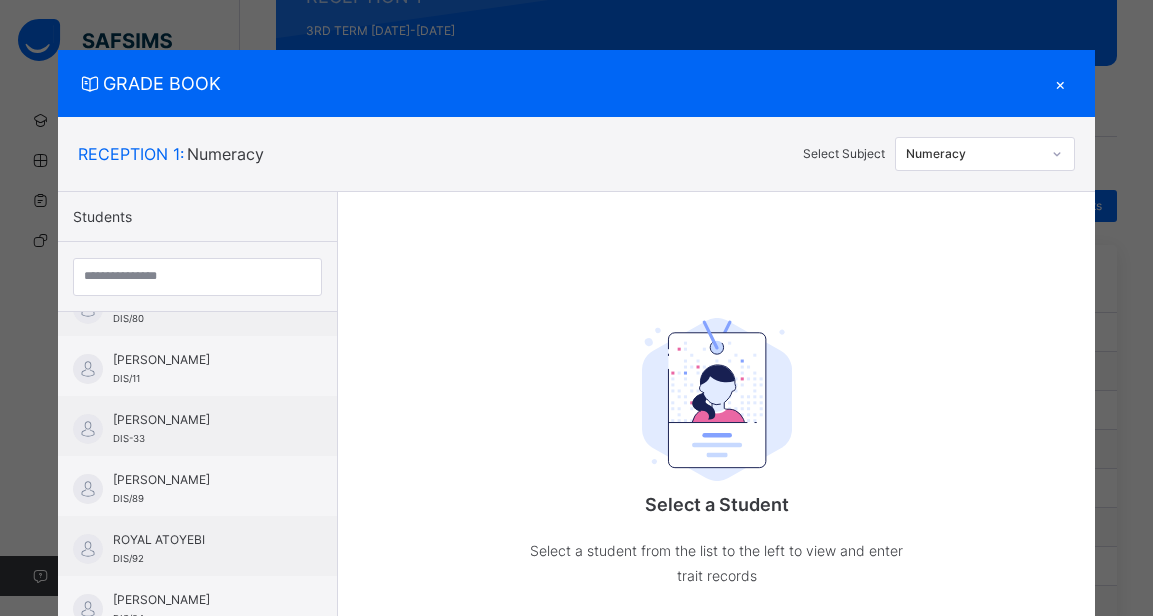 click at bounding box center [1057, 154] 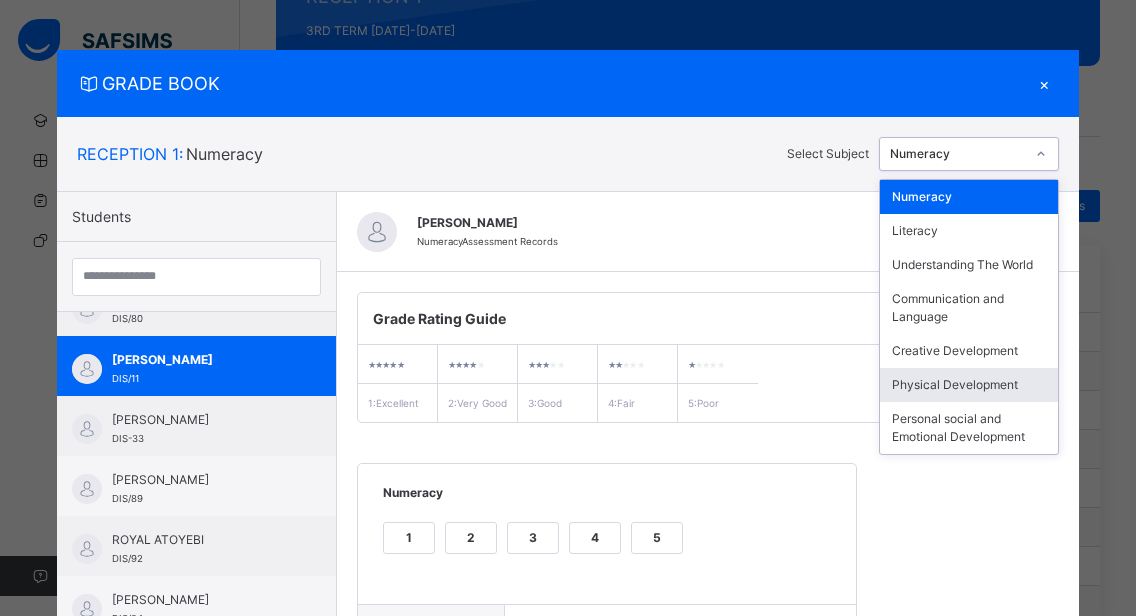 click on "Physical Development" at bounding box center [969, 385] 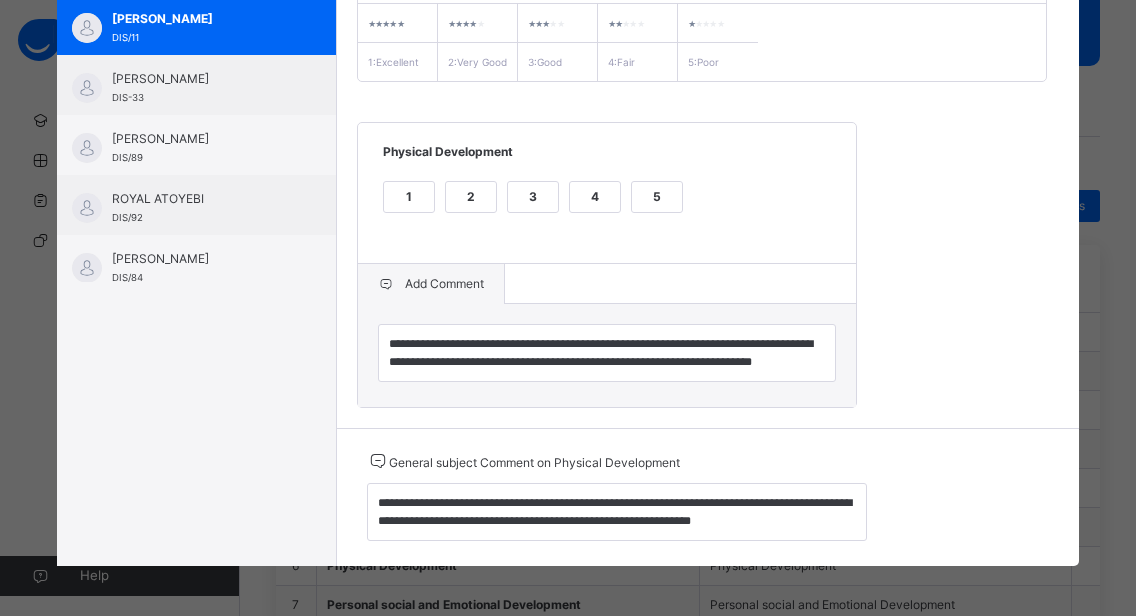 scroll, scrollTop: 362, scrollLeft: 0, axis: vertical 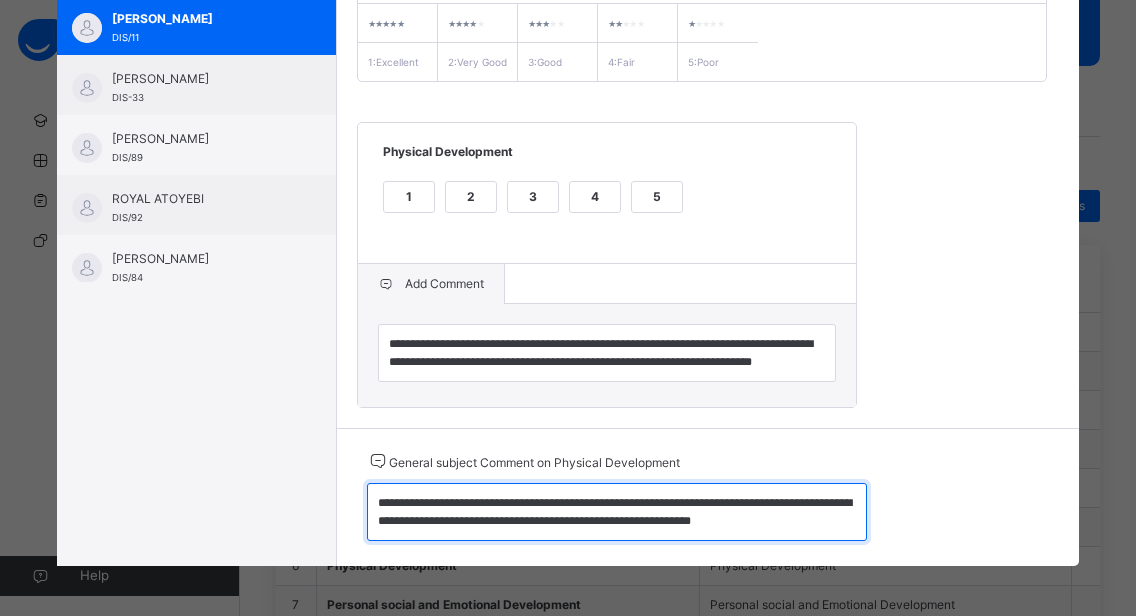 click on "**********" at bounding box center [617, 512] 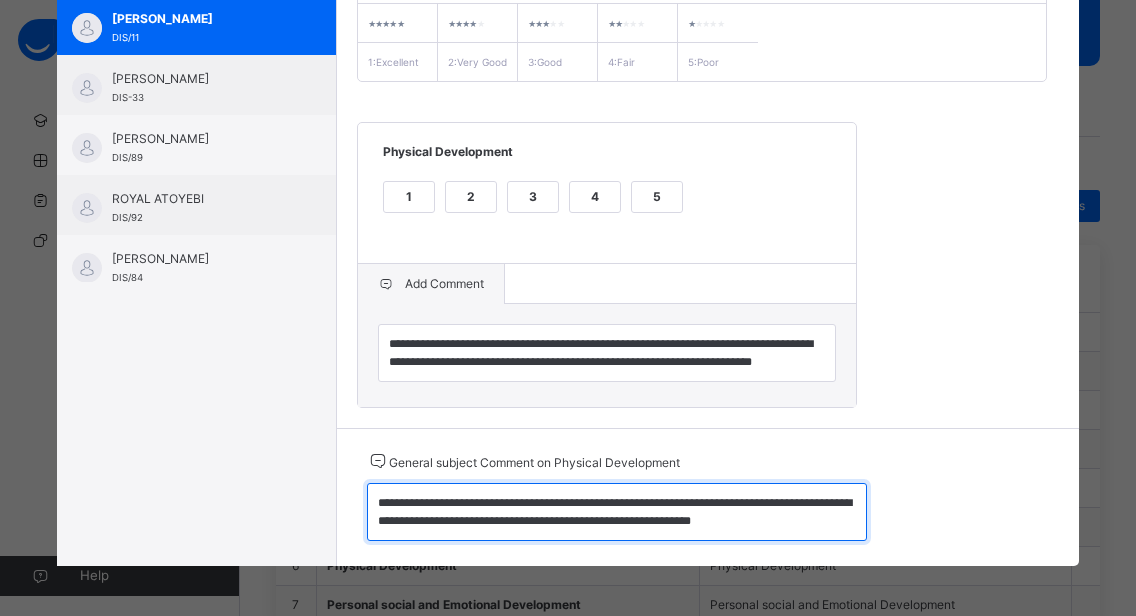 drag, startPoint x: 364, startPoint y: 500, endPoint x: 812, endPoint y: 526, distance: 448.75385 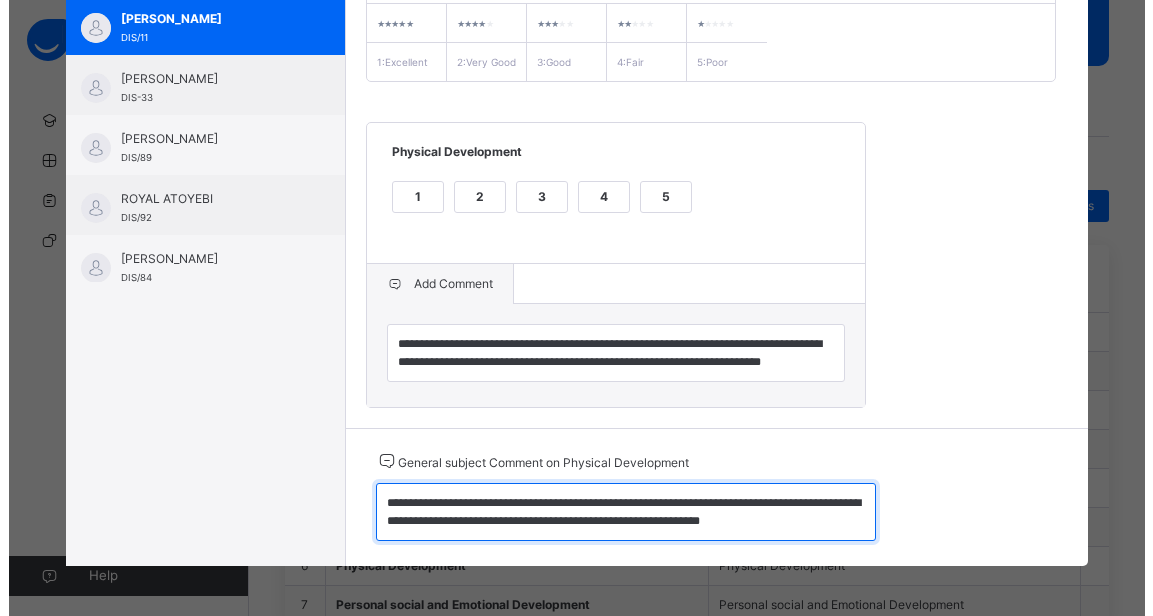 scroll, scrollTop: 0, scrollLeft: 0, axis: both 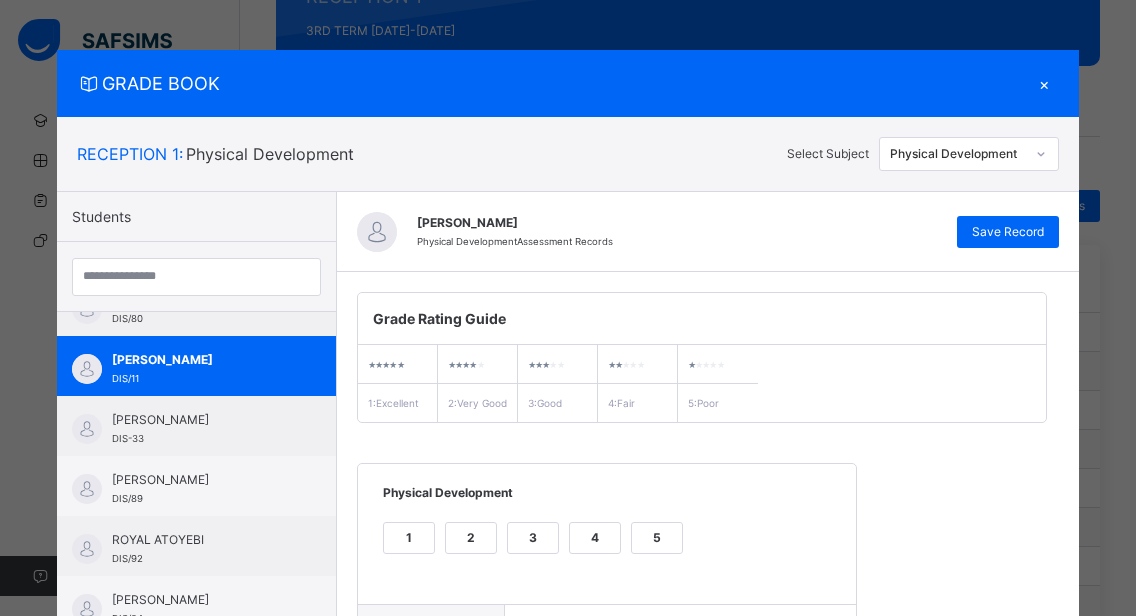 click on "×" at bounding box center (1044, 83) 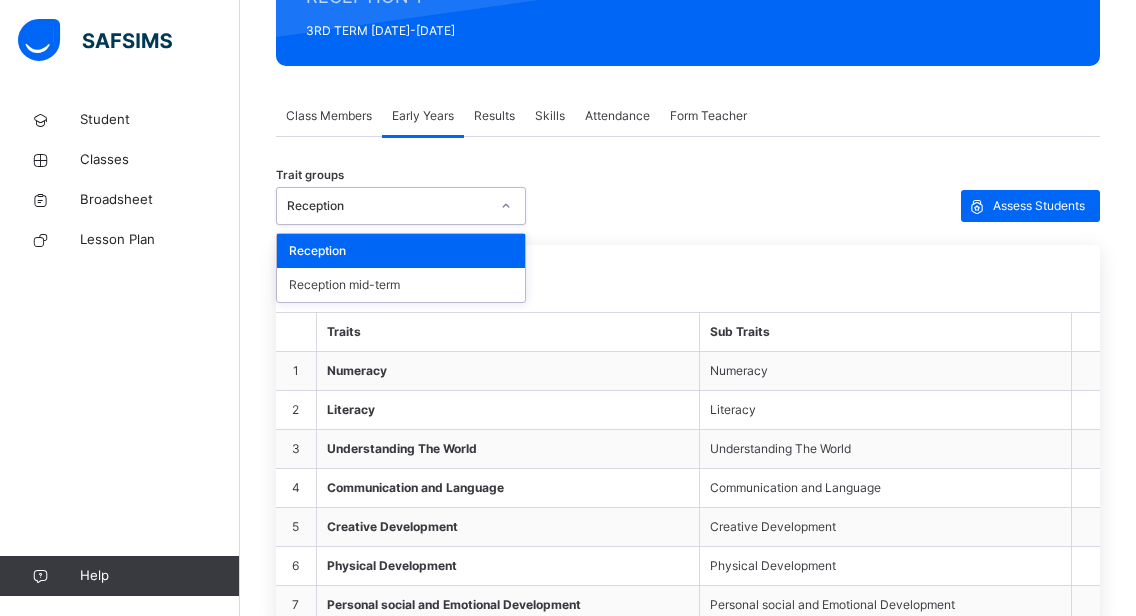 click 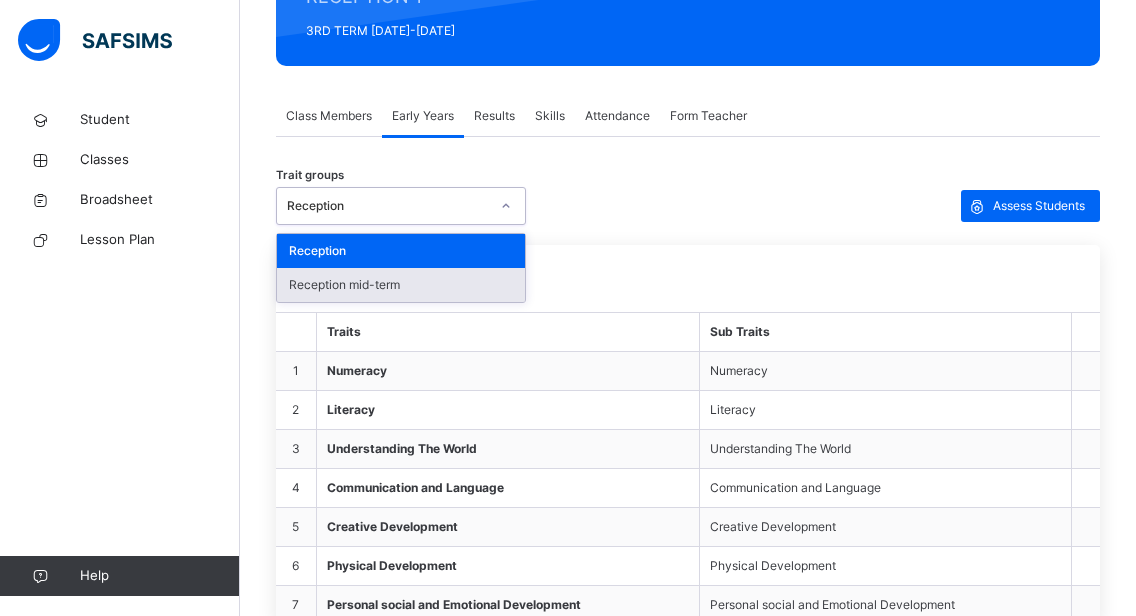 click on "Reception mid-term" at bounding box center (401, 285) 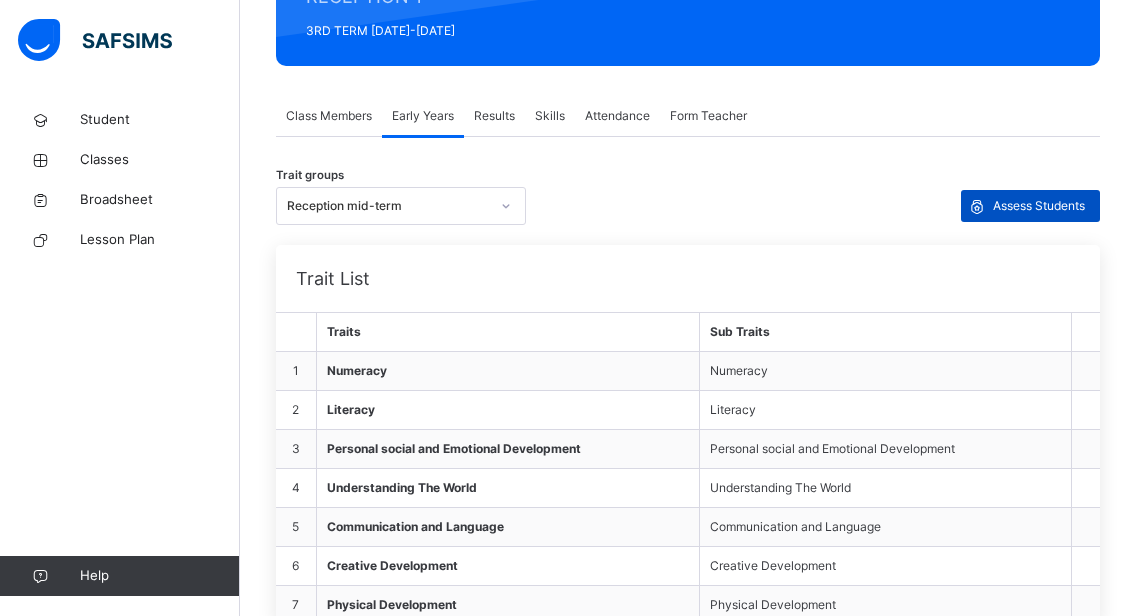 click on "Assess Students" at bounding box center [1039, 206] 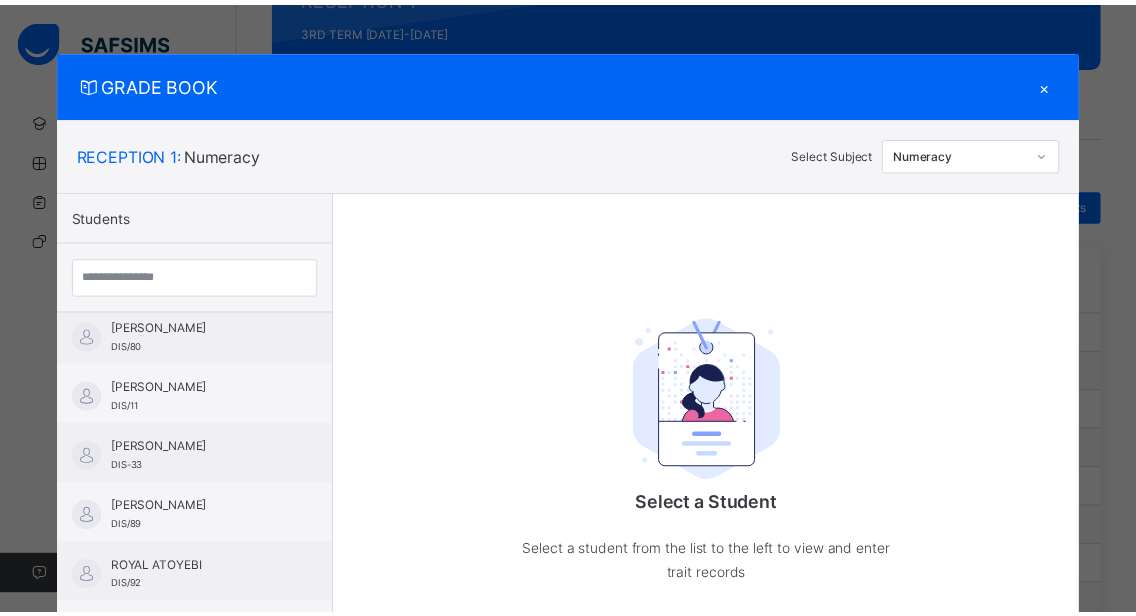 scroll, scrollTop: 816, scrollLeft: 0, axis: vertical 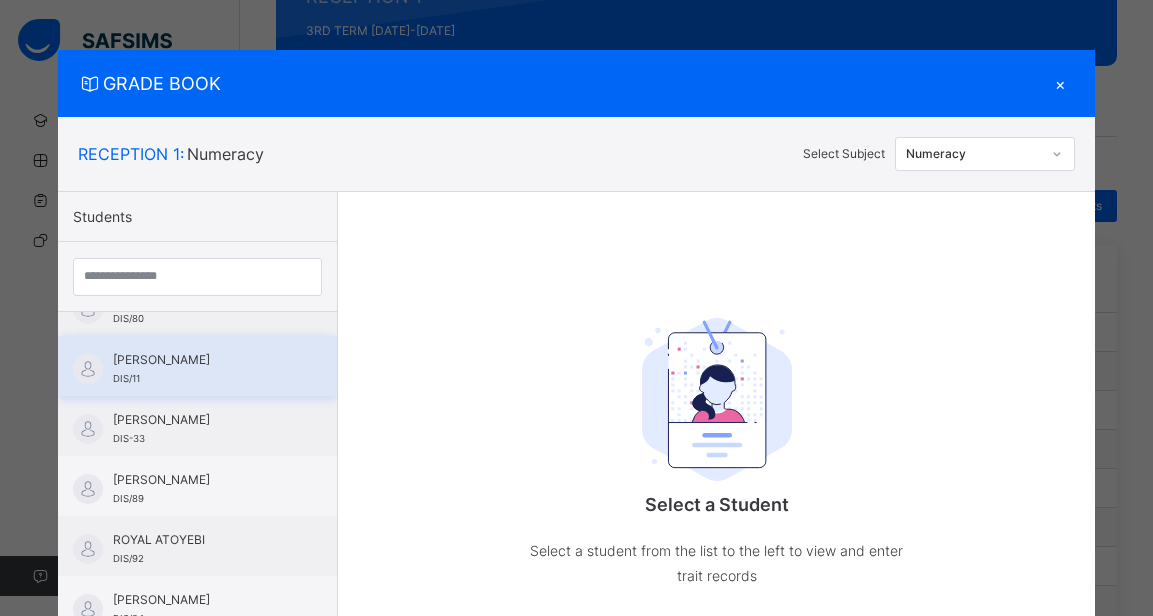 click on "[PERSON_NAME] DIS/11" at bounding box center [197, 366] 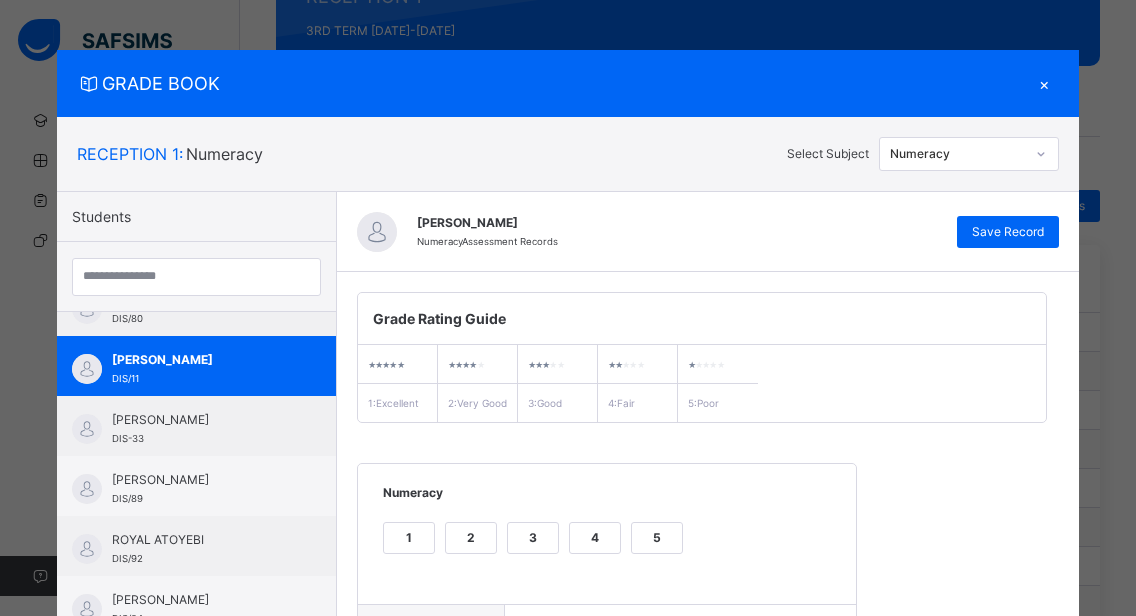 click 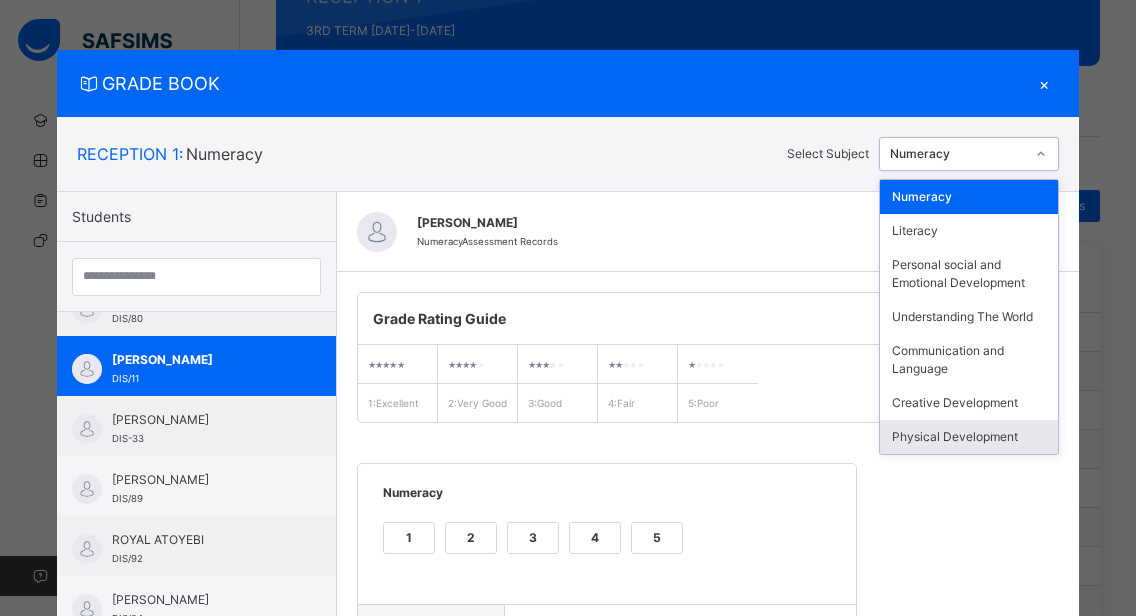 click on "Physical Development" at bounding box center [969, 437] 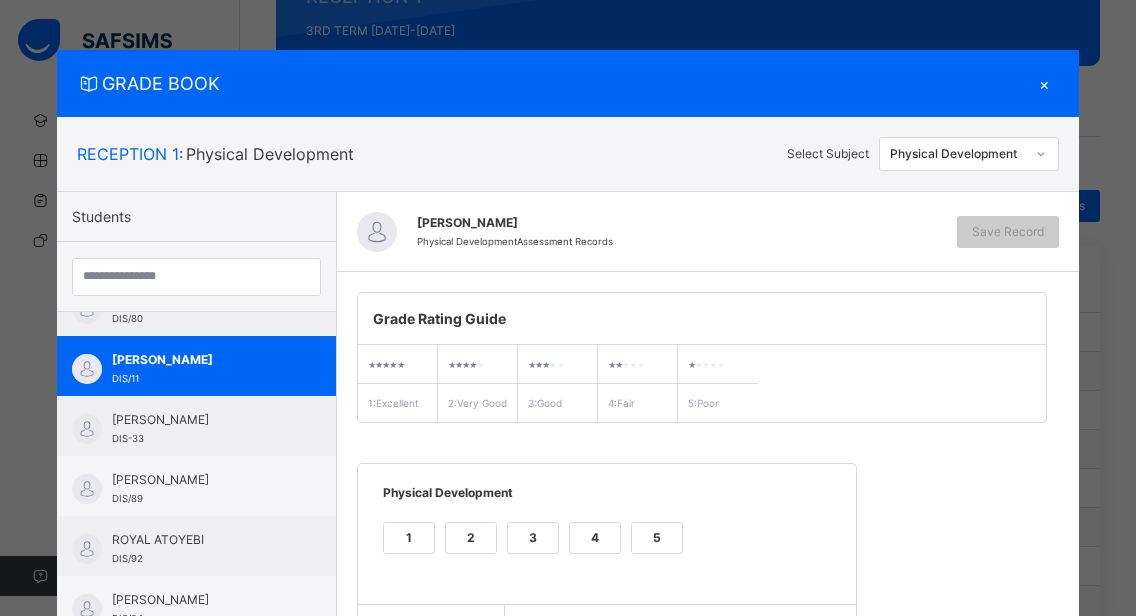click on "2" at bounding box center (471, 538) 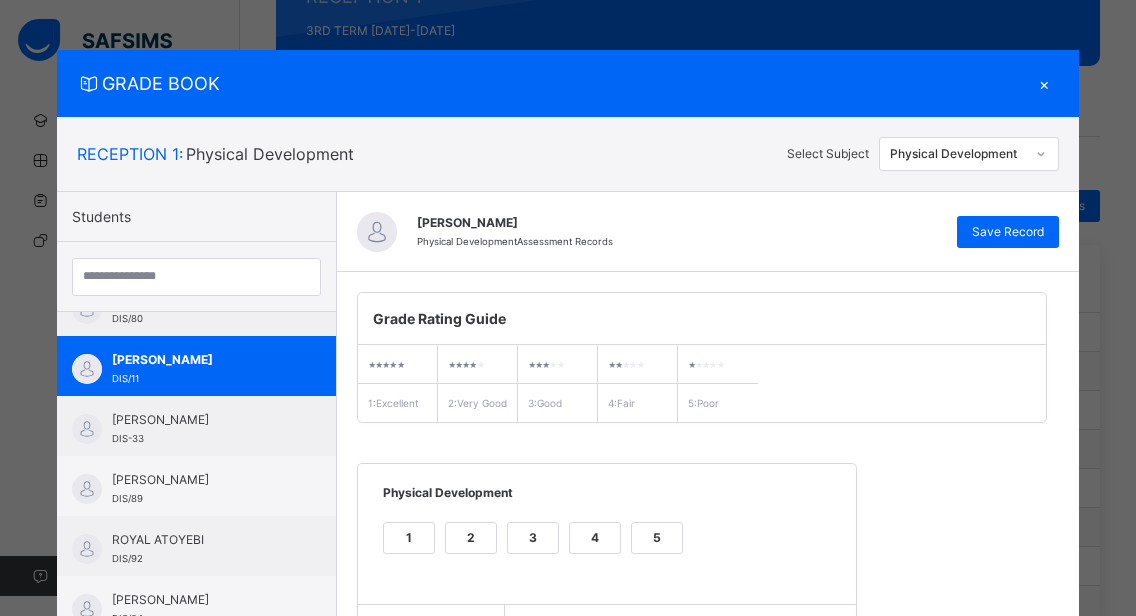 scroll, scrollTop: 259, scrollLeft: 0, axis: vertical 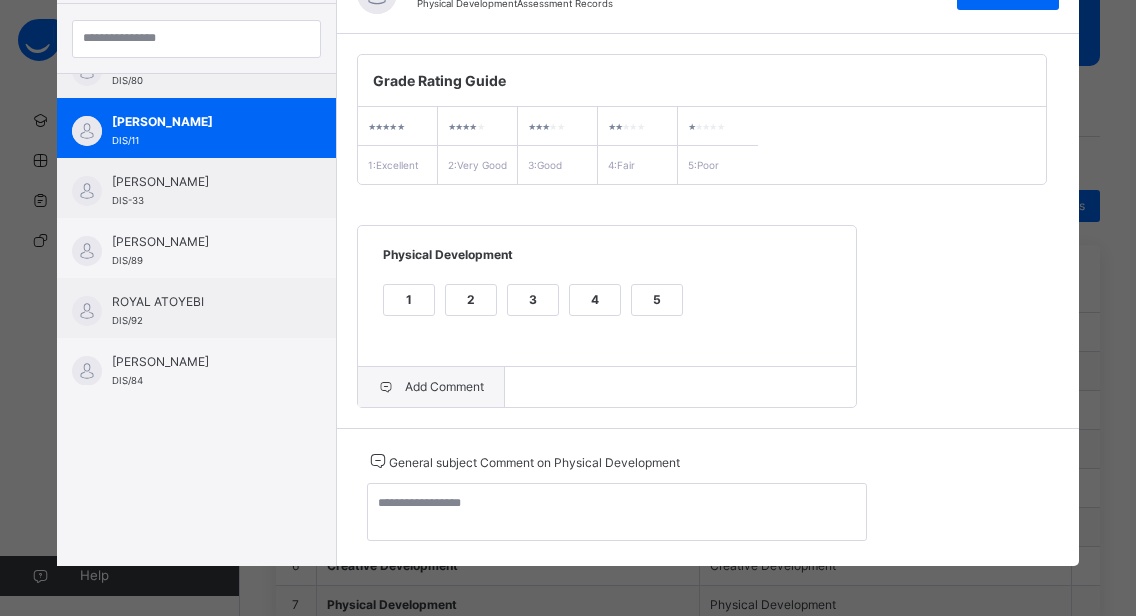click on "Add Comment" at bounding box center (431, 387) 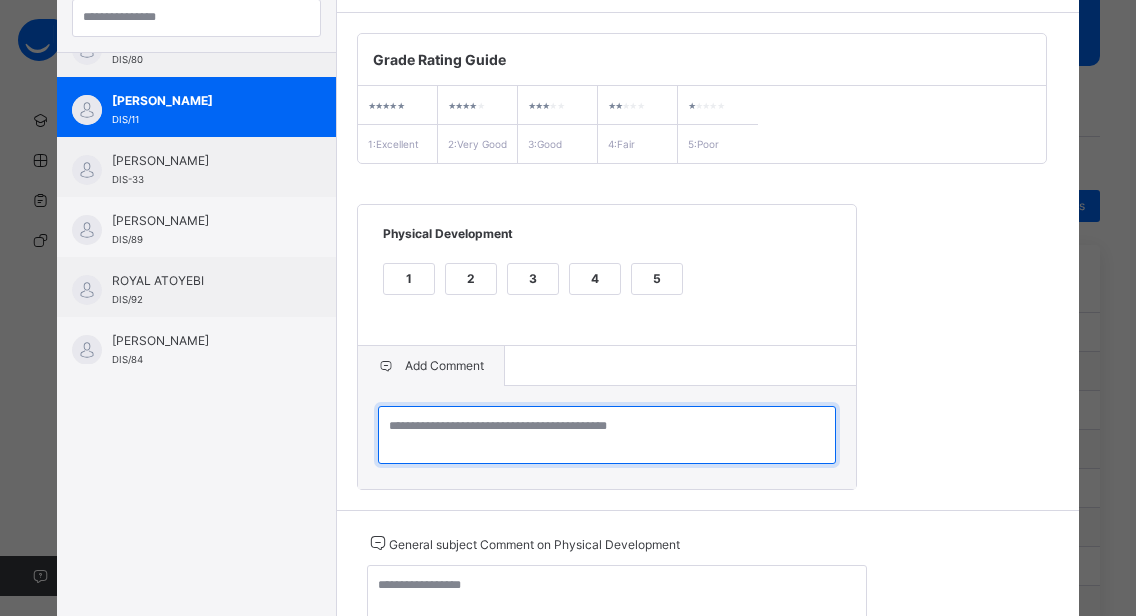 click at bounding box center [607, 435] 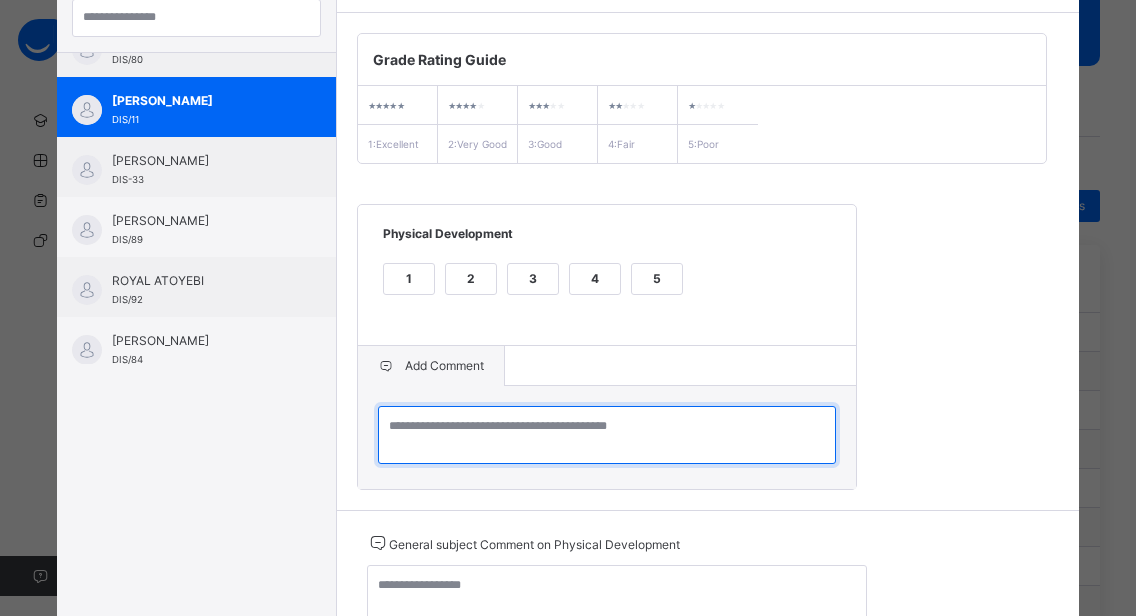 paste on "**********" 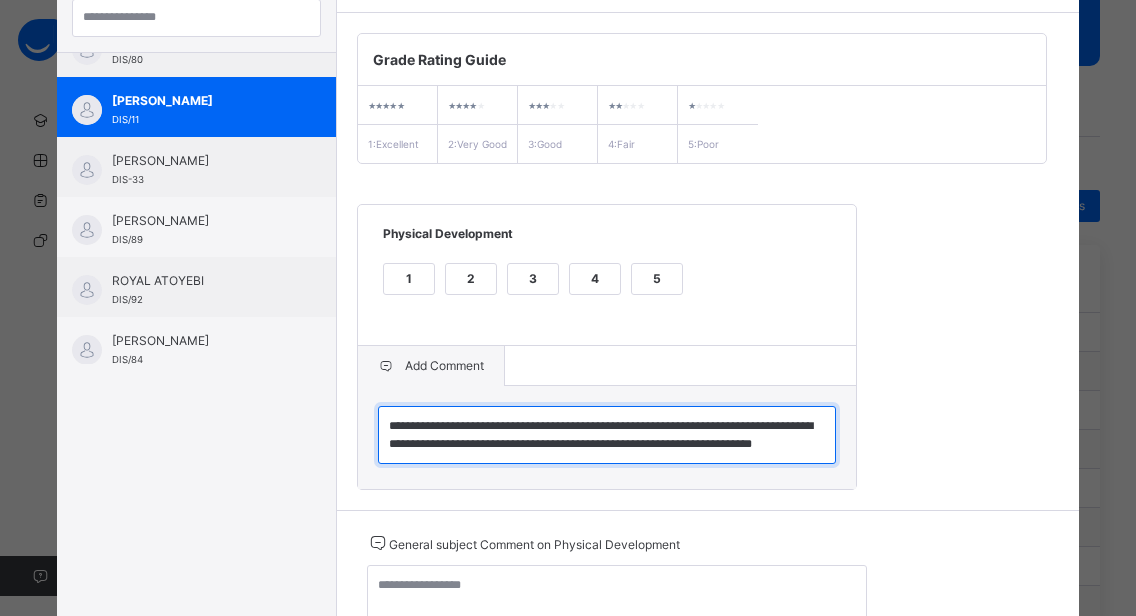 scroll, scrollTop: 6, scrollLeft: 0, axis: vertical 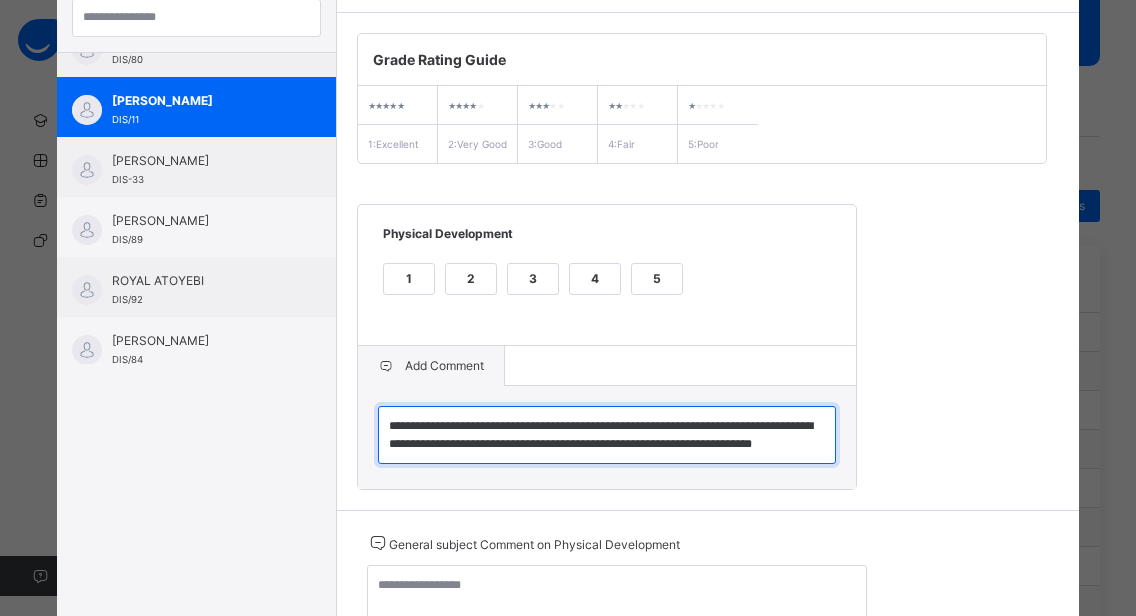 type on "**********" 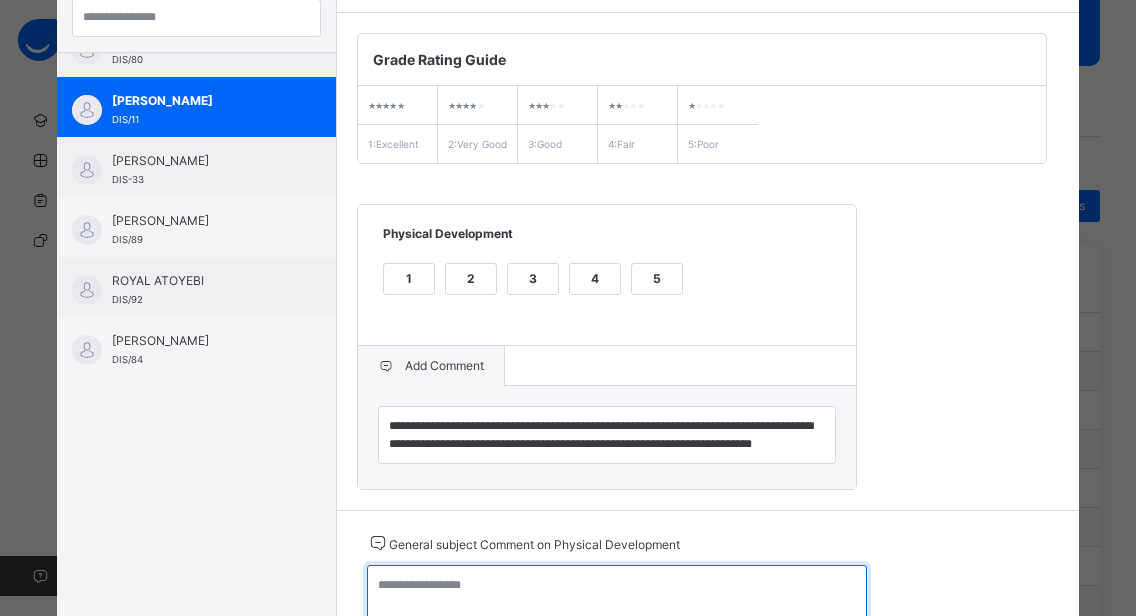 click at bounding box center [617, 594] 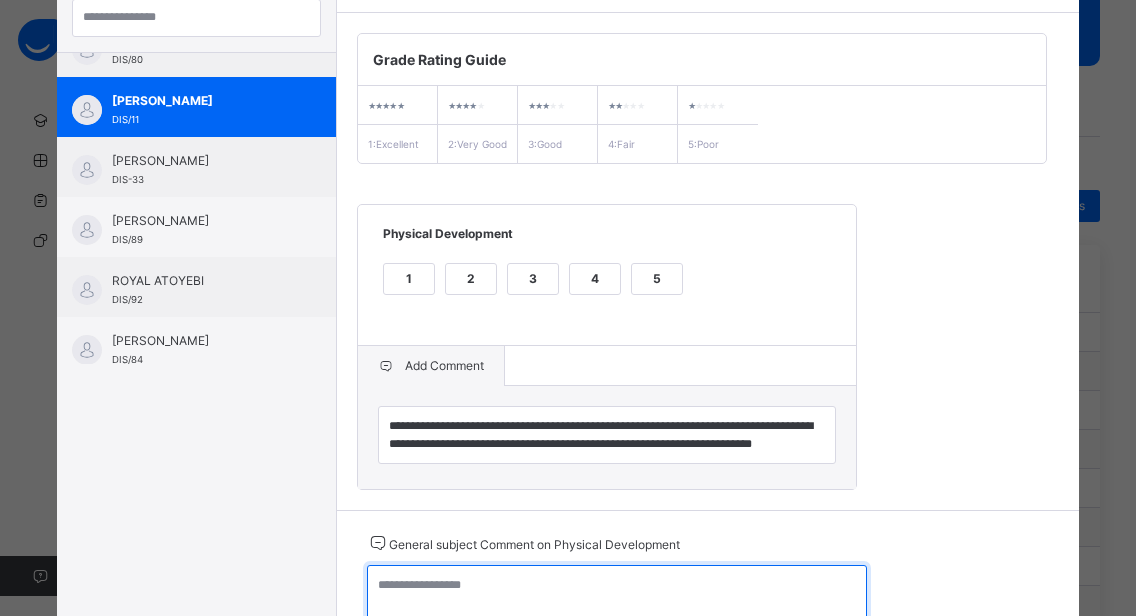 paste on "**********" 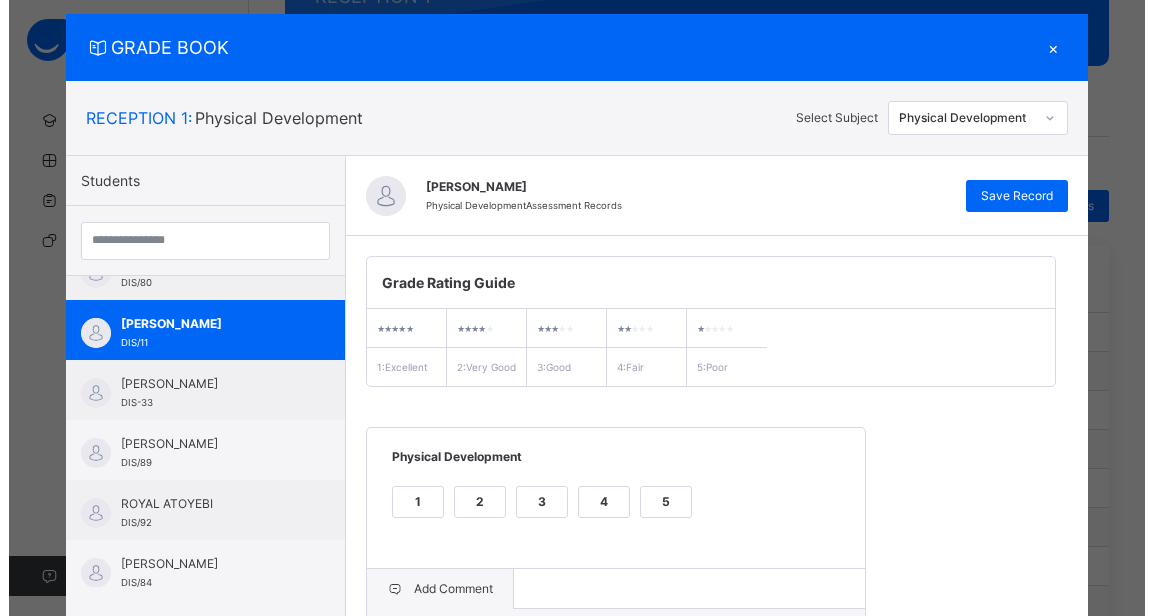 scroll, scrollTop: 0, scrollLeft: 0, axis: both 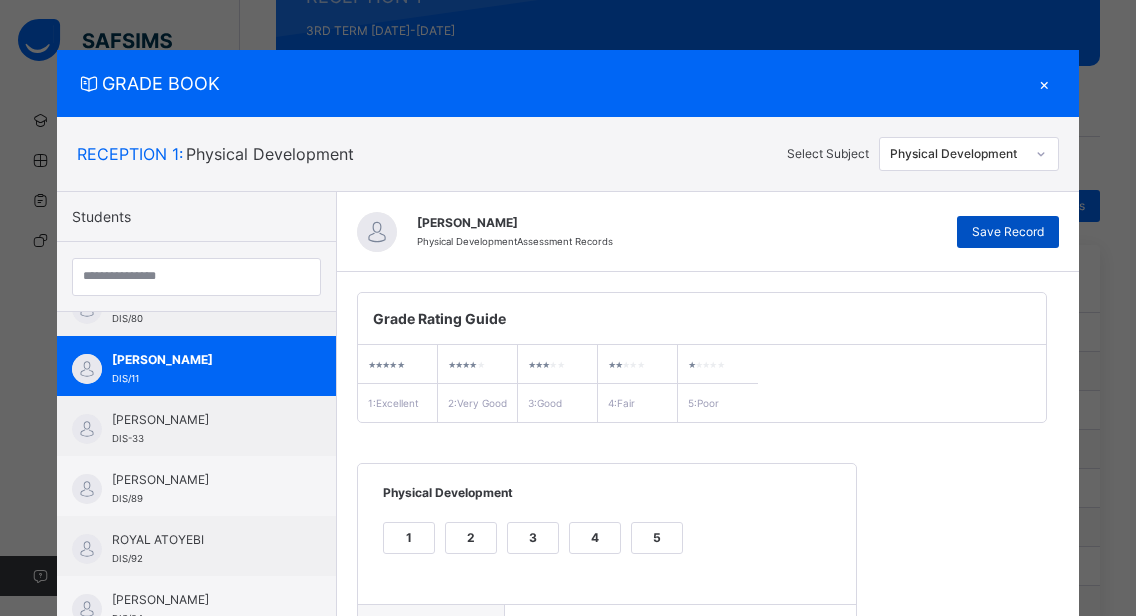 type on "**********" 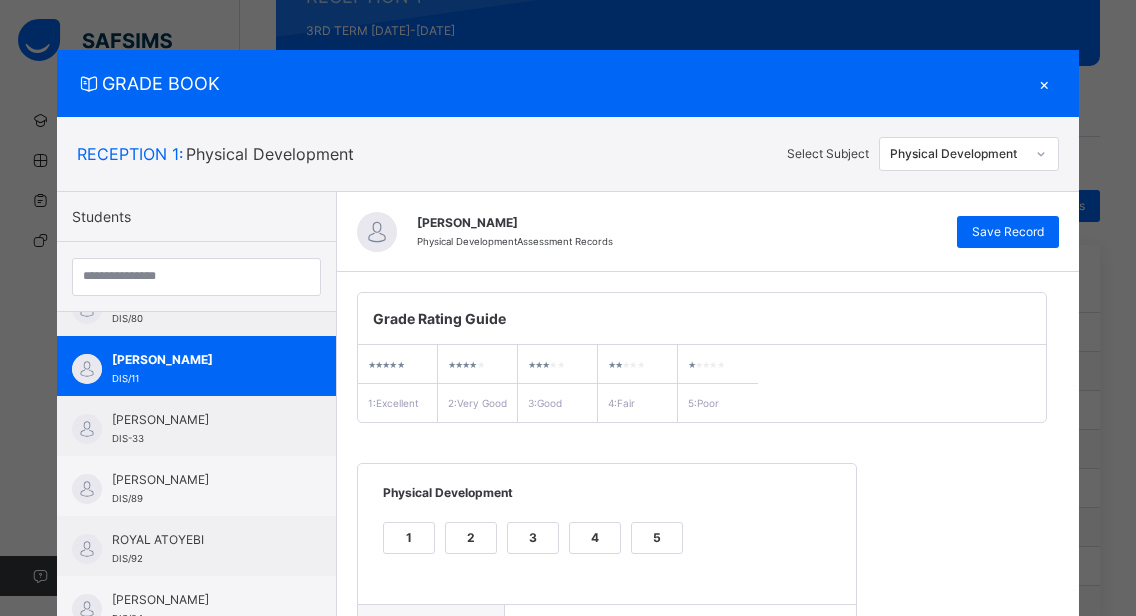click on "×" at bounding box center [1044, 83] 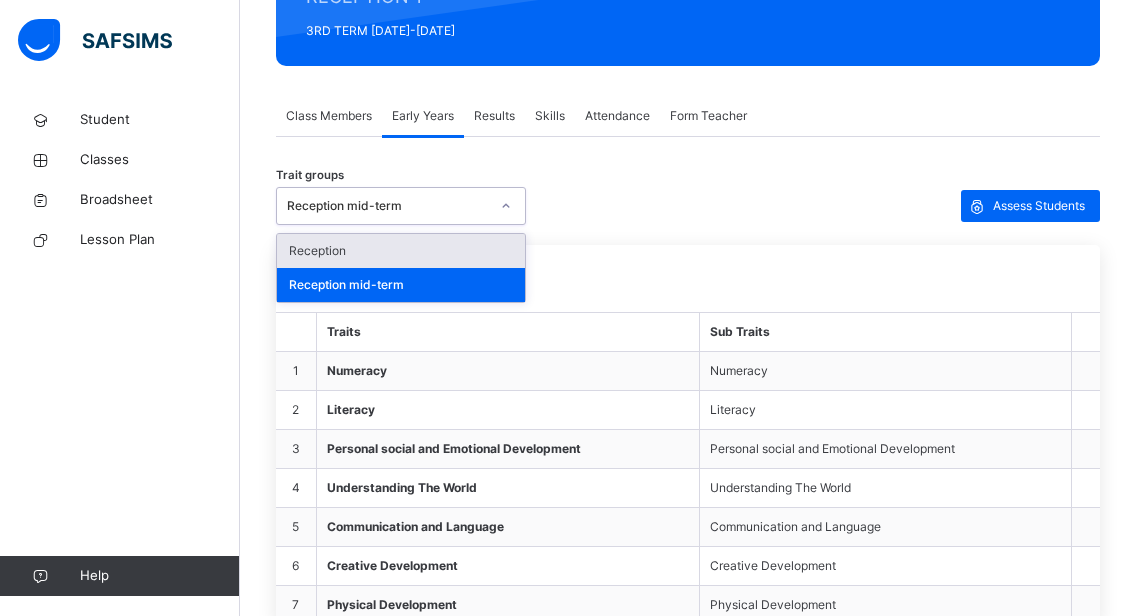 click 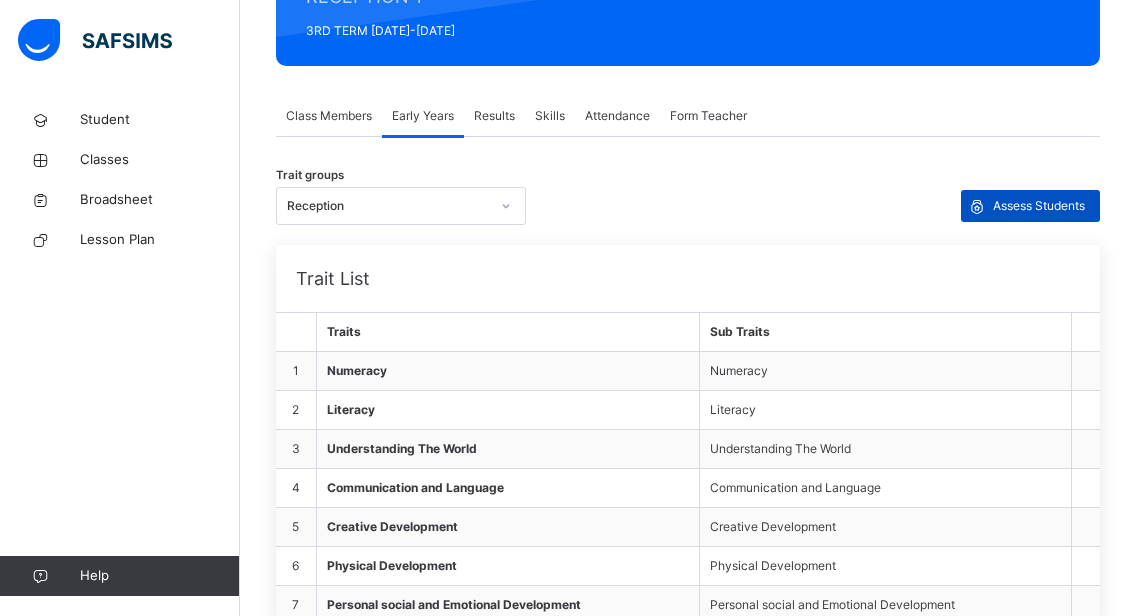 click on "Assess Students" at bounding box center (1039, 206) 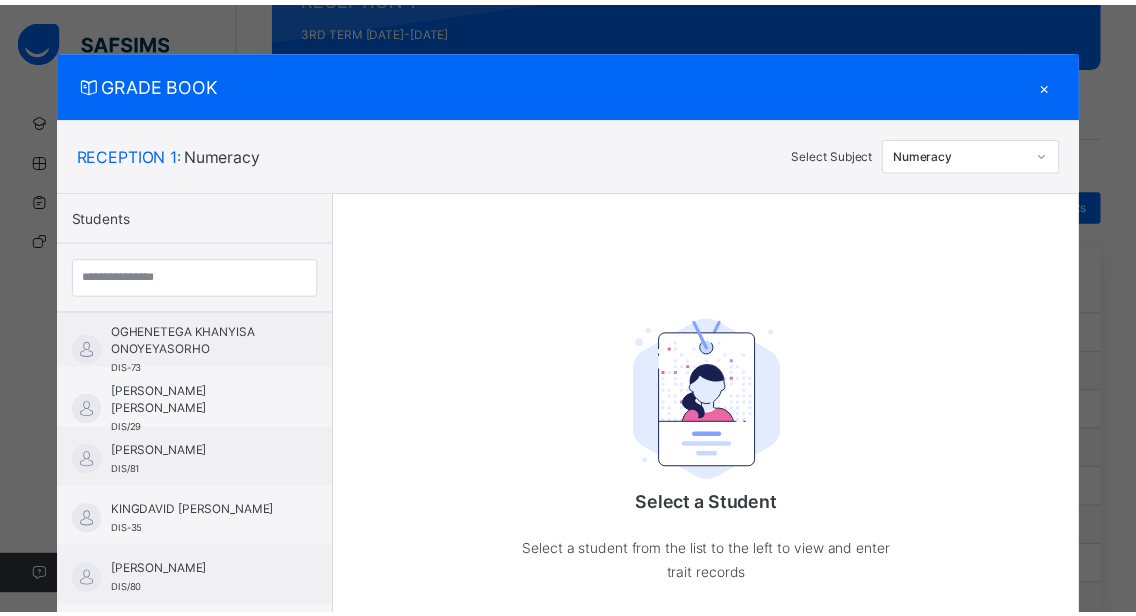 scroll, scrollTop: 816, scrollLeft: 0, axis: vertical 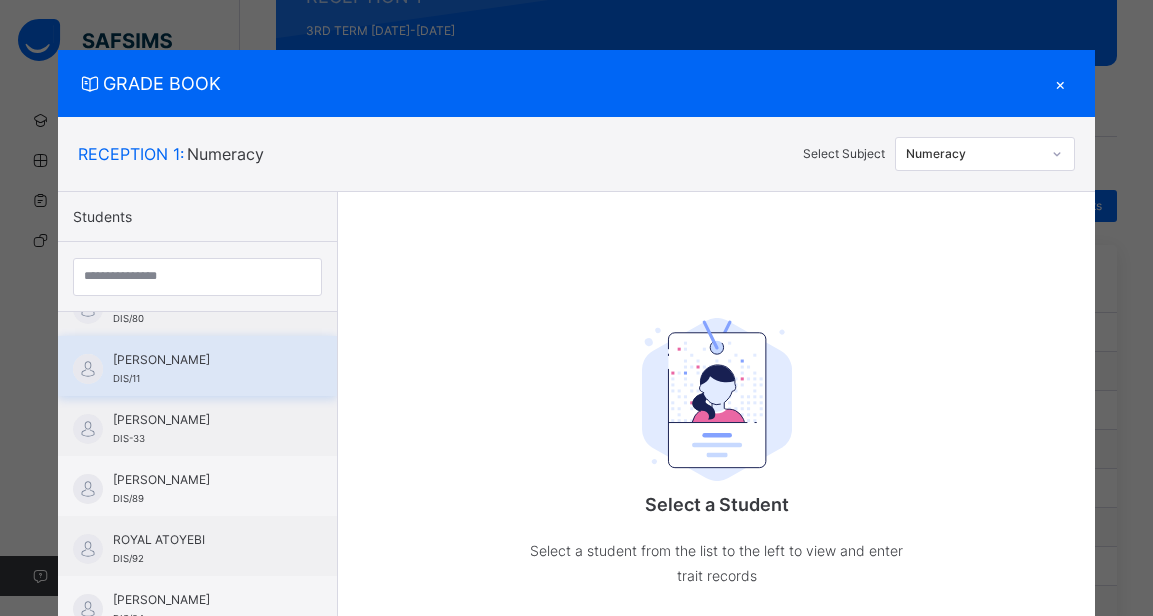 click on "[PERSON_NAME] DIS/11" at bounding box center [197, 366] 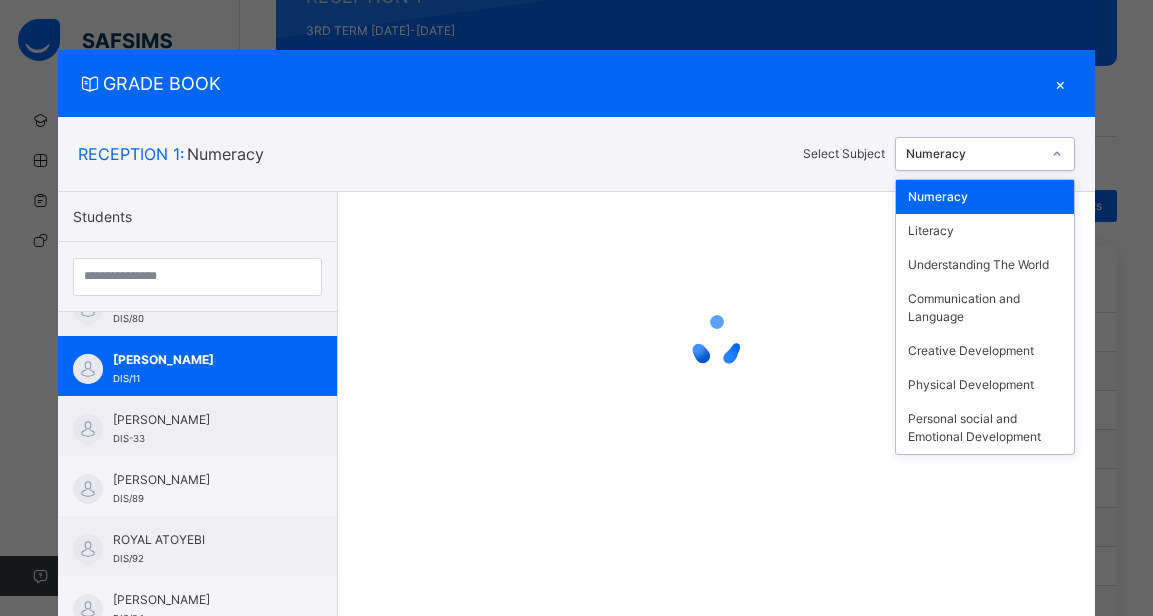 click at bounding box center (1057, 154) 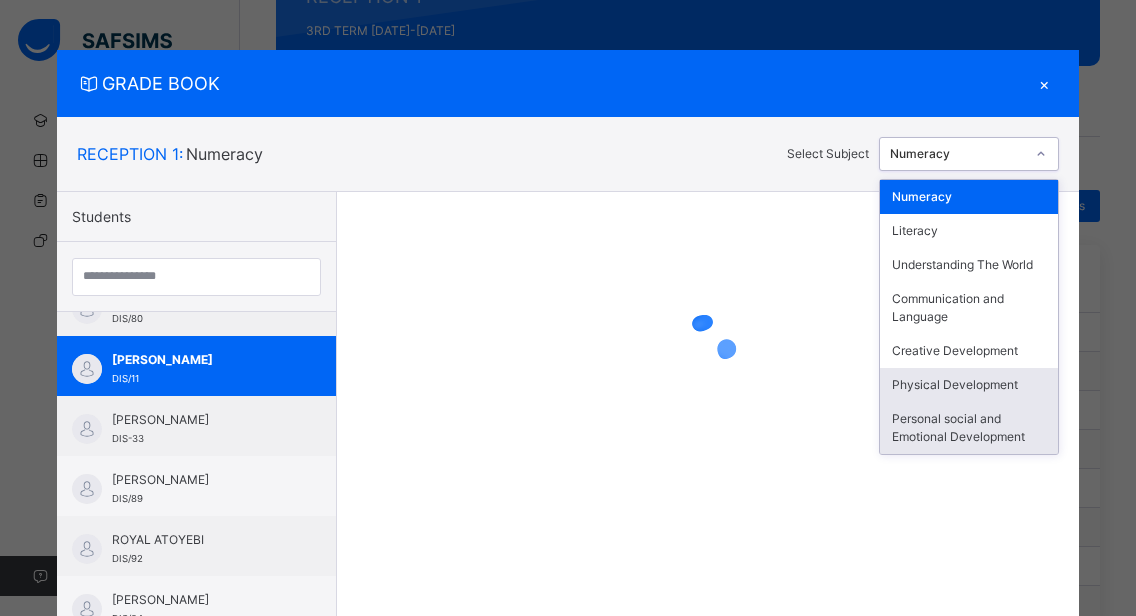 click on "Personal social and Emotional Development" at bounding box center [969, 428] 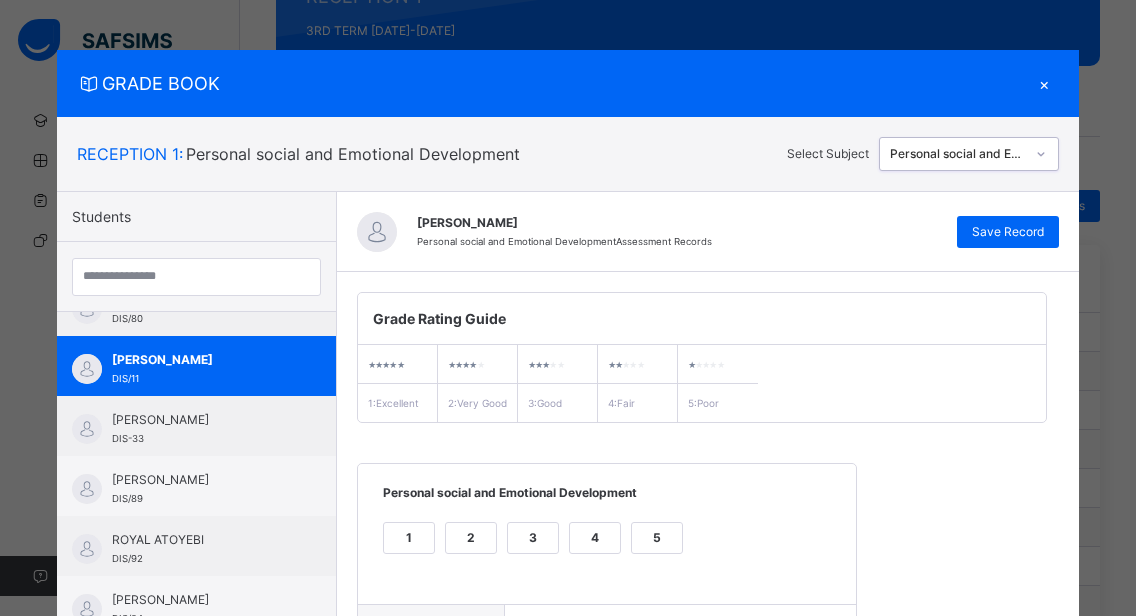 scroll, scrollTop: 362, scrollLeft: 0, axis: vertical 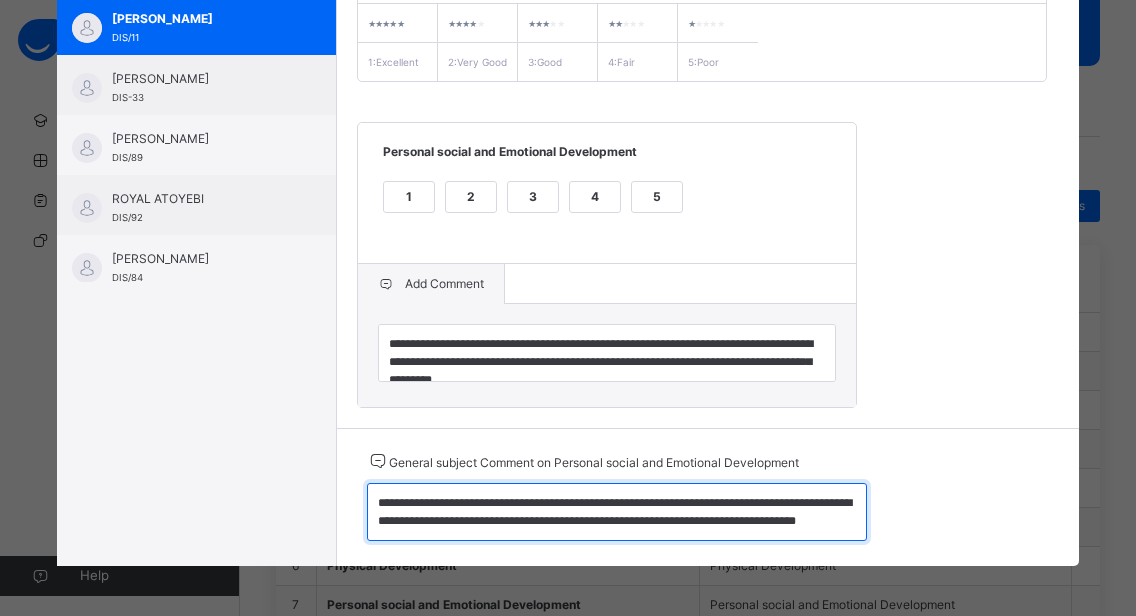 click on "**********" at bounding box center [617, 512] 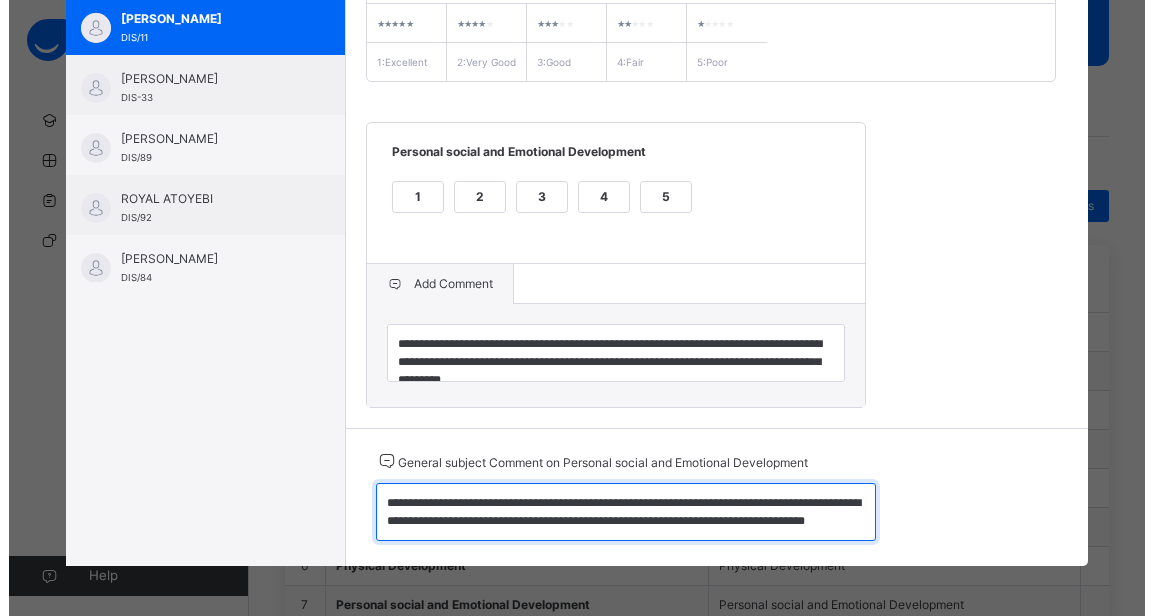 scroll, scrollTop: 0, scrollLeft: 0, axis: both 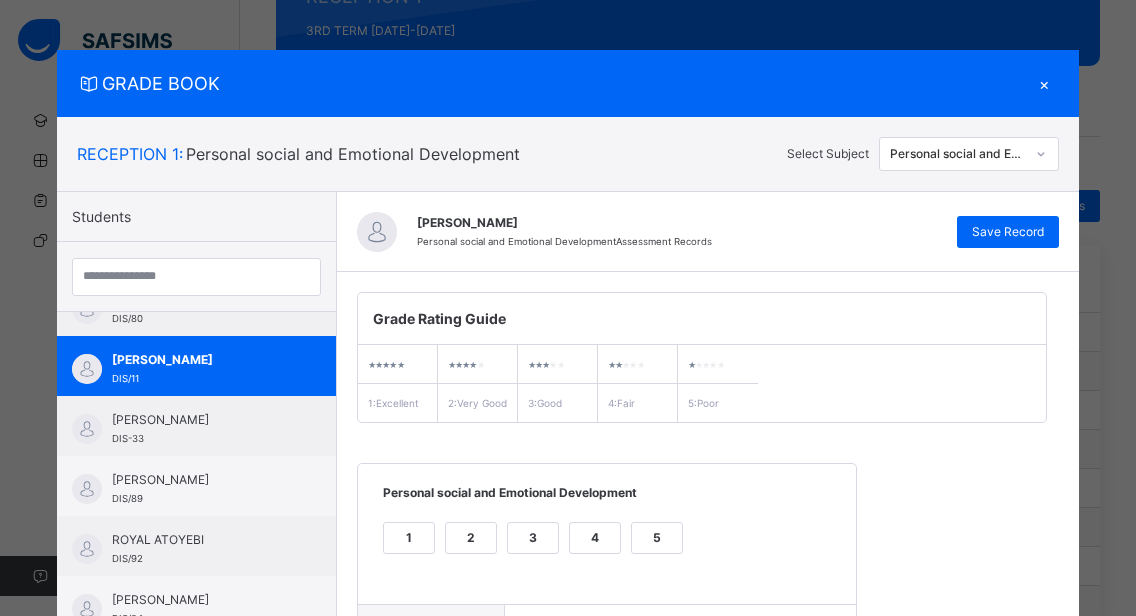 click on "×" at bounding box center (1044, 83) 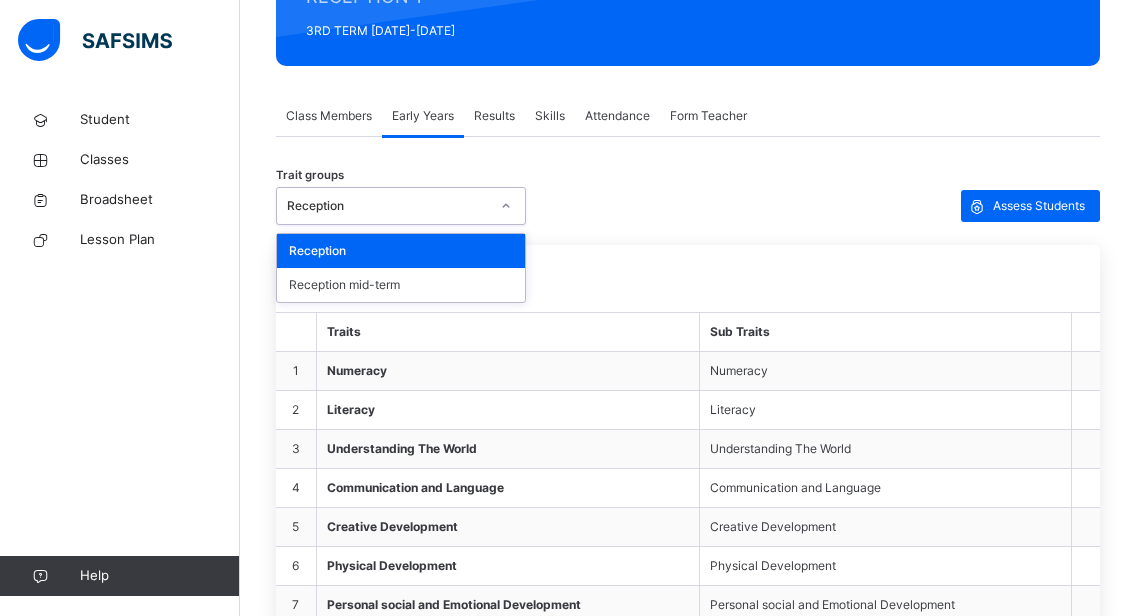 click 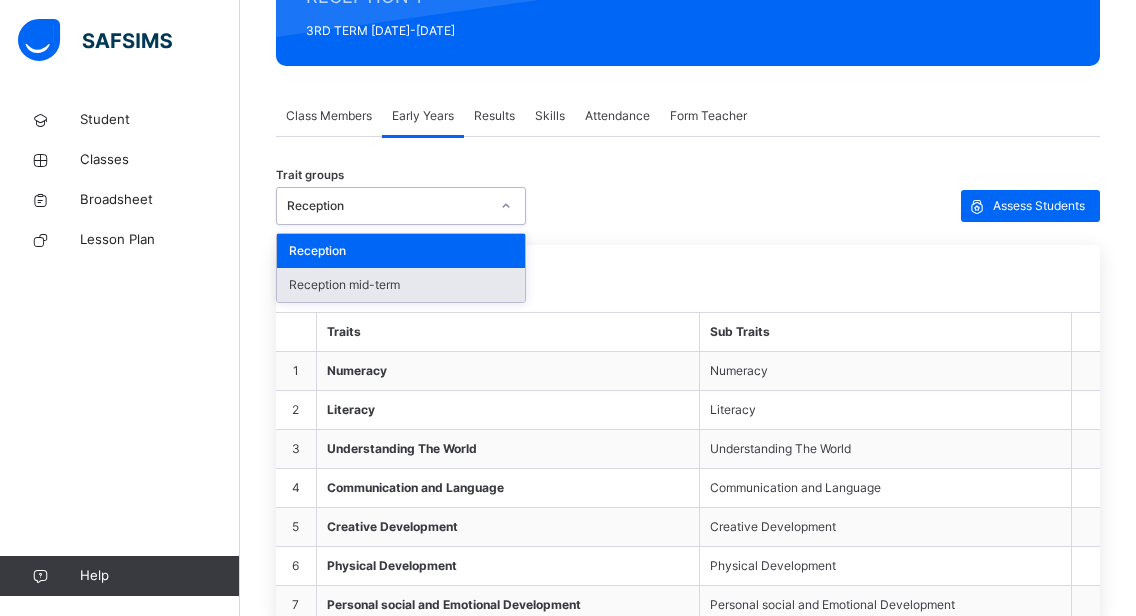 click on "Reception mid-term" at bounding box center (401, 285) 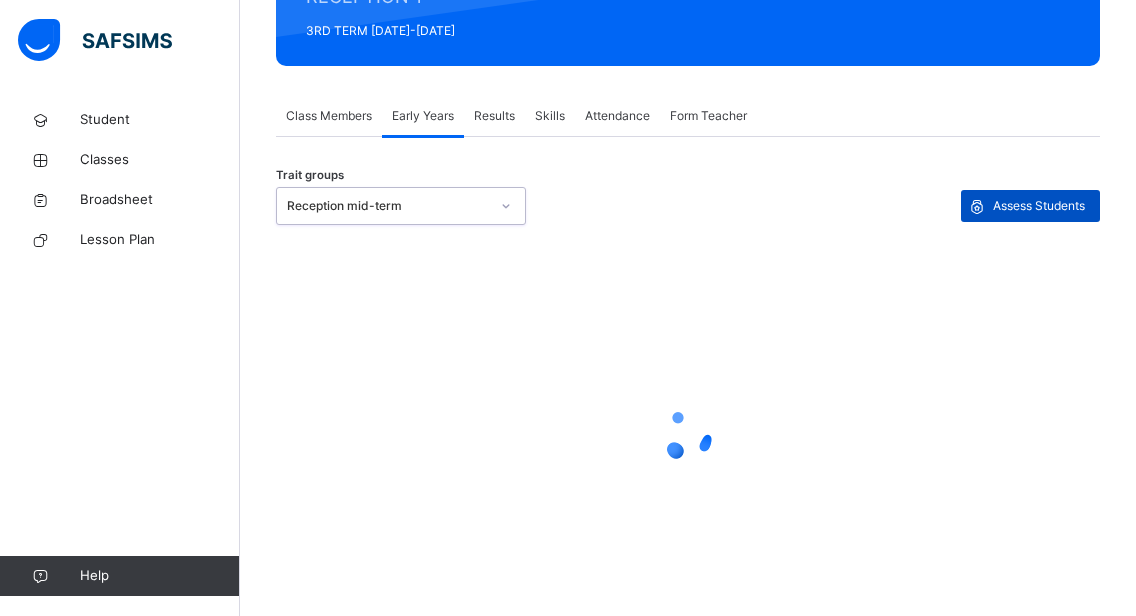 click on "Assess Students" at bounding box center (1039, 206) 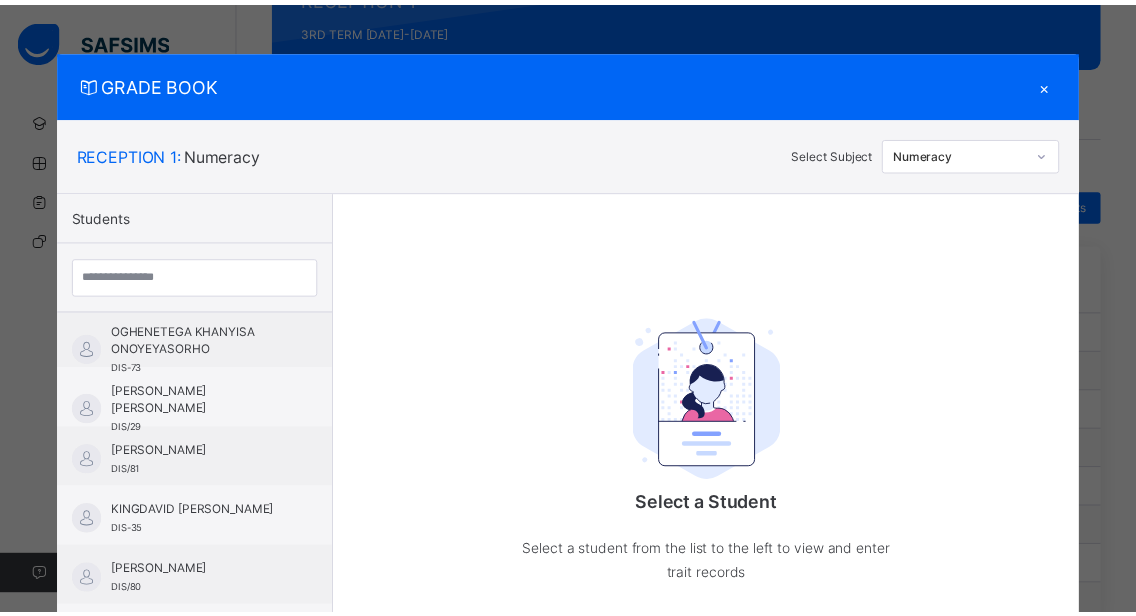 scroll, scrollTop: 816, scrollLeft: 0, axis: vertical 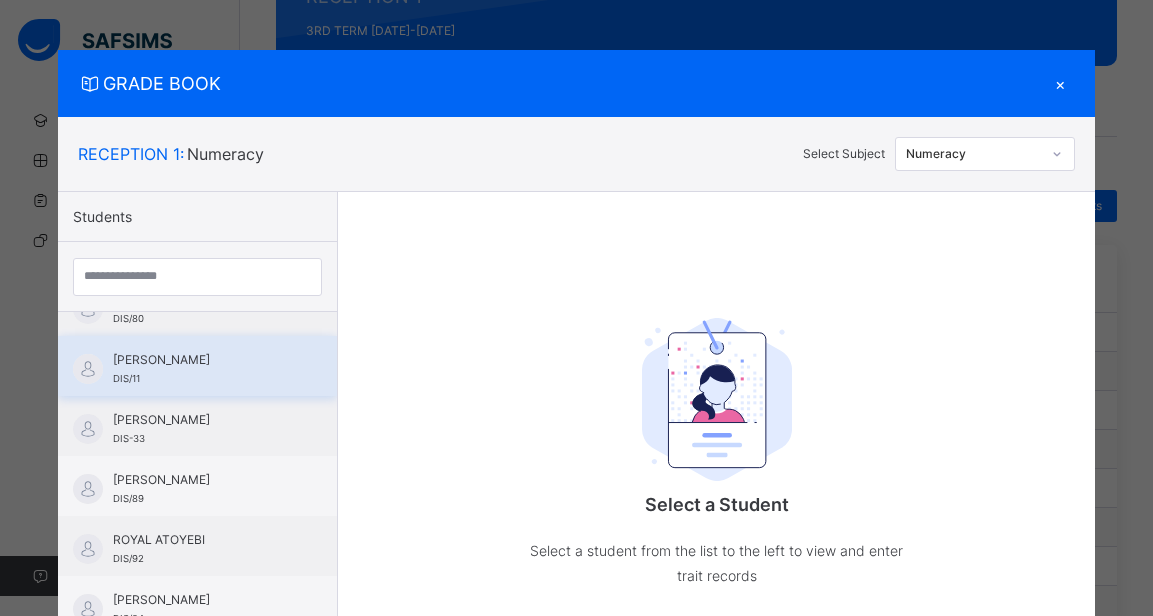 click on "[PERSON_NAME] DIS/11" at bounding box center [197, 366] 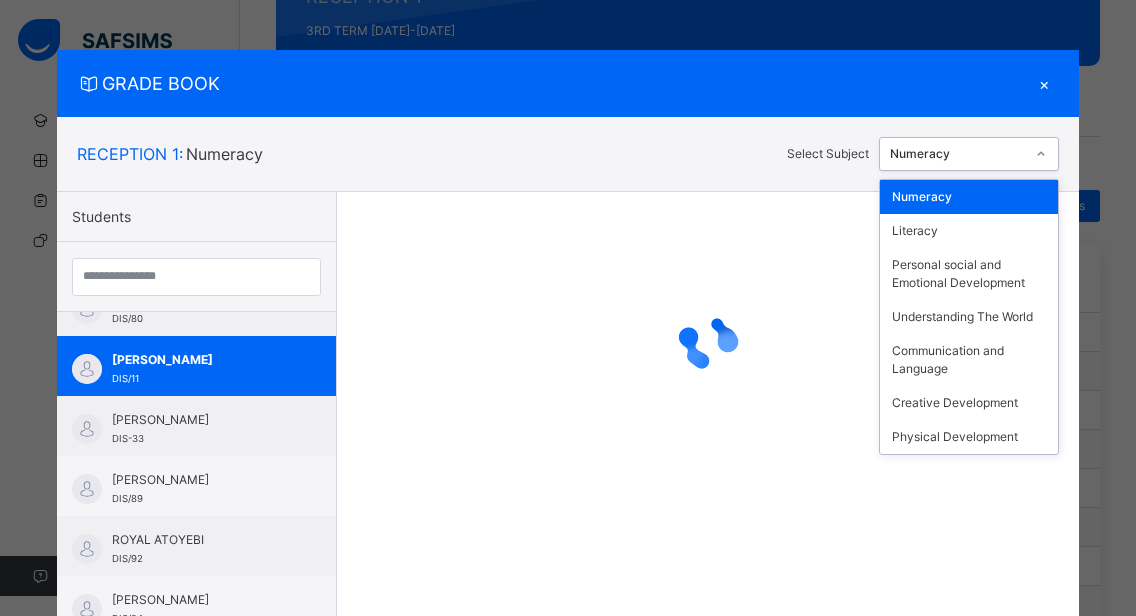 click 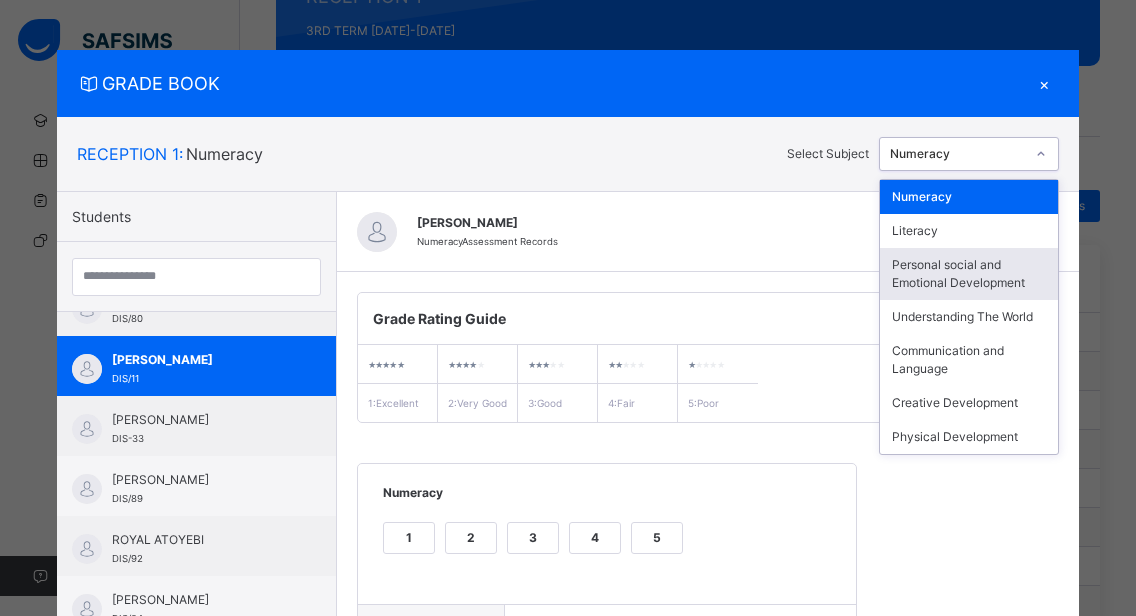 click on "Personal social and Emotional Development" at bounding box center (969, 274) 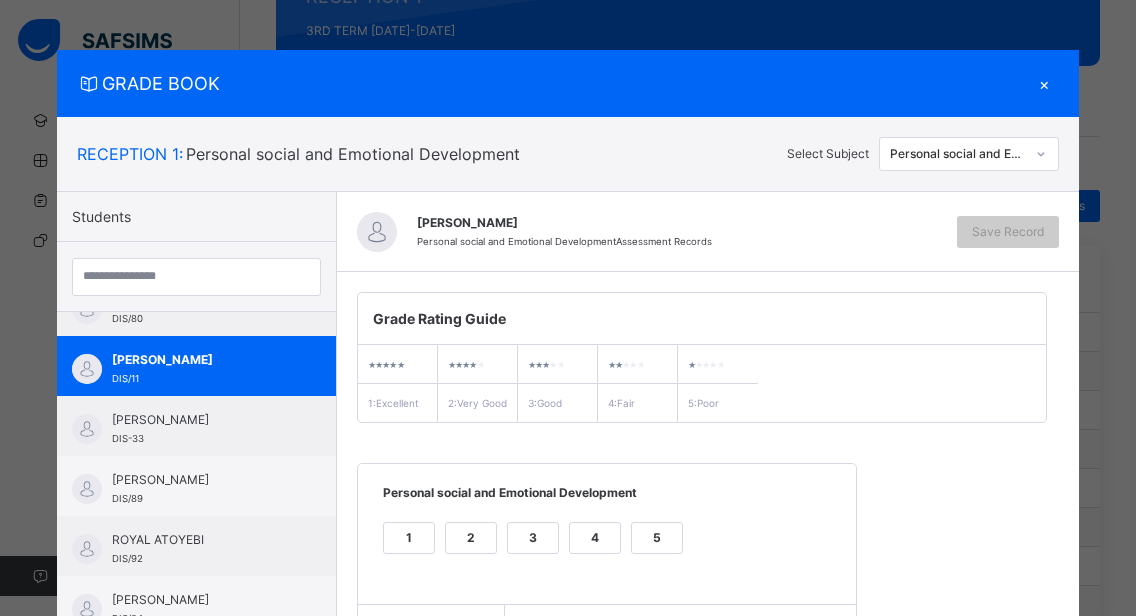 click on "2" at bounding box center (471, 538) 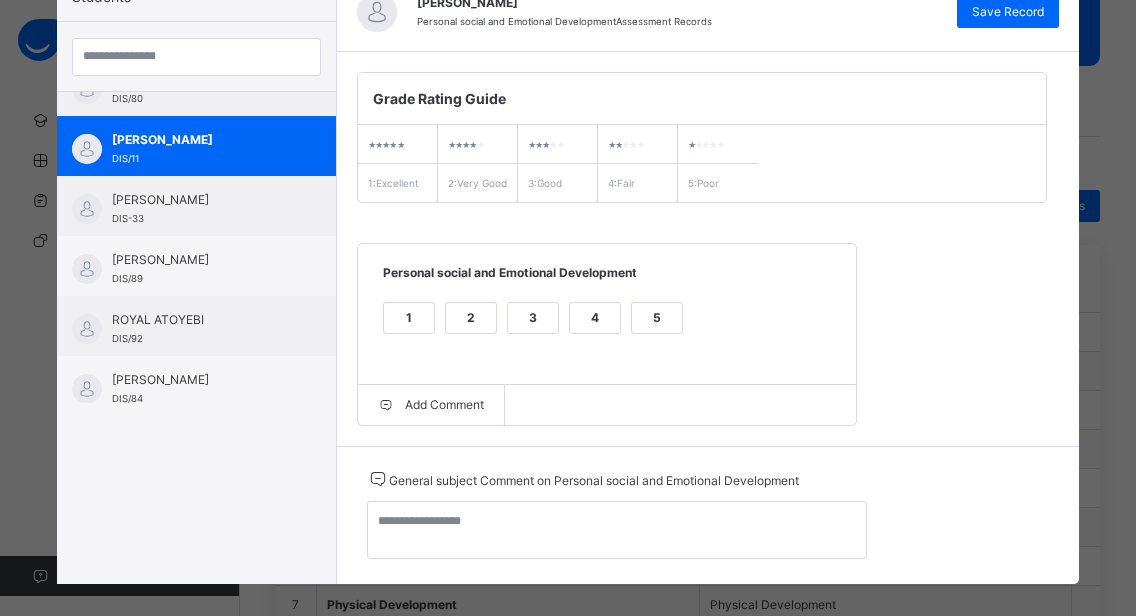 scroll, scrollTop: 259, scrollLeft: 0, axis: vertical 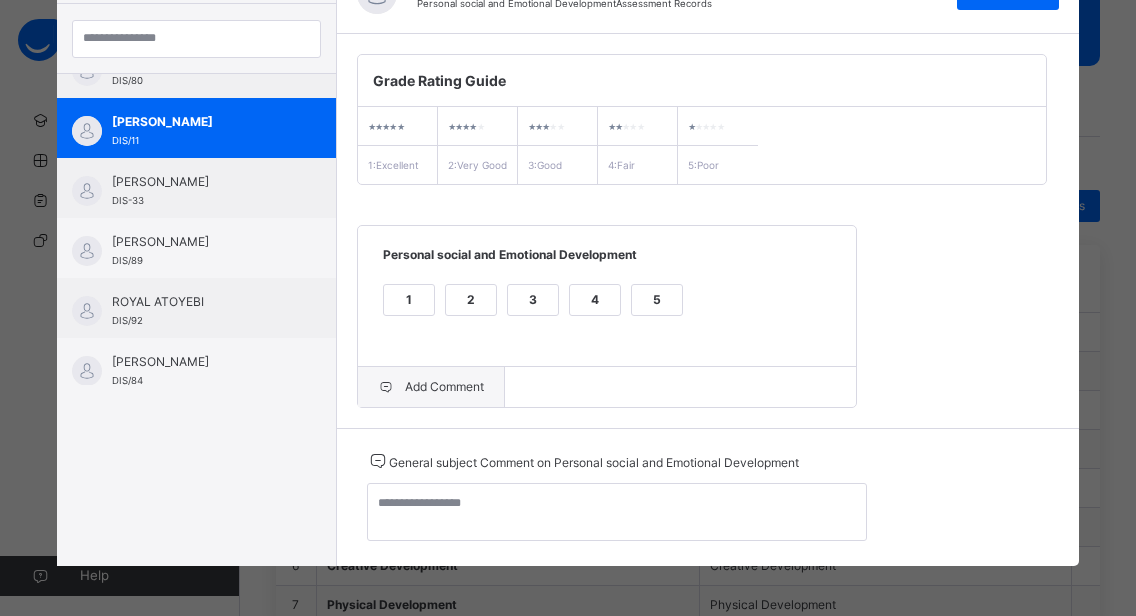 click on "Add Comment" at bounding box center (431, 387) 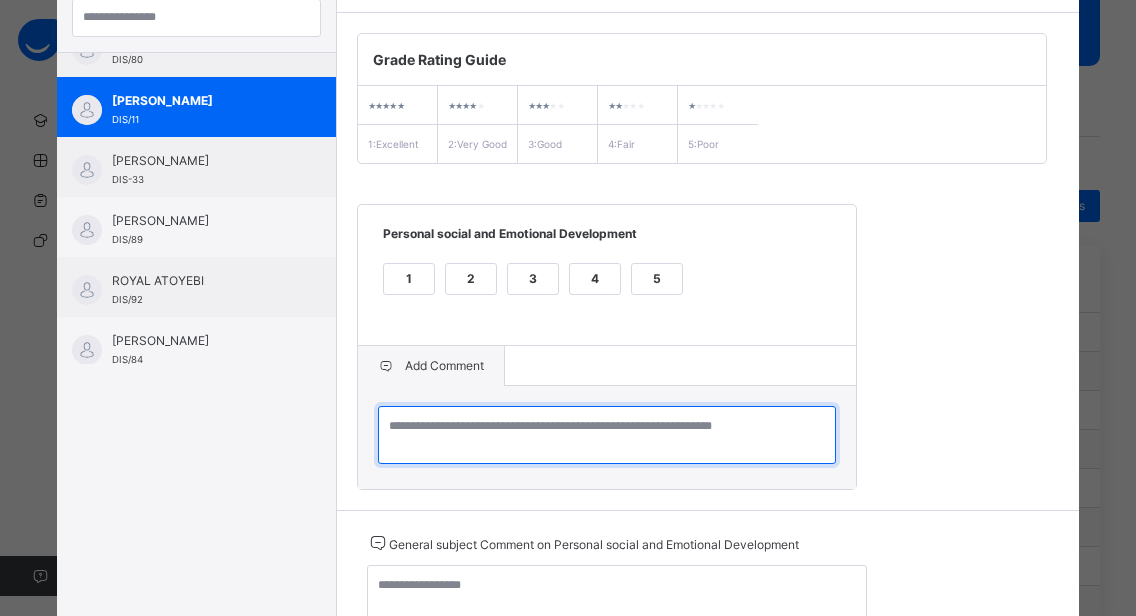 click at bounding box center (607, 435) 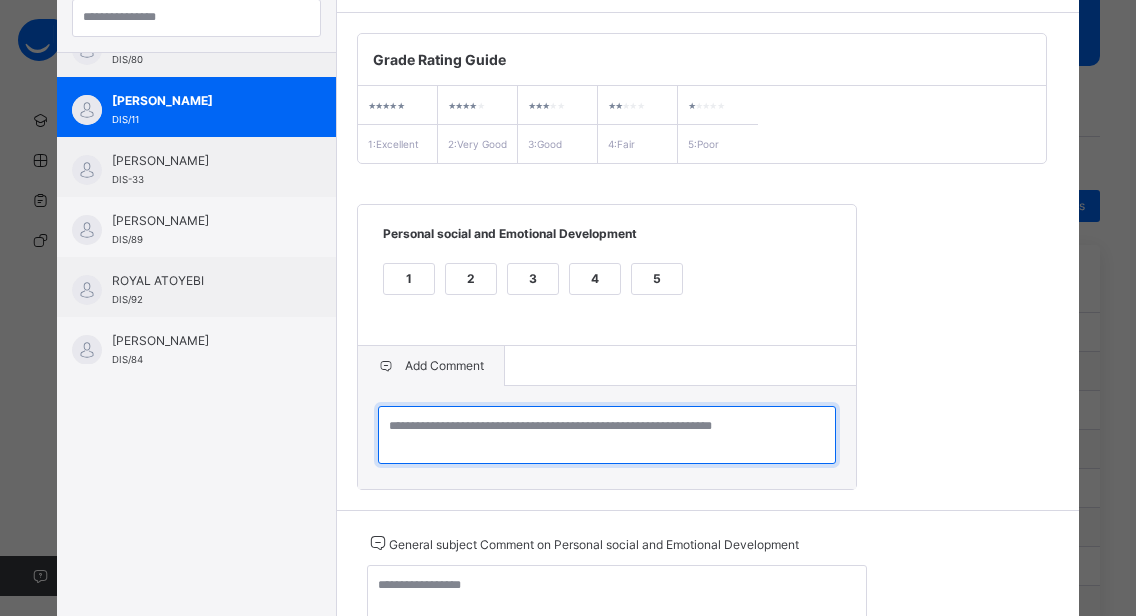 paste on "**********" 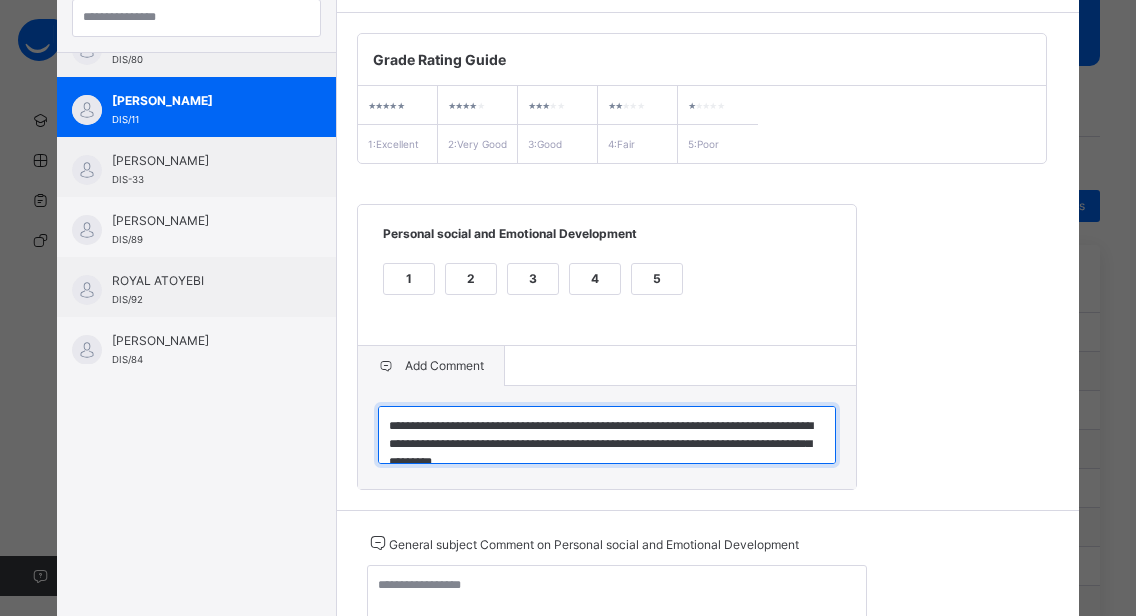 scroll, scrollTop: 6, scrollLeft: 0, axis: vertical 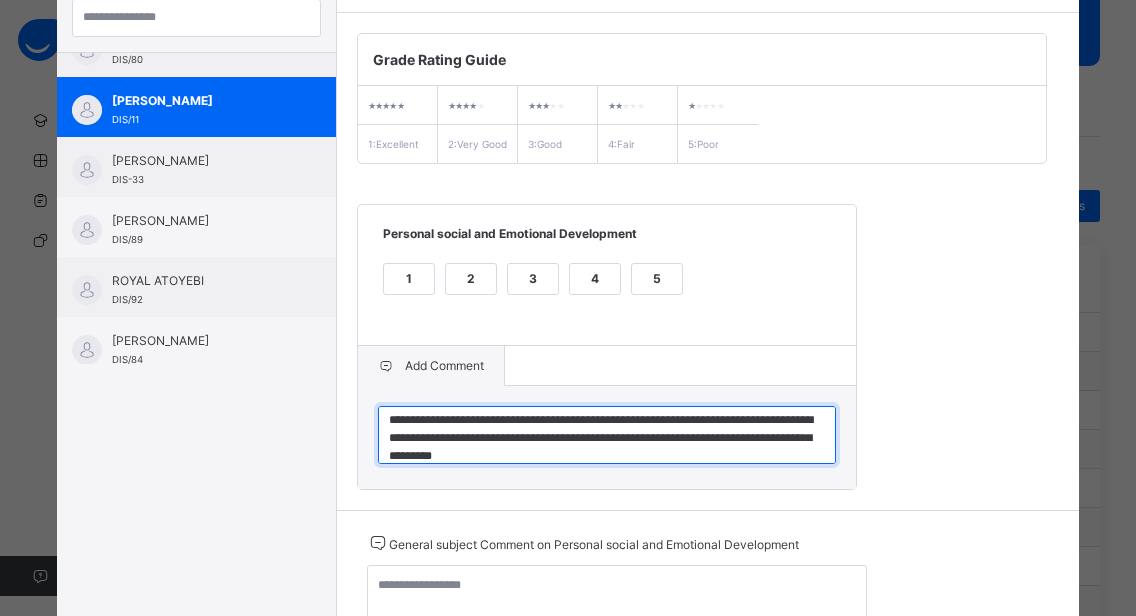 type on "**********" 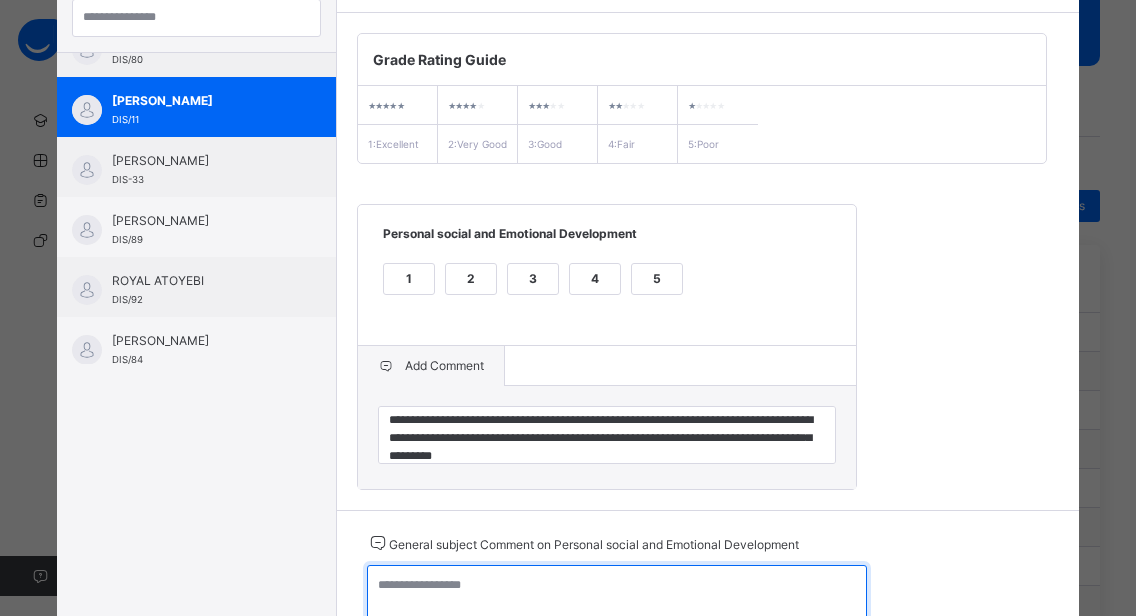 click at bounding box center [617, 594] 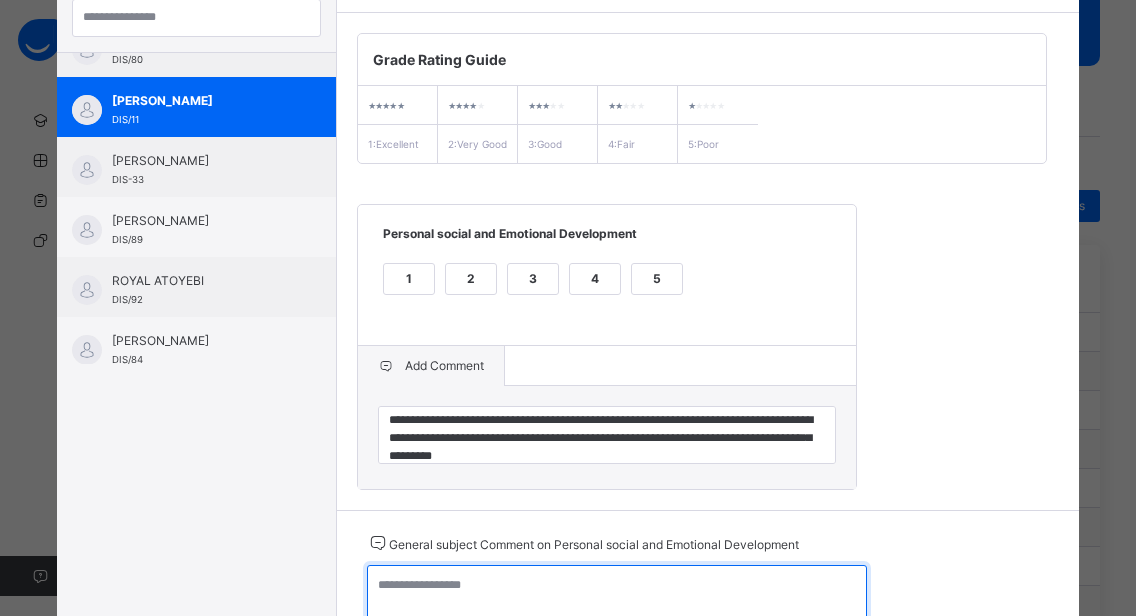 paste on "**********" 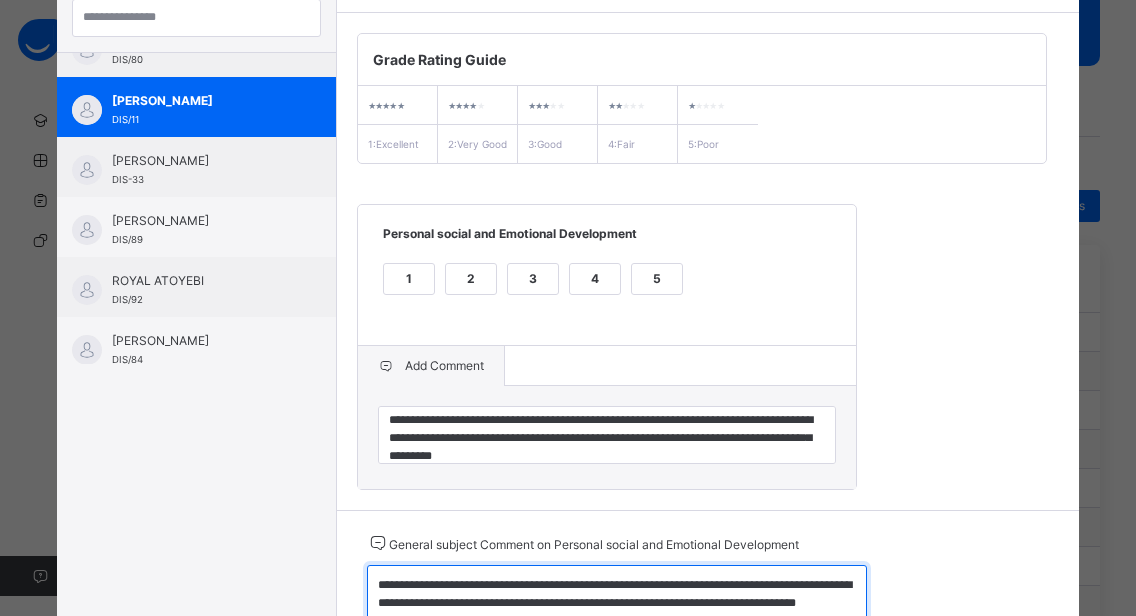 scroll, scrollTop: 286, scrollLeft: 0, axis: vertical 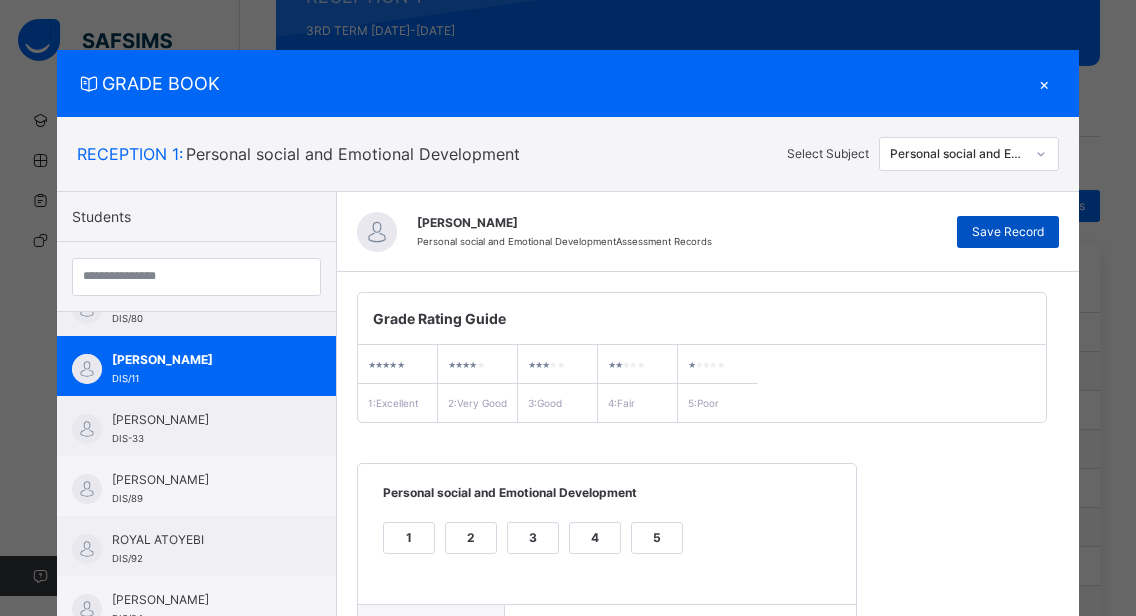 type on "**********" 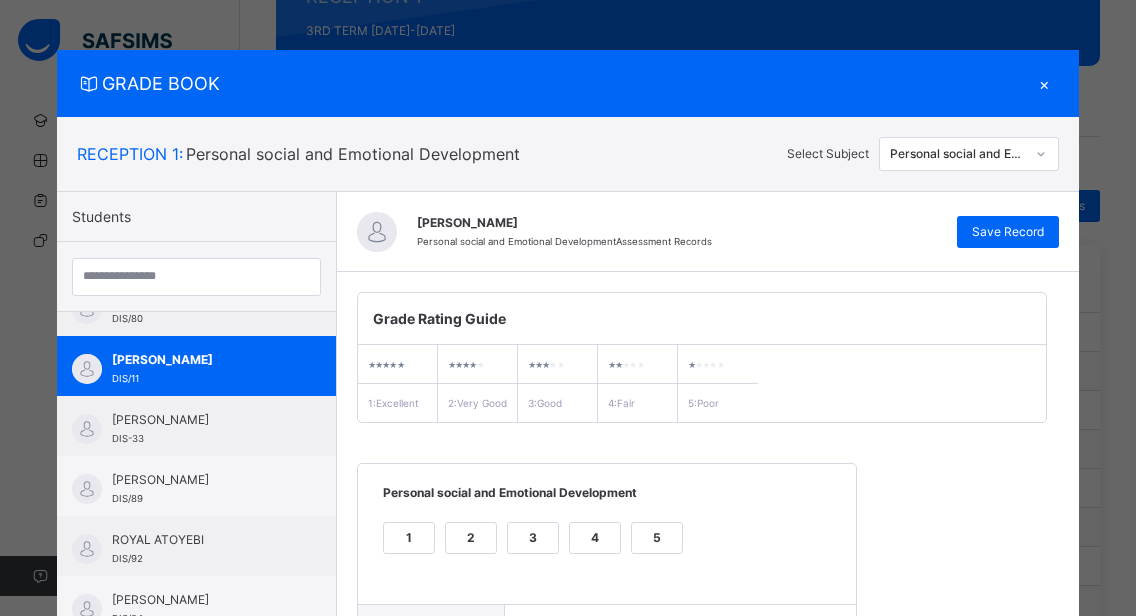 click 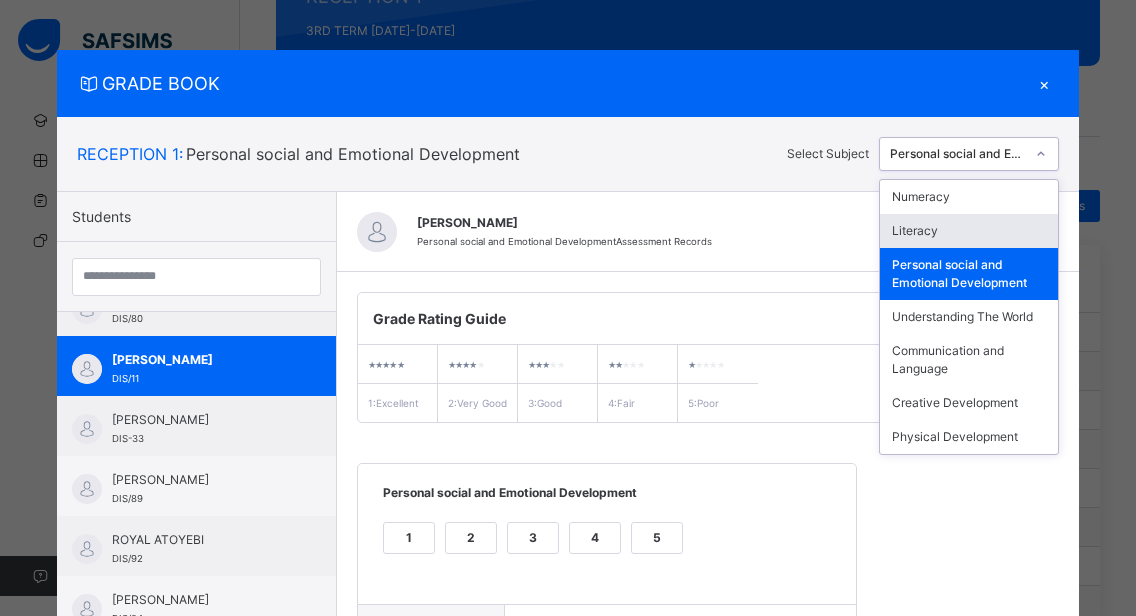 click on "Literacy" at bounding box center (969, 231) 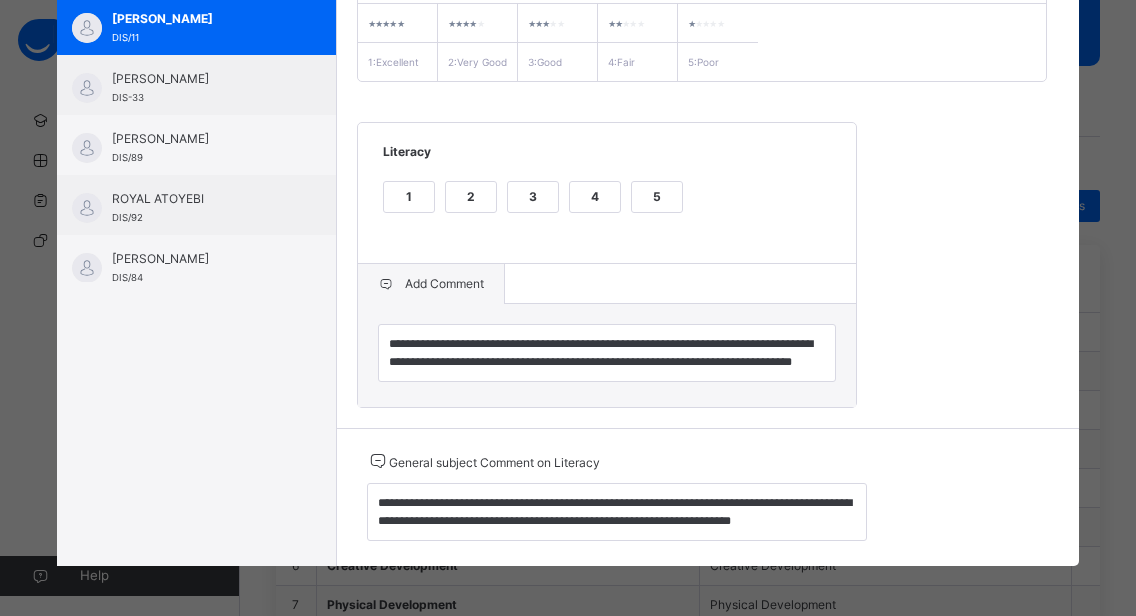 scroll, scrollTop: 362, scrollLeft: 0, axis: vertical 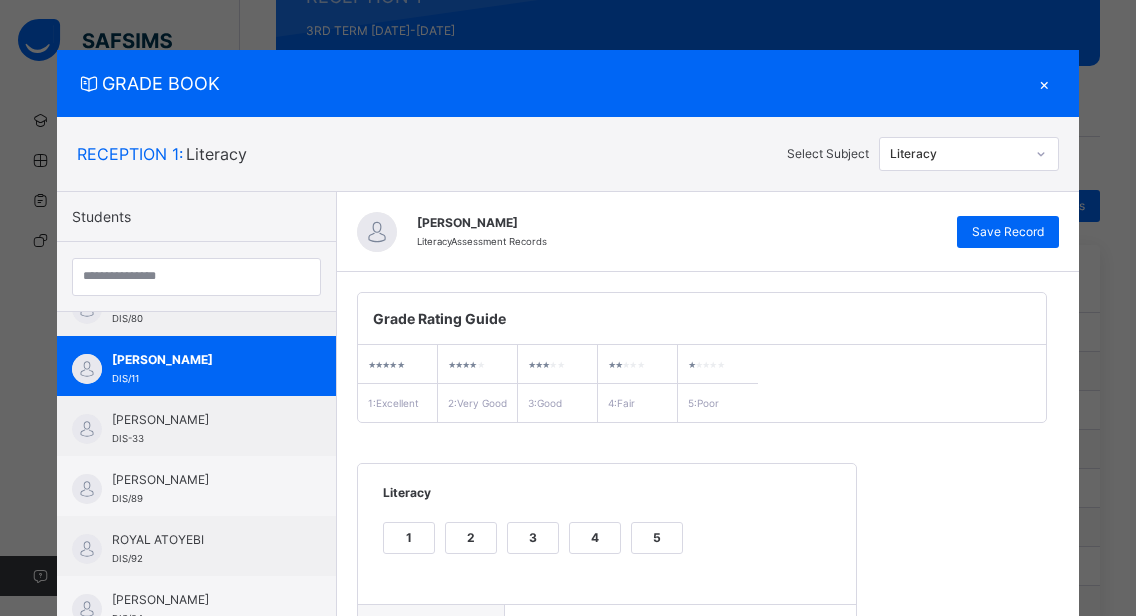 click on "×" at bounding box center (1044, 83) 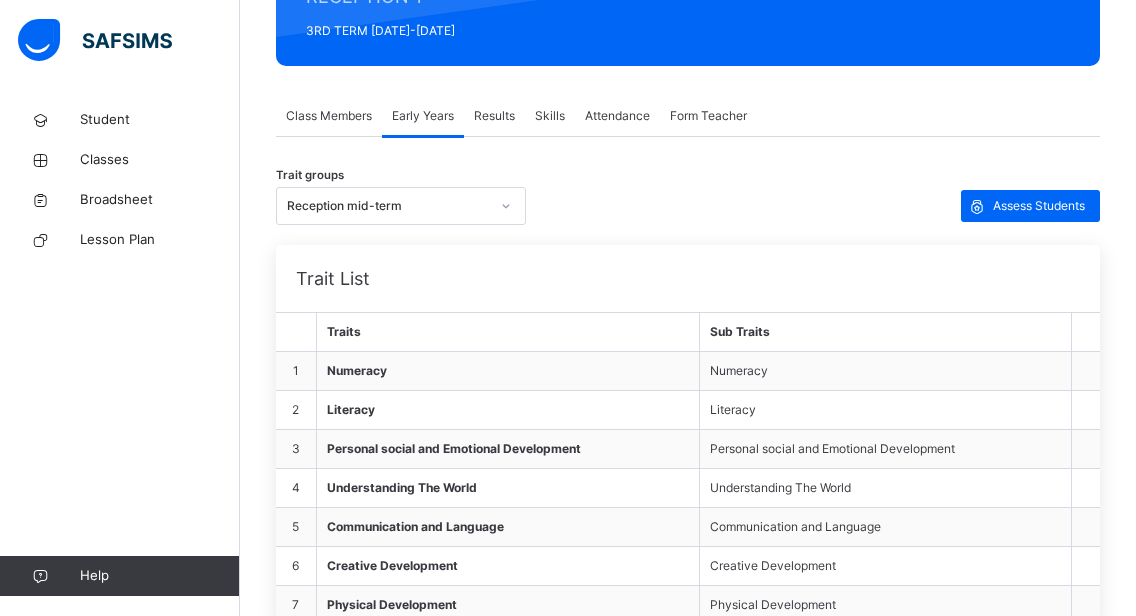 click on "Results" at bounding box center (494, 116) 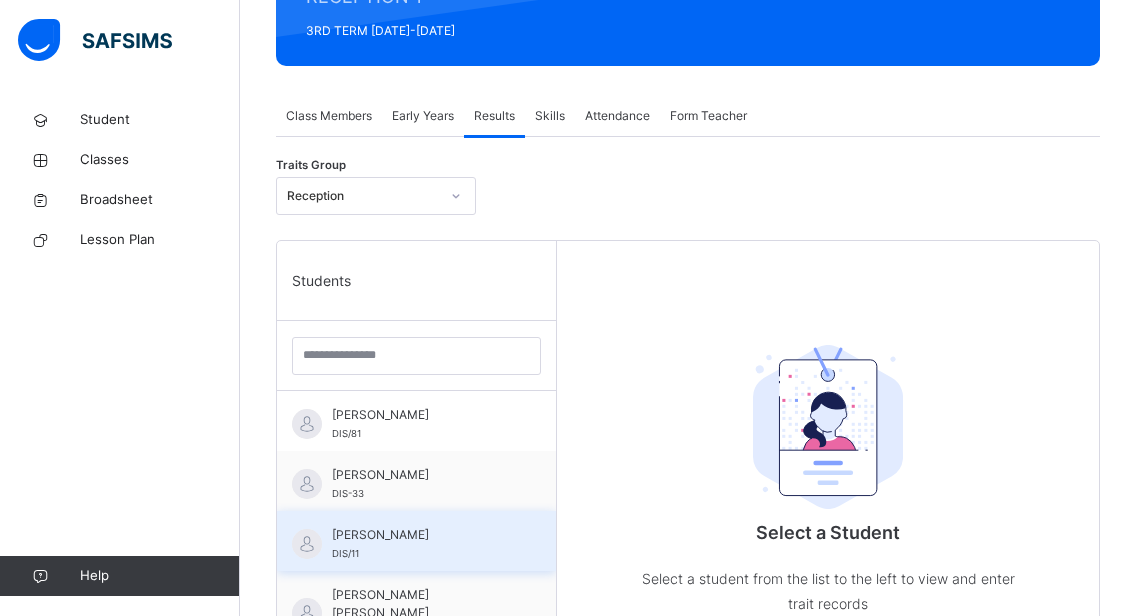 click on "[PERSON_NAME] DIS/11" at bounding box center [416, 541] 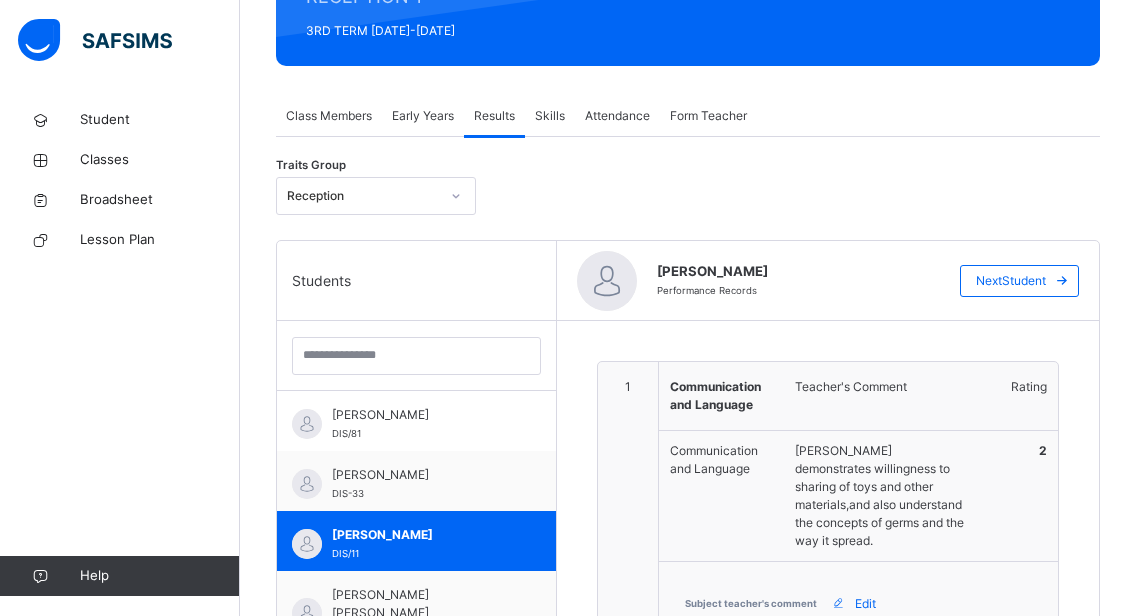 type on "**********" 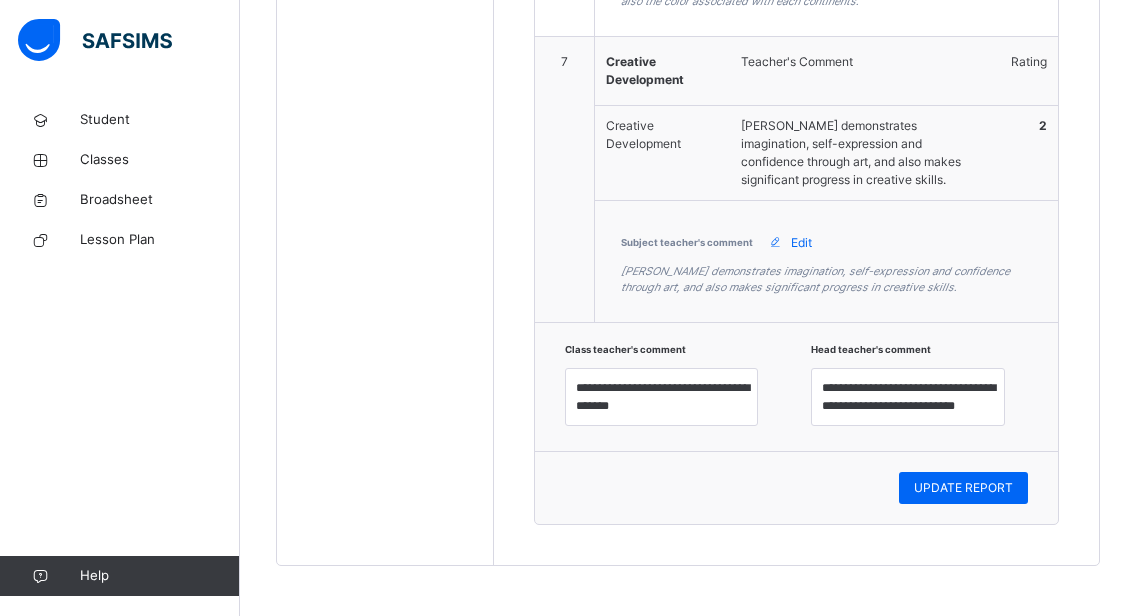 scroll, scrollTop: 2582, scrollLeft: 0, axis: vertical 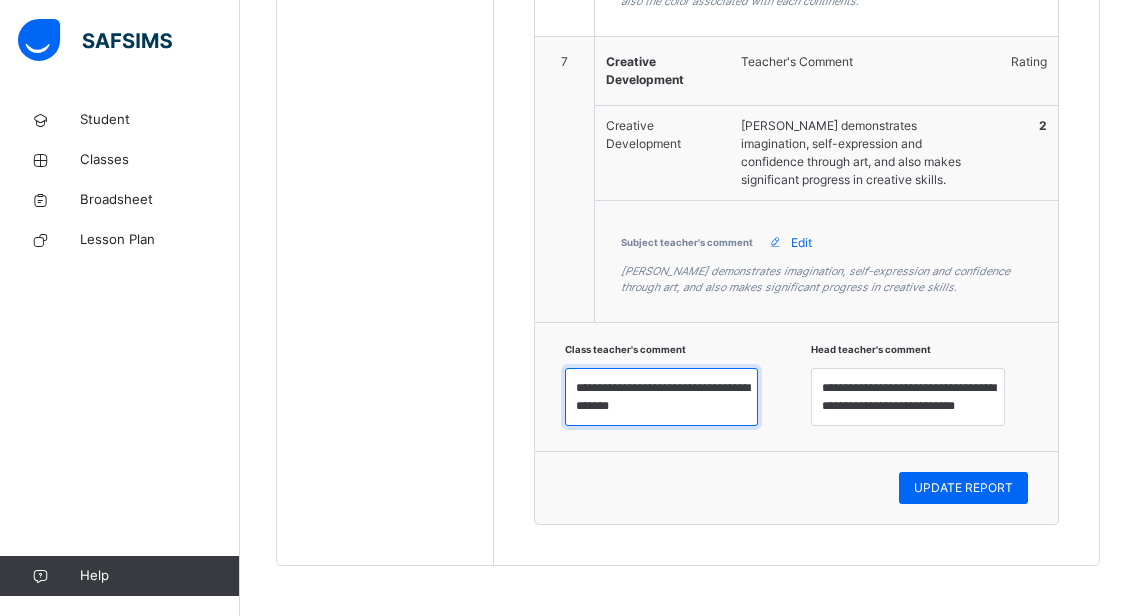 click on "**********" at bounding box center (662, 397) 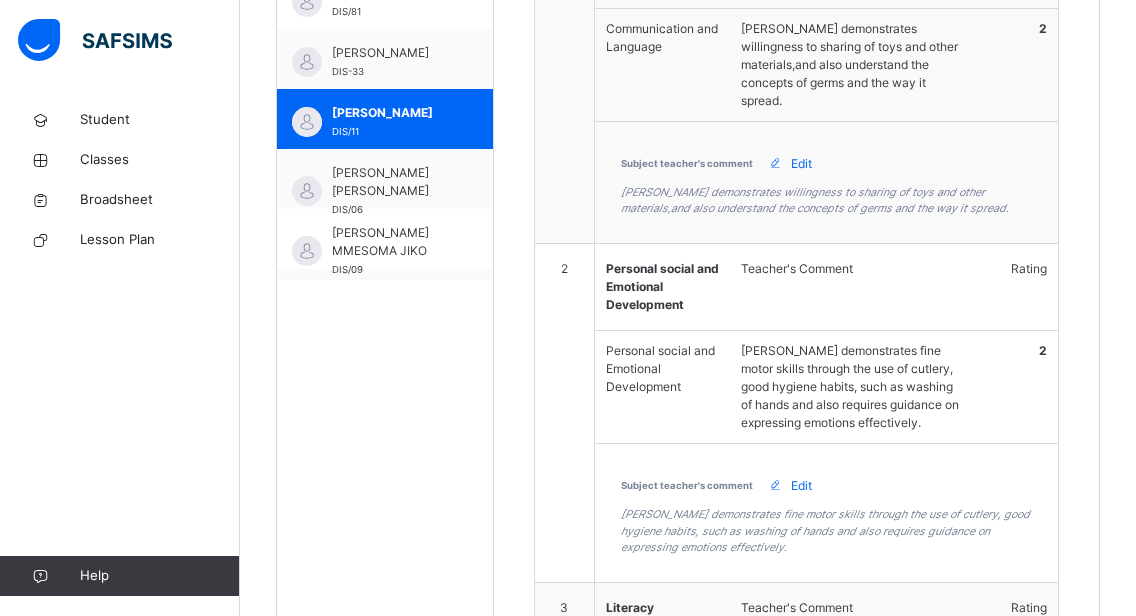 scroll, scrollTop: 395, scrollLeft: 0, axis: vertical 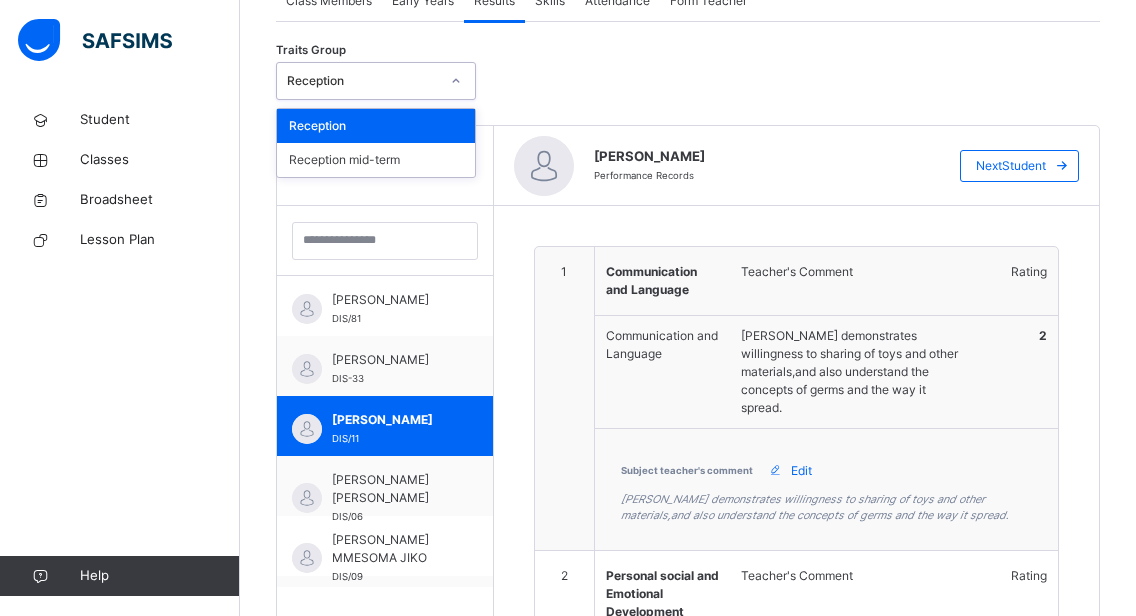 click 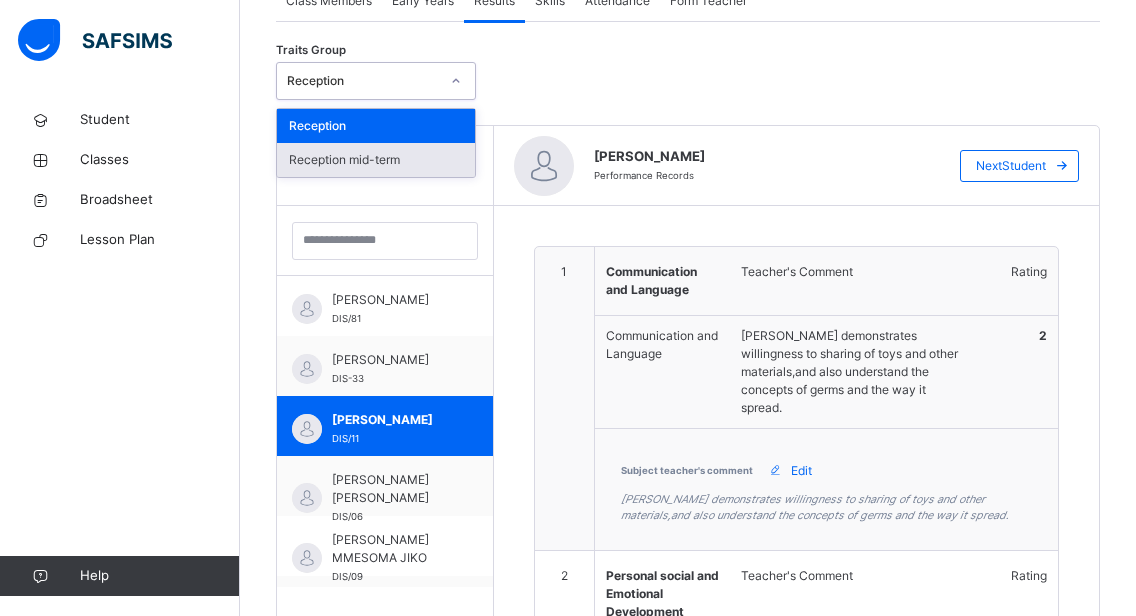 click on "Reception mid-term" at bounding box center [376, 160] 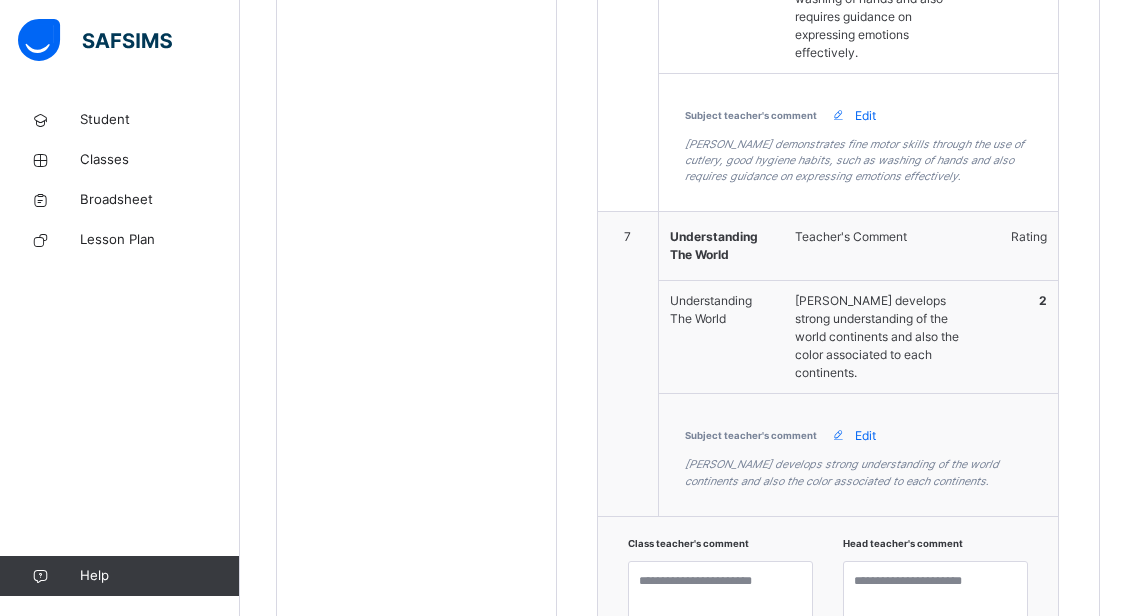 scroll, scrollTop: 2582, scrollLeft: 0, axis: vertical 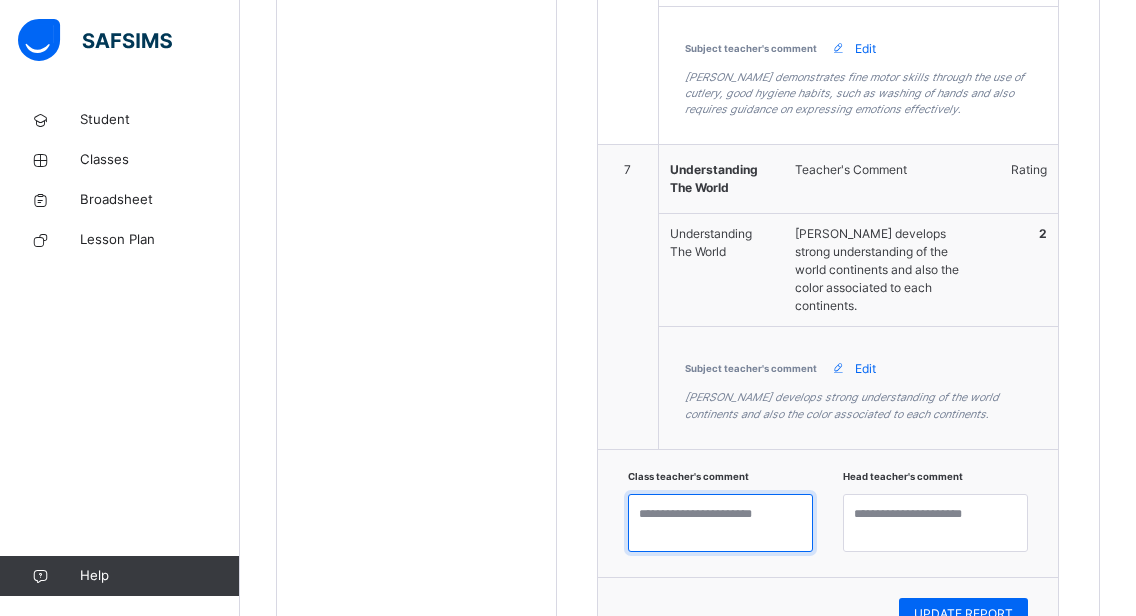 click at bounding box center [720, 523] 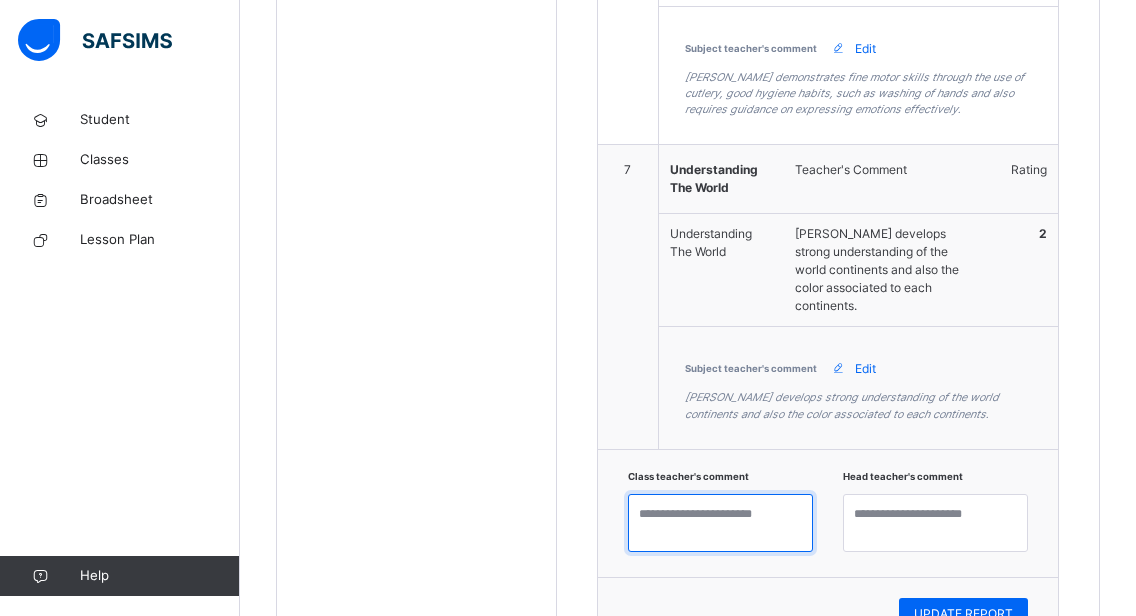 paste on "**********" 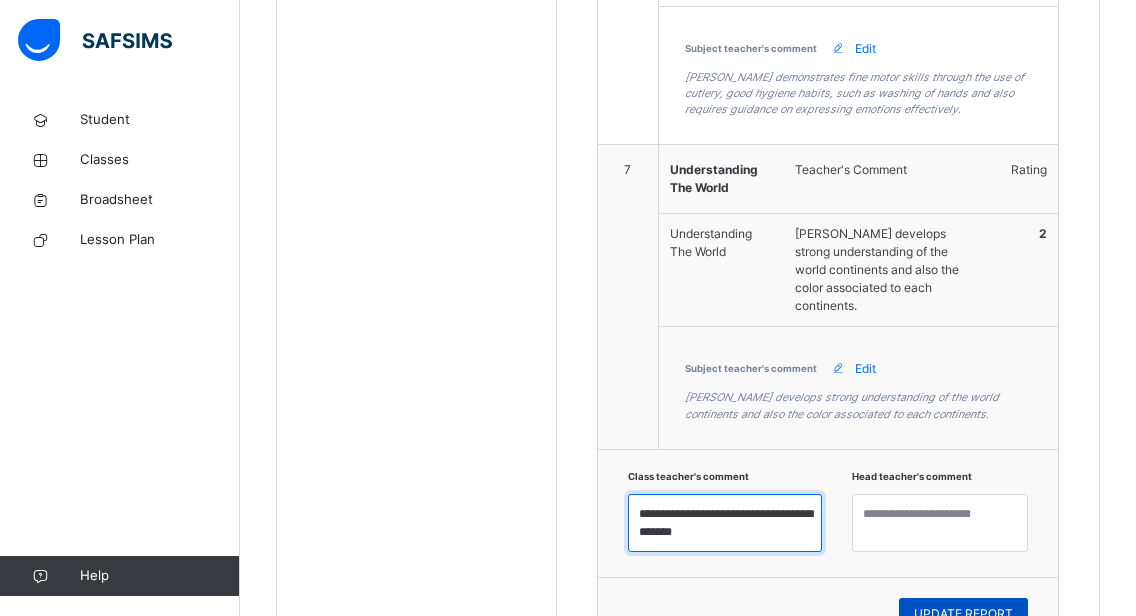 type on "**********" 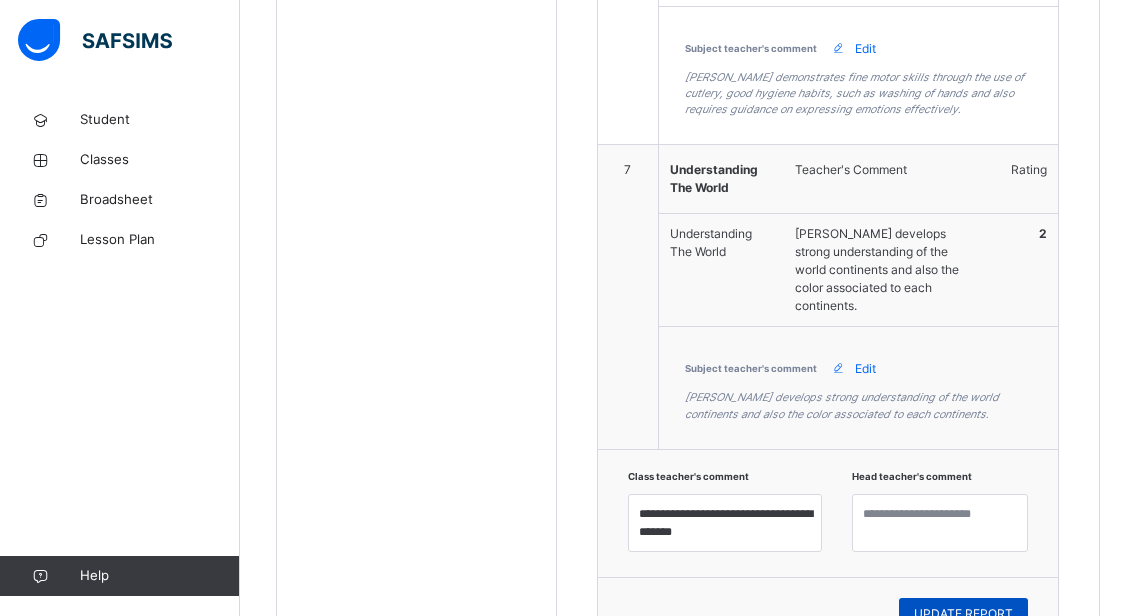 click on "UPDATE REPORT" at bounding box center (963, 614) 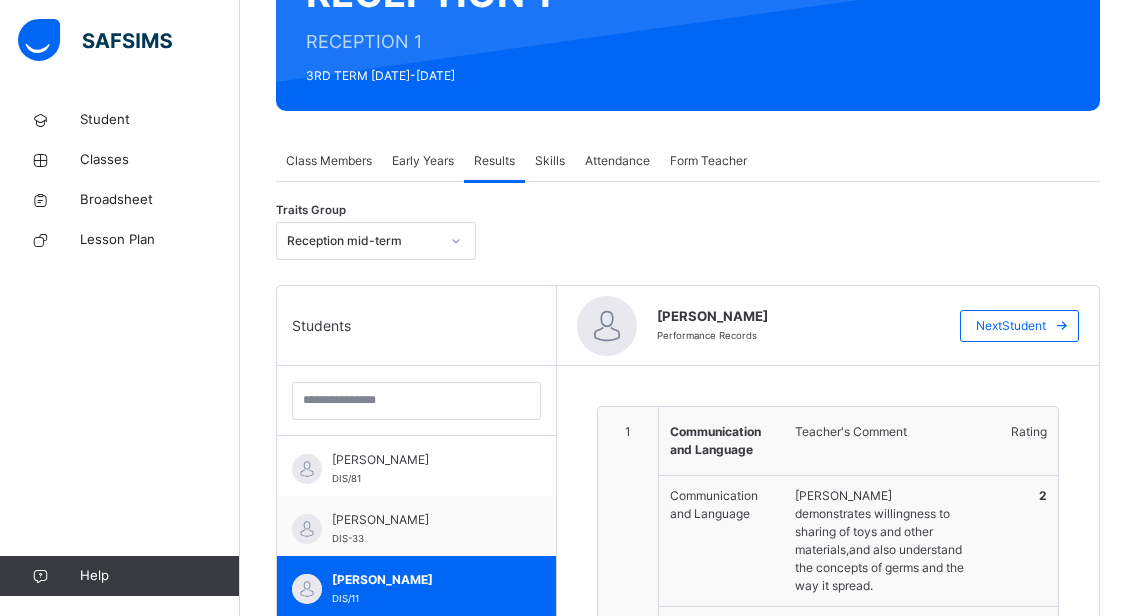 scroll, scrollTop: 169, scrollLeft: 0, axis: vertical 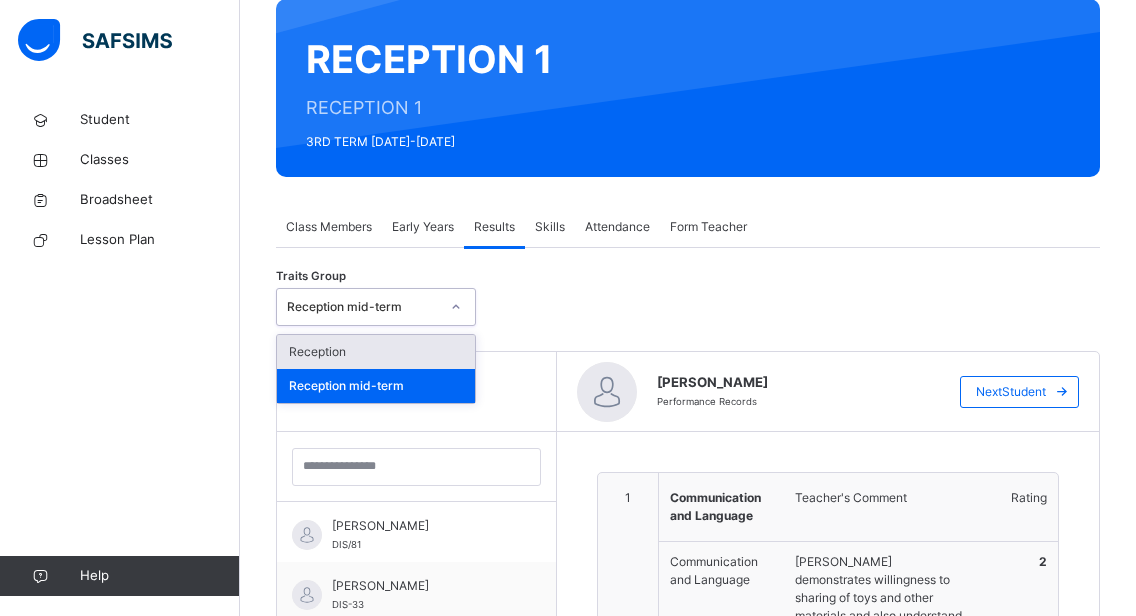 click 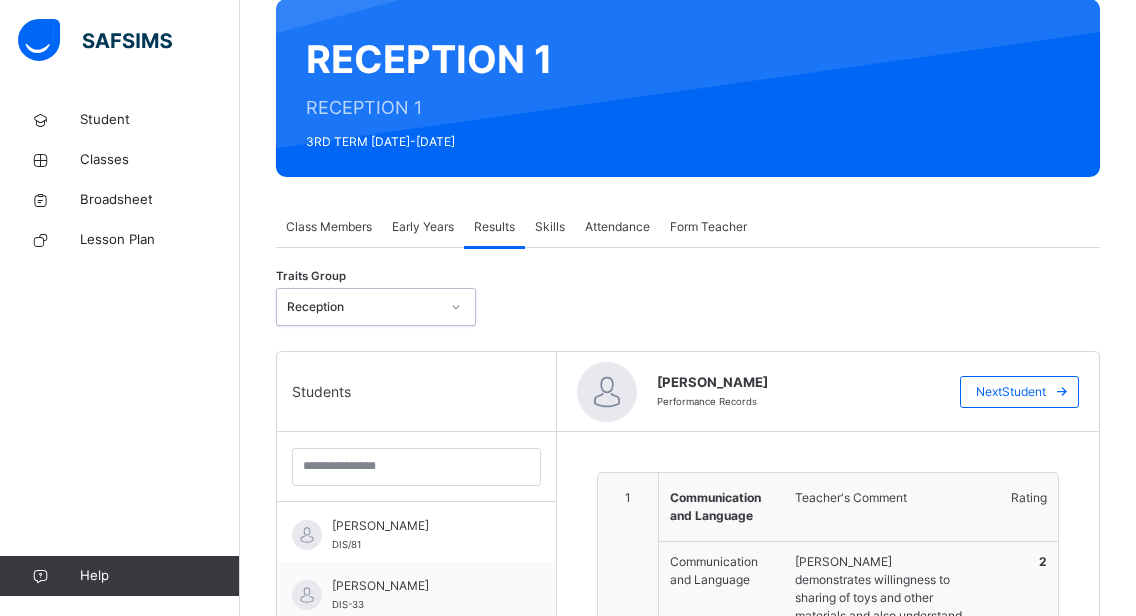type on "**********" 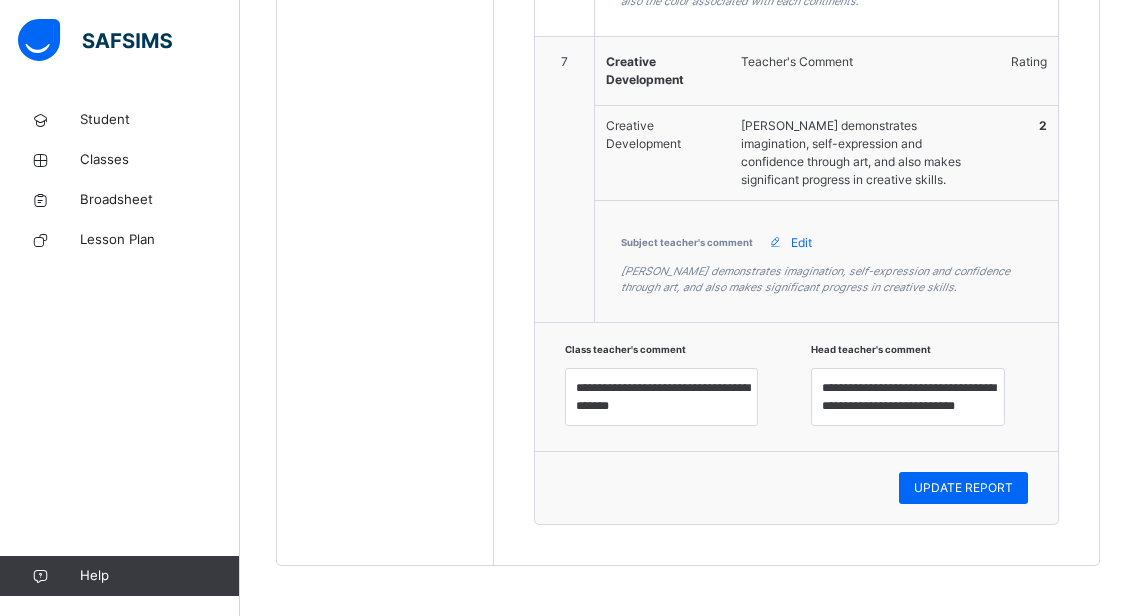 scroll, scrollTop: 2582, scrollLeft: 0, axis: vertical 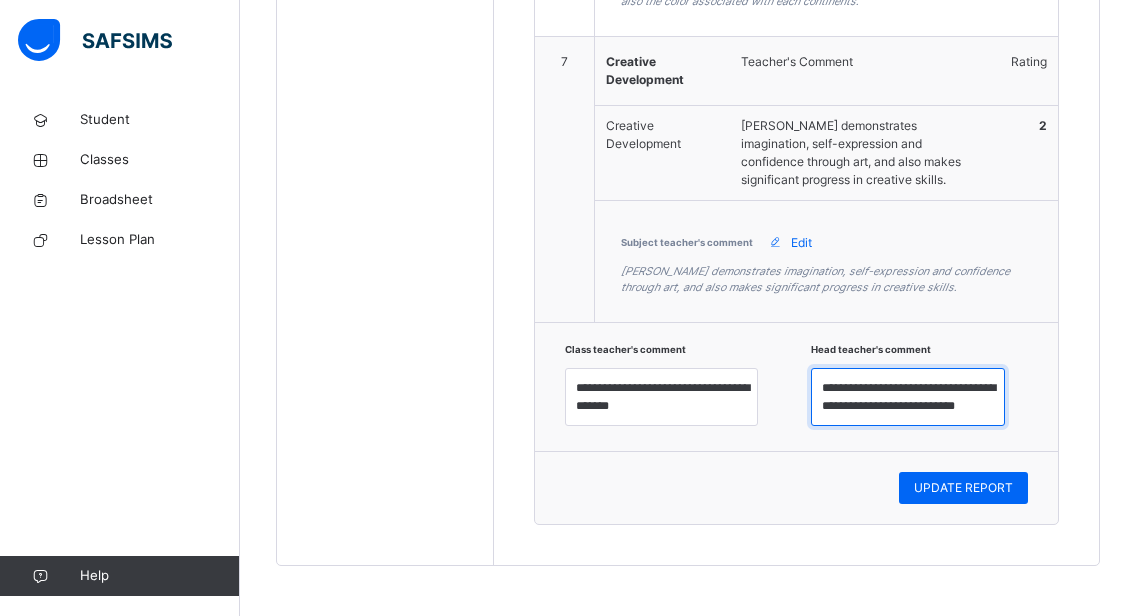 click on "**********" at bounding box center [908, 397] 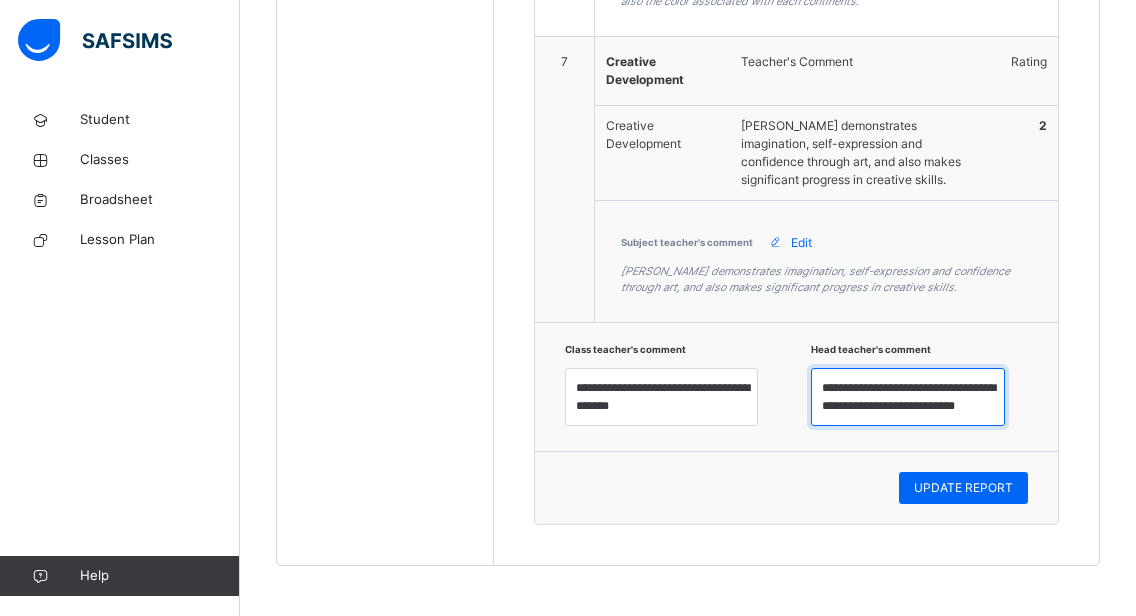 scroll, scrollTop: 18, scrollLeft: 0, axis: vertical 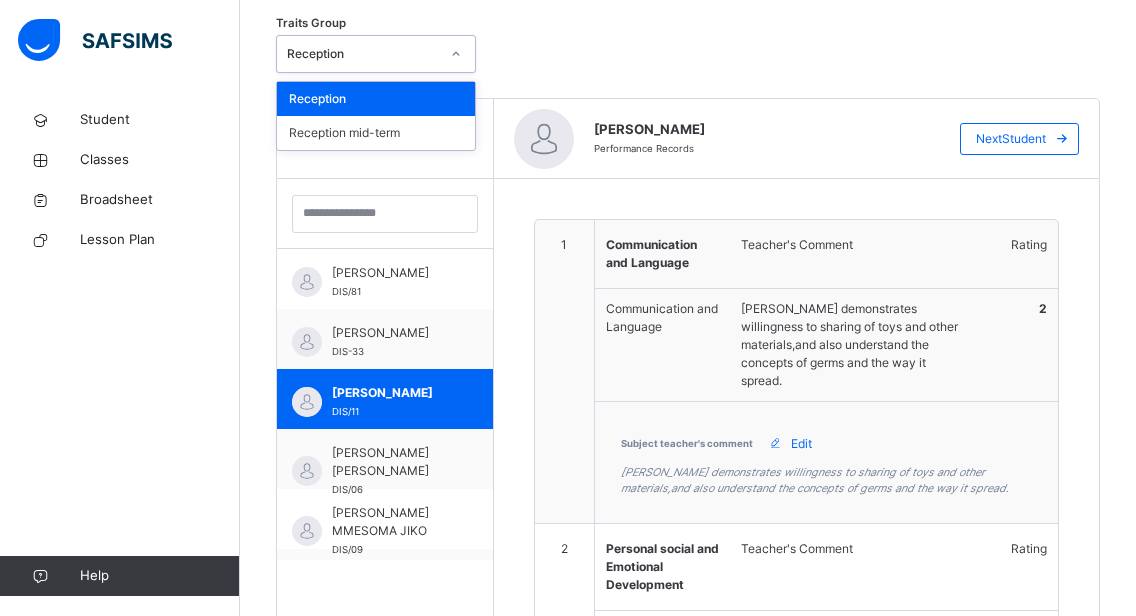 click 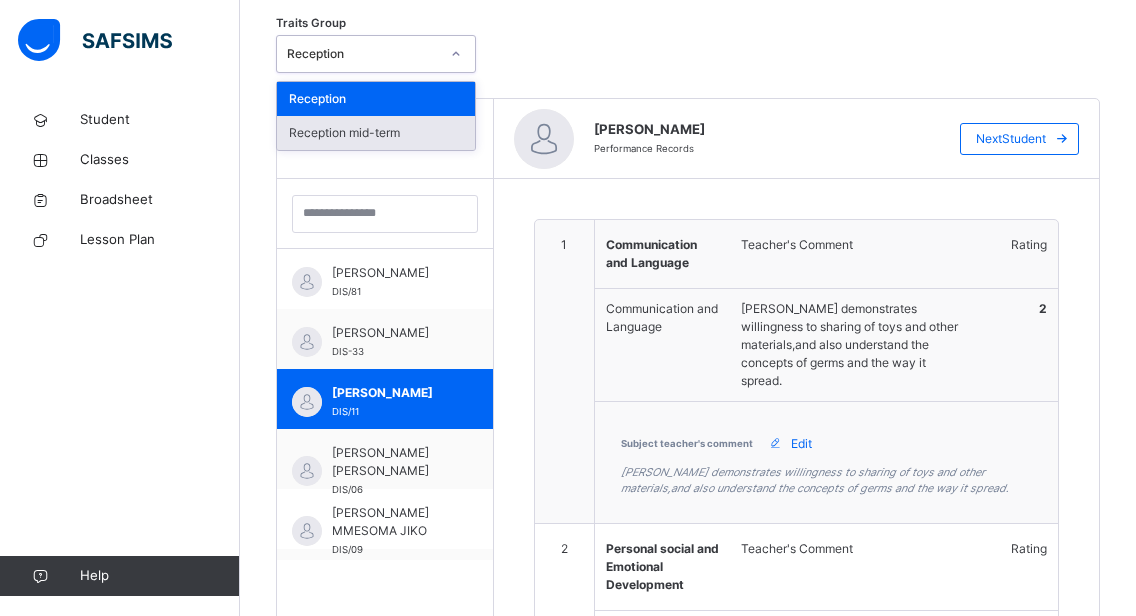 click on "Reception mid-term" at bounding box center [376, 133] 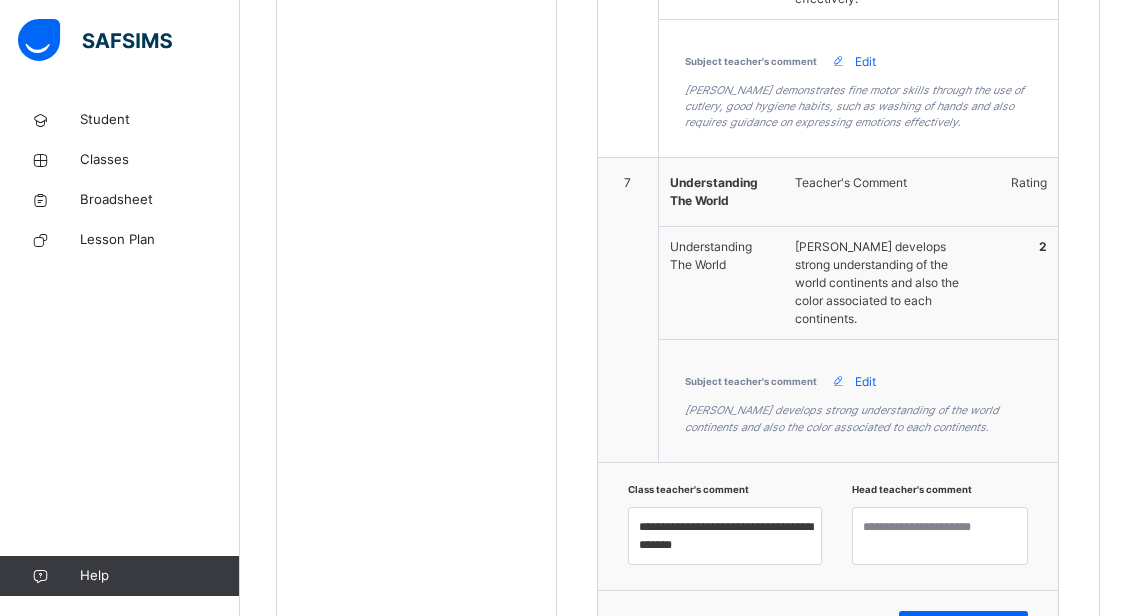 scroll, scrollTop: 2582, scrollLeft: 0, axis: vertical 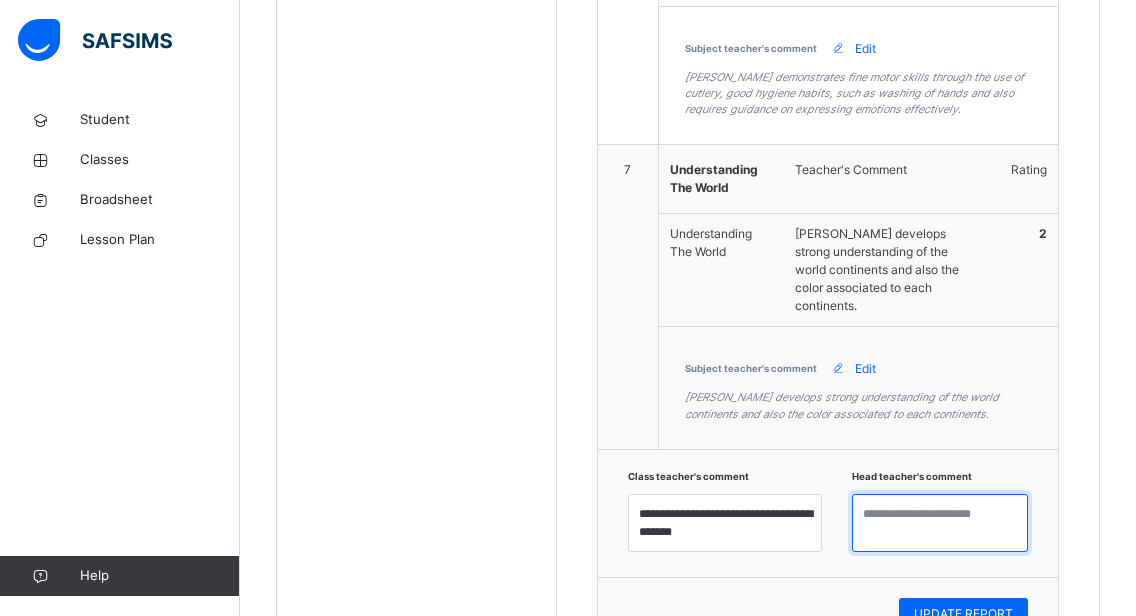 click at bounding box center [940, 523] 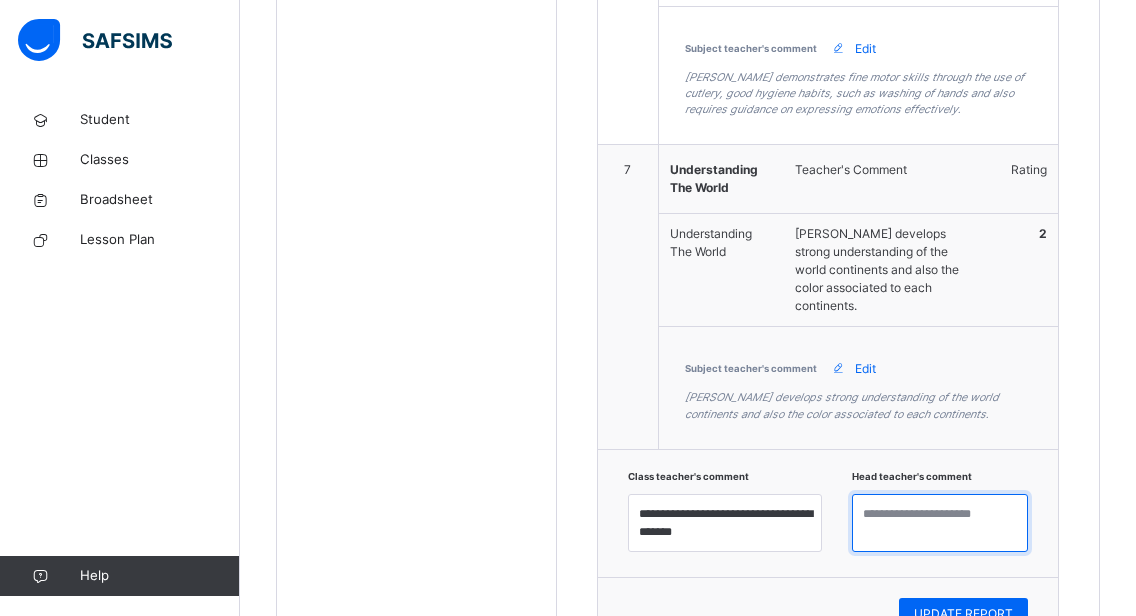 paste on "**********" 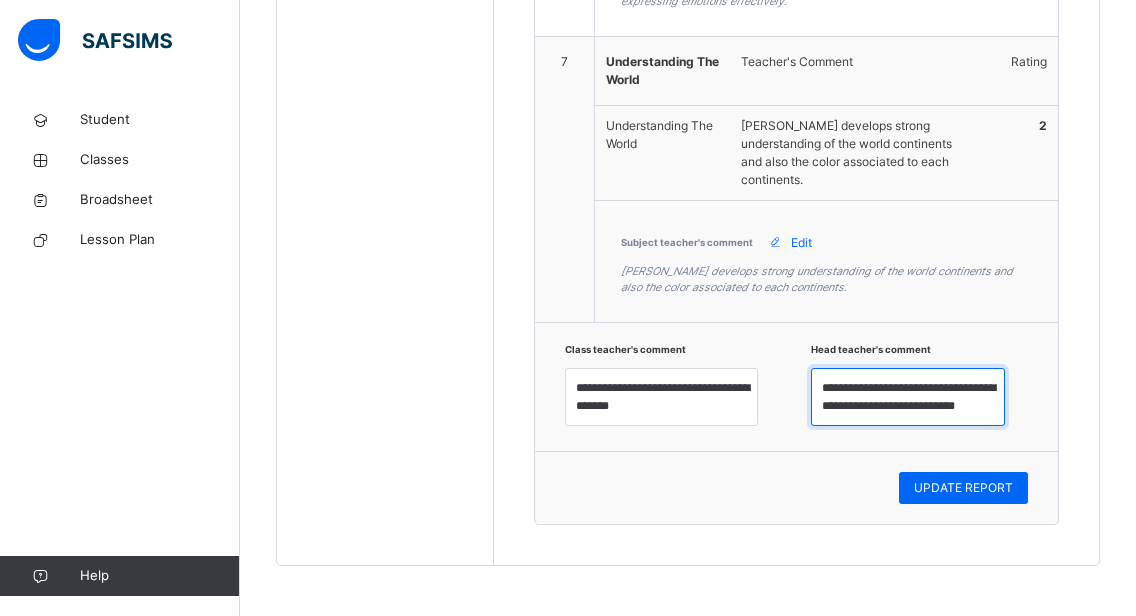 scroll, scrollTop: 7, scrollLeft: 0, axis: vertical 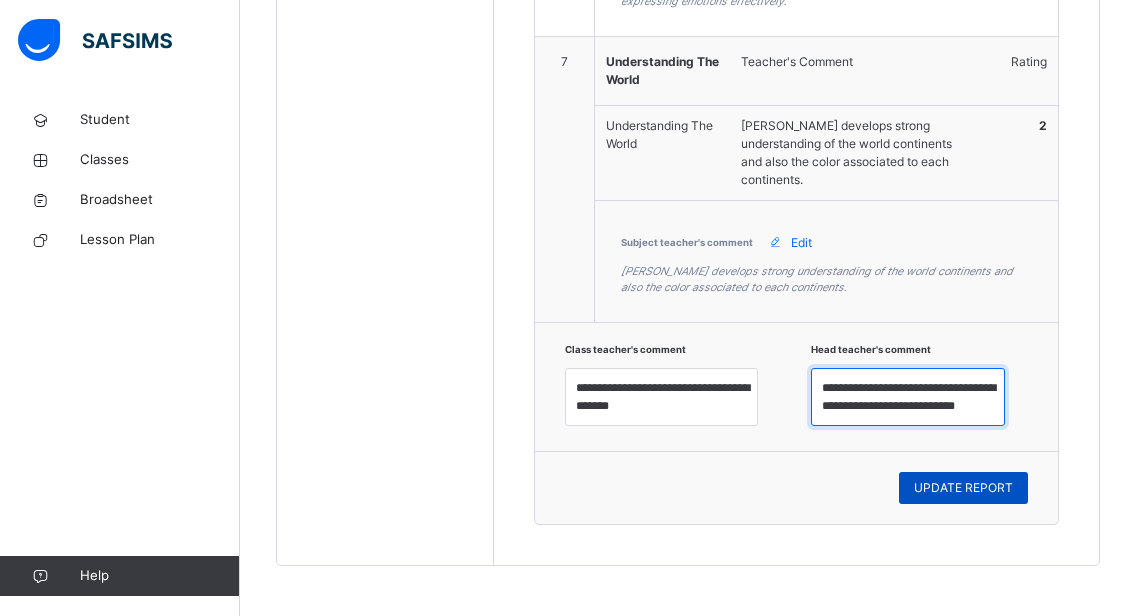 type on "**********" 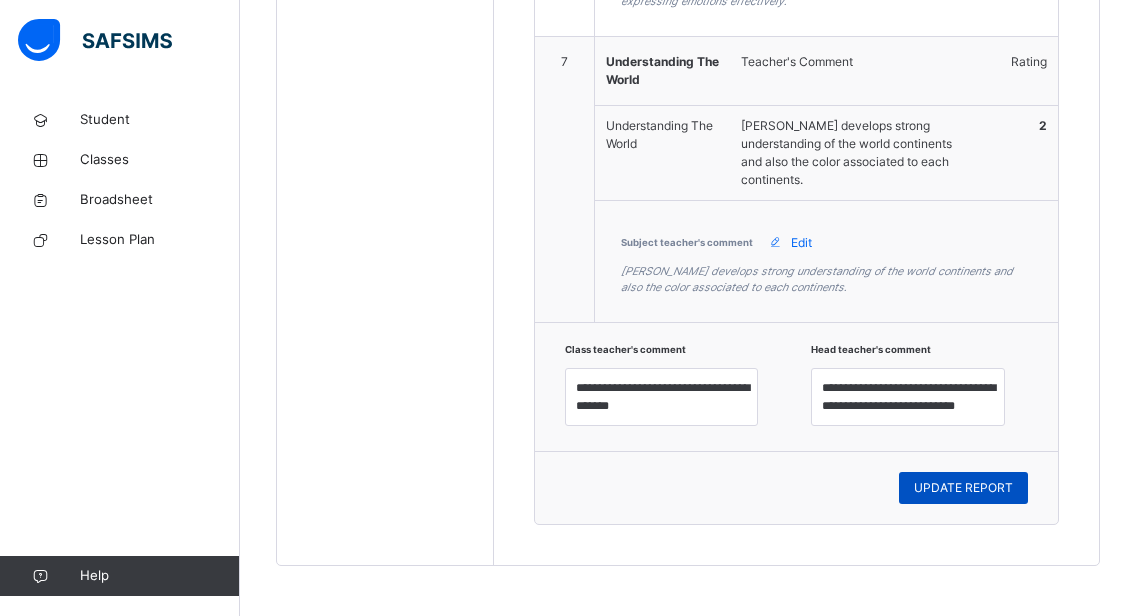 click on "UPDATE REPORT" at bounding box center [963, 488] 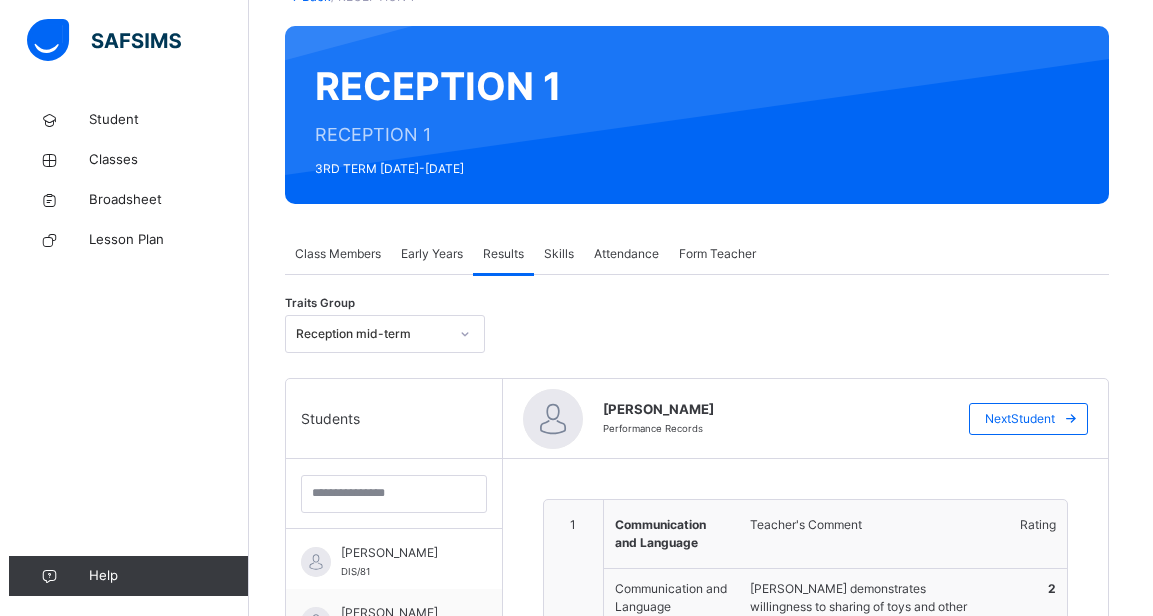 scroll, scrollTop: 89, scrollLeft: 0, axis: vertical 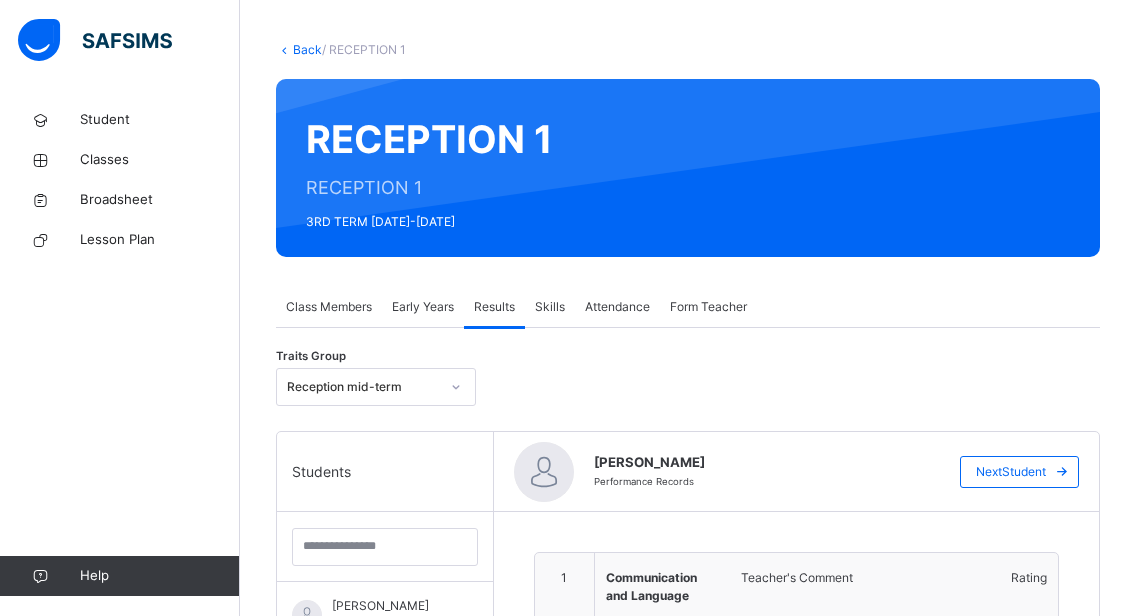 click on "Early Years" at bounding box center [423, 307] 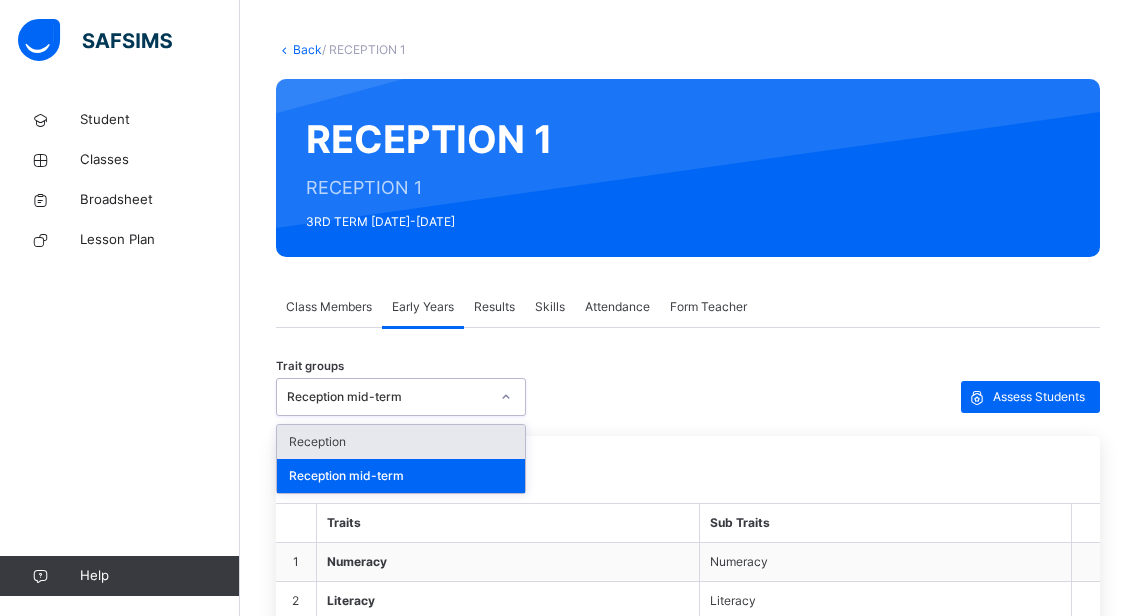 click 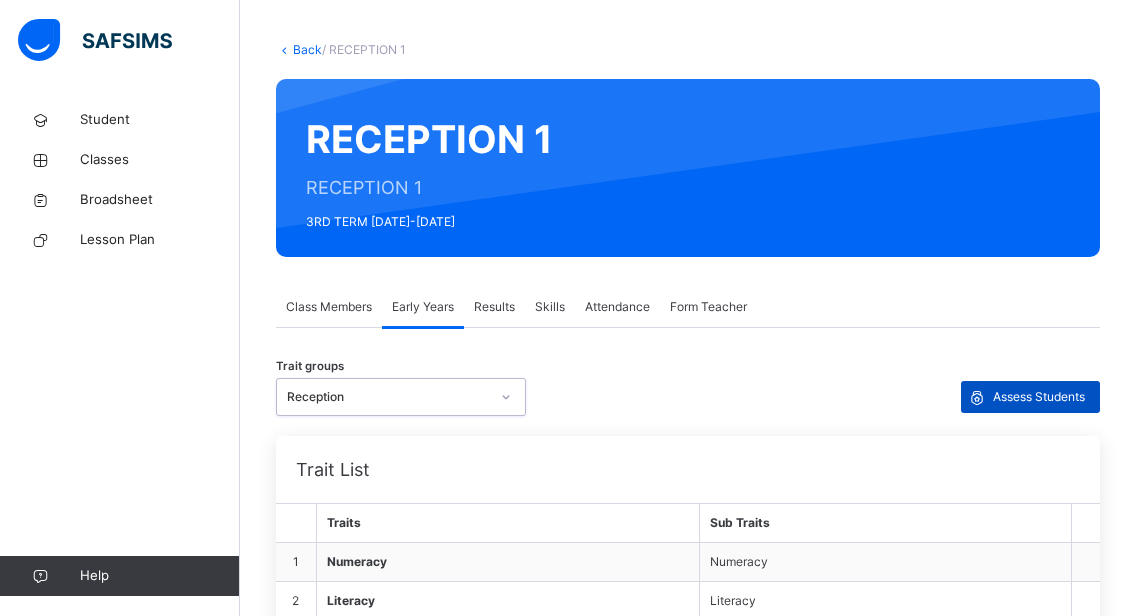 click on "Assess Students" at bounding box center (1039, 397) 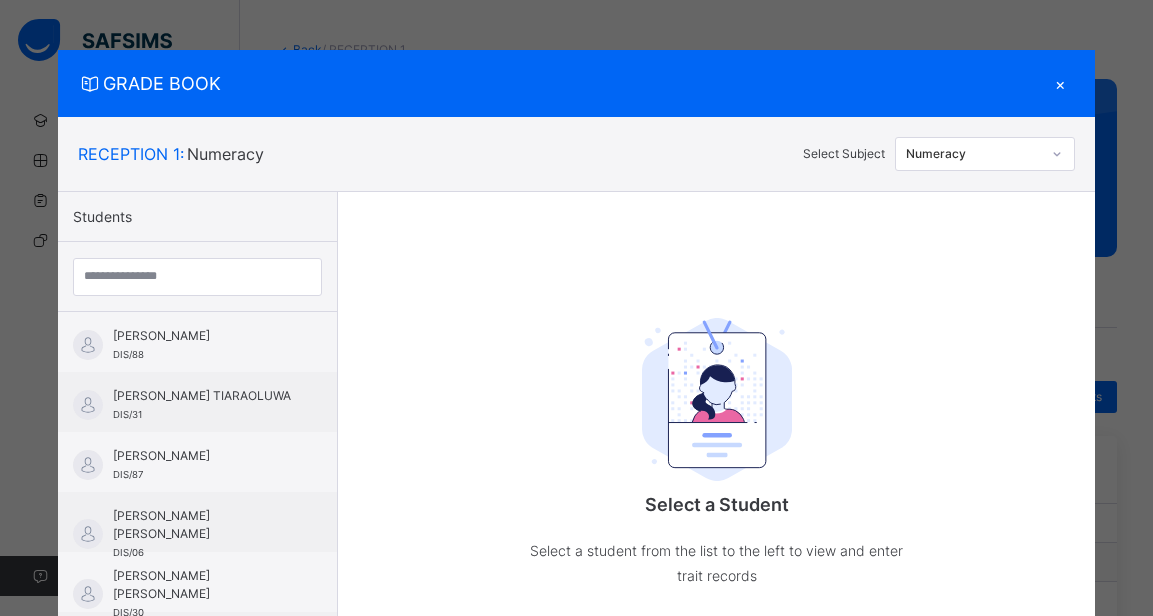 scroll, scrollTop: 272, scrollLeft: 0, axis: vertical 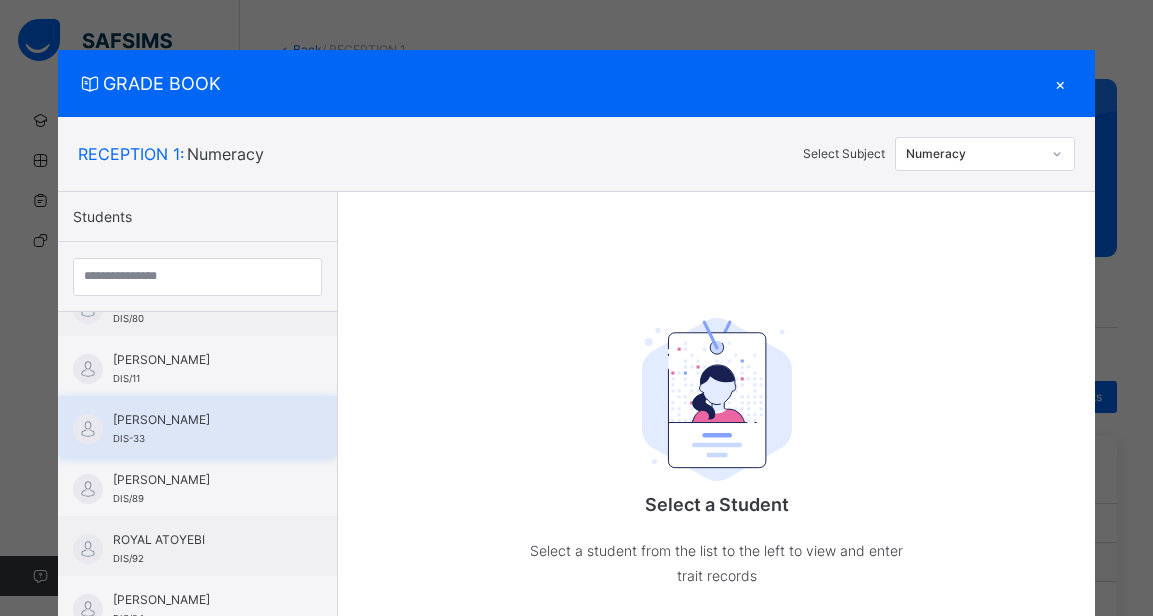 click on "[PERSON_NAME] DIS-33" at bounding box center [197, 426] 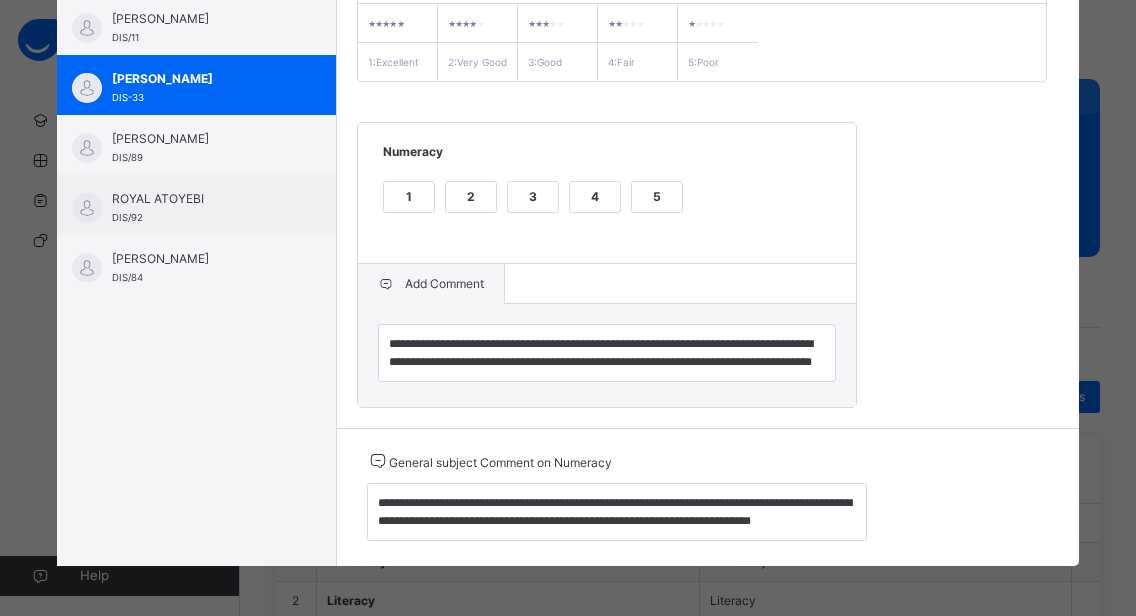 scroll, scrollTop: 362, scrollLeft: 0, axis: vertical 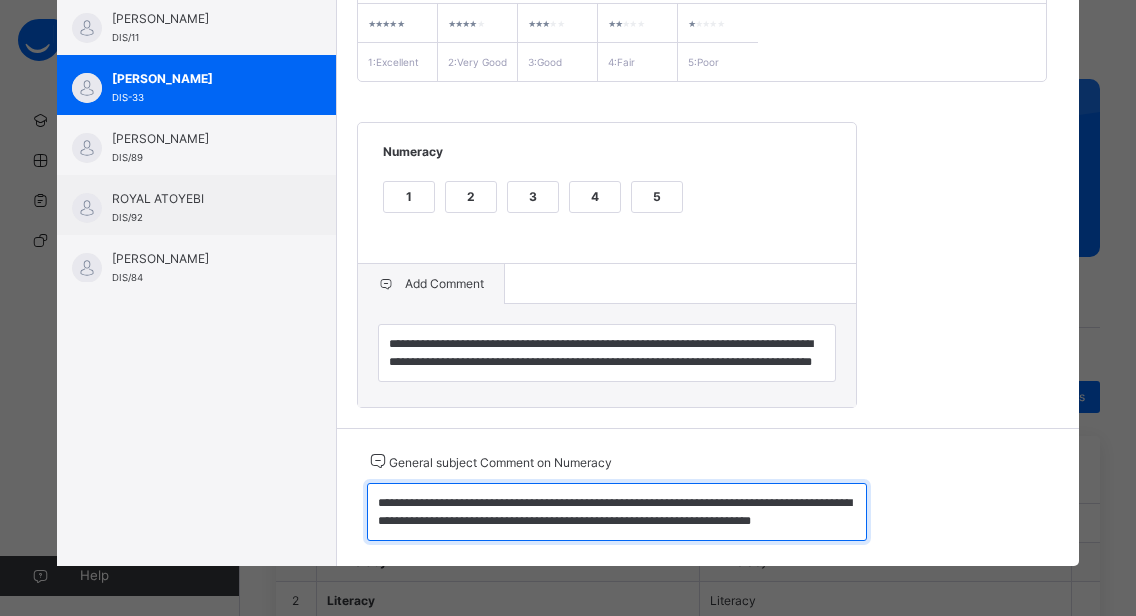 click on "**********" at bounding box center (617, 512) 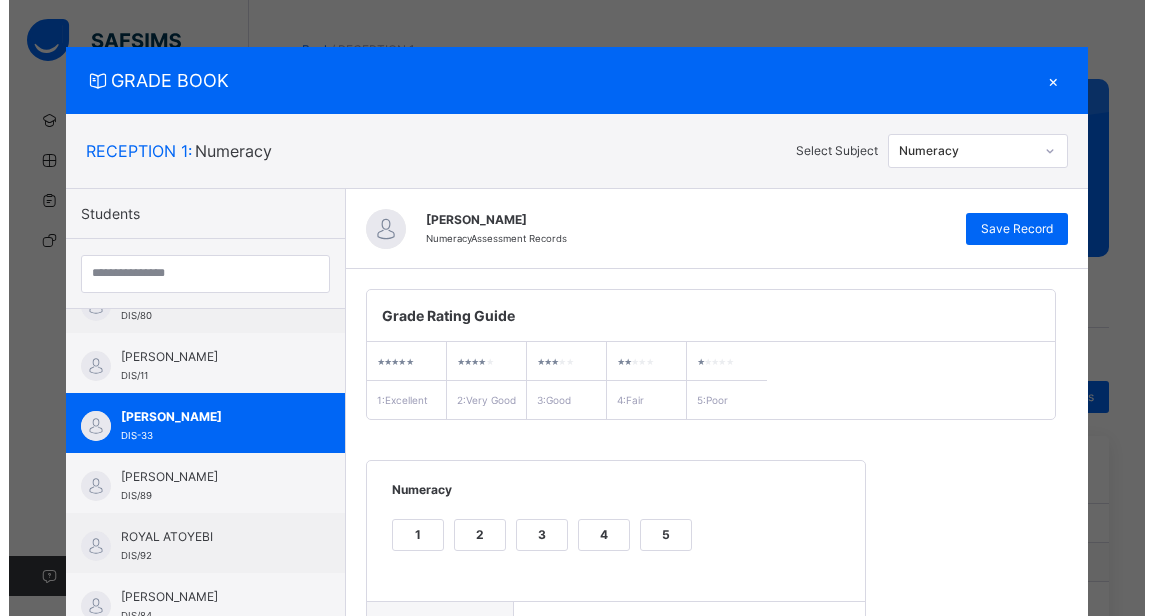 scroll, scrollTop: 0, scrollLeft: 0, axis: both 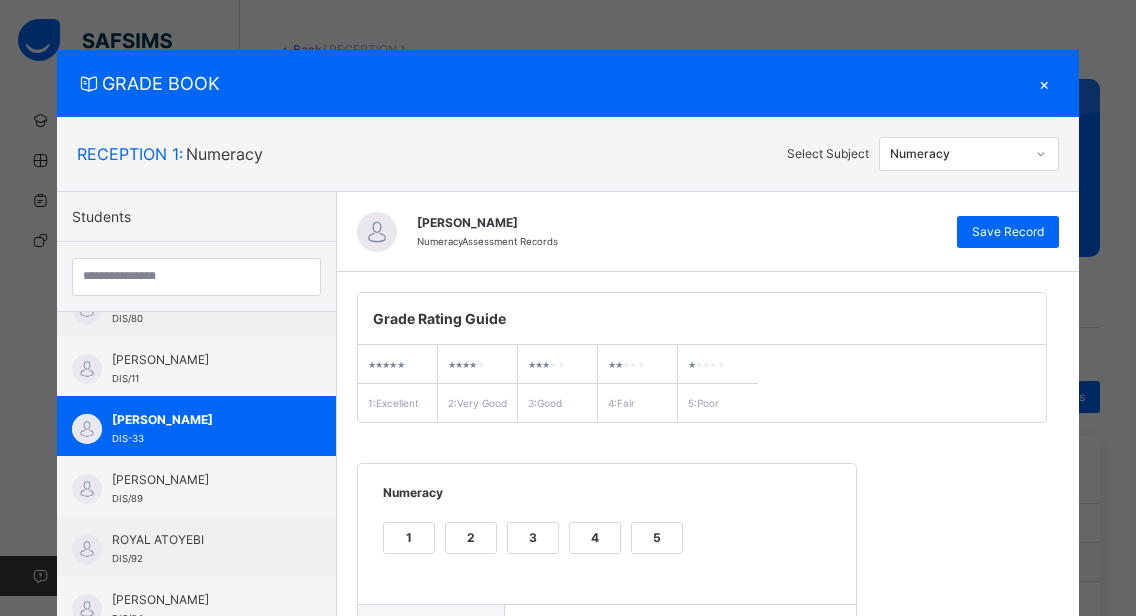 click on "×" at bounding box center [1044, 83] 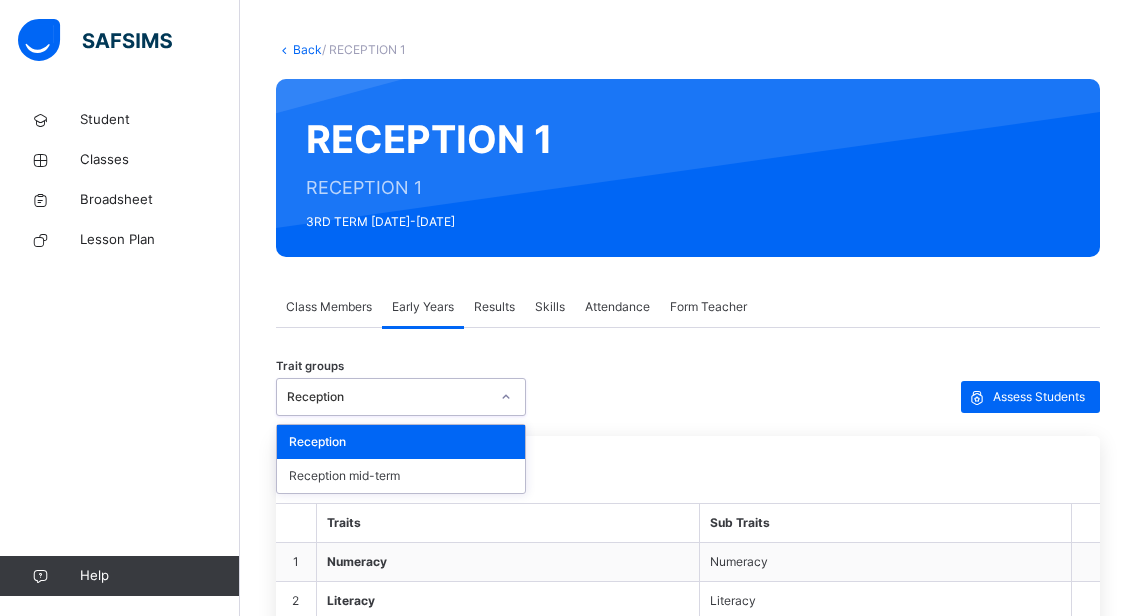 click 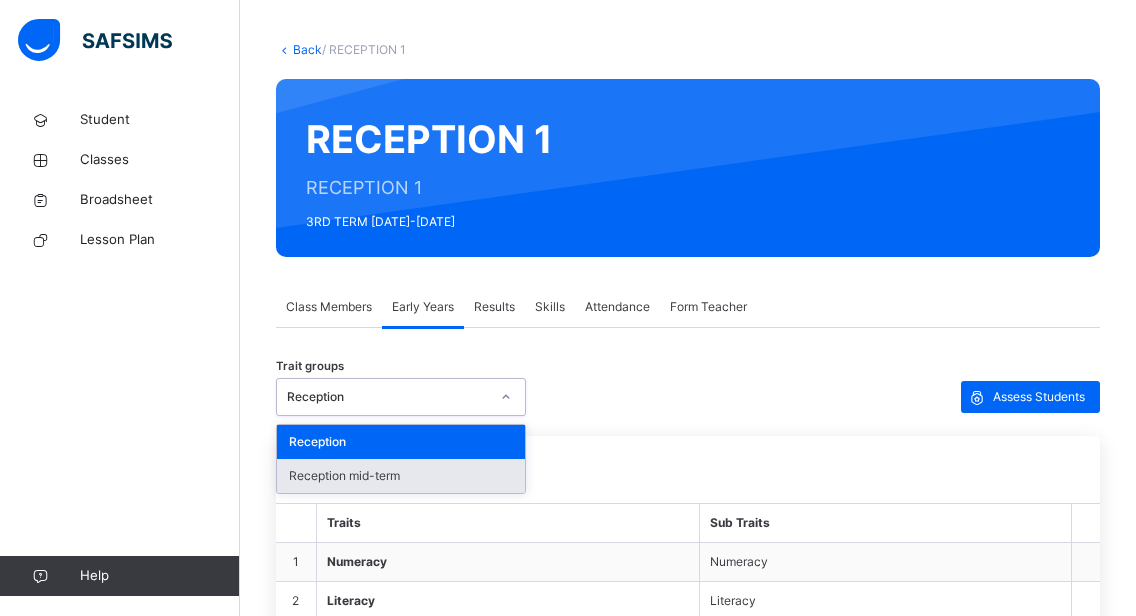 click on "Reception mid-term" at bounding box center (401, 476) 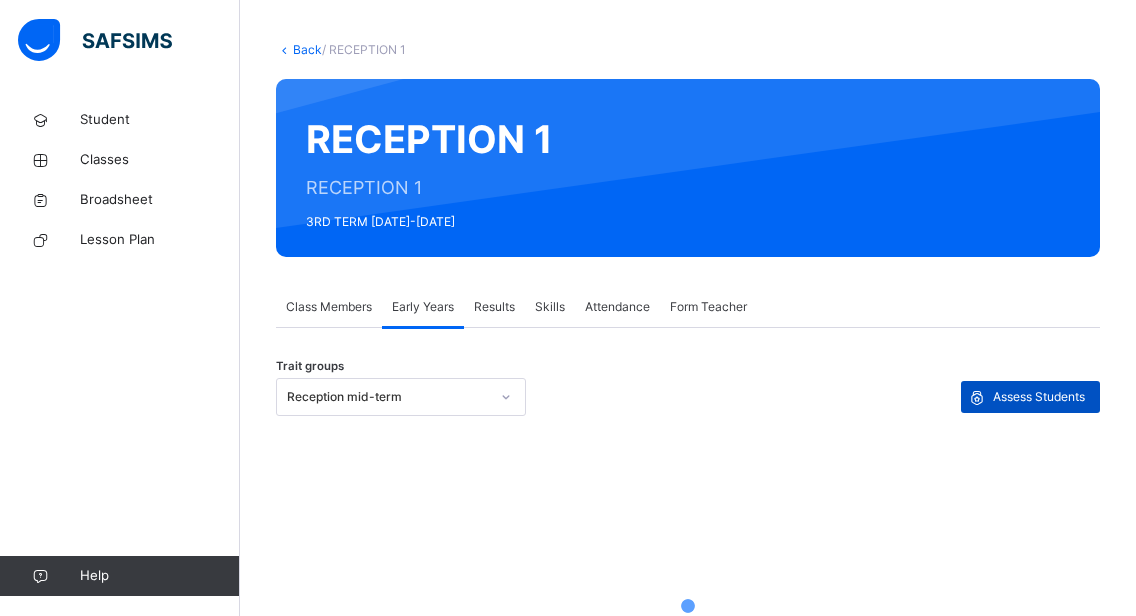 click on "Assess Students" at bounding box center (1039, 397) 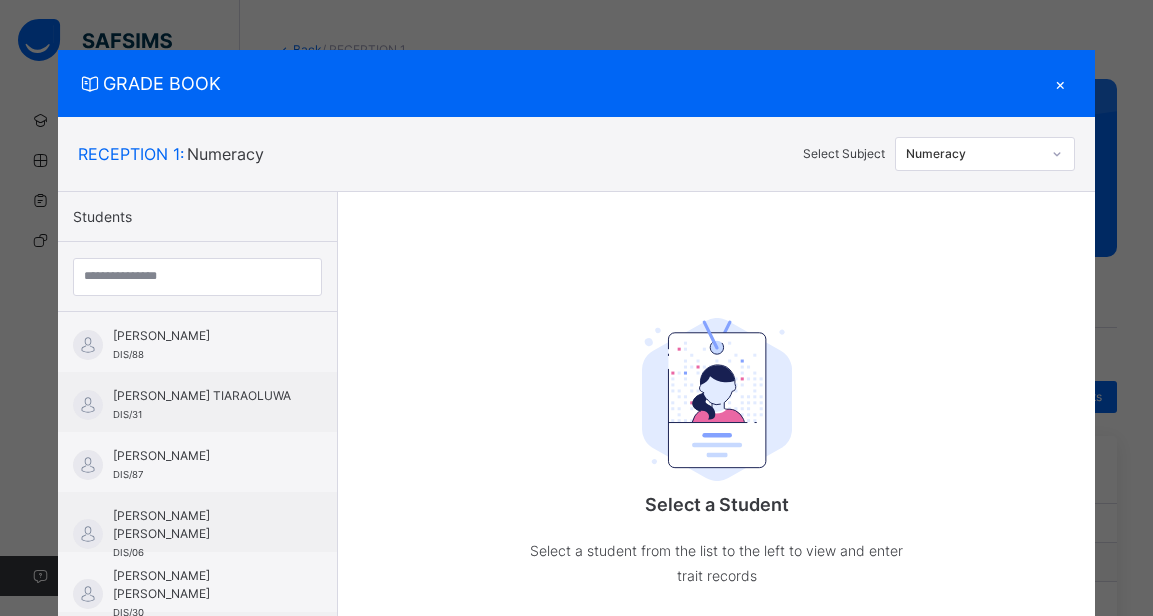 click on "Students [PERSON_NAME] DIS/88 [PERSON_NAME] TIARAOLUWA DIS/31 [PERSON_NAME] DIS/87 [PERSON_NAME] [PERSON_NAME] DIS/06 [PERSON_NAME] [PERSON_NAME] DIS/30 [PERSON_NAME] DIS-31 [PERSON_NAME] DIS/85 [PERSON_NAME] DIS-34 [PERSON_NAME] DIS/82 [PERSON_NAME] ONOYEYASORHO  DIS-73 [PERSON_NAME] [PERSON_NAME] DIS/29 [PERSON_NAME] DIS/81 KINGDAVID  [PERSON_NAME] DIS-35 [PERSON_NAME] DIS/80 ANNABELLE MUNACHIMSO OBI DIS/11 [PERSON_NAME] DIS-33 KARINA  EMEATHO DIS/89 ROYAL  ATOYEBI DIS/92 [PERSON_NAME] DIS/84 [PERSON_NAME] DIS/79 [PERSON_NAME] MMESOMA JIKO DIS/09 [PERSON_NAME] DIS-36 MAVERICK  OLASOPE DIS-32 OSE  IRIBHOGBE DIS/86 Select a Student Select a student from the list to the left to view and enter trait records" at bounding box center (577, 412) 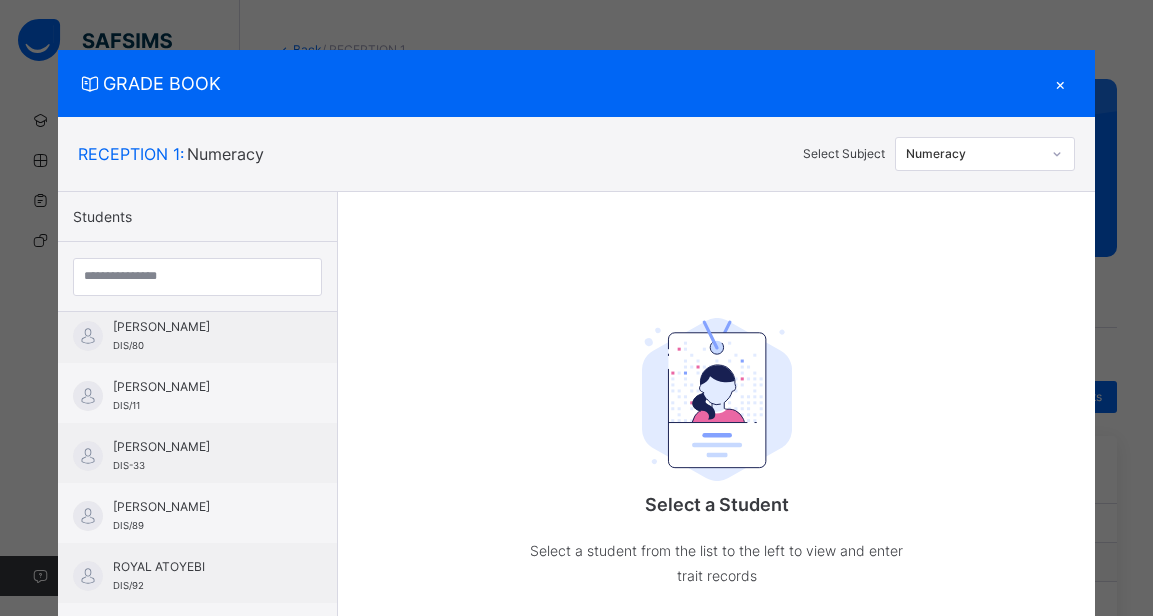scroll, scrollTop: 816, scrollLeft: 0, axis: vertical 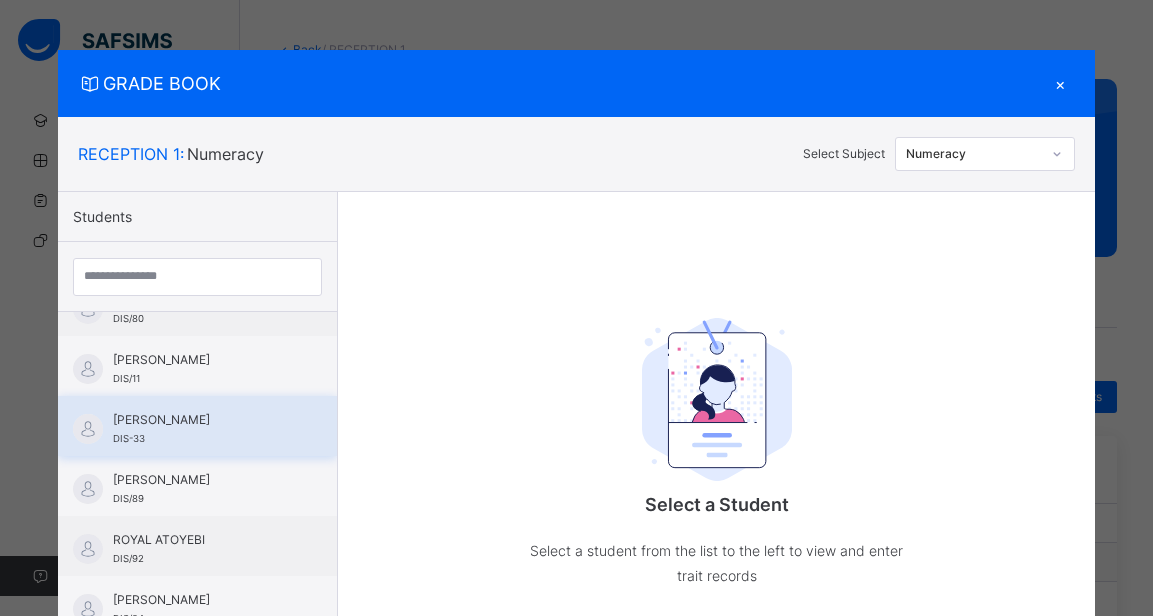 click on "[PERSON_NAME] DIS-33" at bounding box center (197, 426) 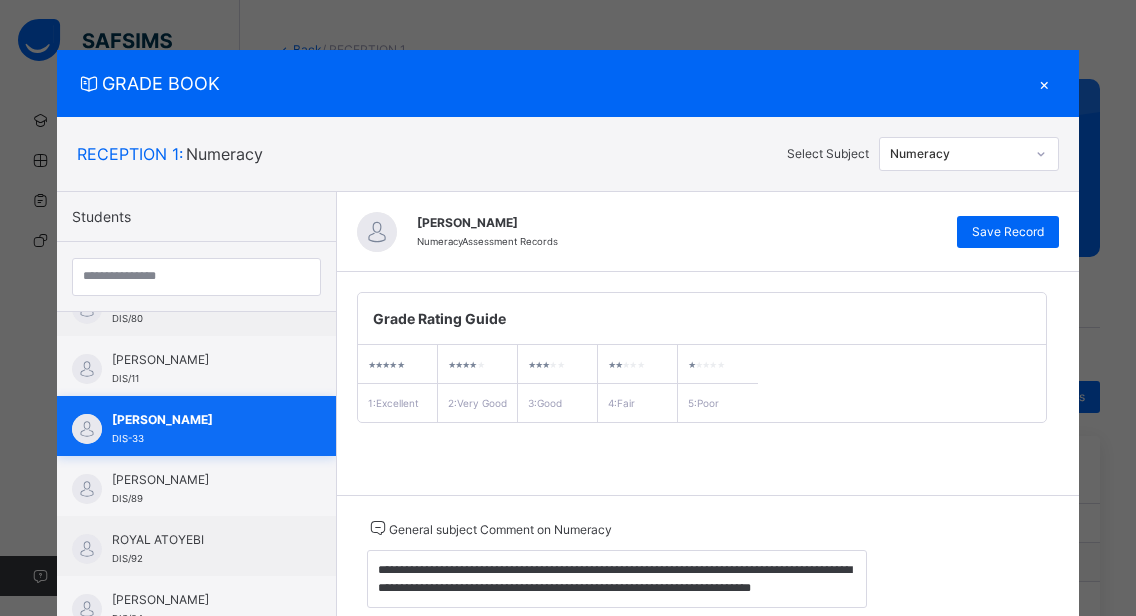 click on "[PERSON_NAME] DIS-33" at bounding box center (196, 426) 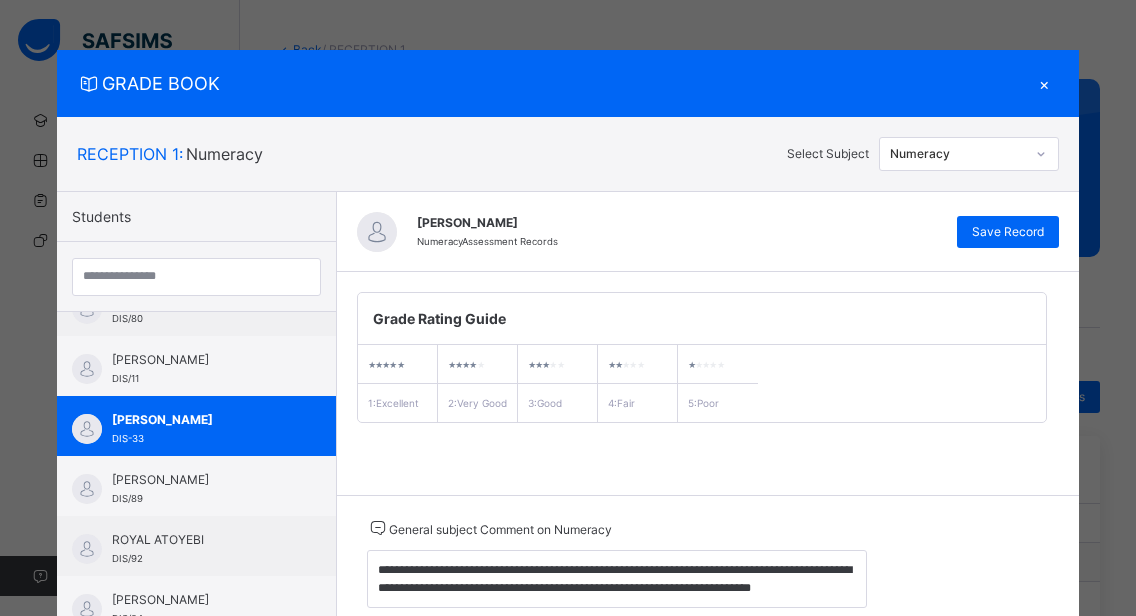 click on "×" at bounding box center [1044, 83] 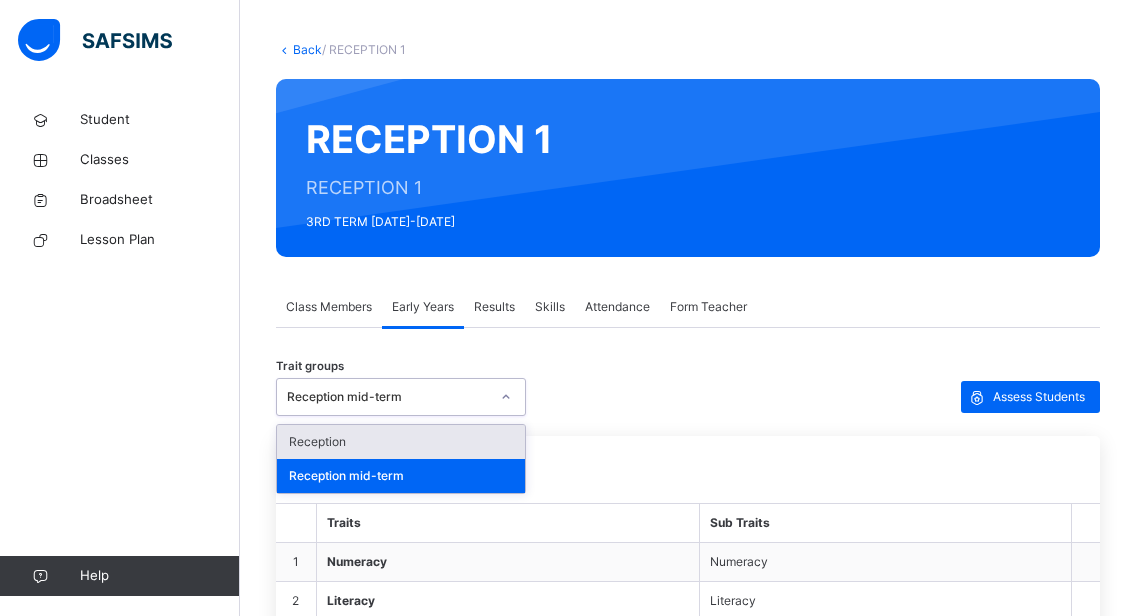 click 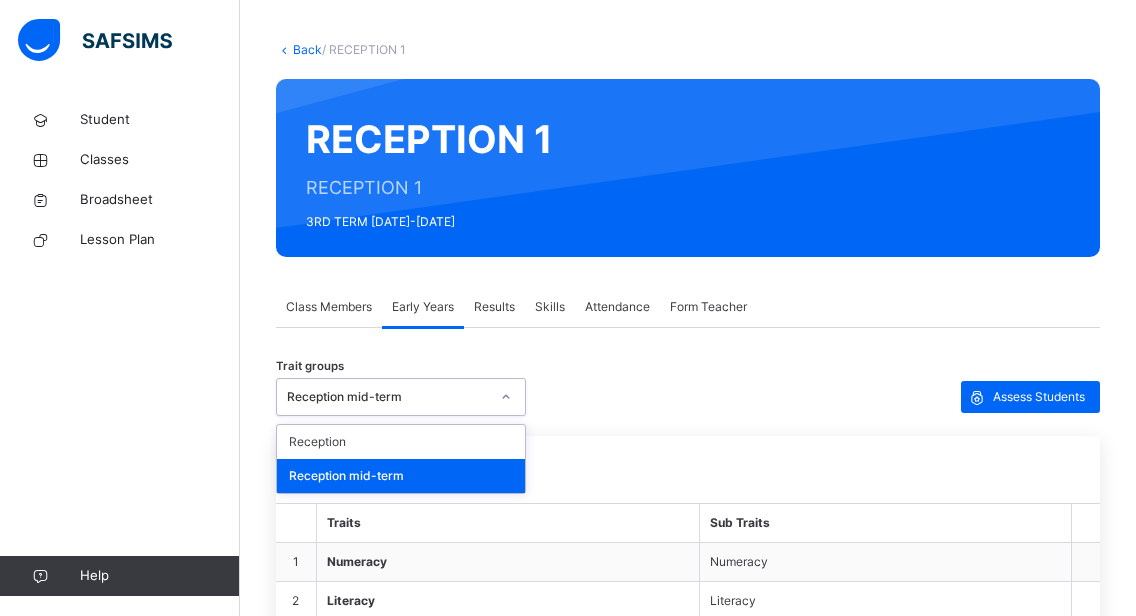 click on "Reception mid-term" at bounding box center [401, 476] 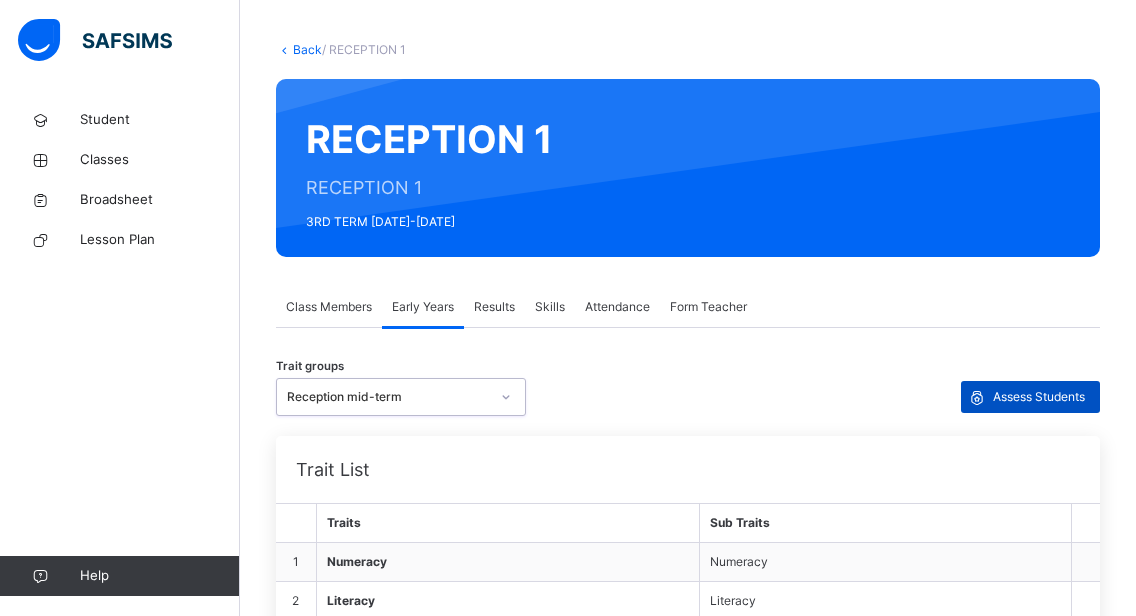 click on "Assess Students" at bounding box center [1039, 397] 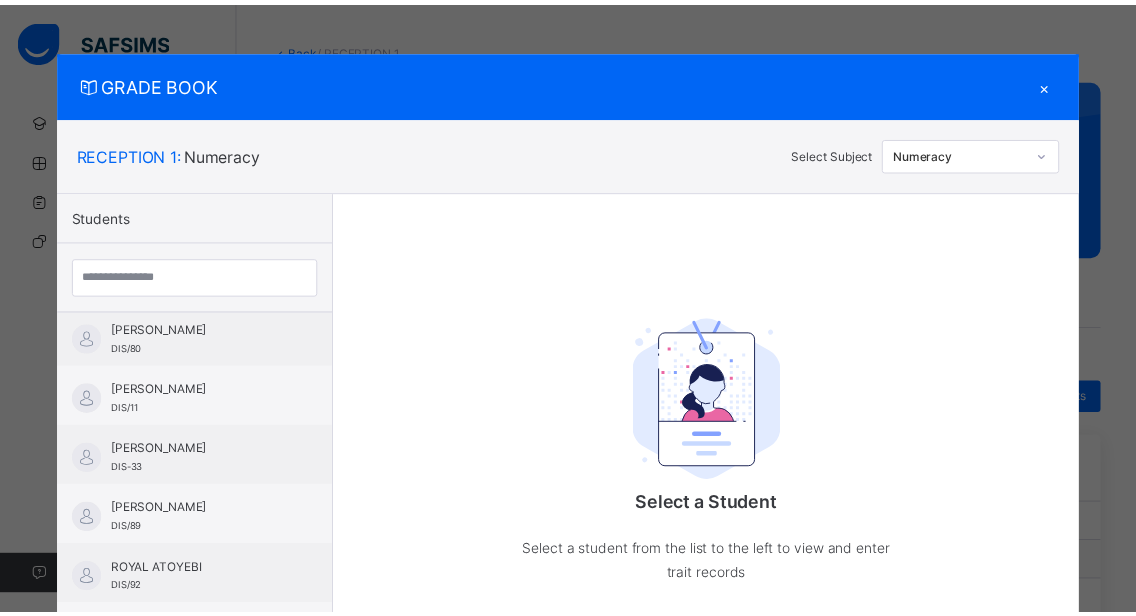 scroll, scrollTop: 816, scrollLeft: 0, axis: vertical 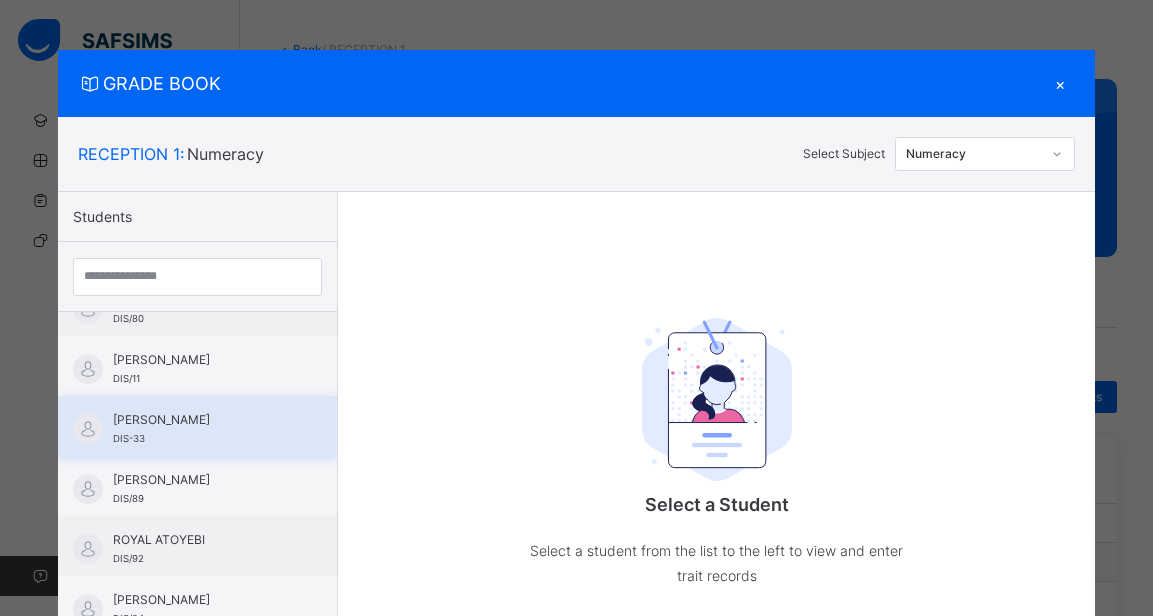 click on "[PERSON_NAME] DIS-33" at bounding box center (202, 429) 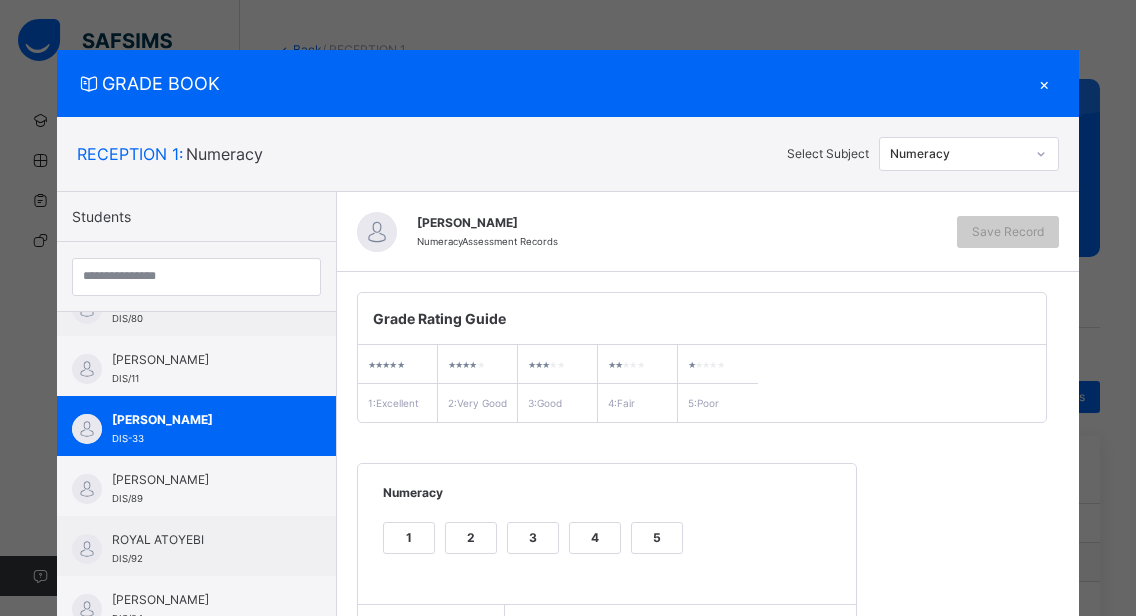click on "2" at bounding box center (471, 538) 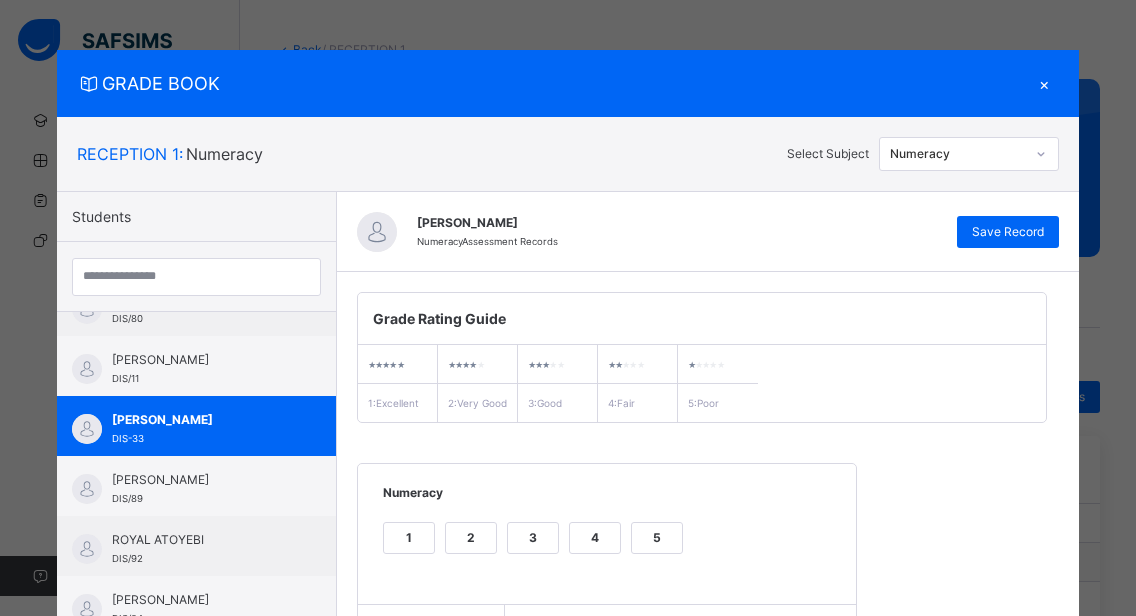 scroll, scrollTop: 259, scrollLeft: 0, axis: vertical 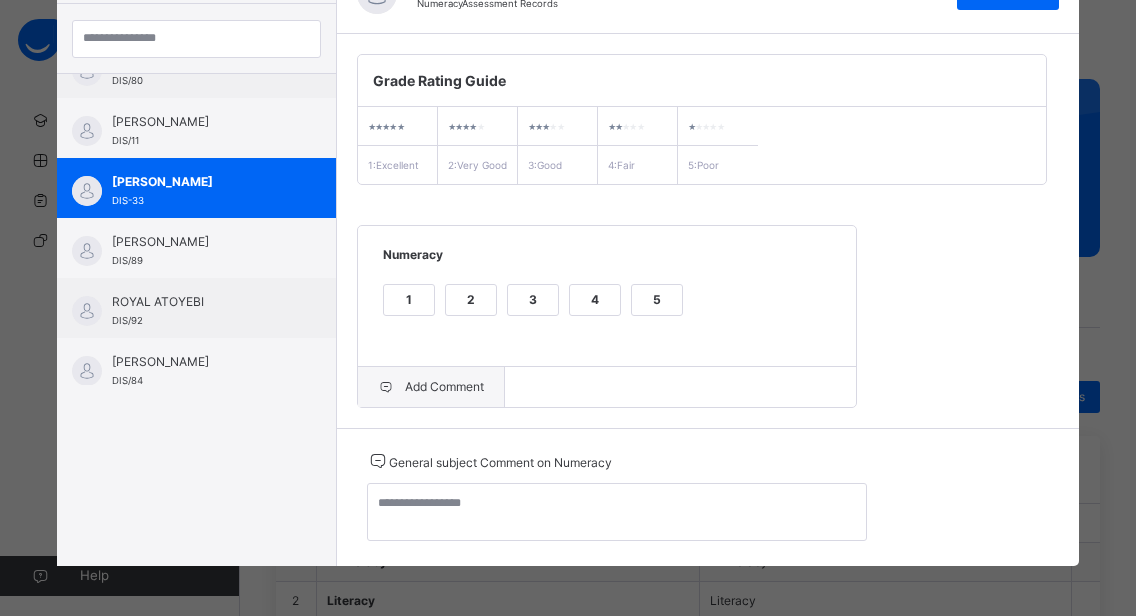 click on "Add Comment" at bounding box center (431, 387) 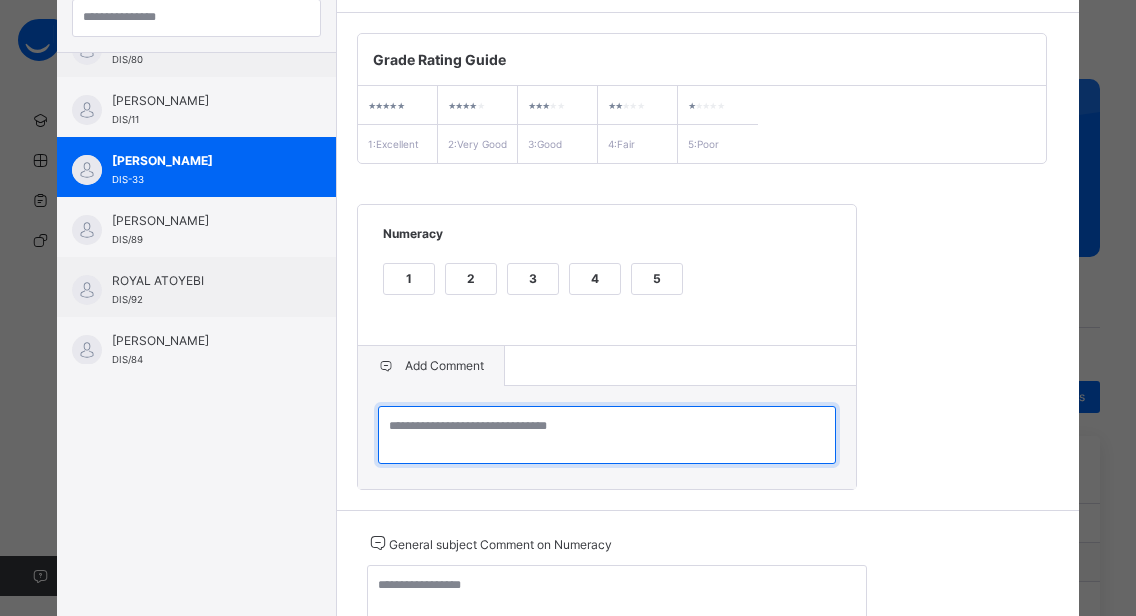 click at bounding box center (607, 435) 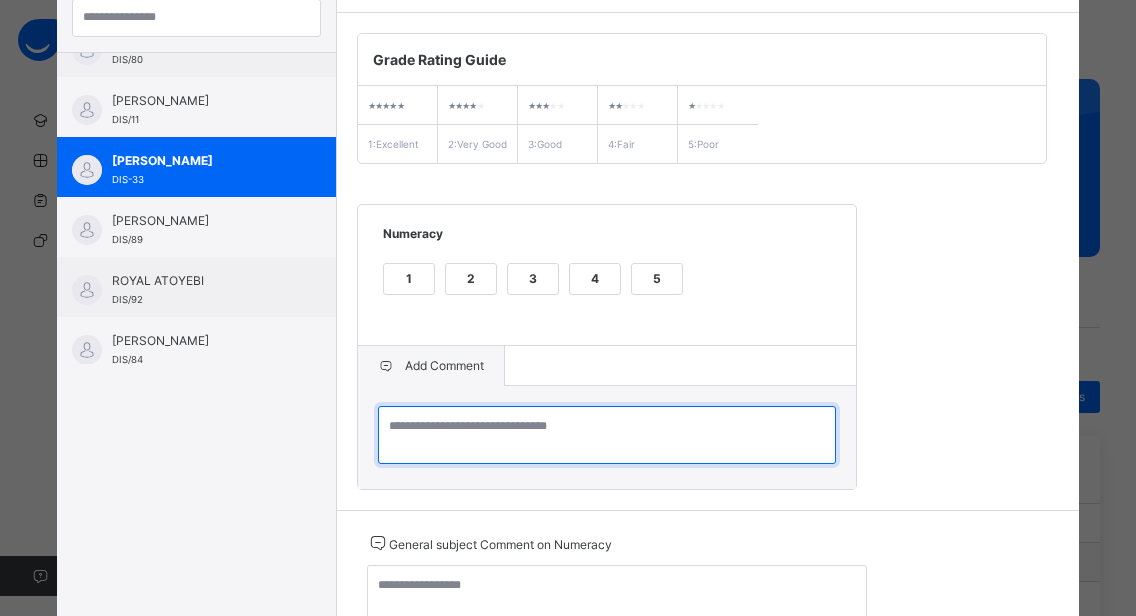 paste on "**********" 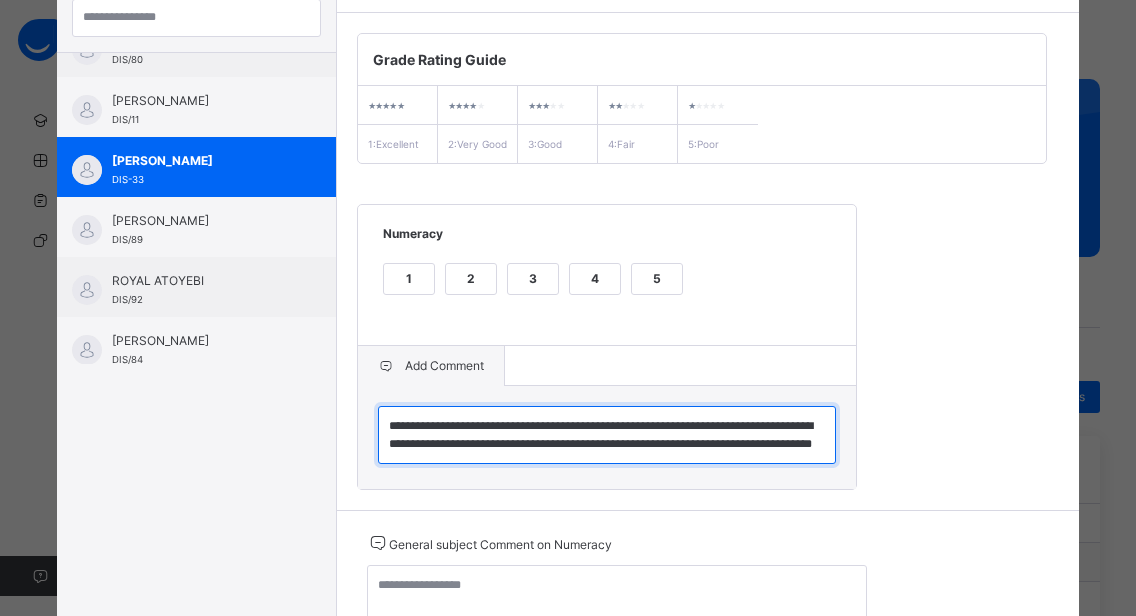 scroll, scrollTop: 6, scrollLeft: 0, axis: vertical 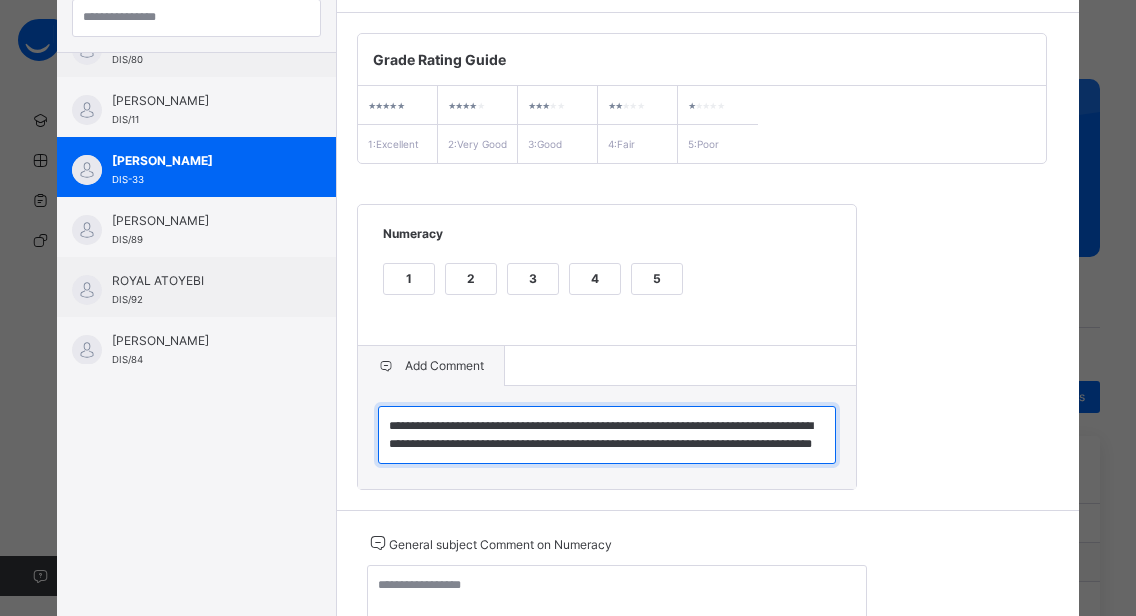 type on "**********" 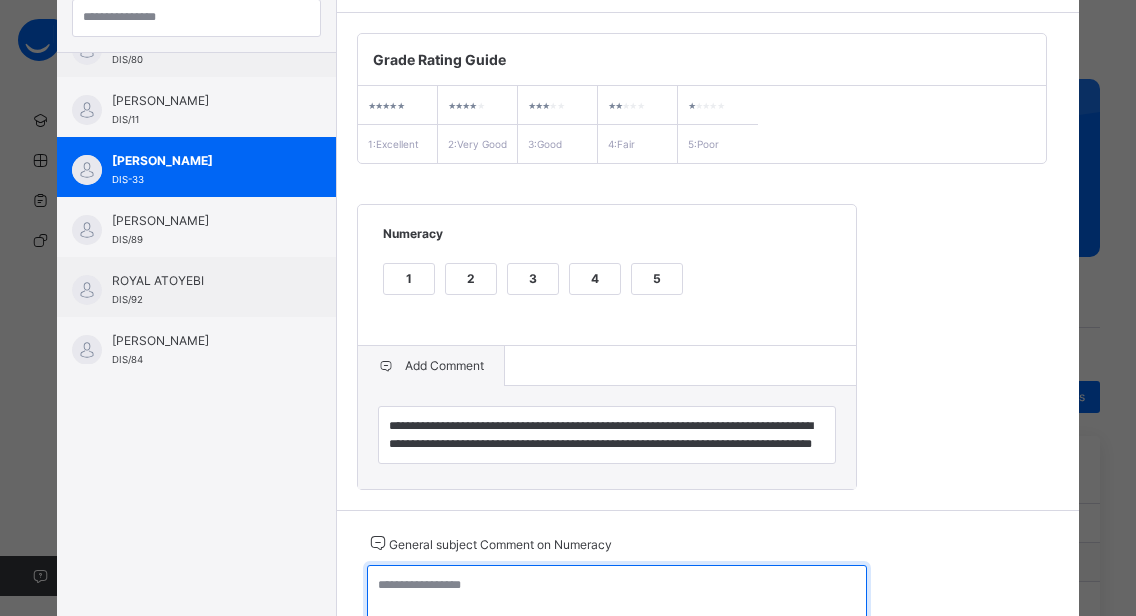 click at bounding box center (617, 594) 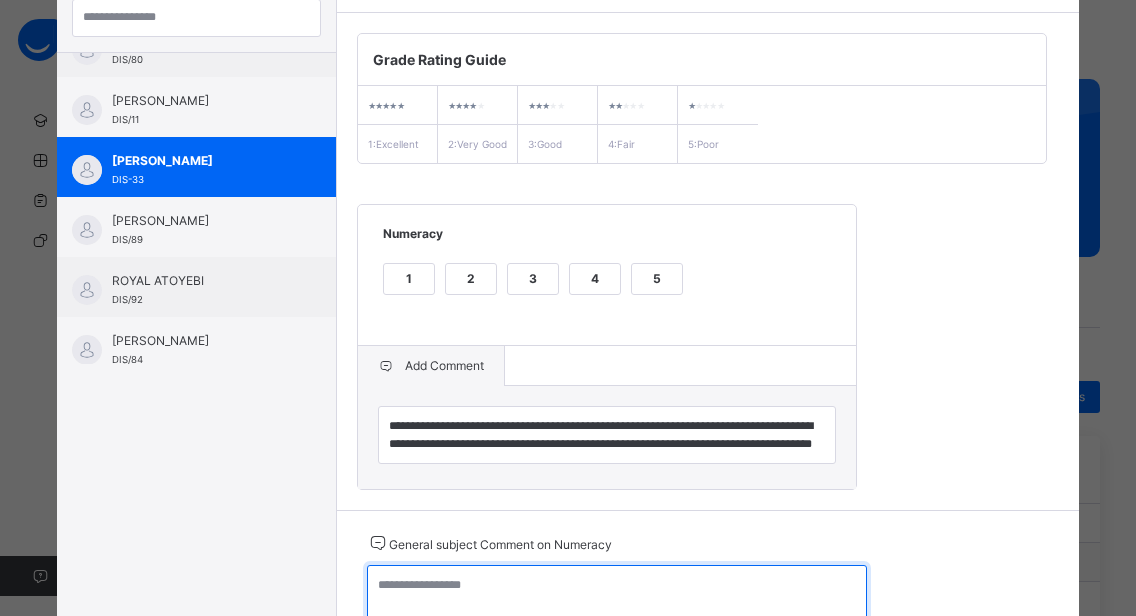 paste on "**********" 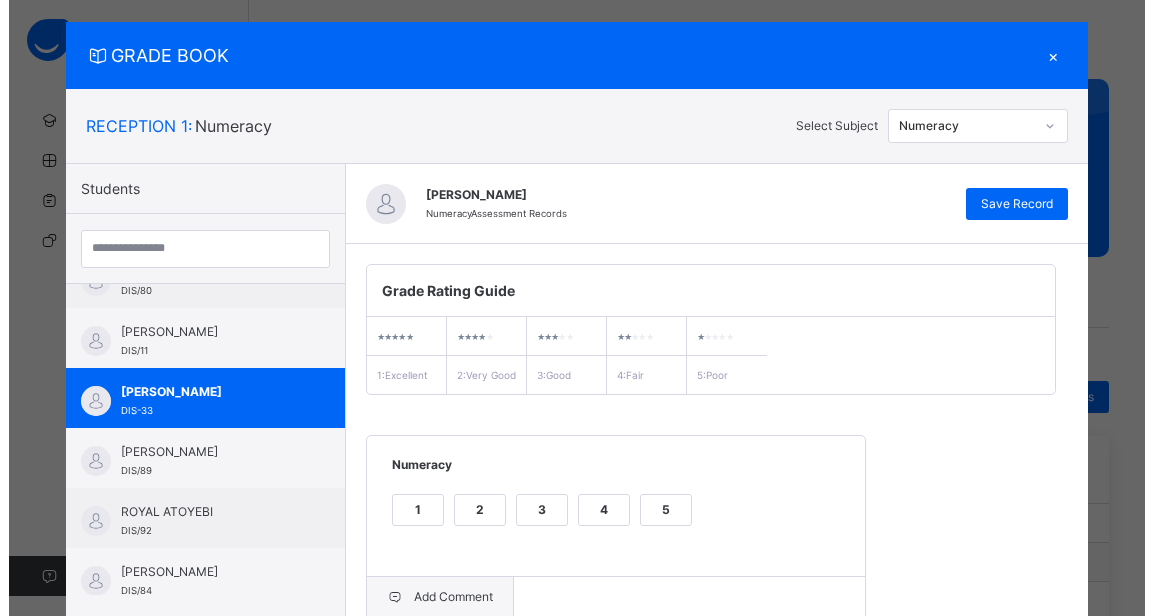 scroll, scrollTop: 0, scrollLeft: 0, axis: both 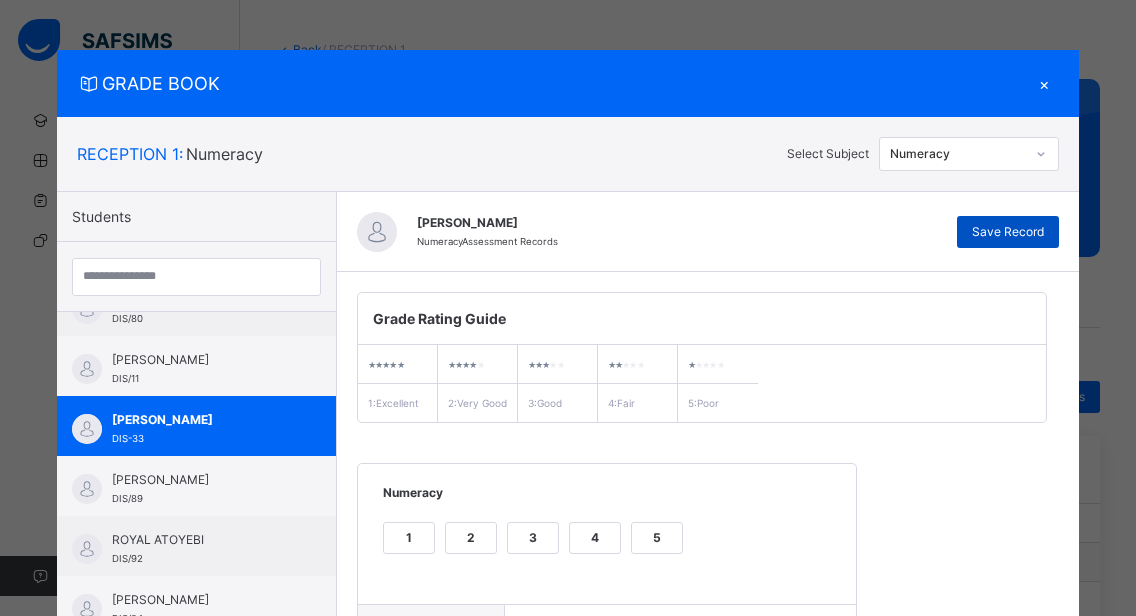 type on "**********" 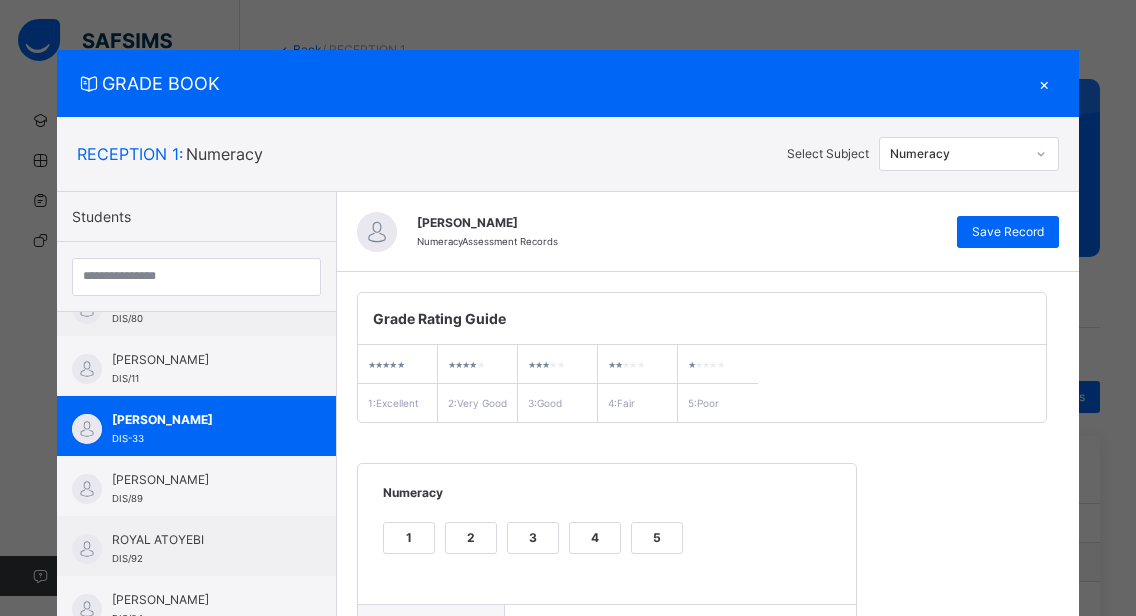 click on "×" at bounding box center [1044, 83] 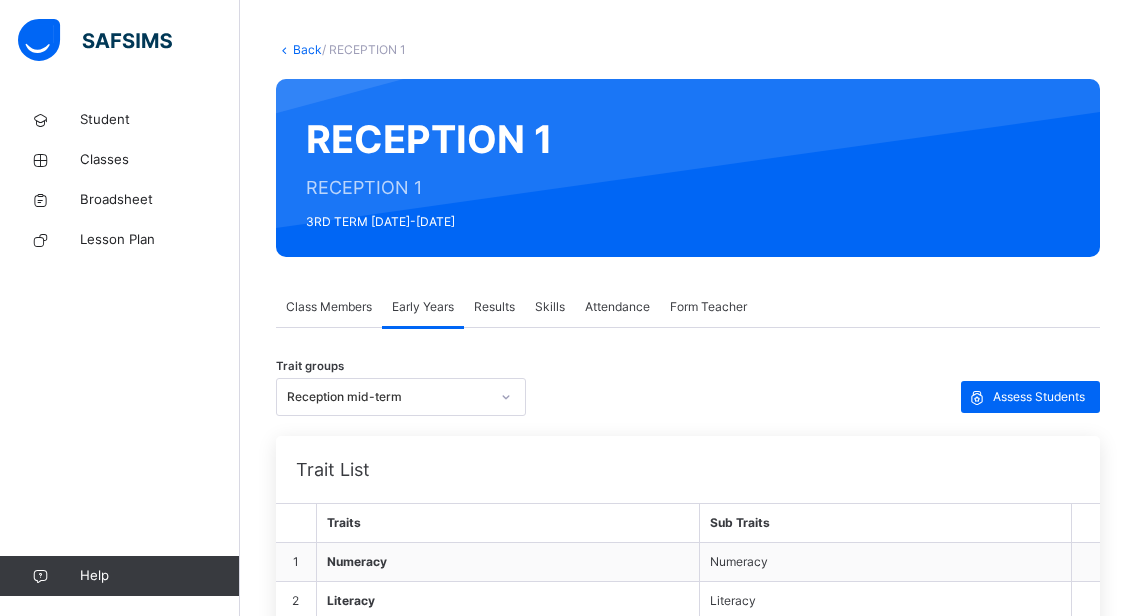 click 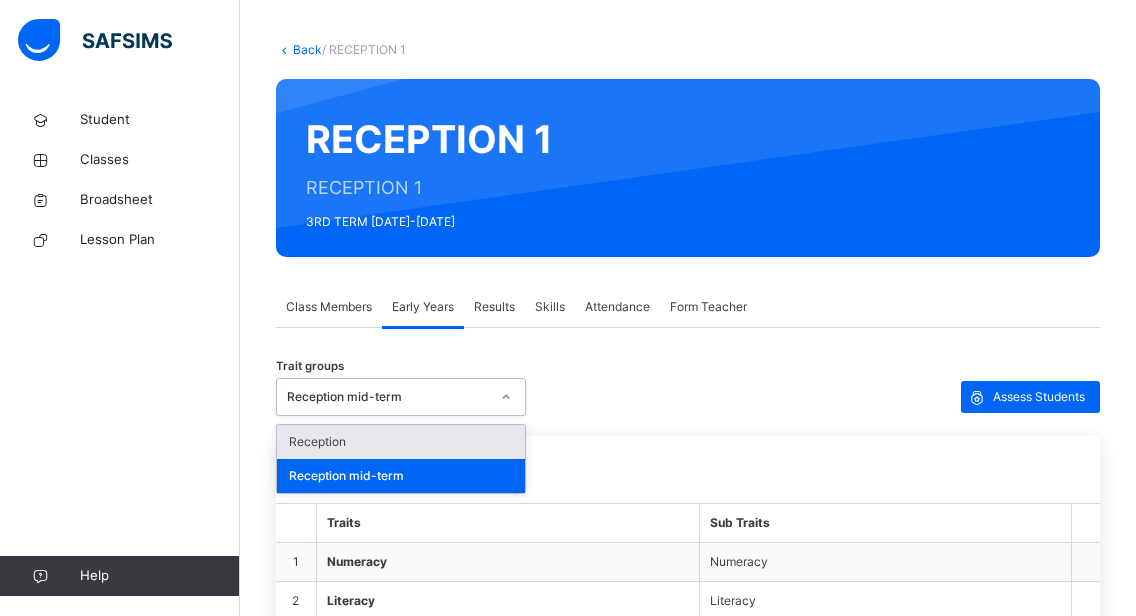 click on "Reception" at bounding box center (401, 442) 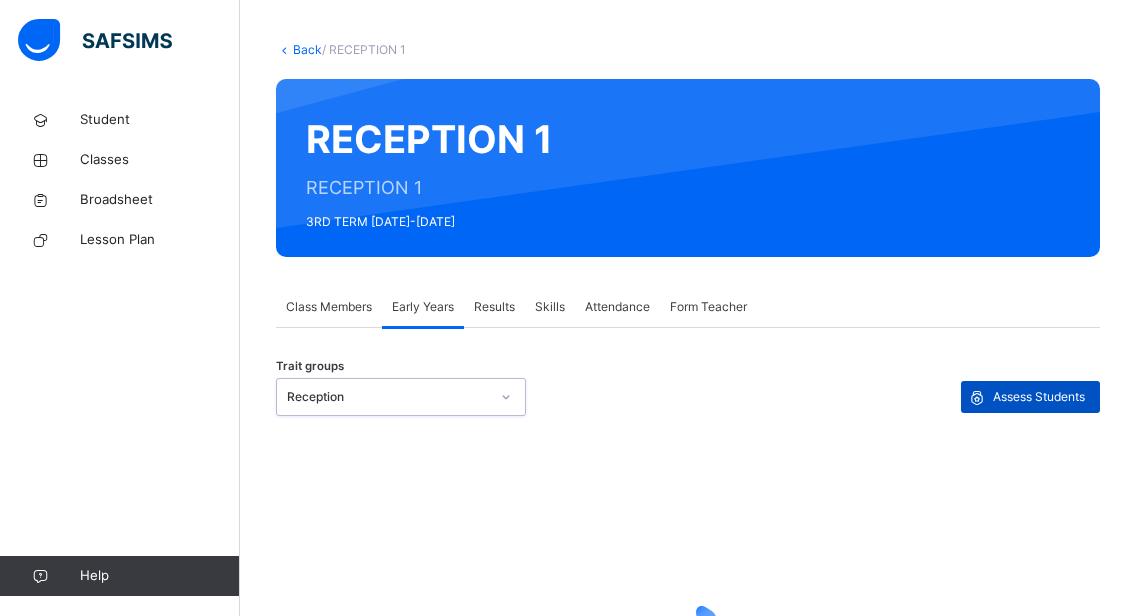 click on "Assess Students" at bounding box center (1039, 397) 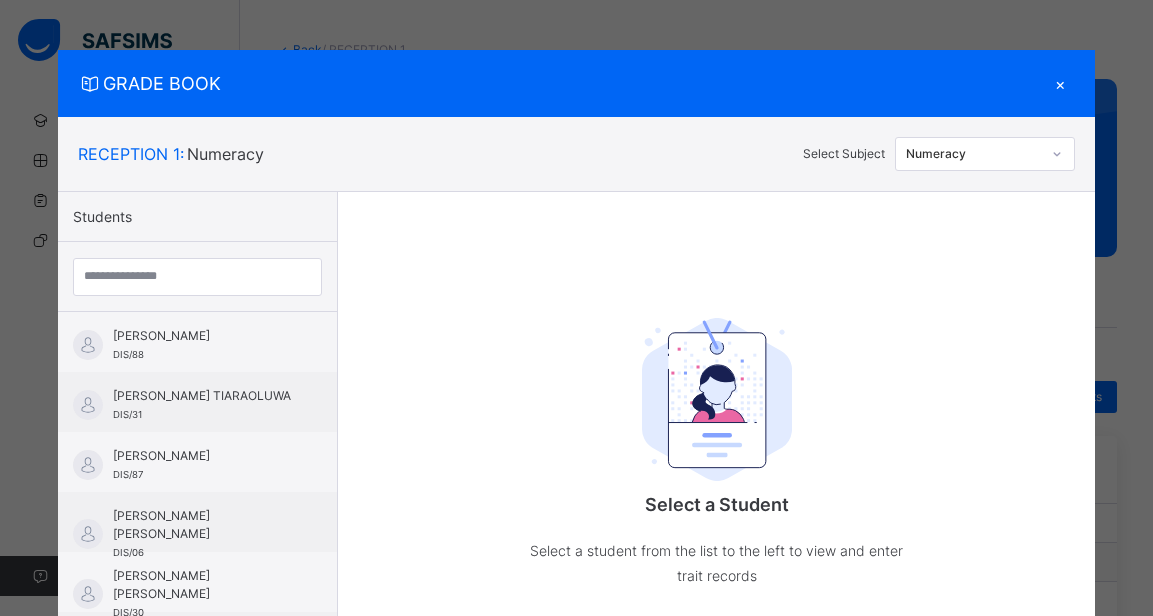 scroll, scrollTop: 67, scrollLeft: 0, axis: vertical 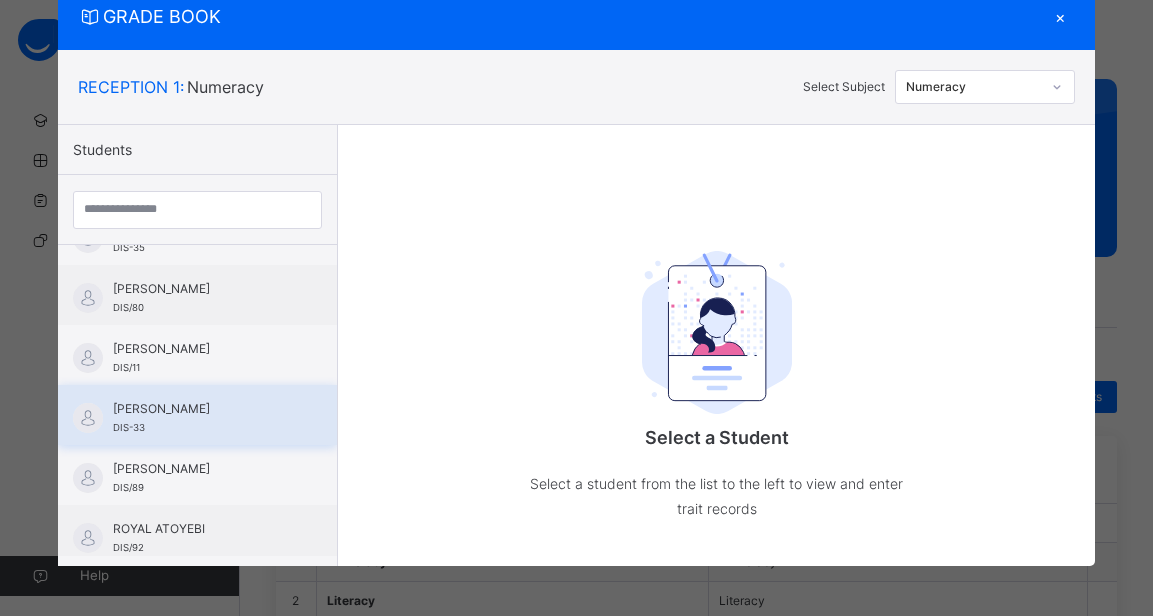 click on "[PERSON_NAME] DIS-33" at bounding box center (202, 418) 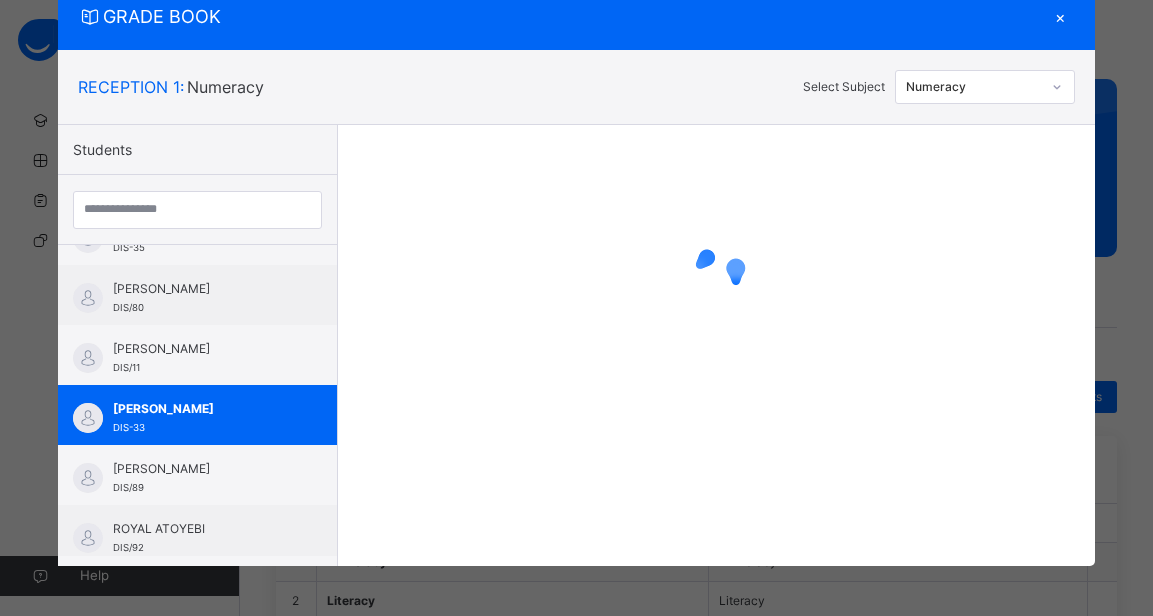 click at bounding box center (1057, 87) 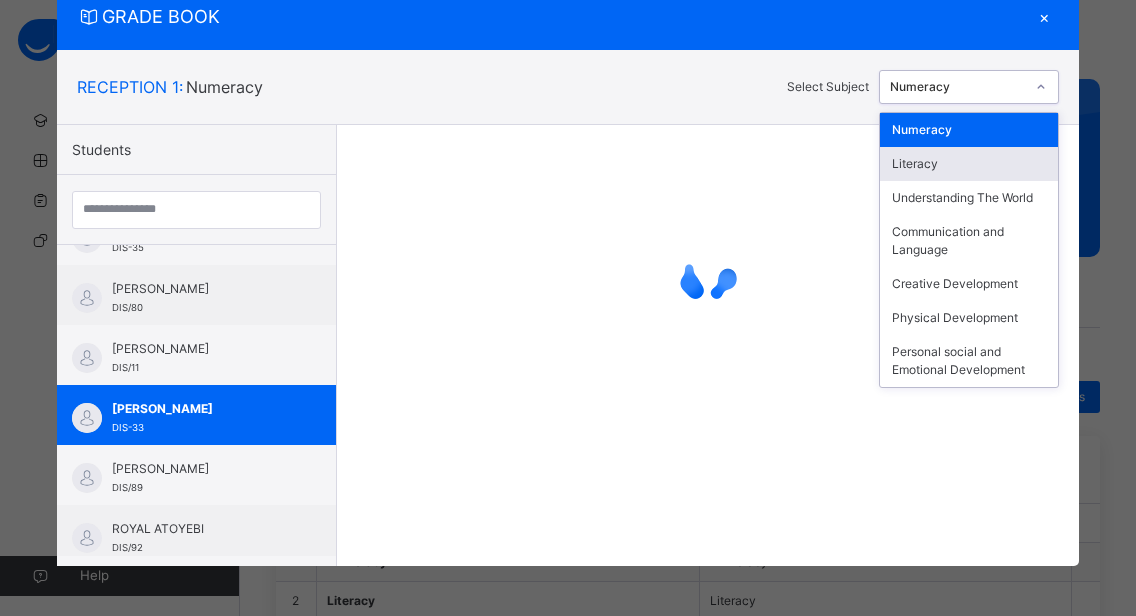 click on "Literacy" at bounding box center (969, 164) 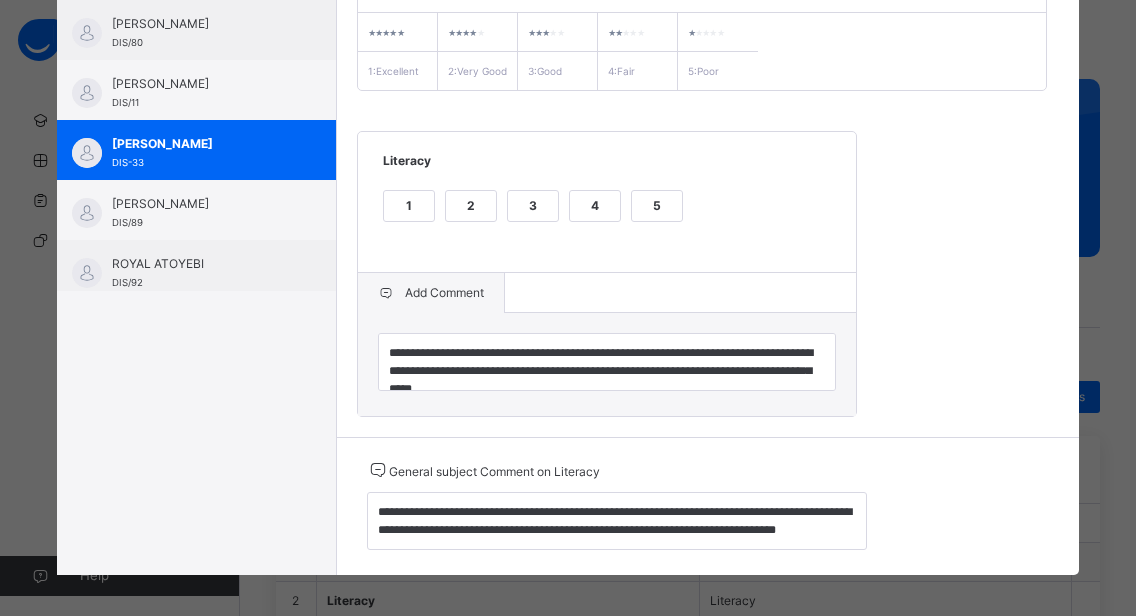 scroll, scrollTop: 362, scrollLeft: 0, axis: vertical 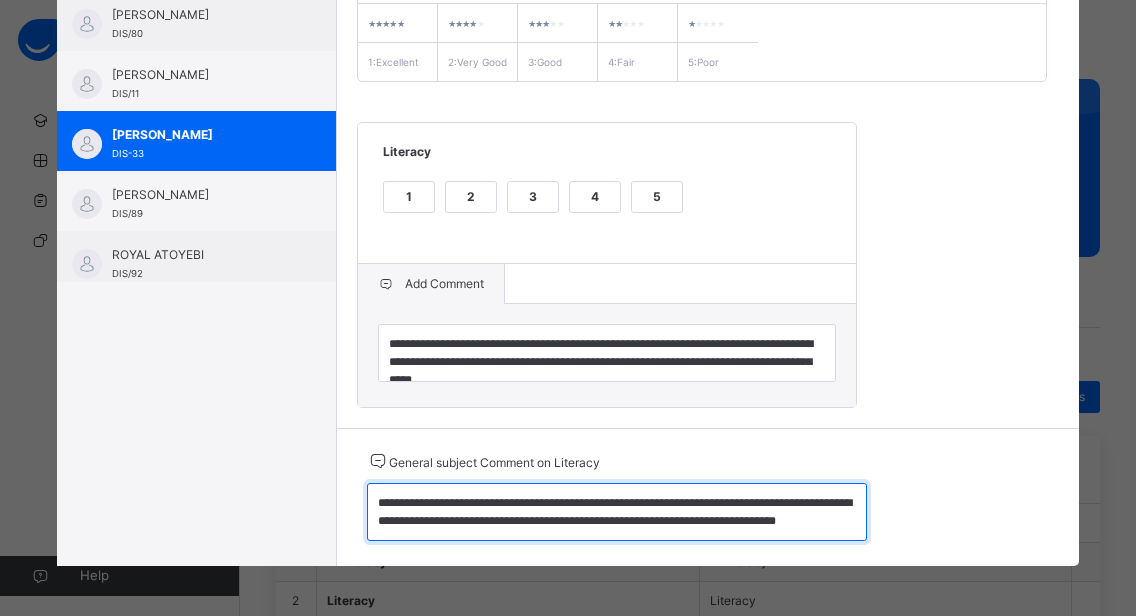 click on "**********" at bounding box center [617, 512] 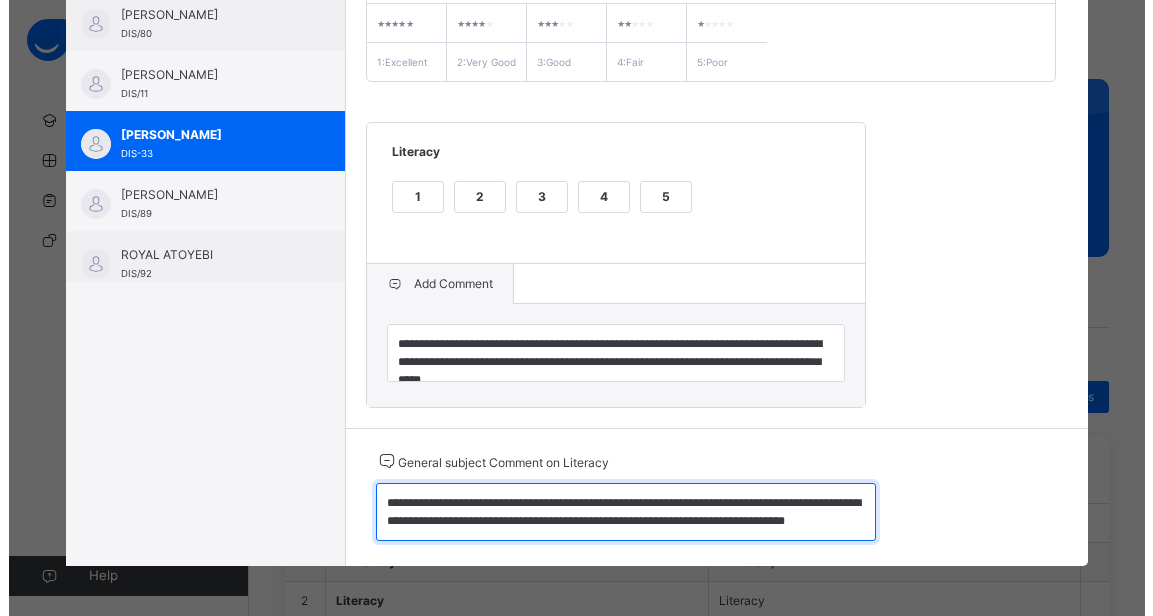 scroll, scrollTop: 0, scrollLeft: 0, axis: both 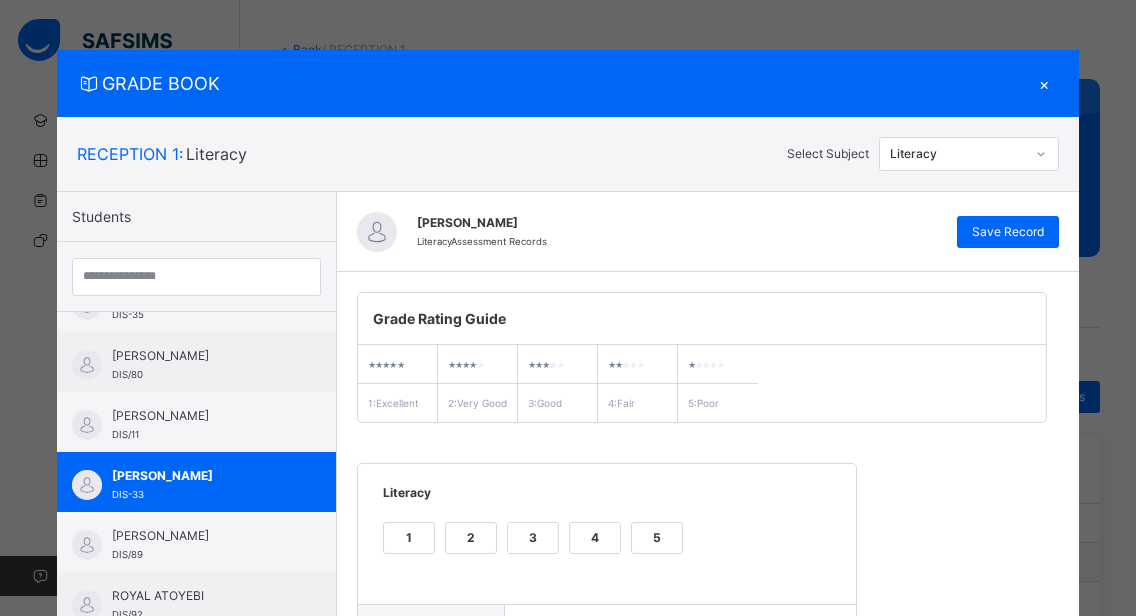 click on "×" at bounding box center [1044, 83] 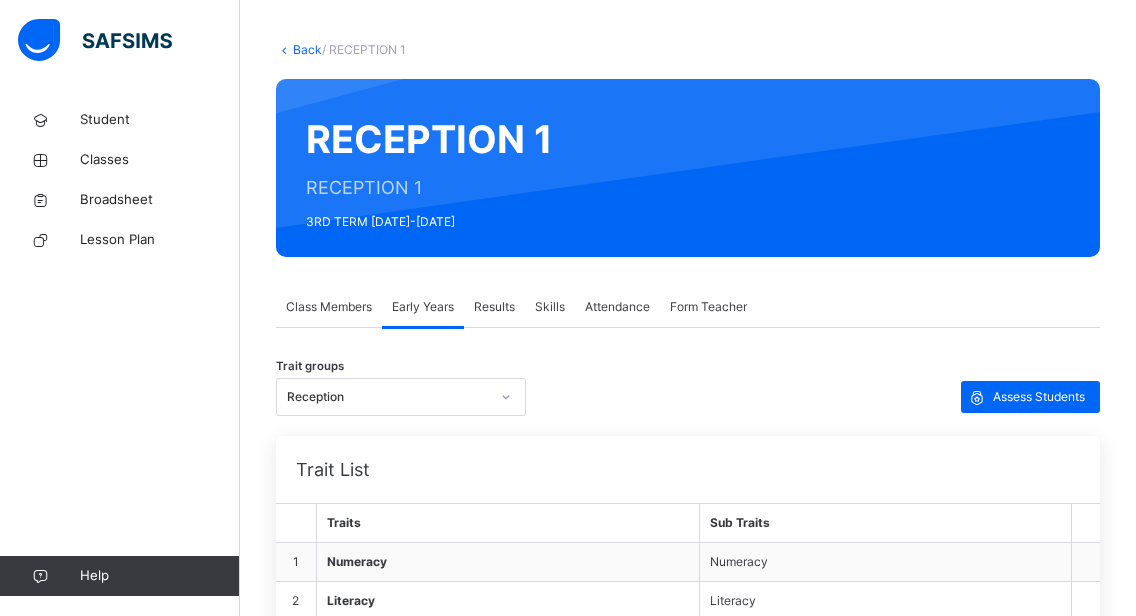 click 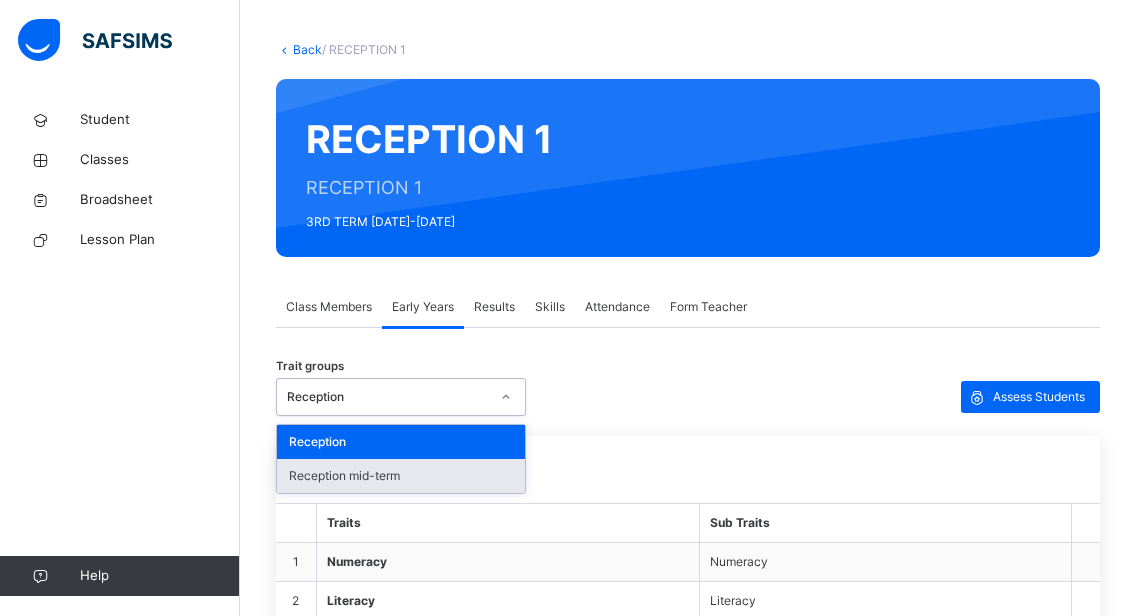 click on "Reception mid-term" at bounding box center (401, 476) 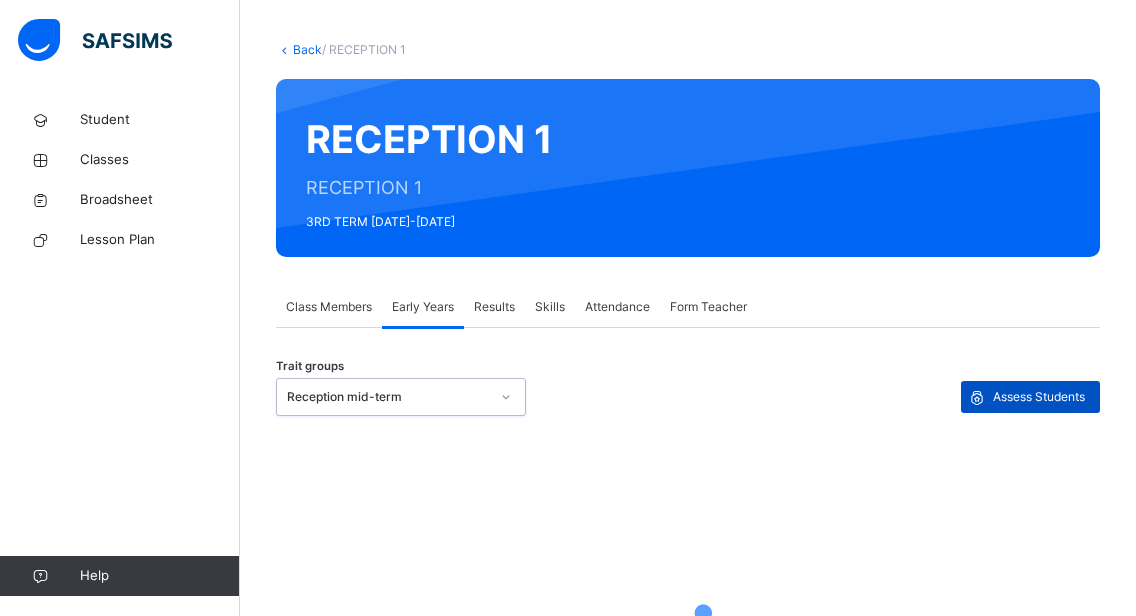 click on "Assess Students" at bounding box center (1039, 397) 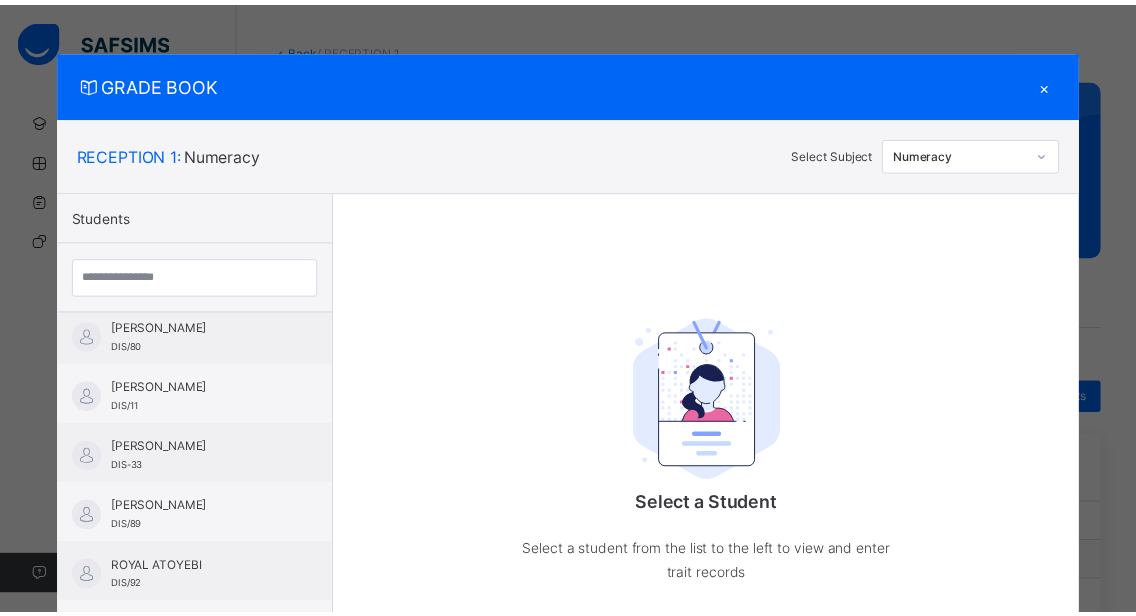 scroll, scrollTop: 816, scrollLeft: 0, axis: vertical 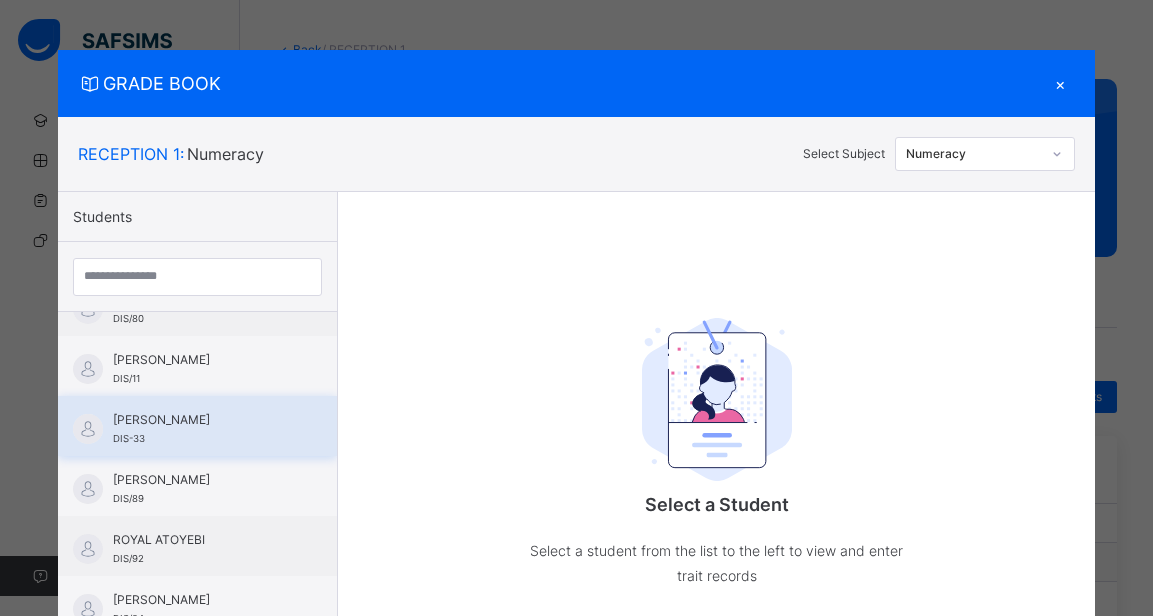 click on "[PERSON_NAME]" at bounding box center (202, 420) 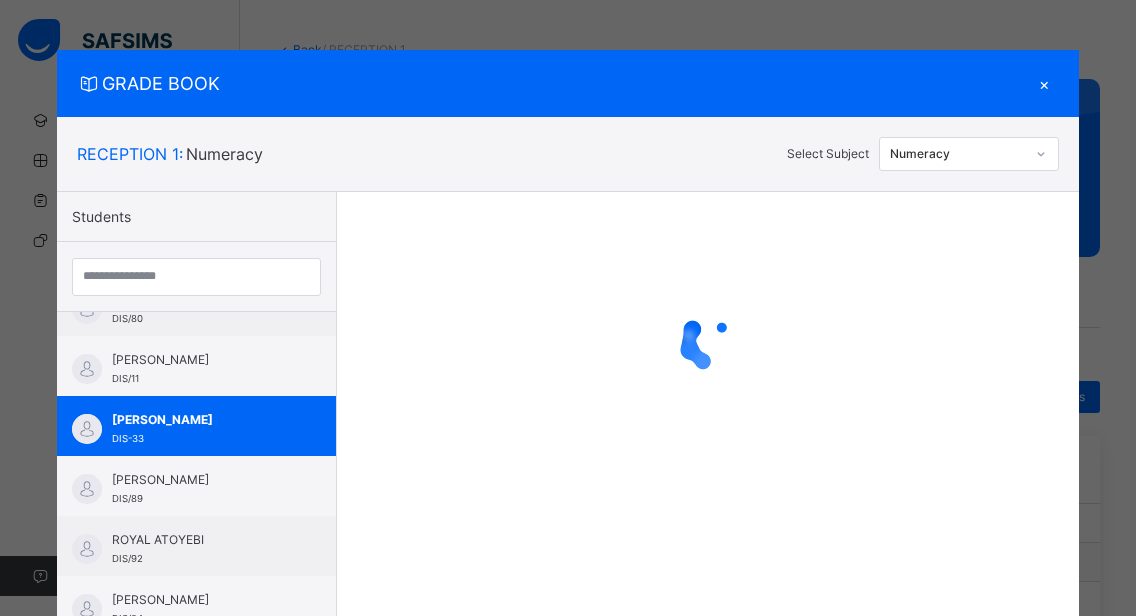 click 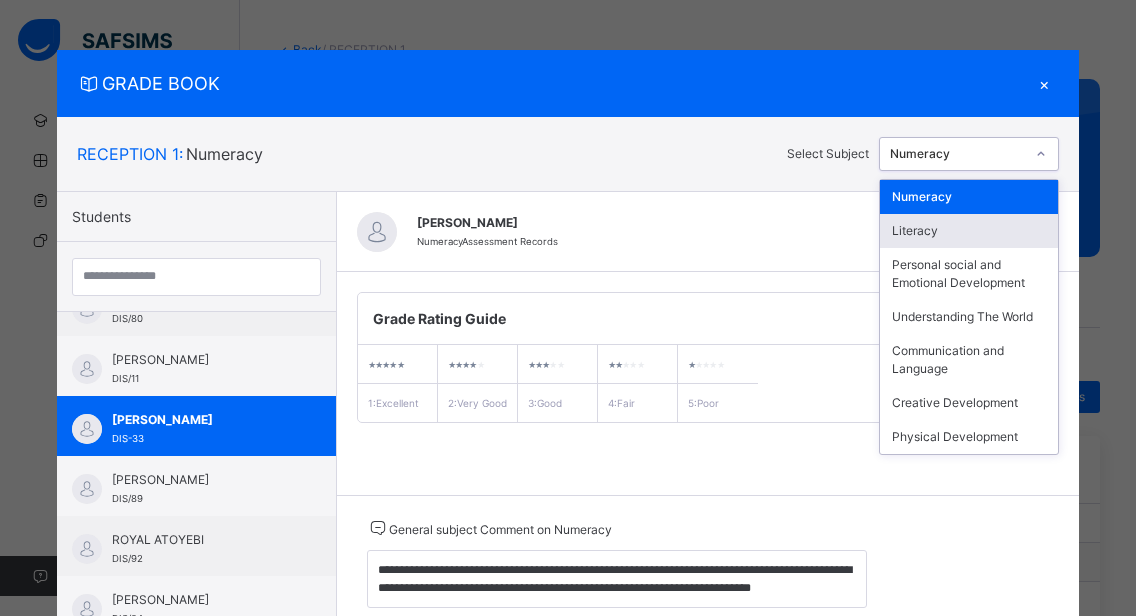 click on "Literacy" at bounding box center (969, 231) 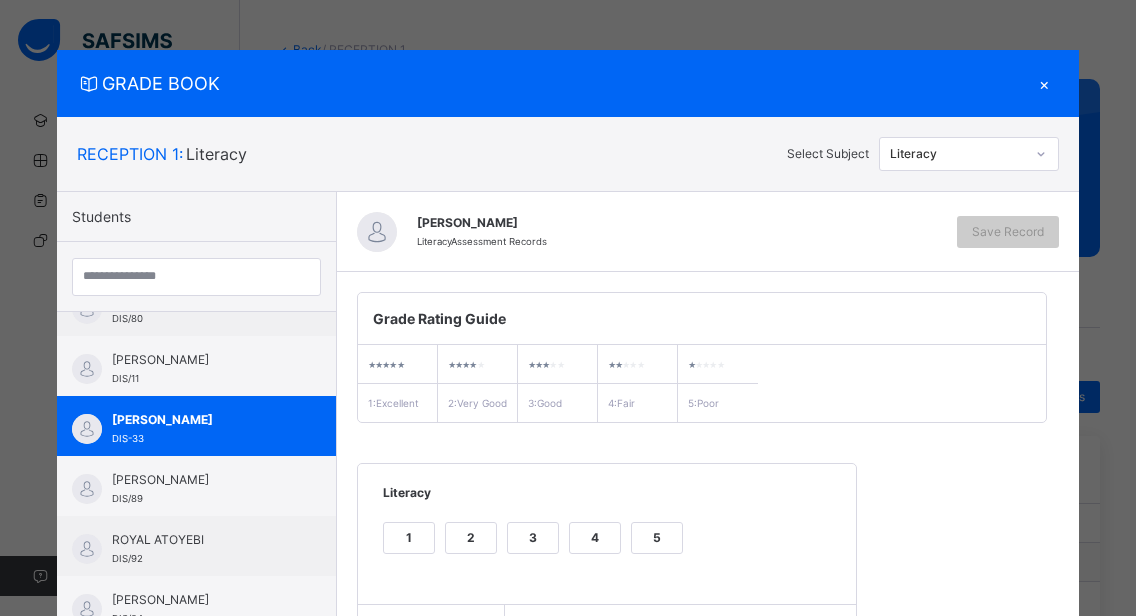 click on "3" at bounding box center (533, 538) 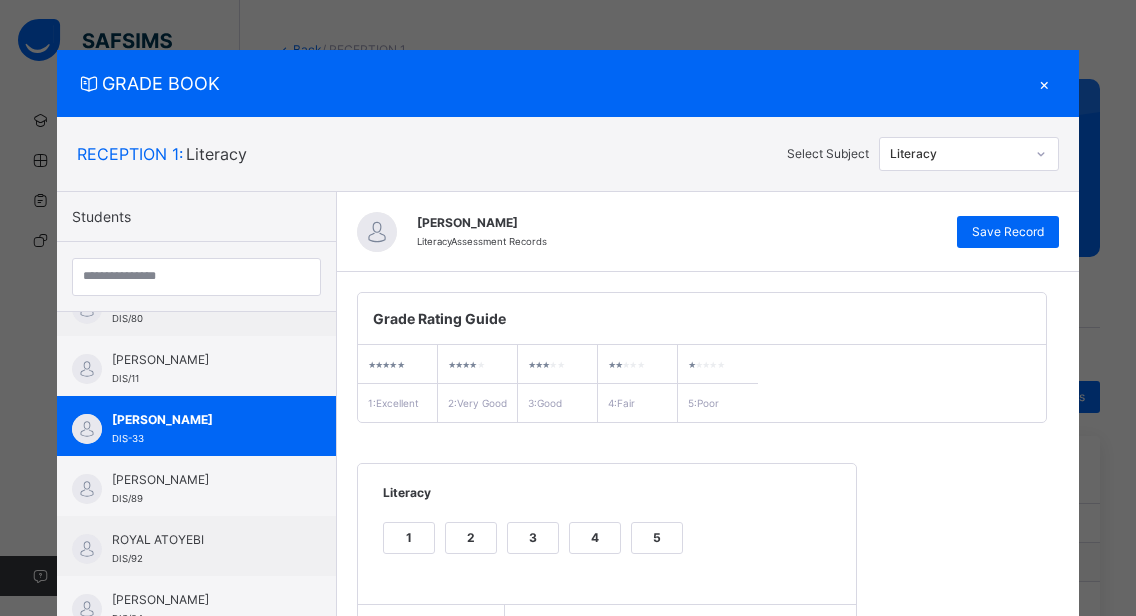 scroll, scrollTop: 259, scrollLeft: 0, axis: vertical 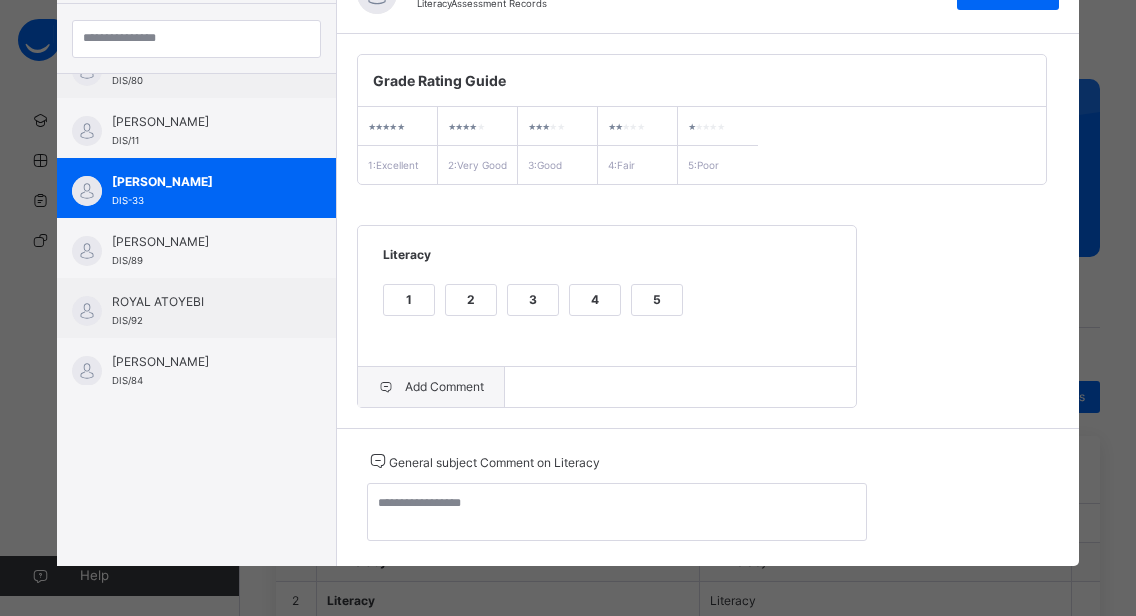 click on "Add Comment" at bounding box center [431, 387] 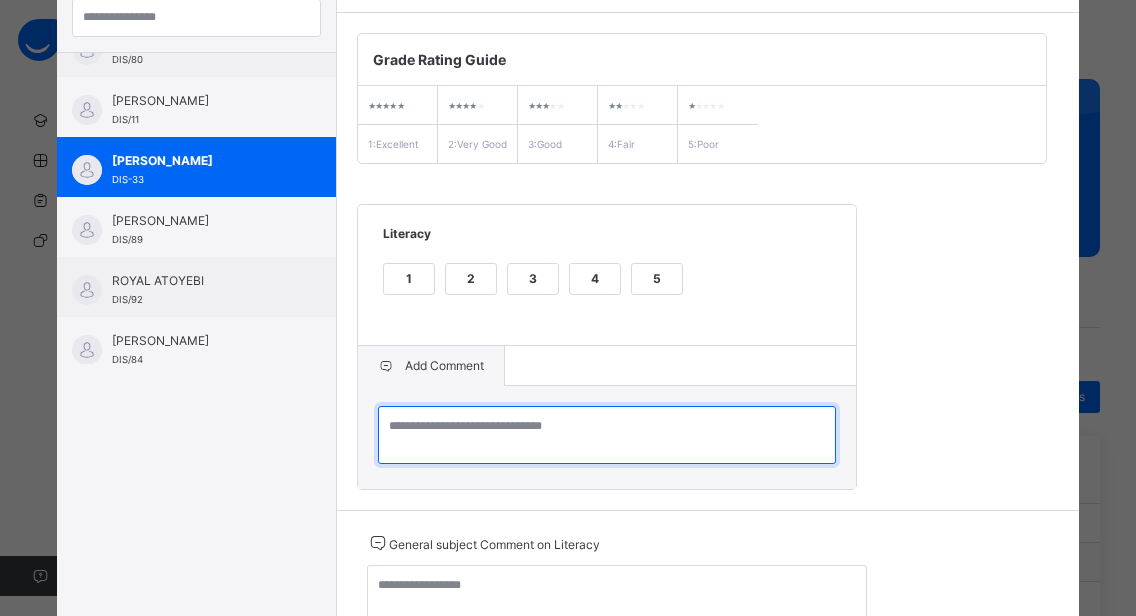 click at bounding box center [607, 435] 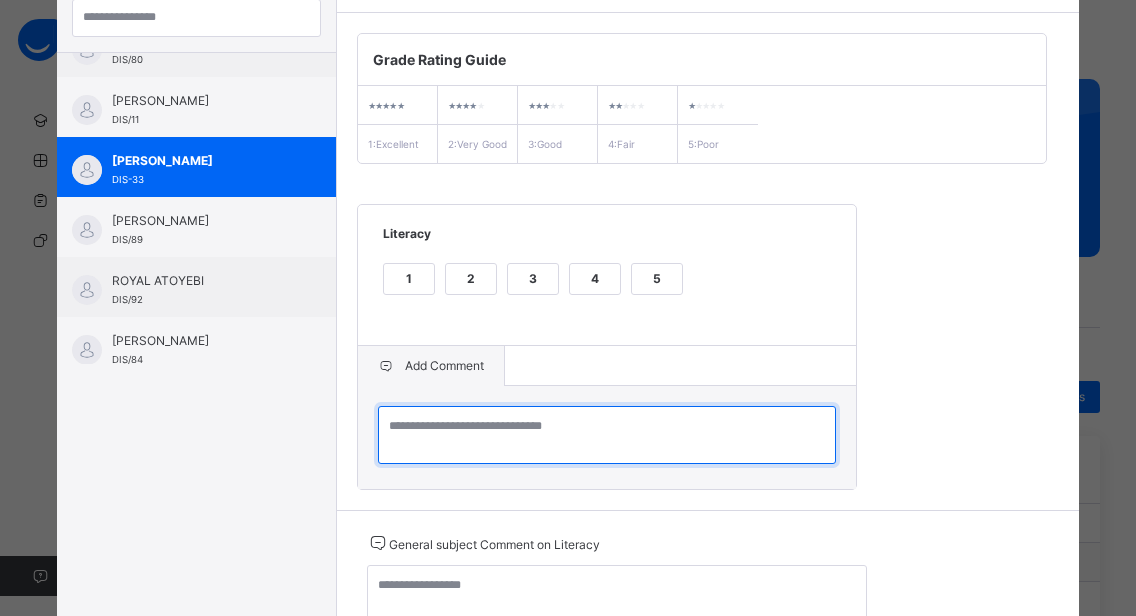 paste on "**********" 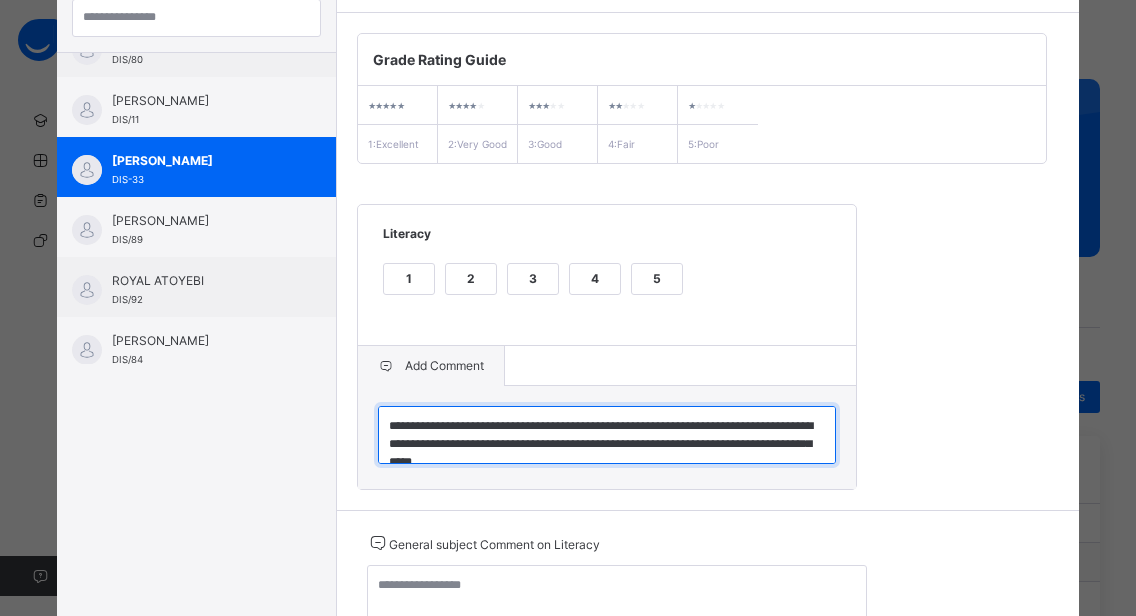 scroll, scrollTop: 6, scrollLeft: 0, axis: vertical 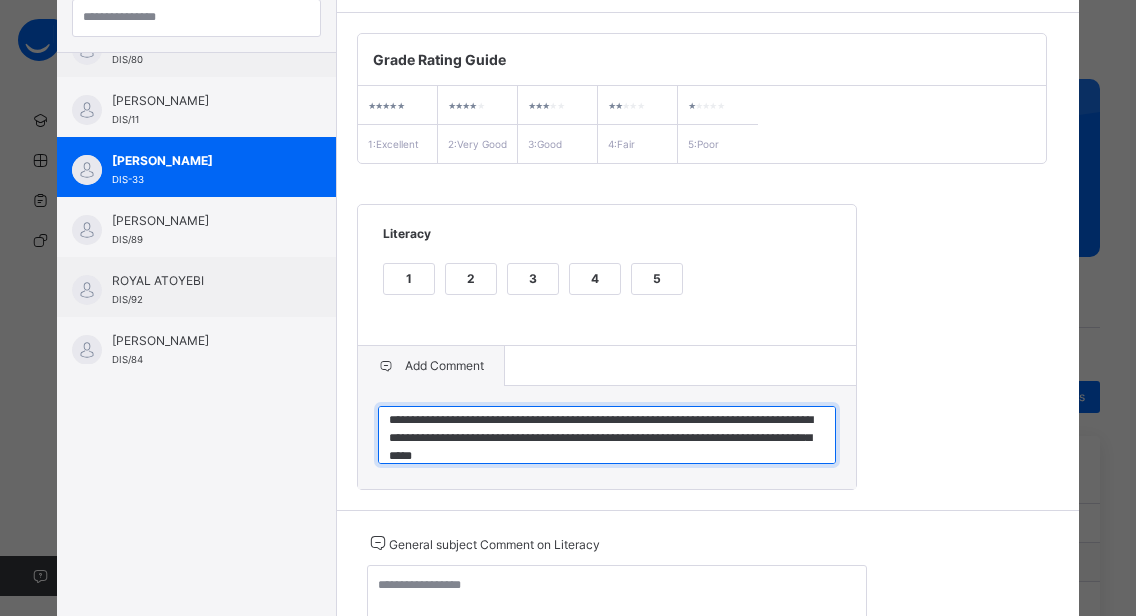 type on "**********" 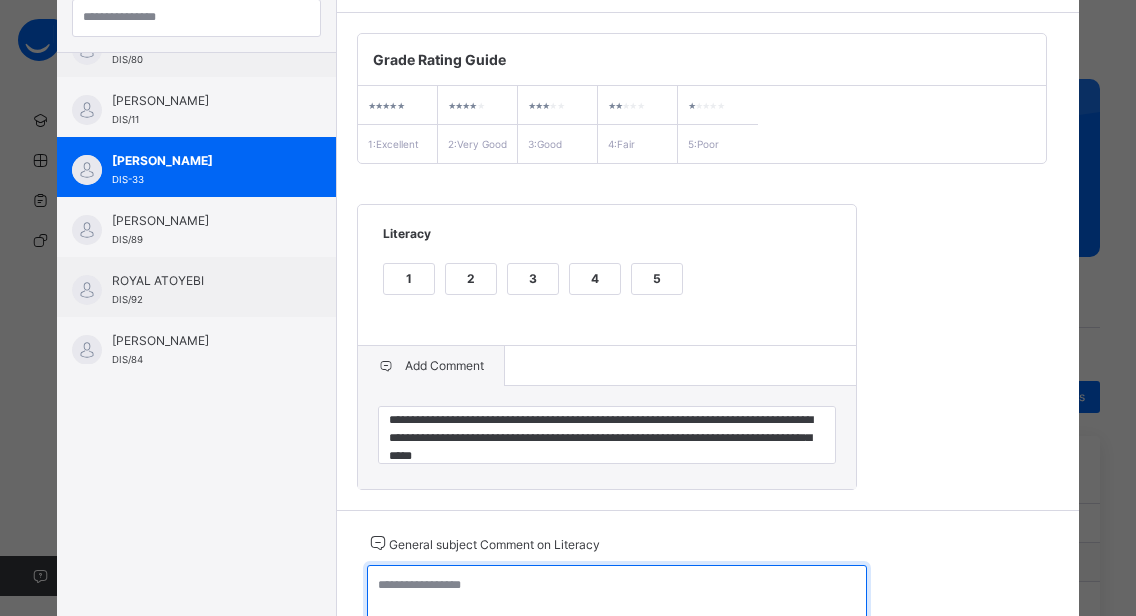 click at bounding box center (617, 594) 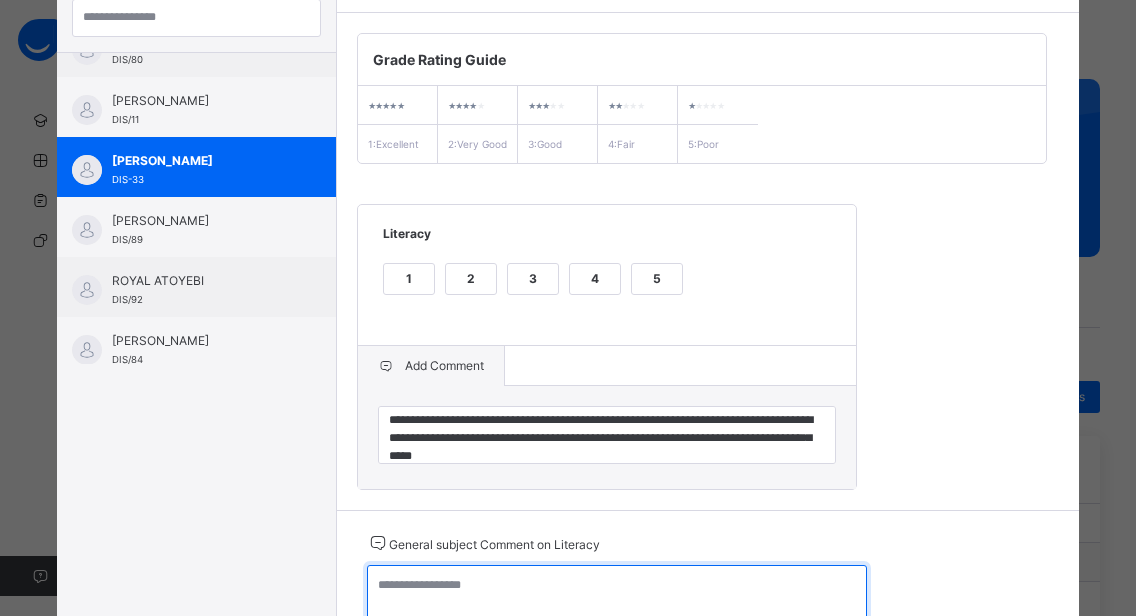 paste on "**********" 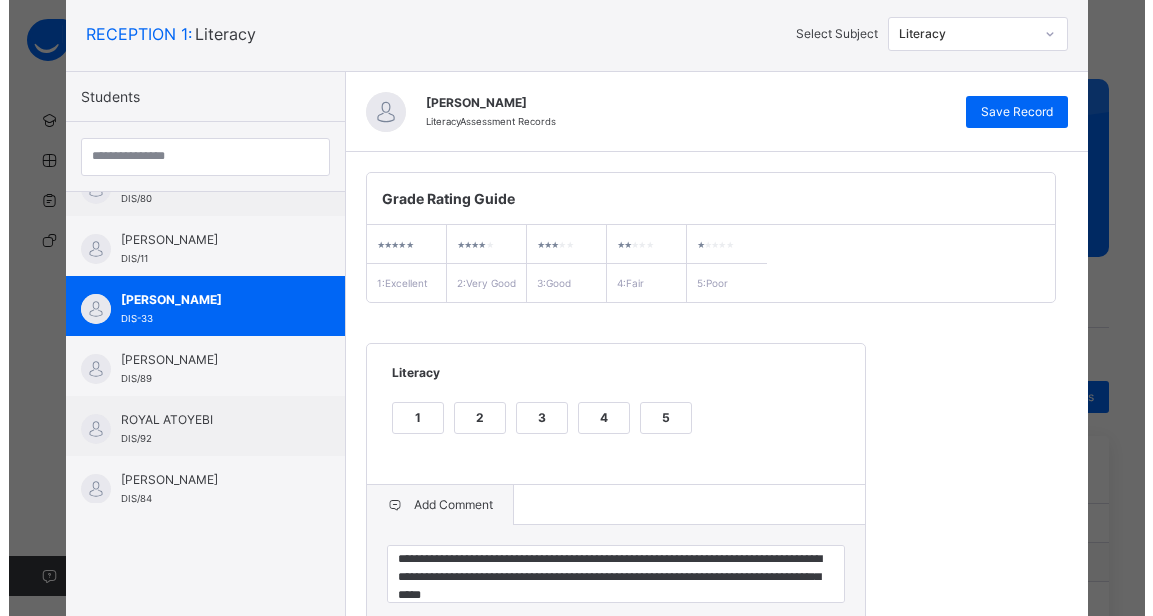 scroll, scrollTop: 0, scrollLeft: 0, axis: both 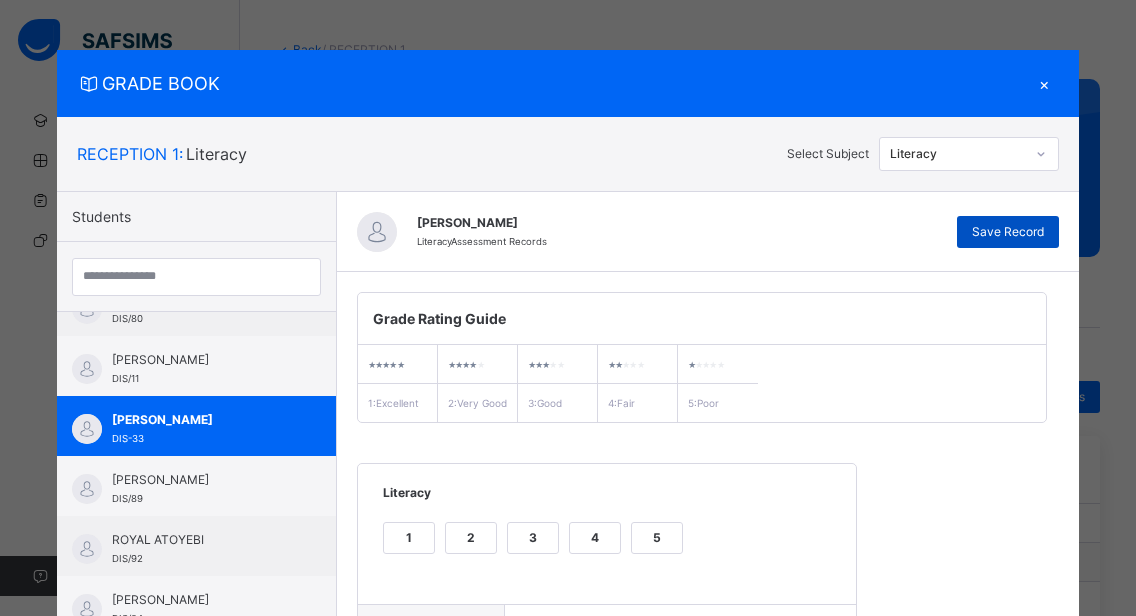 type on "**********" 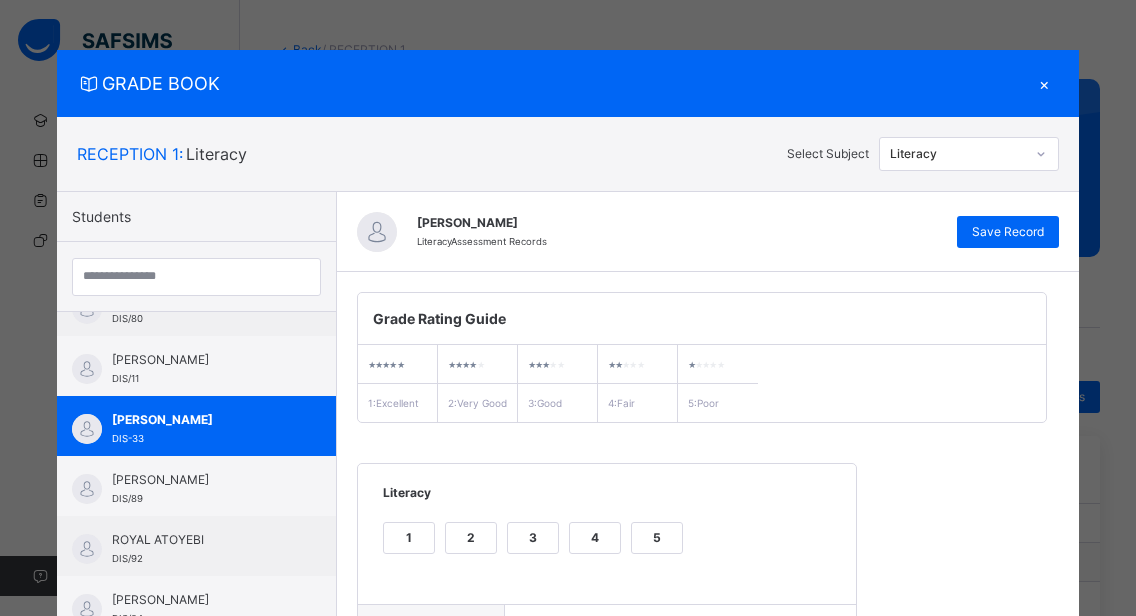 click on "×" at bounding box center [1044, 83] 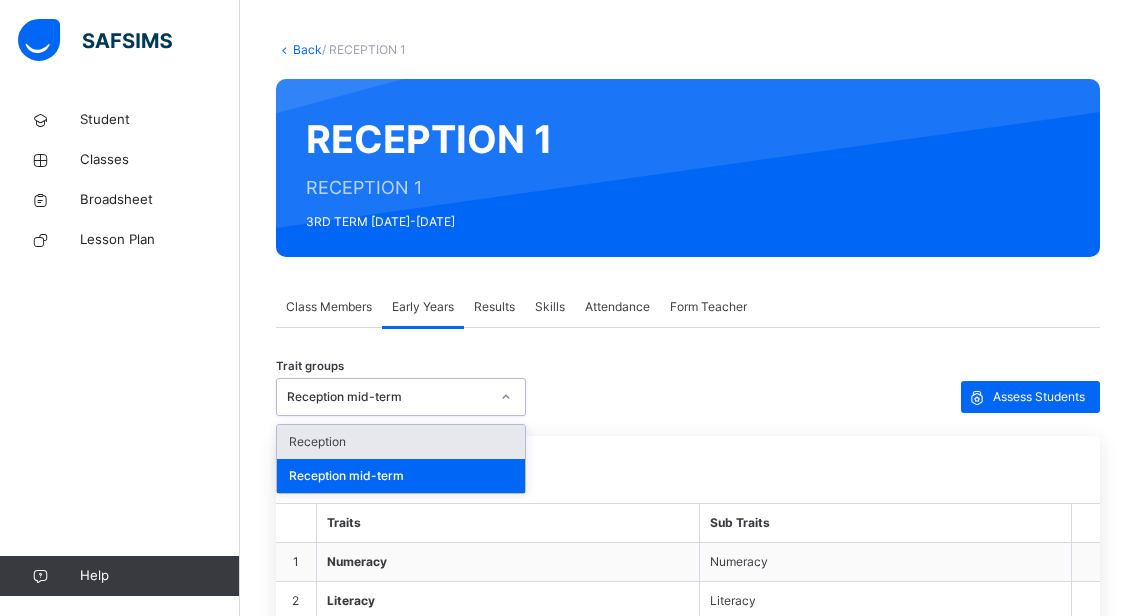 click 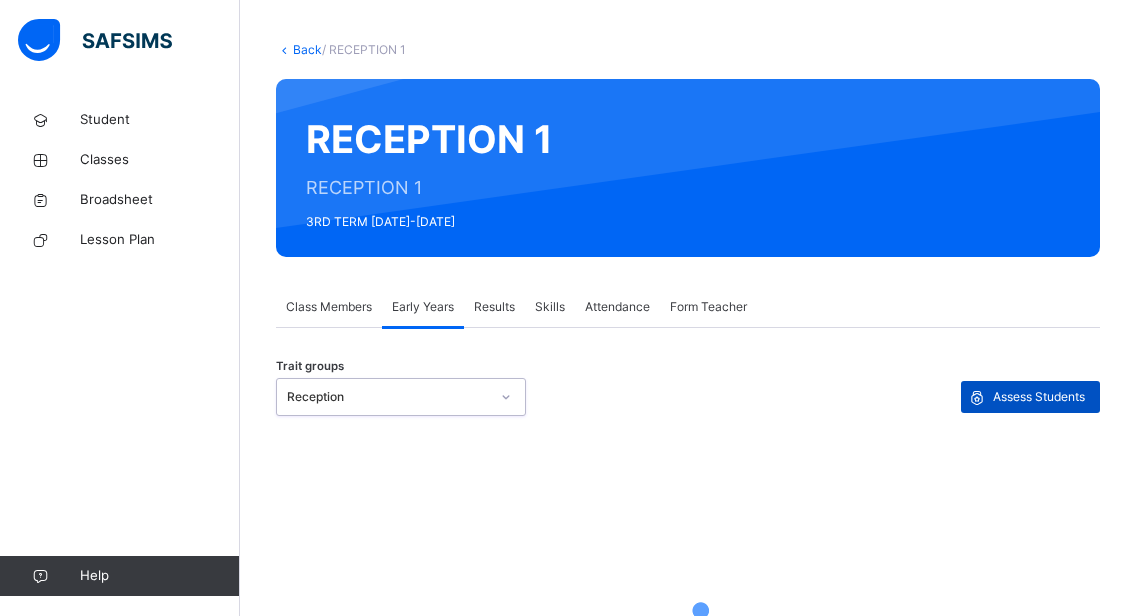 click on "Assess Students" at bounding box center (1030, 397) 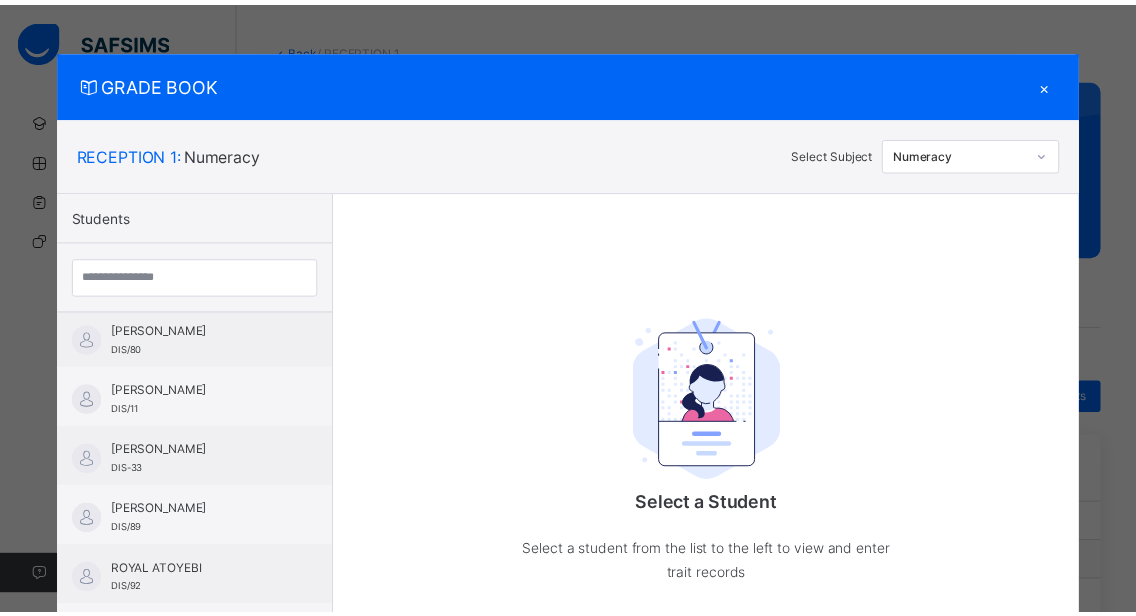 scroll, scrollTop: 816, scrollLeft: 0, axis: vertical 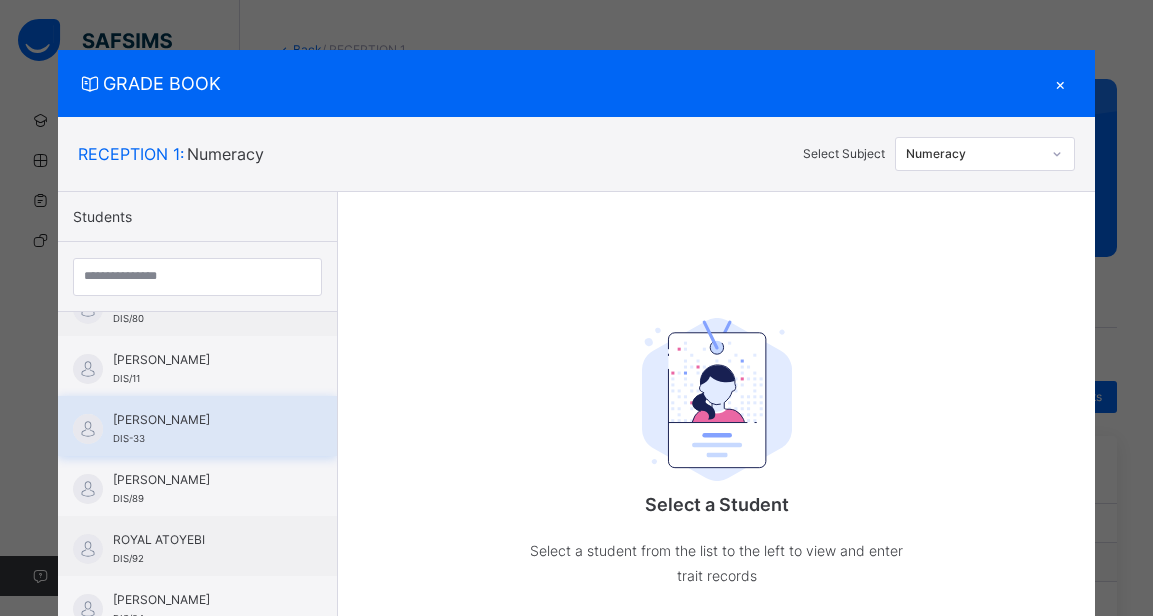 click on "[PERSON_NAME]" at bounding box center [202, 420] 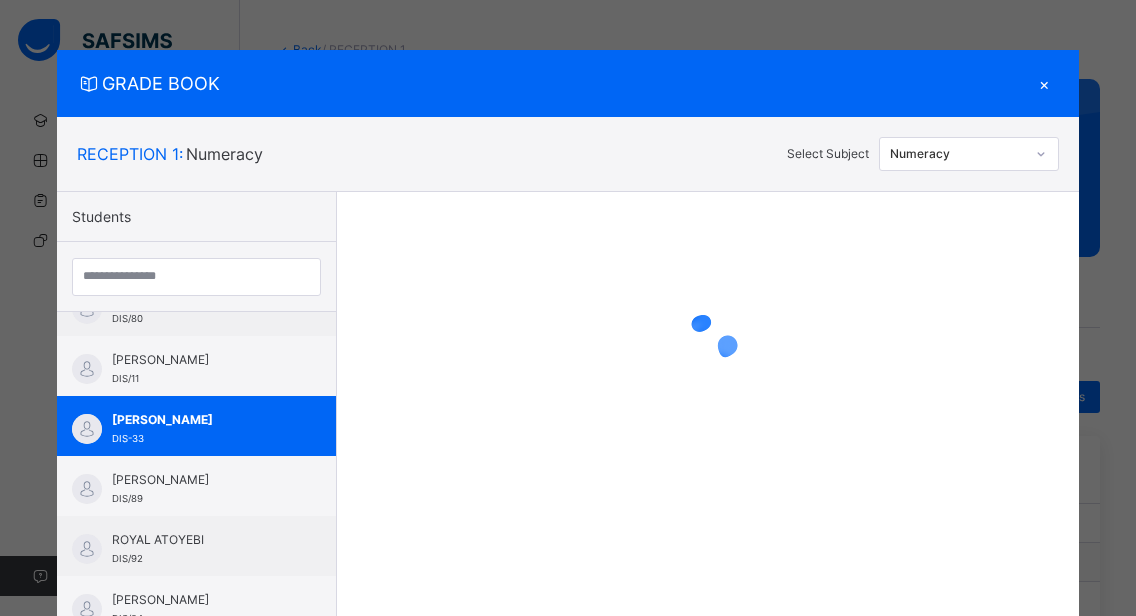 click 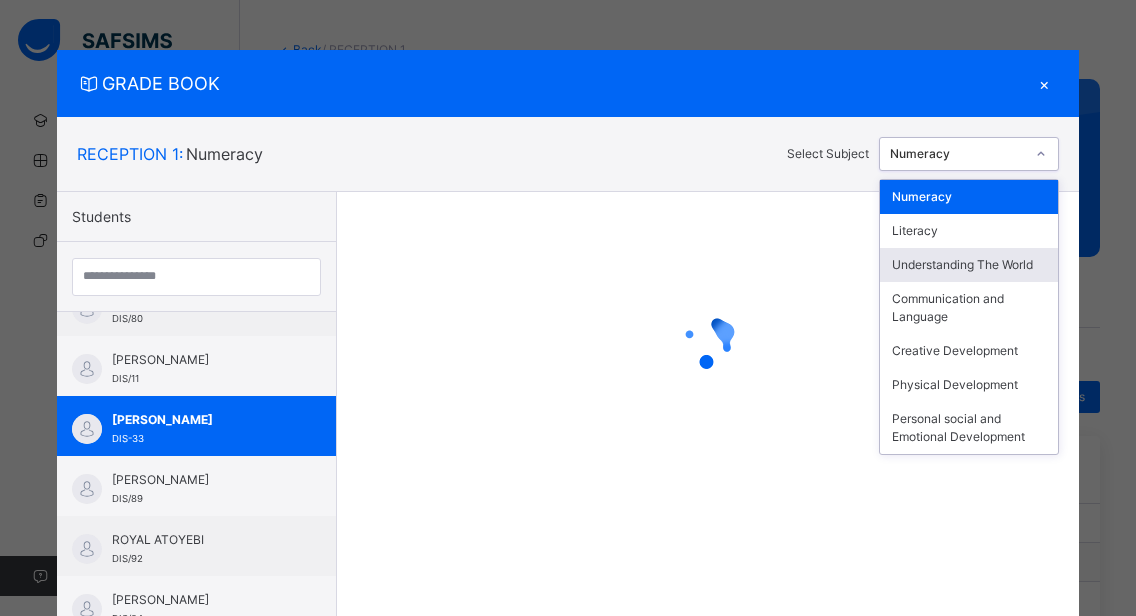 click on "Understanding The World" at bounding box center [969, 265] 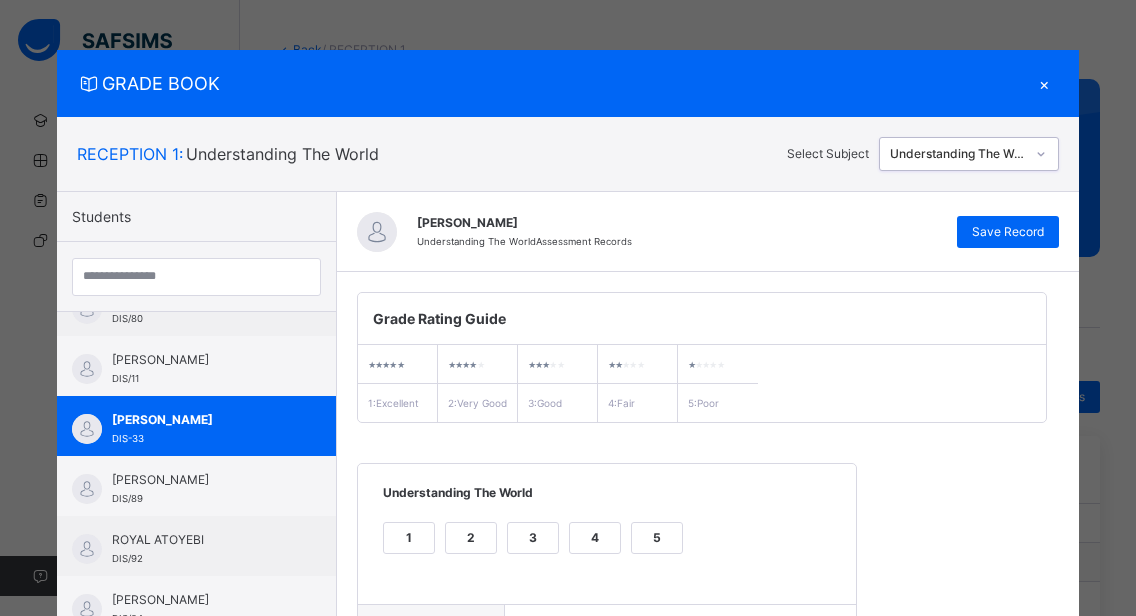 scroll, scrollTop: 362, scrollLeft: 0, axis: vertical 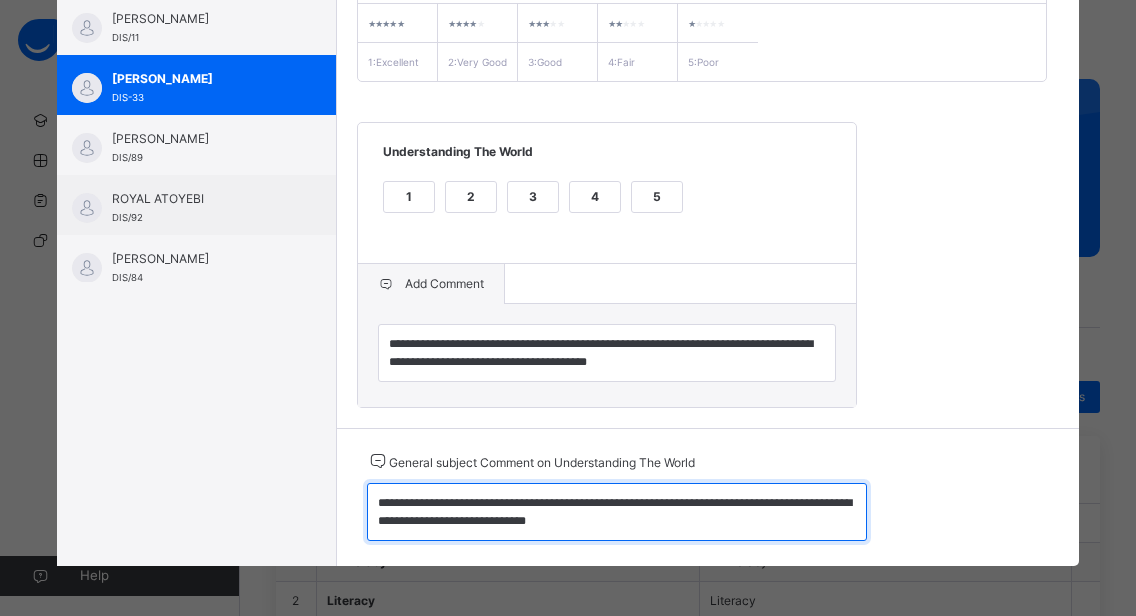 click on "**********" at bounding box center [617, 512] 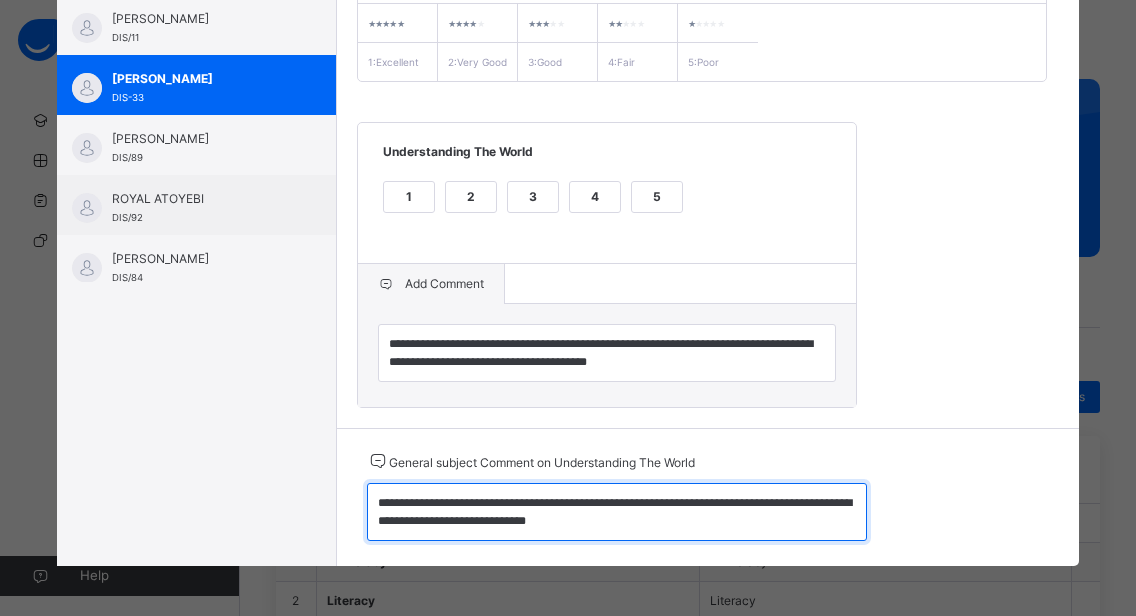 drag, startPoint x: 362, startPoint y: 502, endPoint x: 594, endPoint y: 521, distance: 232.77672 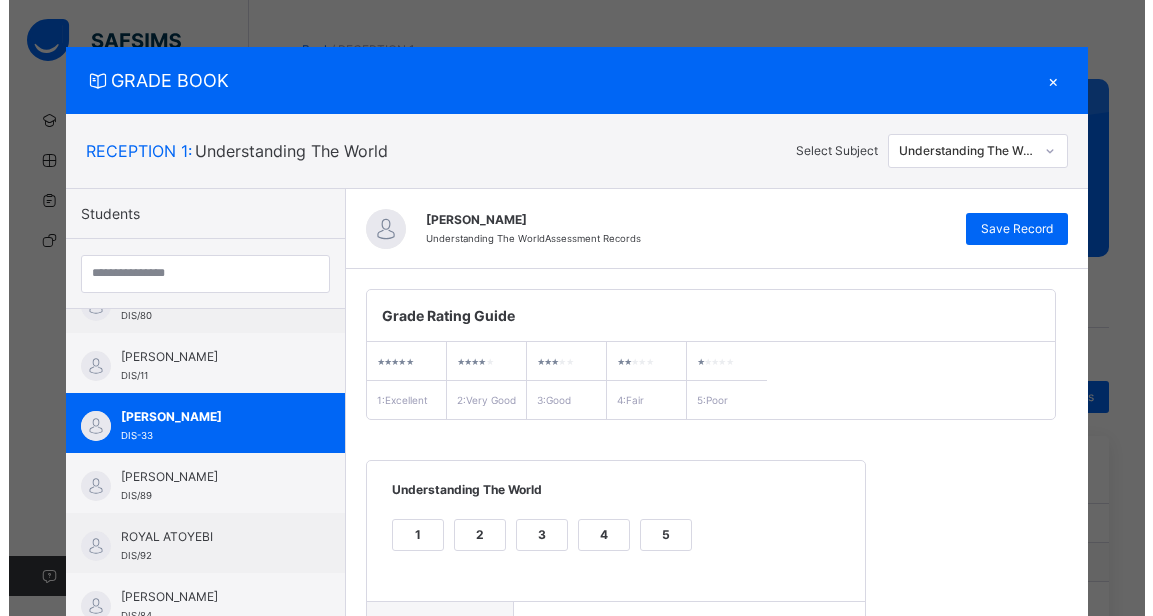 scroll, scrollTop: 0, scrollLeft: 0, axis: both 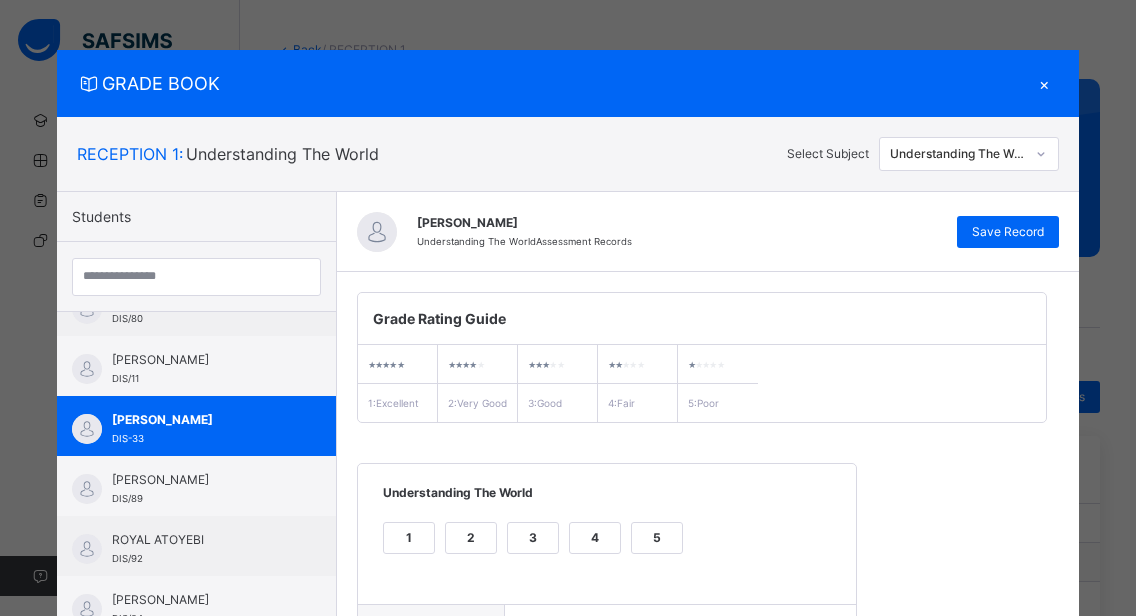 click on "×" at bounding box center [1044, 83] 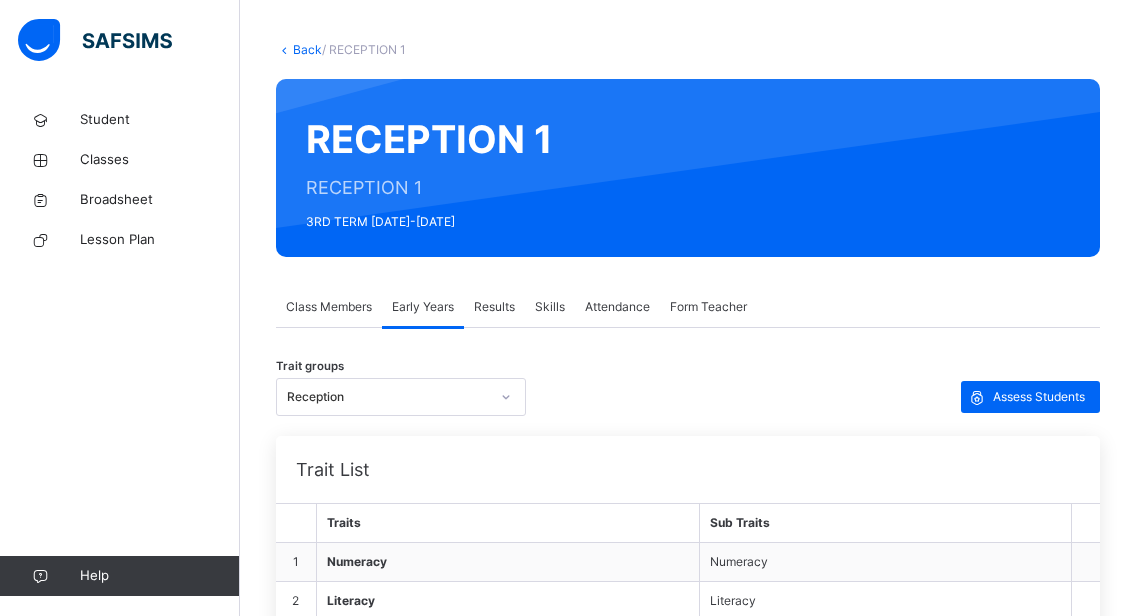 click 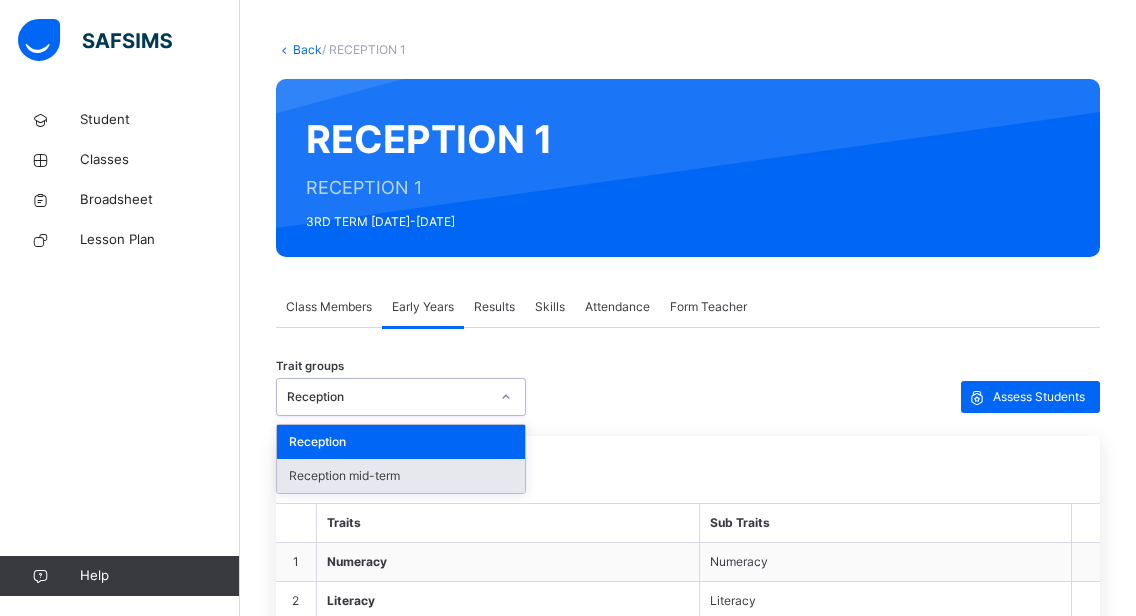 click on "Reception mid-term" at bounding box center [401, 476] 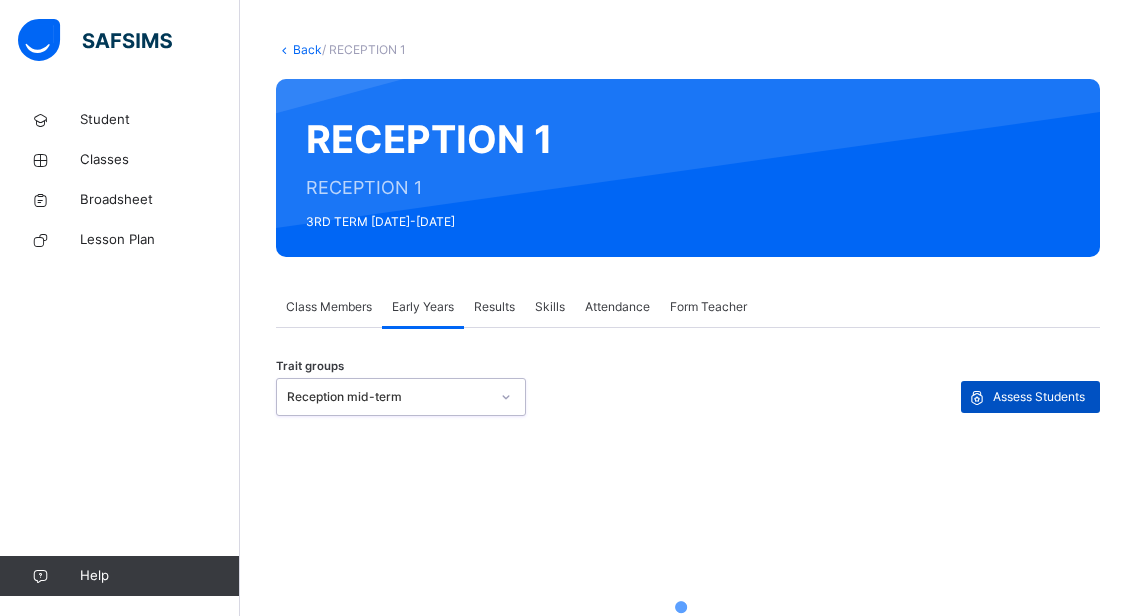 click on "Assess Students" at bounding box center (1039, 397) 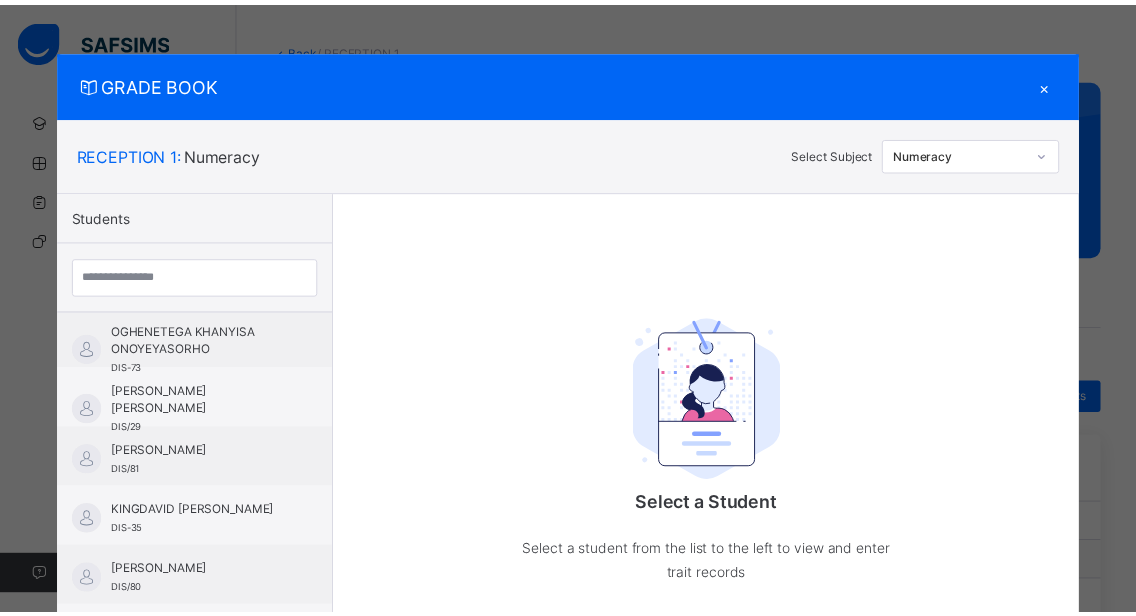 scroll, scrollTop: 816, scrollLeft: 0, axis: vertical 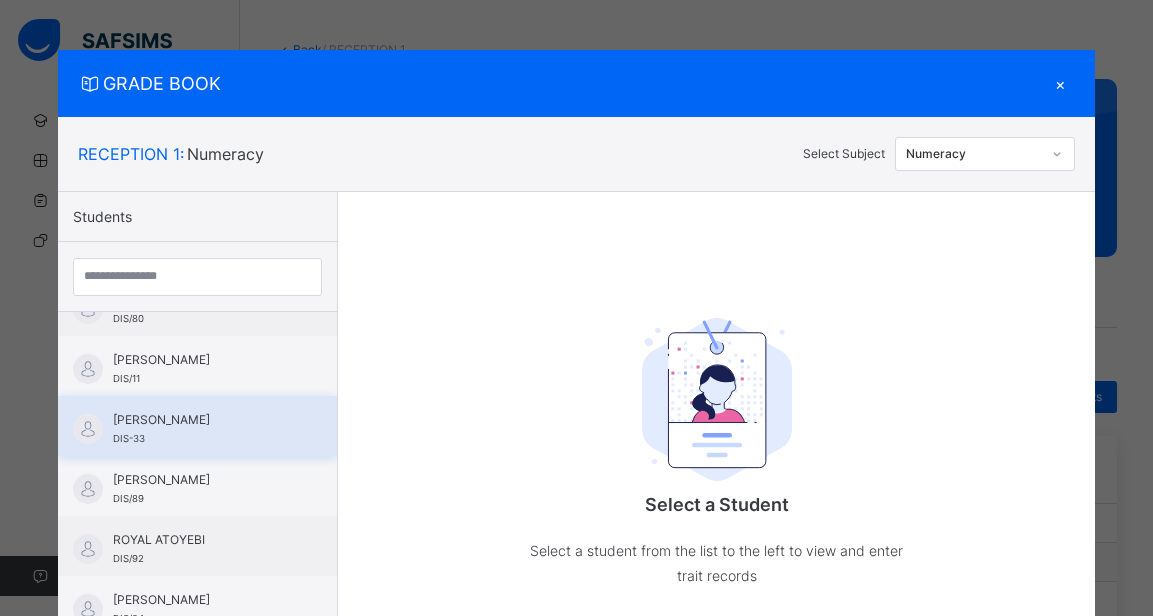 click on "[PERSON_NAME] DIS-33" at bounding box center (202, 429) 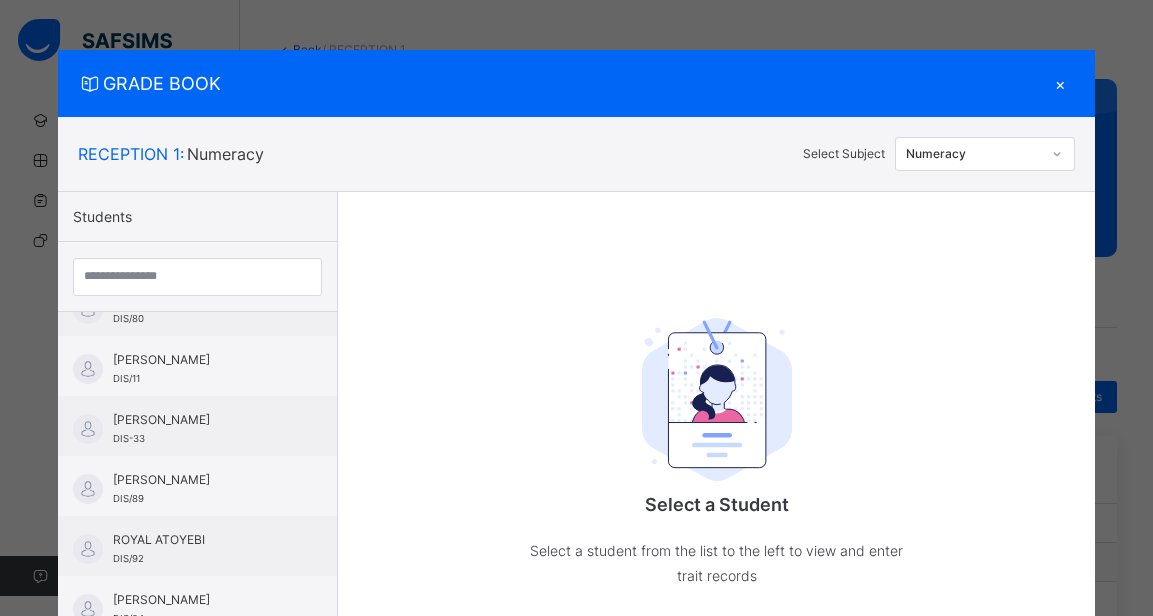 click at bounding box center [1057, 154] 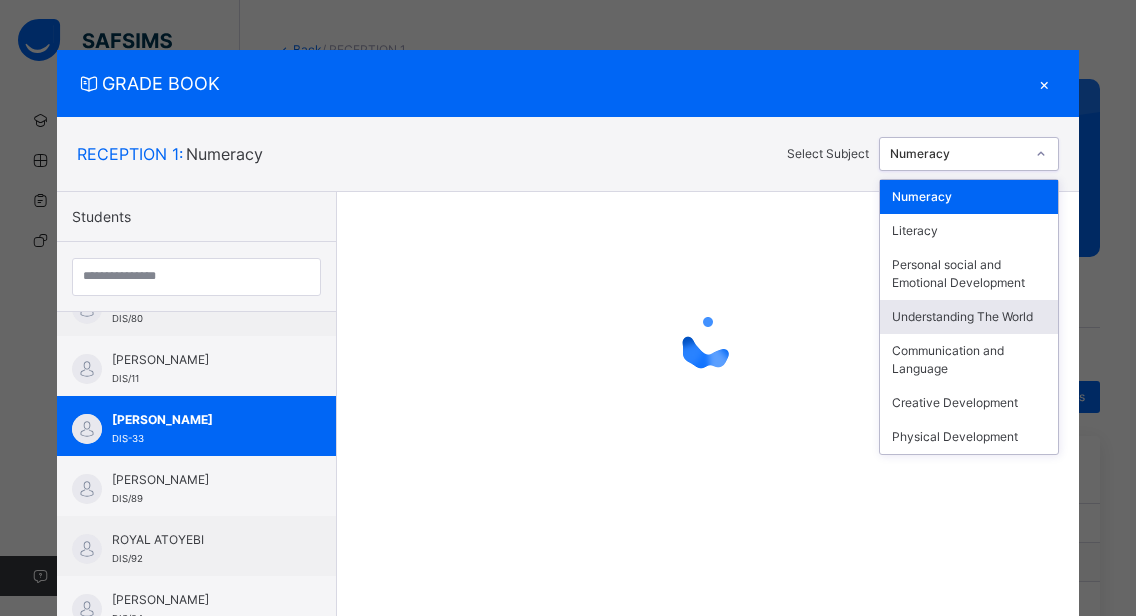 click on "Understanding The World" at bounding box center [969, 317] 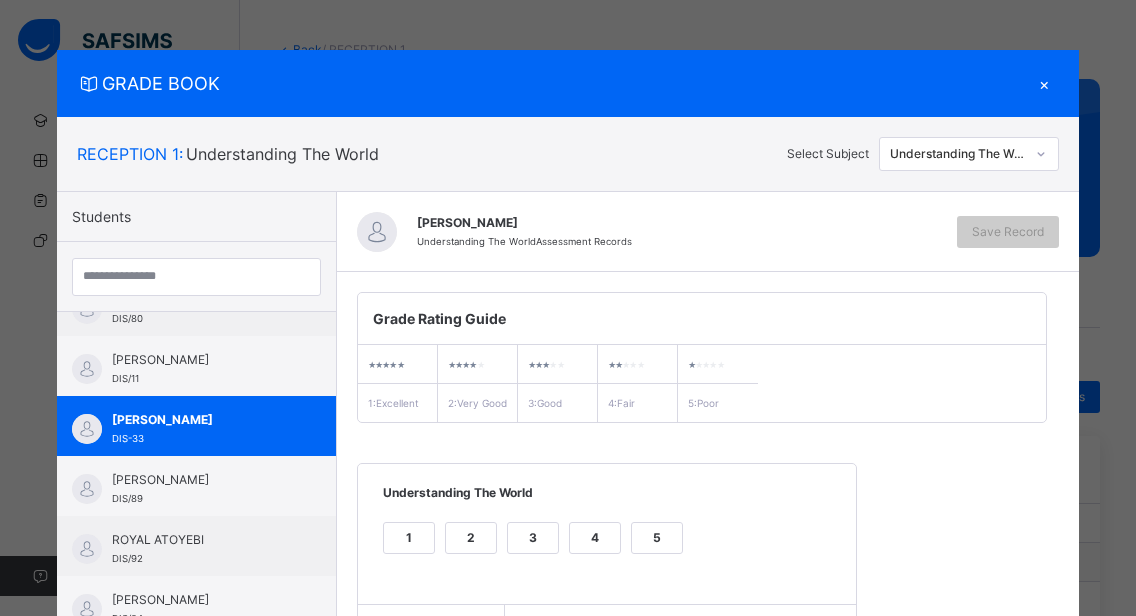 click on "2" at bounding box center [471, 538] 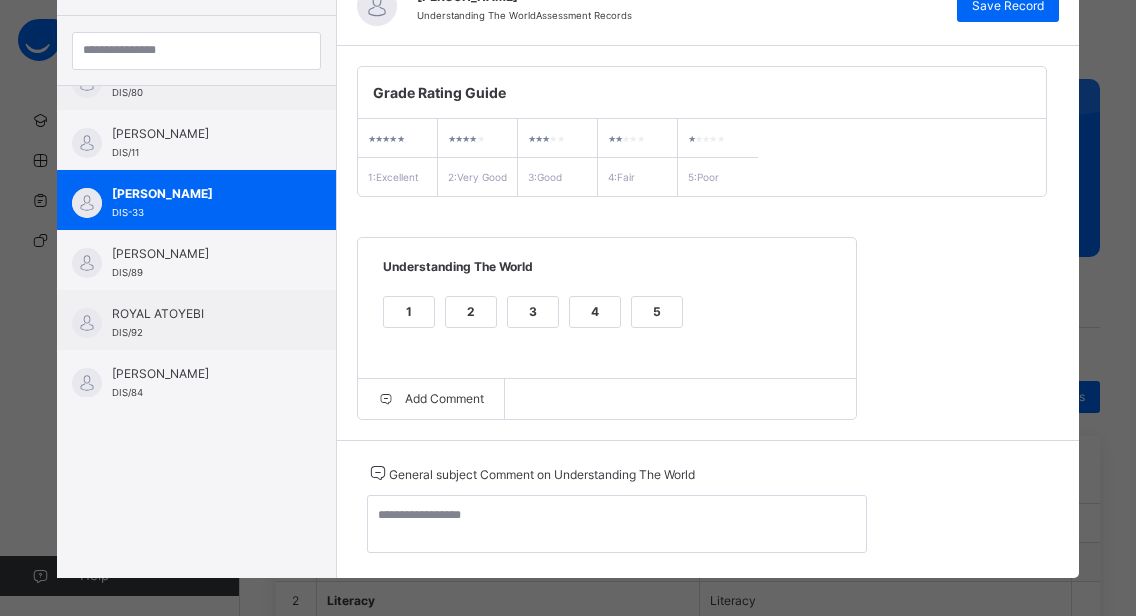 scroll, scrollTop: 259, scrollLeft: 0, axis: vertical 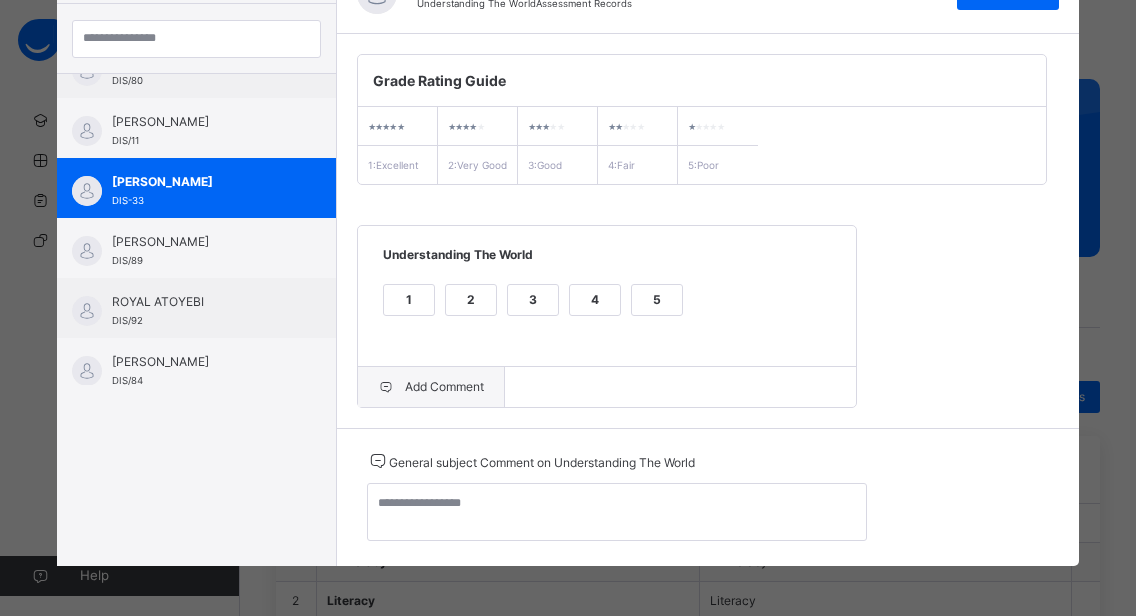 click on "Add Comment" at bounding box center (431, 387) 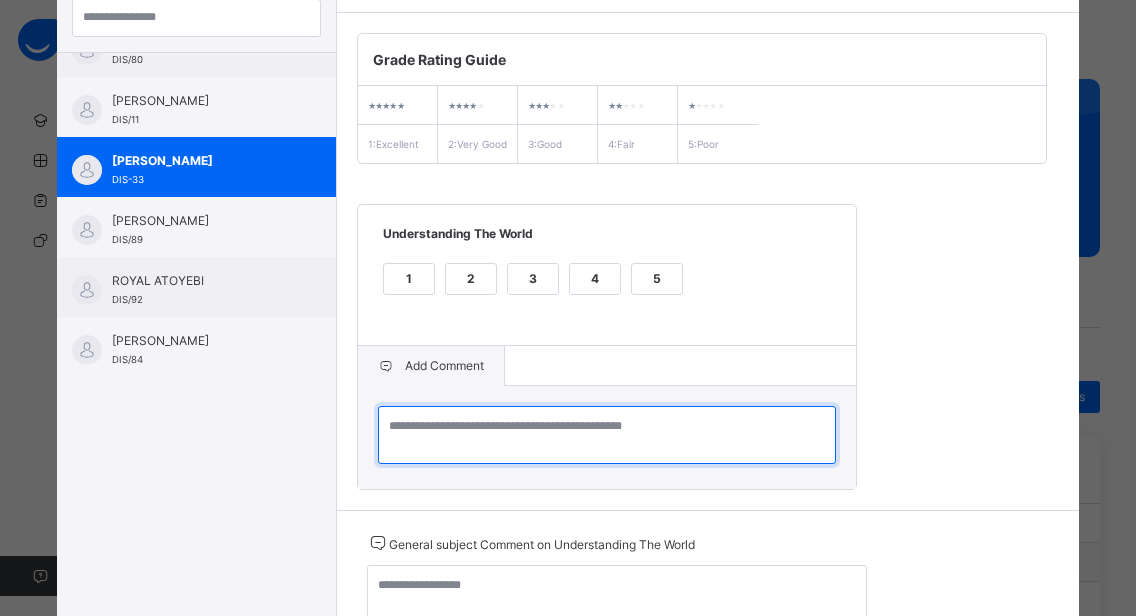 click at bounding box center [607, 435] 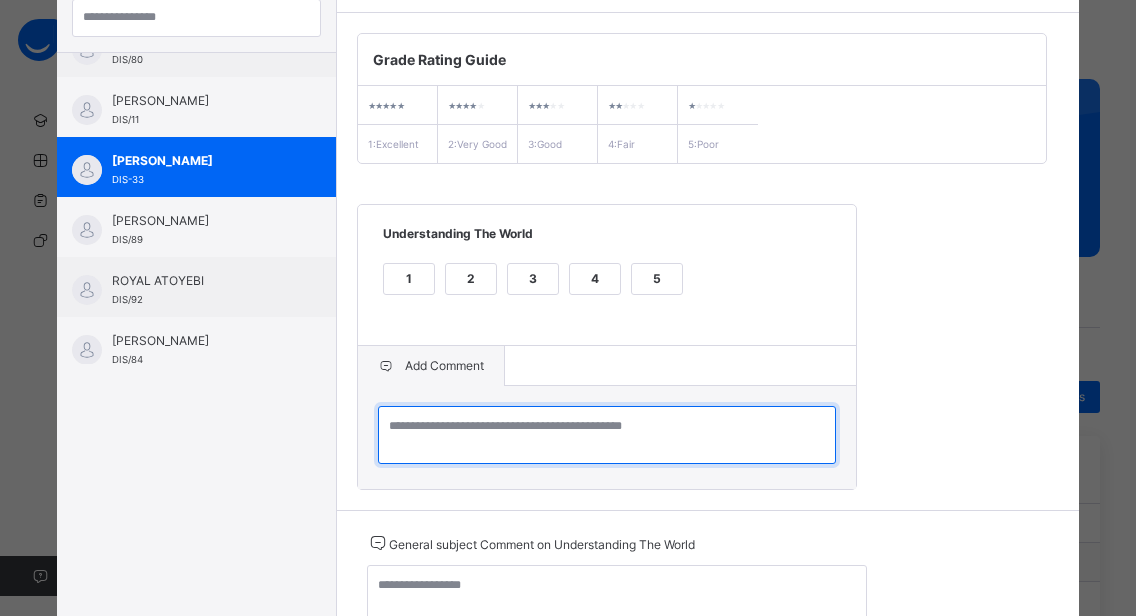 paste on "**********" 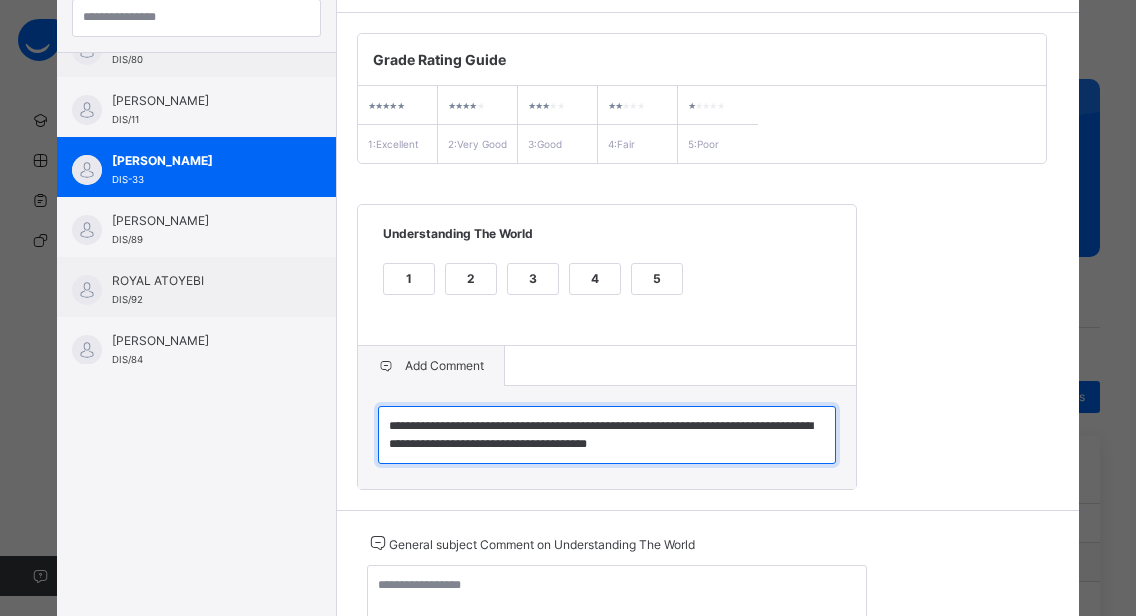 type on "**********" 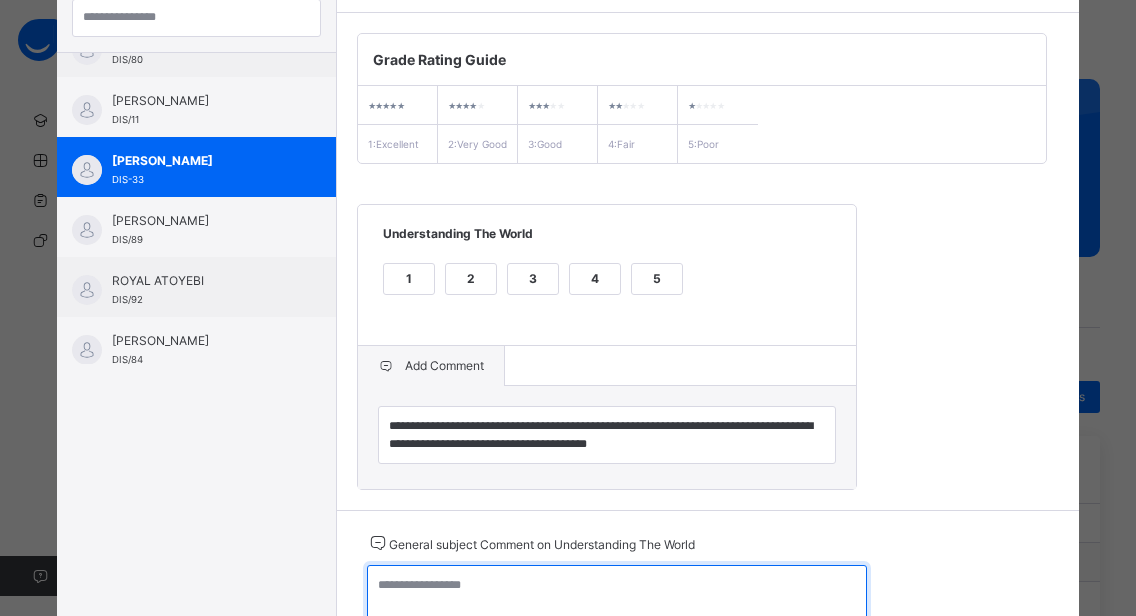 click at bounding box center [617, 594] 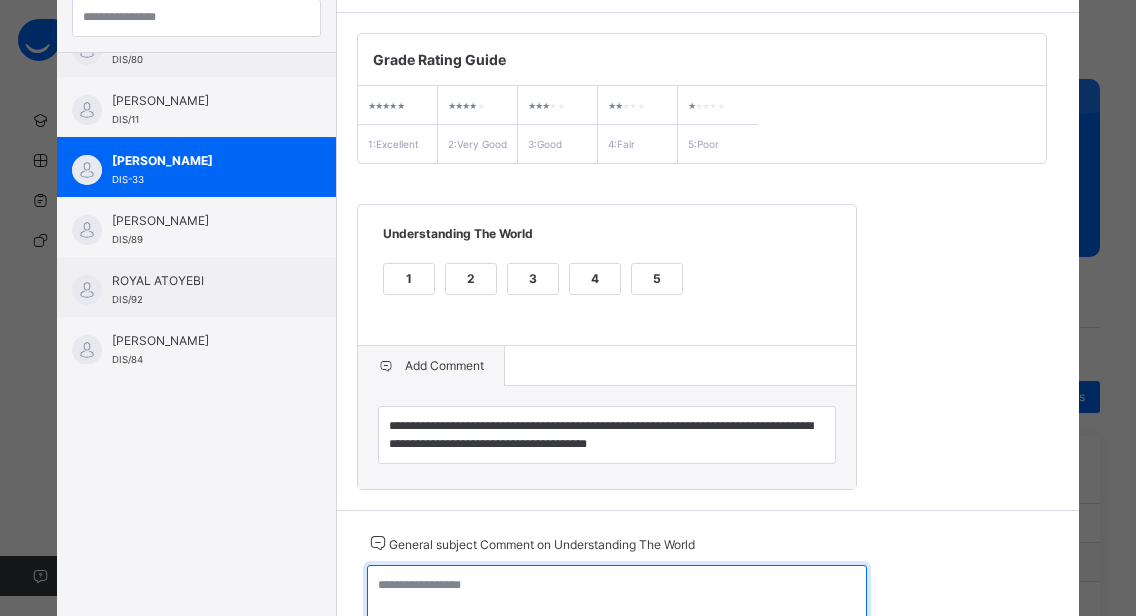 paste on "**********" 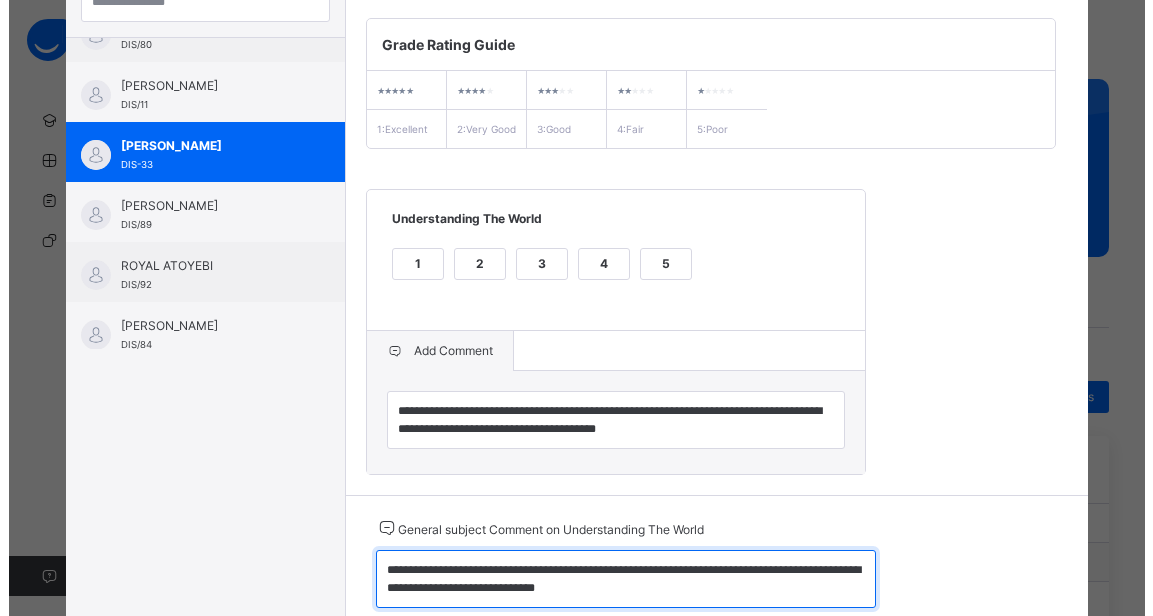 scroll, scrollTop: 0, scrollLeft: 0, axis: both 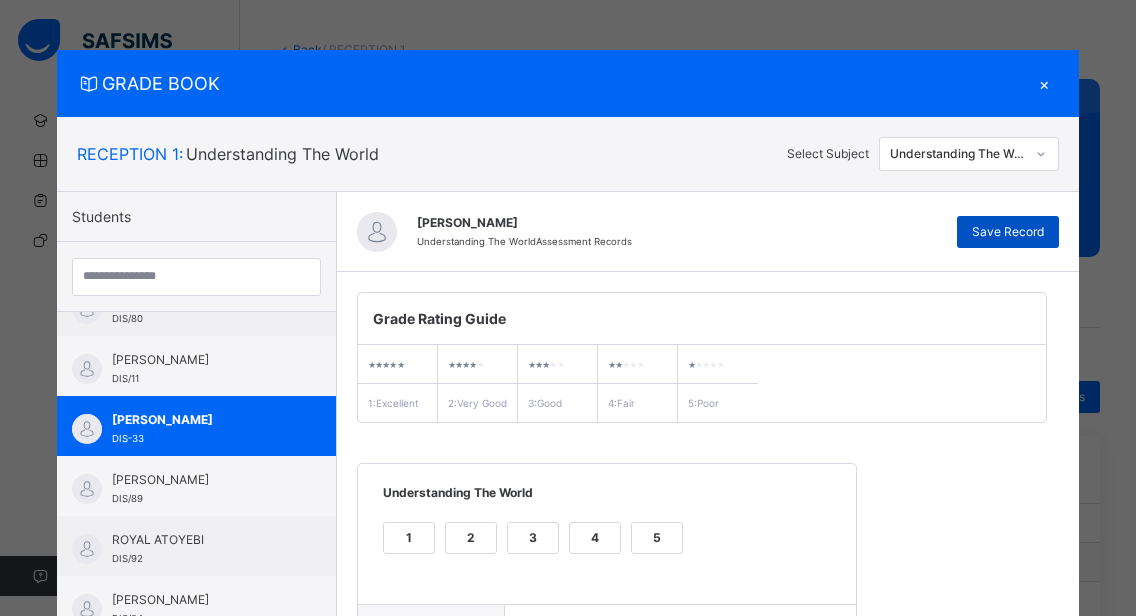 type on "**********" 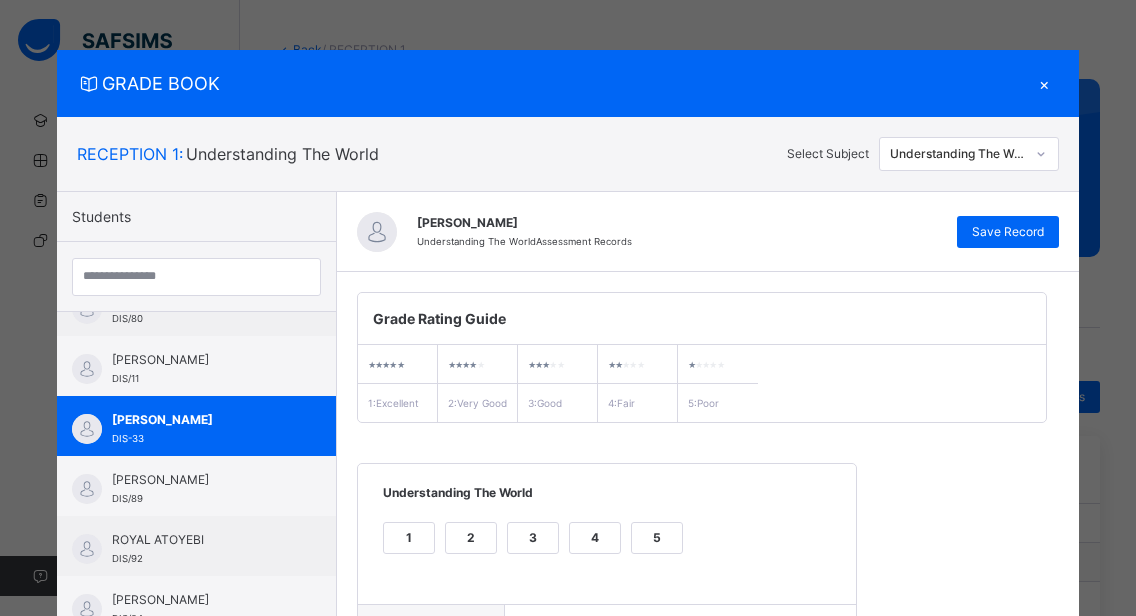 click on "×" at bounding box center [1044, 83] 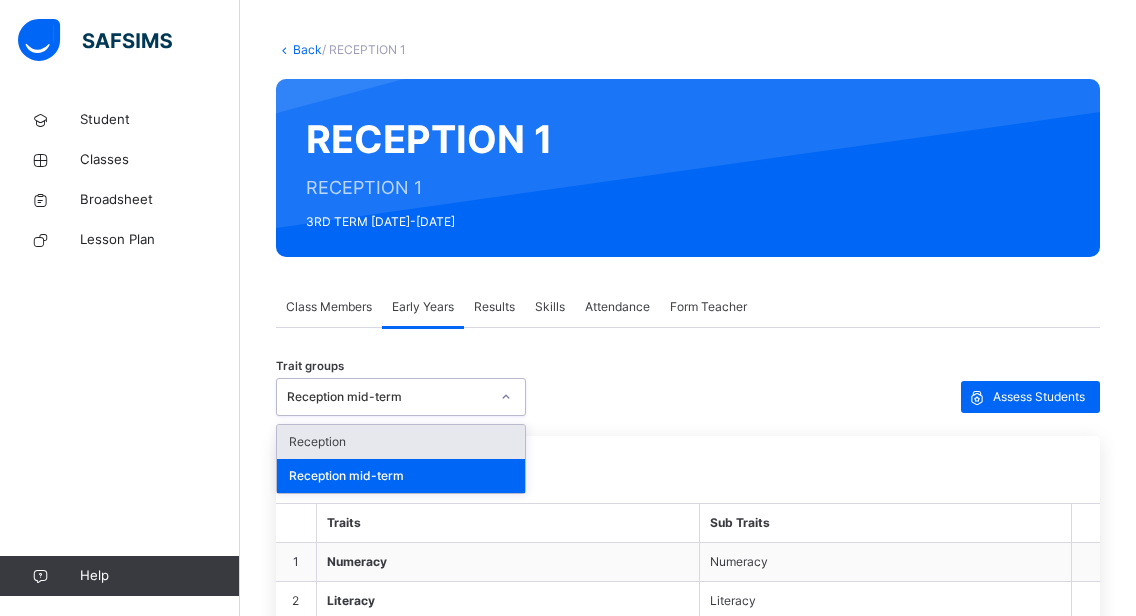 click 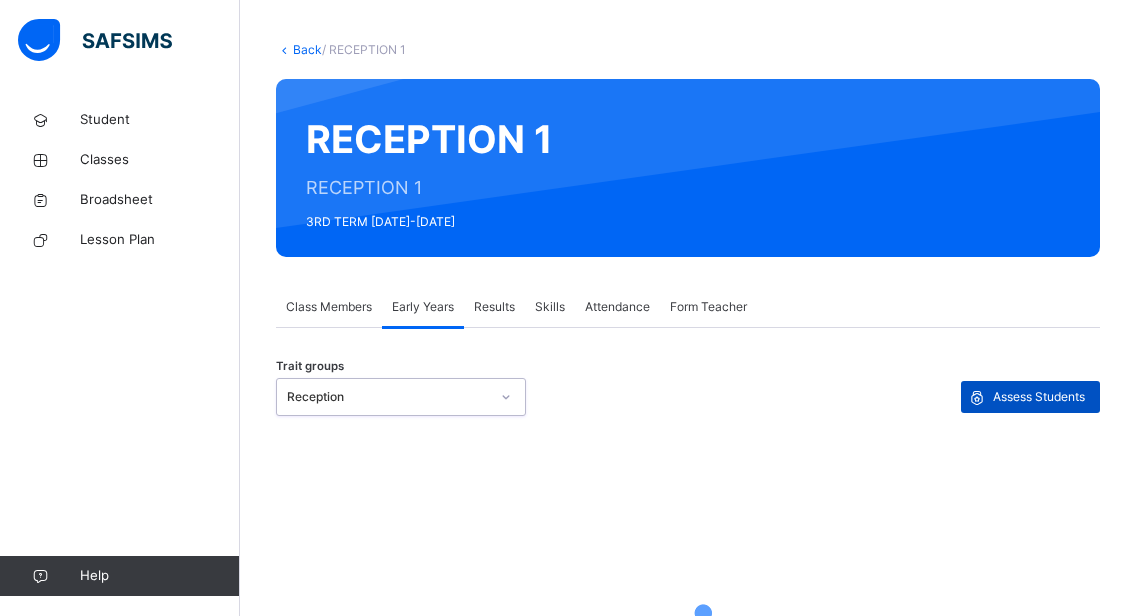click on "Assess Students" at bounding box center (1039, 397) 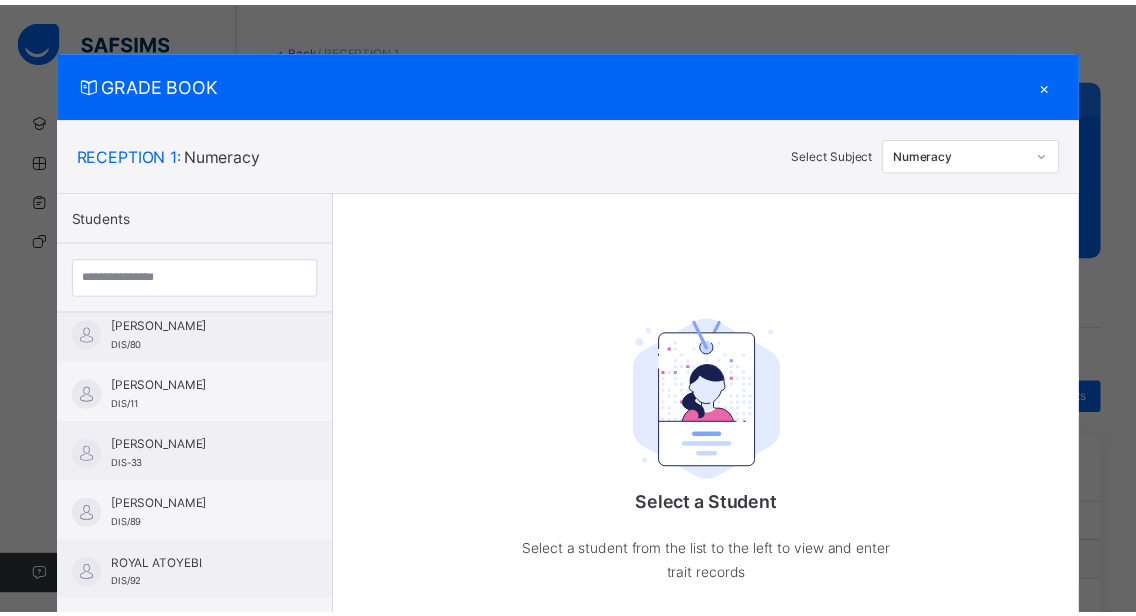 scroll, scrollTop: 816, scrollLeft: 0, axis: vertical 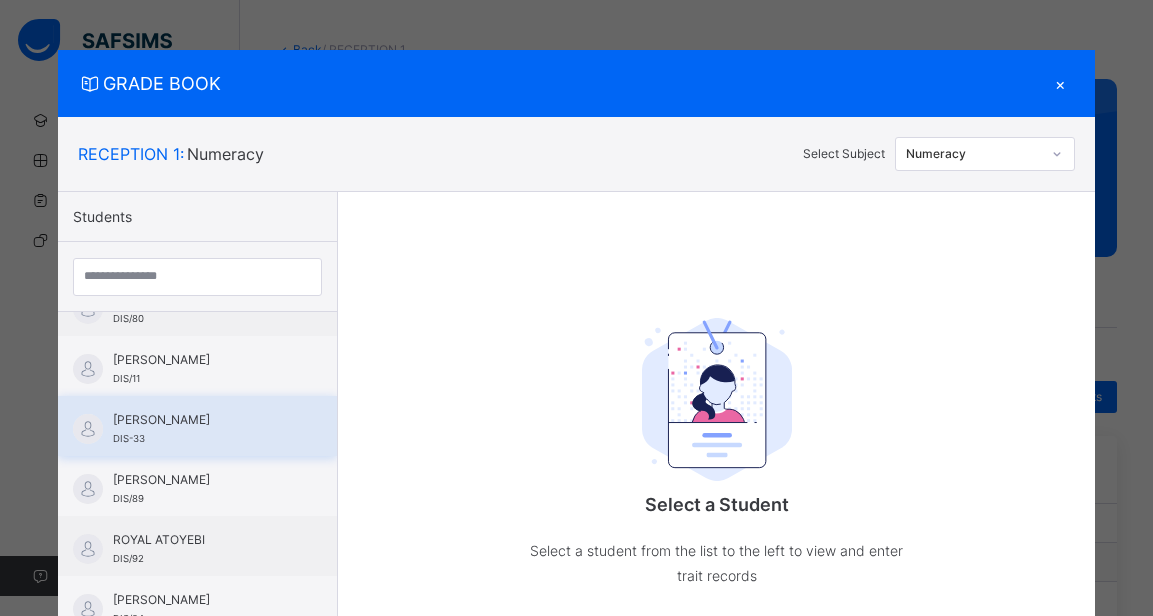 click on "[PERSON_NAME]" at bounding box center [202, 420] 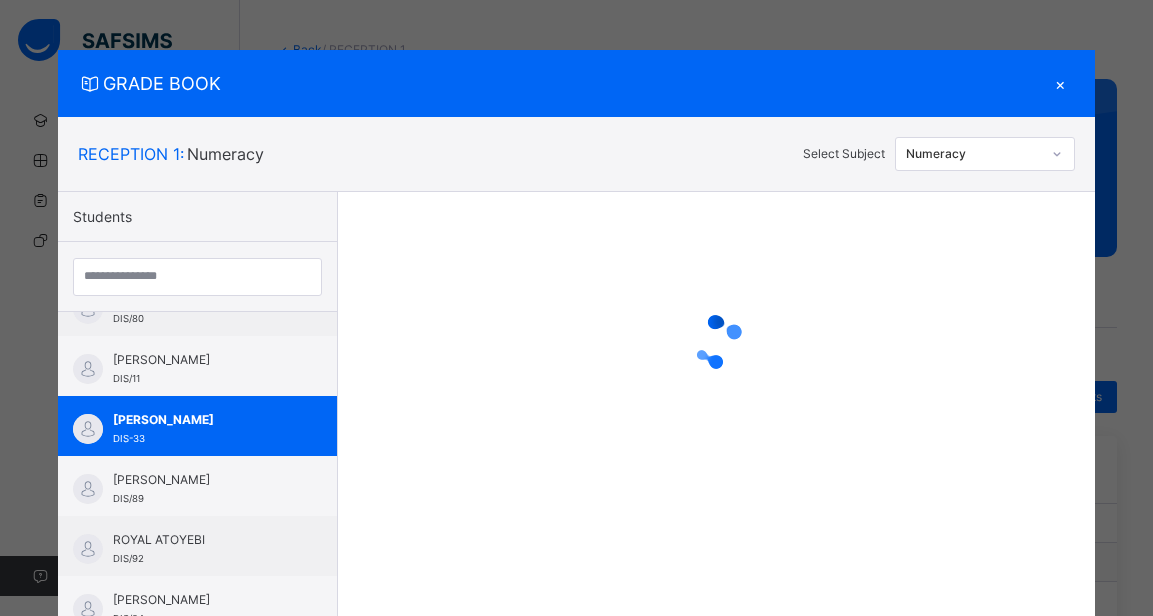 click 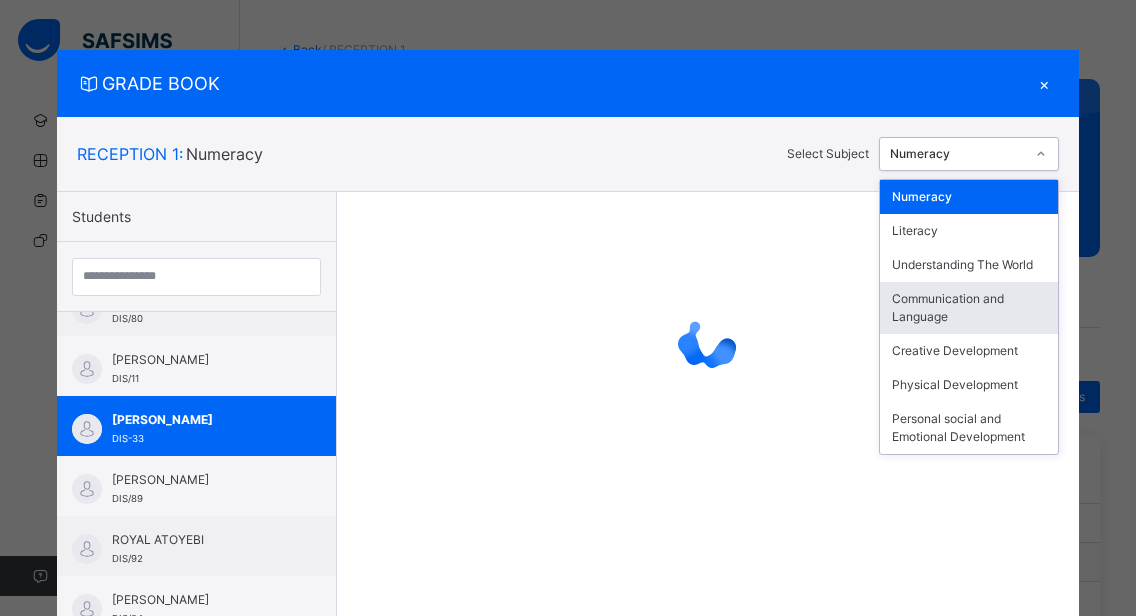 click on "Communication and Language" at bounding box center (969, 308) 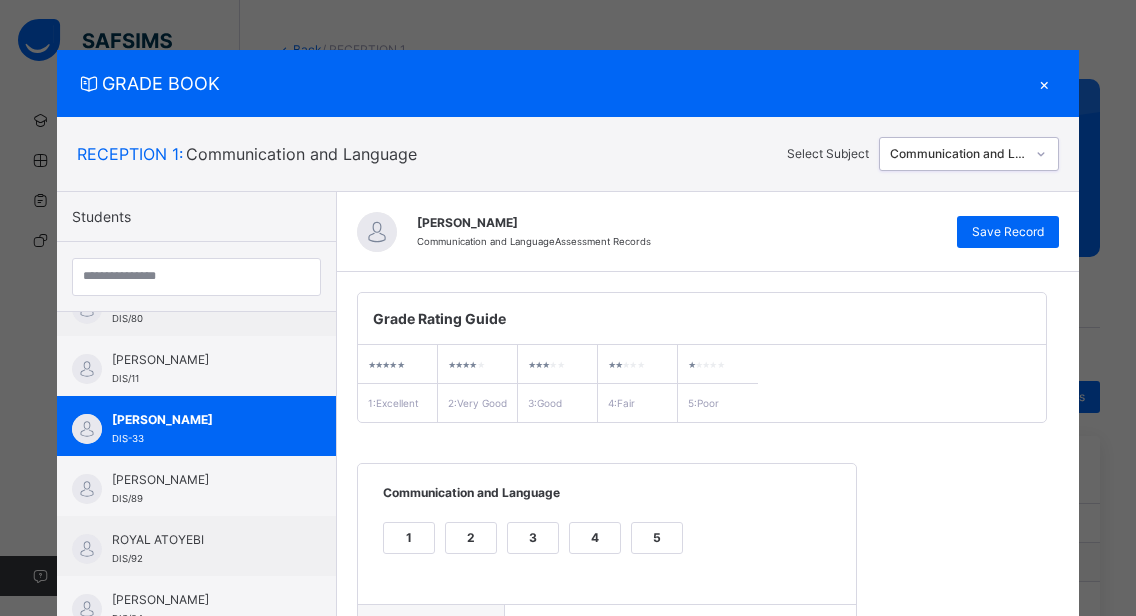 scroll, scrollTop: 362, scrollLeft: 0, axis: vertical 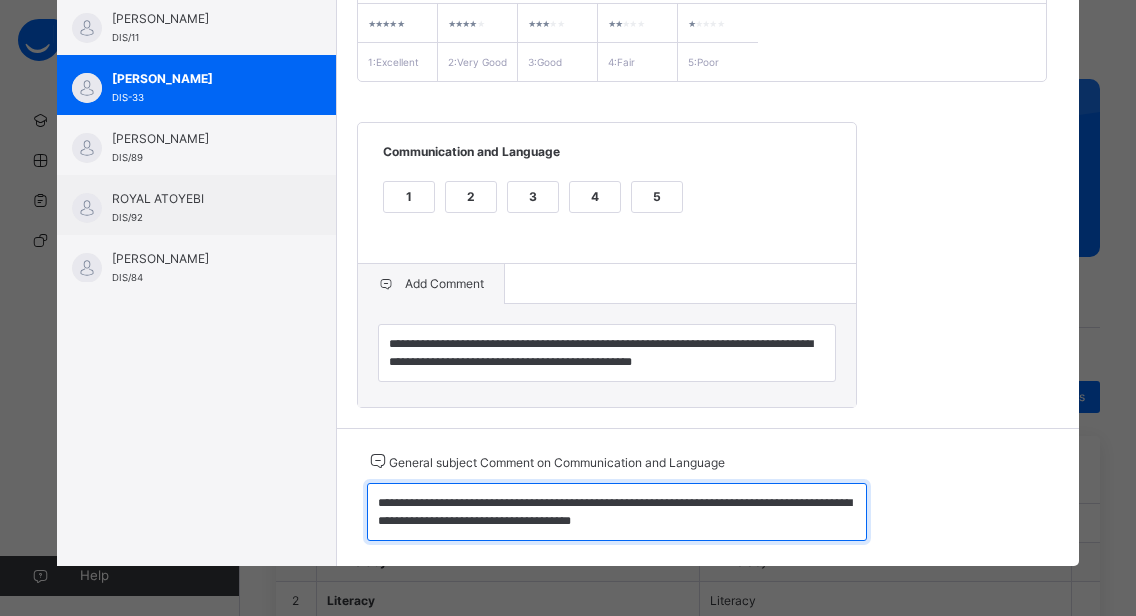 click on "**********" at bounding box center (617, 512) 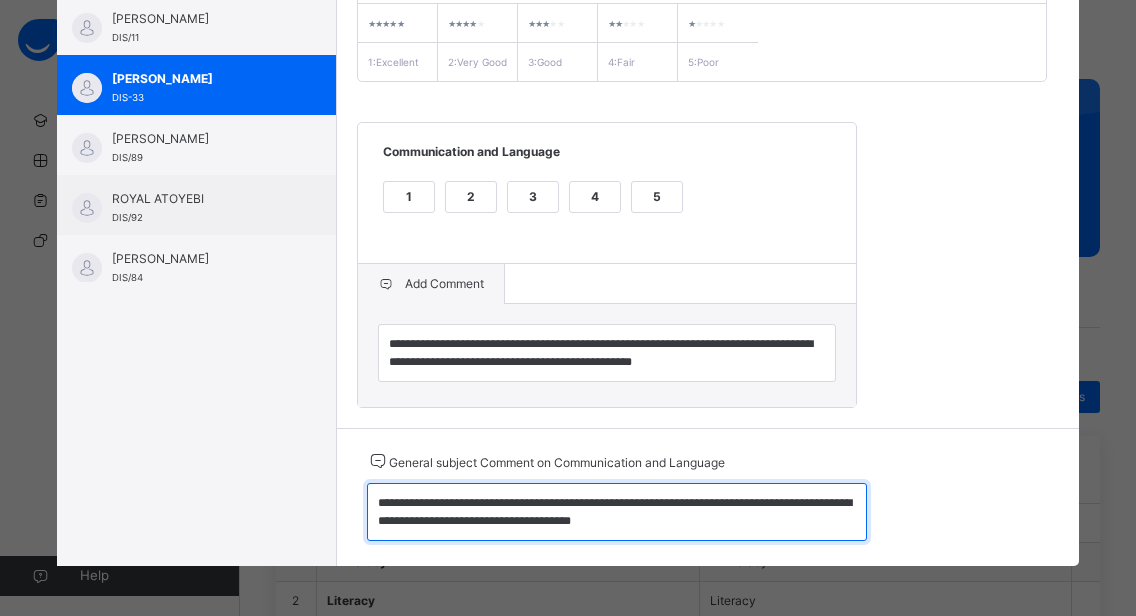 drag, startPoint x: 363, startPoint y: 500, endPoint x: 692, endPoint y: 528, distance: 330.18933 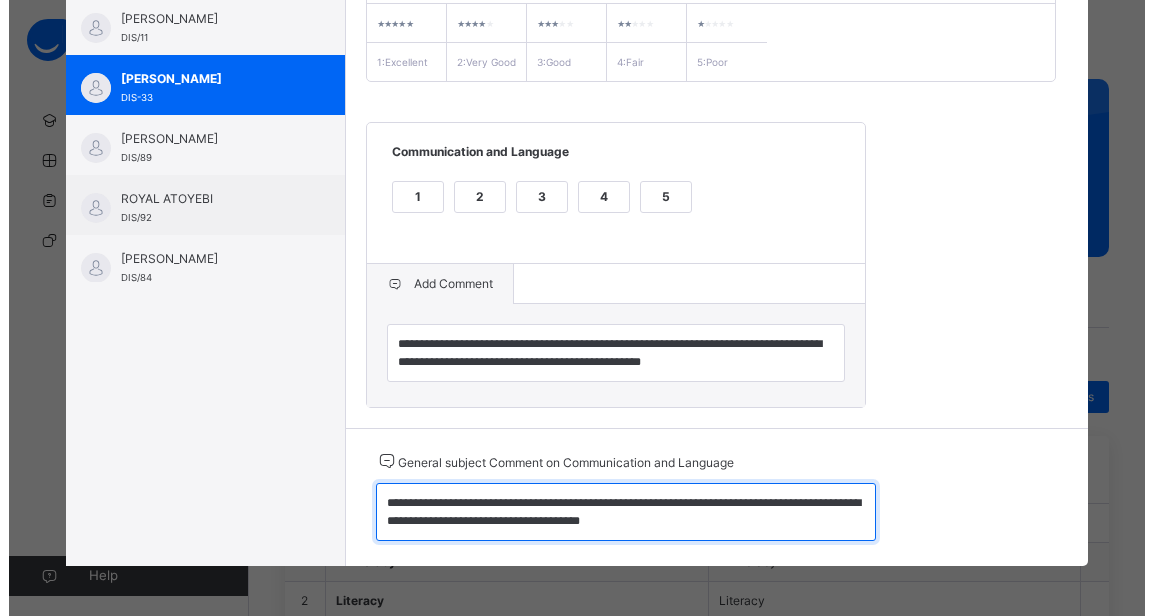 scroll, scrollTop: 0, scrollLeft: 0, axis: both 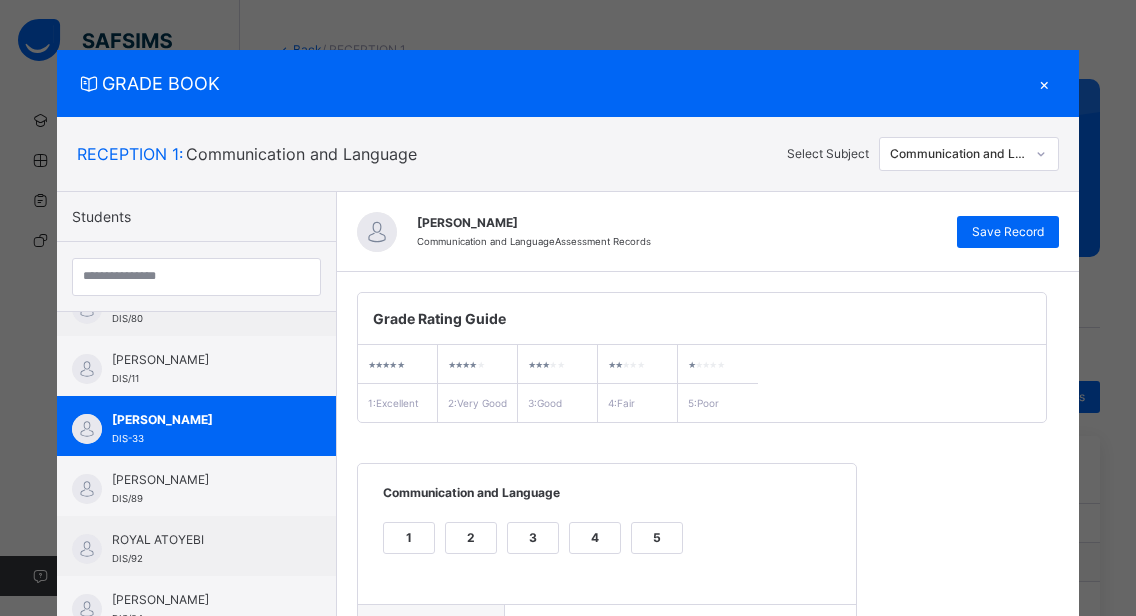 click on "×" at bounding box center (1044, 83) 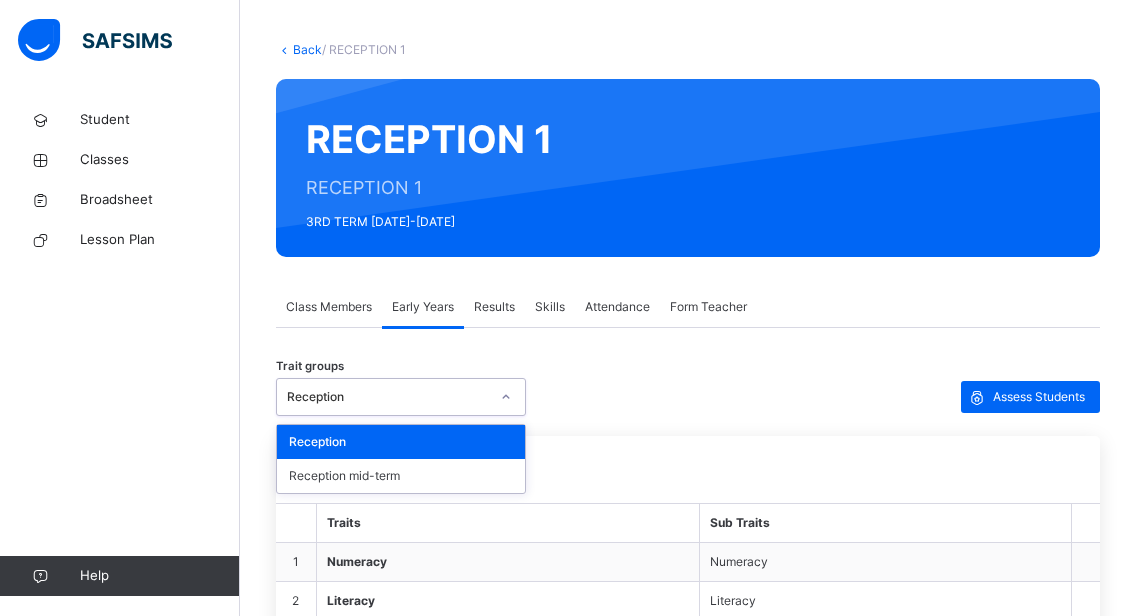 click 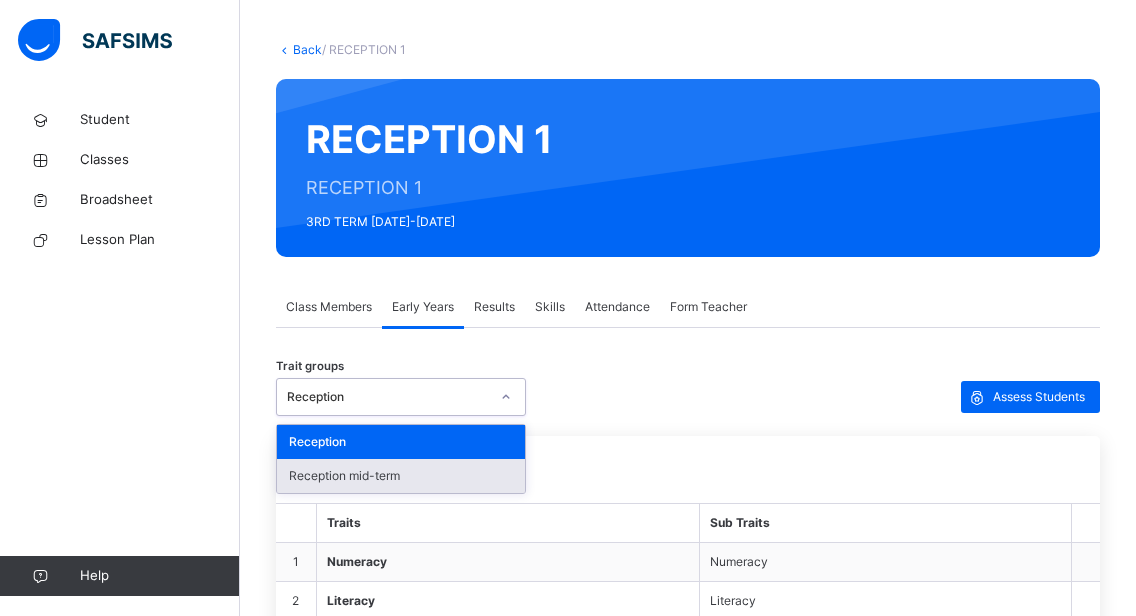 click on "Reception mid-term" at bounding box center (401, 476) 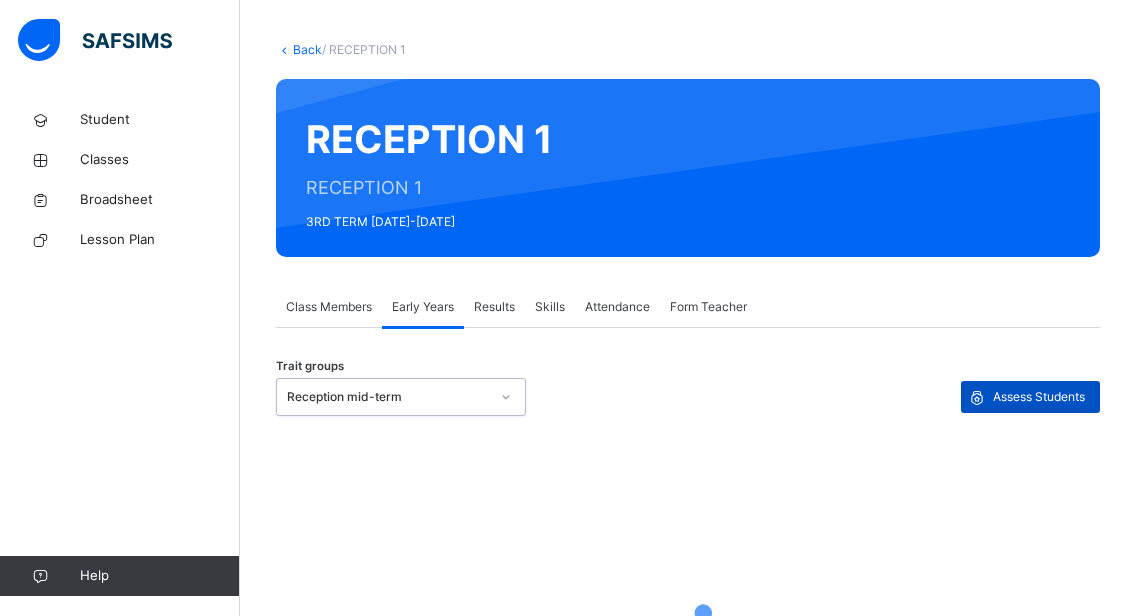 click on "Assess Students" at bounding box center [1039, 397] 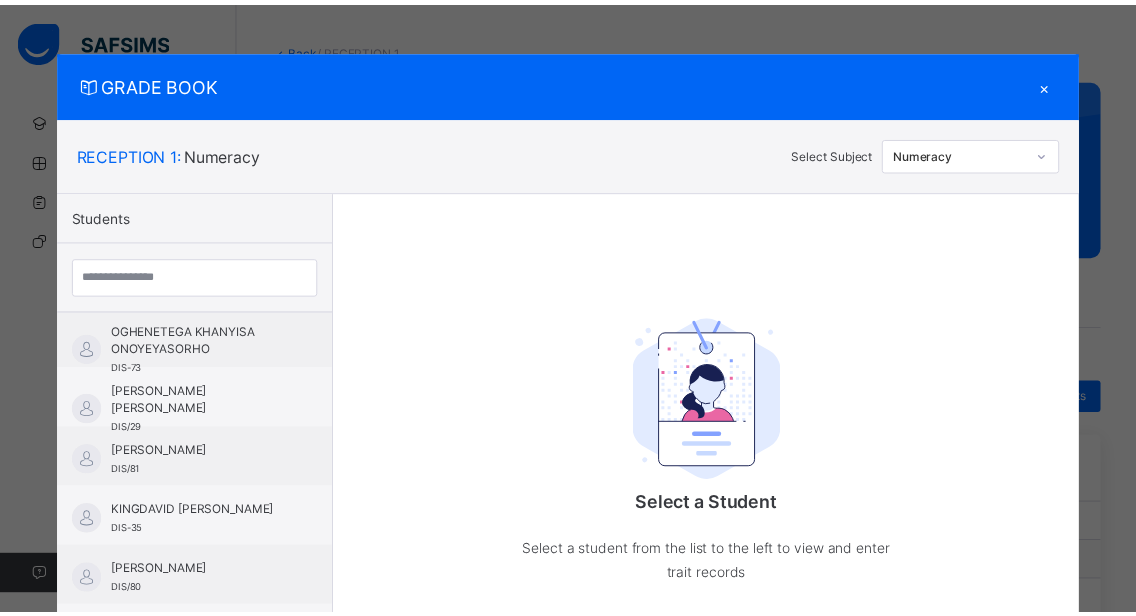 scroll, scrollTop: 816, scrollLeft: 0, axis: vertical 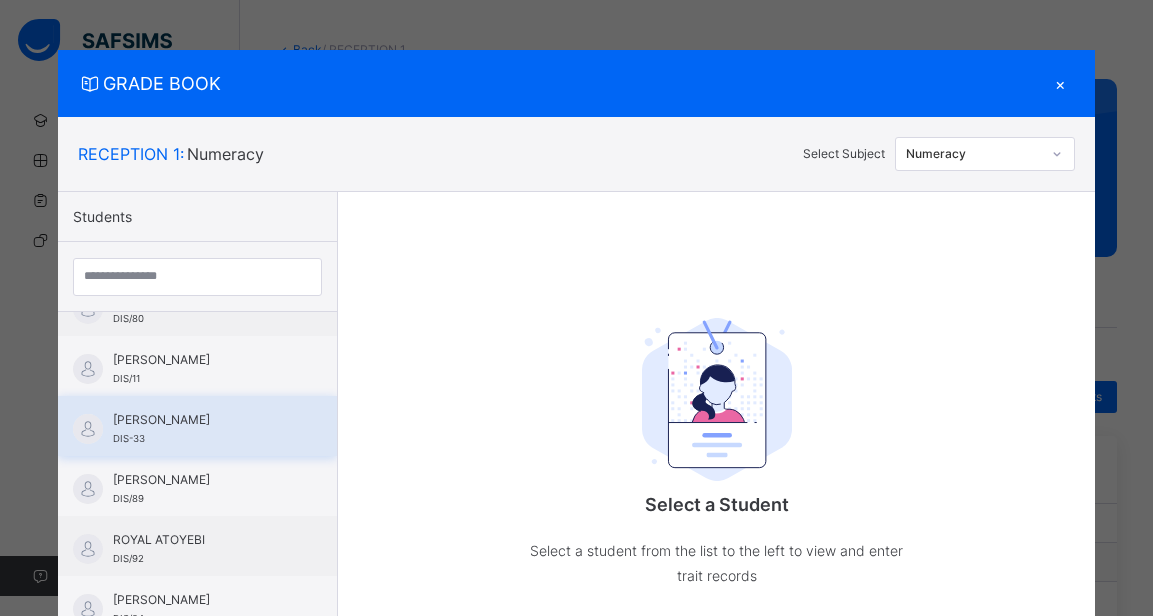 click on "[PERSON_NAME] DIS-33" at bounding box center [197, 426] 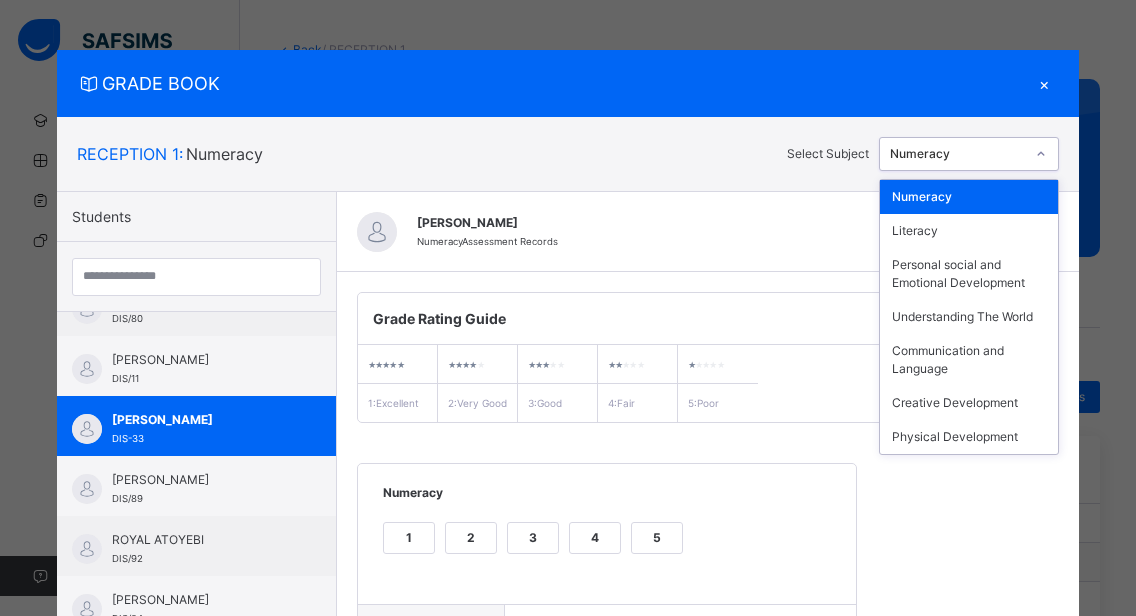 click 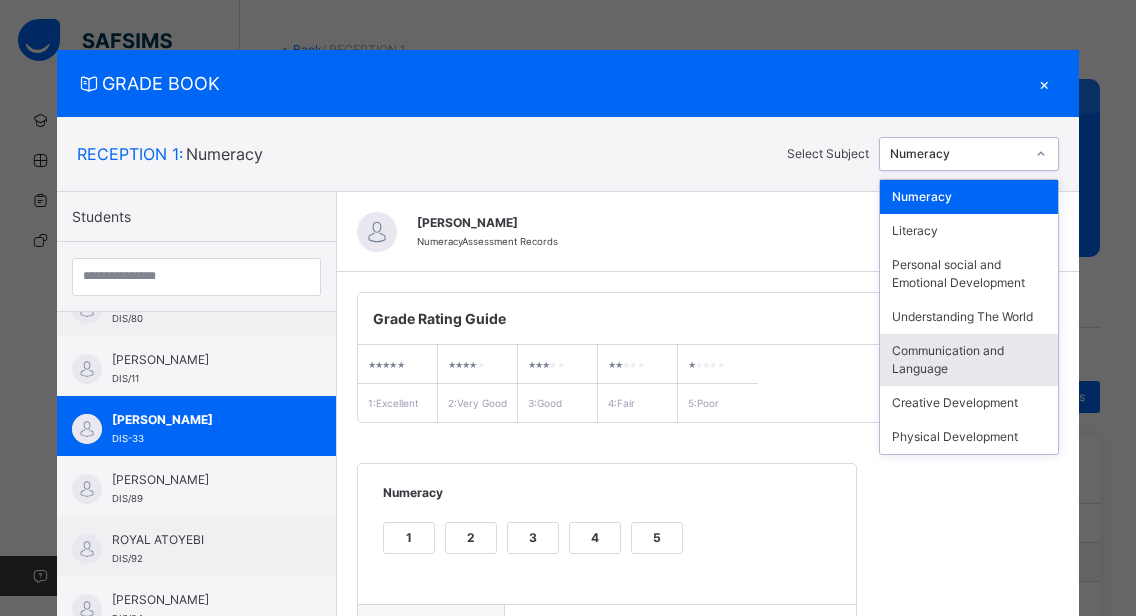 click on "Communication and Language" at bounding box center (969, 360) 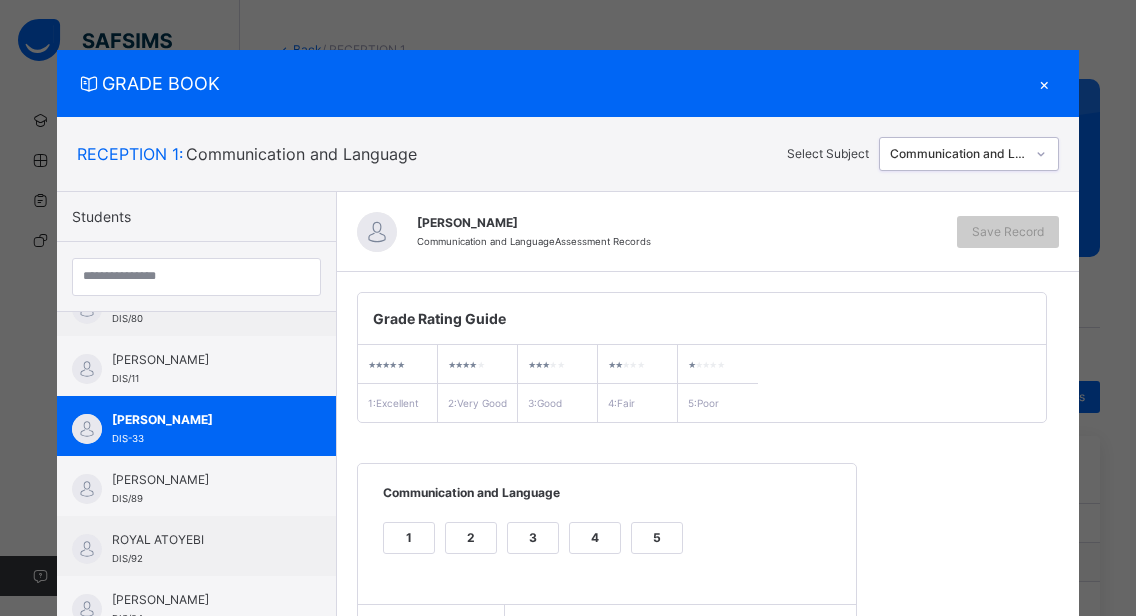 click on "2" at bounding box center (471, 538) 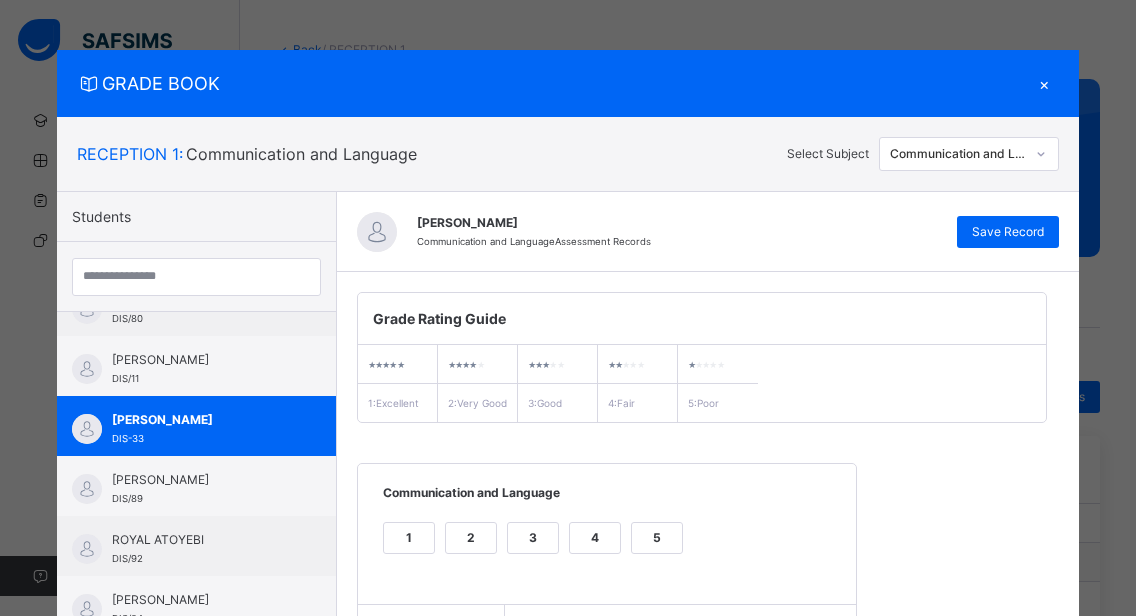 scroll, scrollTop: 259, scrollLeft: 0, axis: vertical 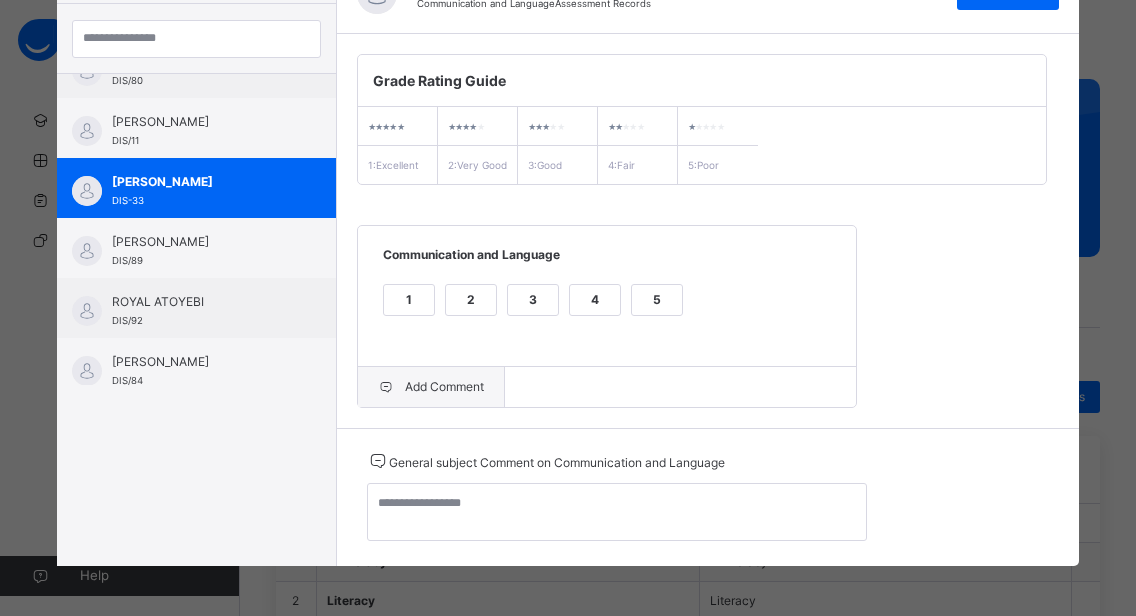 click on "Add Comment" at bounding box center [431, 387] 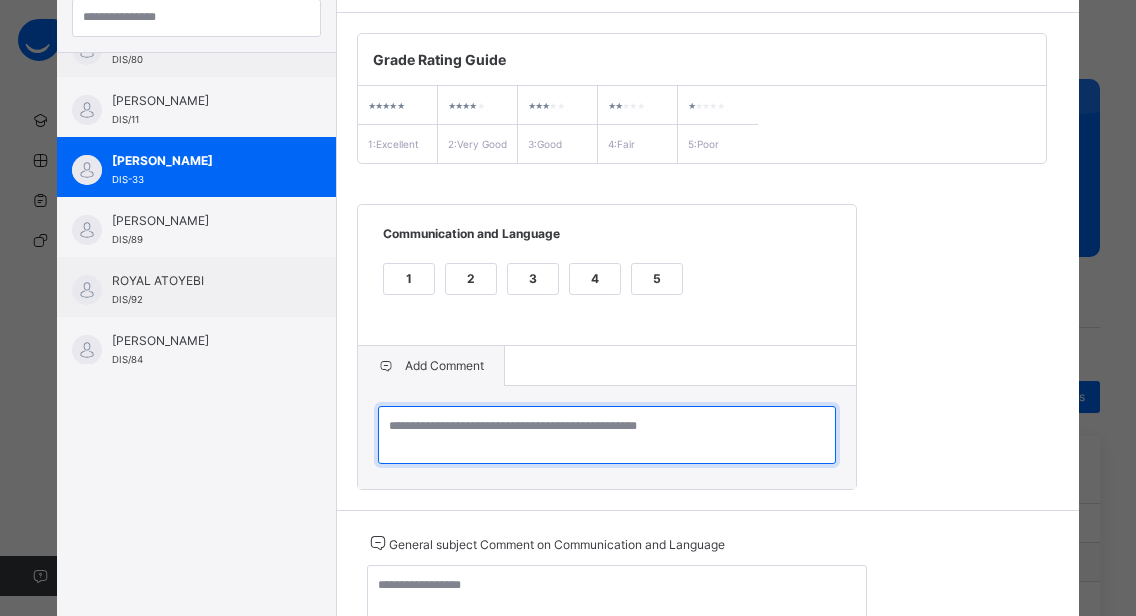 click at bounding box center (607, 435) 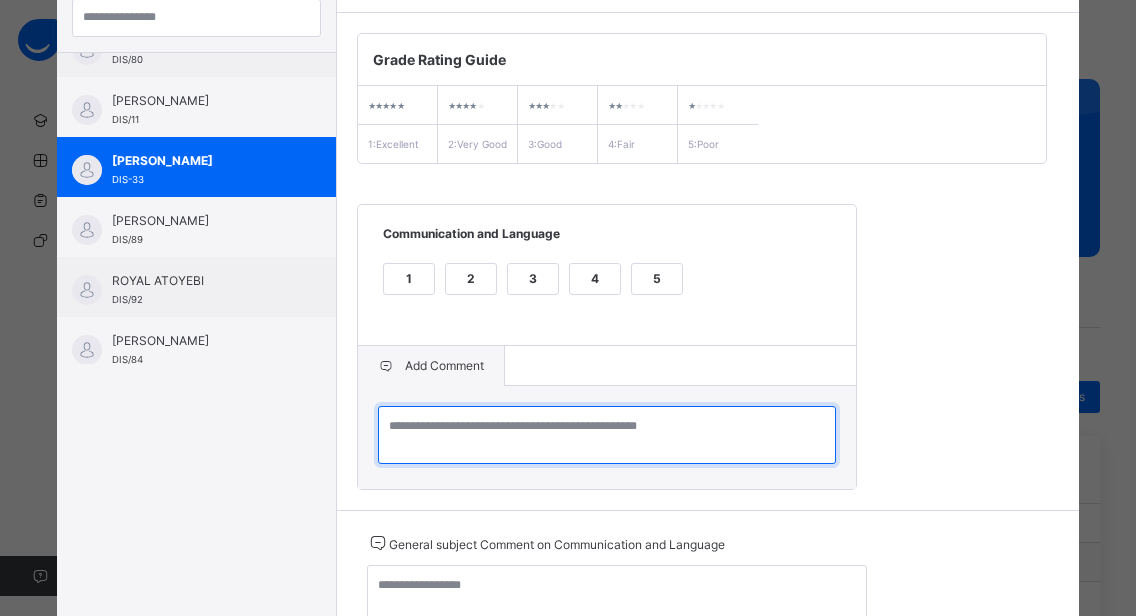 paste on "**********" 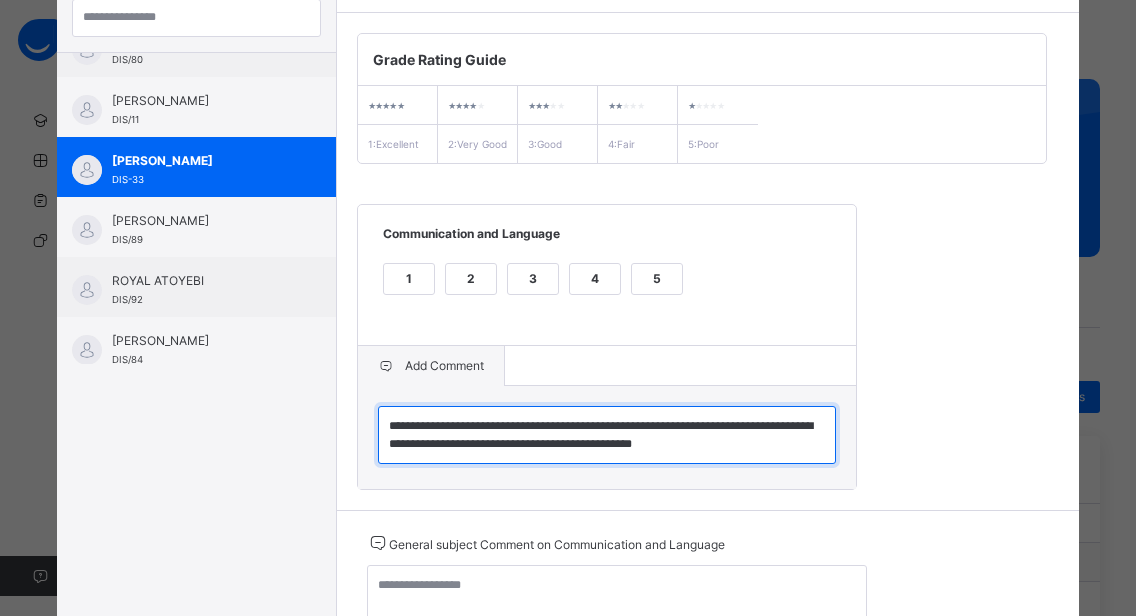 type on "**********" 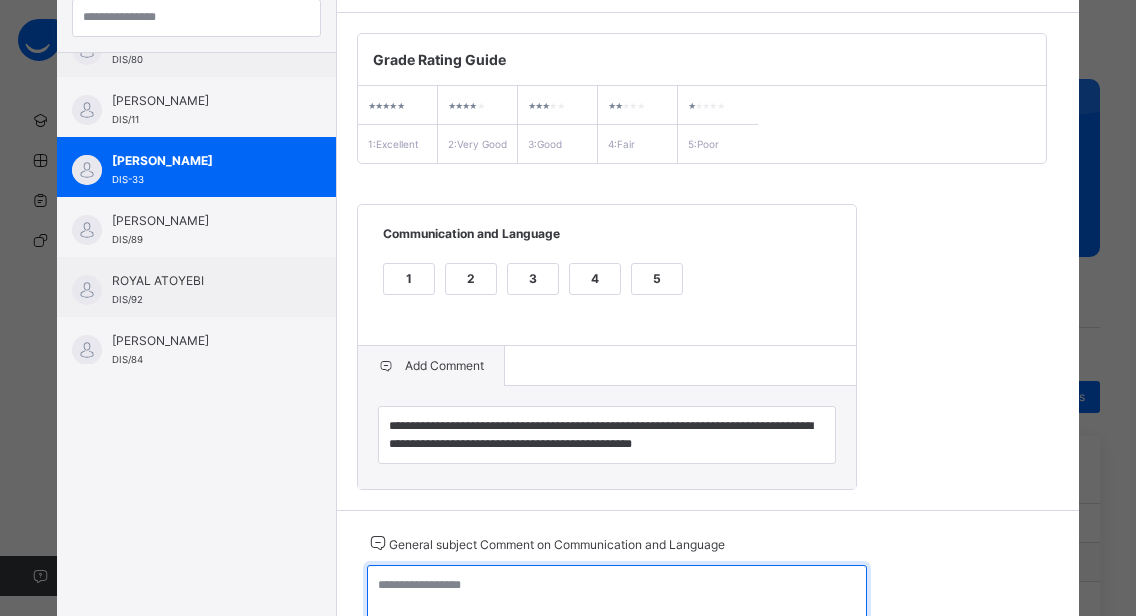 click at bounding box center [617, 594] 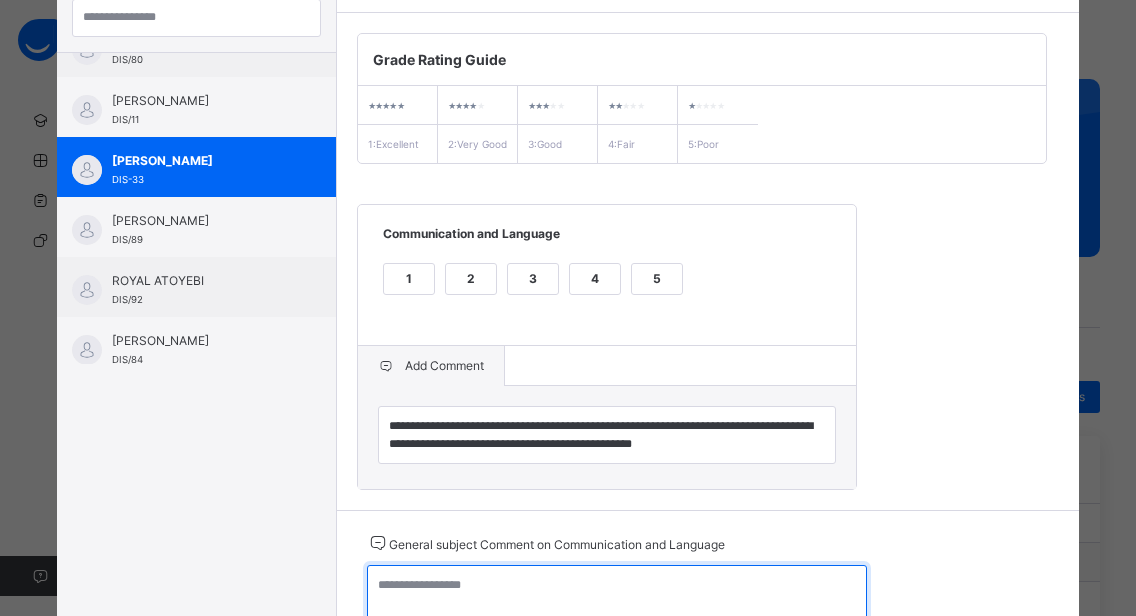 paste on "**********" 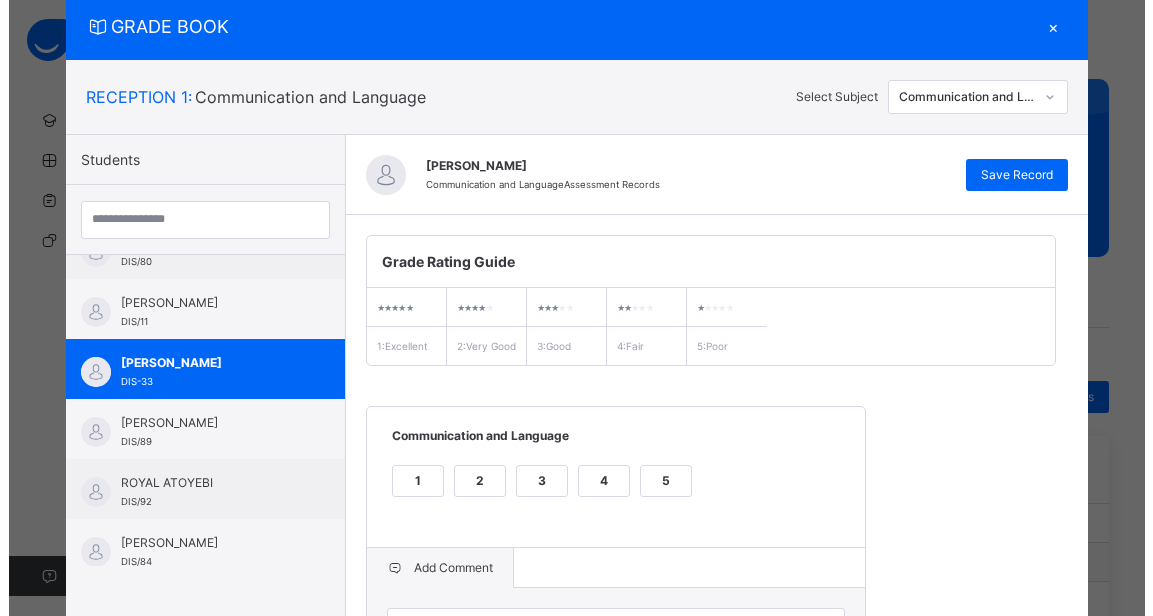 scroll, scrollTop: 0, scrollLeft: 0, axis: both 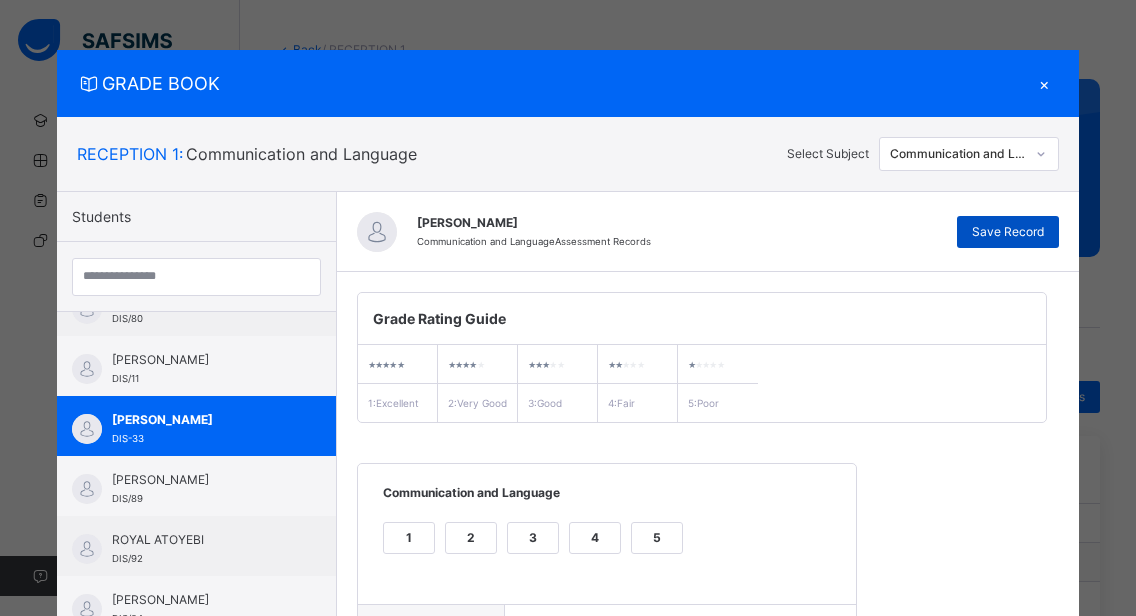 type on "**********" 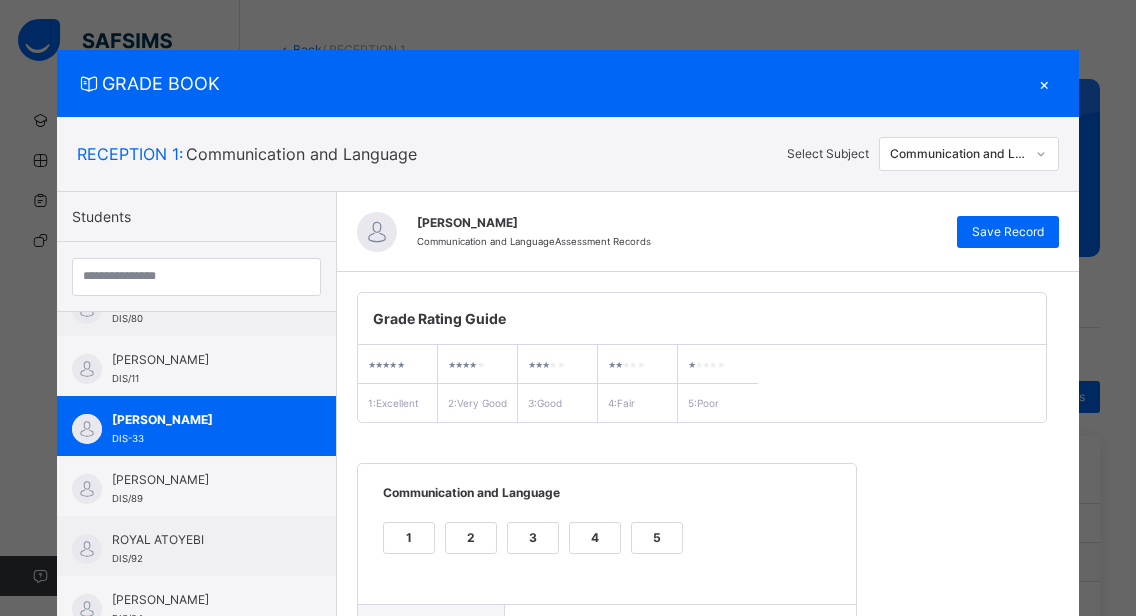 click on "×" at bounding box center [1044, 83] 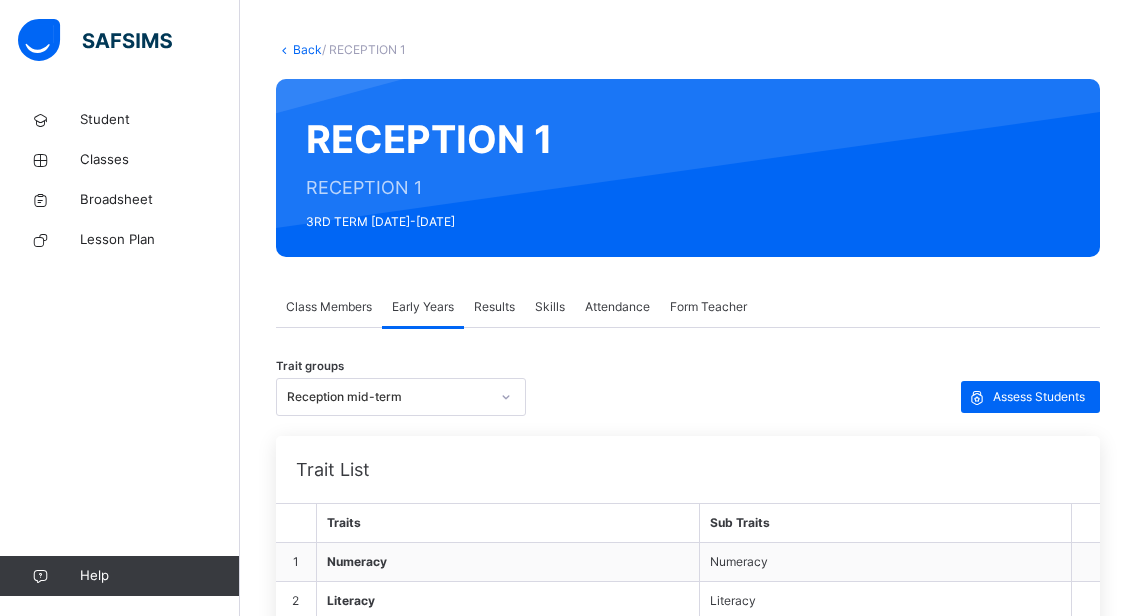 click 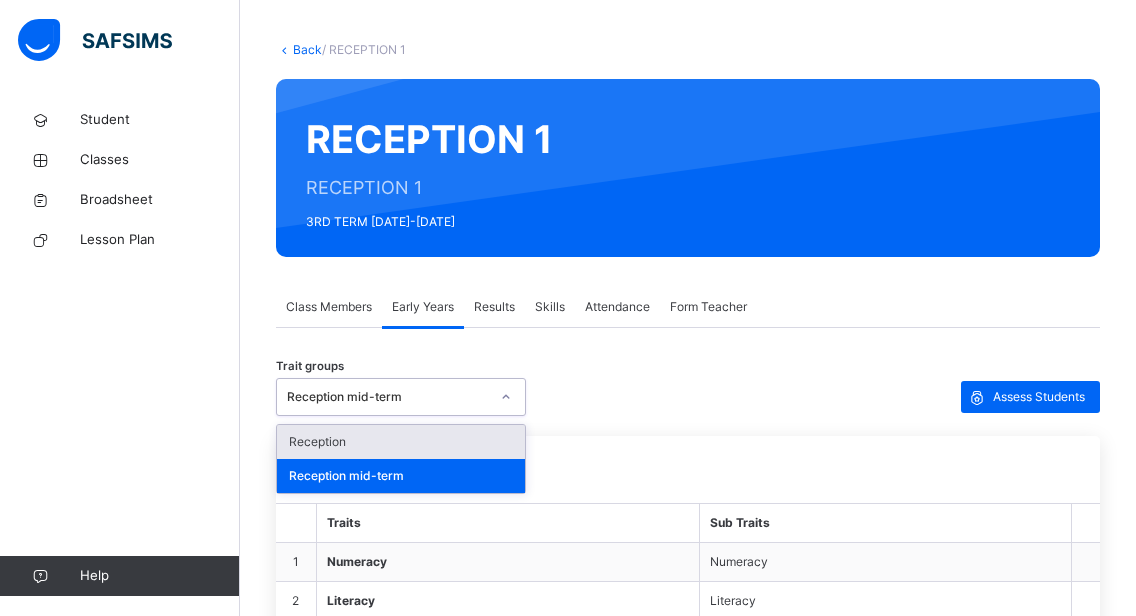 click on "Reception" at bounding box center [401, 442] 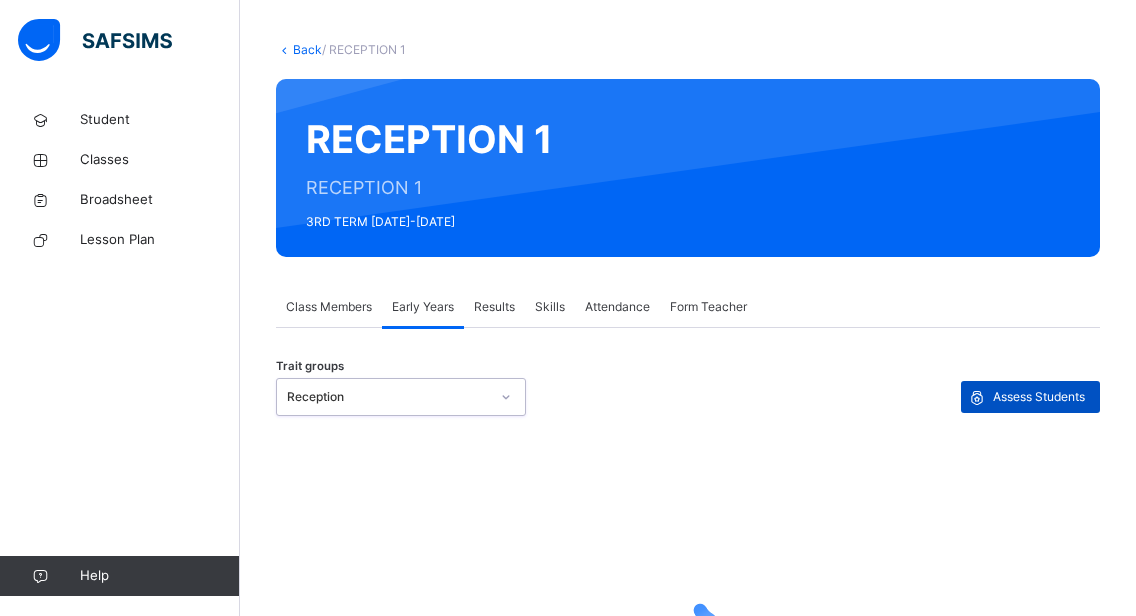 click on "Assess Students" at bounding box center [1039, 397] 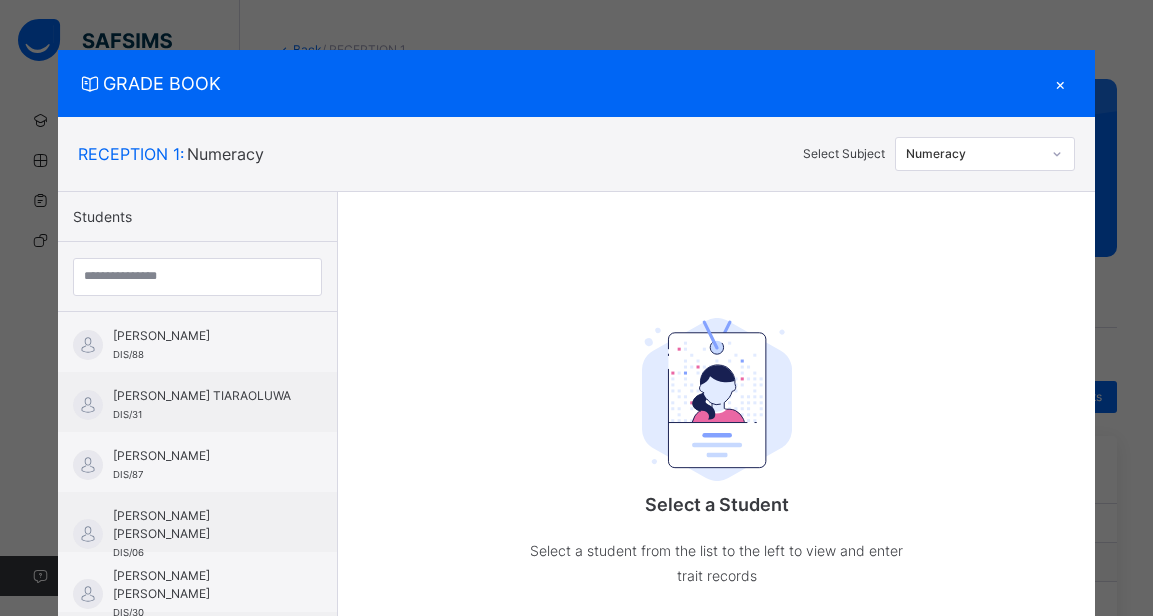 scroll, scrollTop: 272, scrollLeft: 0, axis: vertical 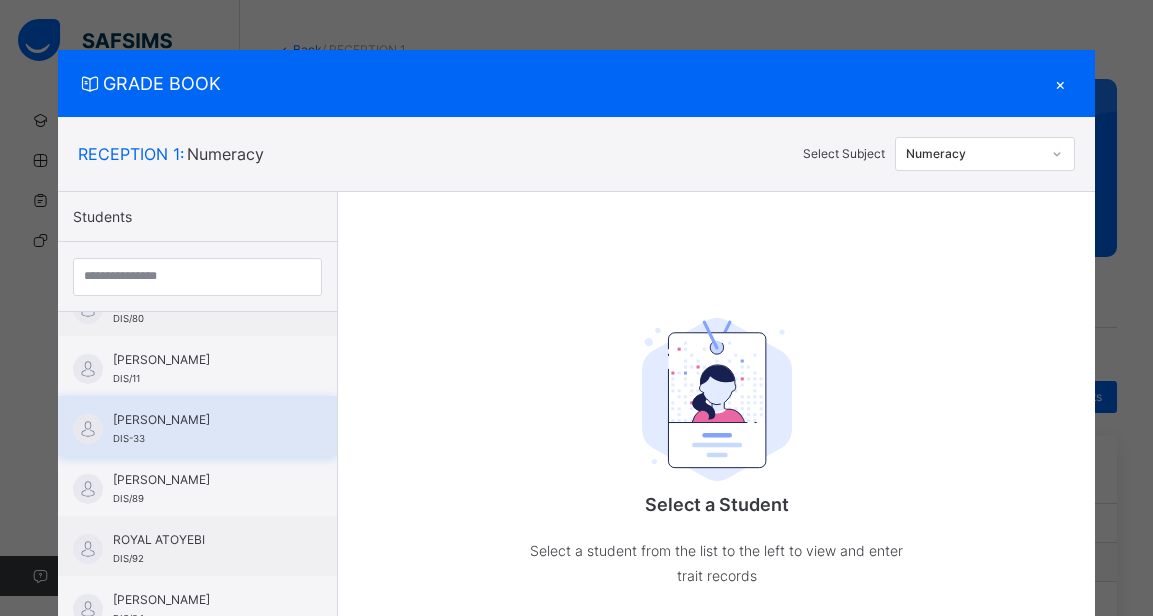 click on "[PERSON_NAME] DIS-33" at bounding box center (197, 426) 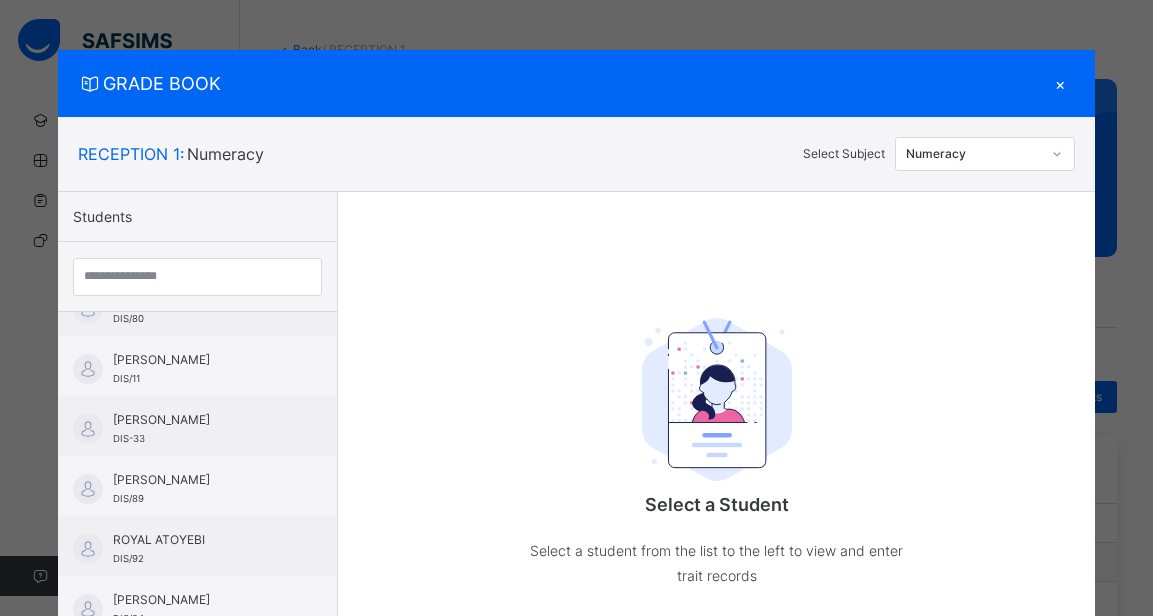 click at bounding box center (1057, 154) 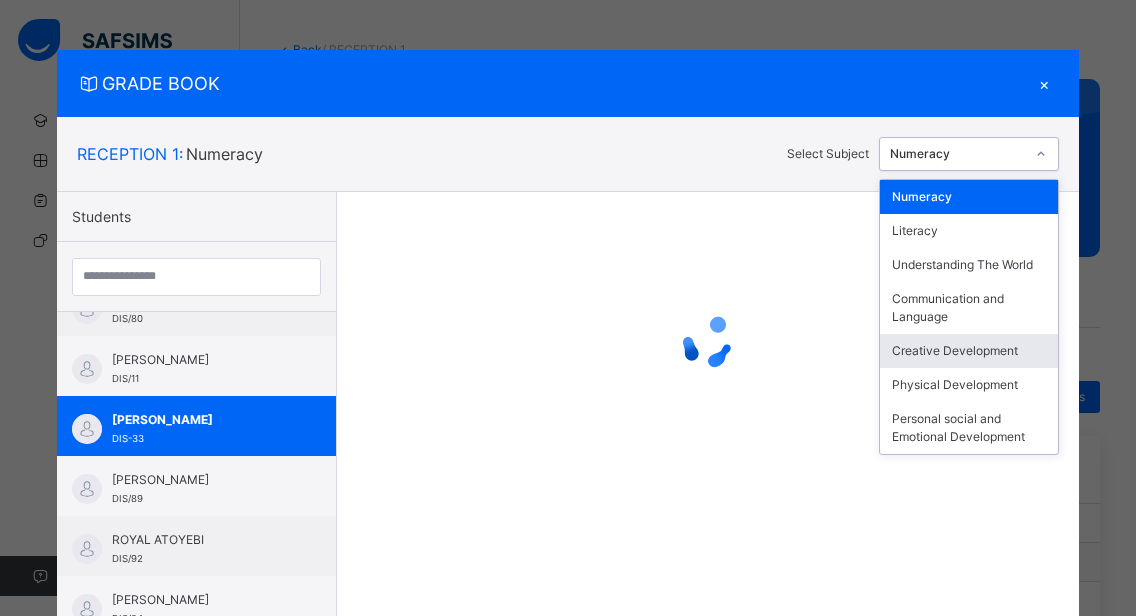click on "Creative Development" at bounding box center [969, 351] 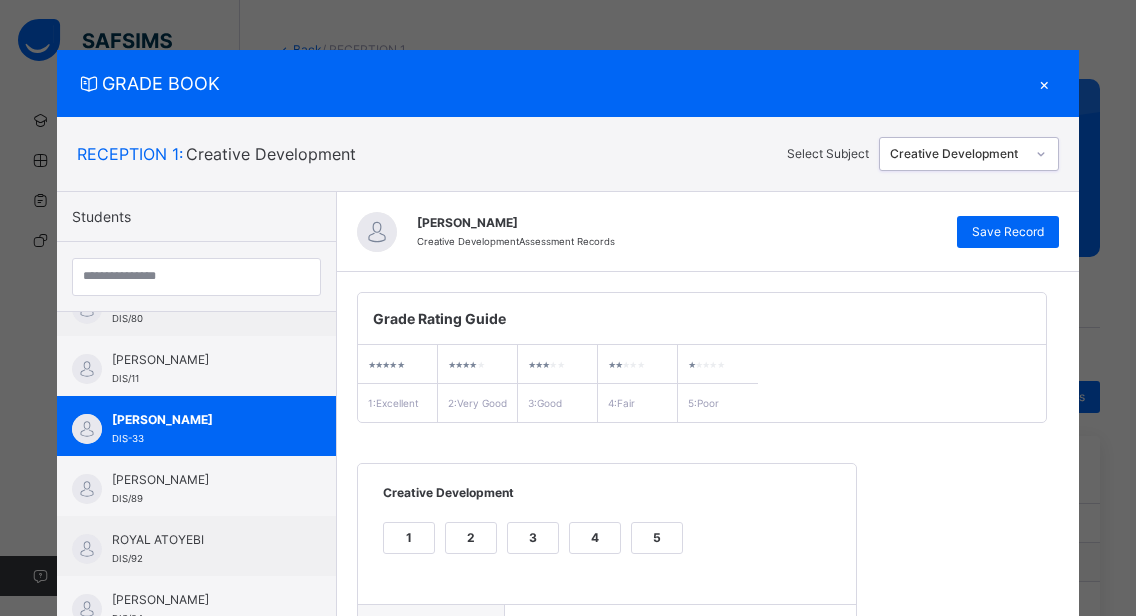 scroll, scrollTop: 362, scrollLeft: 0, axis: vertical 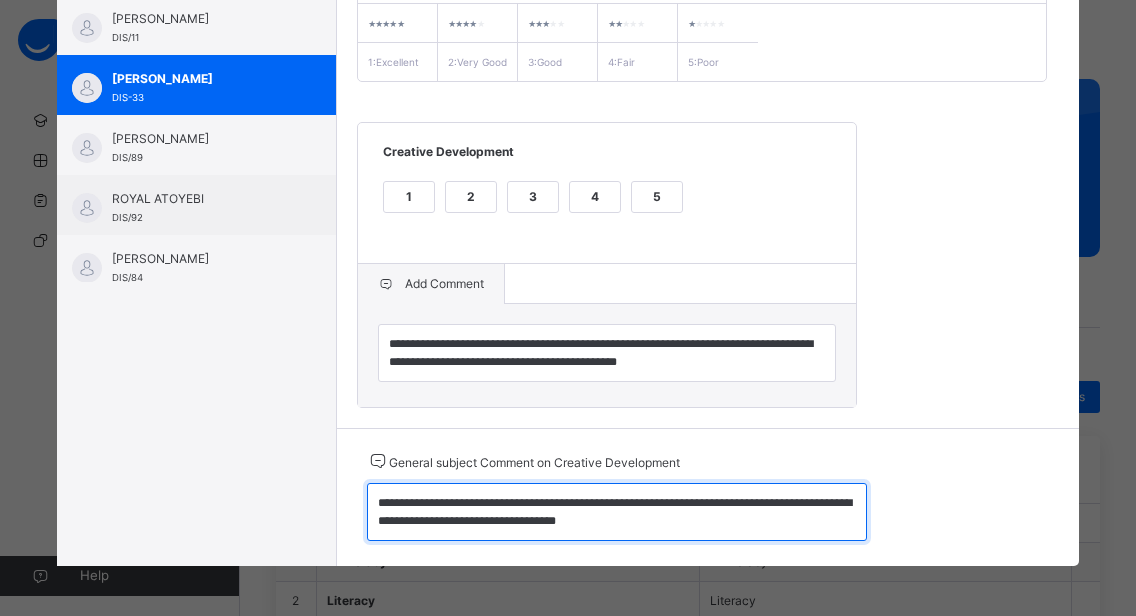 click on "**********" at bounding box center [617, 512] 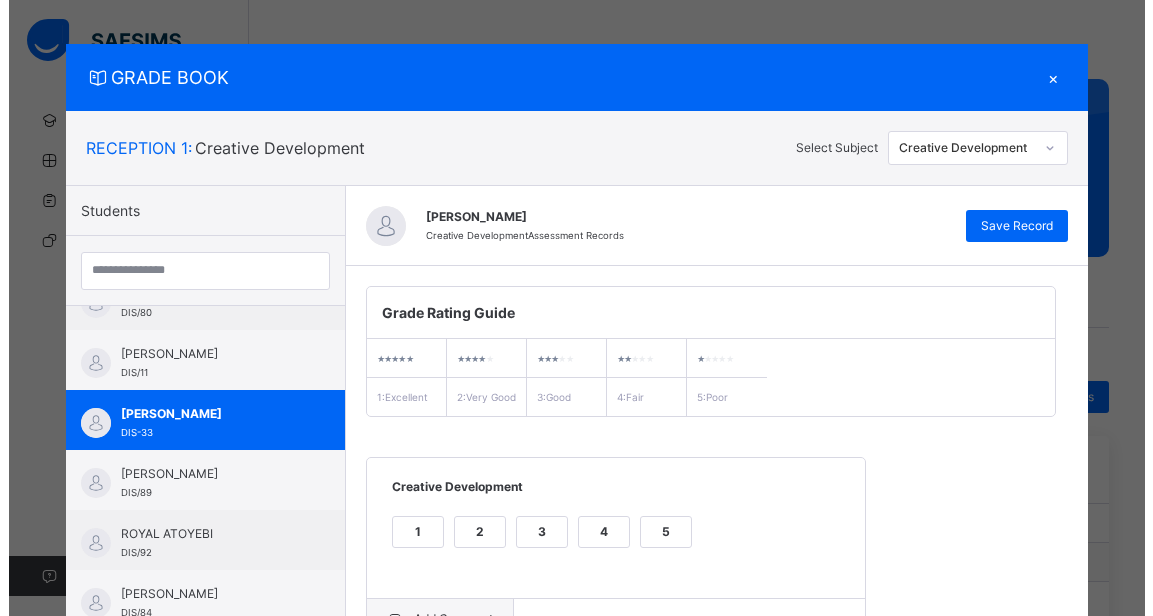 scroll, scrollTop: 0, scrollLeft: 0, axis: both 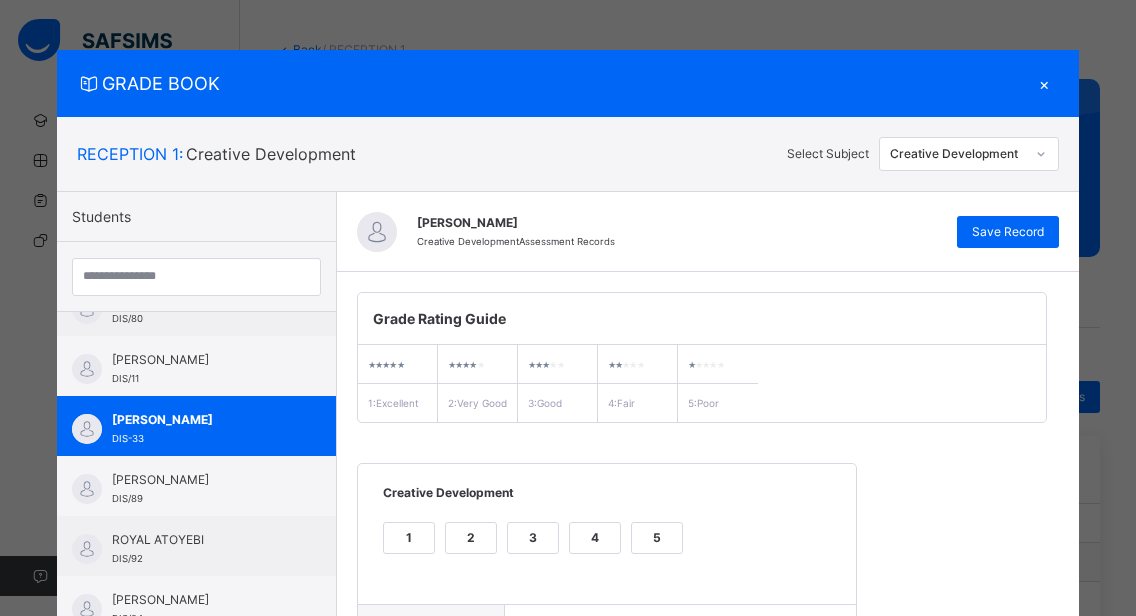 click on "×" at bounding box center [1044, 83] 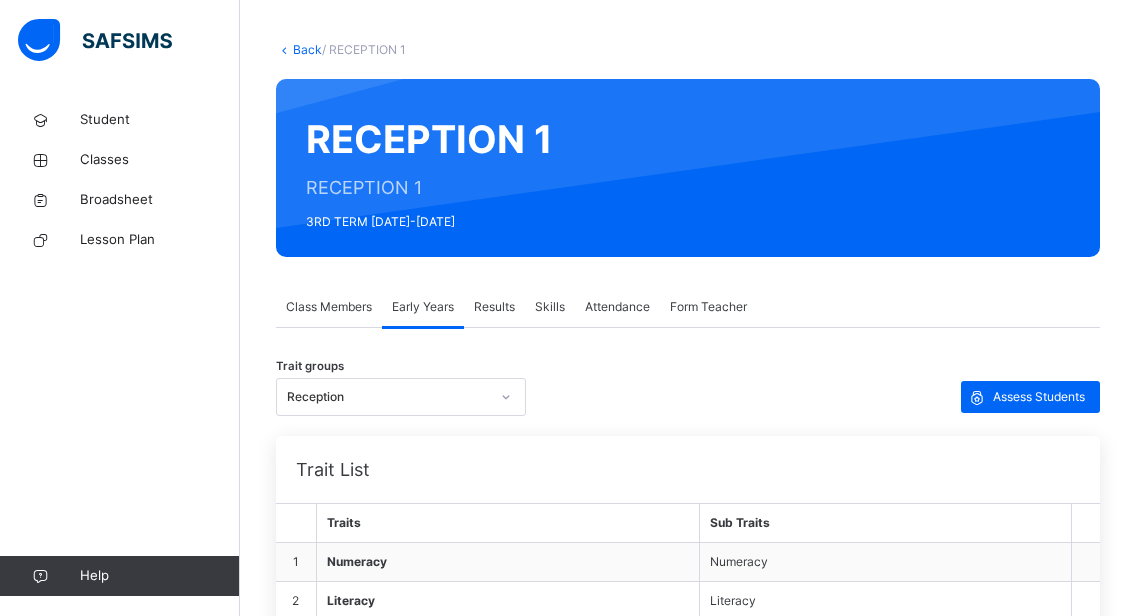 click 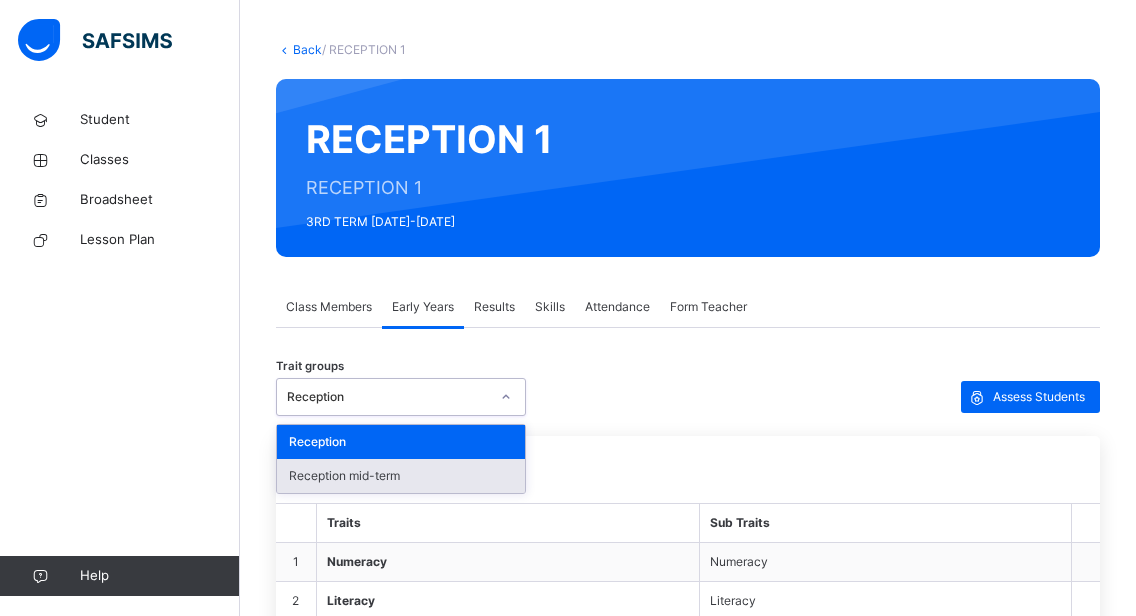 click on "Reception mid-term" at bounding box center [401, 476] 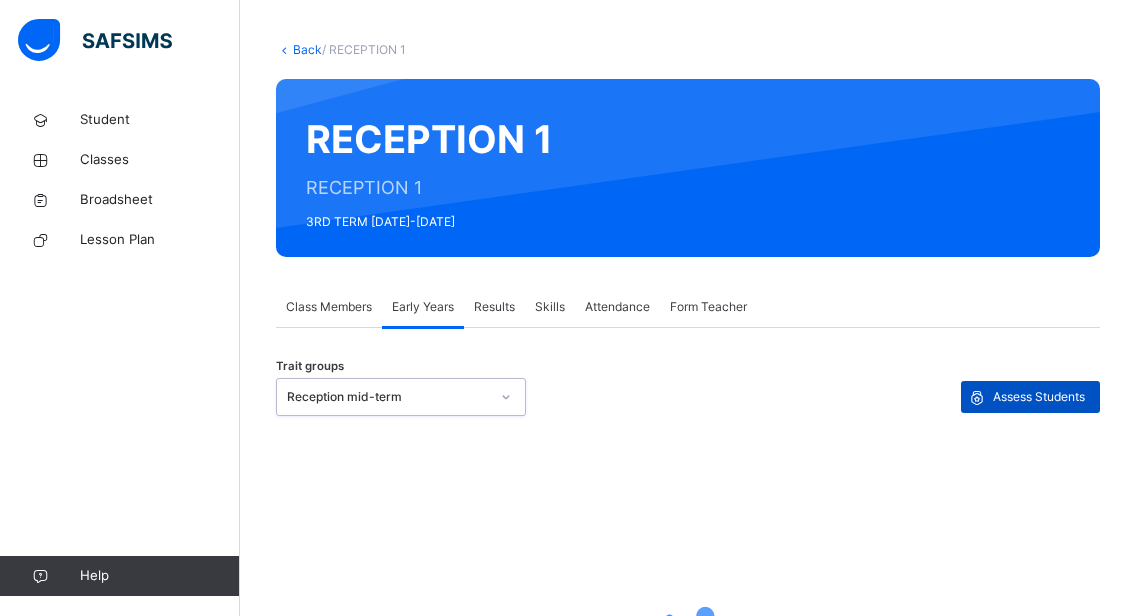click on "Assess Students" at bounding box center (1039, 397) 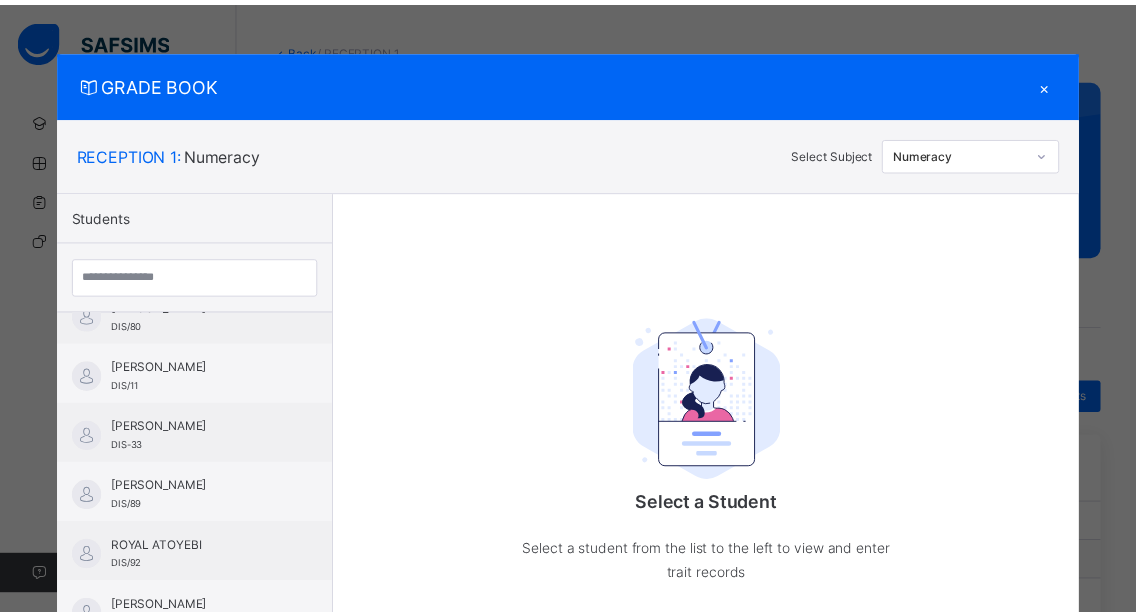 scroll, scrollTop: 816, scrollLeft: 0, axis: vertical 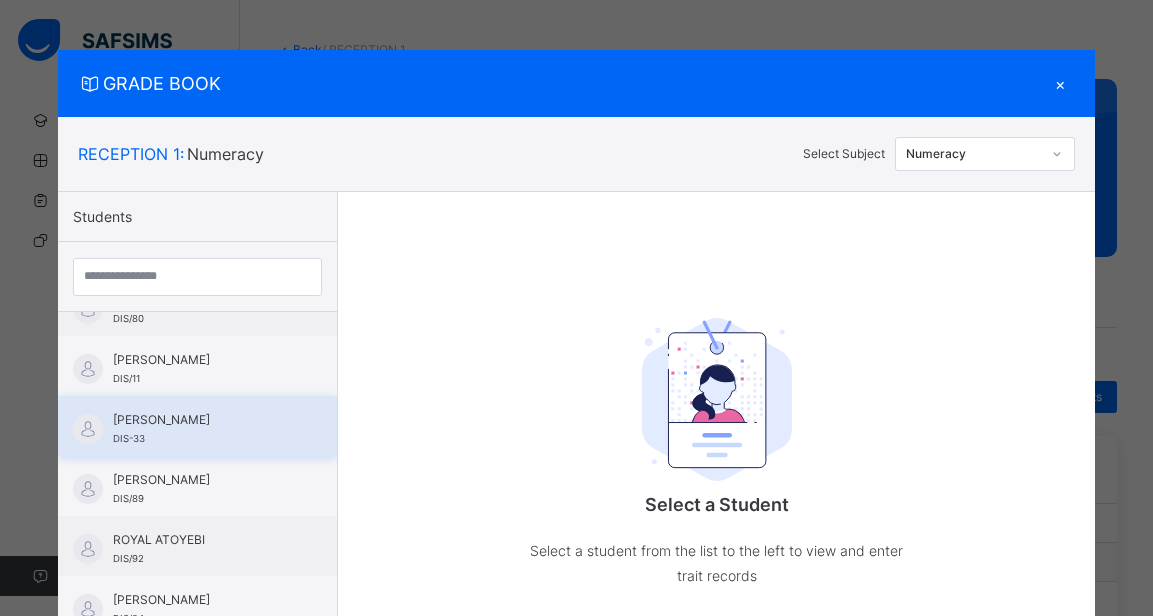 click on "[PERSON_NAME]" at bounding box center (202, 420) 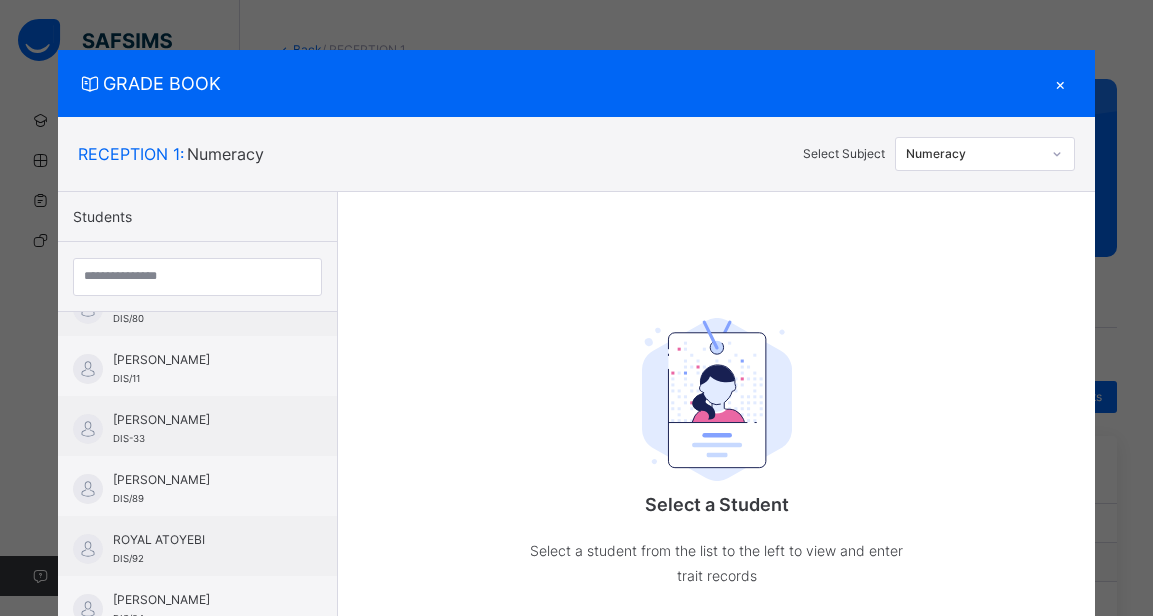 click at bounding box center (1057, 154) 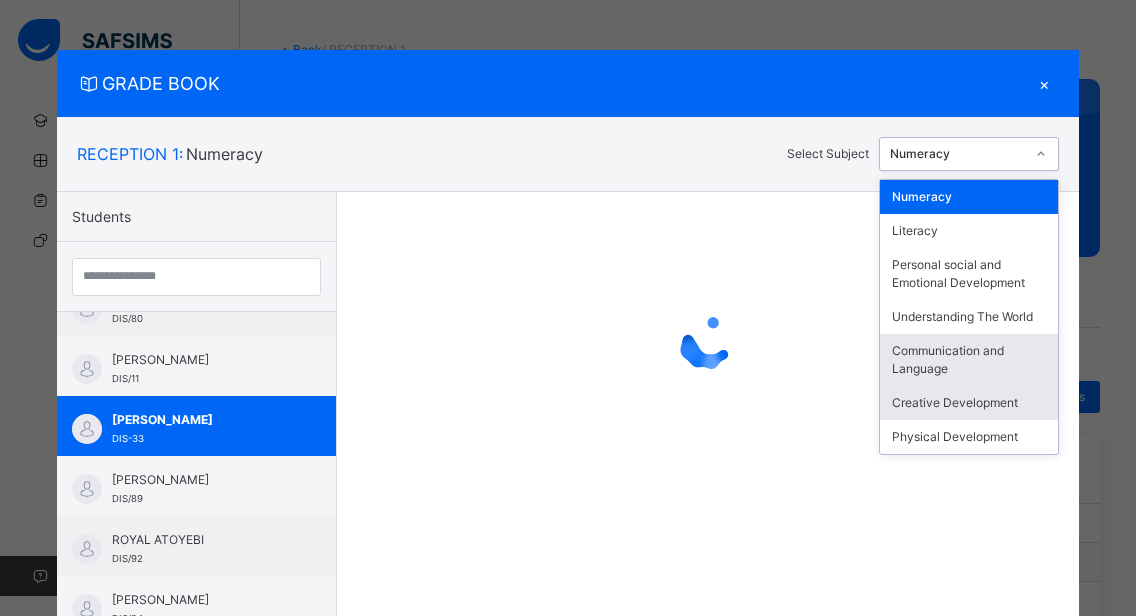 click on "Creative Development" at bounding box center [969, 403] 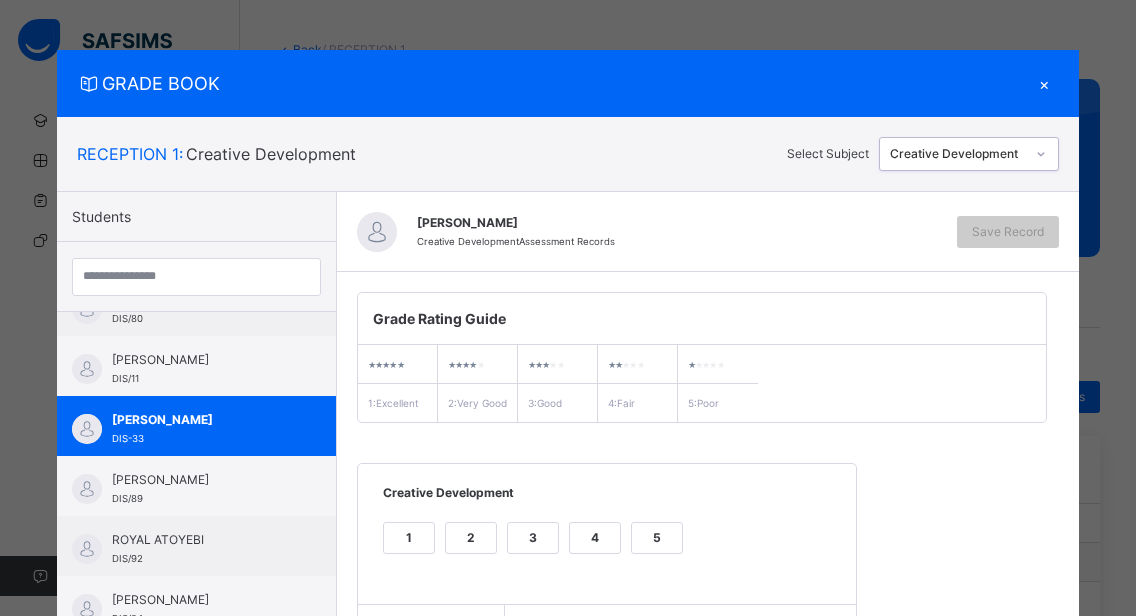 click on "2" at bounding box center [471, 538] 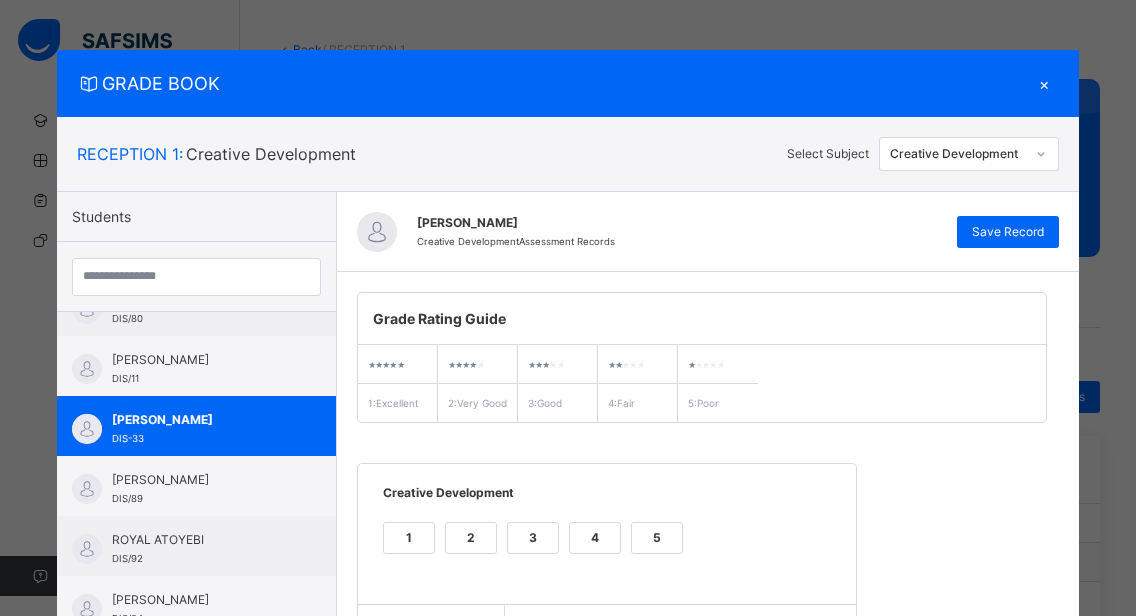 scroll, scrollTop: 259, scrollLeft: 0, axis: vertical 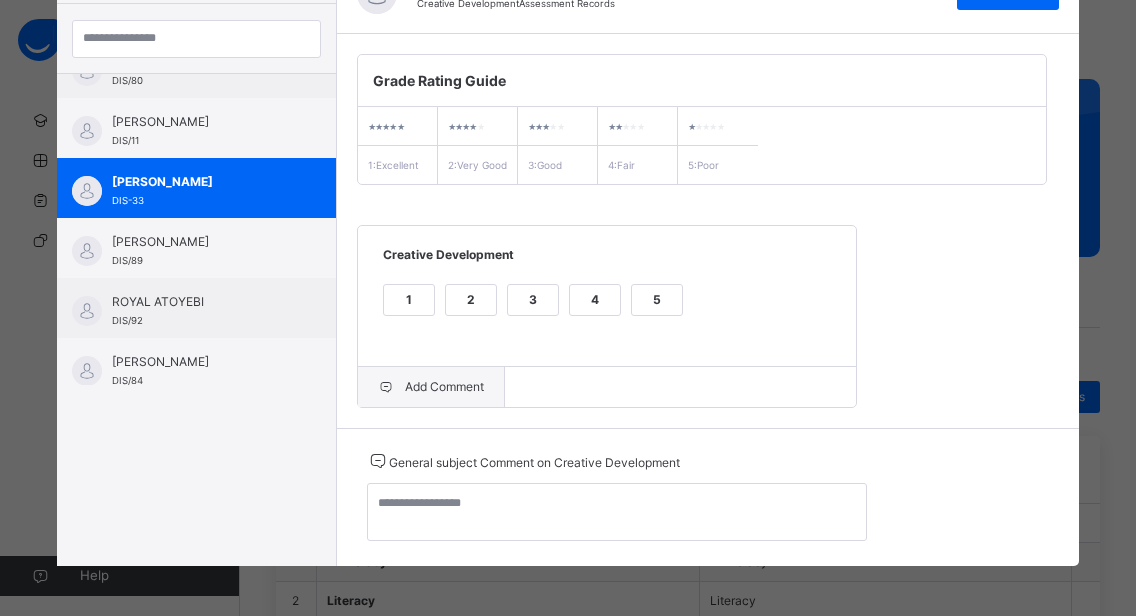 click on "Add Comment" at bounding box center [431, 387] 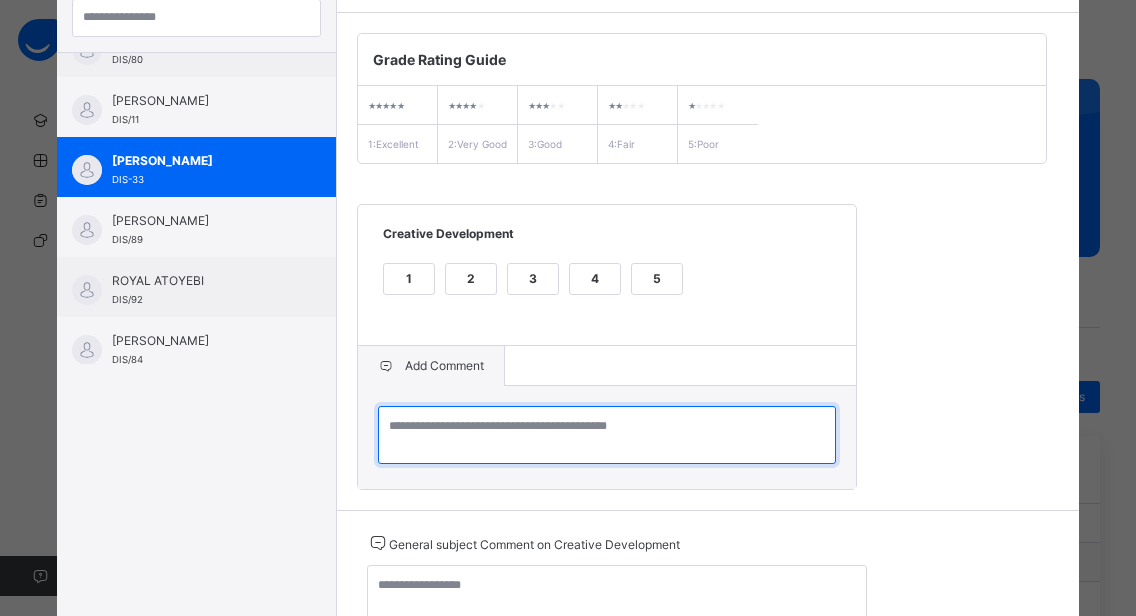 click at bounding box center (607, 435) 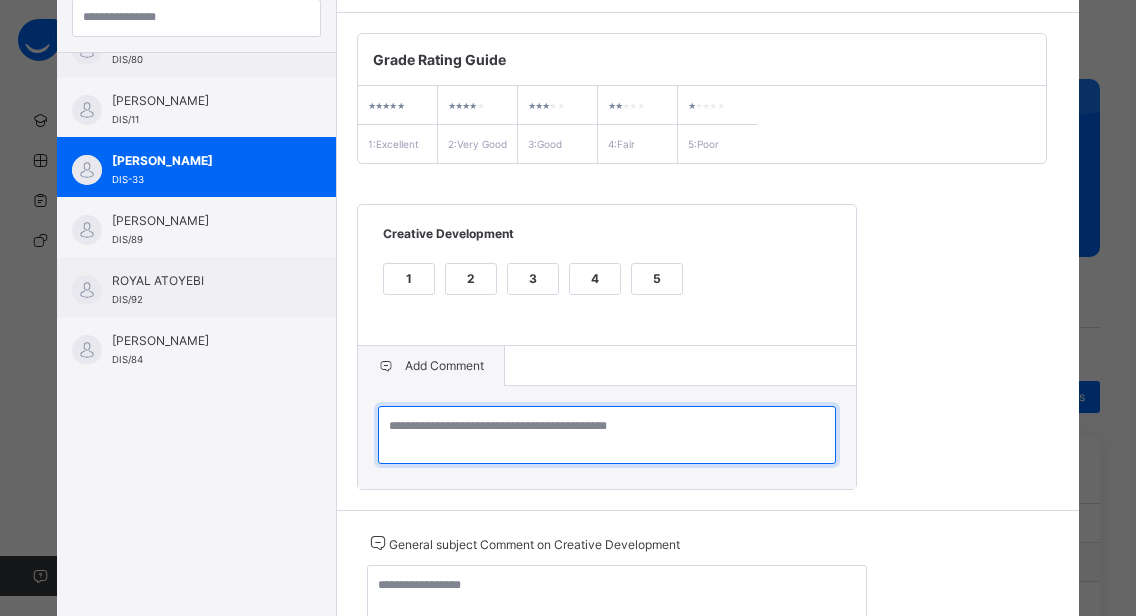 paste on "**********" 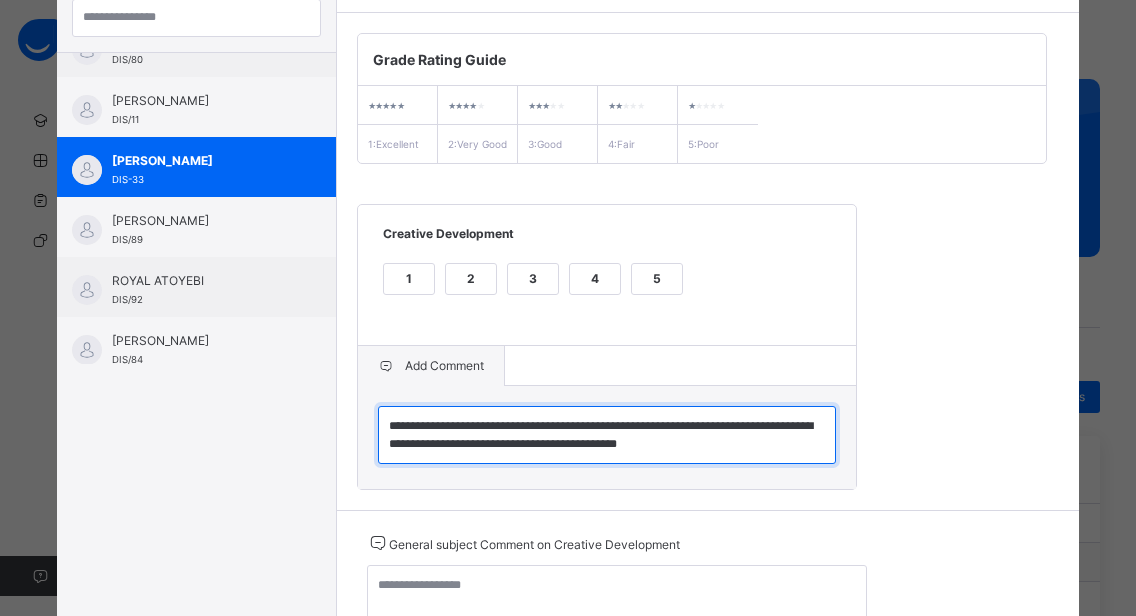 type on "**********" 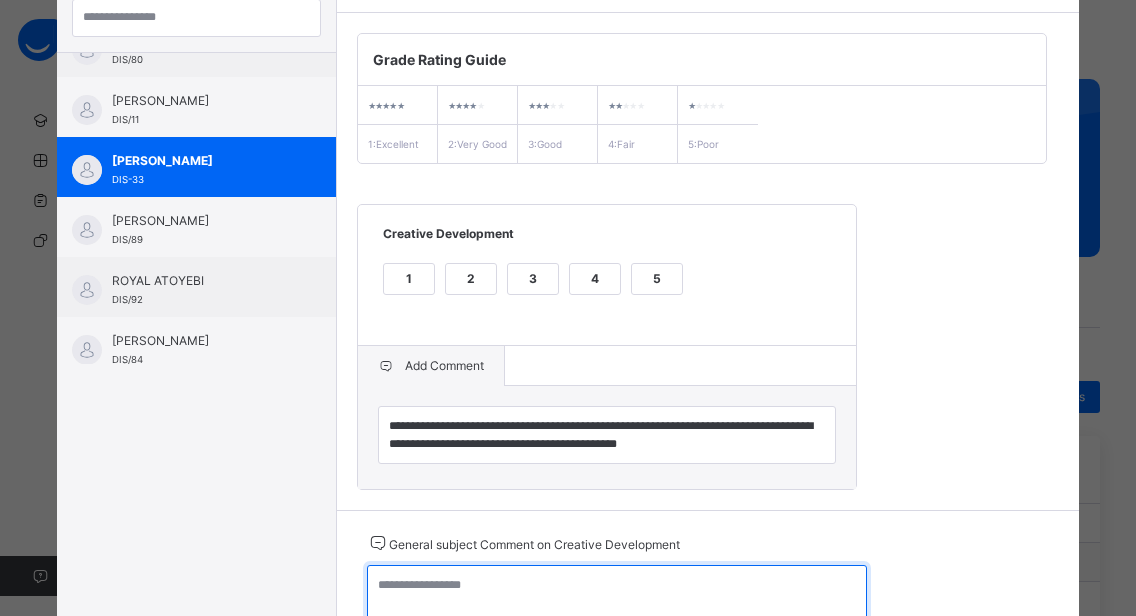 click at bounding box center [617, 594] 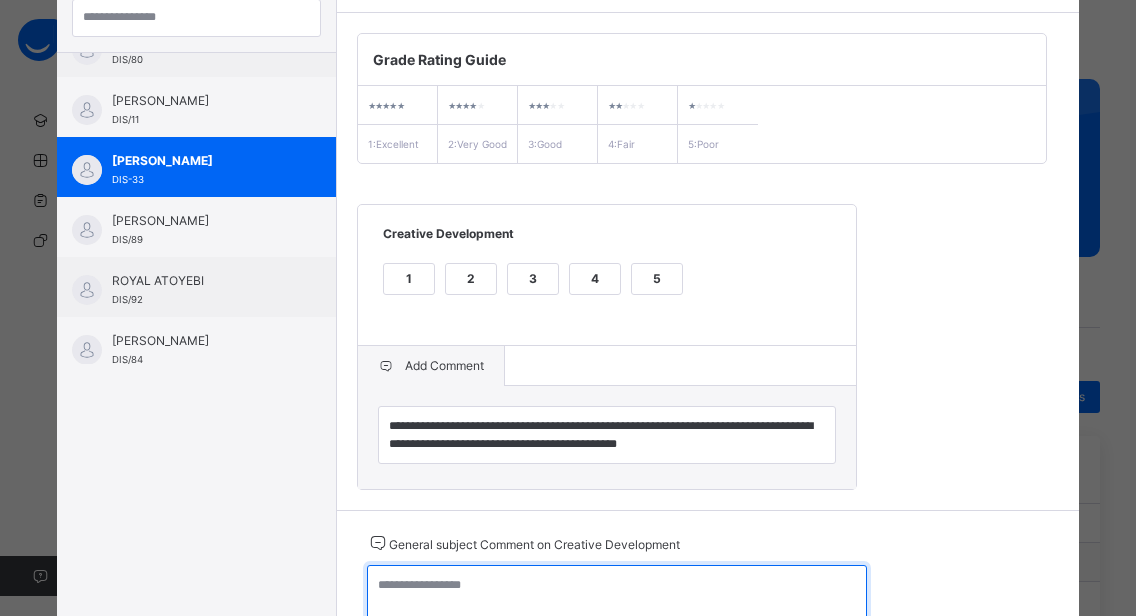 paste on "**********" 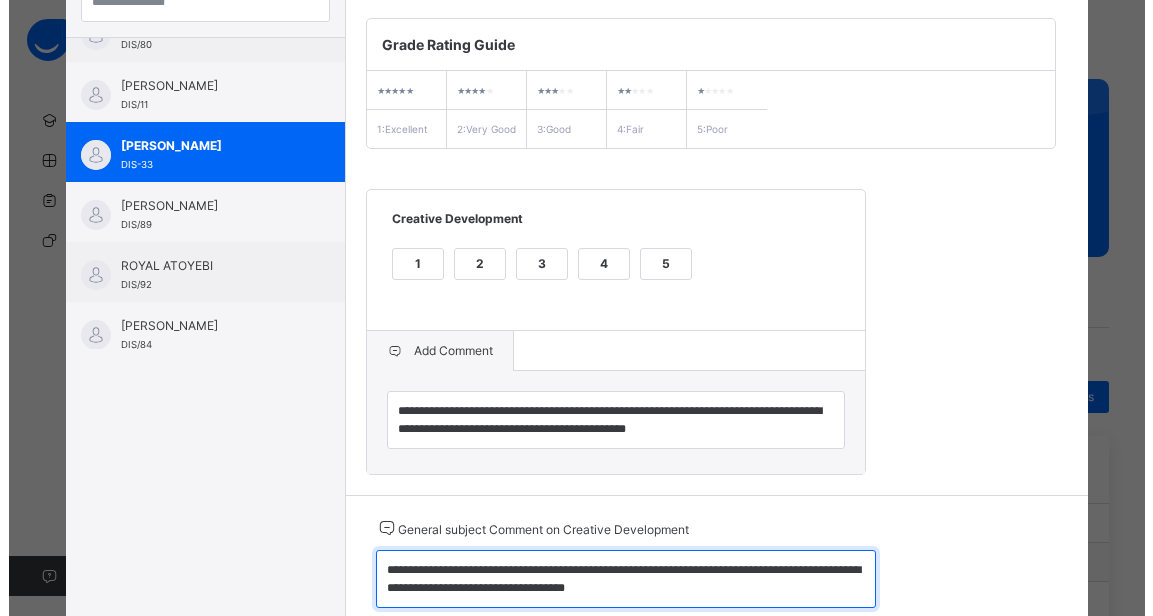 scroll, scrollTop: 0, scrollLeft: 0, axis: both 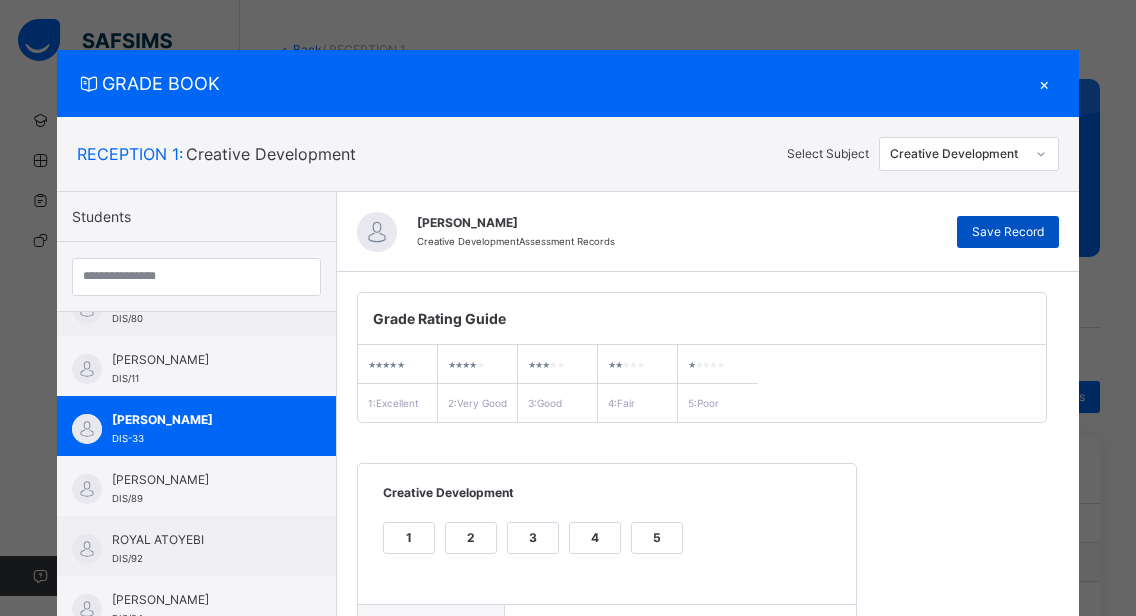 type on "**********" 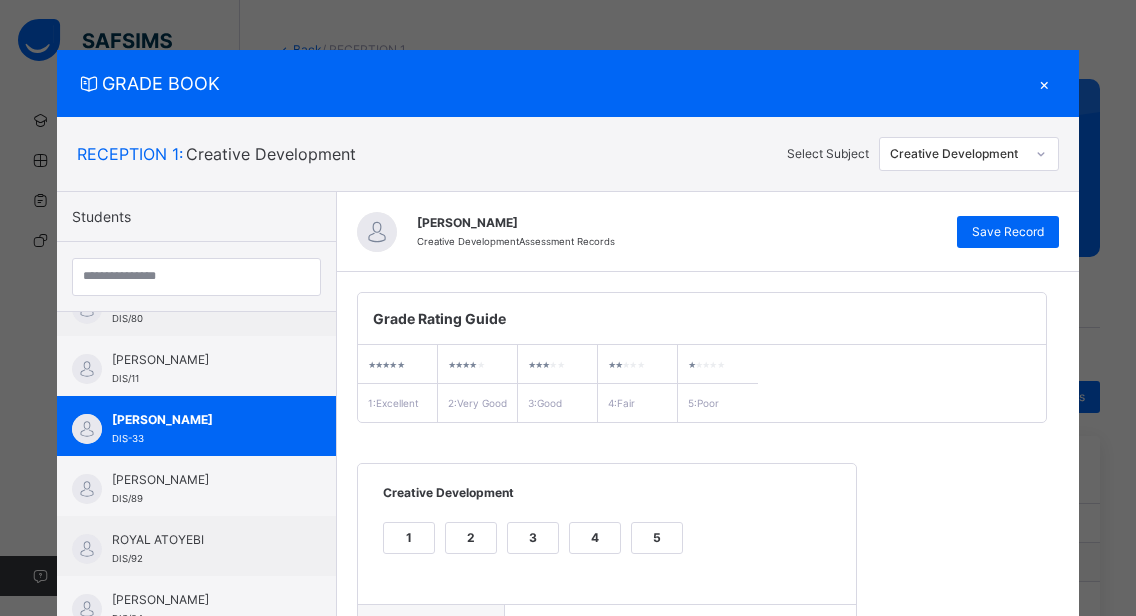 click on "×" at bounding box center [1044, 83] 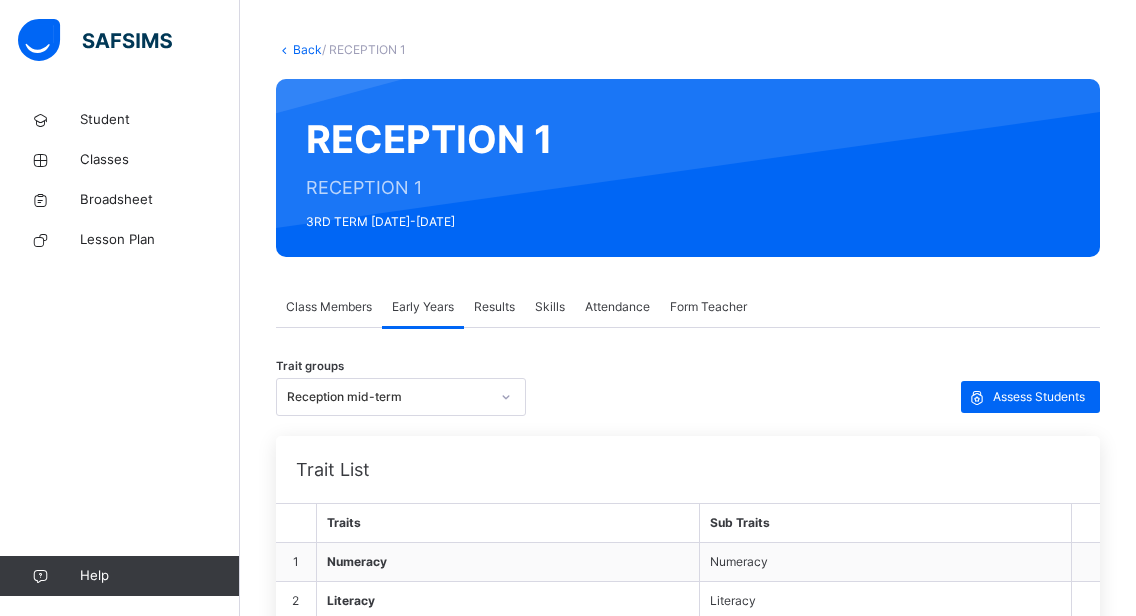 click 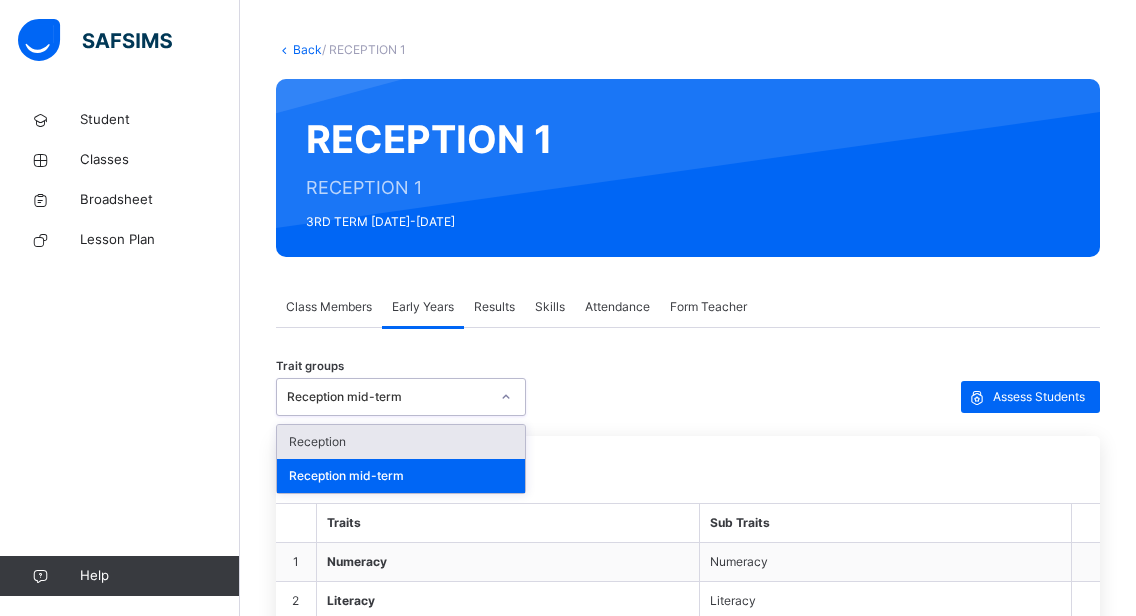 click on "Reception" at bounding box center [401, 442] 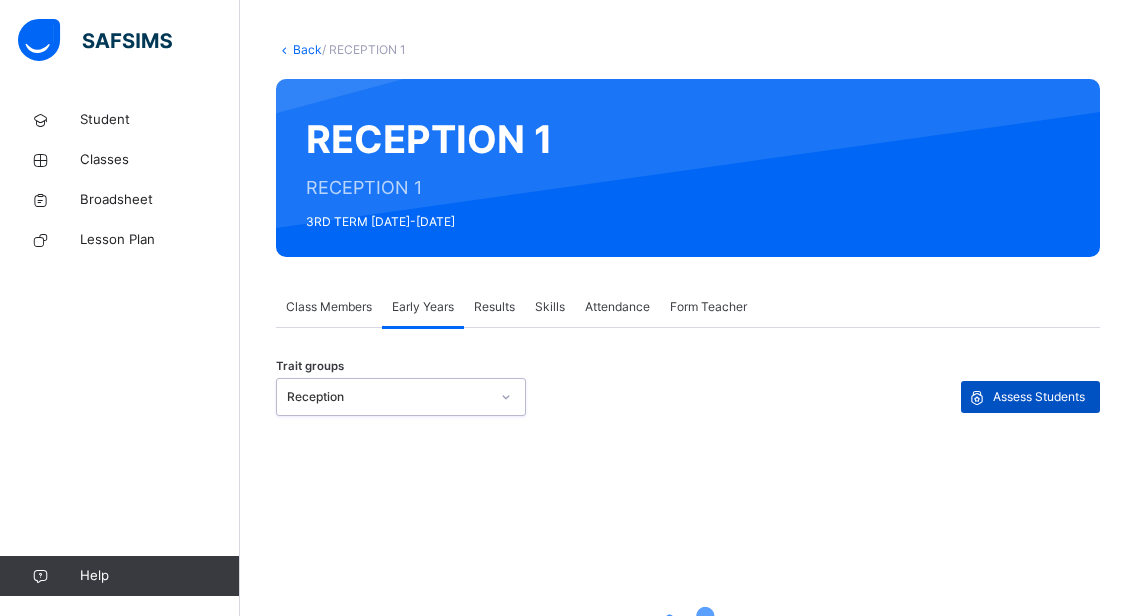 click on "Assess Students" at bounding box center [1039, 397] 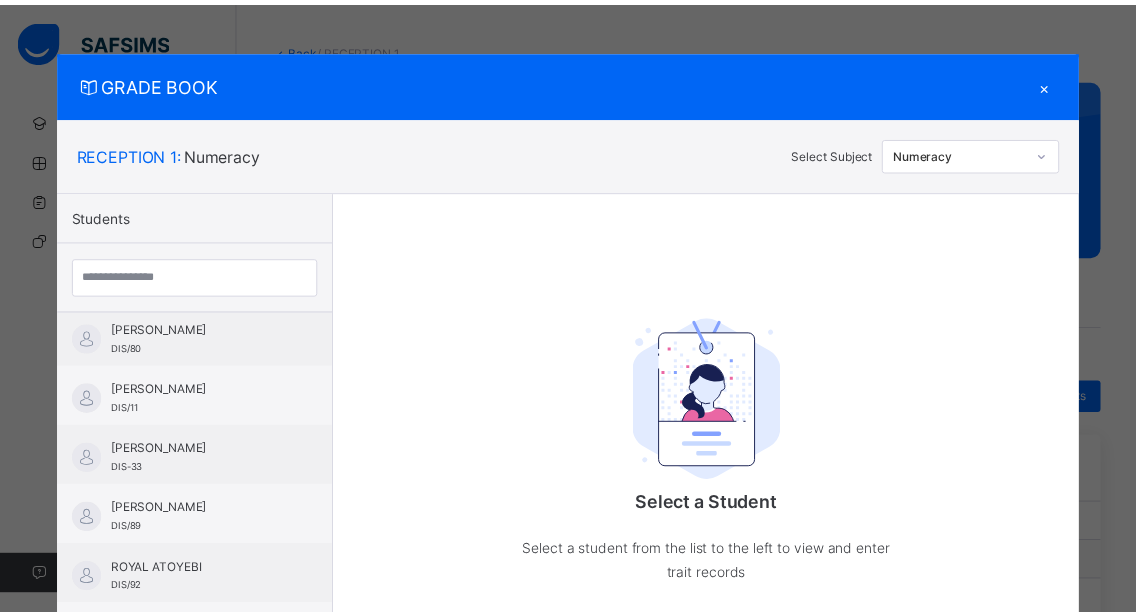 scroll, scrollTop: 816, scrollLeft: 0, axis: vertical 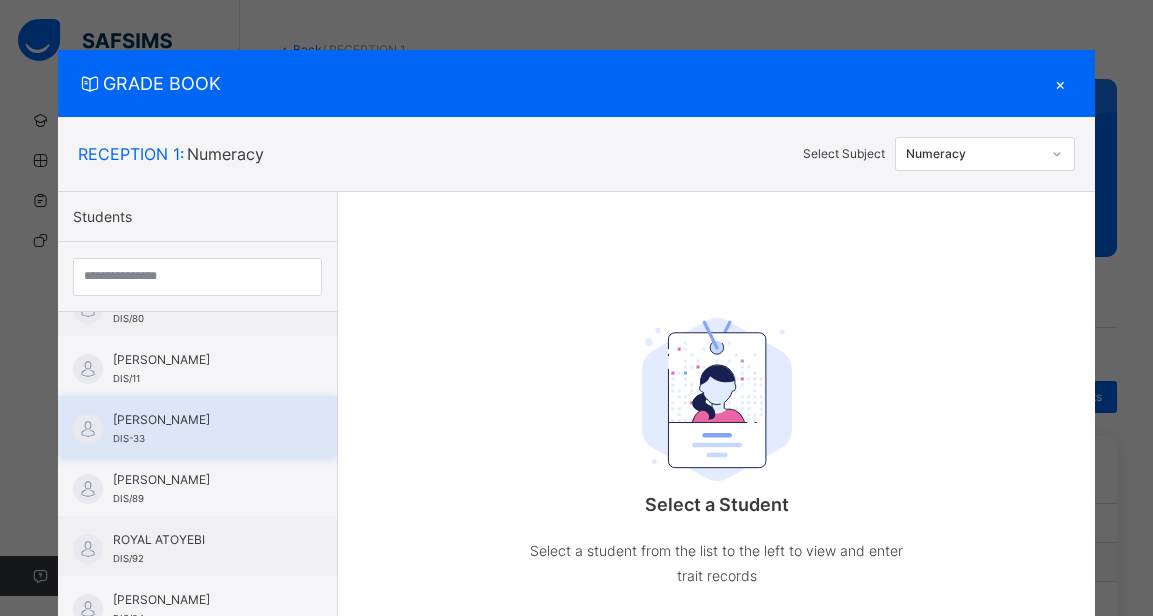 click on "[PERSON_NAME]" at bounding box center [202, 420] 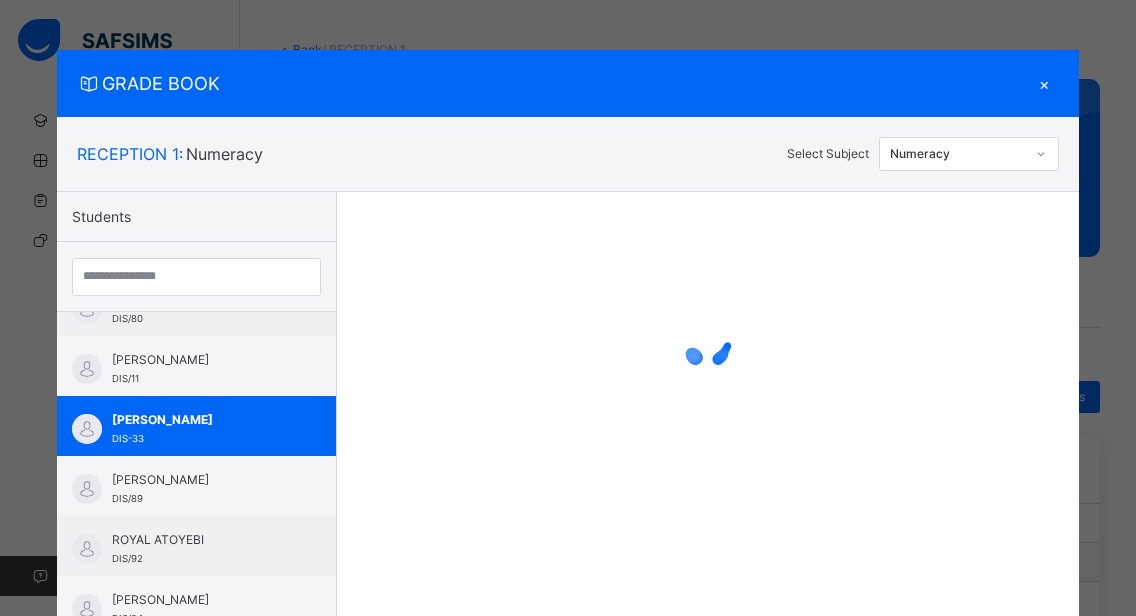 click at bounding box center (1041, 154) 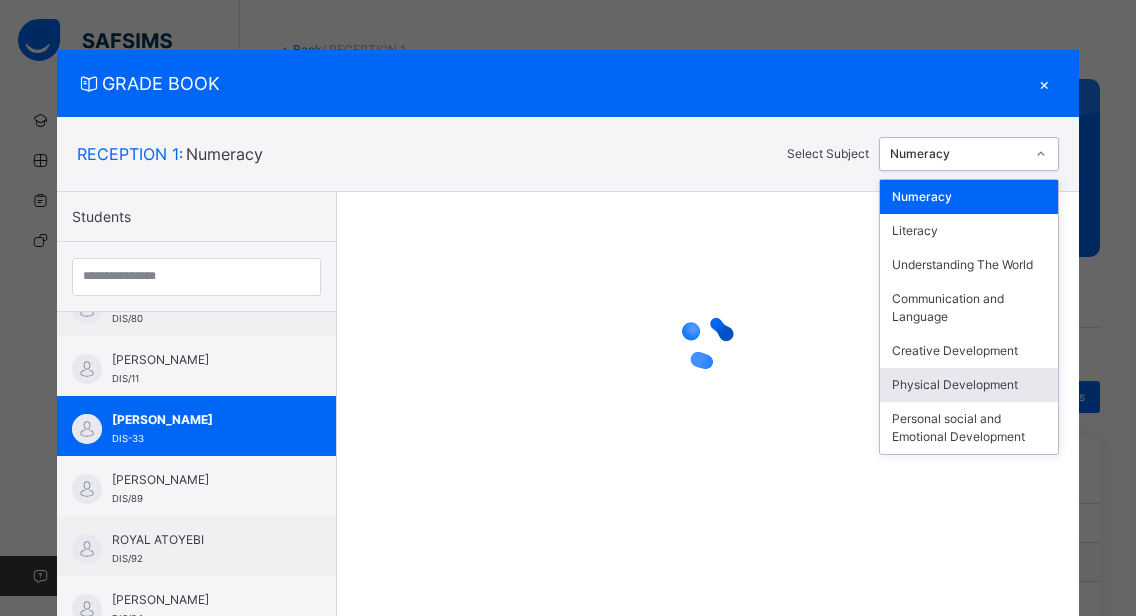 click on "Physical Development" at bounding box center (969, 385) 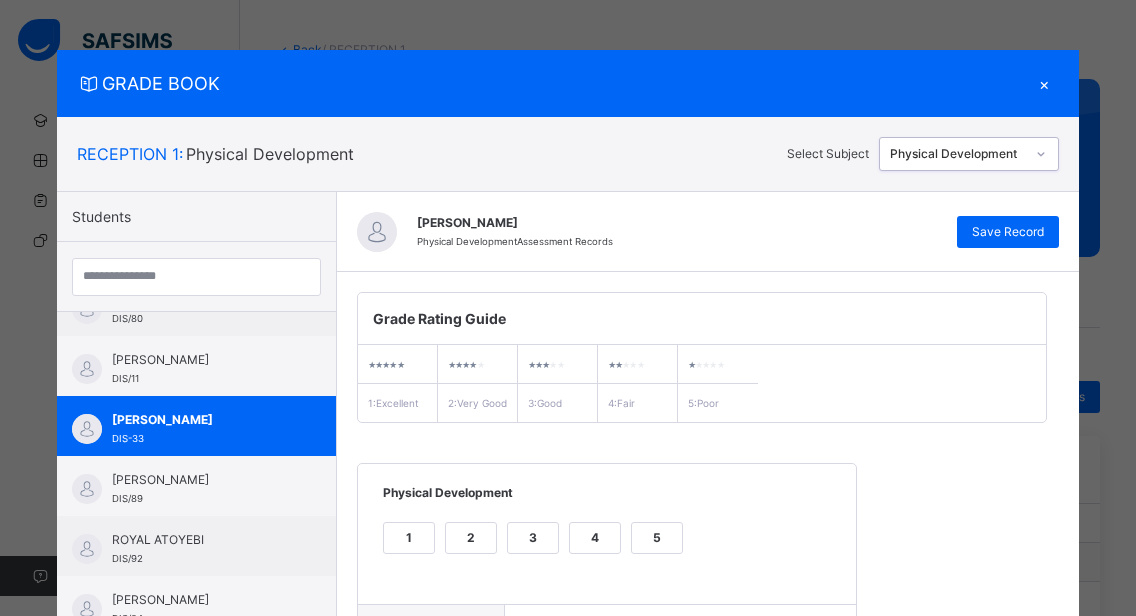 scroll, scrollTop: 362, scrollLeft: 0, axis: vertical 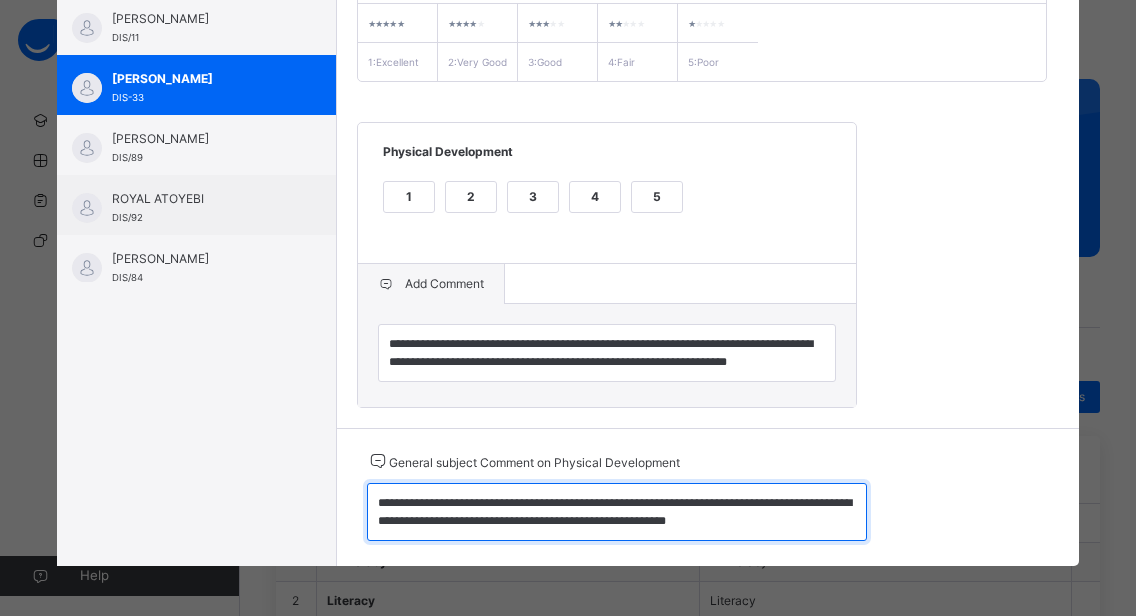 click on "**********" at bounding box center [617, 512] 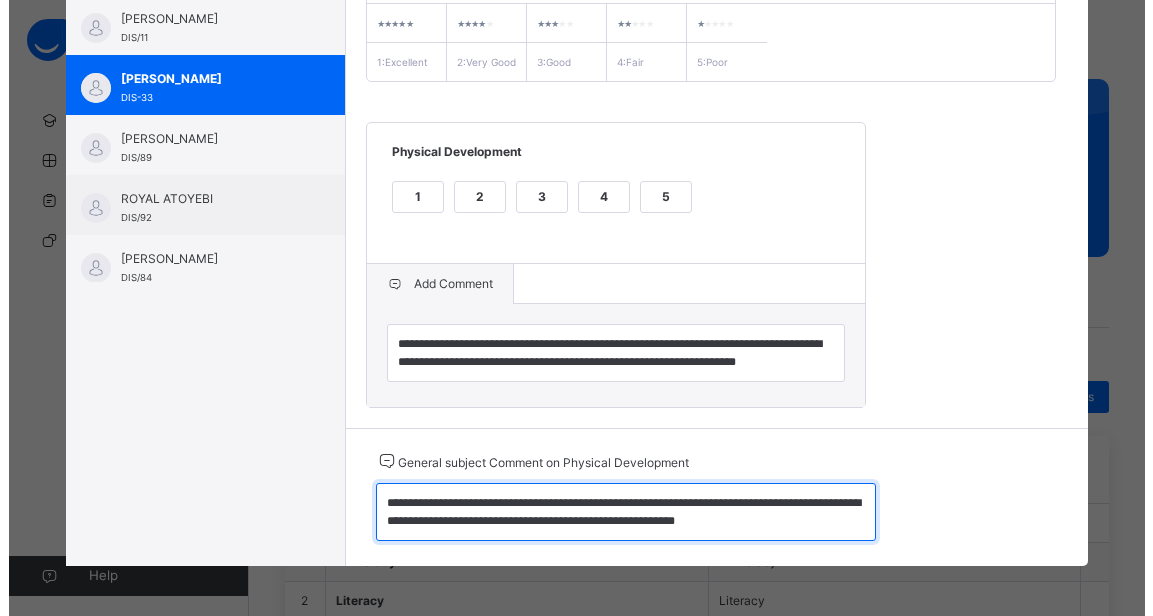 scroll, scrollTop: 0, scrollLeft: 0, axis: both 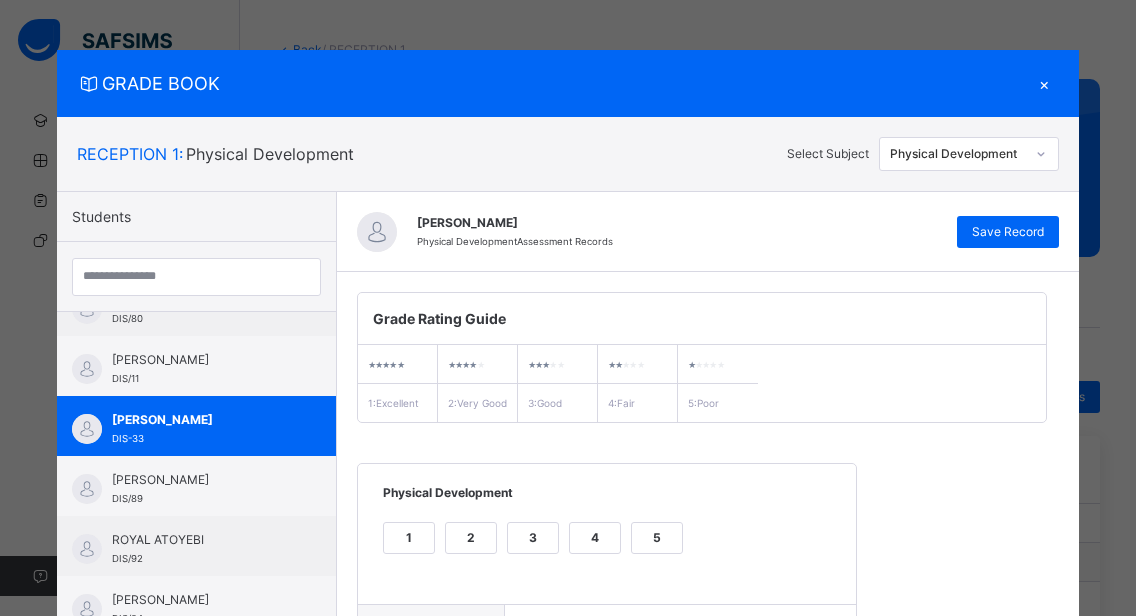 click on "×" at bounding box center (1044, 83) 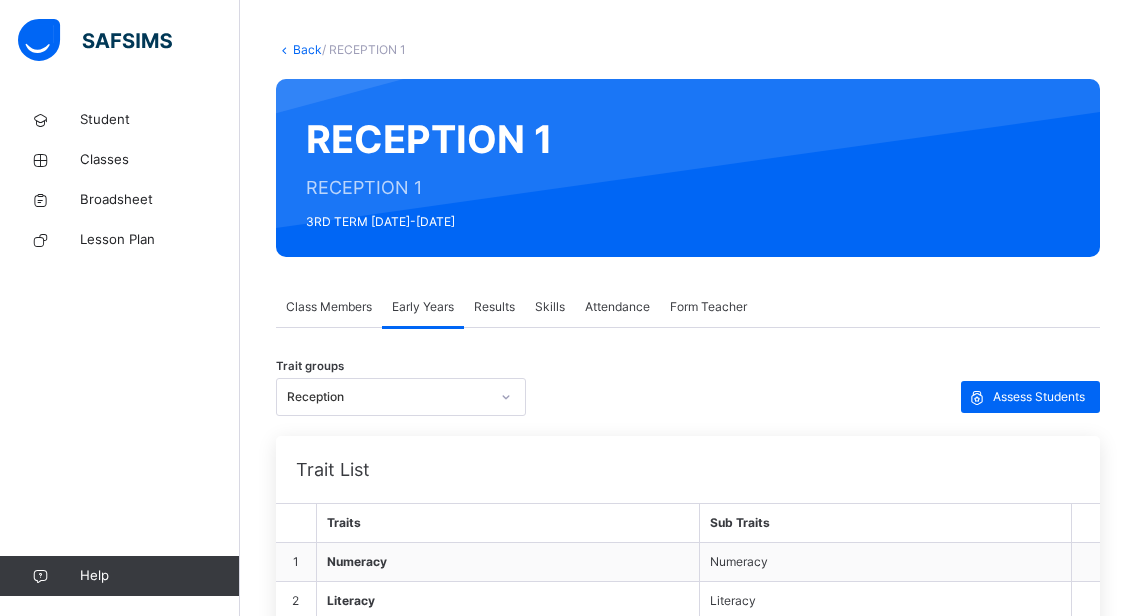 click 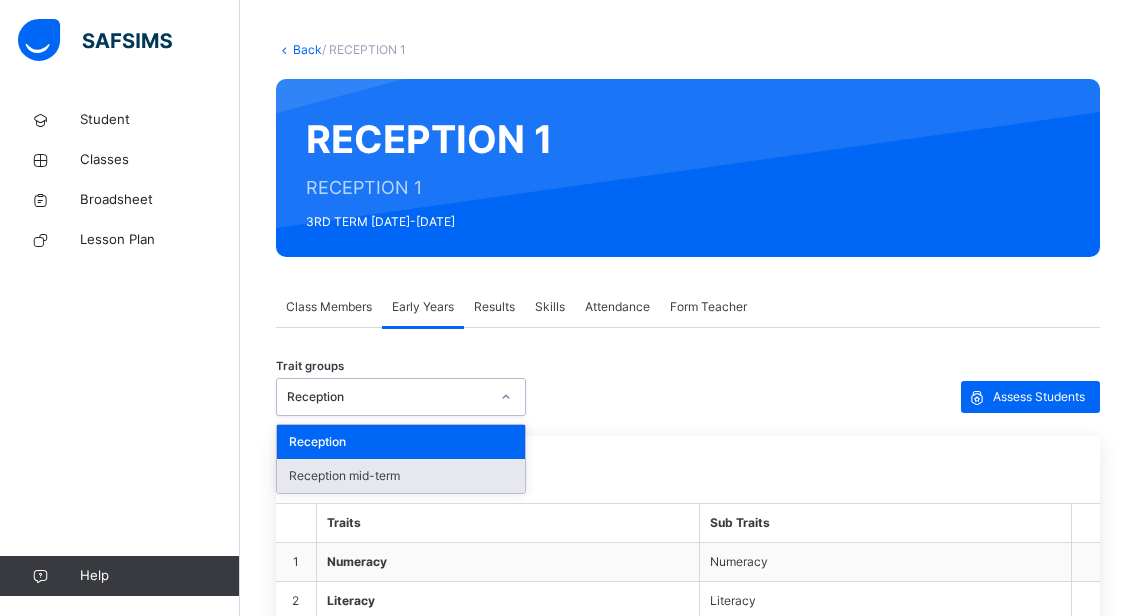 click on "Reception mid-term" at bounding box center [401, 476] 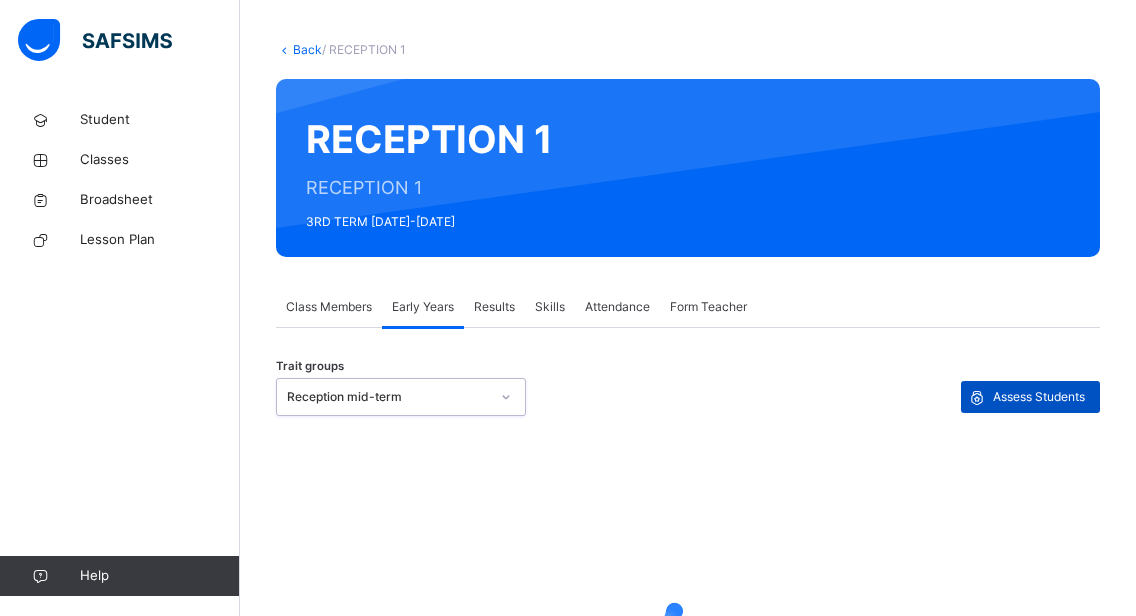 click on "Assess Students" at bounding box center [1030, 397] 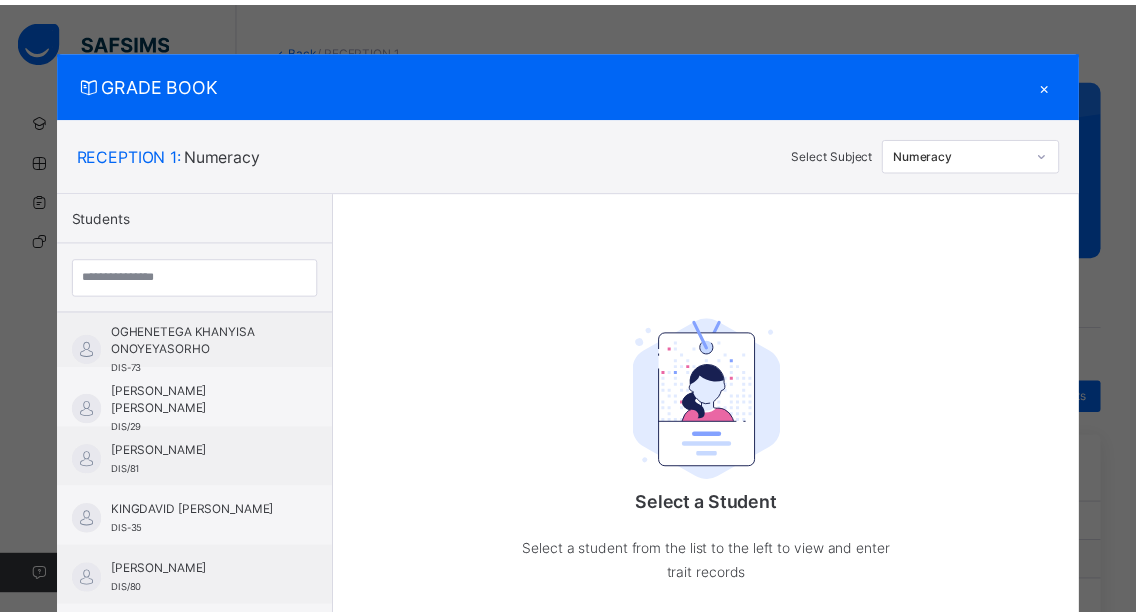 scroll, scrollTop: 816, scrollLeft: 0, axis: vertical 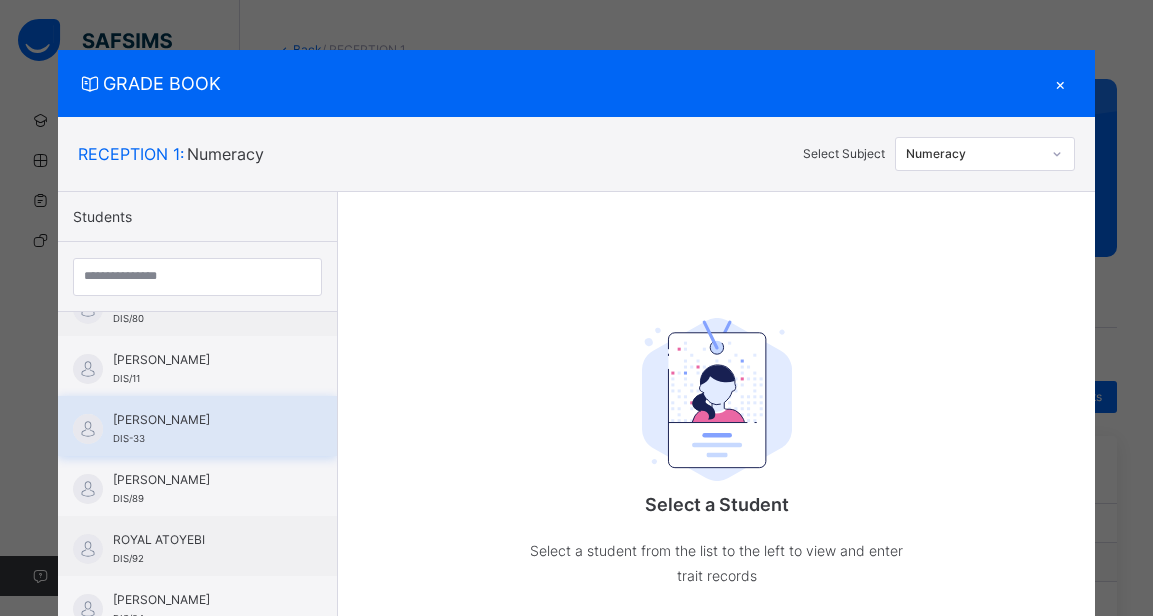 click on "[PERSON_NAME]" at bounding box center (202, 420) 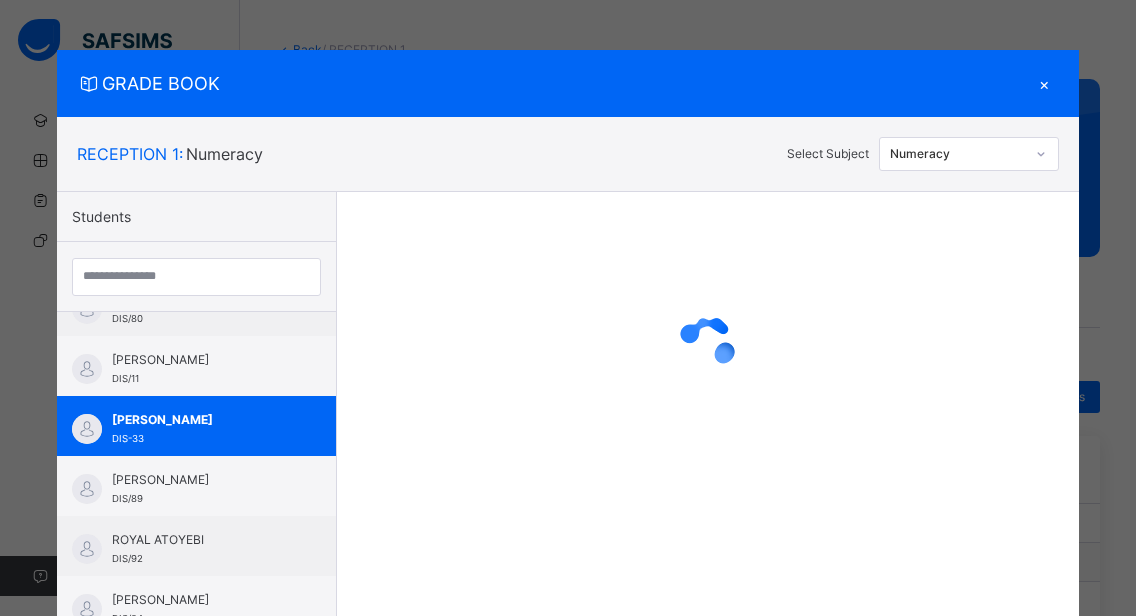 click at bounding box center [1041, 154] 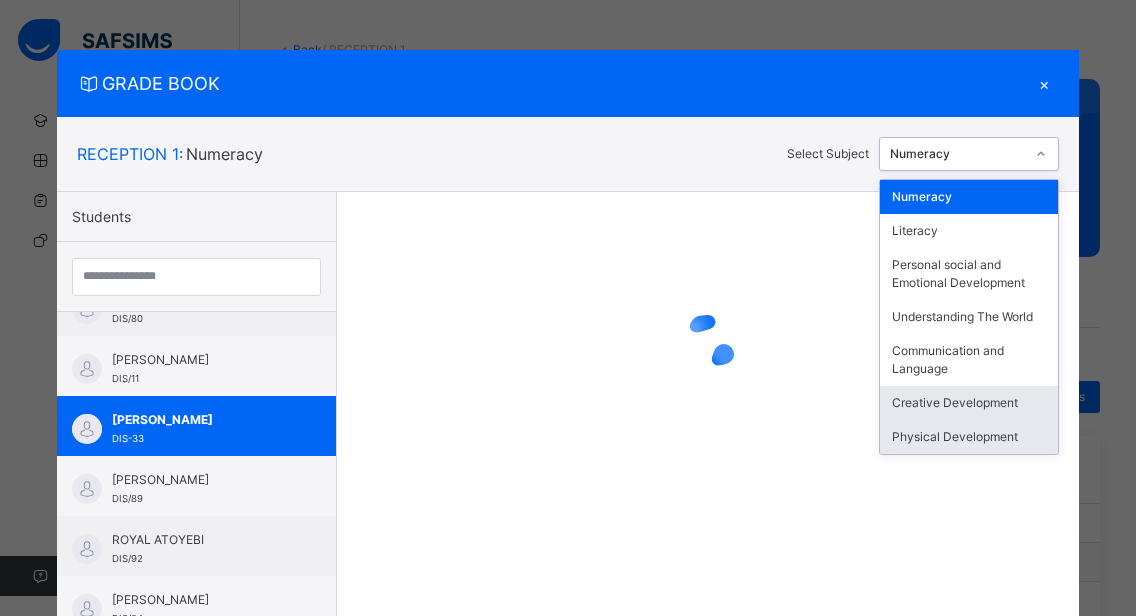 click on "Physical Development" at bounding box center (969, 437) 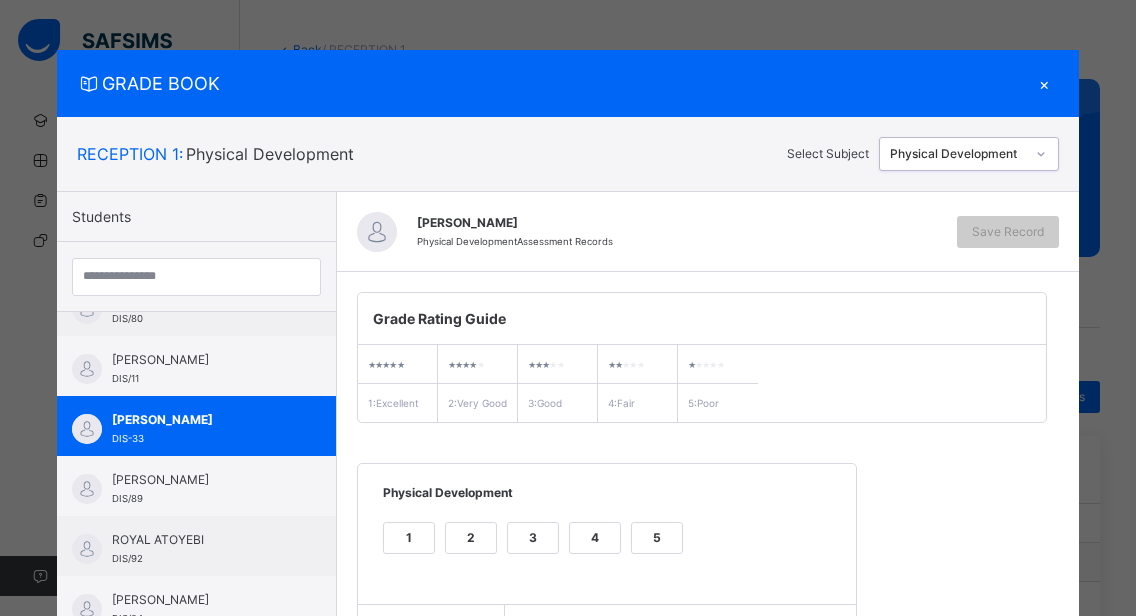 click on "2" at bounding box center (471, 538) 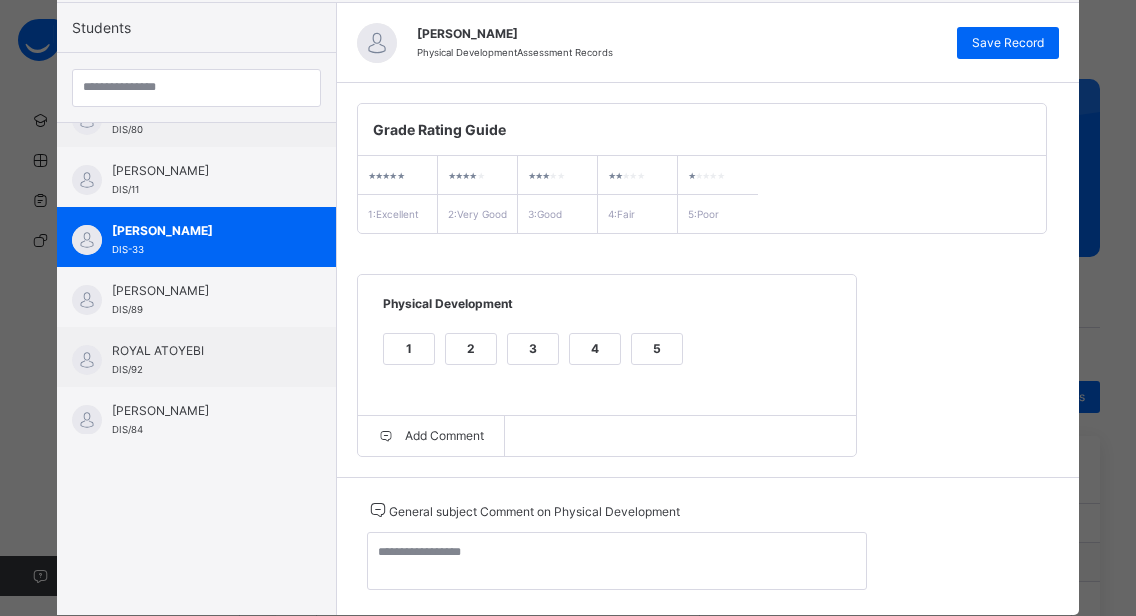 scroll, scrollTop: 259, scrollLeft: 0, axis: vertical 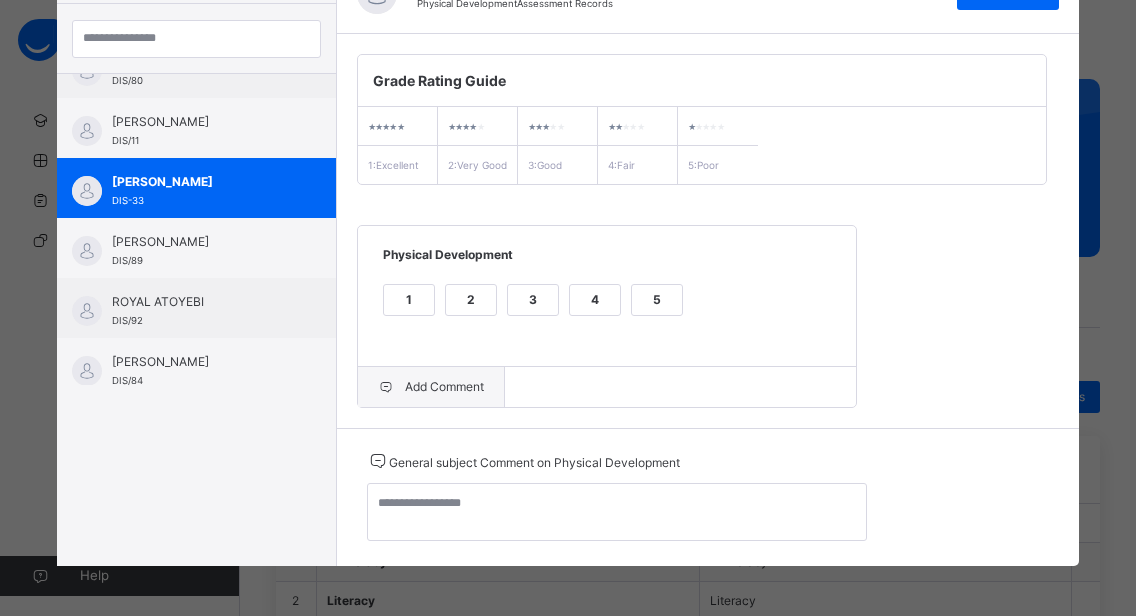 click on "Add Comment" at bounding box center (431, 387) 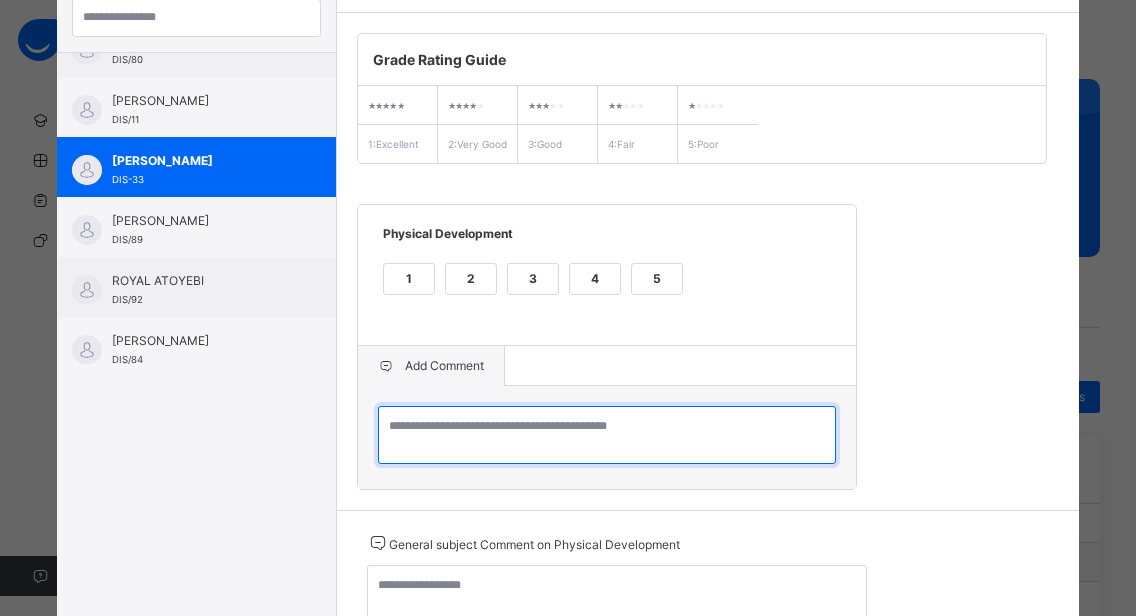 click at bounding box center [607, 435] 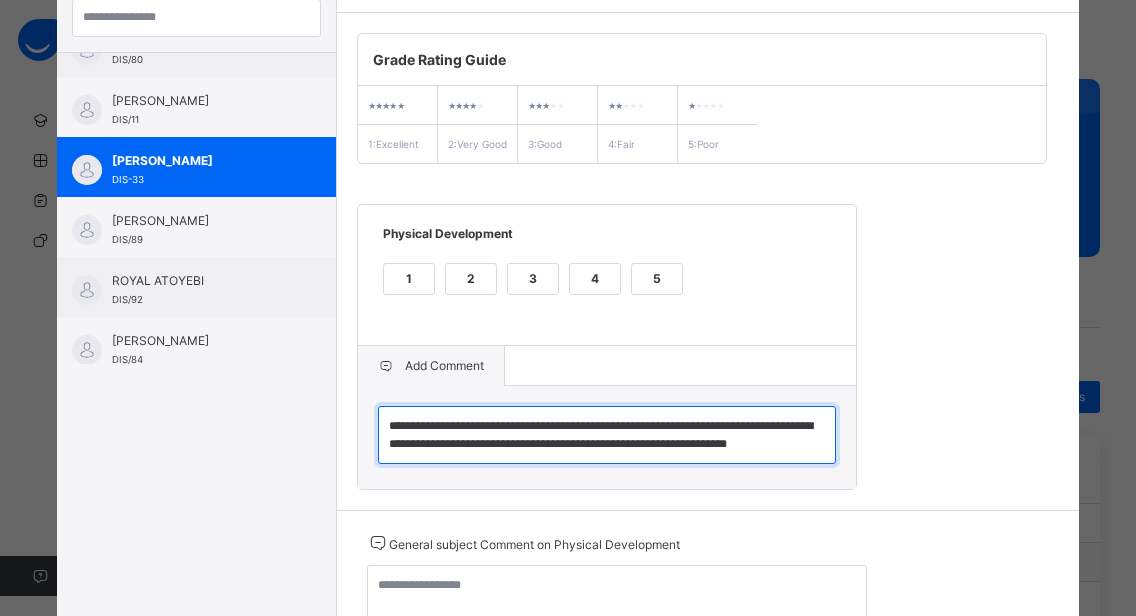 type on "**********" 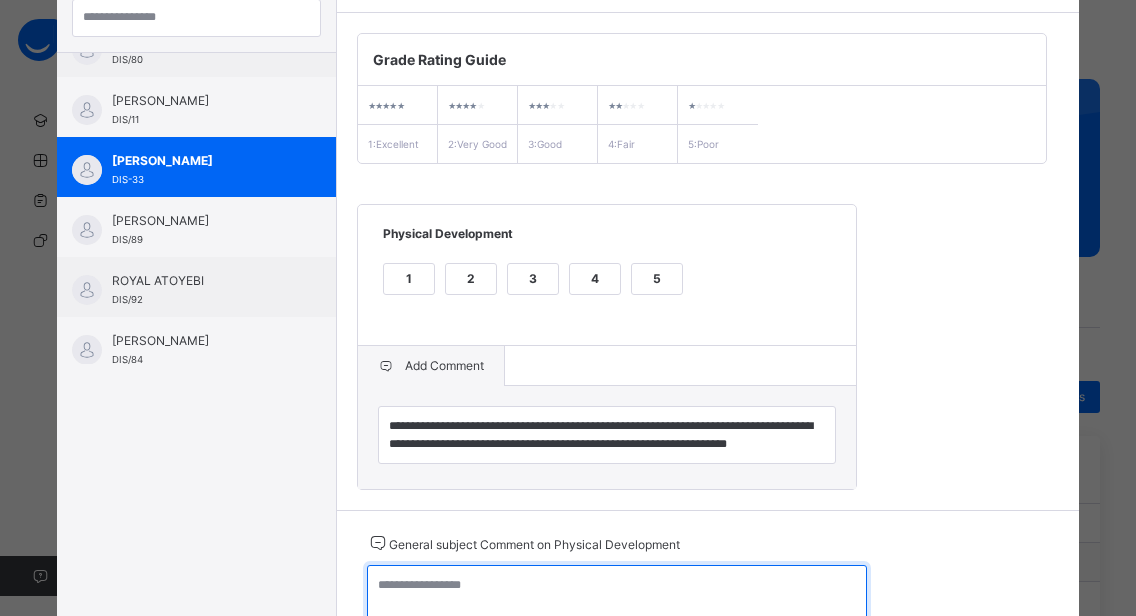 click at bounding box center [617, 594] 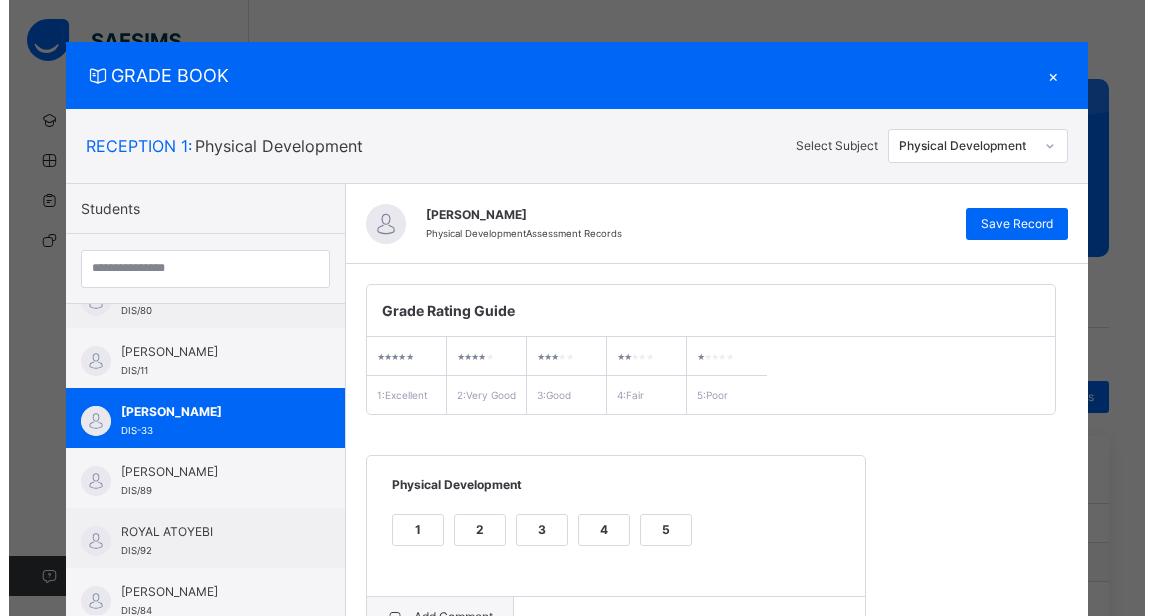 scroll, scrollTop: 0, scrollLeft: 0, axis: both 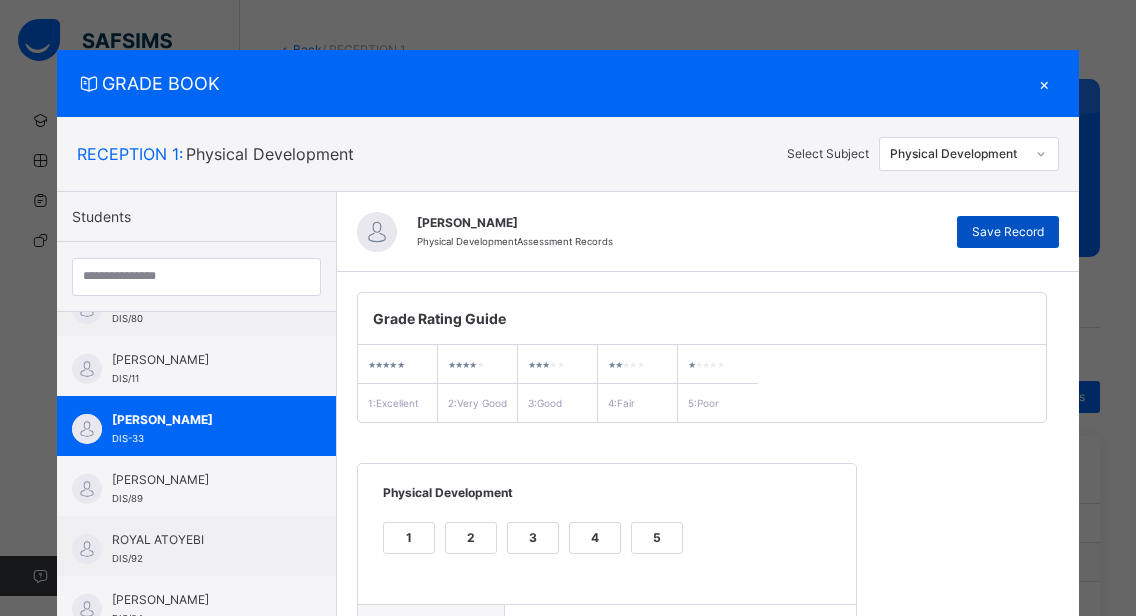 type on "**********" 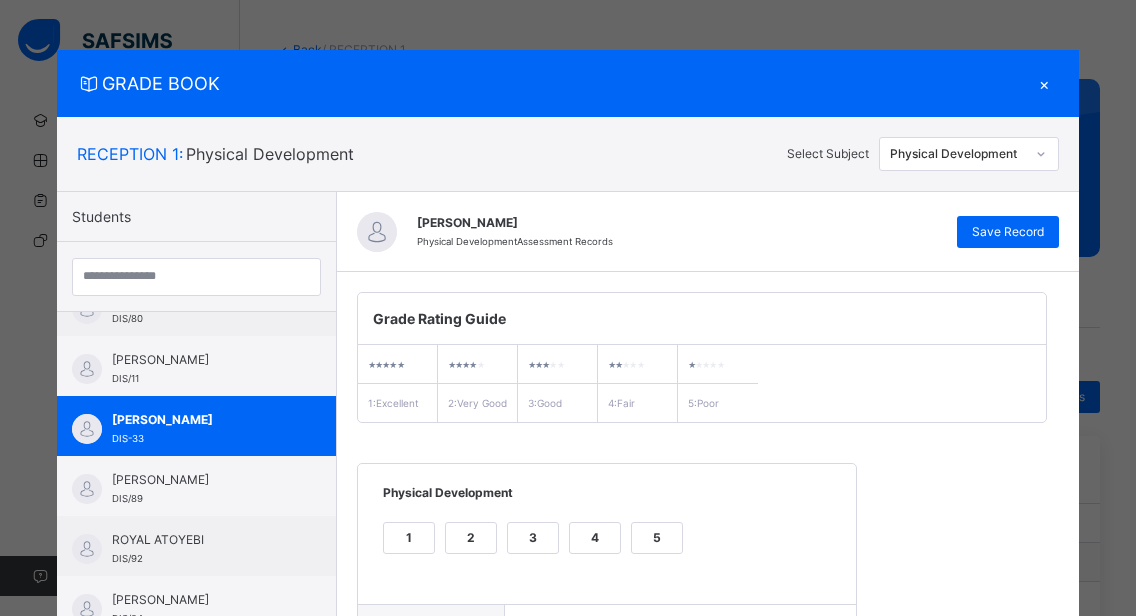 click on "×" at bounding box center [1044, 83] 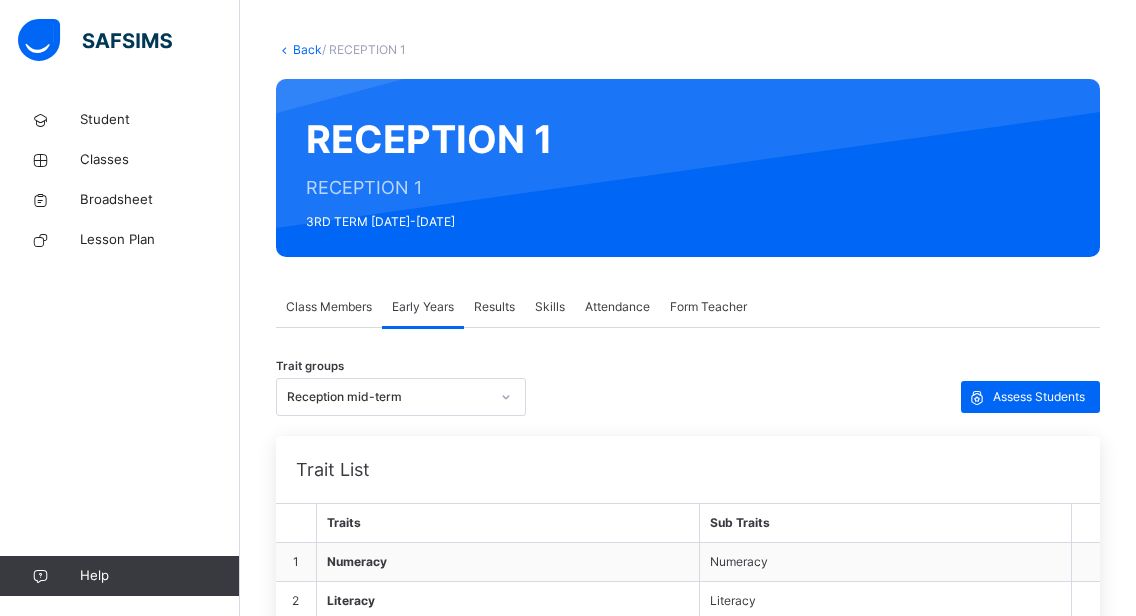 click 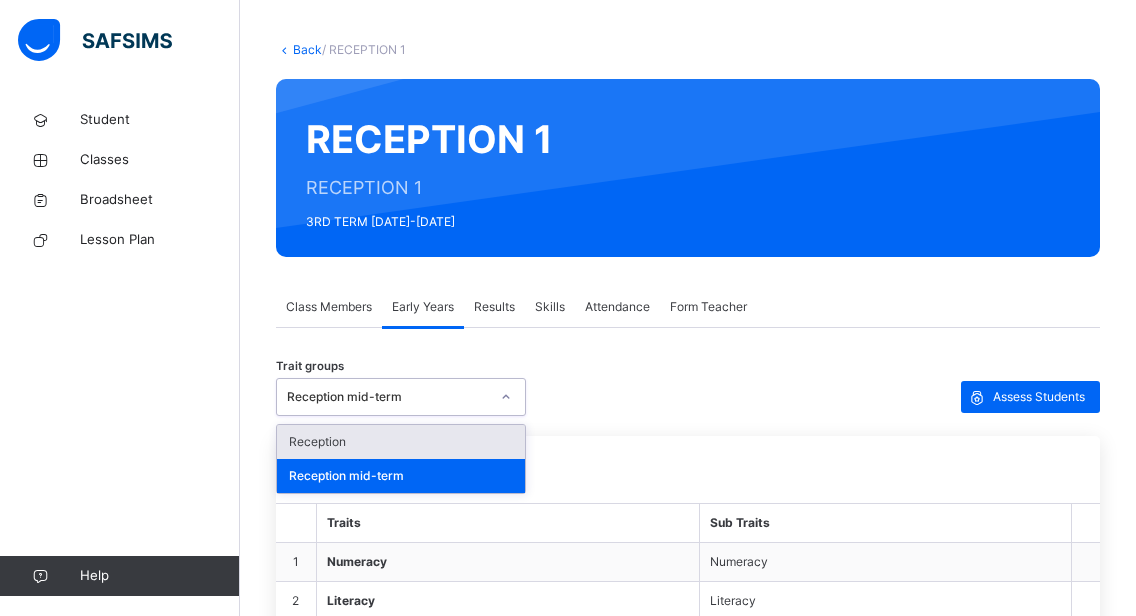 click on "Reception" at bounding box center [401, 442] 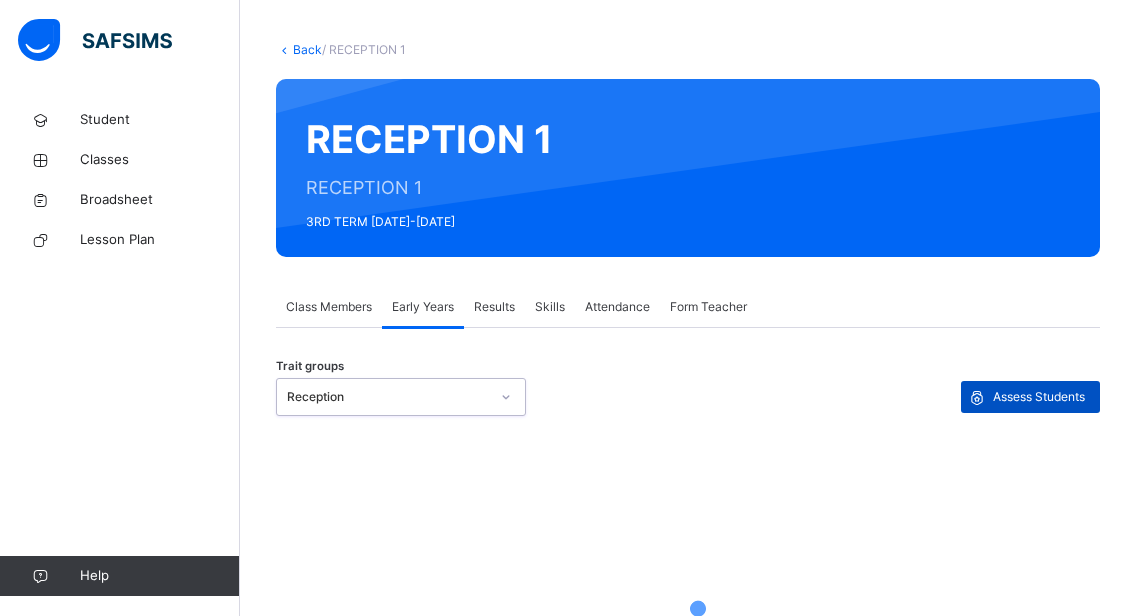 click on "Assess Students" at bounding box center (1039, 397) 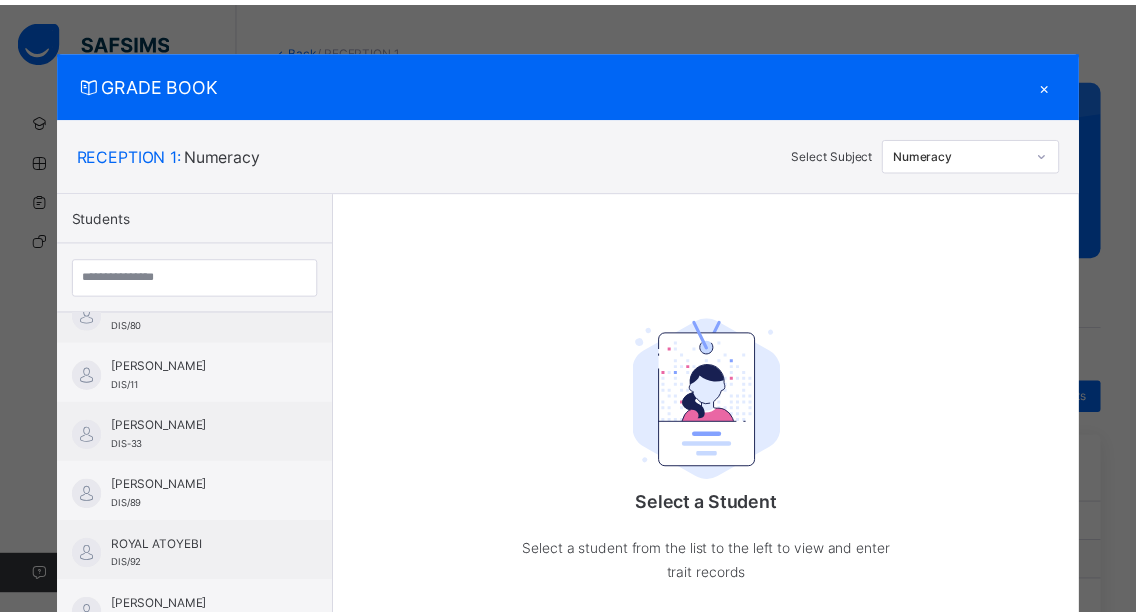 scroll, scrollTop: 816, scrollLeft: 0, axis: vertical 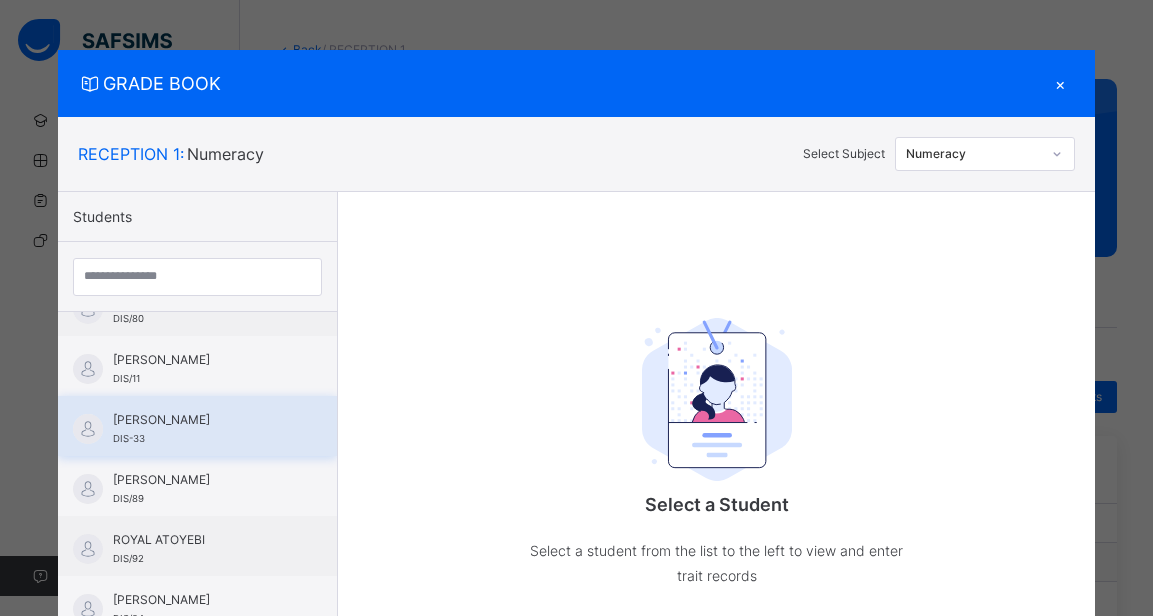 click on "[PERSON_NAME]" at bounding box center (202, 420) 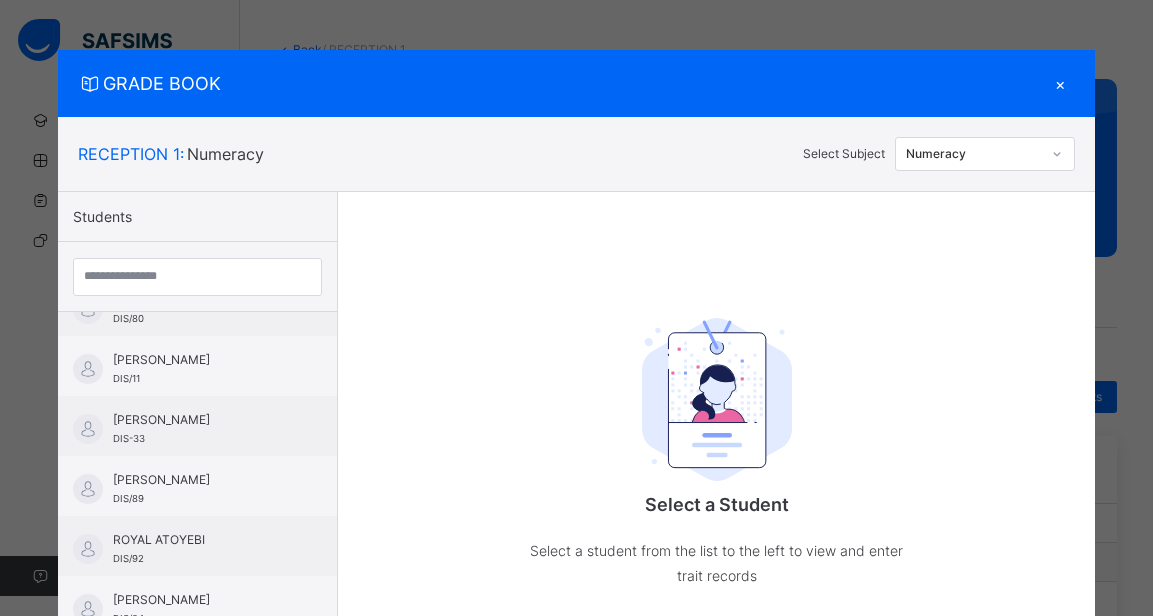 click at bounding box center [1057, 154] 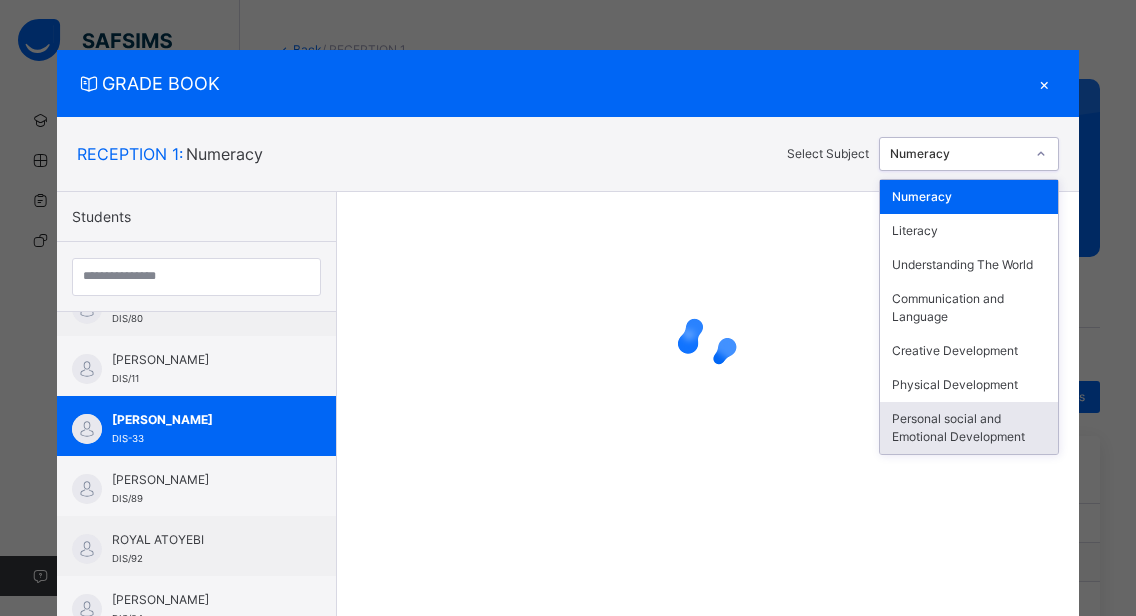 click on "Personal social and Emotional Development" at bounding box center (969, 428) 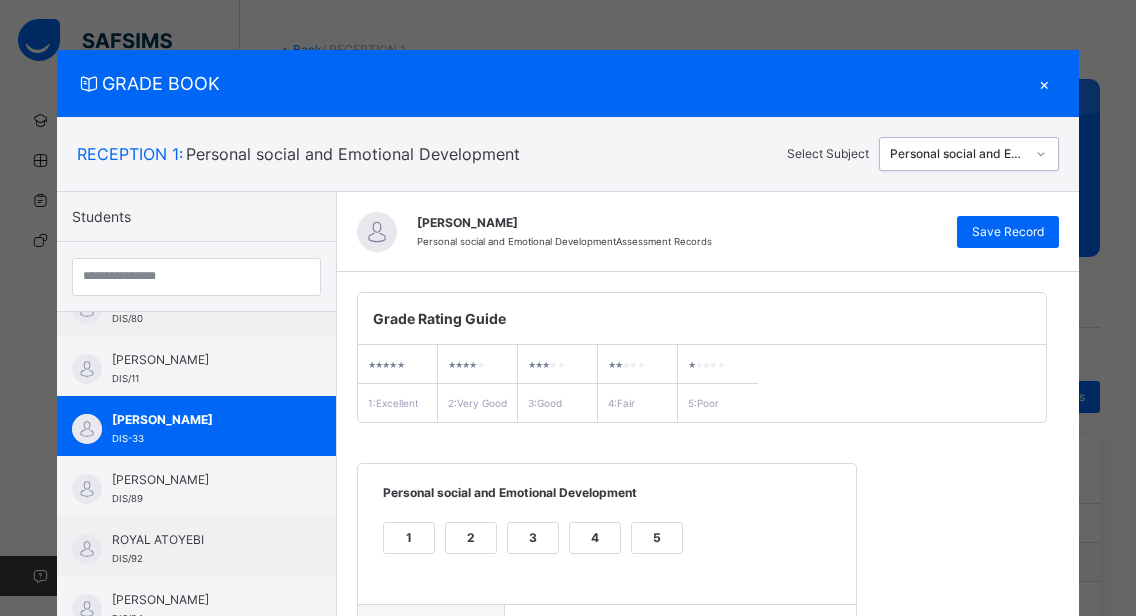 scroll, scrollTop: 362, scrollLeft: 0, axis: vertical 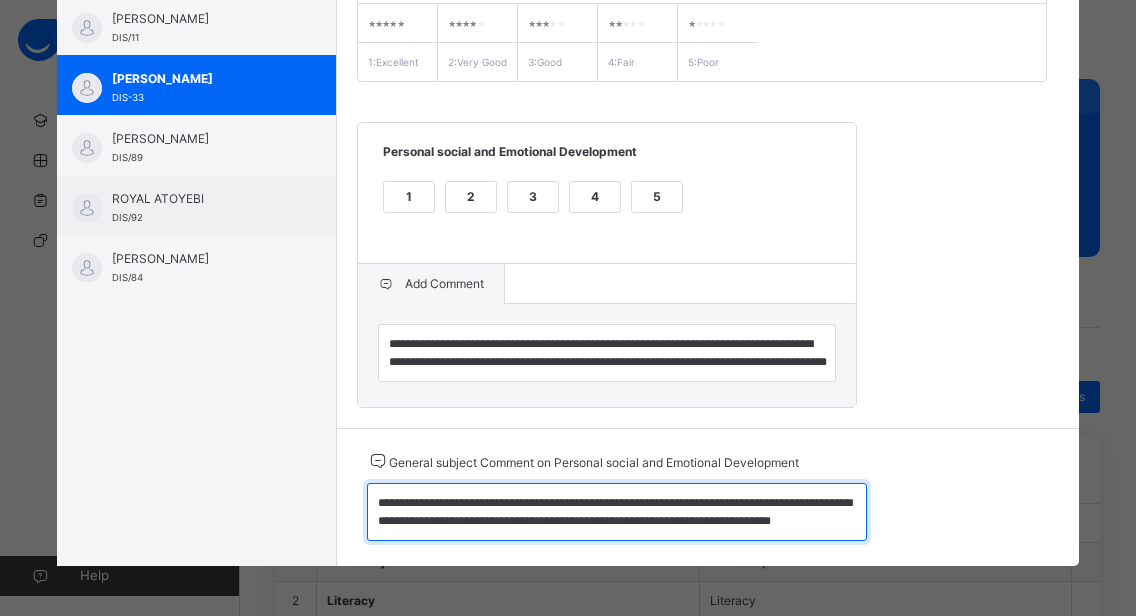 click on "**********" at bounding box center [617, 512] 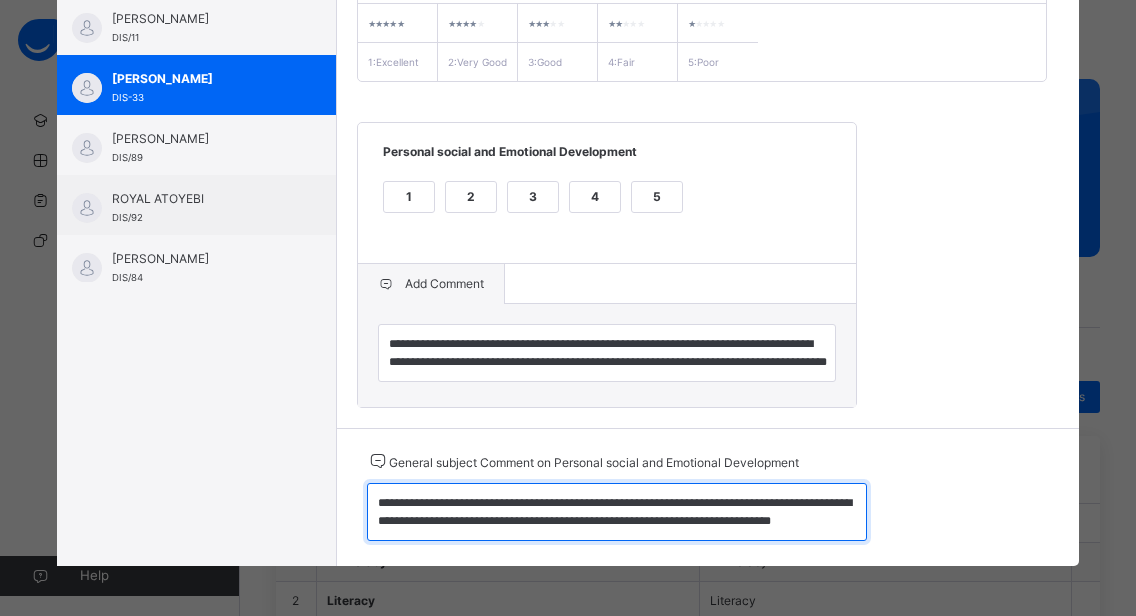scroll, scrollTop: 18, scrollLeft: 0, axis: vertical 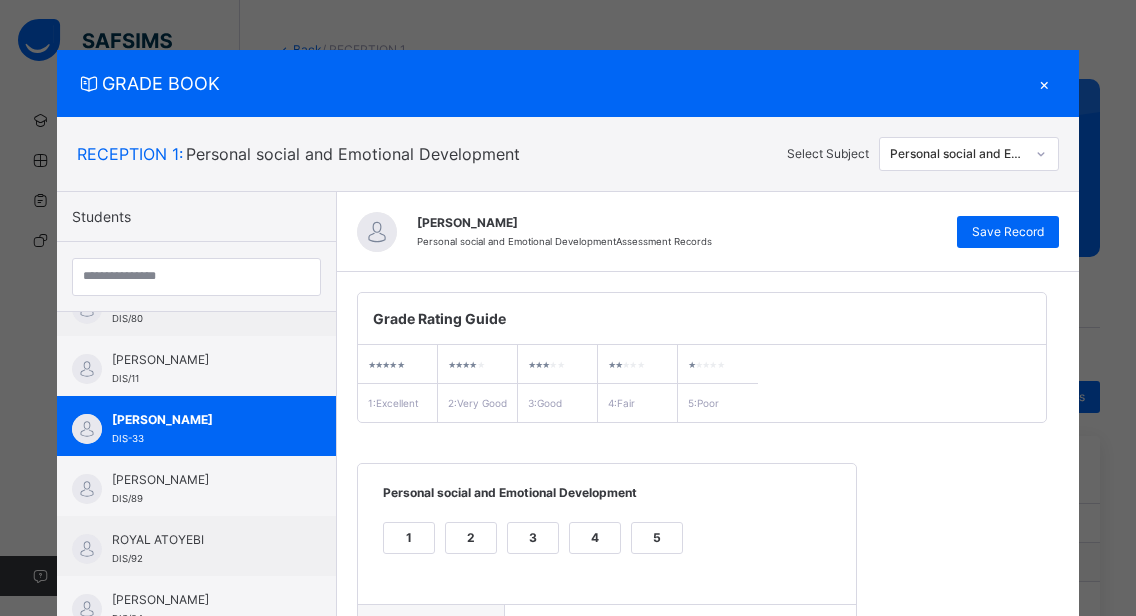 click on "×" at bounding box center [1044, 83] 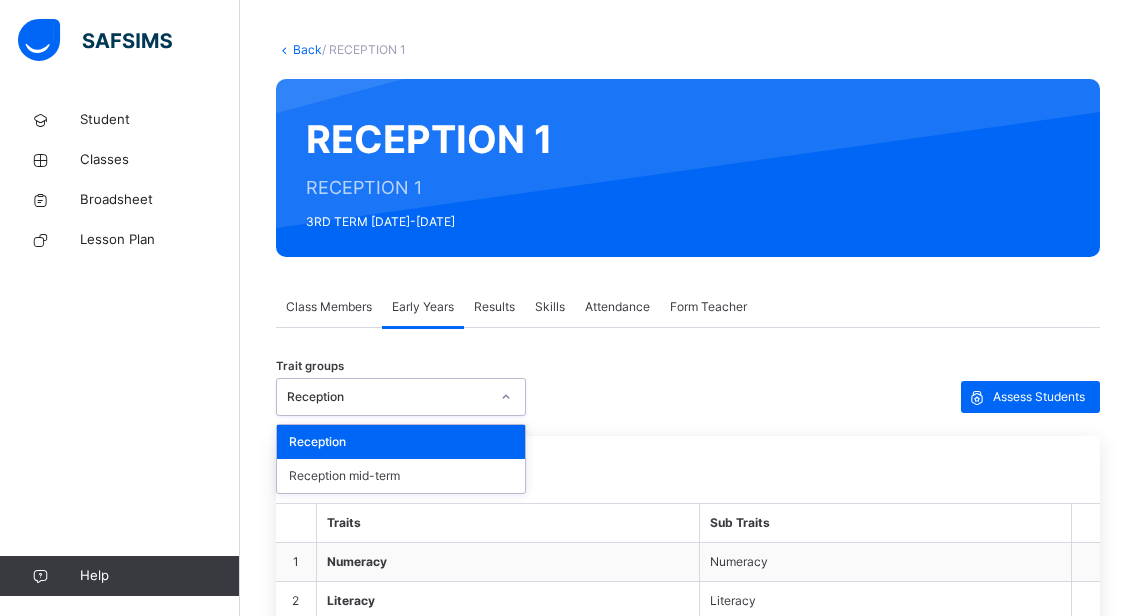 click 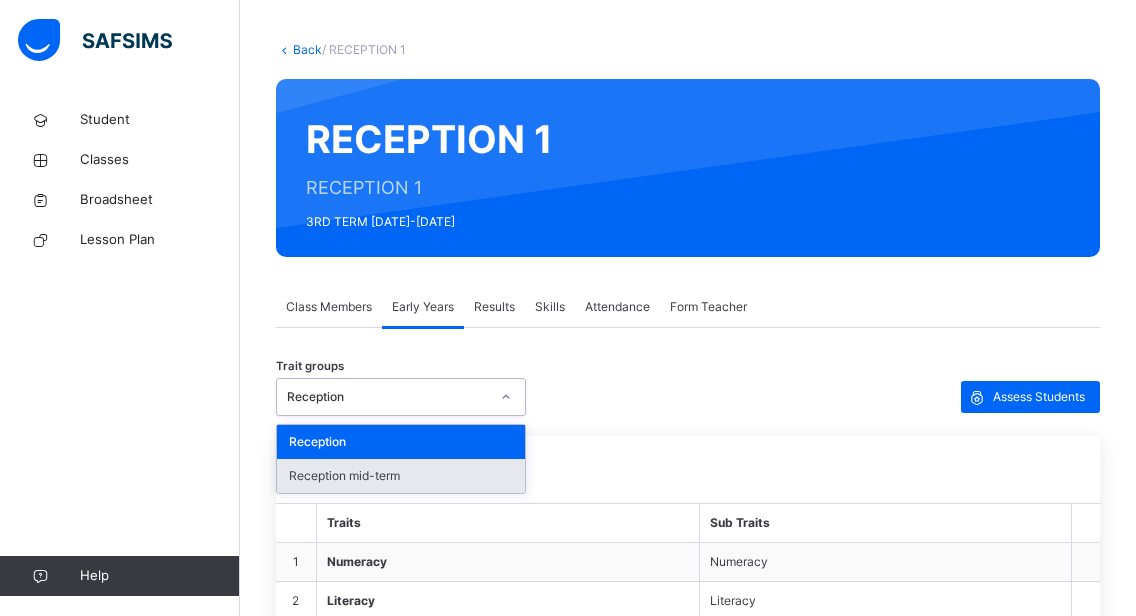 click on "Reception mid-term" at bounding box center [401, 476] 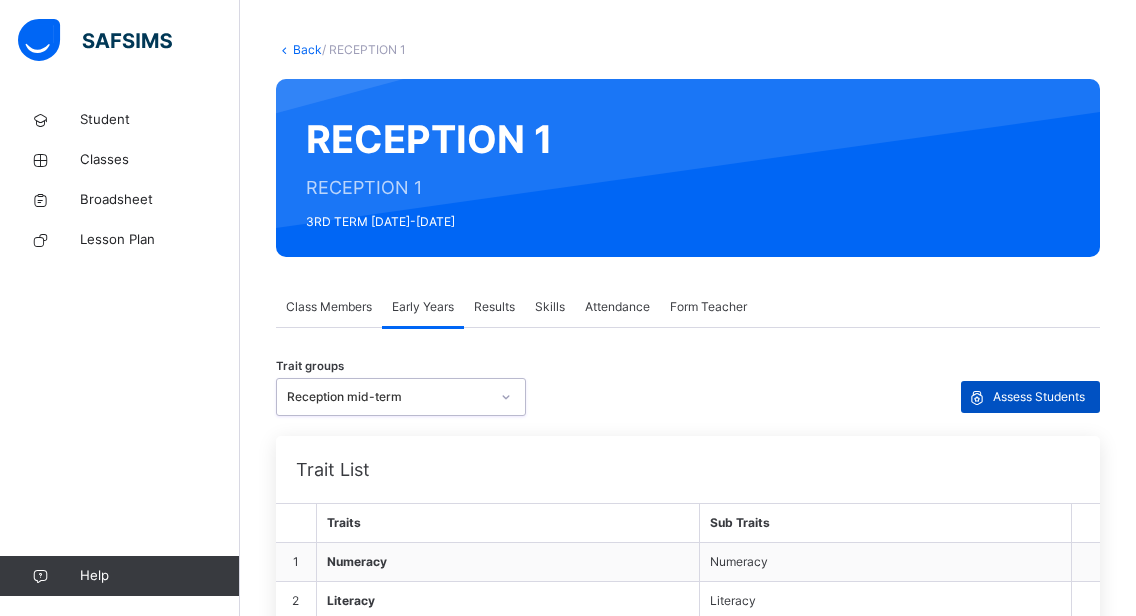 click on "Assess Students" at bounding box center [1039, 397] 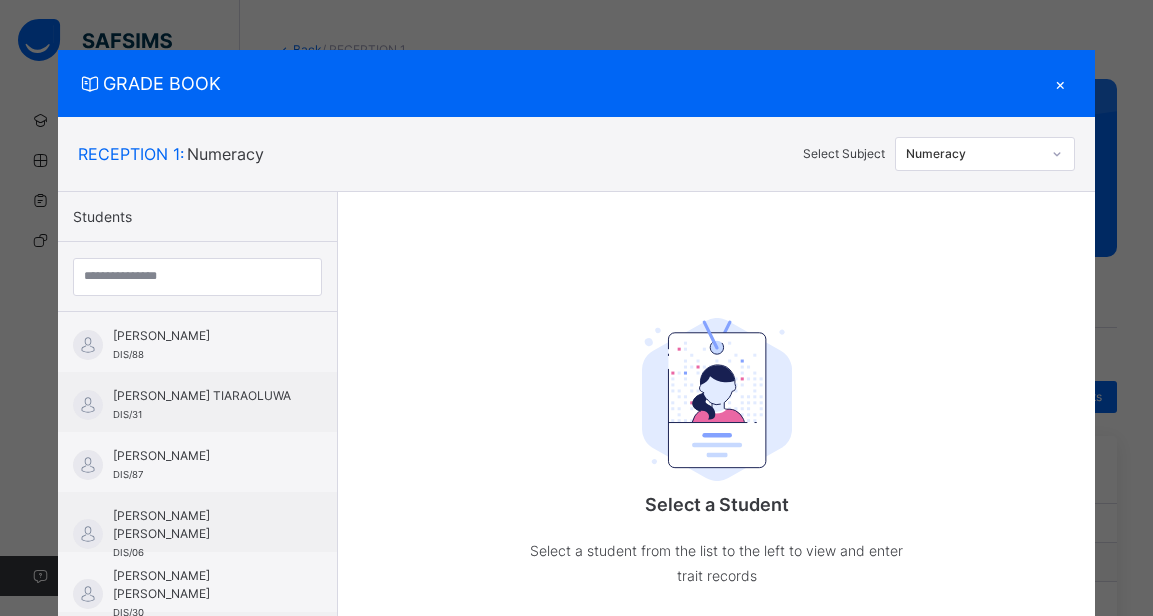 scroll, scrollTop: 272, scrollLeft: 0, axis: vertical 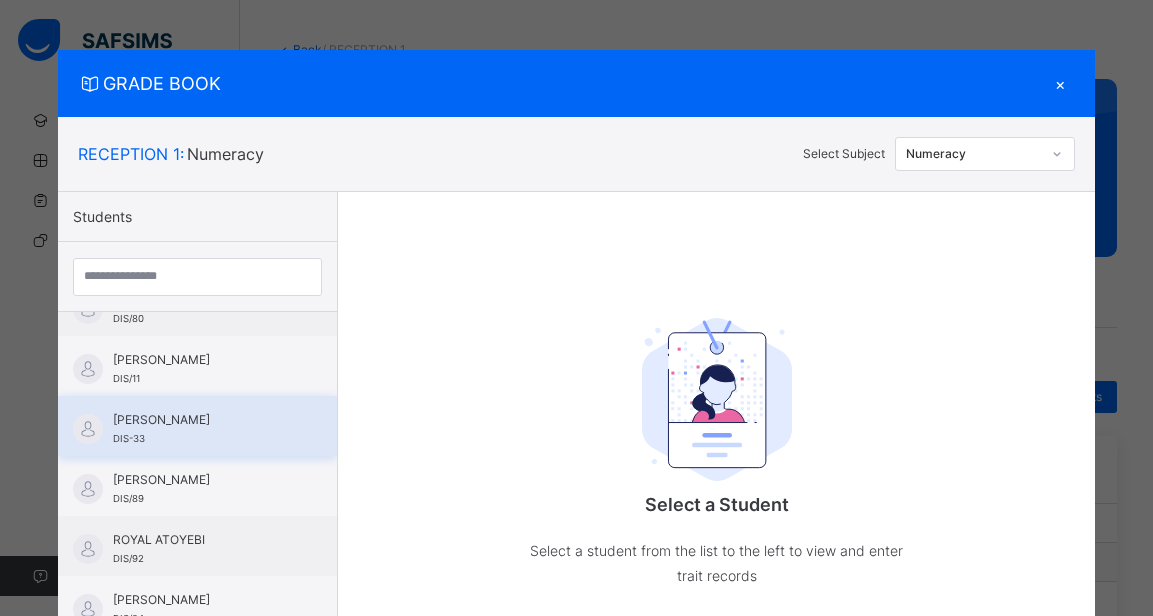click on "[PERSON_NAME] DIS-33" at bounding box center (202, 429) 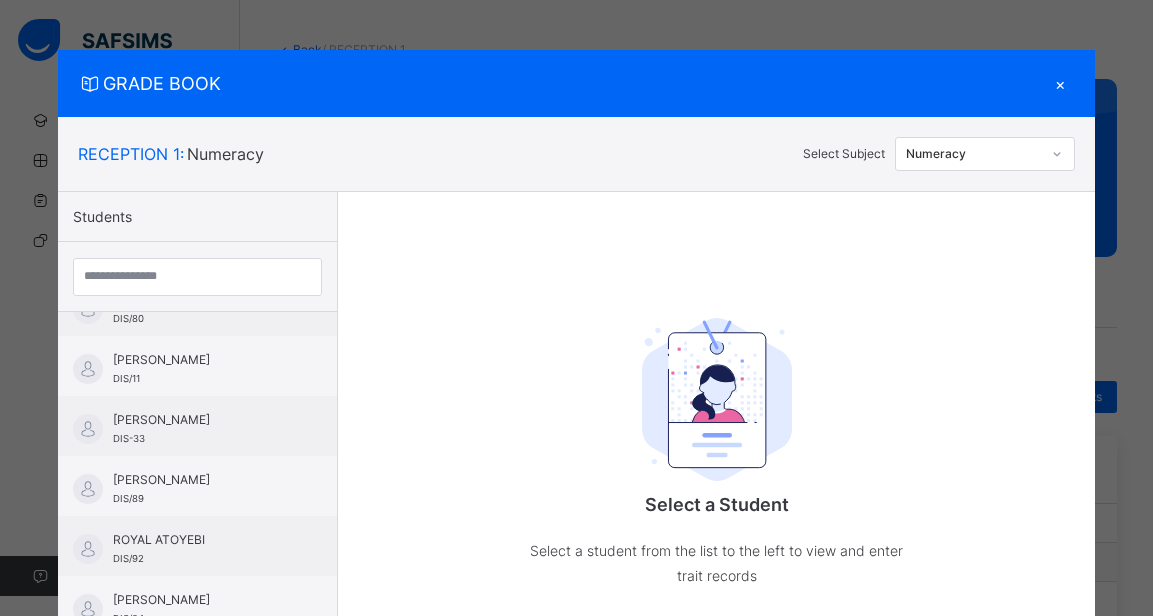 click 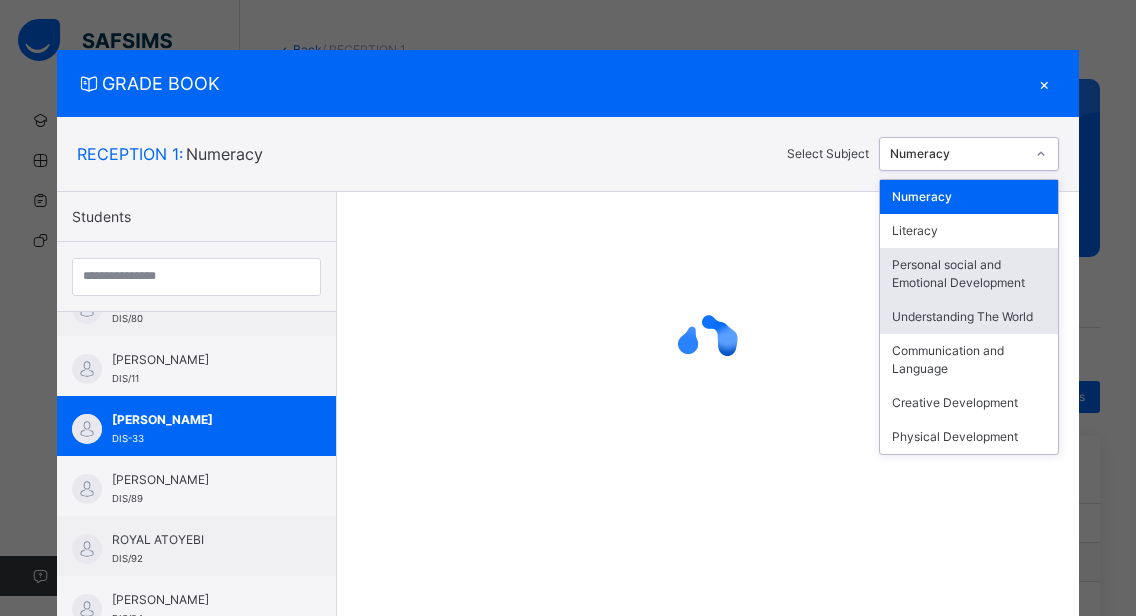 click on "Personal social and Emotional Development" at bounding box center (969, 274) 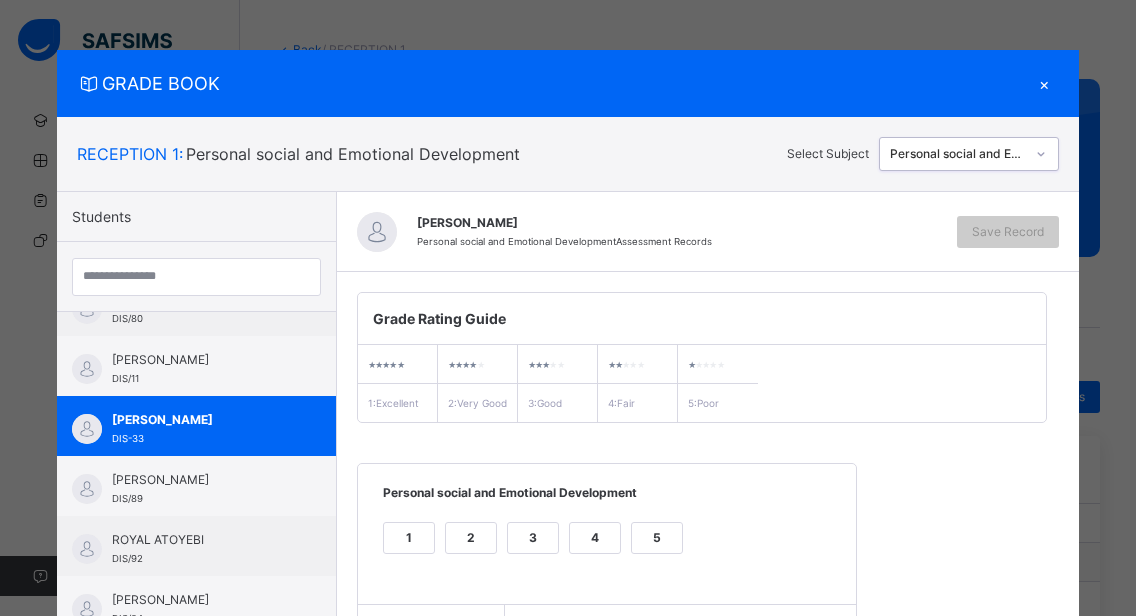 click on "2" at bounding box center [471, 538] 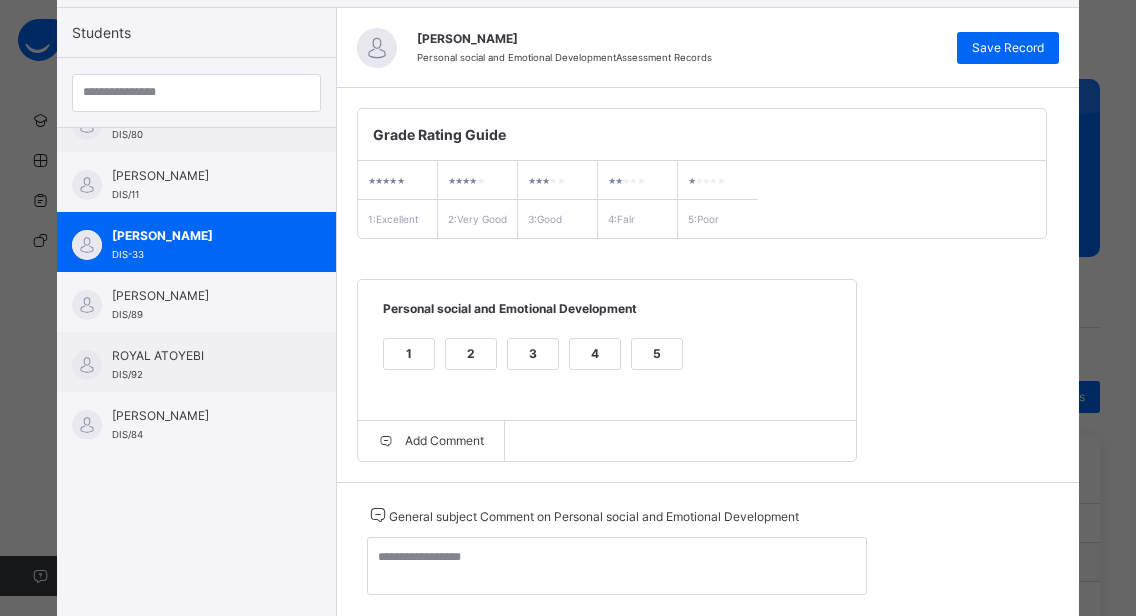 scroll, scrollTop: 259, scrollLeft: 0, axis: vertical 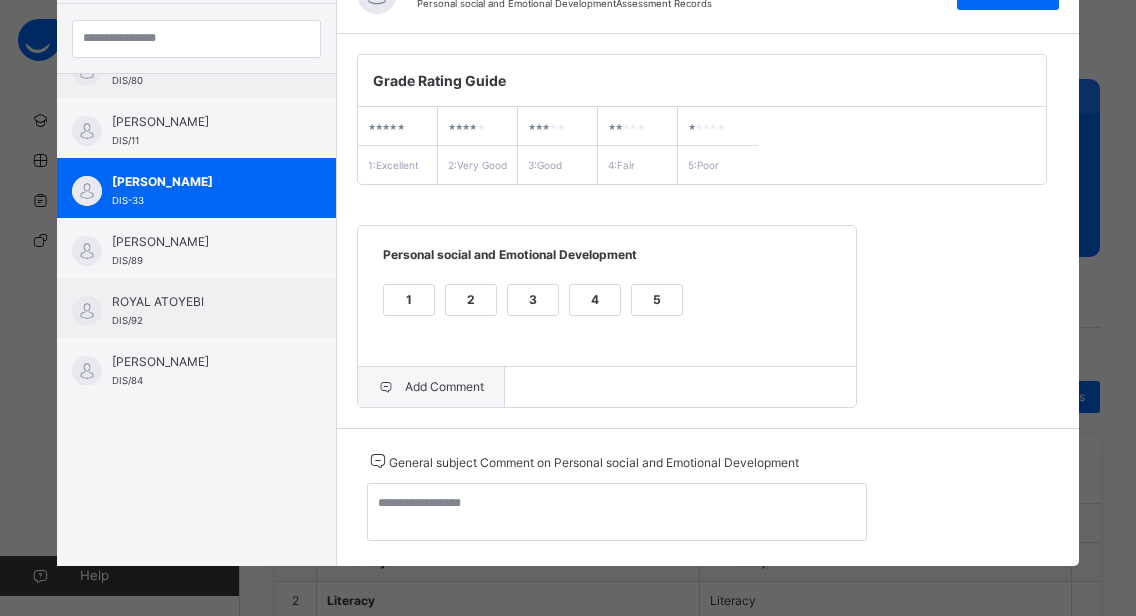 click on "Add Comment" at bounding box center (431, 387) 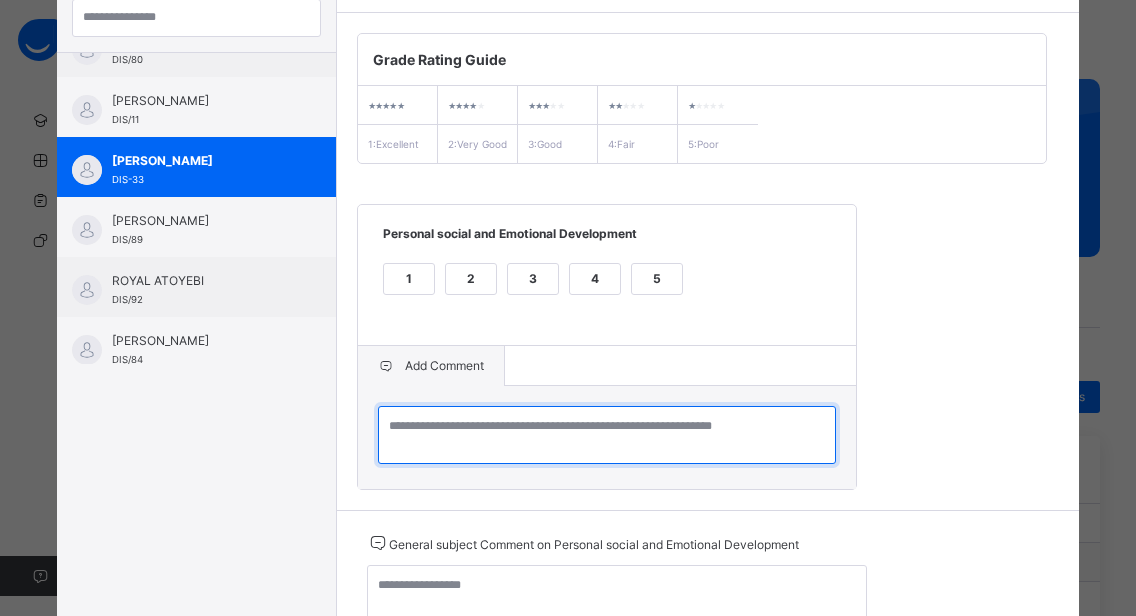 click at bounding box center (607, 435) 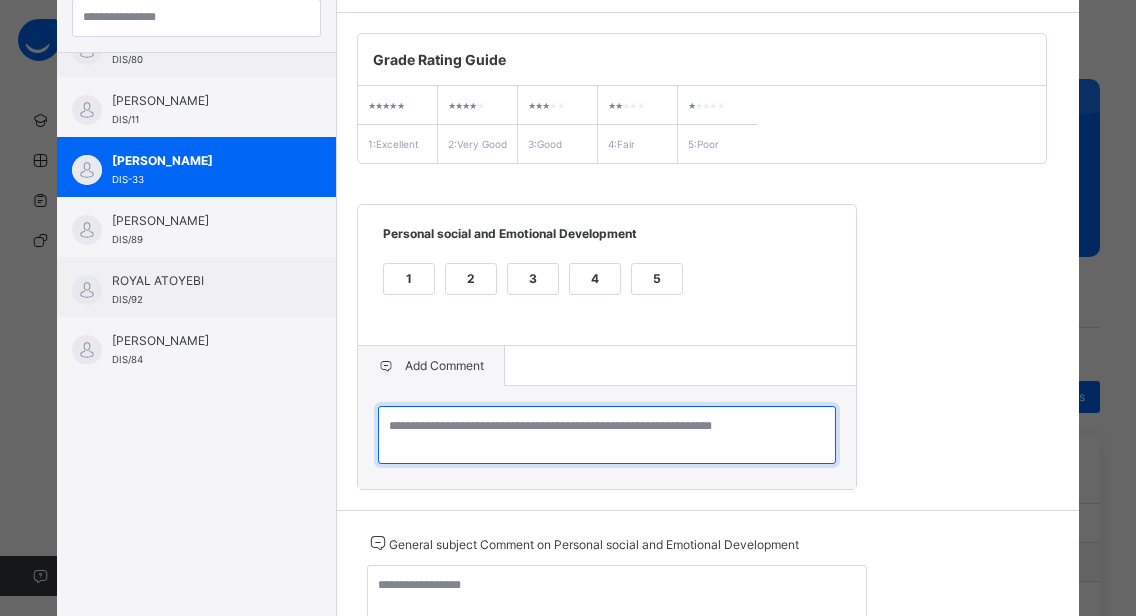 paste on "**********" 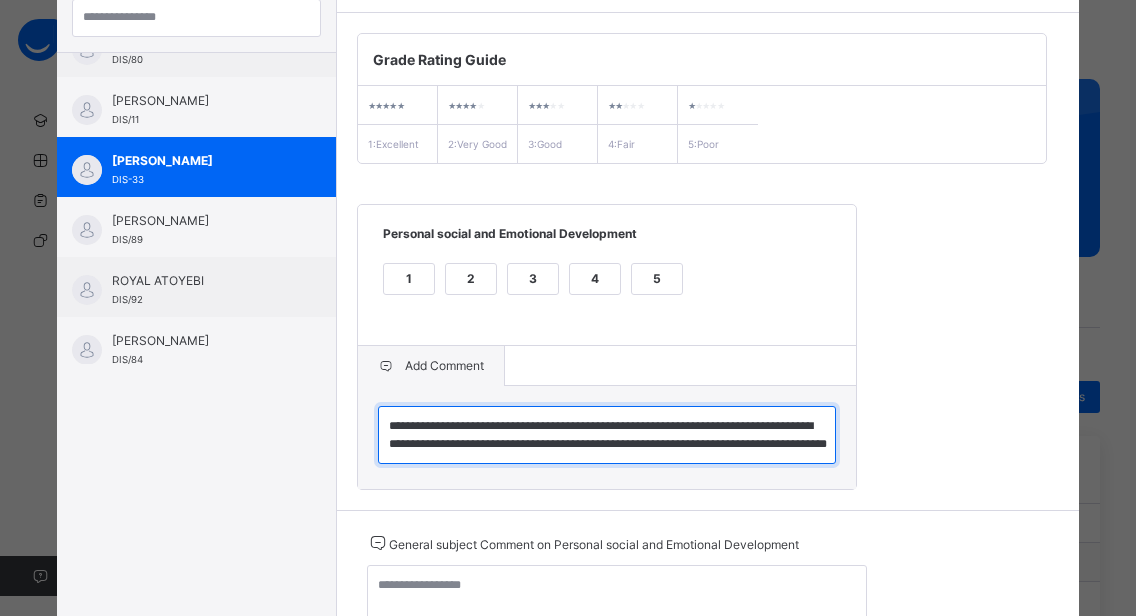 scroll, scrollTop: 6, scrollLeft: 0, axis: vertical 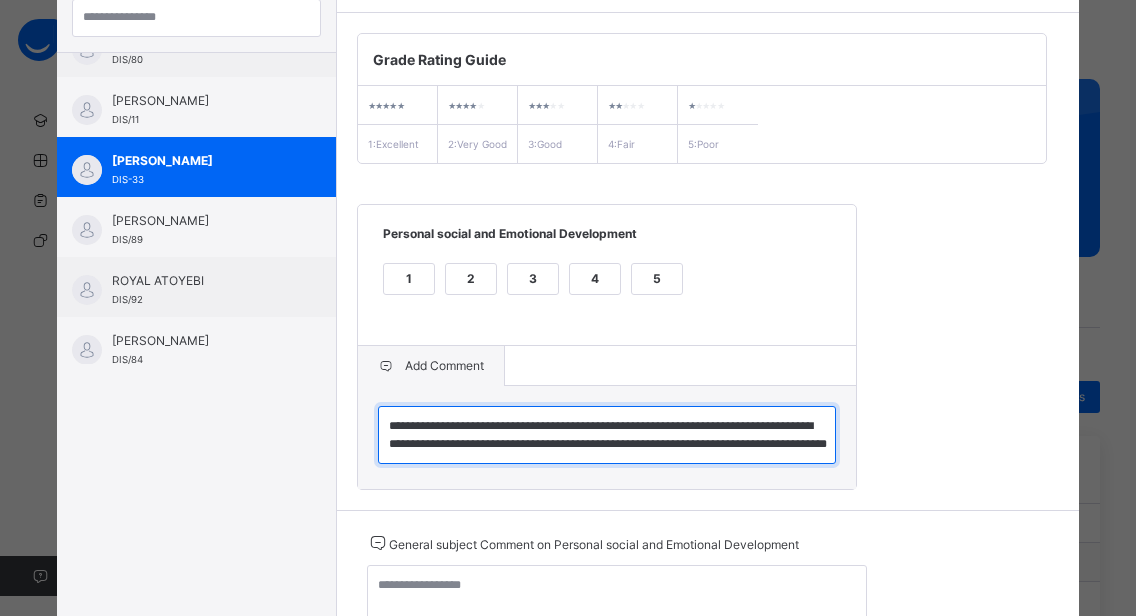 type on "**********" 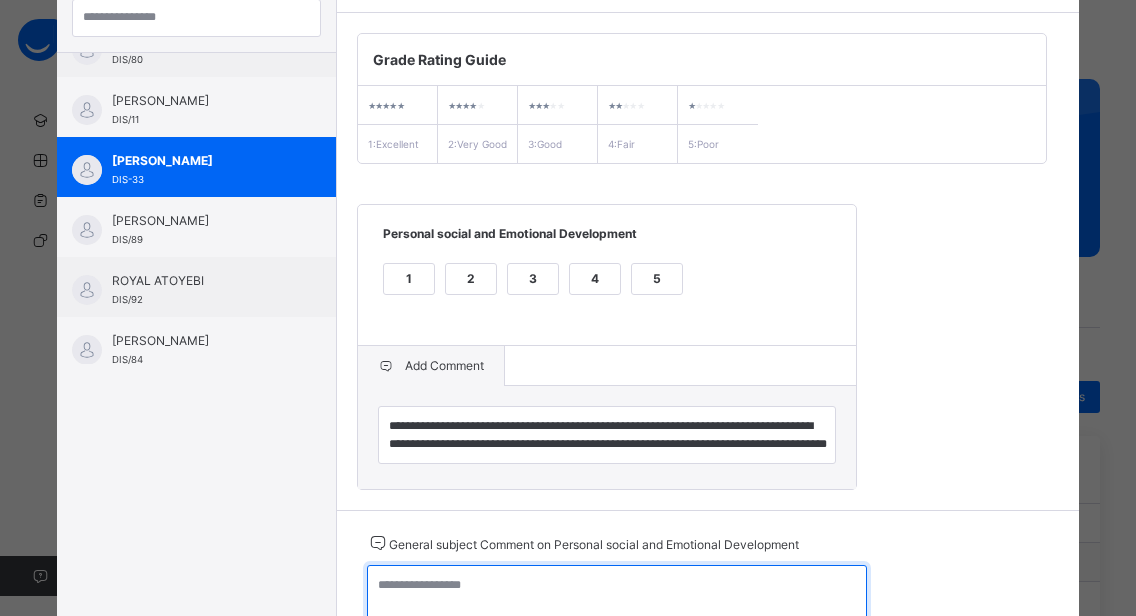 click at bounding box center [617, 594] 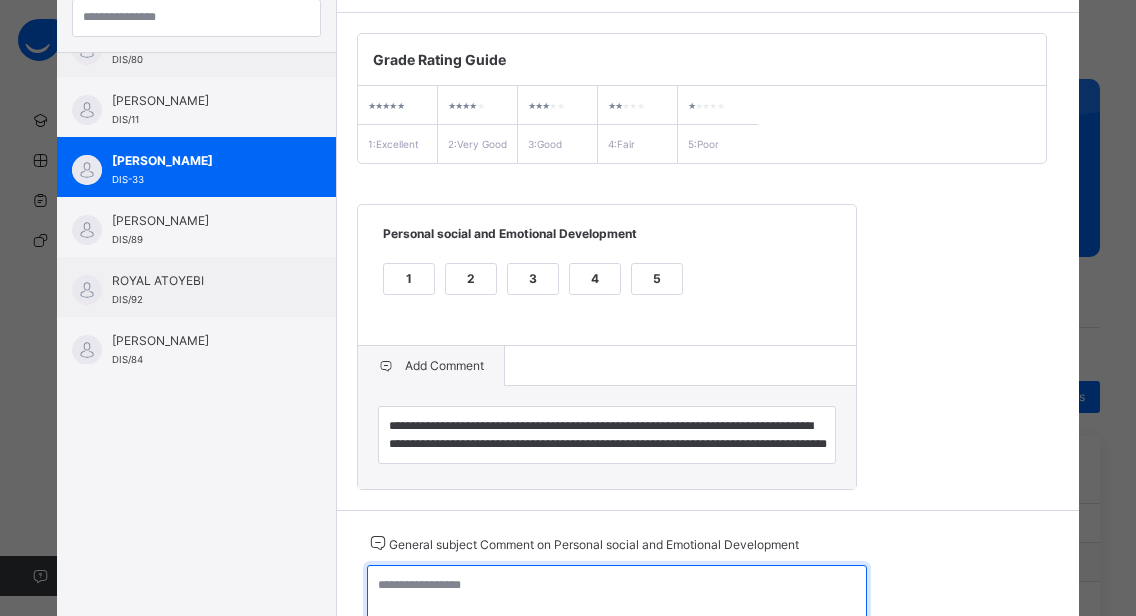 paste on "**********" 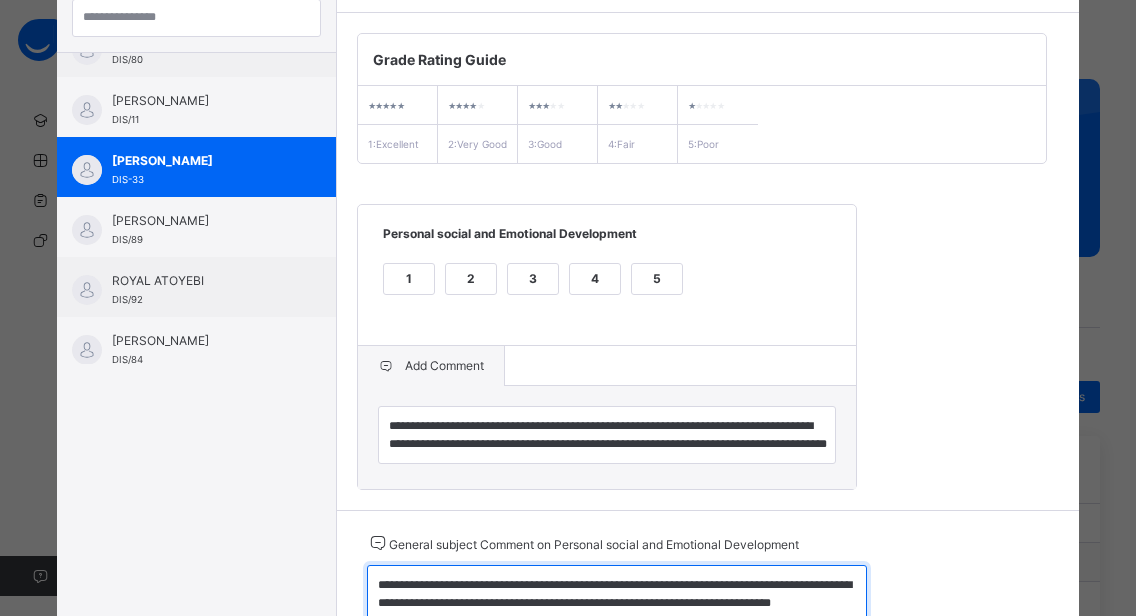 scroll, scrollTop: 286, scrollLeft: 0, axis: vertical 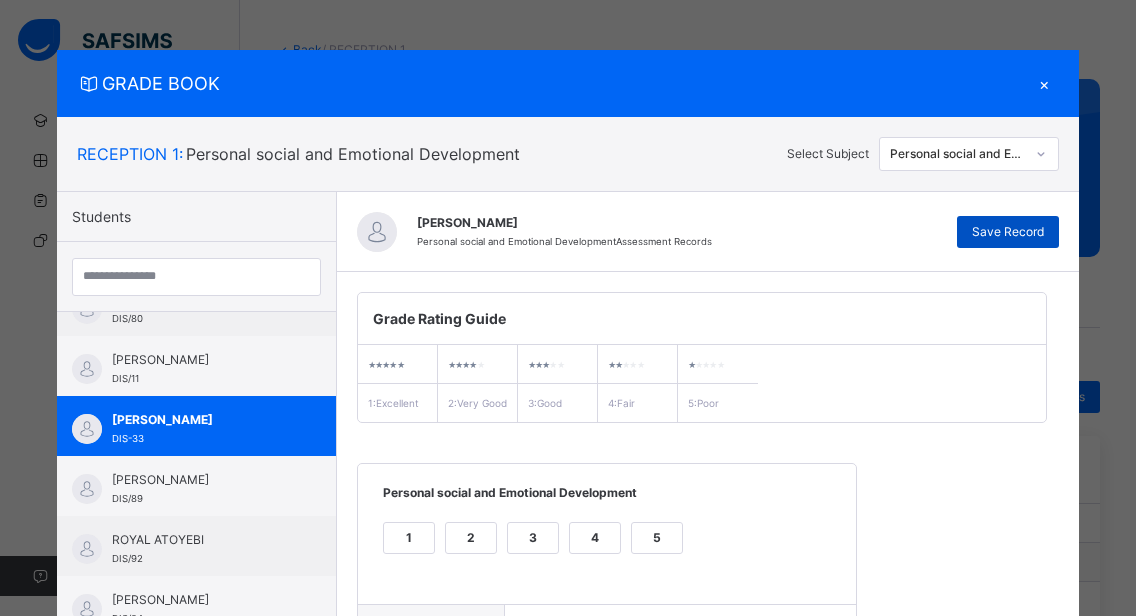 type on "**********" 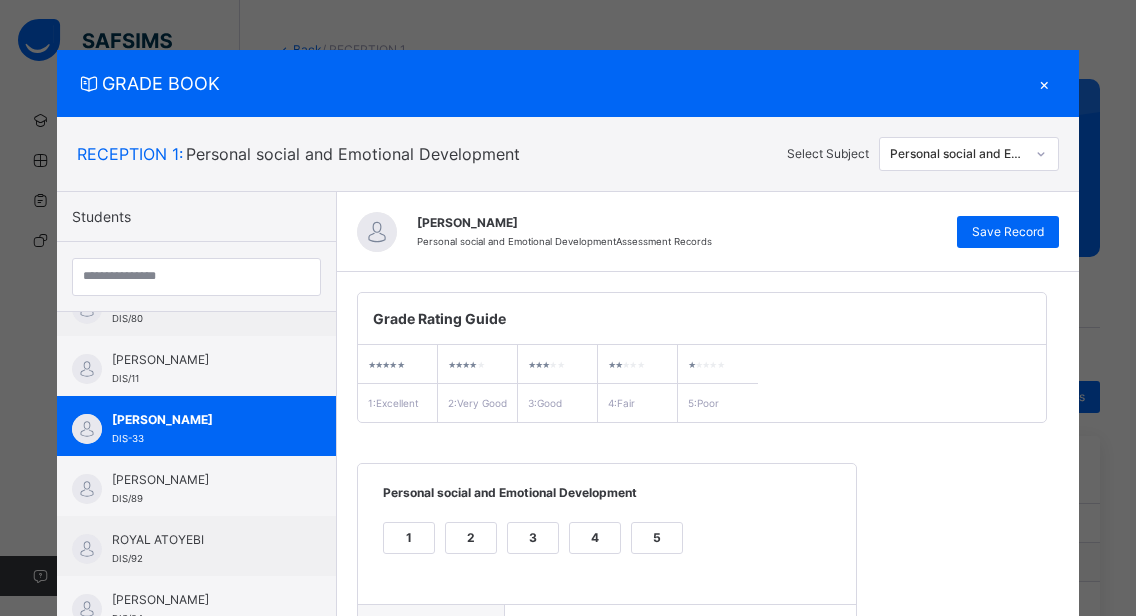 click on "×" at bounding box center [1044, 83] 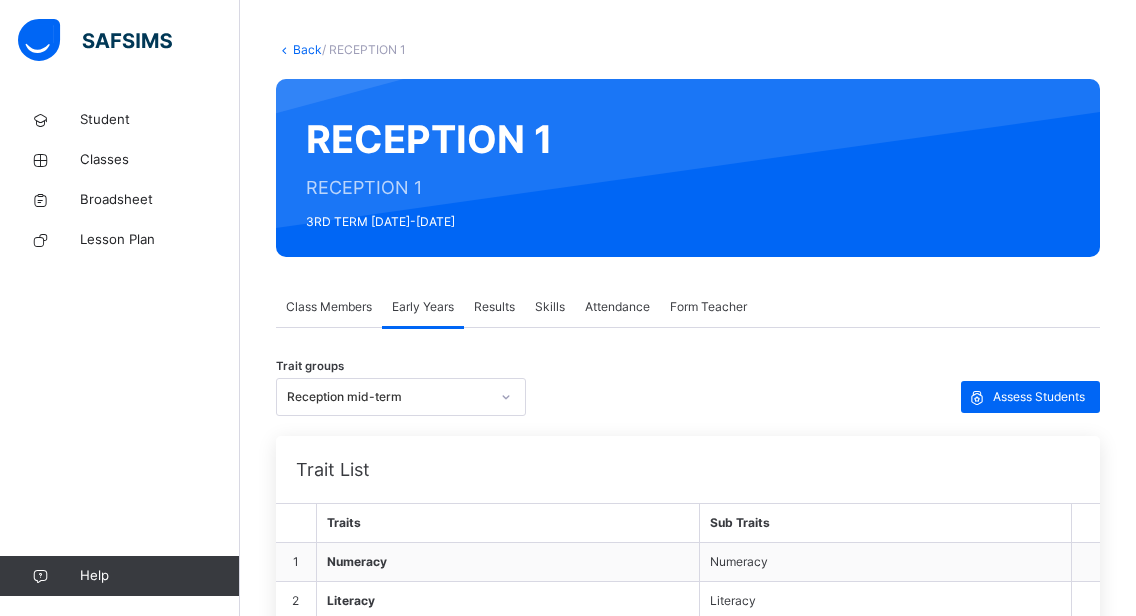 click on "Results" at bounding box center [494, 307] 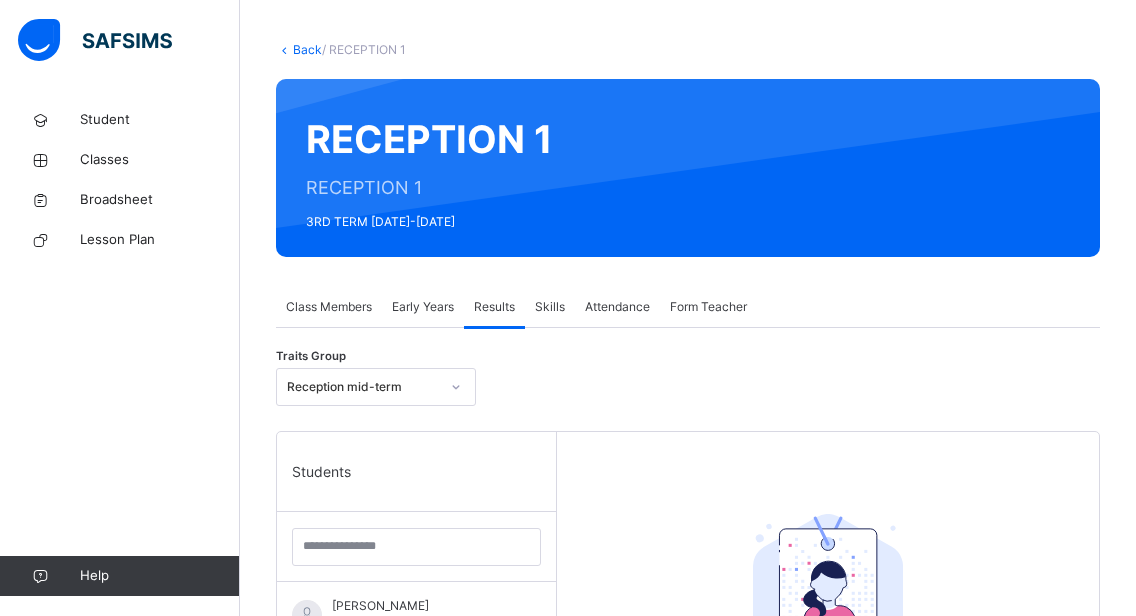 click 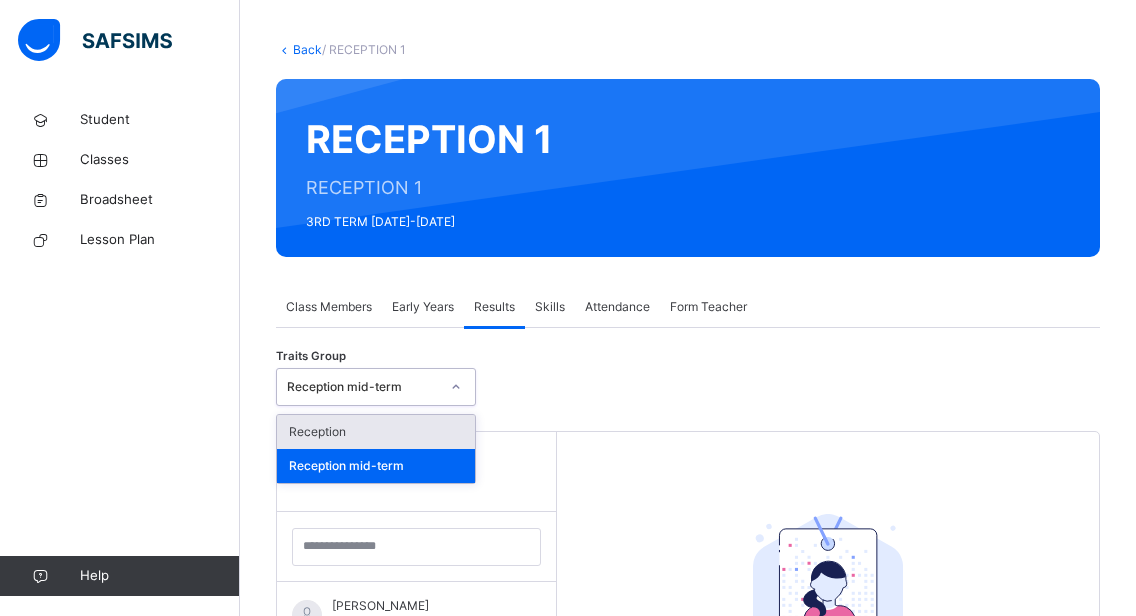 click on "Reception" at bounding box center [376, 432] 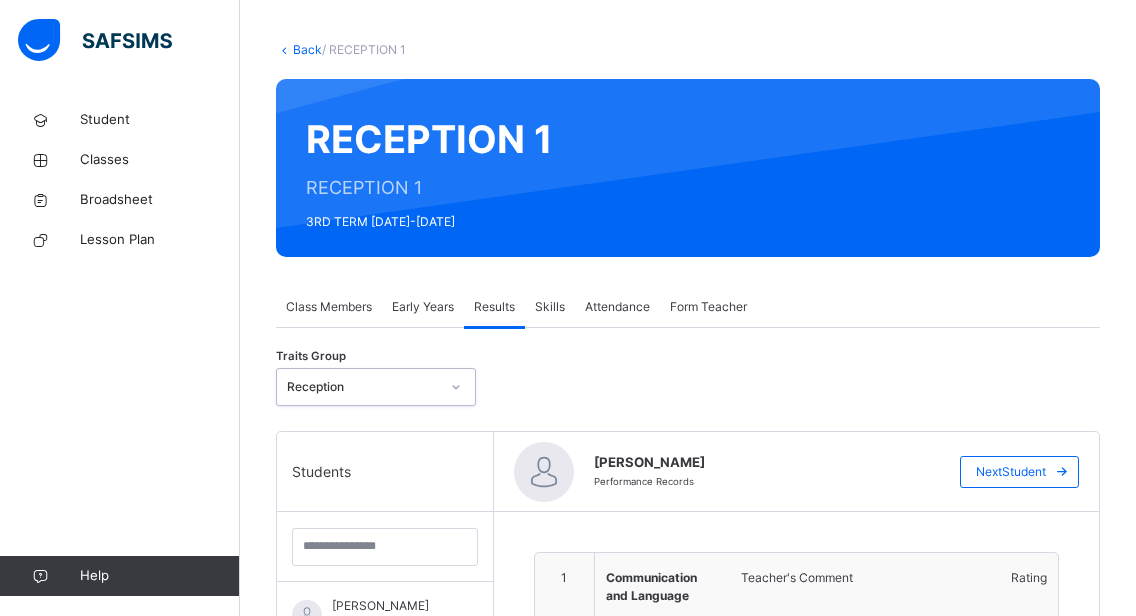 scroll, scrollTop: 369, scrollLeft: 0, axis: vertical 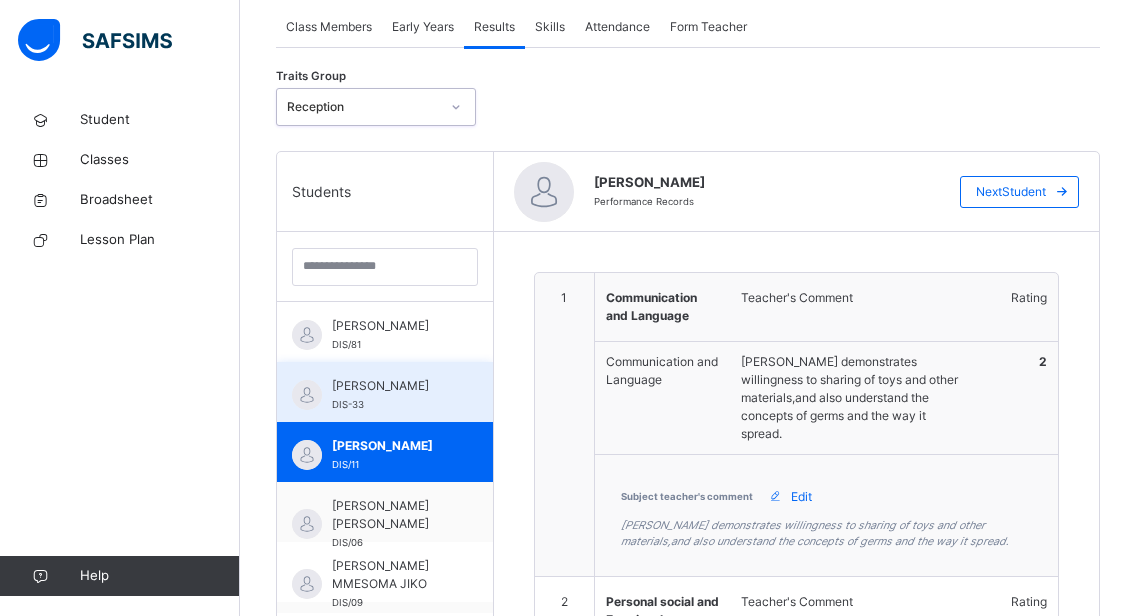click on "[PERSON_NAME]" at bounding box center [390, 386] 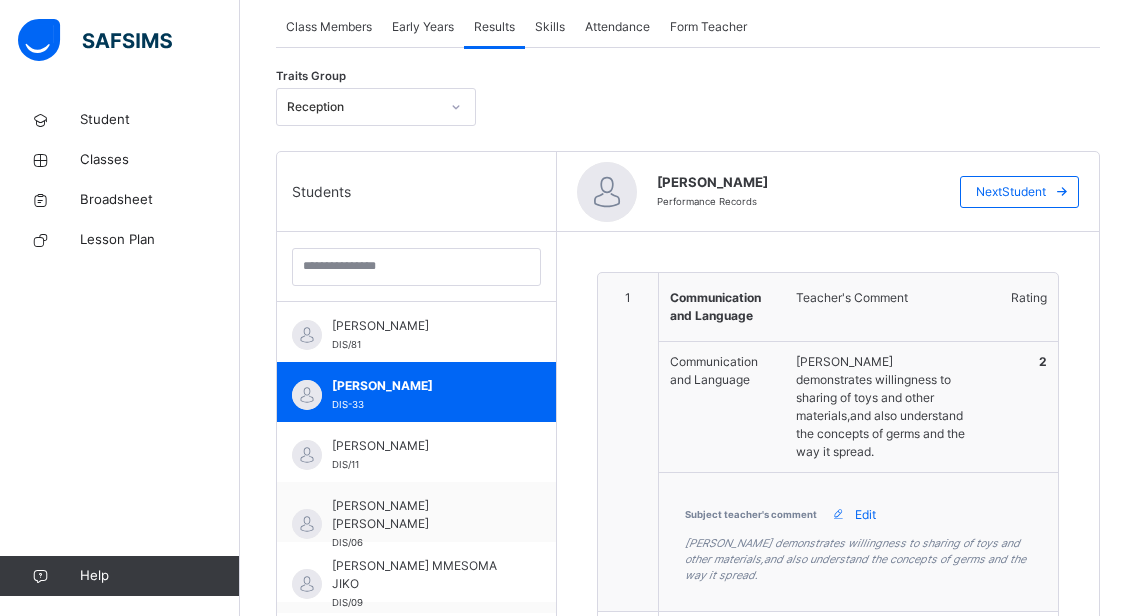 type on "**********" 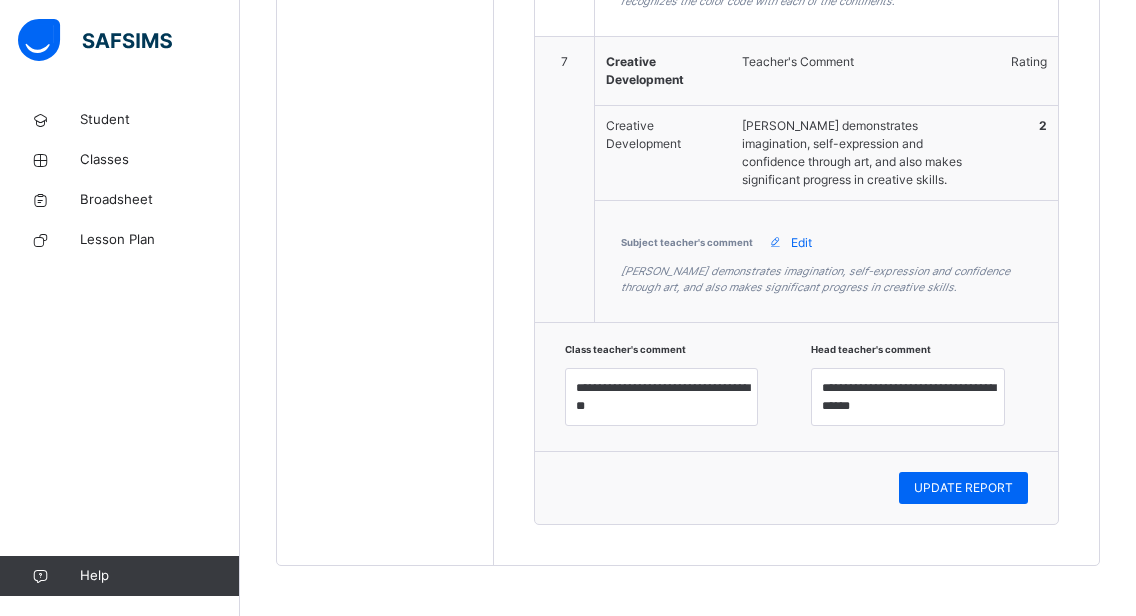 scroll, scrollTop: 2584, scrollLeft: 0, axis: vertical 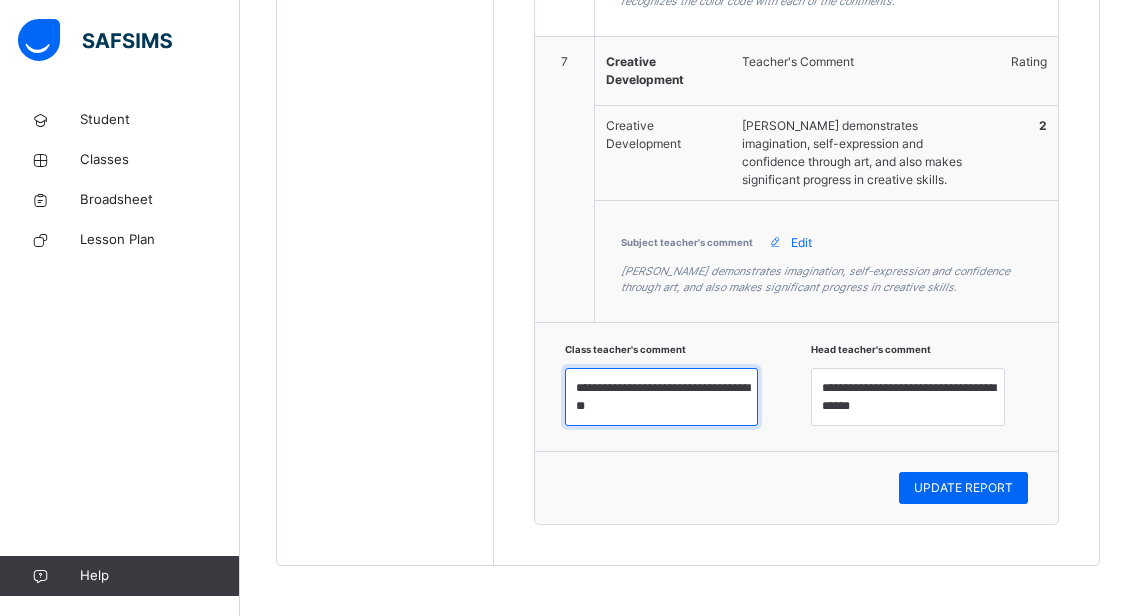 click on "**********" at bounding box center (662, 397) 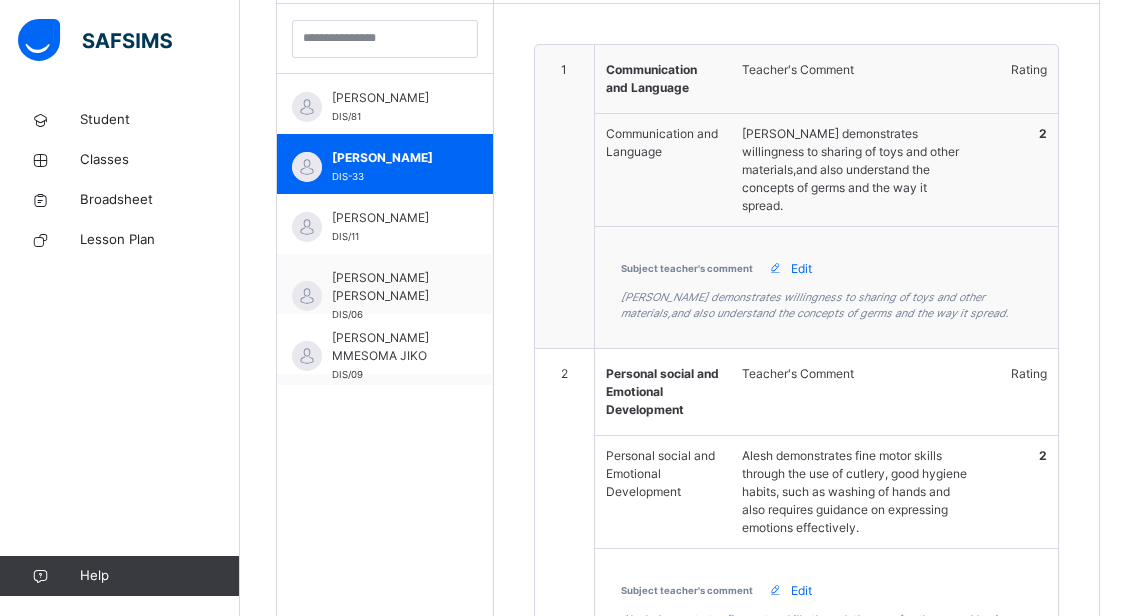 scroll, scrollTop: 291, scrollLeft: 0, axis: vertical 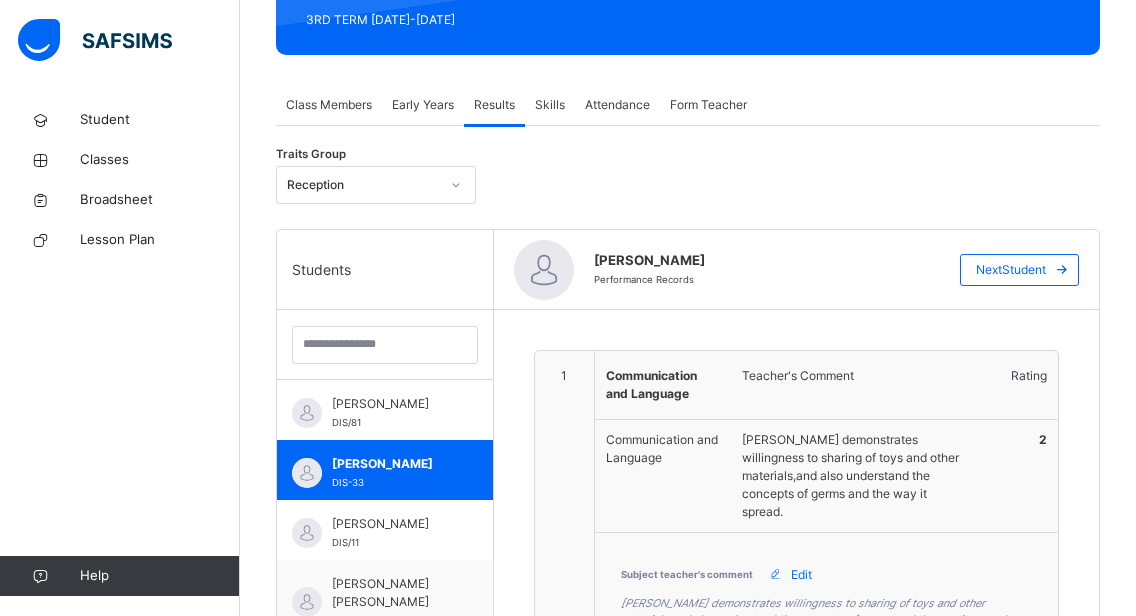 click 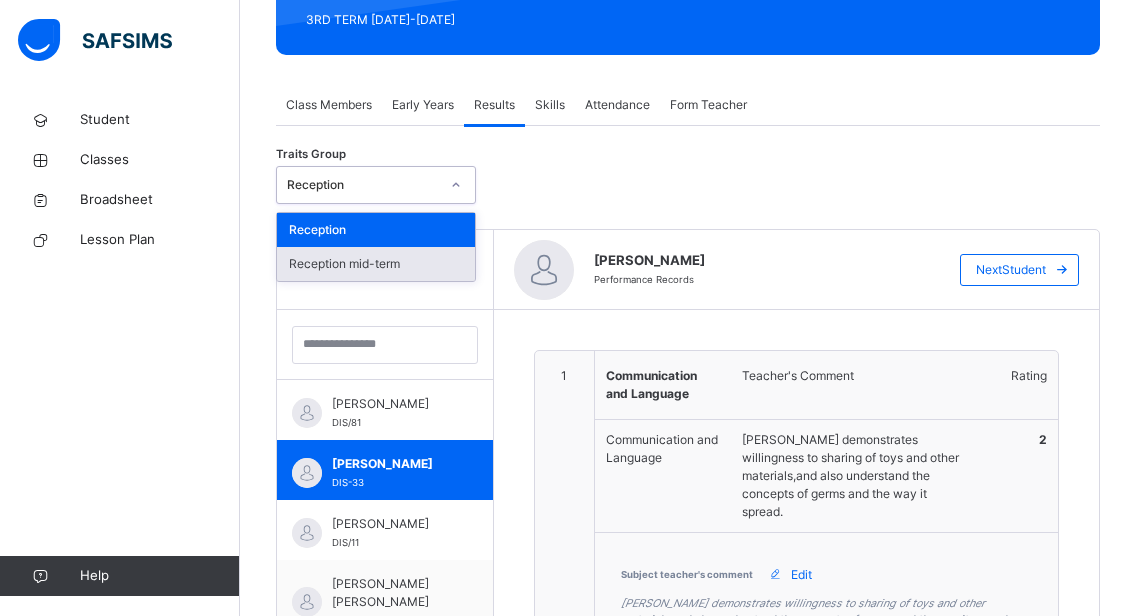 click on "Reception mid-term" at bounding box center (376, 264) 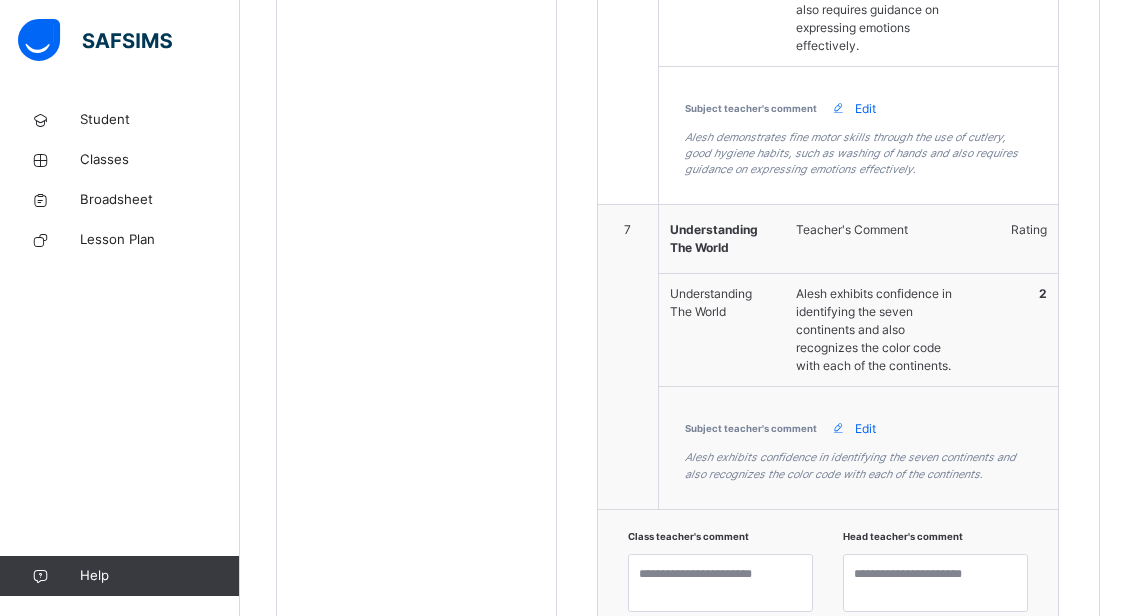 scroll, scrollTop: 2584, scrollLeft: 0, axis: vertical 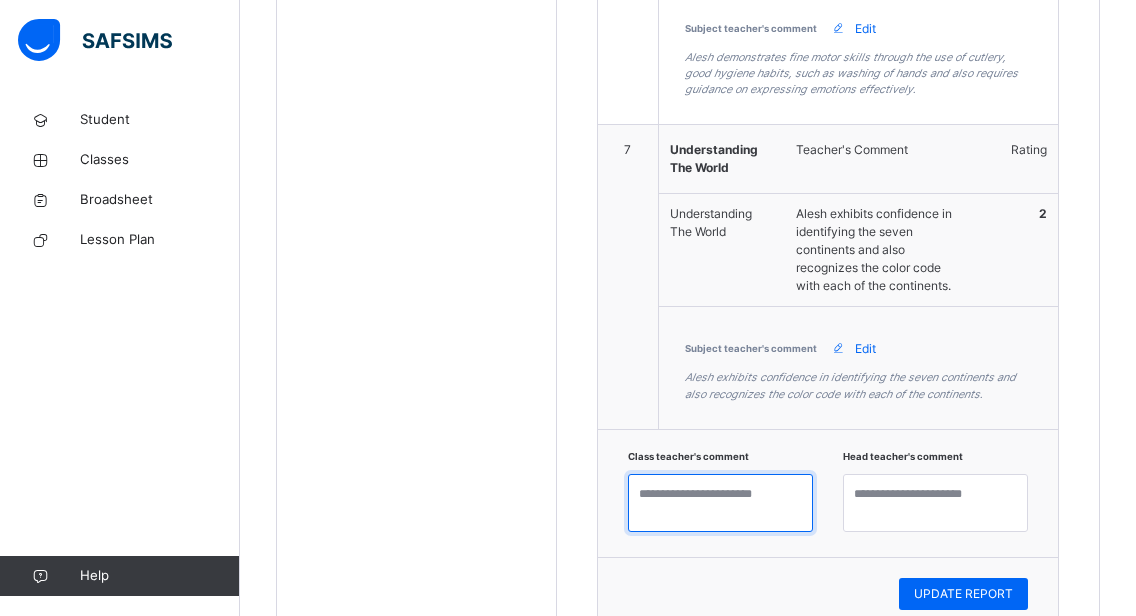 click at bounding box center (720, 503) 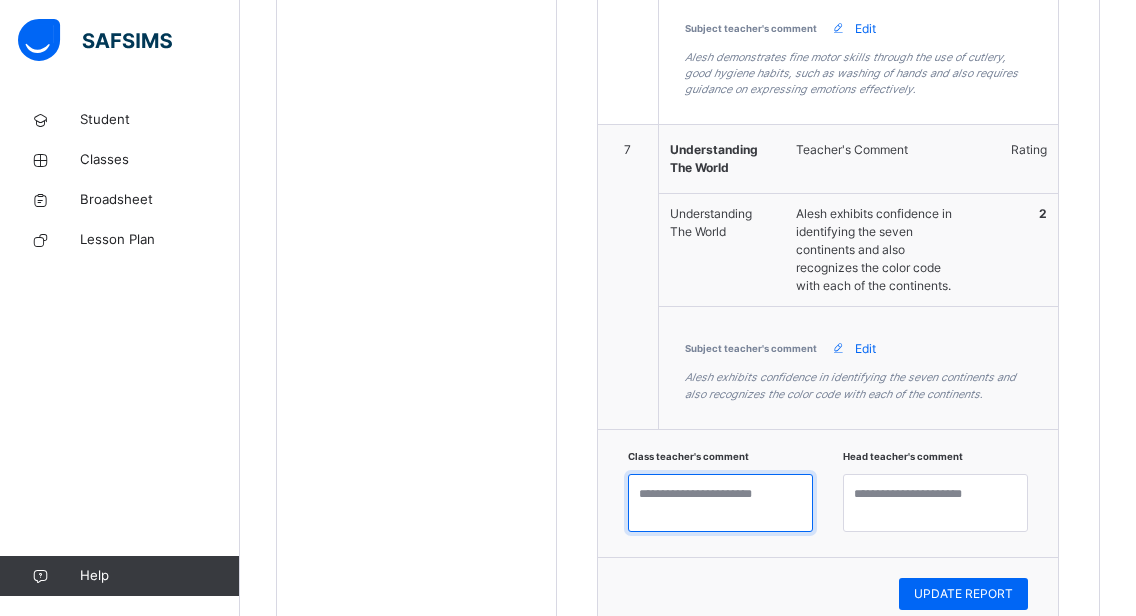 paste on "**********" 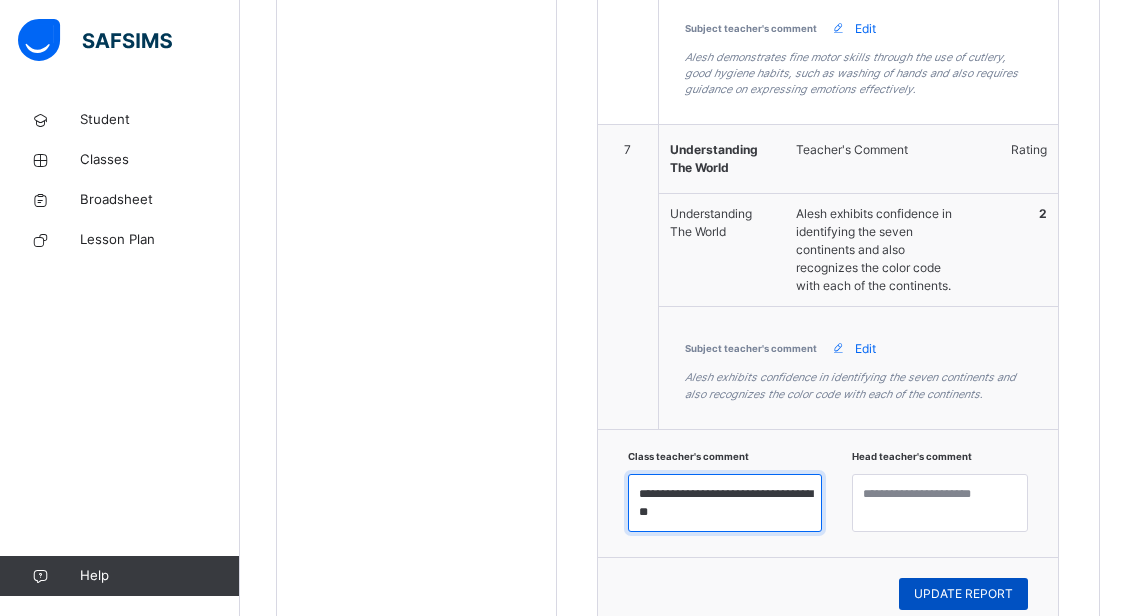 type on "**********" 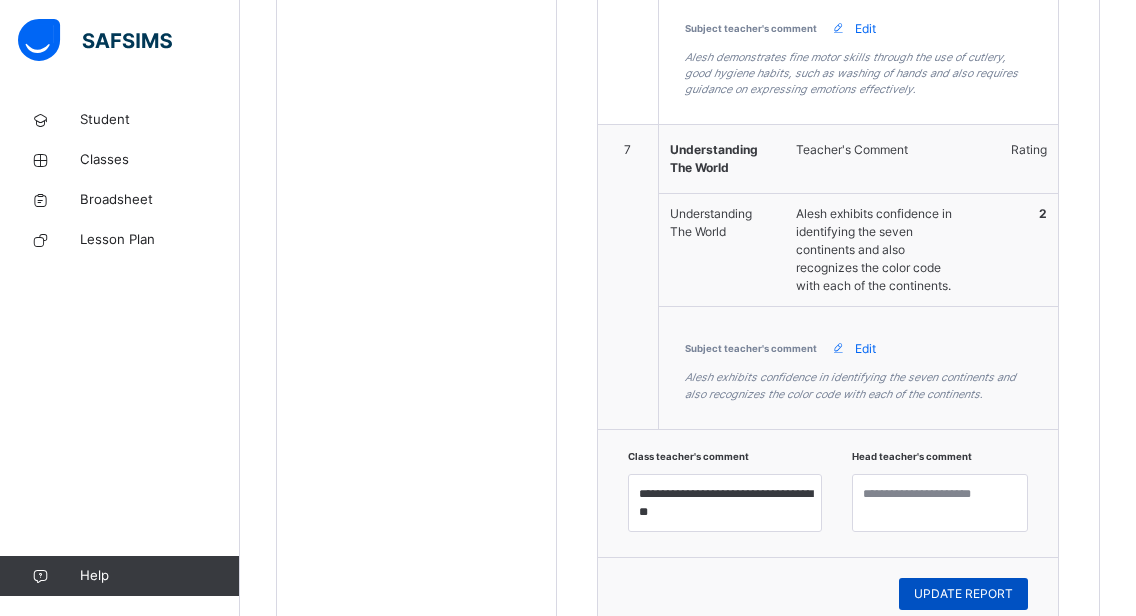 click on "UPDATE REPORT" at bounding box center (963, 594) 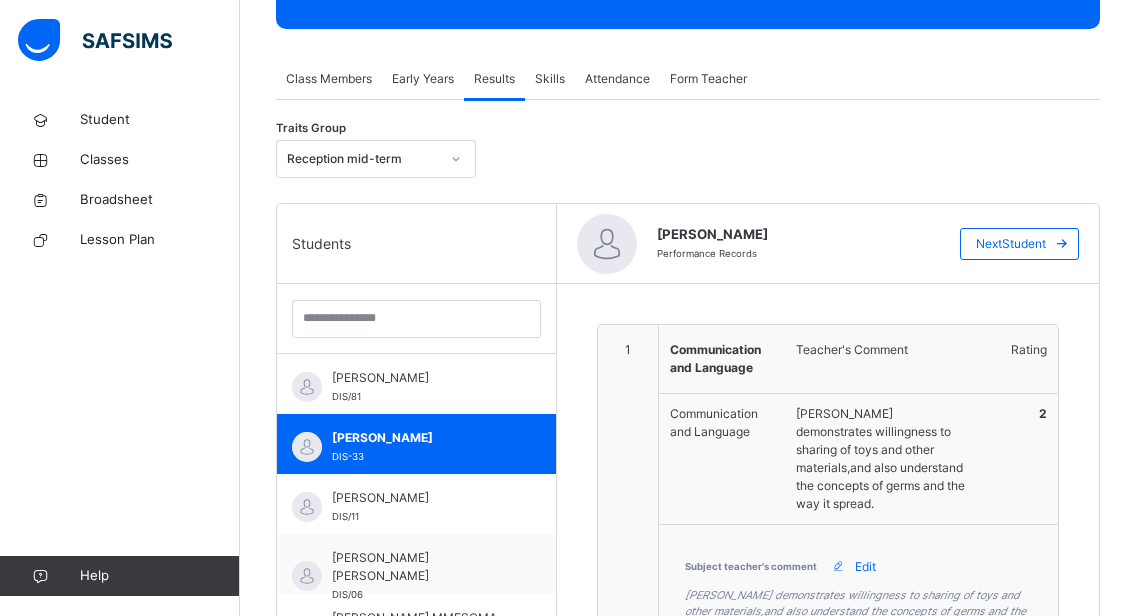 scroll, scrollTop: 277, scrollLeft: 0, axis: vertical 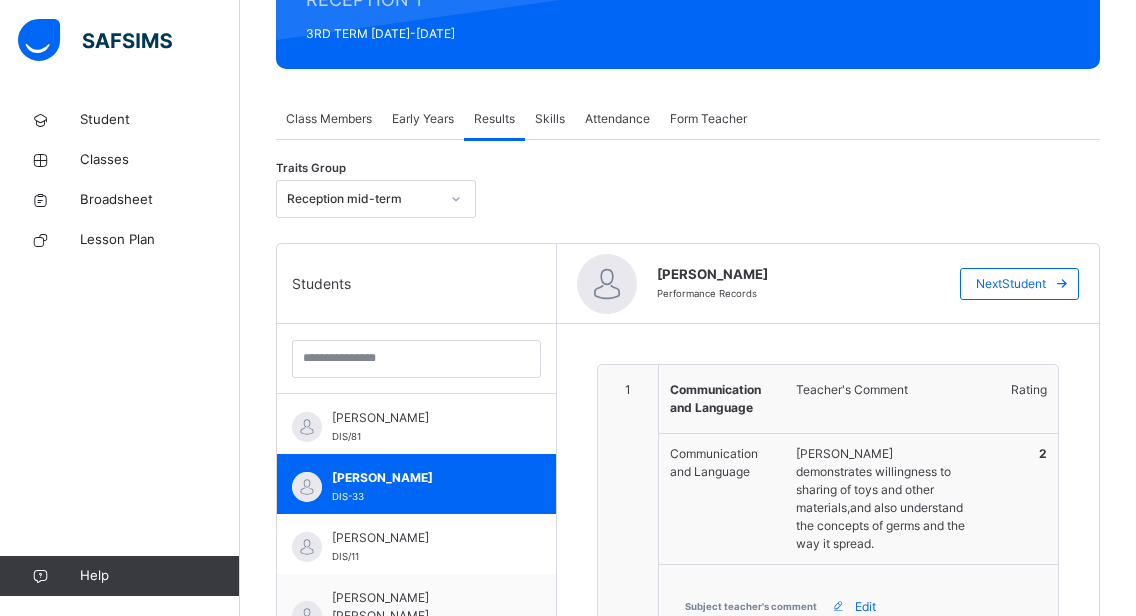 click 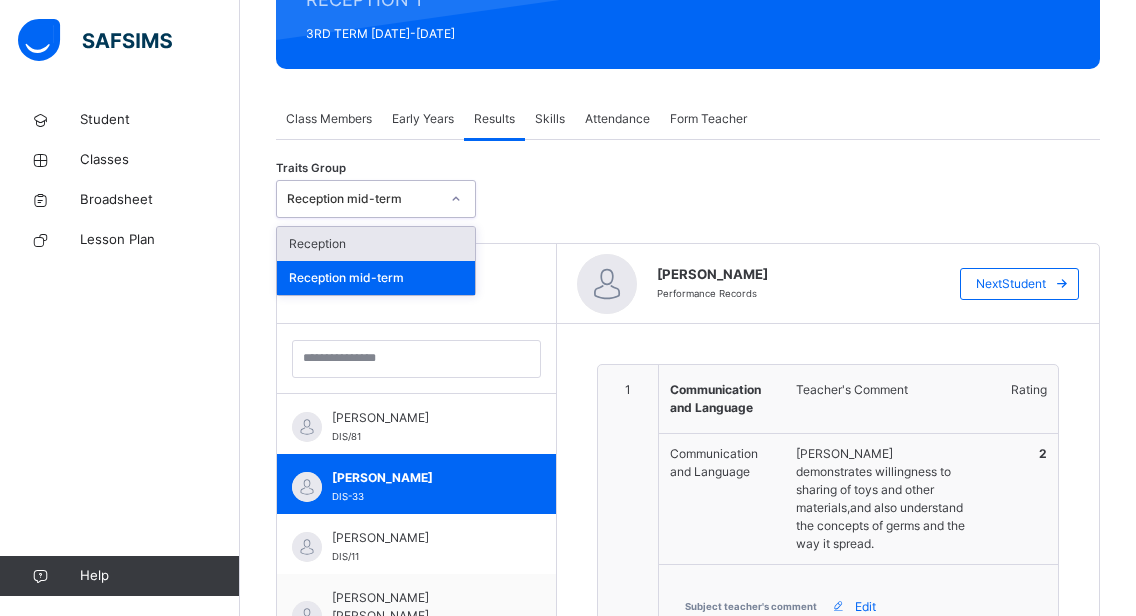 click on "Reception" at bounding box center [376, 244] 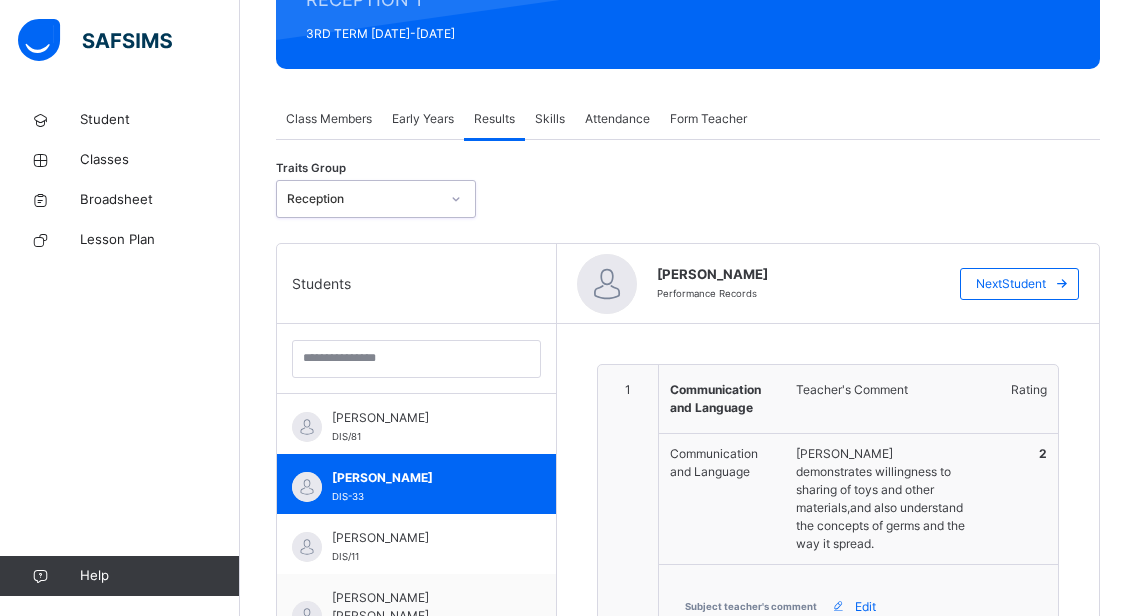 type on "**********" 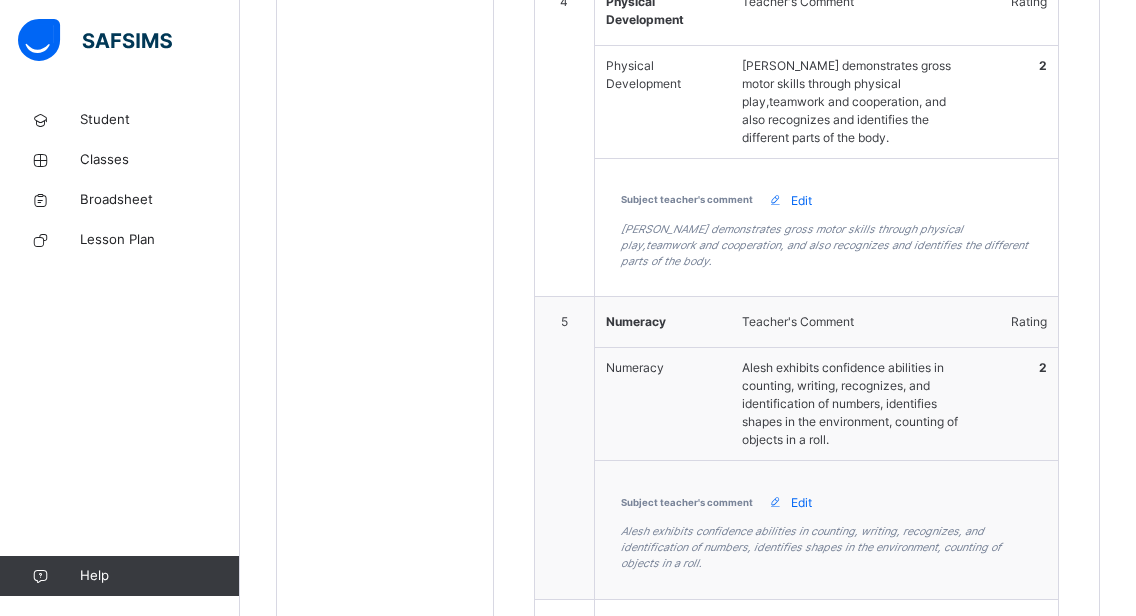 scroll, scrollTop: 2584, scrollLeft: 0, axis: vertical 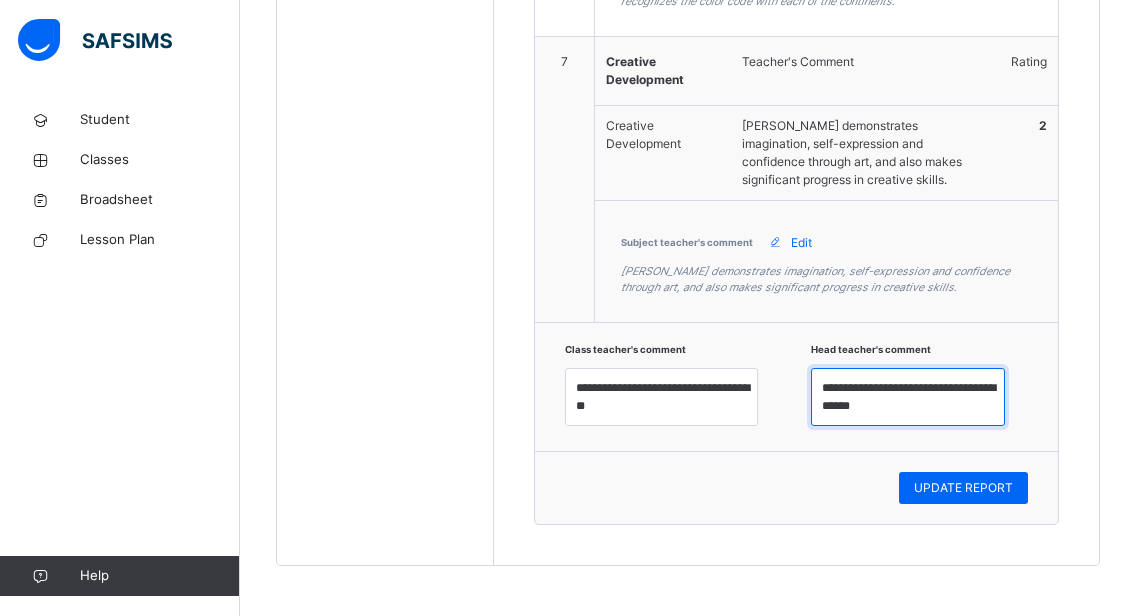 click on "**********" at bounding box center (908, 397) 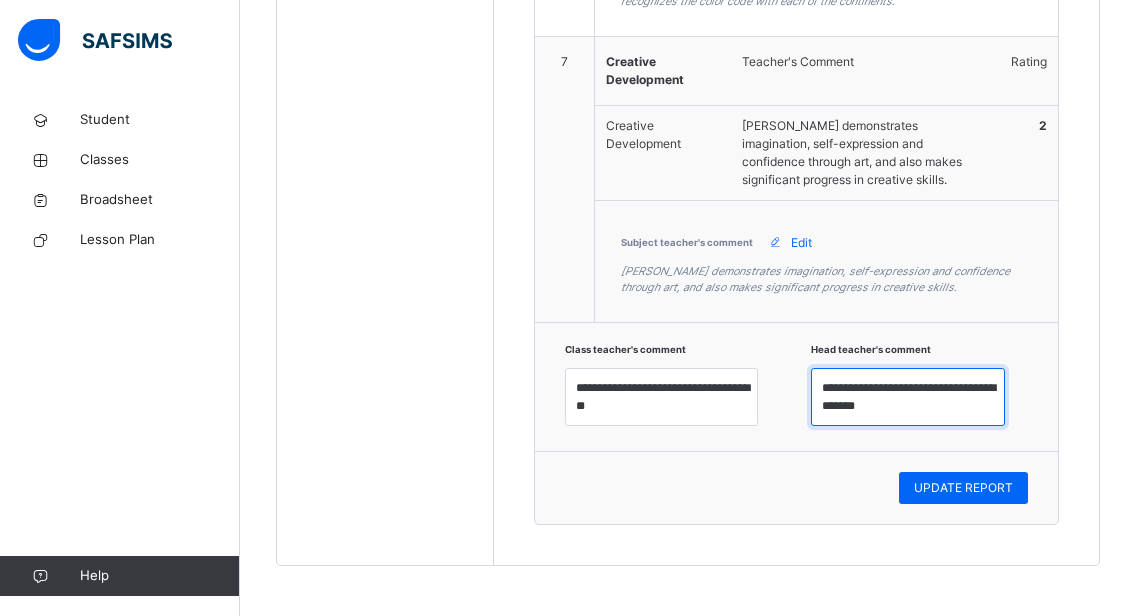 click on "**********" at bounding box center (908, 397) 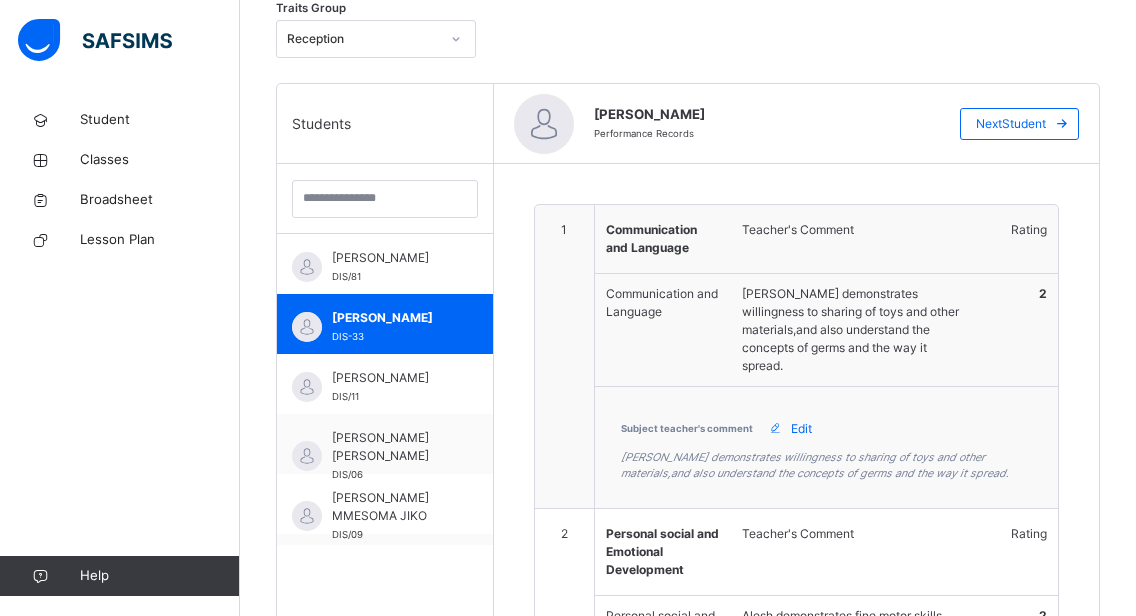 scroll, scrollTop: 171, scrollLeft: 0, axis: vertical 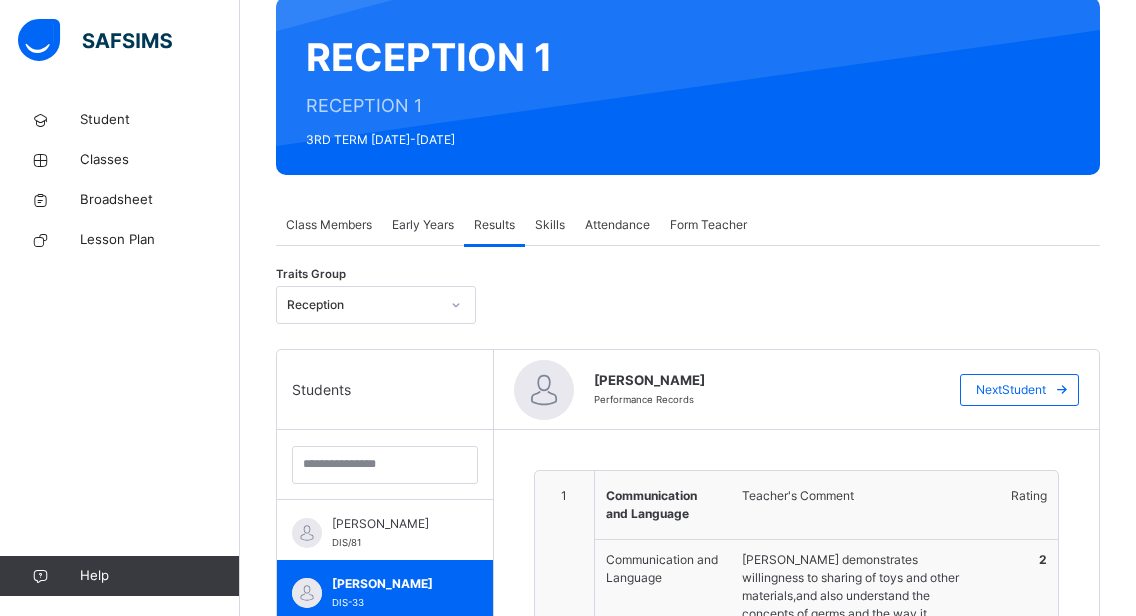 type on "**********" 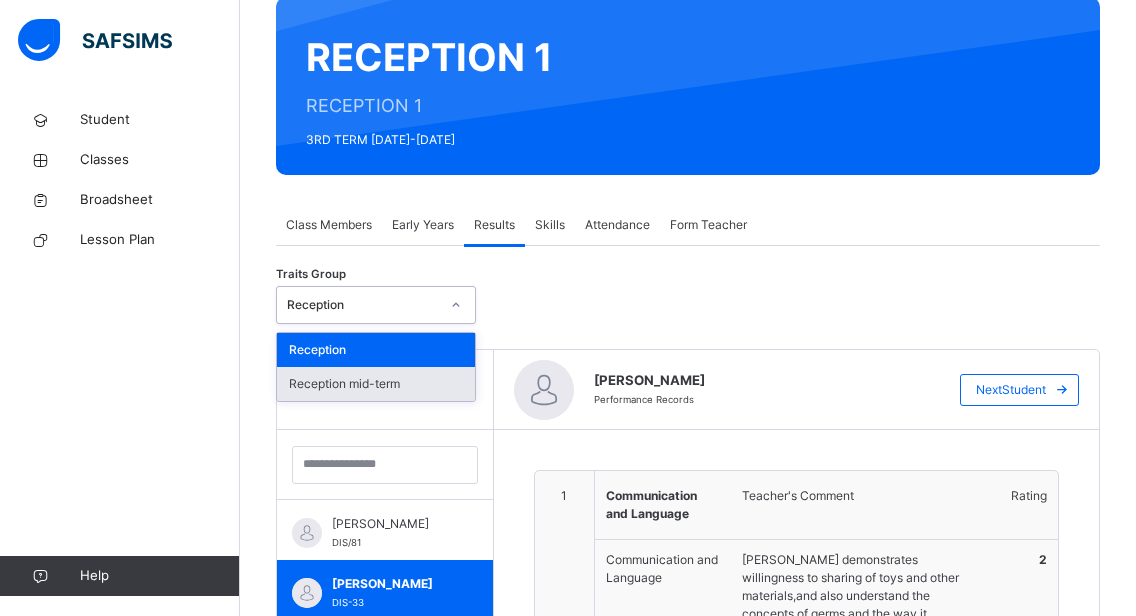click on "Reception mid-term" at bounding box center (376, 384) 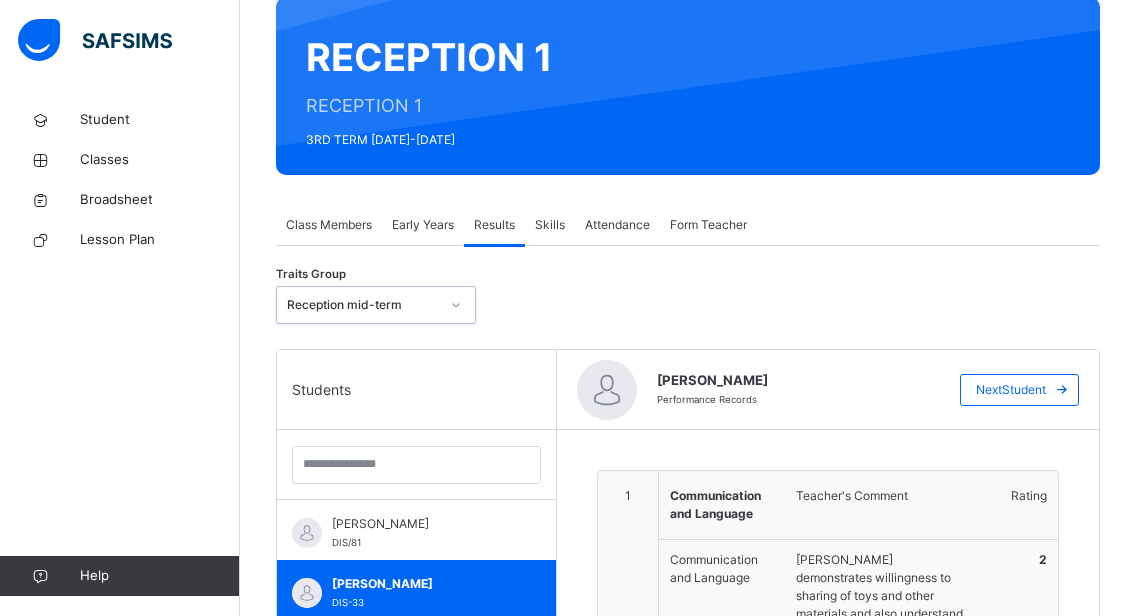 type on "**********" 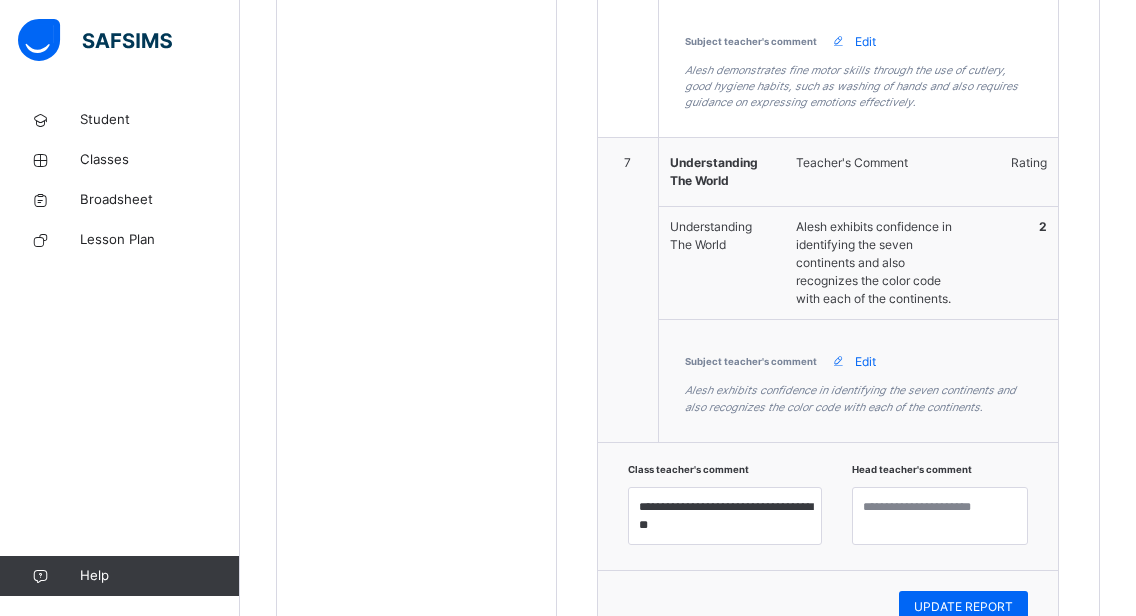 scroll, scrollTop: 2584, scrollLeft: 0, axis: vertical 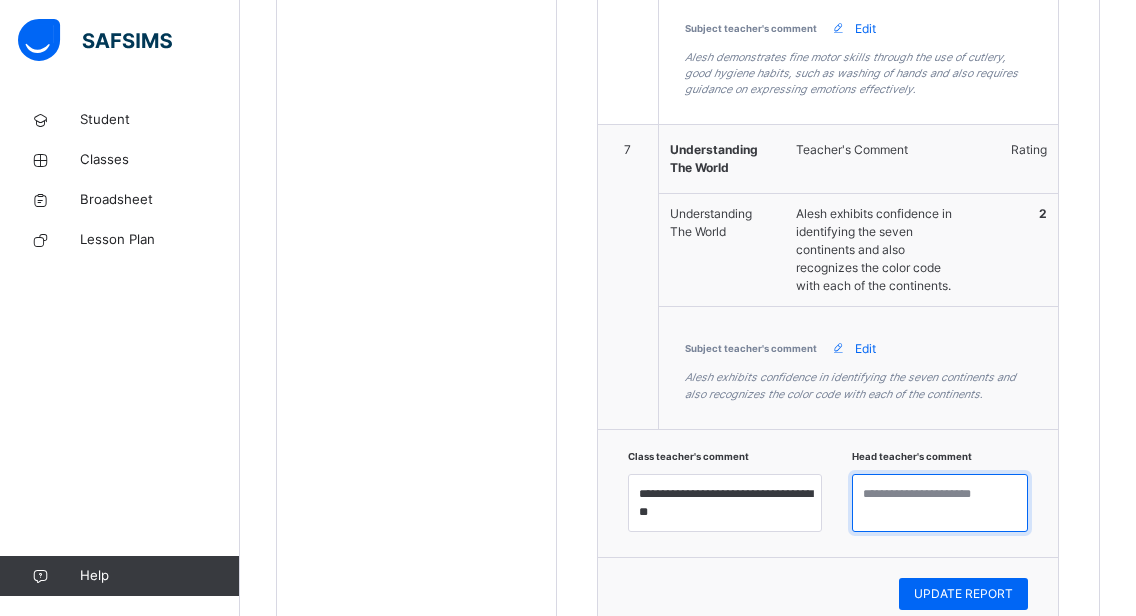 click at bounding box center (940, 503) 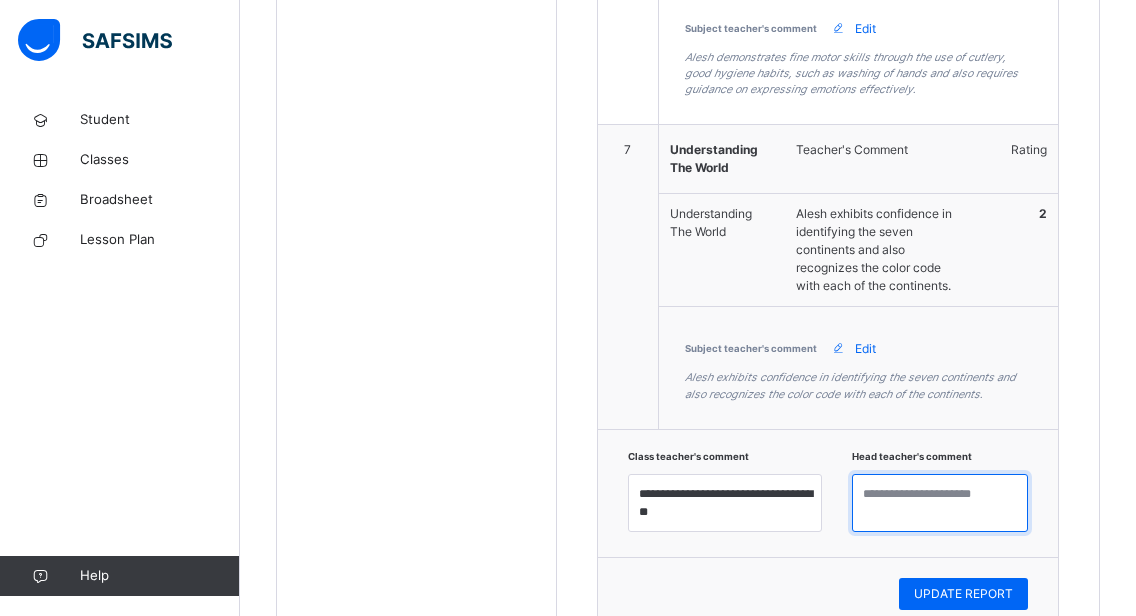 paste on "**********" 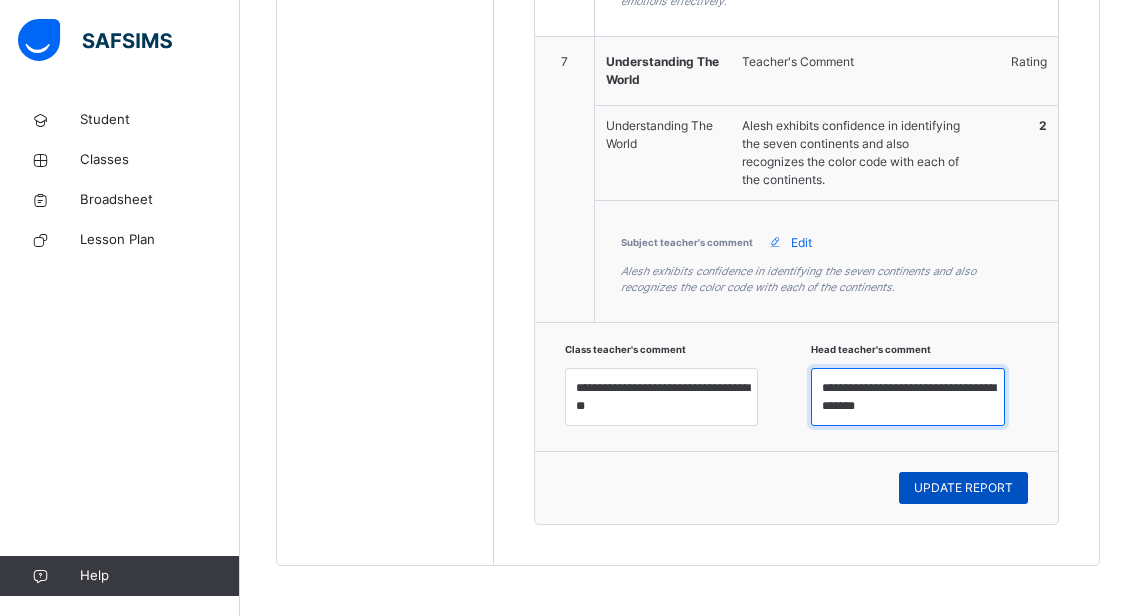 type on "**********" 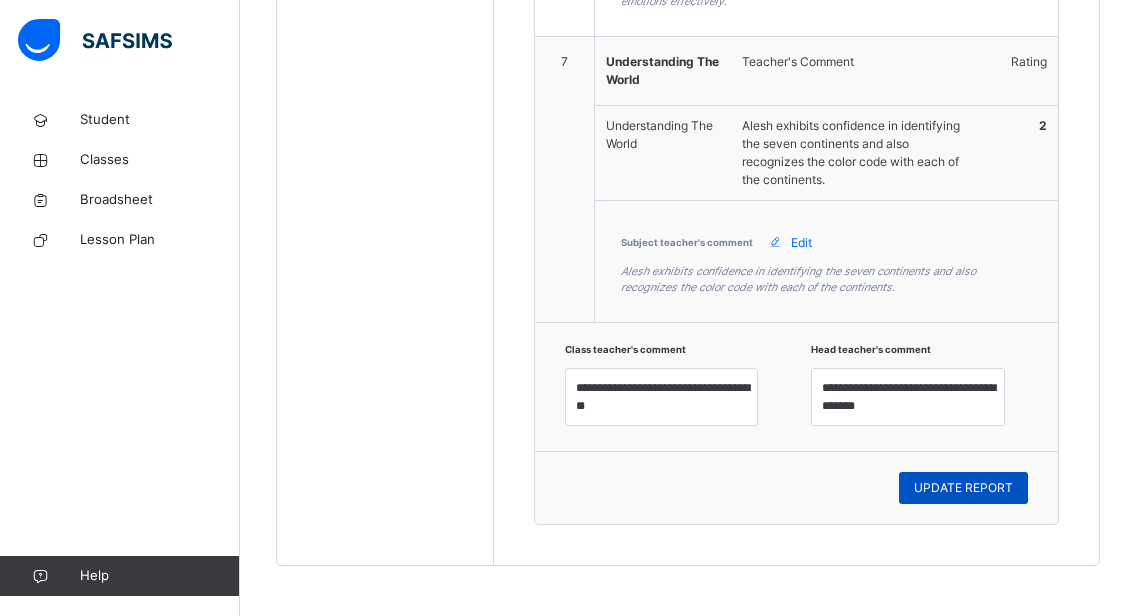click on "UPDATE REPORT" at bounding box center [963, 488] 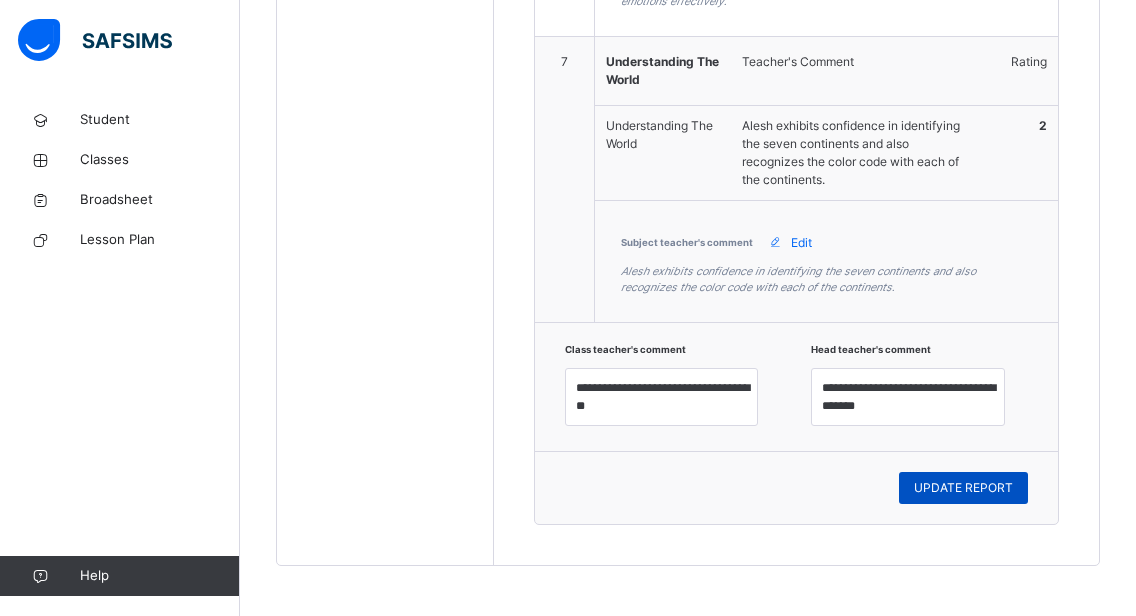 click on "UPDATE REPORT" at bounding box center [963, 488] 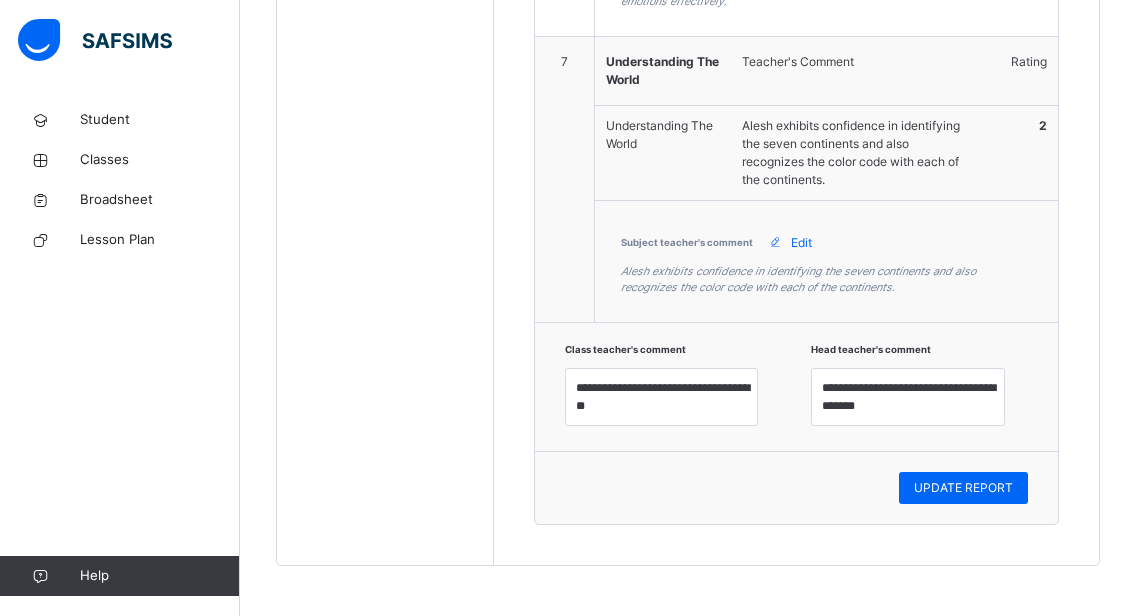 scroll, scrollTop: 2464, scrollLeft: 0, axis: vertical 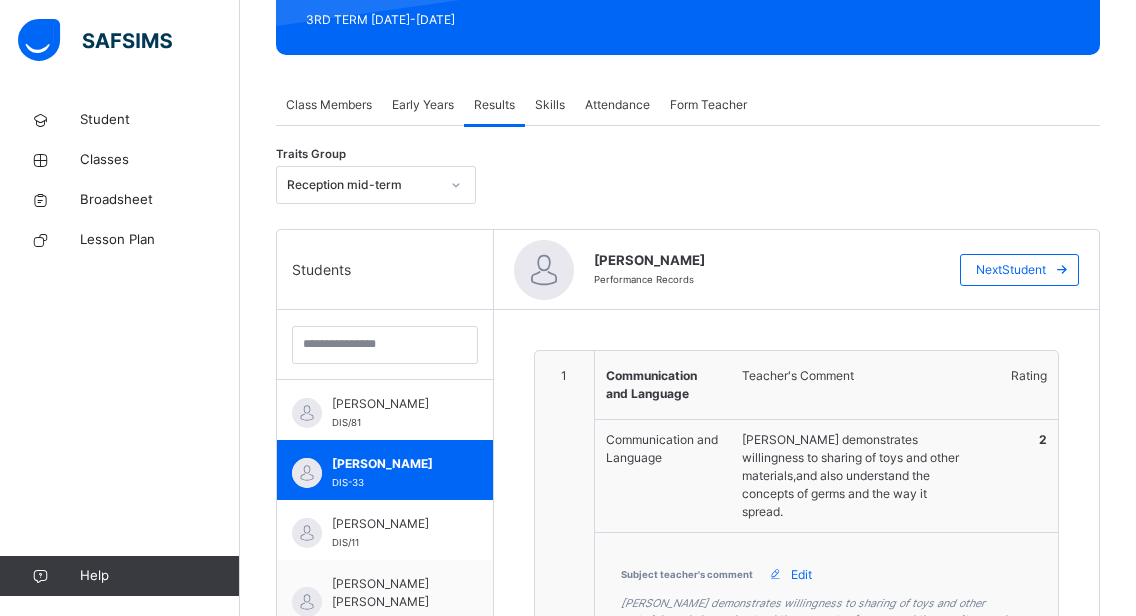 click on "Early Years" at bounding box center [423, 105] 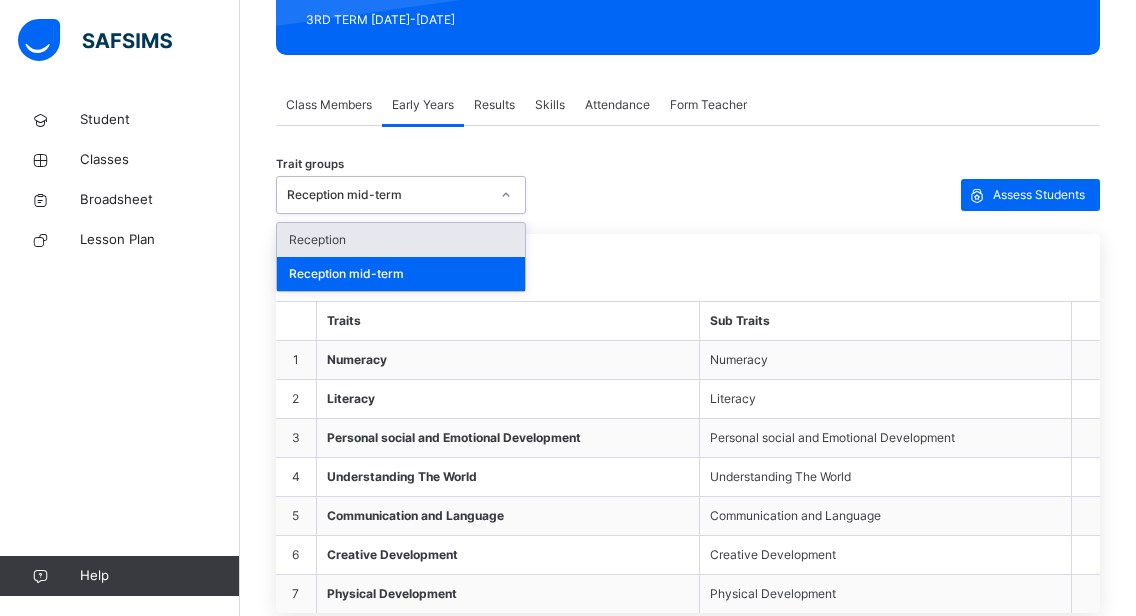 click 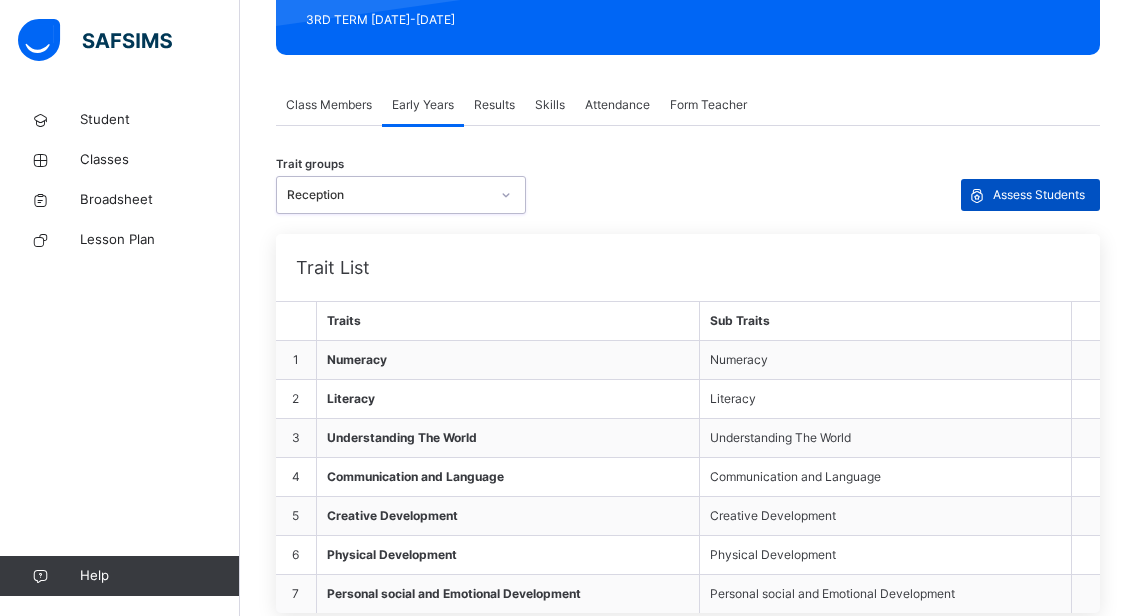 click on "Assess Students" at bounding box center [1039, 195] 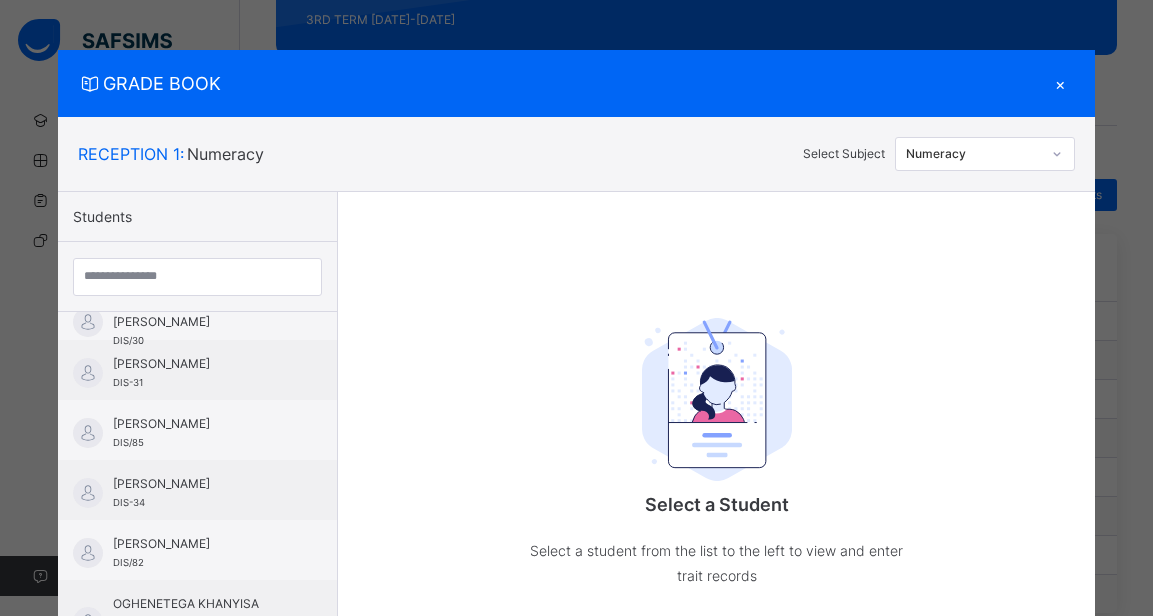 scroll, scrollTop: 544, scrollLeft: 0, axis: vertical 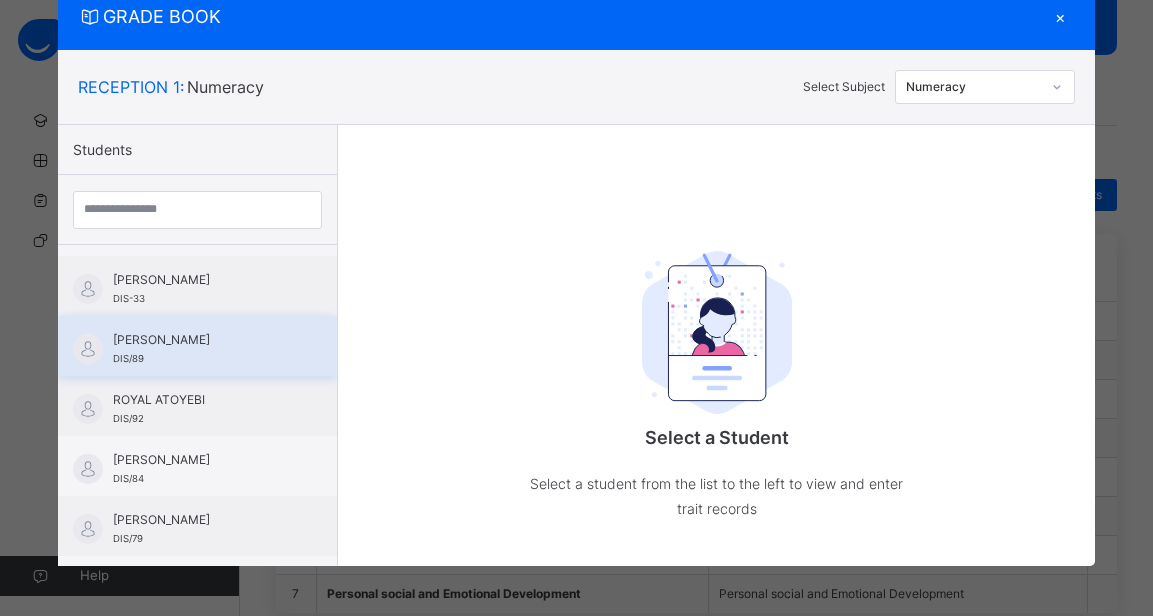 click on "[PERSON_NAME]" at bounding box center [202, 340] 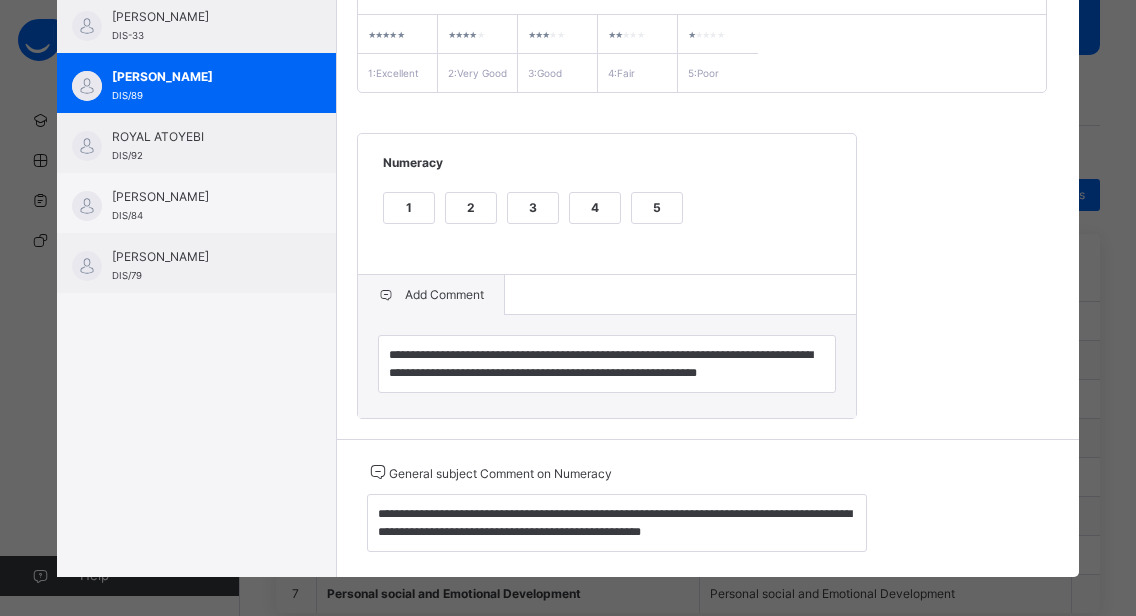 scroll, scrollTop: 362, scrollLeft: 0, axis: vertical 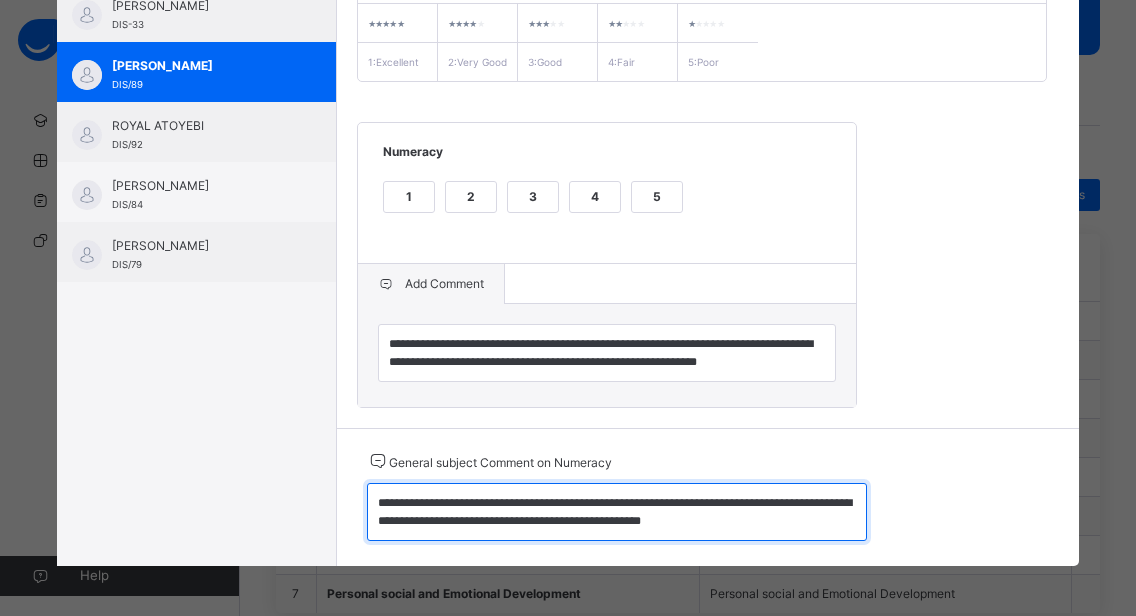 click on "**********" at bounding box center (617, 512) 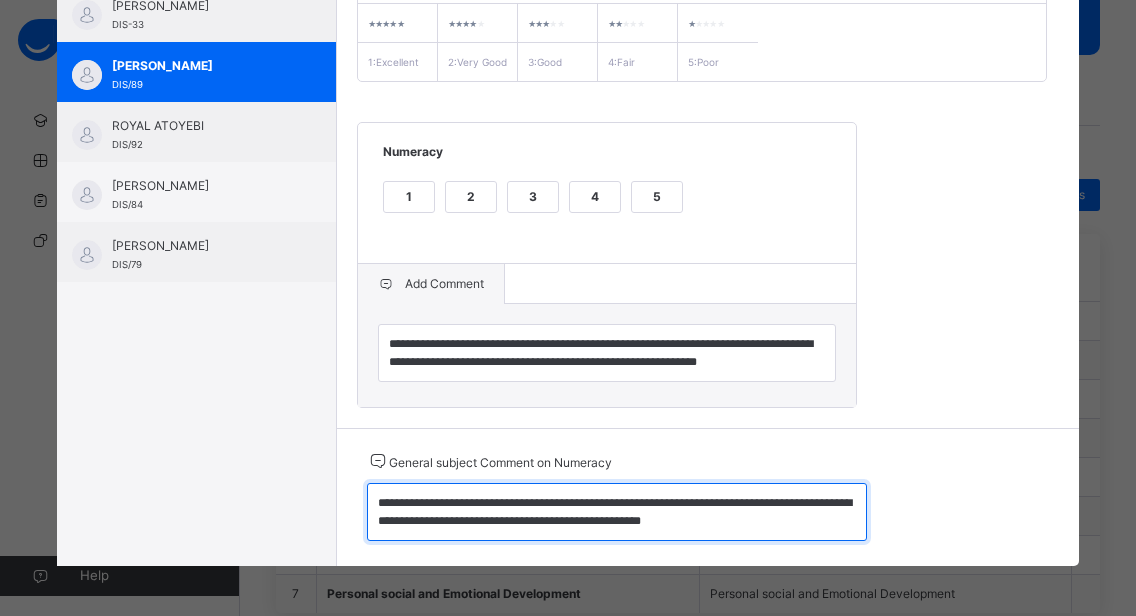 drag, startPoint x: 361, startPoint y: 499, endPoint x: 745, endPoint y: 526, distance: 384.94806 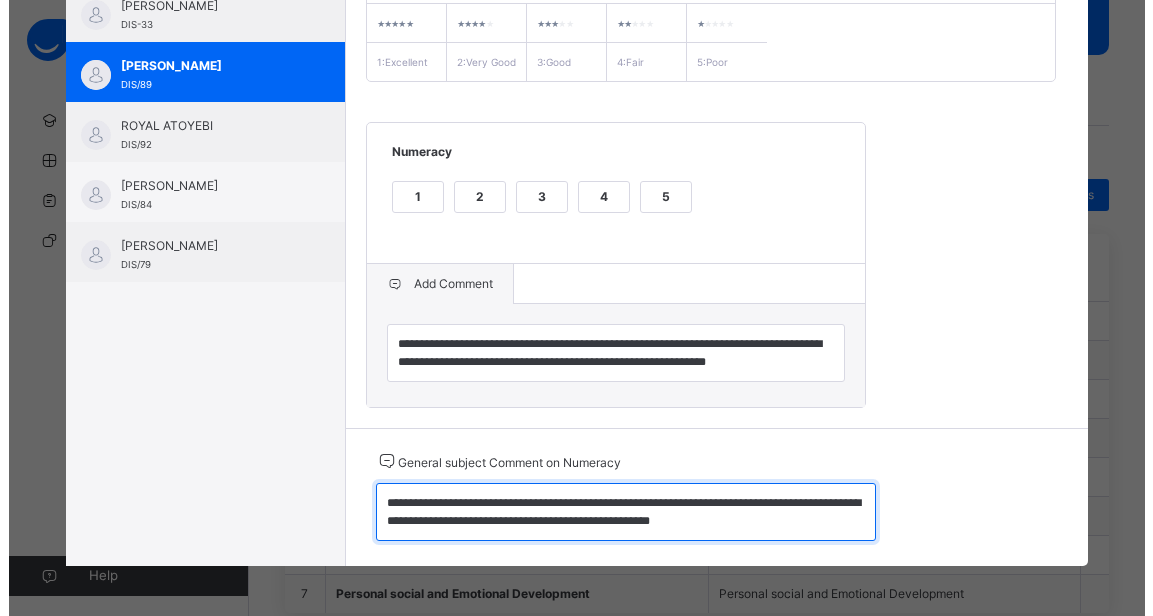 scroll, scrollTop: 0, scrollLeft: 0, axis: both 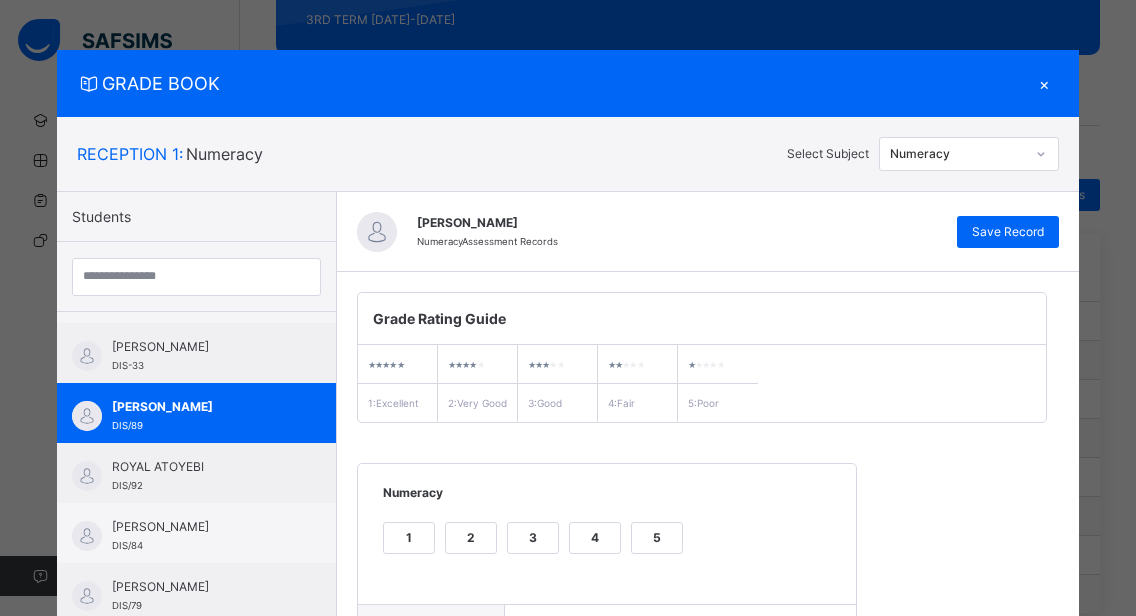 click on "×" at bounding box center [1044, 83] 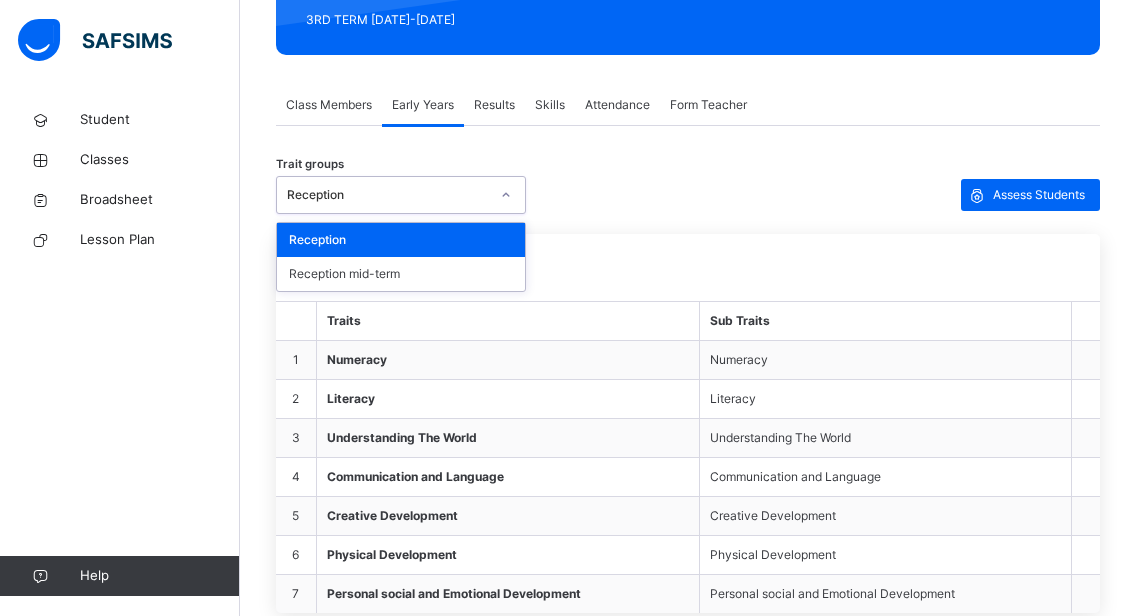 click 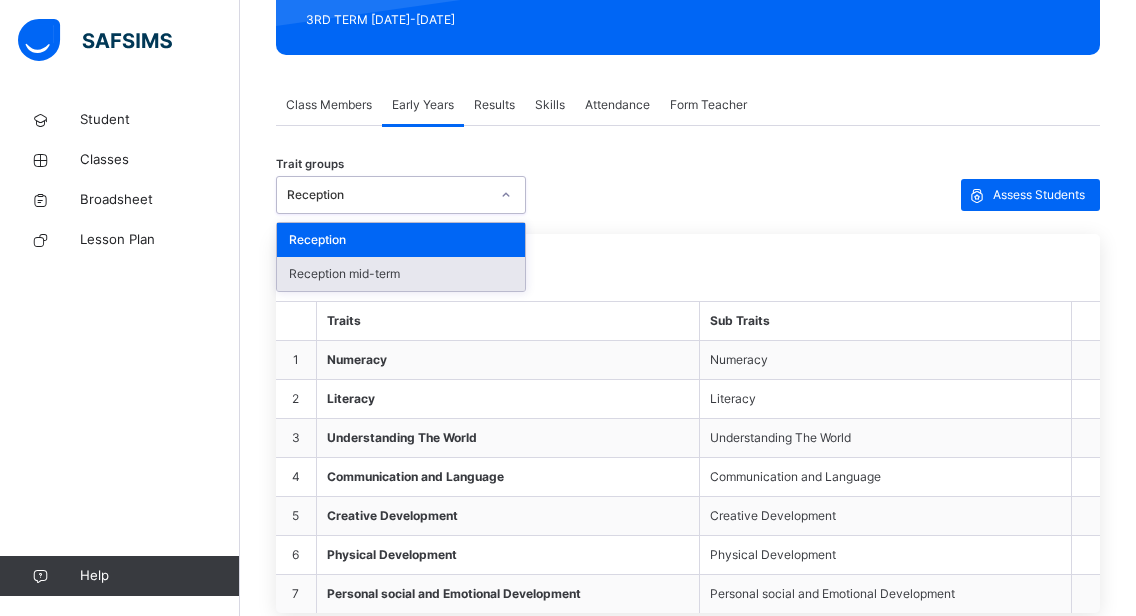 click on "Reception mid-term" at bounding box center [401, 274] 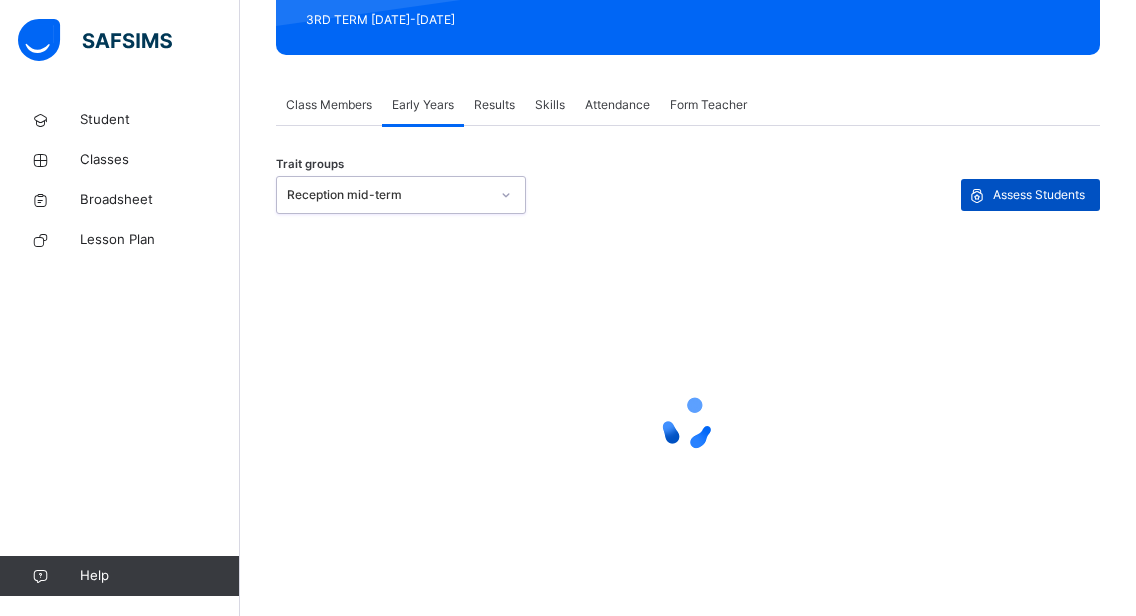 click on "Assess Students" at bounding box center (1039, 195) 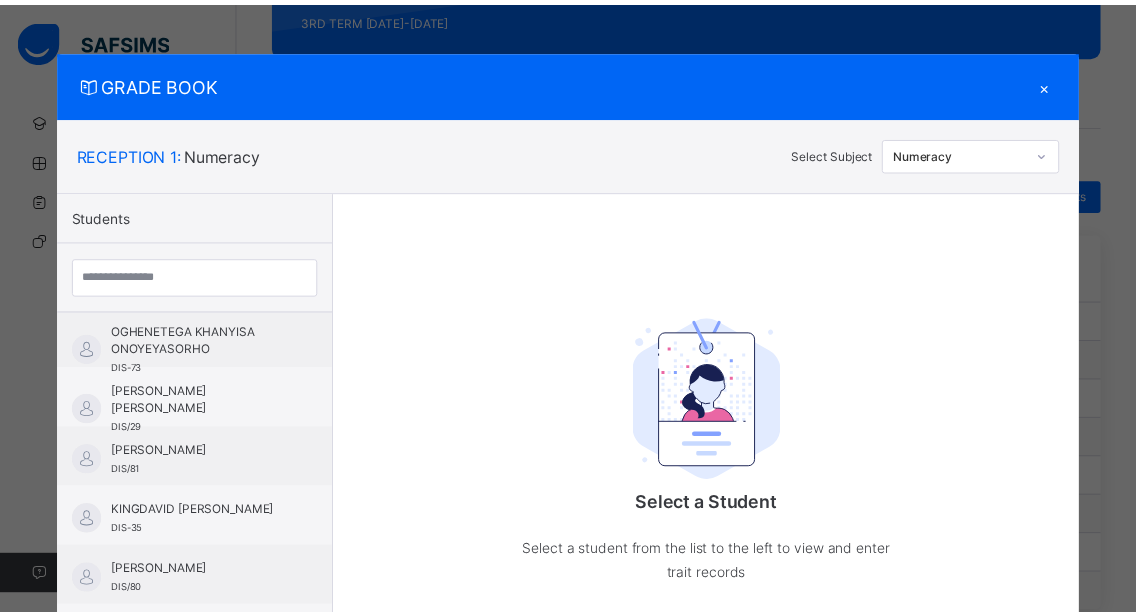 scroll, scrollTop: 816, scrollLeft: 0, axis: vertical 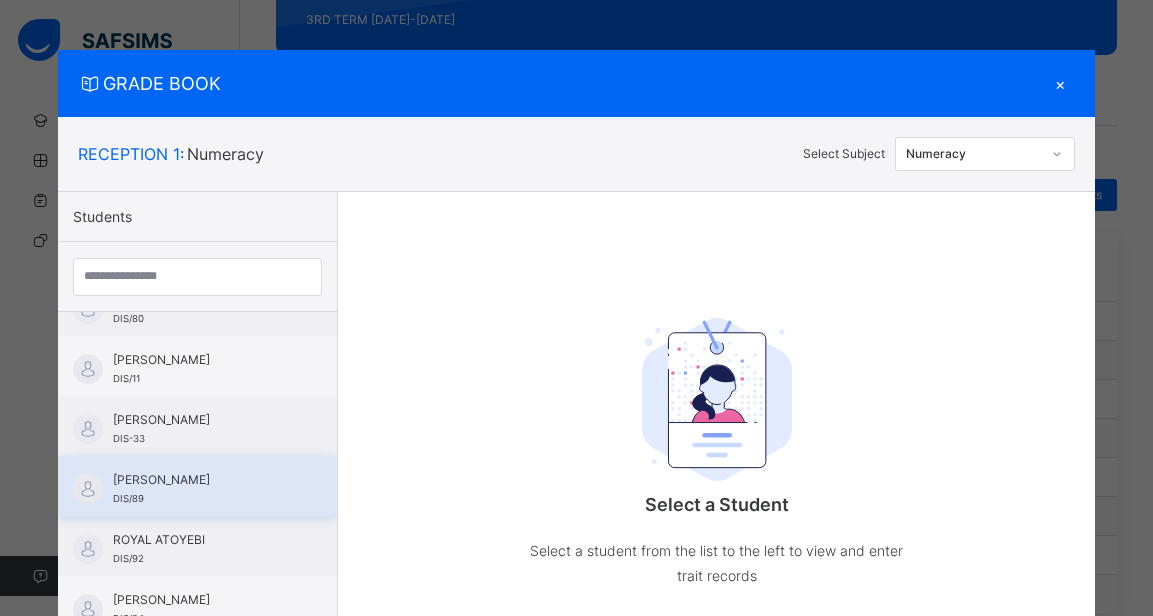 click on "[PERSON_NAME]" at bounding box center (202, 480) 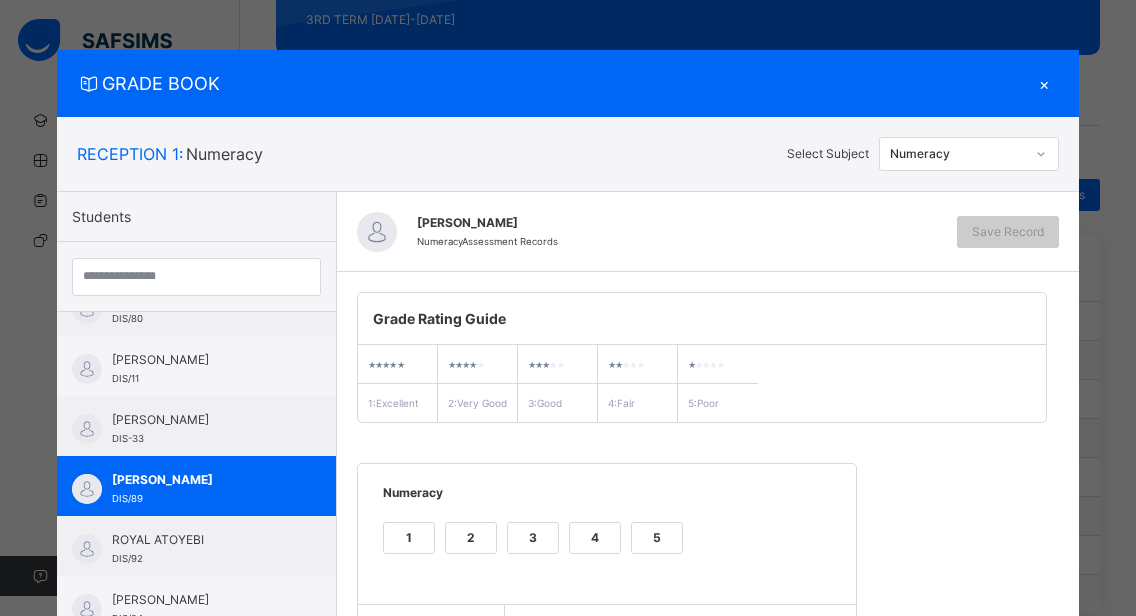 click on "3" at bounding box center (533, 538) 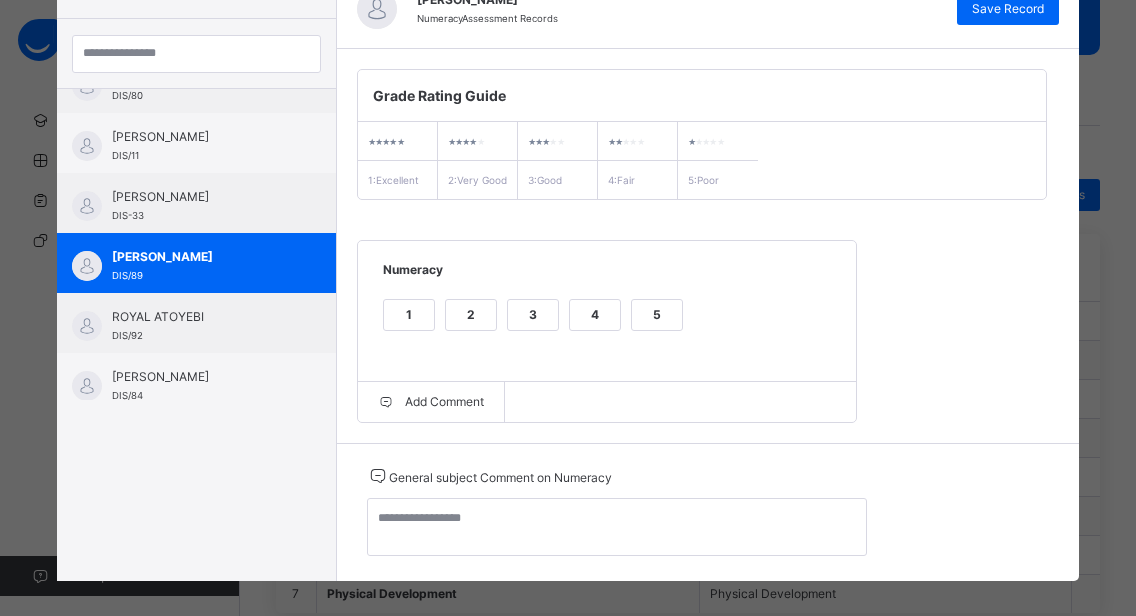 scroll, scrollTop: 259, scrollLeft: 0, axis: vertical 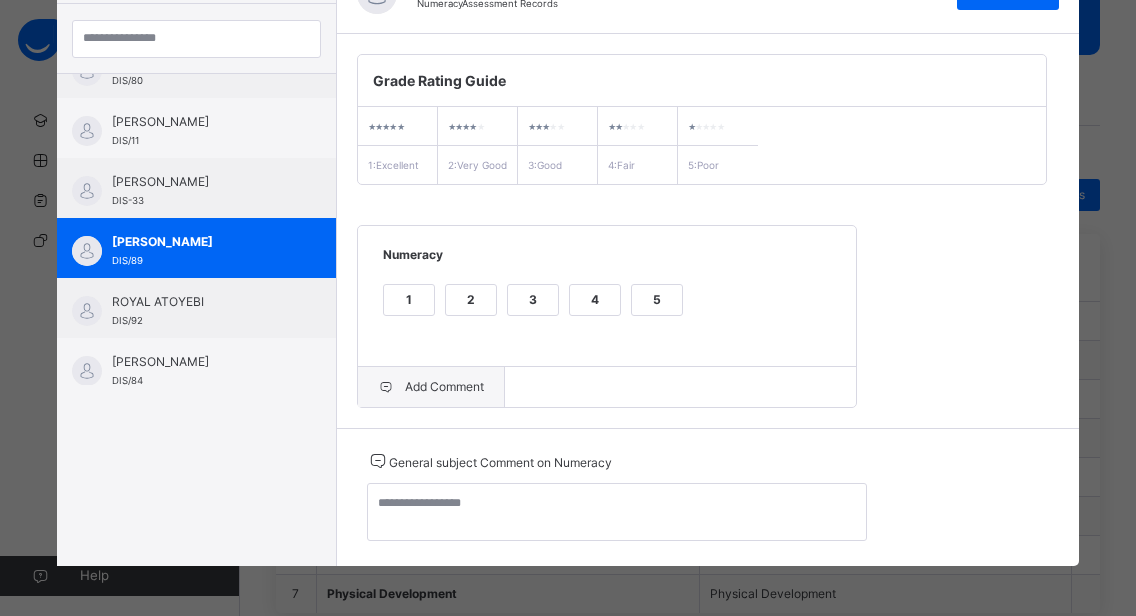 click on "Add Comment" at bounding box center (431, 387) 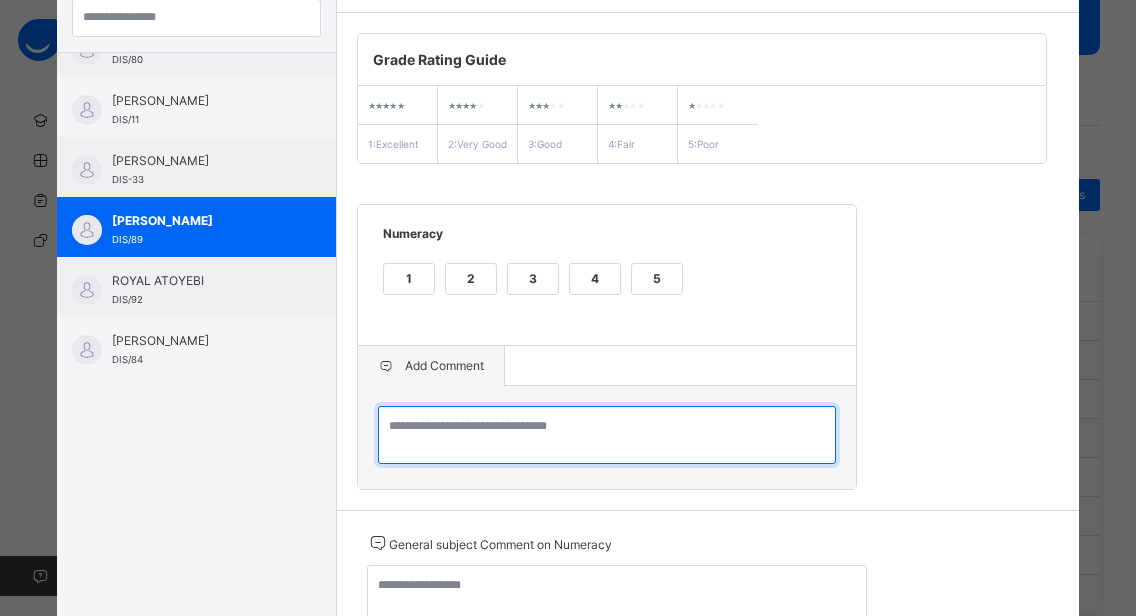 click at bounding box center (607, 435) 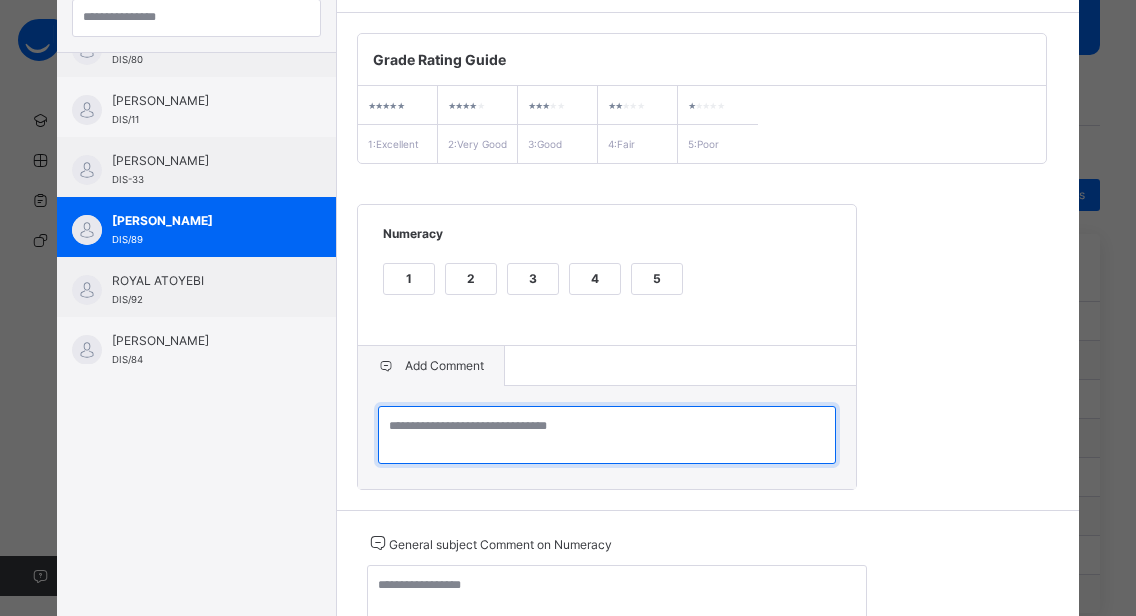 paste on "**********" 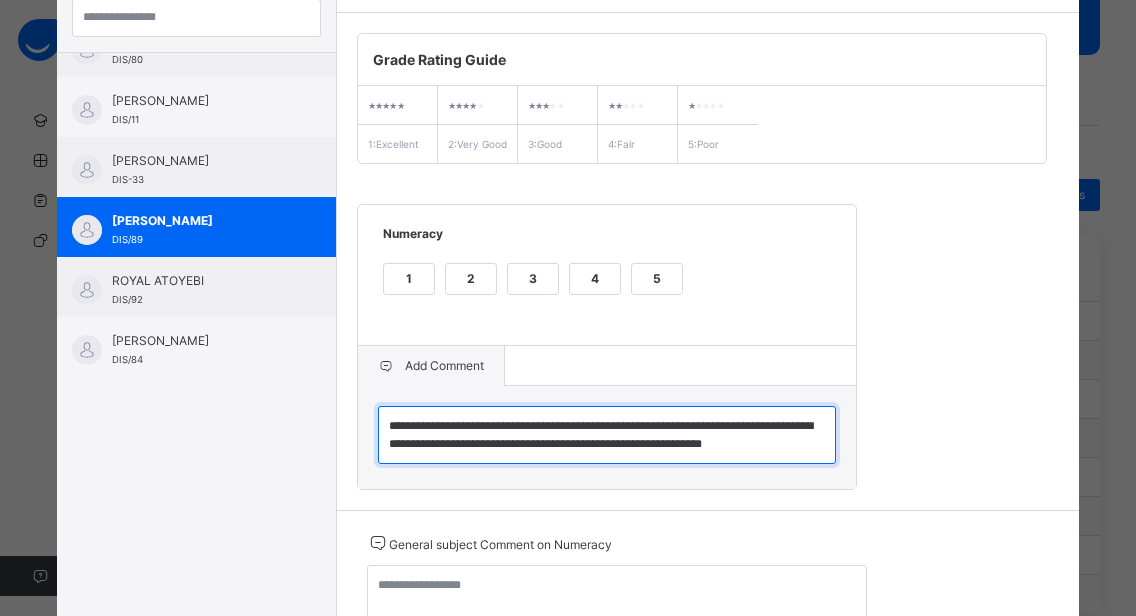 type on "**********" 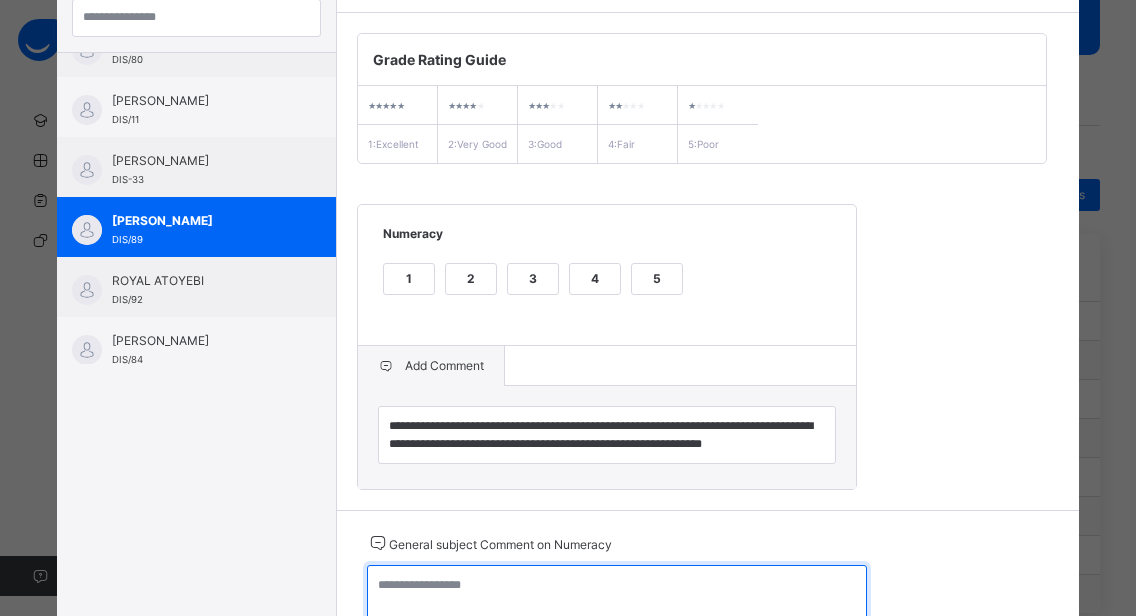 click at bounding box center (617, 594) 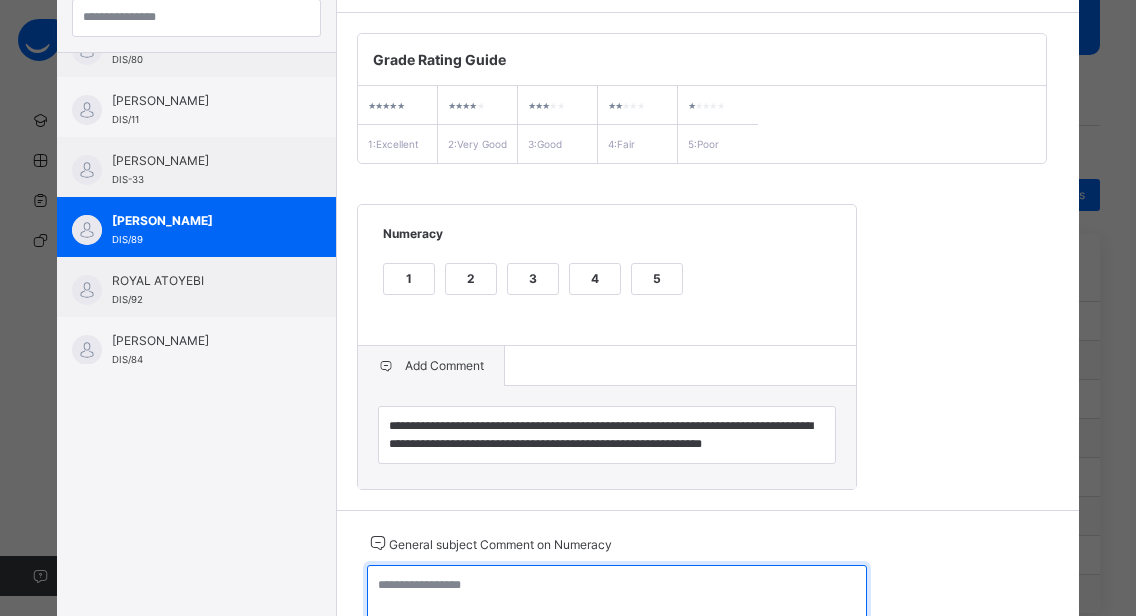 paste on "**********" 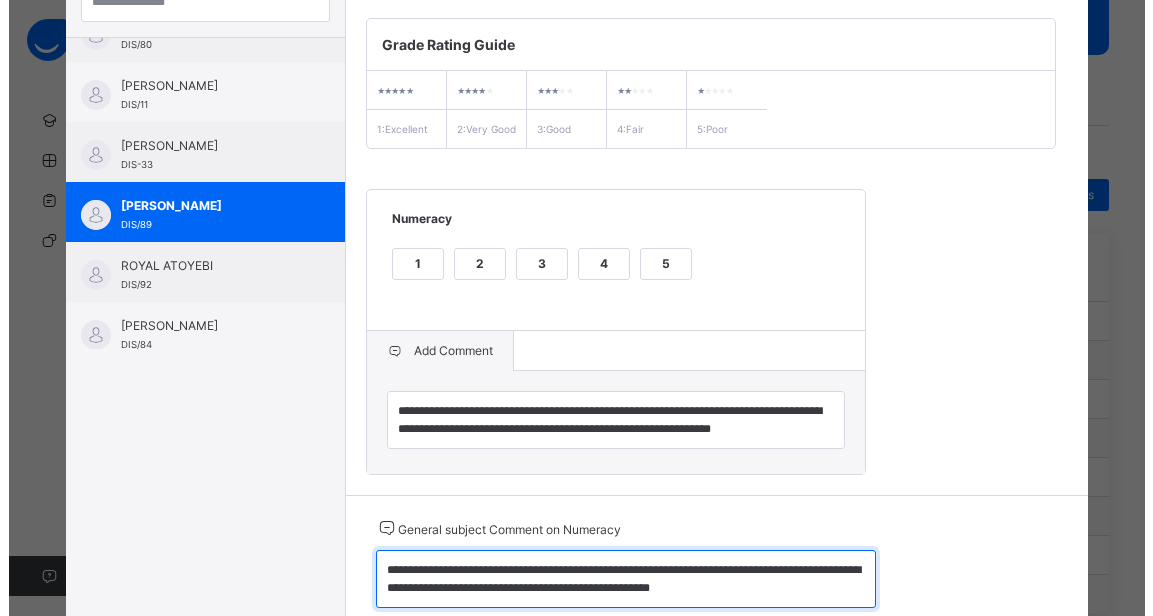 scroll, scrollTop: 0, scrollLeft: 0, axis: both 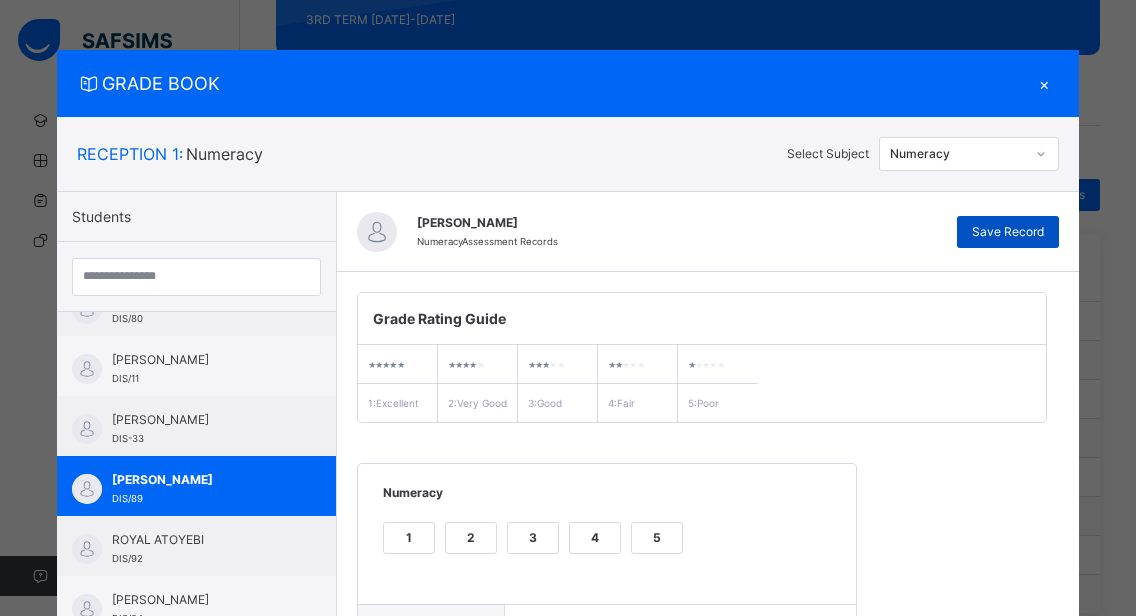 type on "**********" 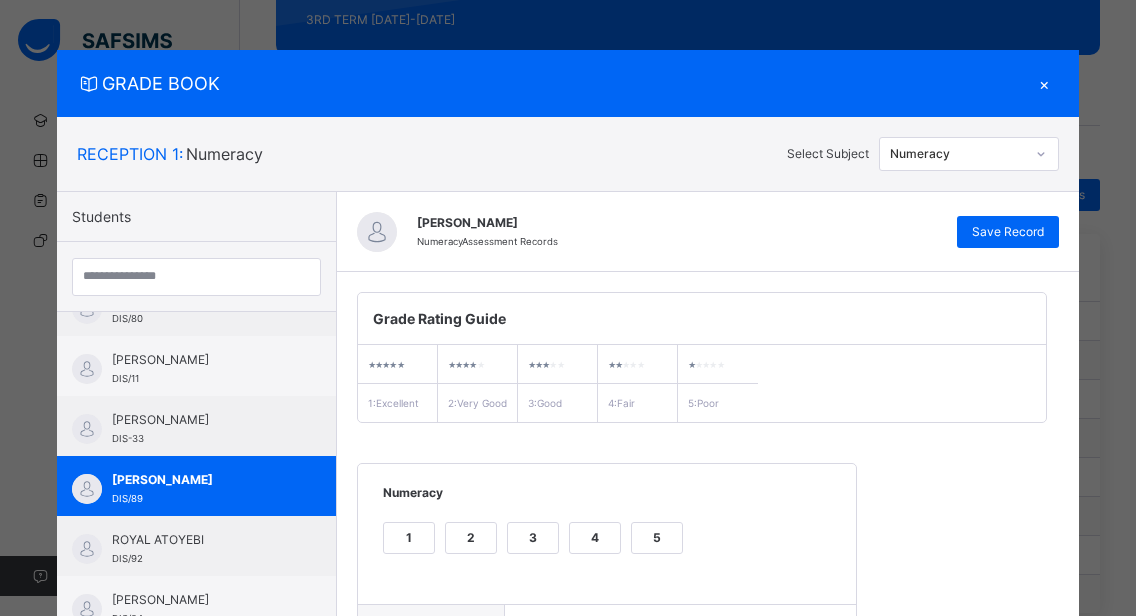 click on "×" at bounding box center [1044, 83] 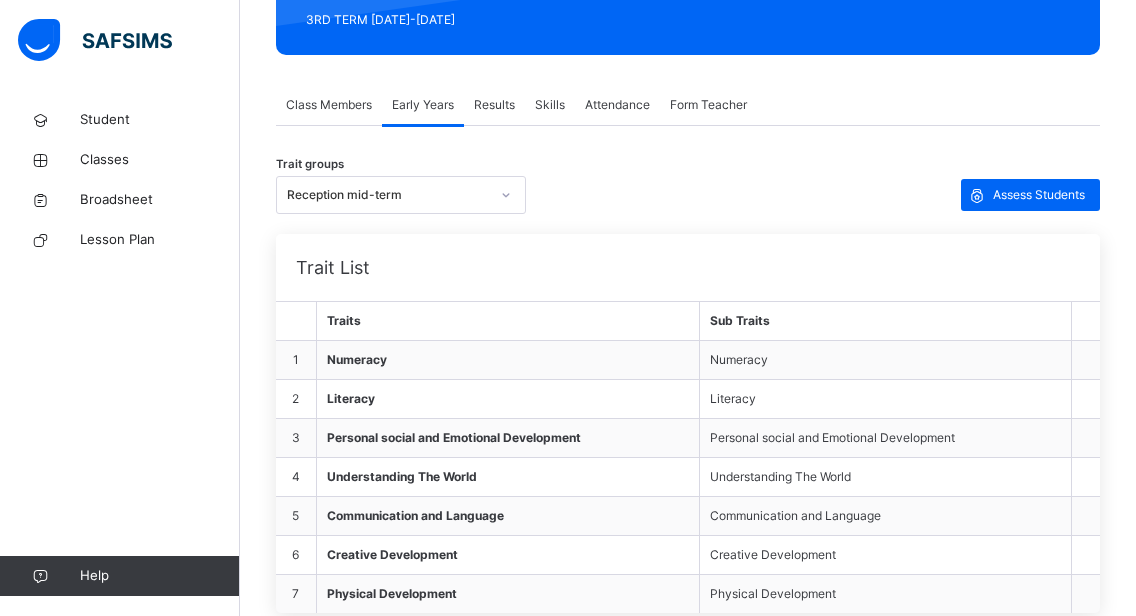 click 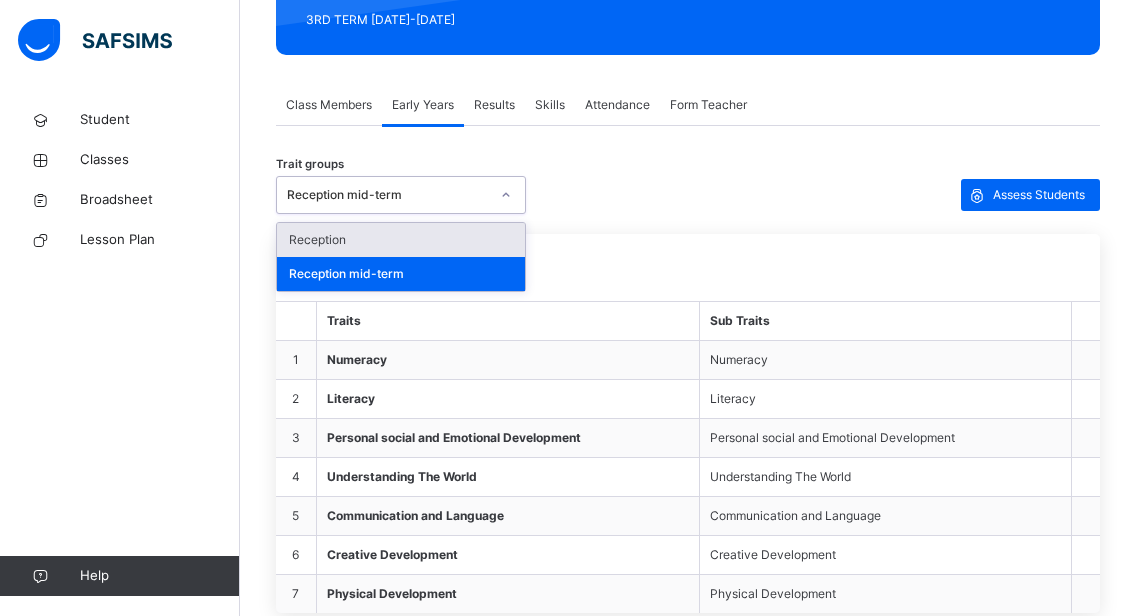 click on "Reception" at bounding box center (401, 240) 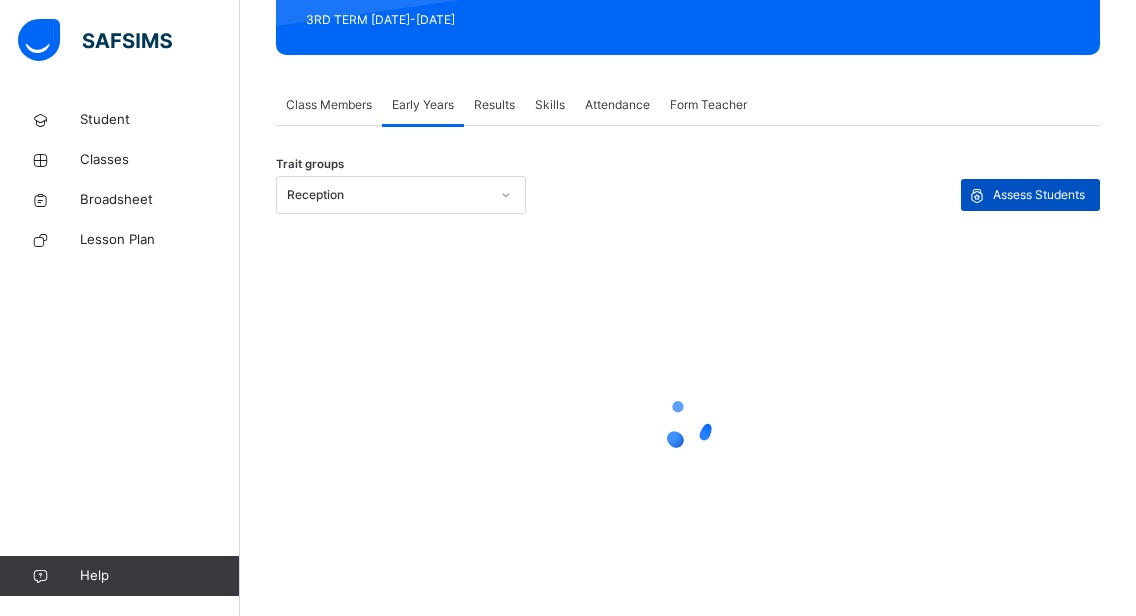 click on "Assess Students" at bounding box center (1039, 195) 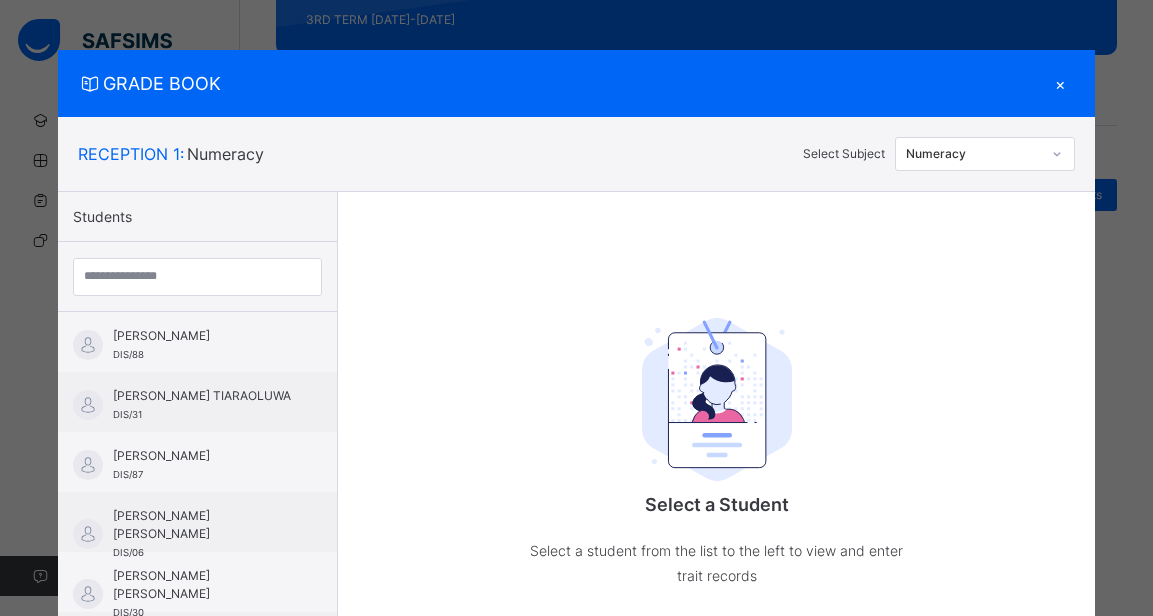 click 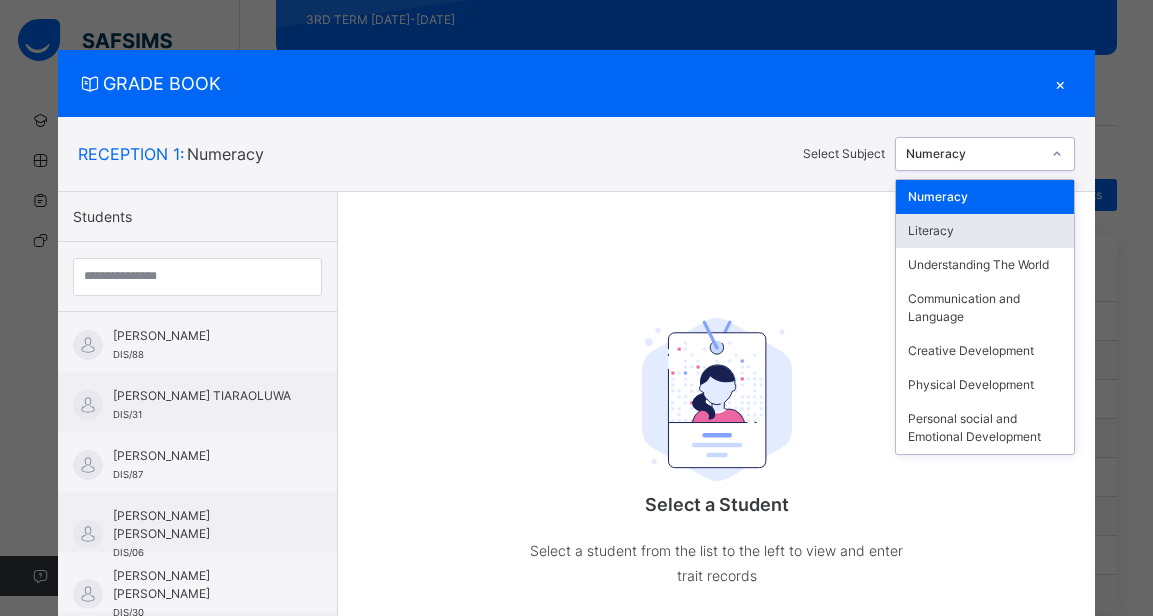 drag, startPoint x: 994, startPoint y: 225, endPoint x: 562, endPoint y: 363, distance: 453.50635 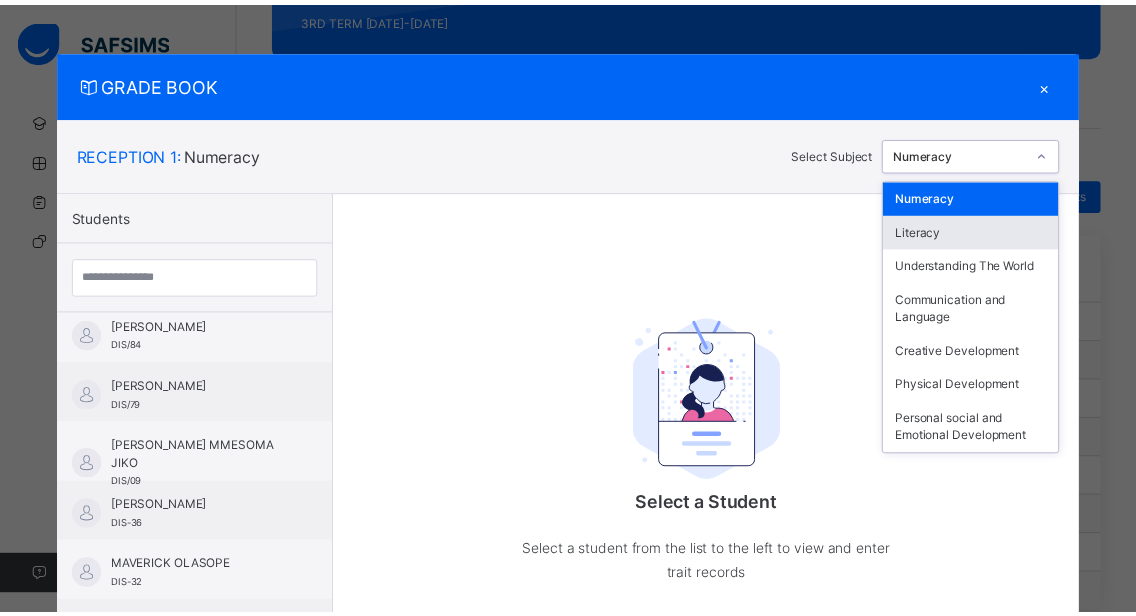 scroll, scrollTop: 816, scrollLeft: 0, axis: vertical 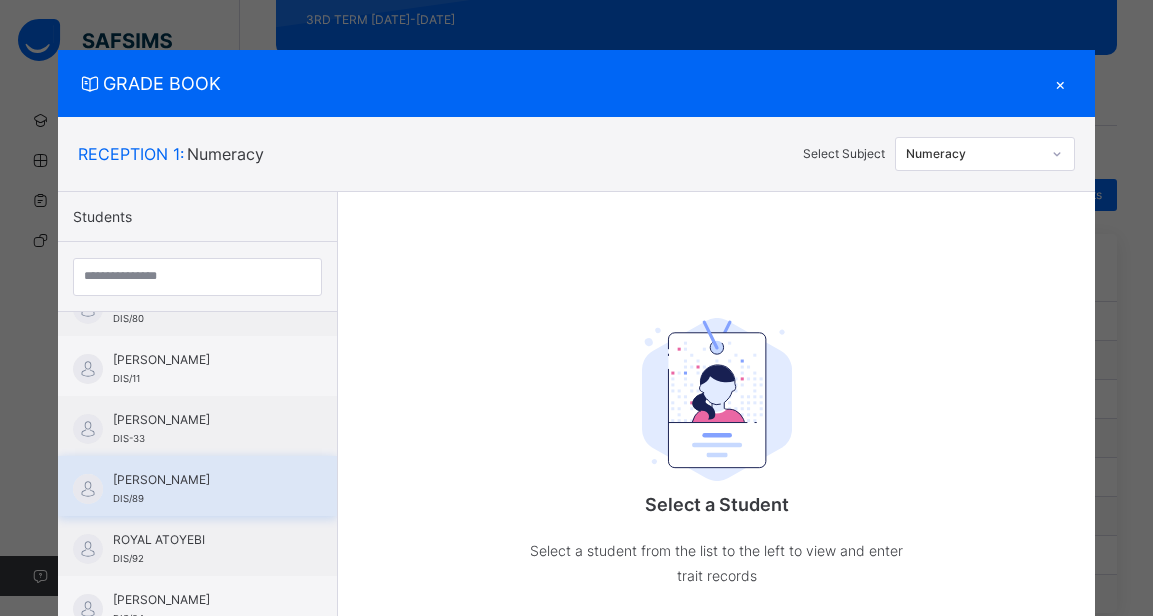 click on "[PERSON_NAME]" at bounding box center (202, 480) 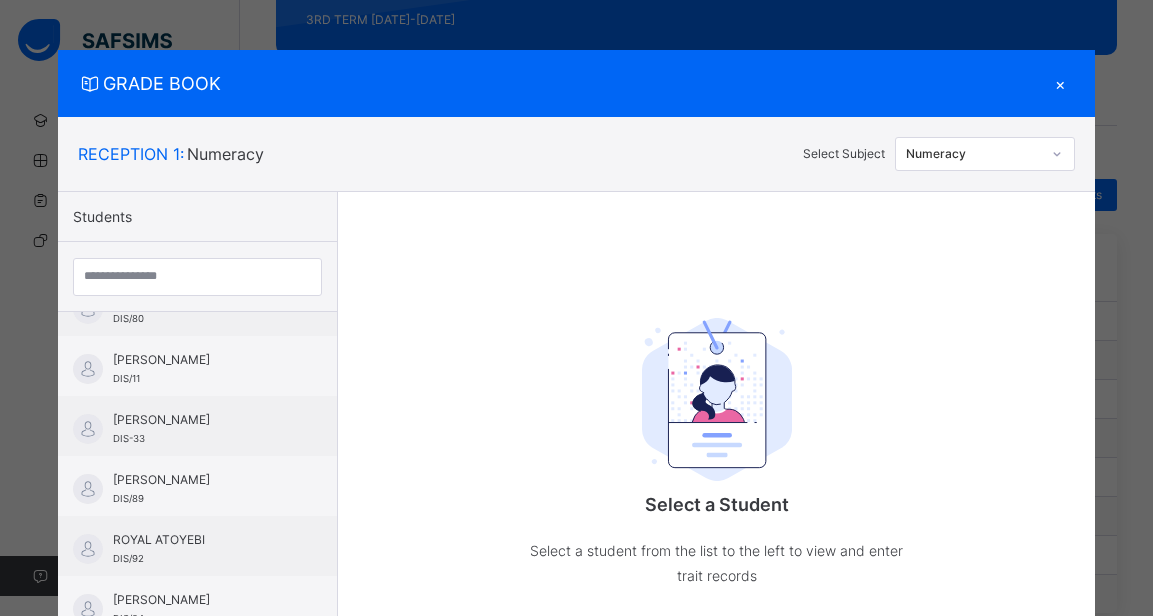 click 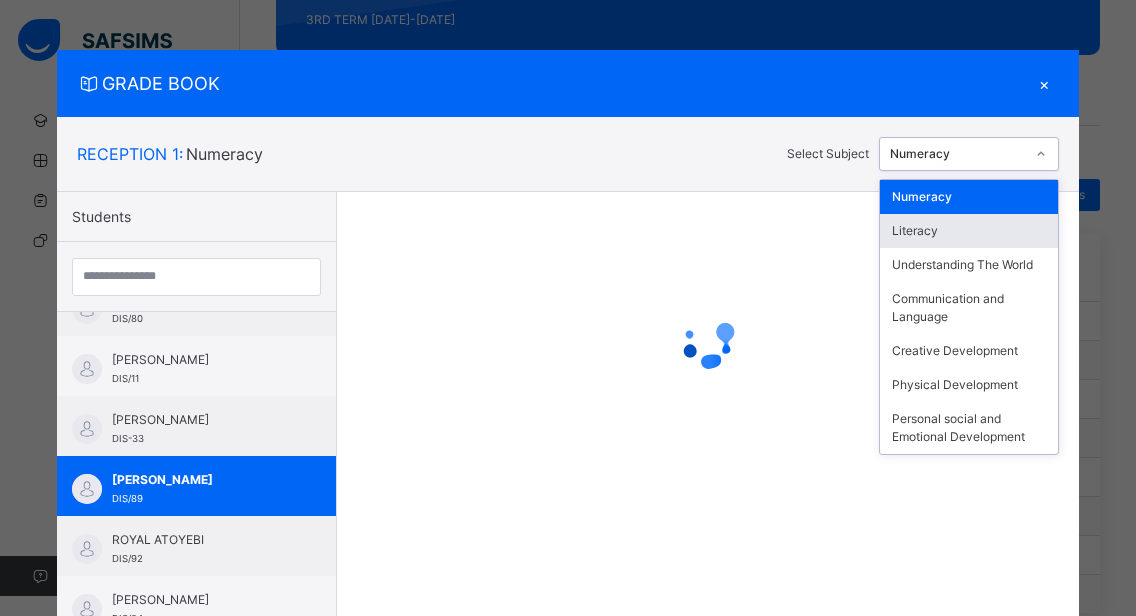 click on "Literacy" at bounding box center (969, 231) 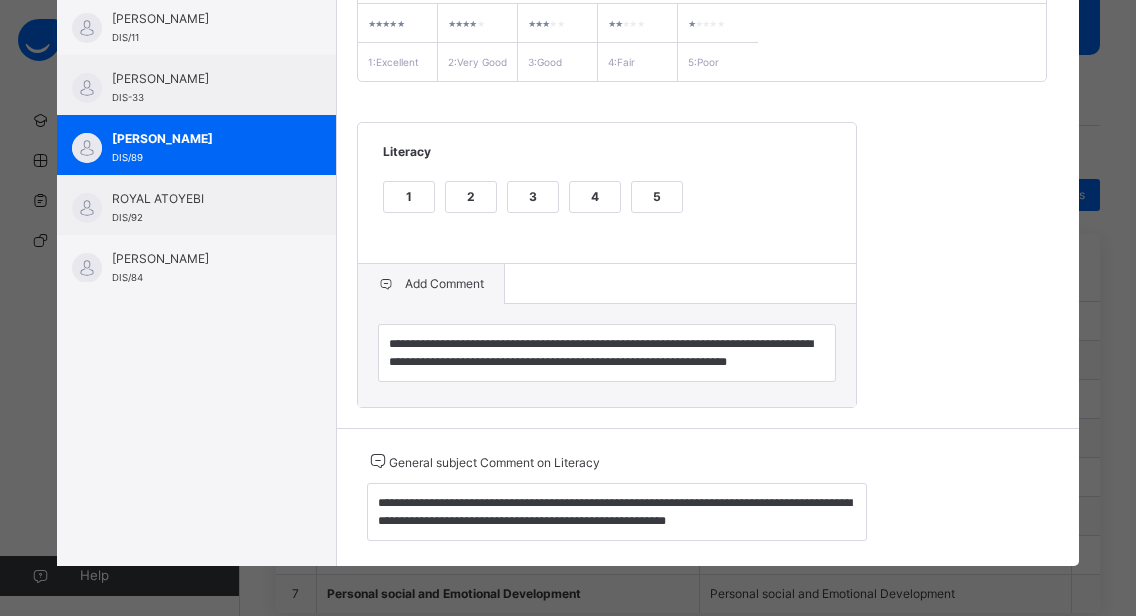scroll, scrollTop: 362, scrollLeft: 0, axis: vertical 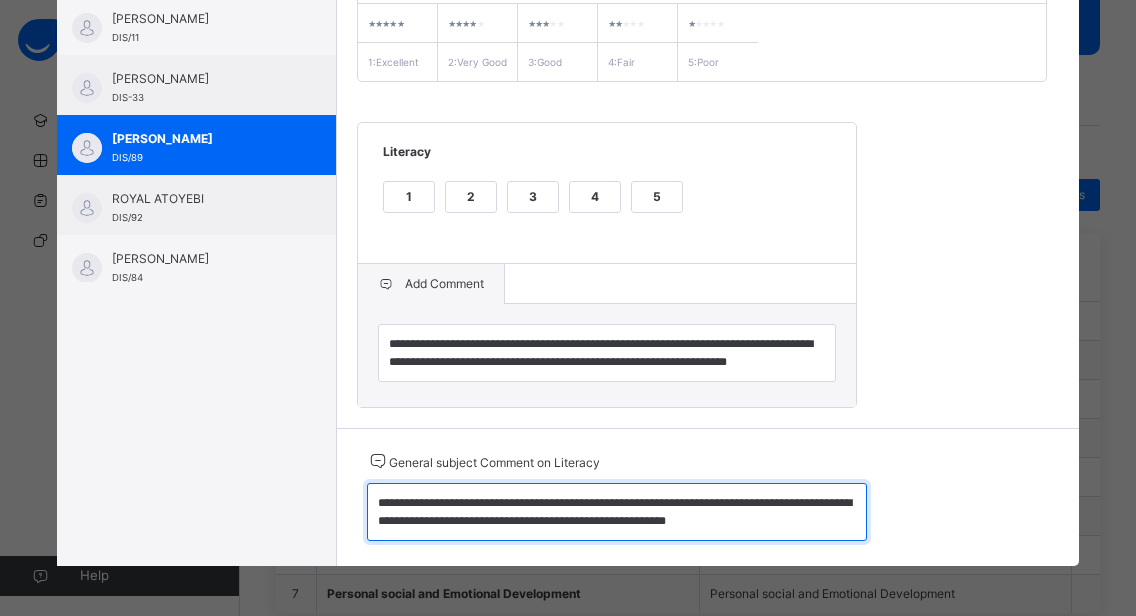 click on "**********" at bounding box center [617, 512] 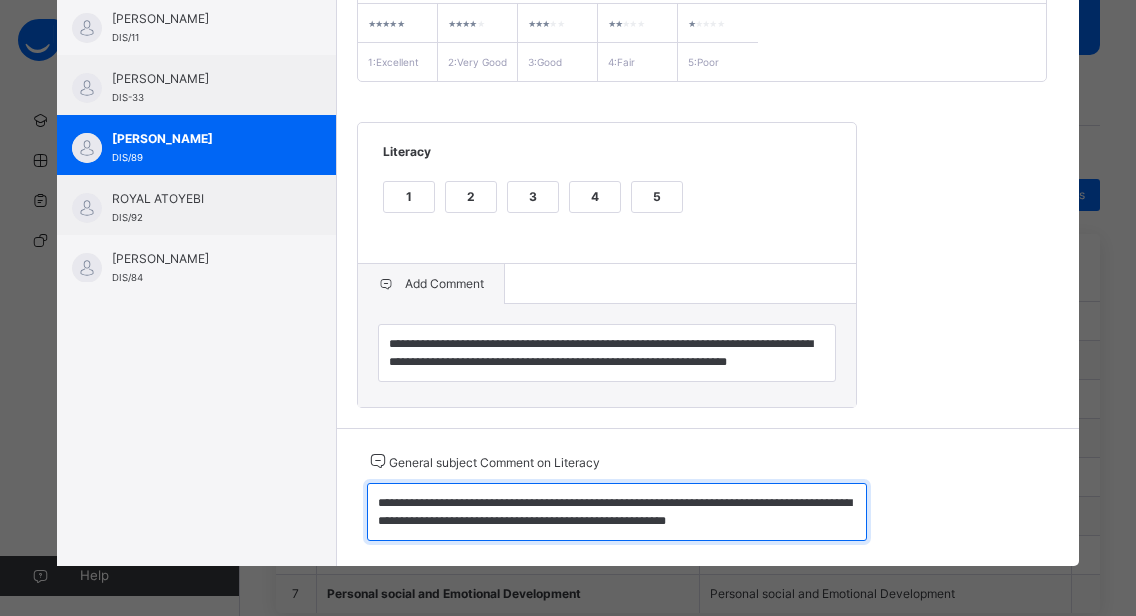 drag, startPoint x: 362, startPoint y: 501, endPoint x: 755, endPoint y: 521, distance: 393.50858 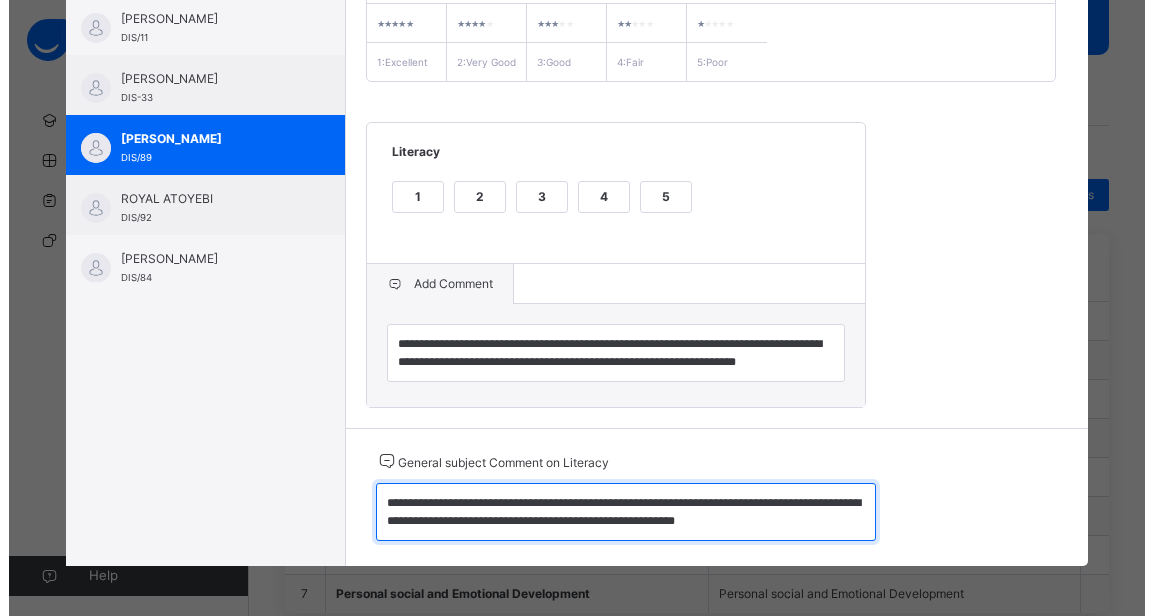 scroll, scrollTop: 0, scrollLeft: 0, axis: both 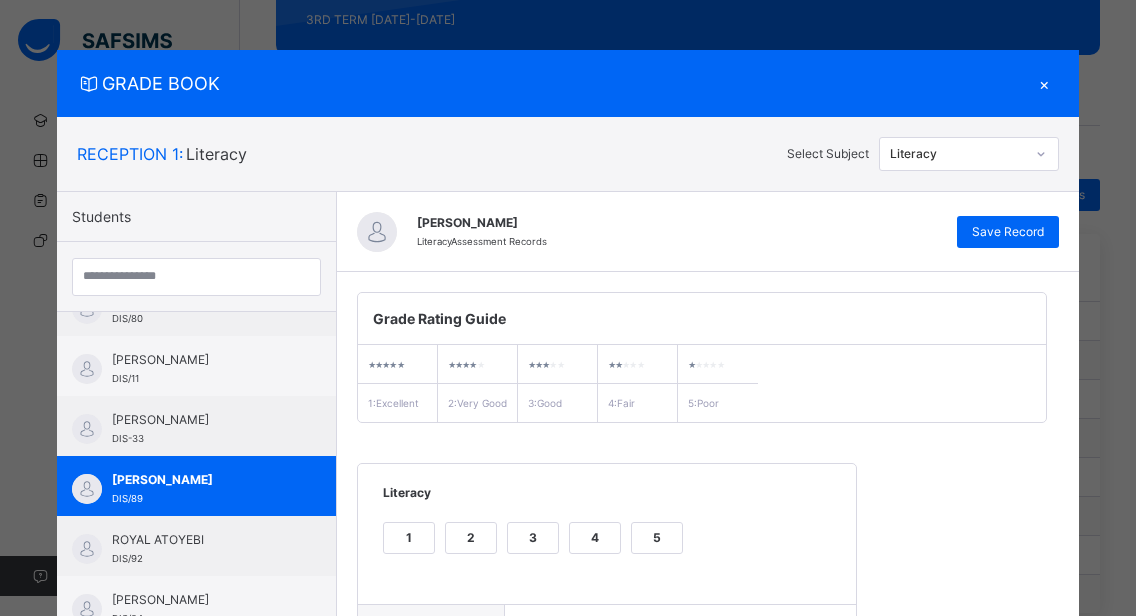 click on "×" at bounding box center [1044, 83] 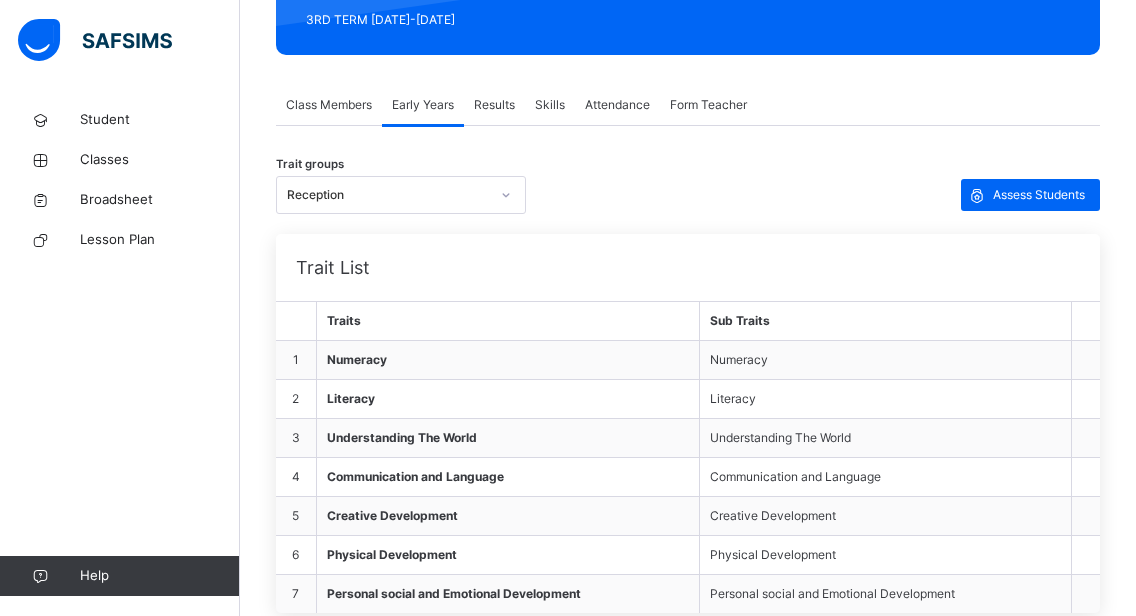 click 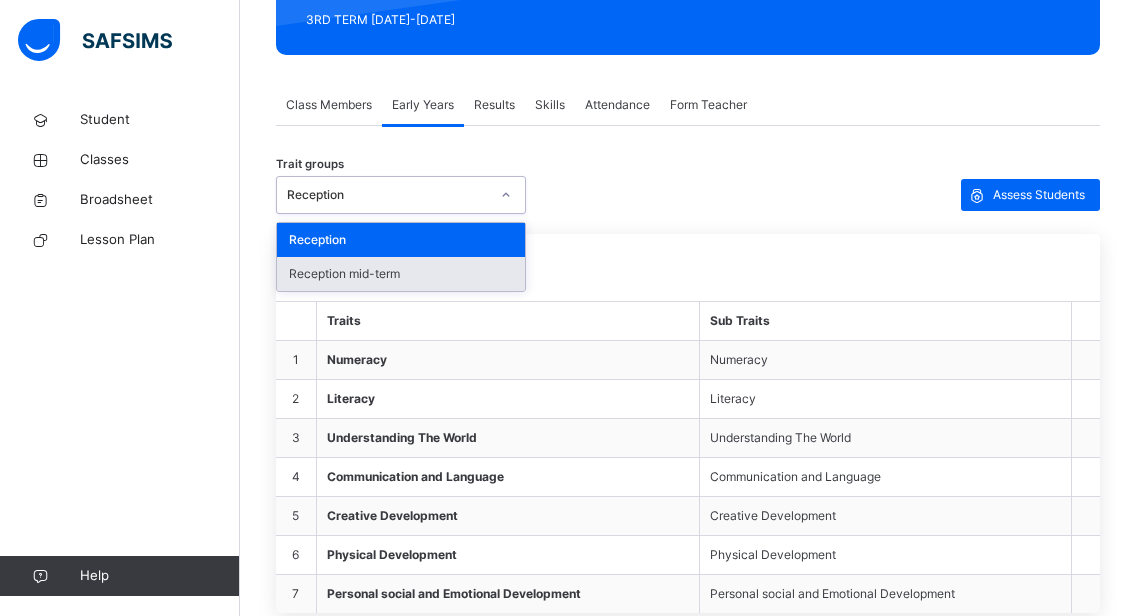 click on "Reception mid-term" at bounding box center [401, 274] 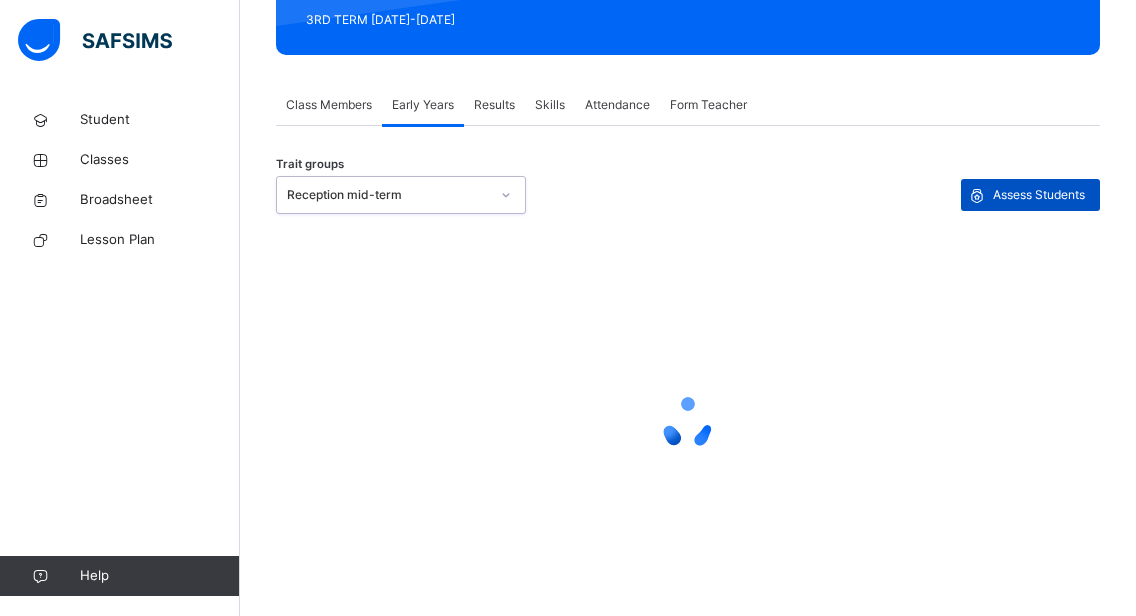 click on "Assess Students" at bounding box center (1039, 195) 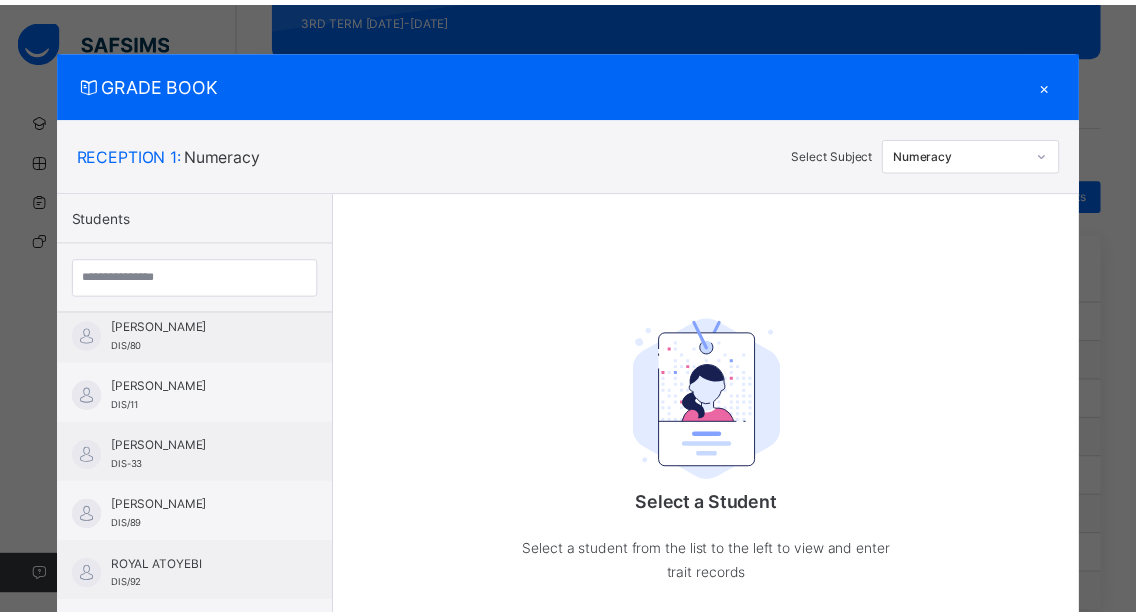 scroll, scrollTop: 816, scrollLeft: 0, axis: vertical 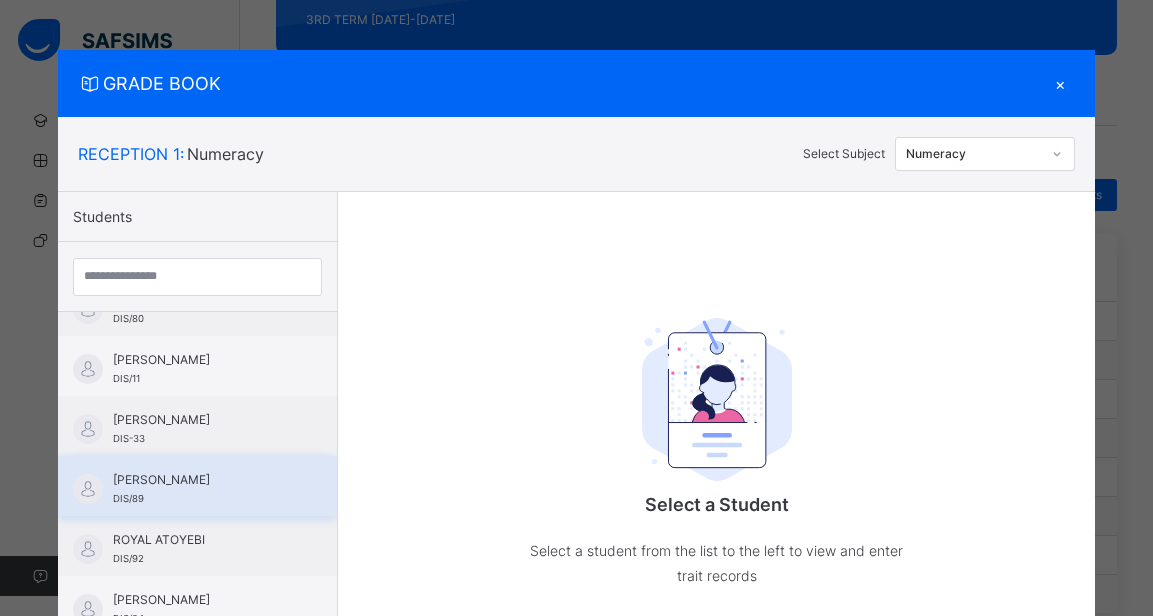 click on "[PERSON_NAME] DIS/89" at bounding box center [197, 486] 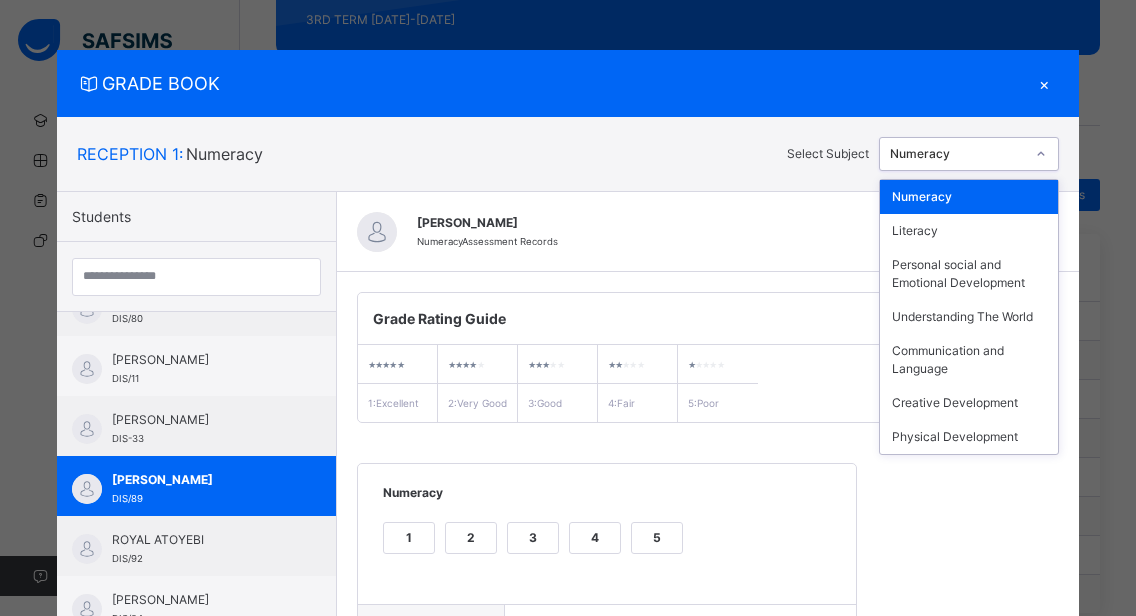 click 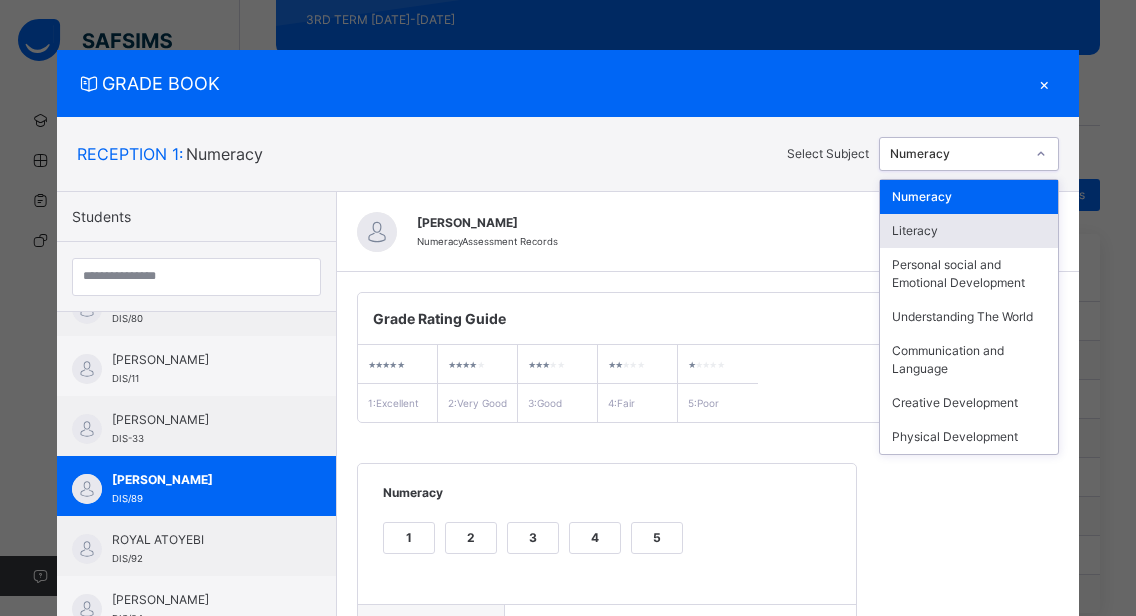 click on "Literacy" at bounding box center (969, 231) 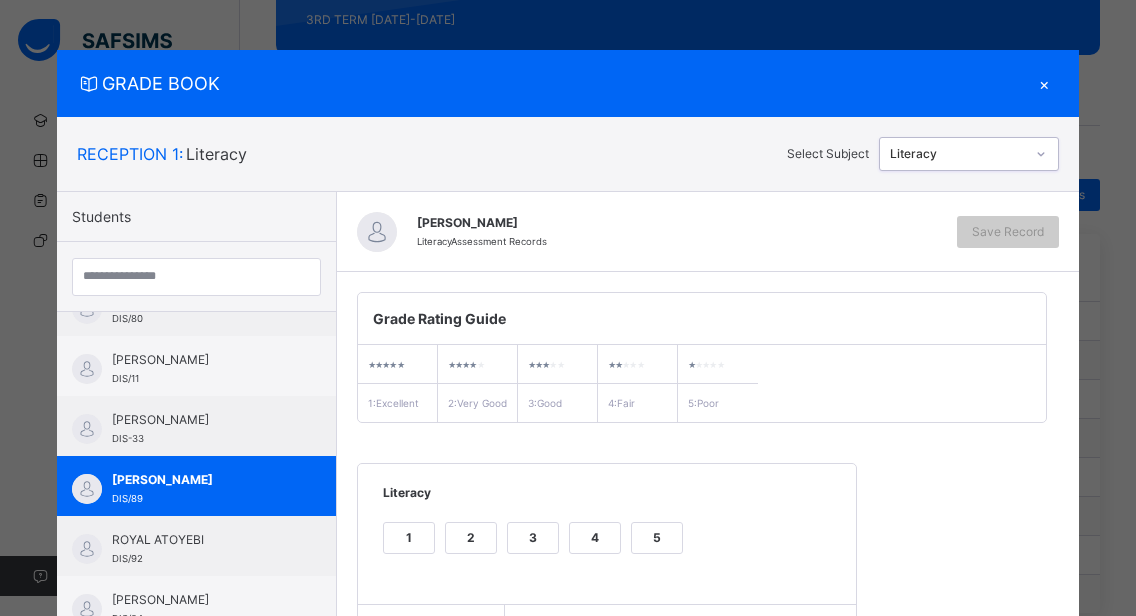 click on "3" at bounding box center (533, 538) 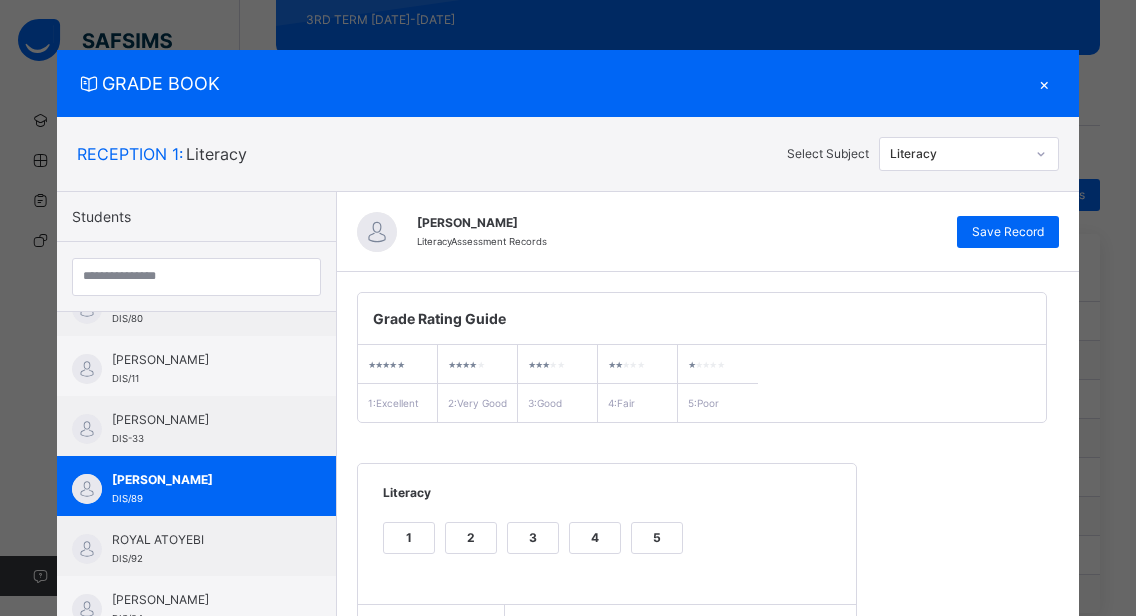 scroll, scrollTop: 259, scrollLeft: 0, axis: vertical 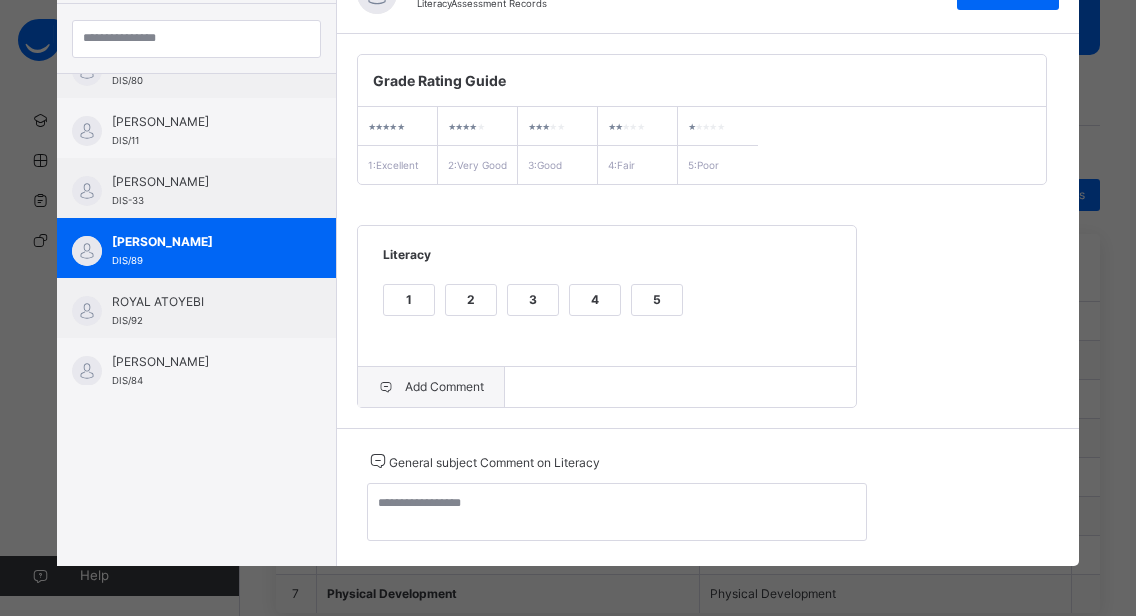 click on "Add Comment" at bounding box center [431, 387] 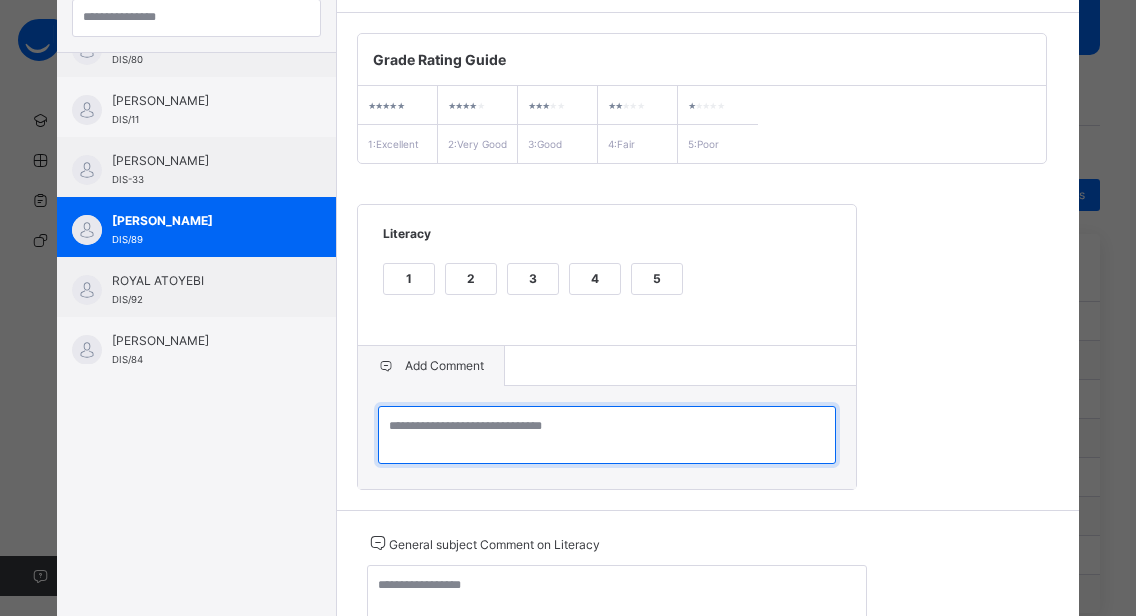 click at bounding box center [607, 435] 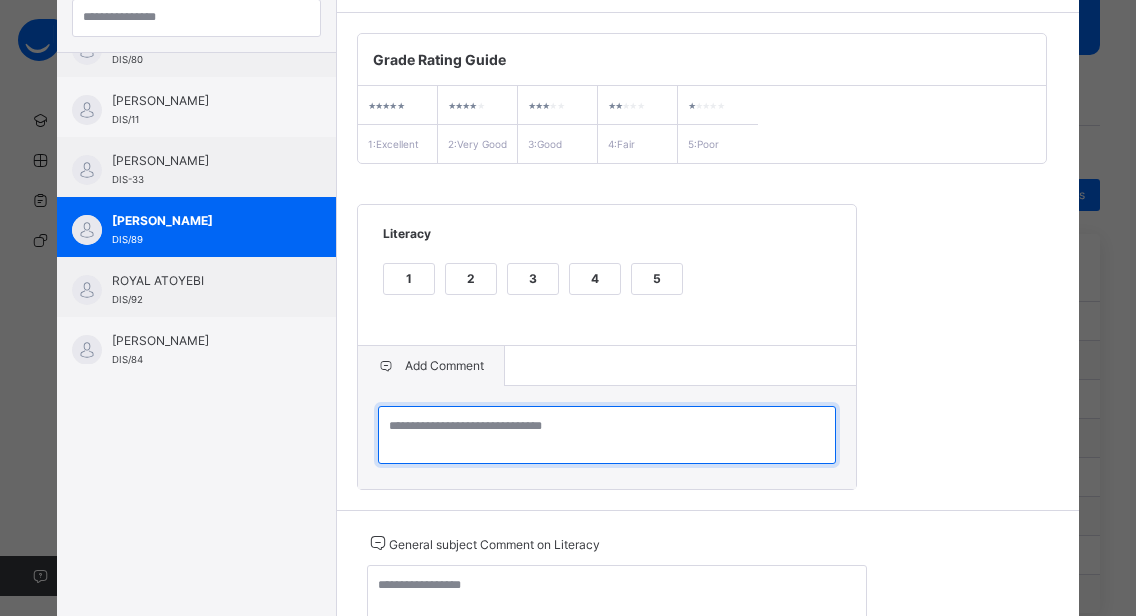 paste on "**********" 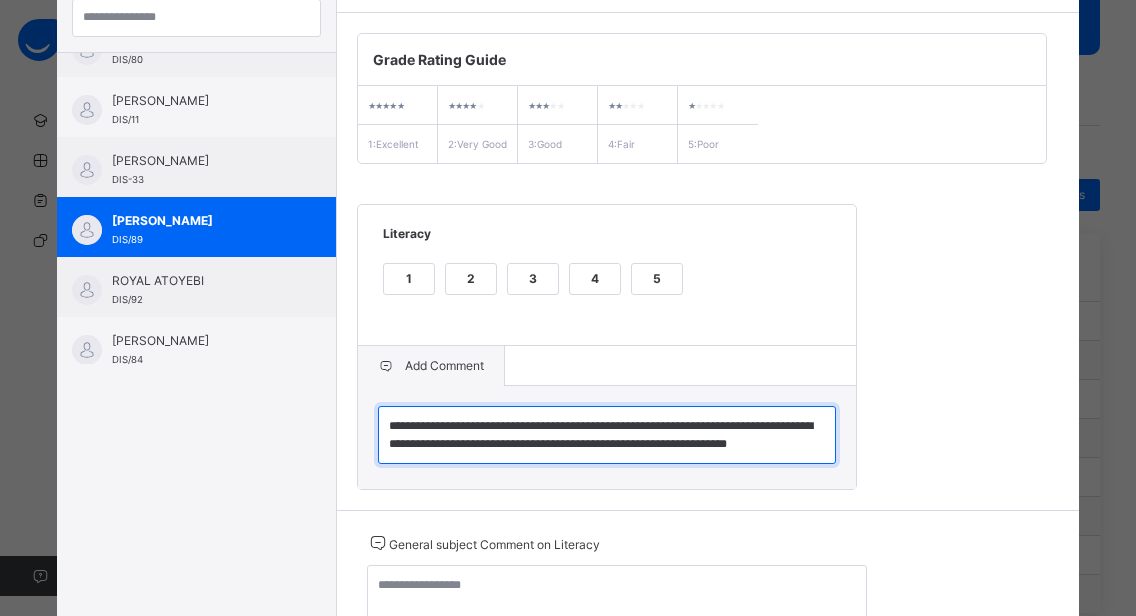 type on "**********" 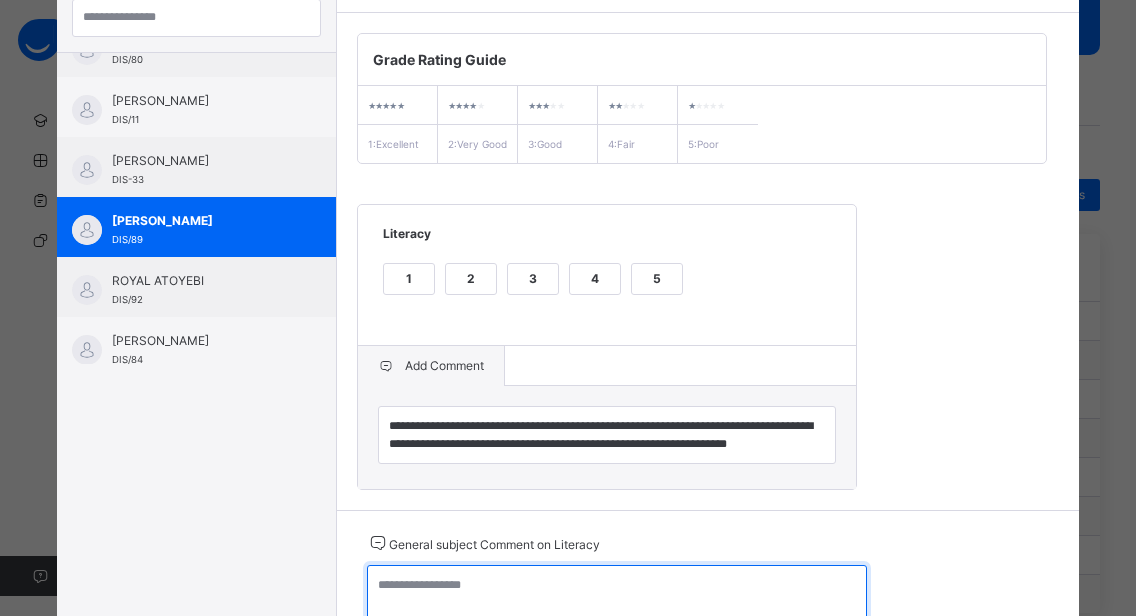 click at bounding box center (617, 594) 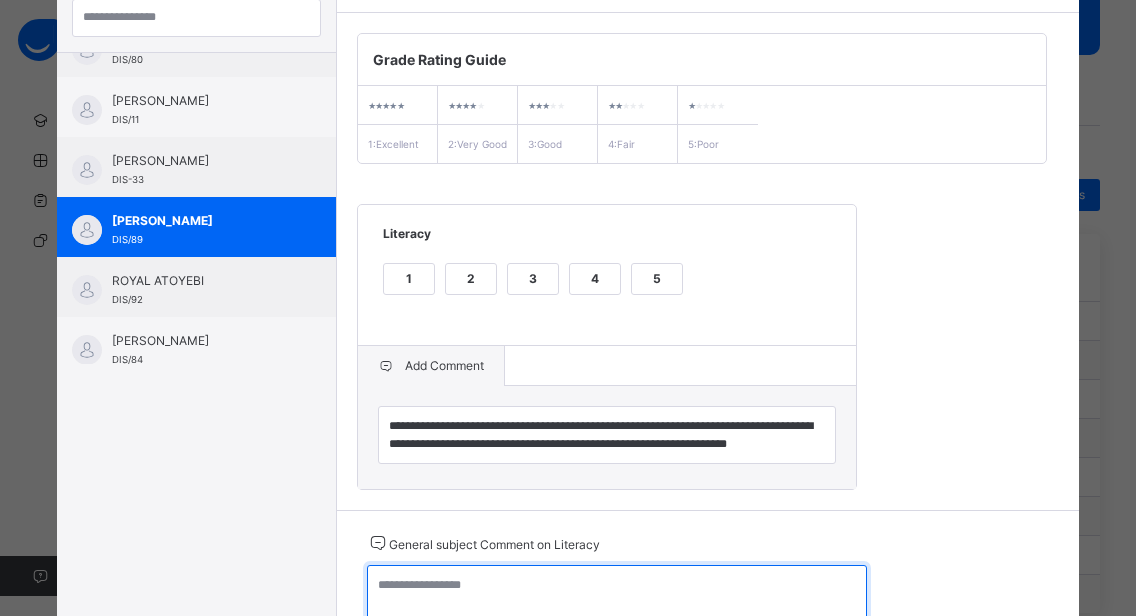 paste on "**********" 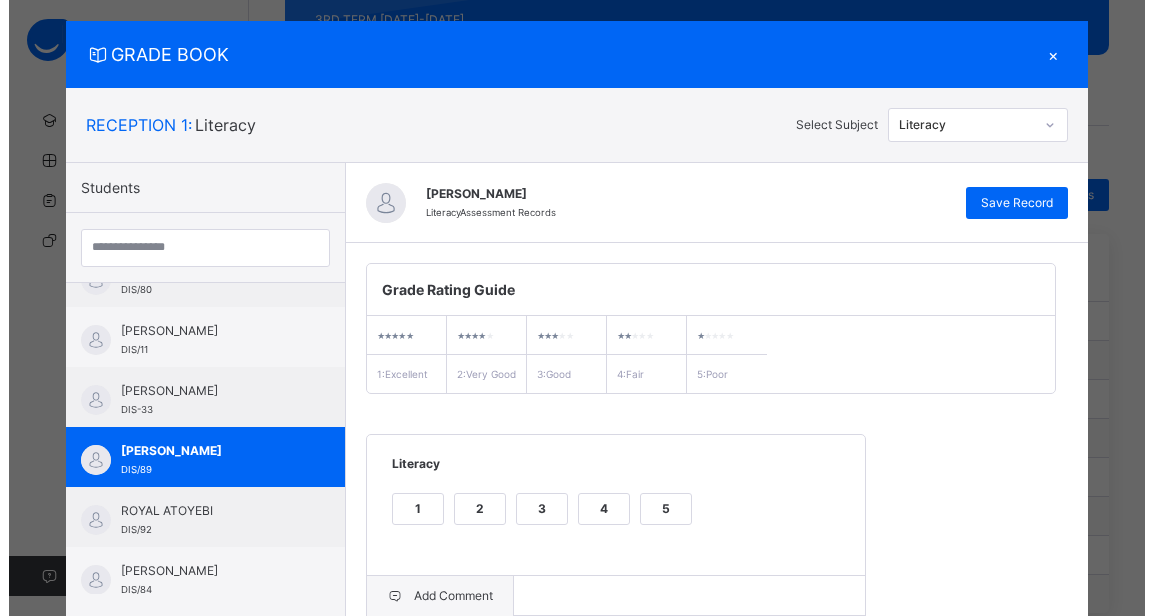scroll, scrollTop: 0, scrollLeft: 0, axis: both 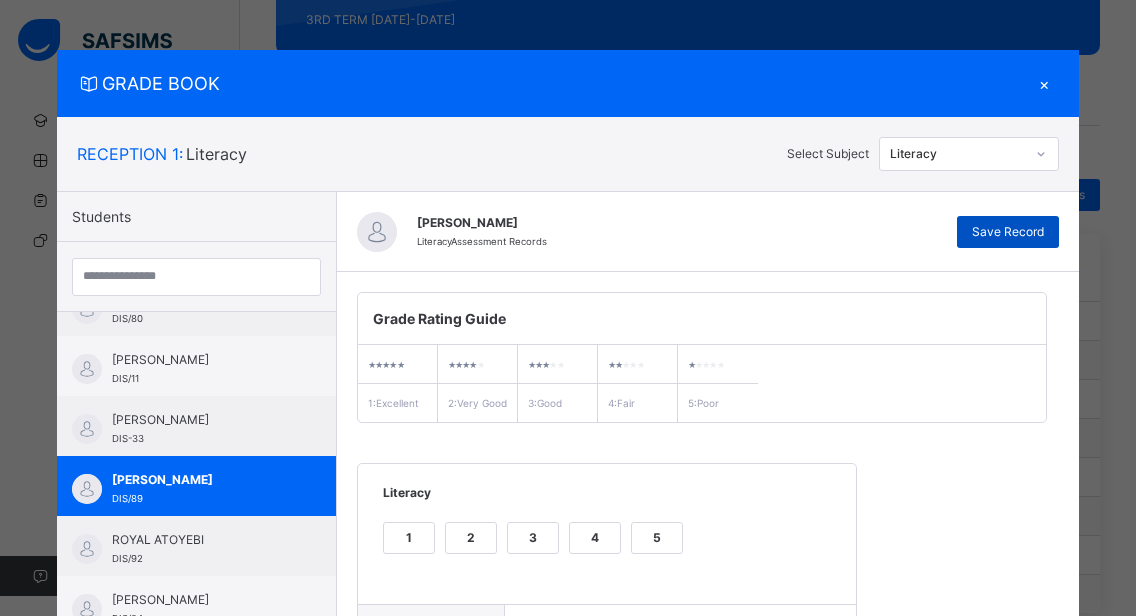 type on "**********" 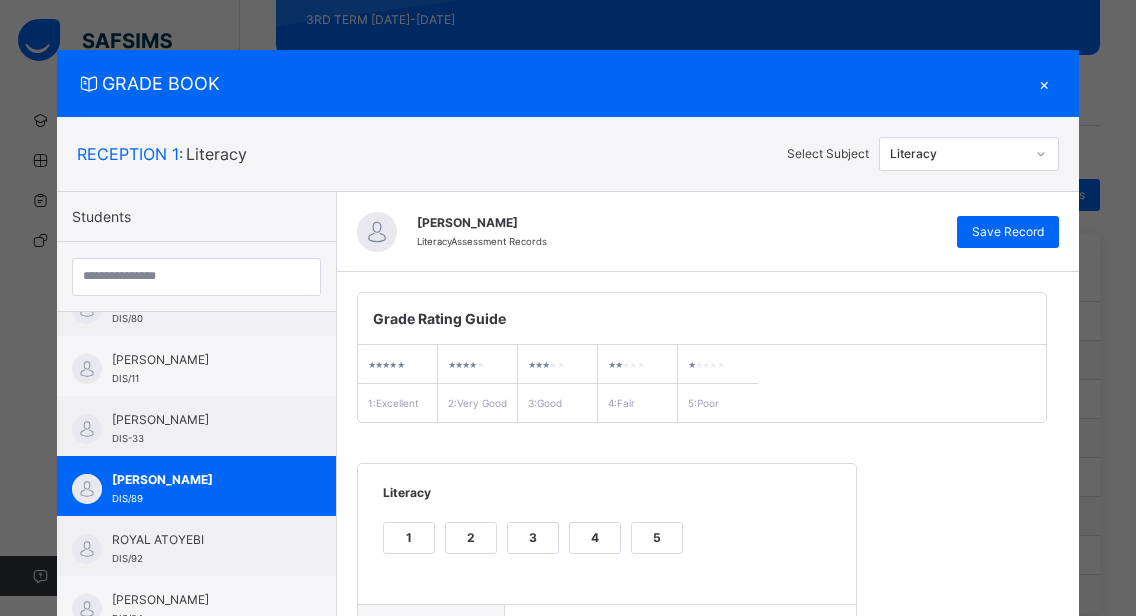 click on "×" at bounding box center (1044, 83) 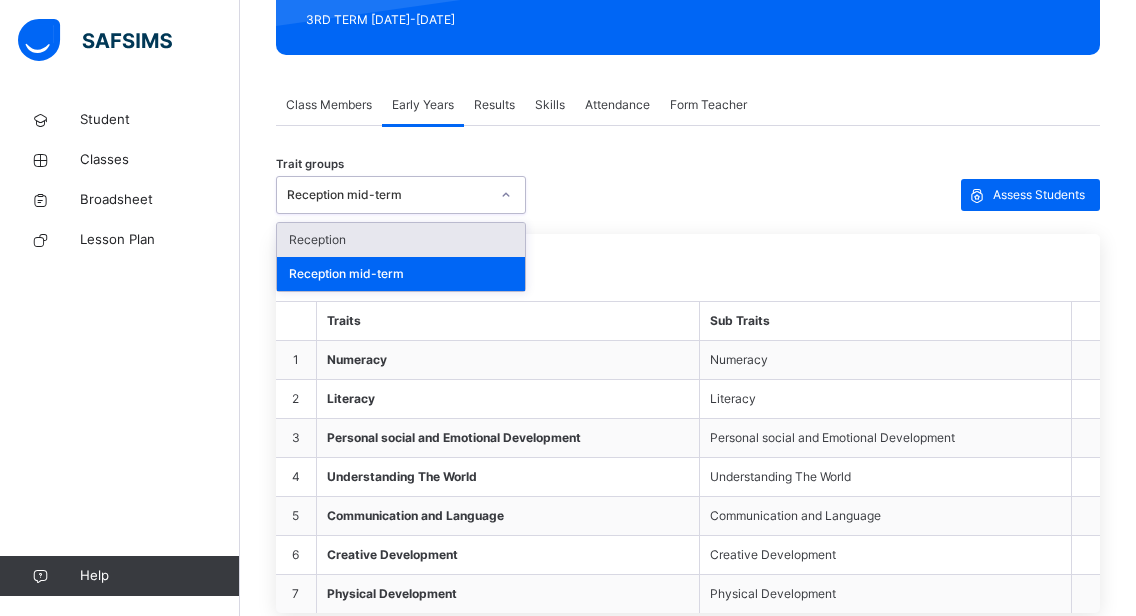 click 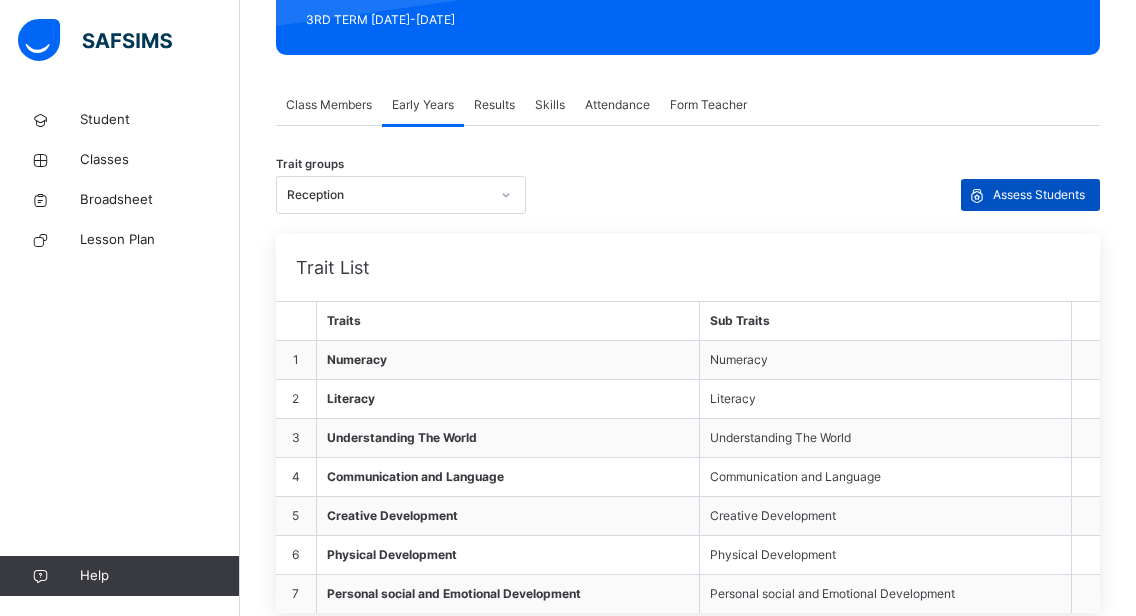 click on "Assess Students" at bounding box center (1039, 195) 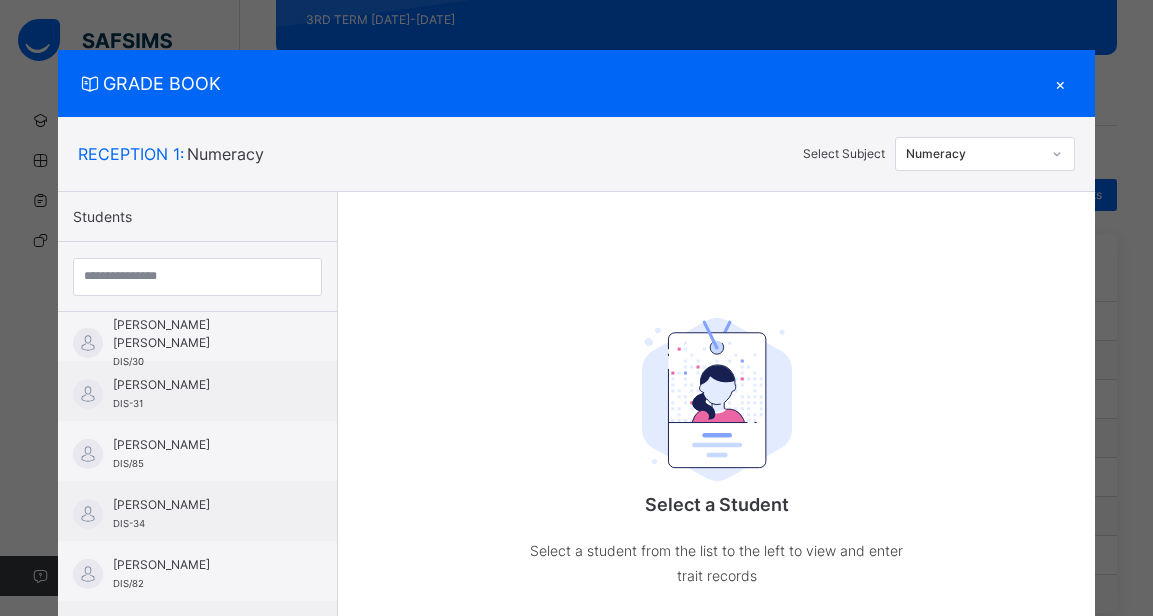scroll, scrollTop: 272, scrollLeft: 0, axis: vertical 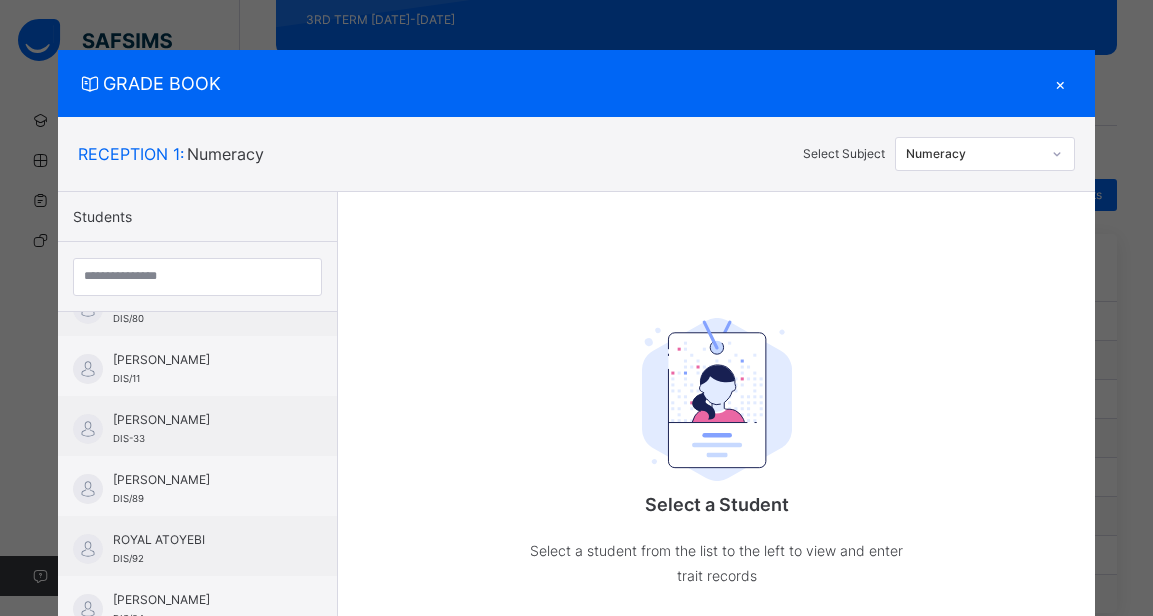 click on "[PERSON_NAME] DIS/89" at bounding box center [197, 486] 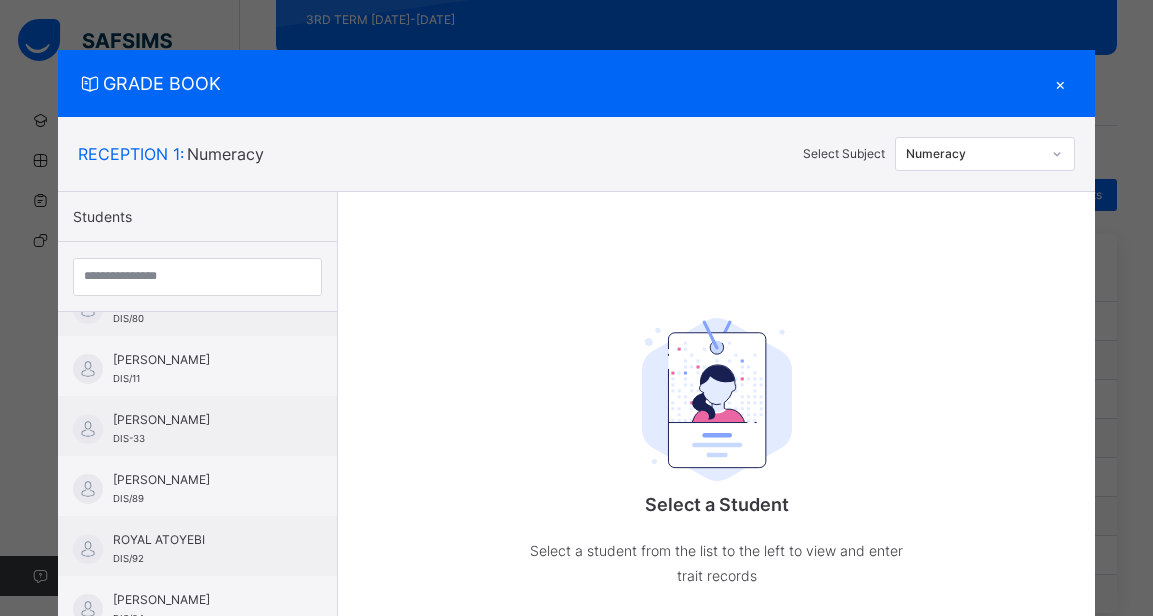 click at bounding box center (1057, 154) 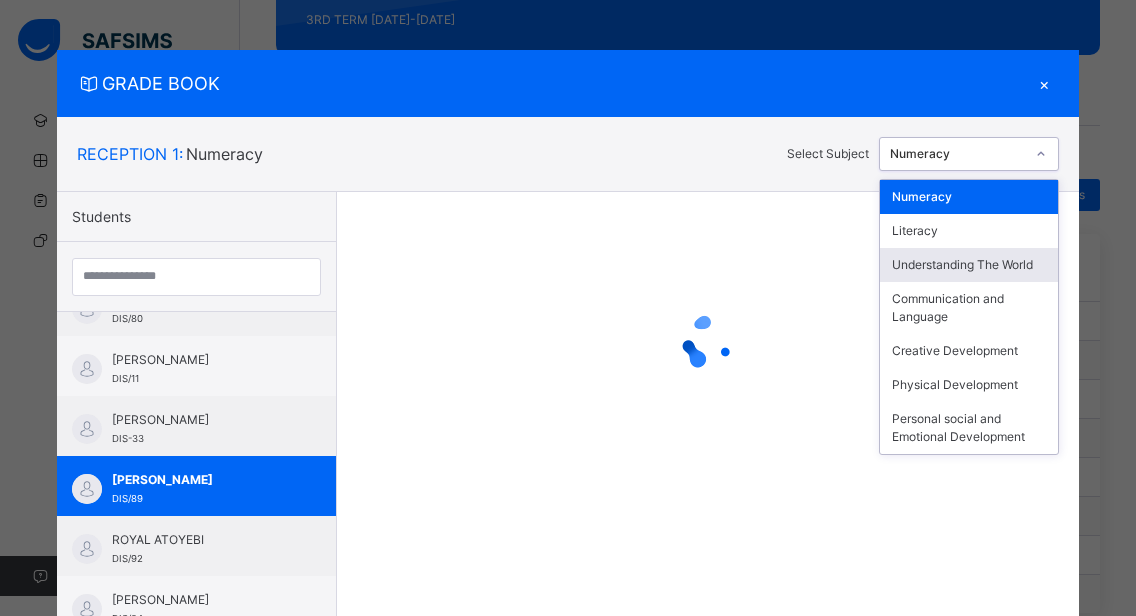 click on "Understanding The World" at bounding box center [969, 265] 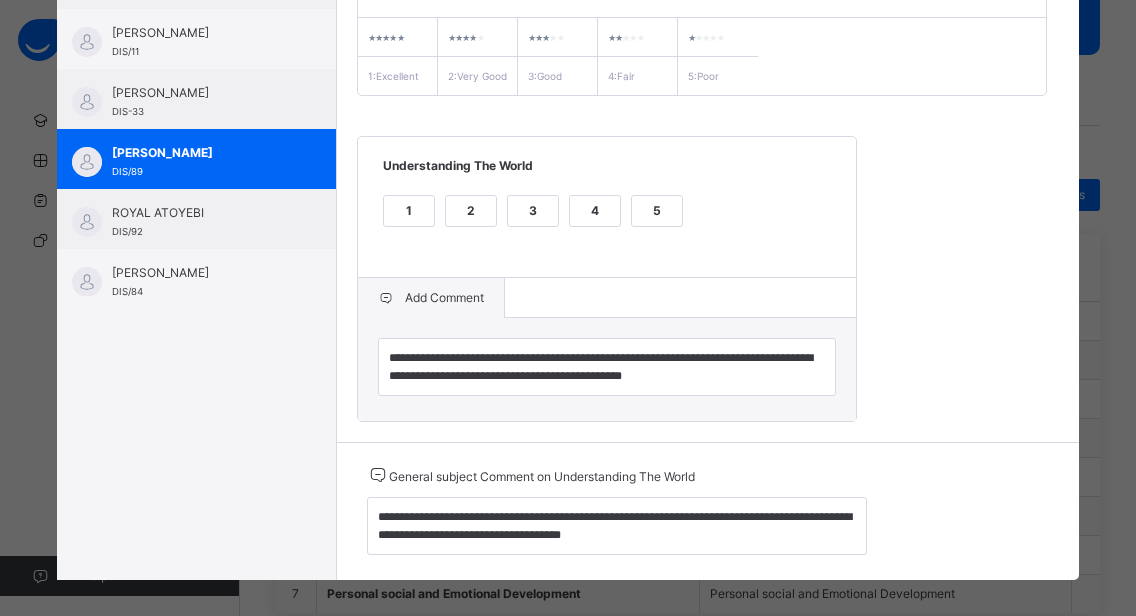 scroll, scrollTop: 362, scrollLeft: 0, axis: vertical 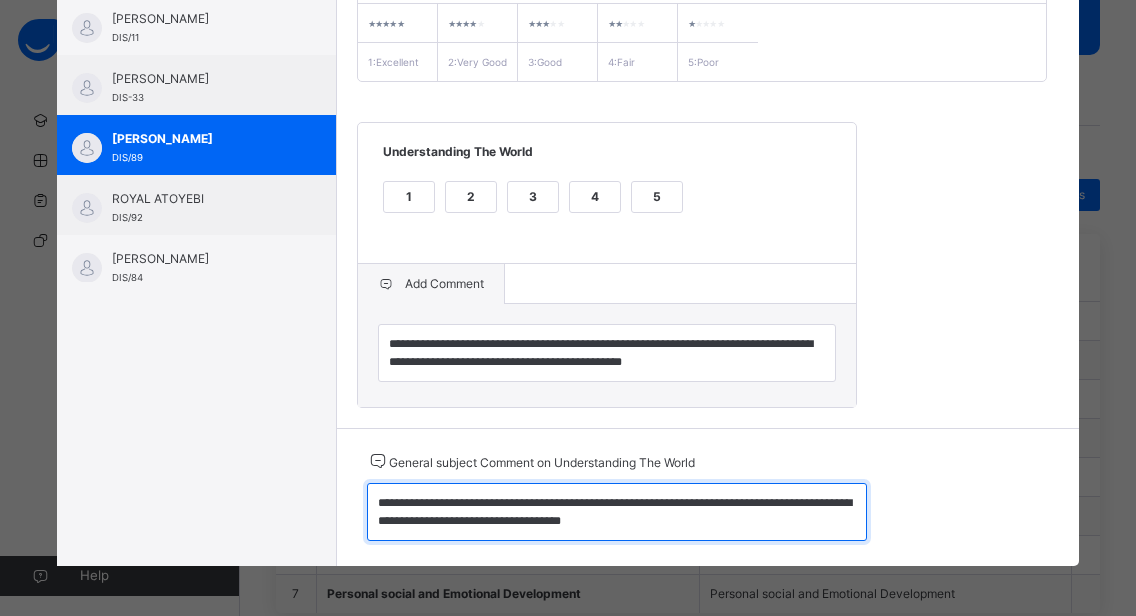 click on "**********" at bounding box center (617, 512) 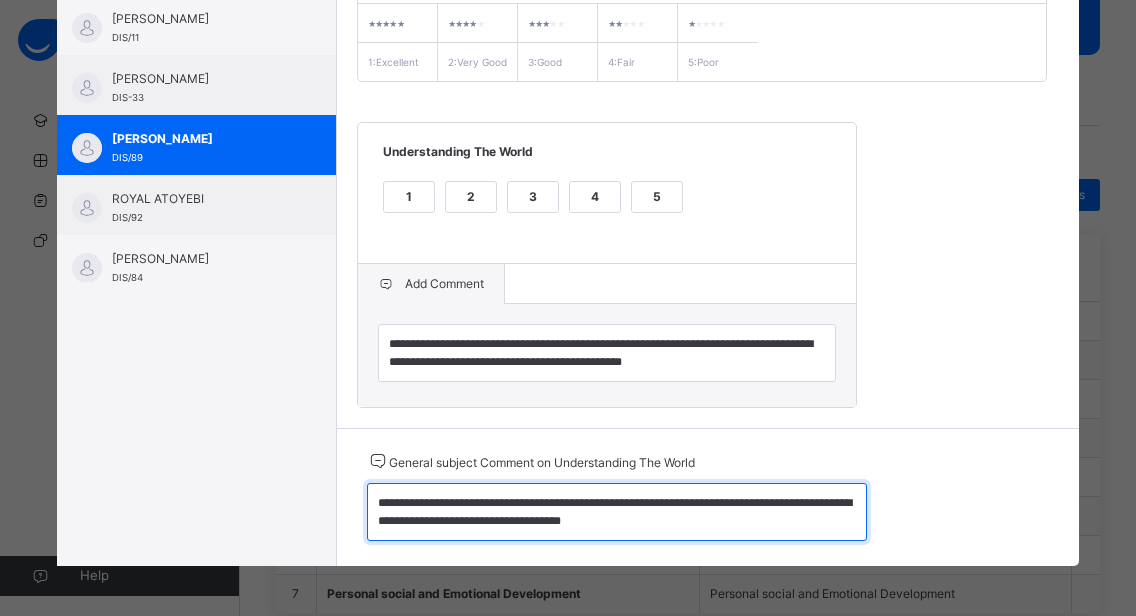 drag, startPoint x: 363, startPoint y: 502, endPoint x: 640, endPoint y: 519, distance: 277.52118 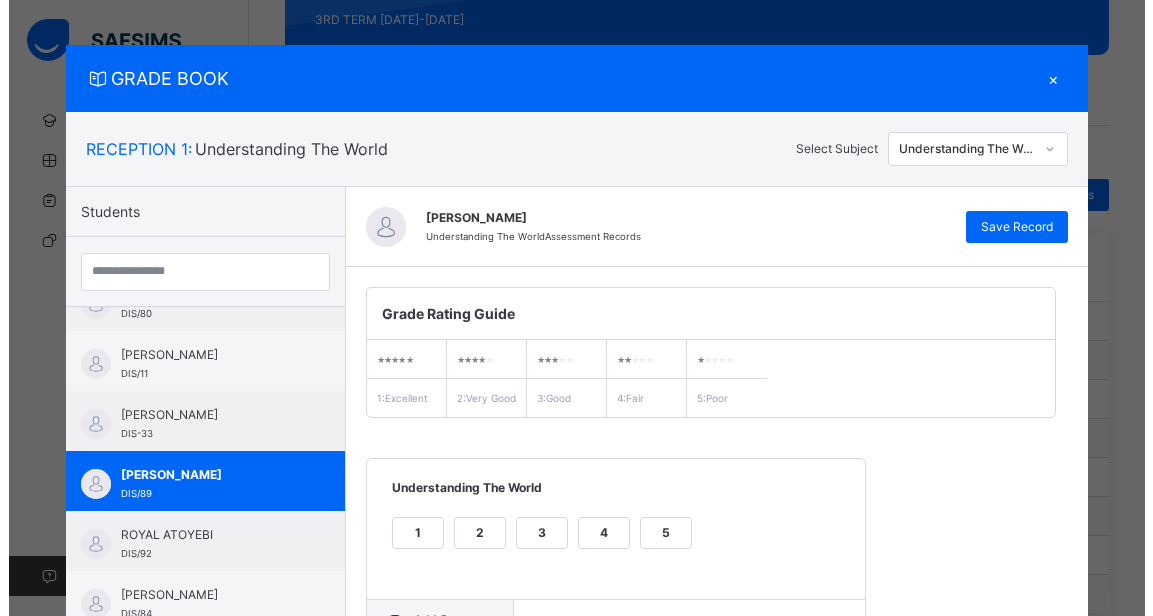 scroll, scrollTop: 0, scrollLeft: 0, axis: both 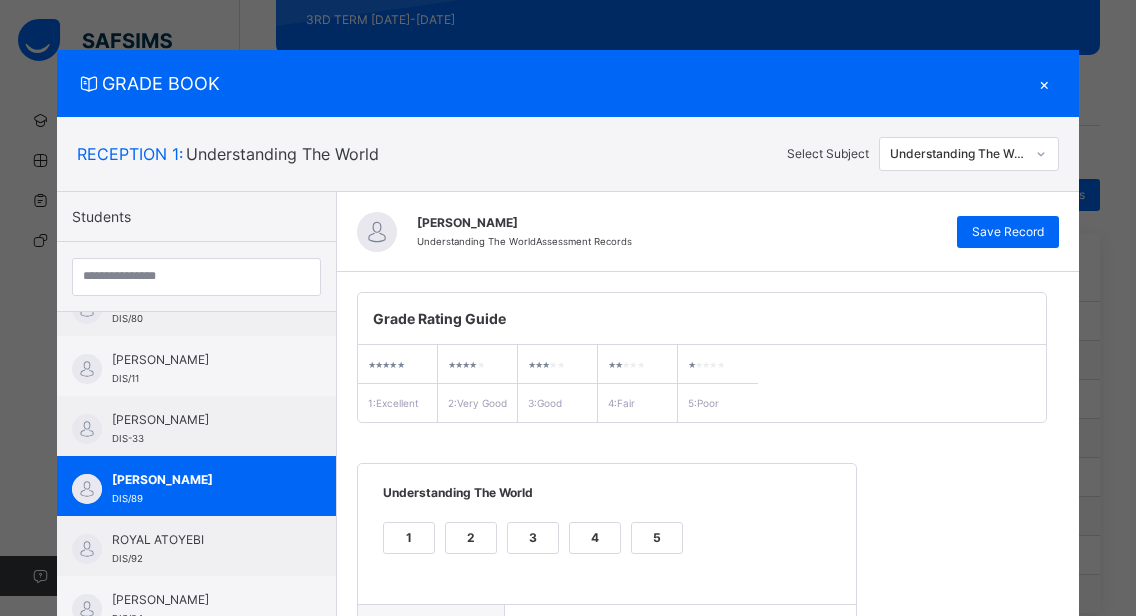 click on "×" at bounding box center [1044, 83] 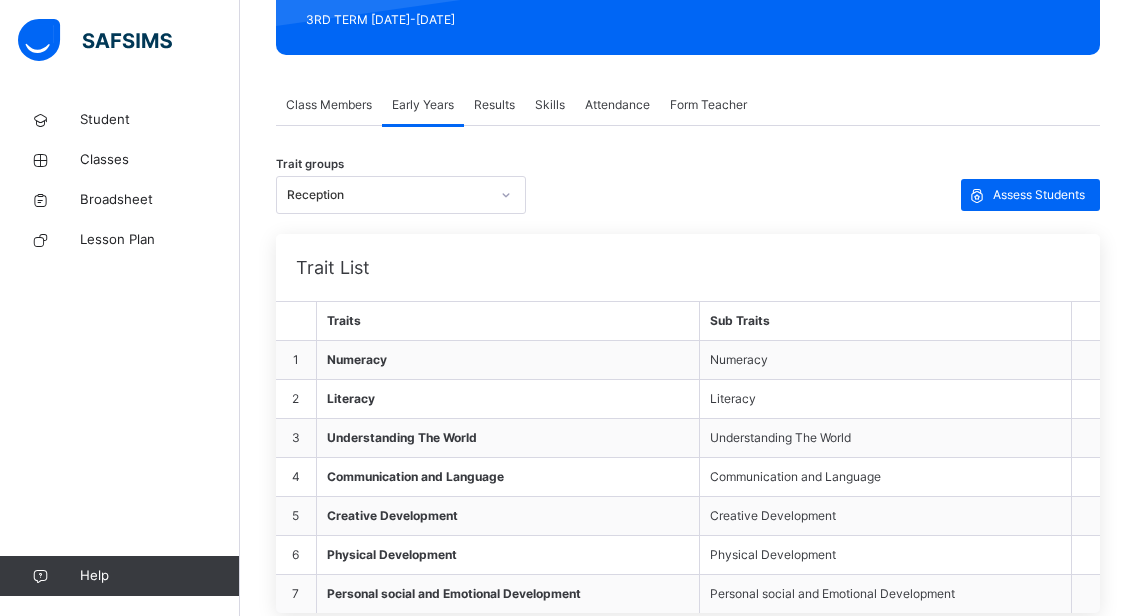 click 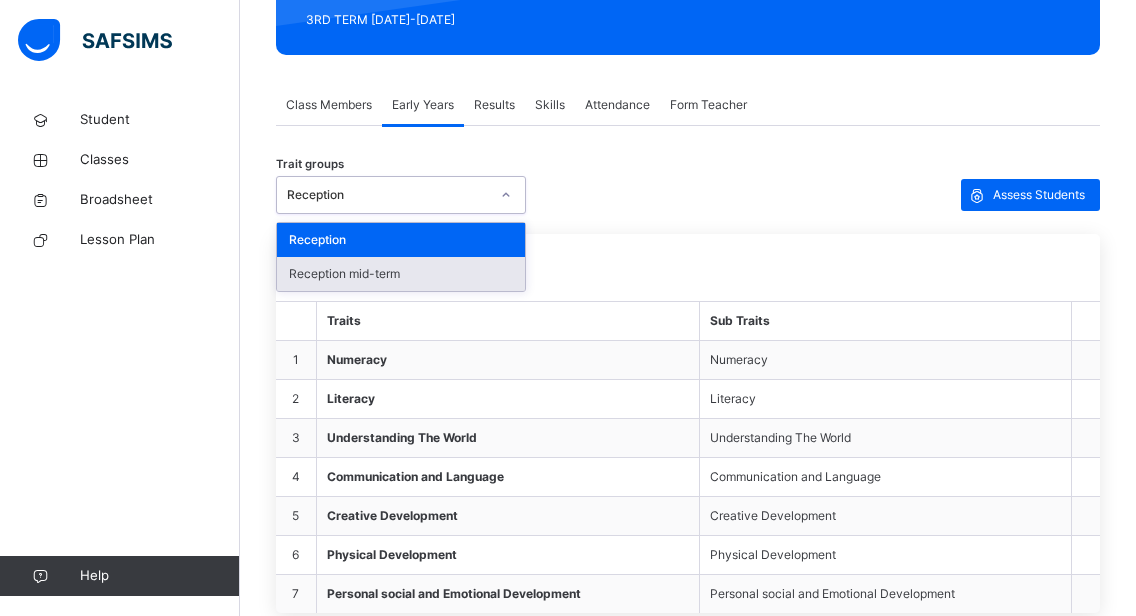 click on "Reception mid-term" at bounding box center (401, 274) 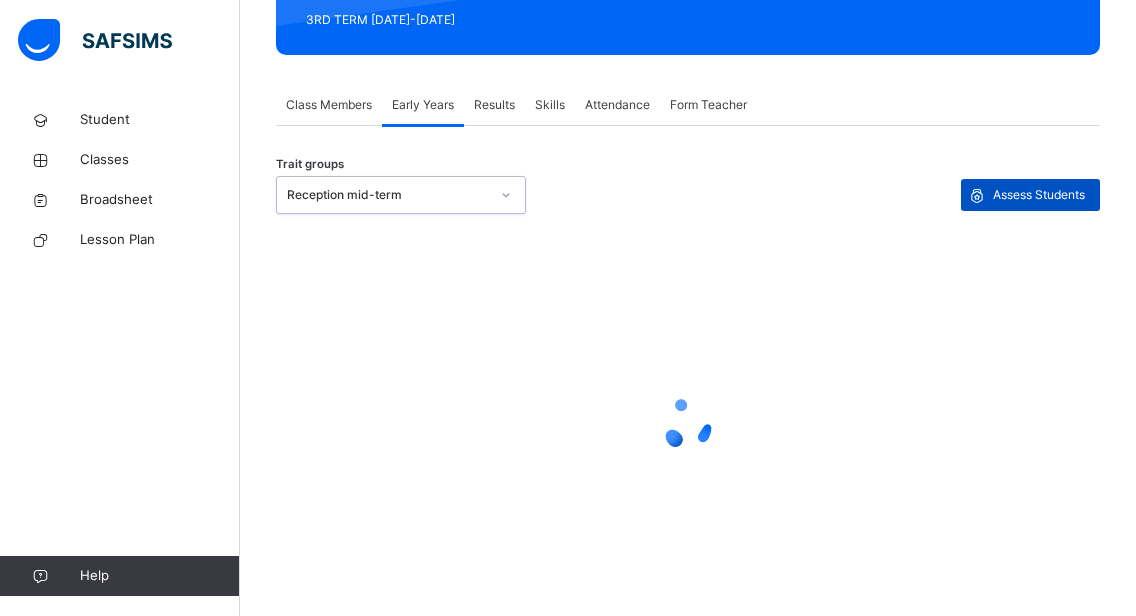 click on "Assess Students" at bounding box center [1039, 195] 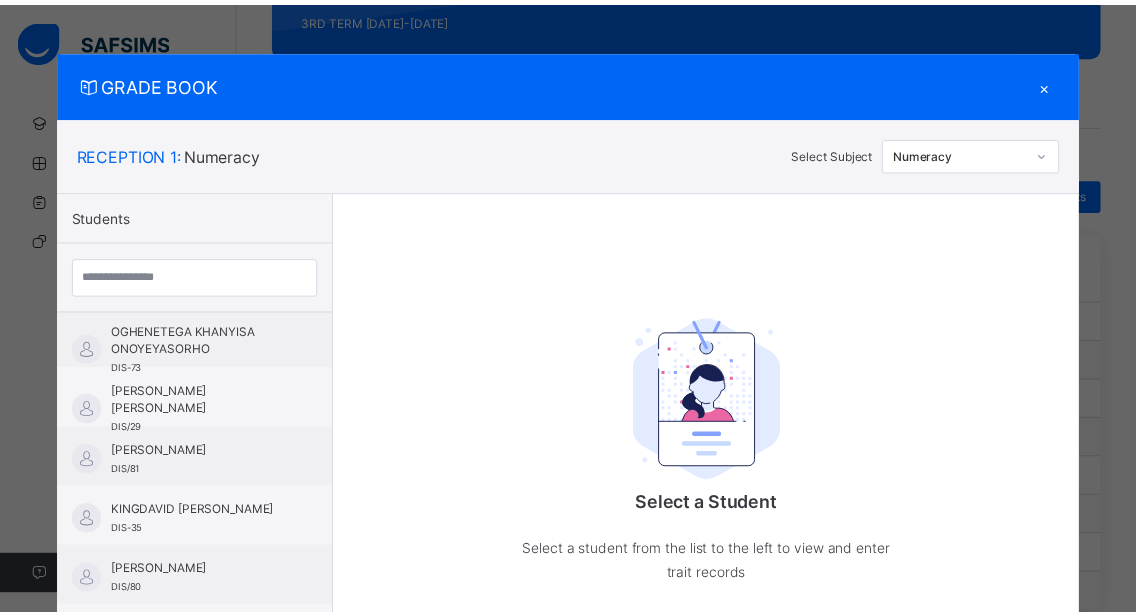scroll, scrollTop: 816, scrollLeft: 0, axis: vertical 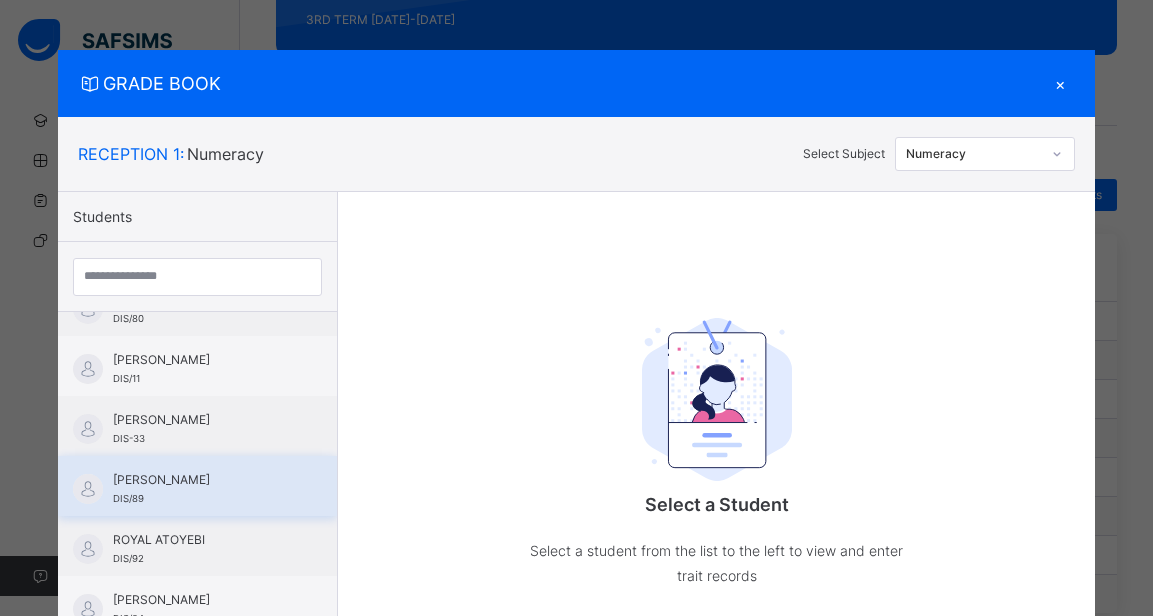 click on "[PERSON_NAME]" at bounding box center (202, 480) 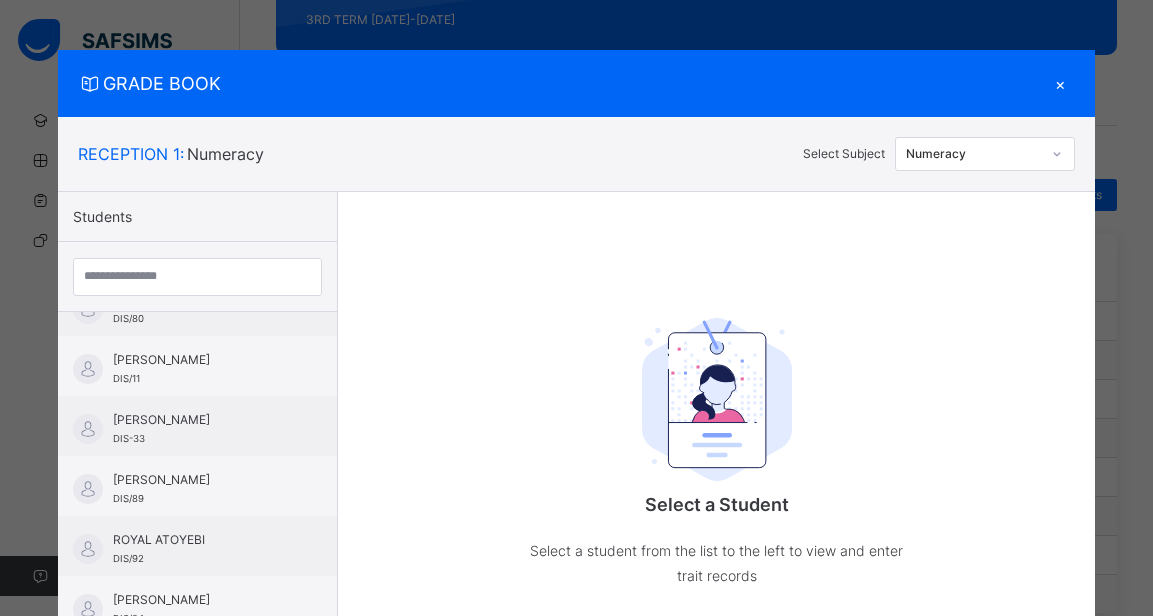 click at bounding box center (1057, 154) 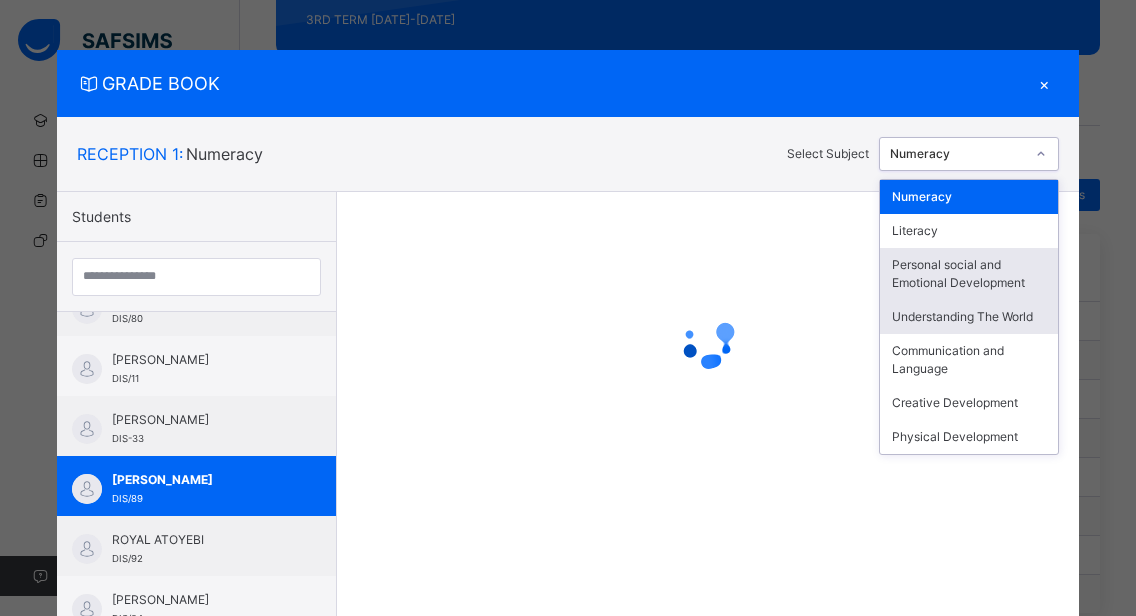 click on "Understanding The World" at bounding box center [969, 317] 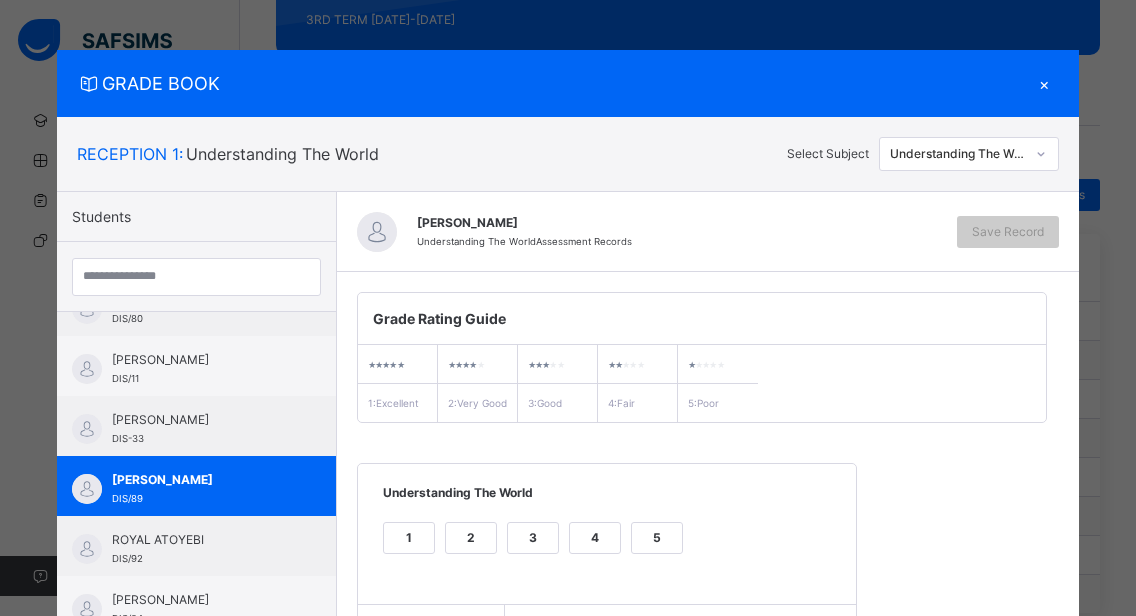 click on "3" at bounding box center (533, 538) 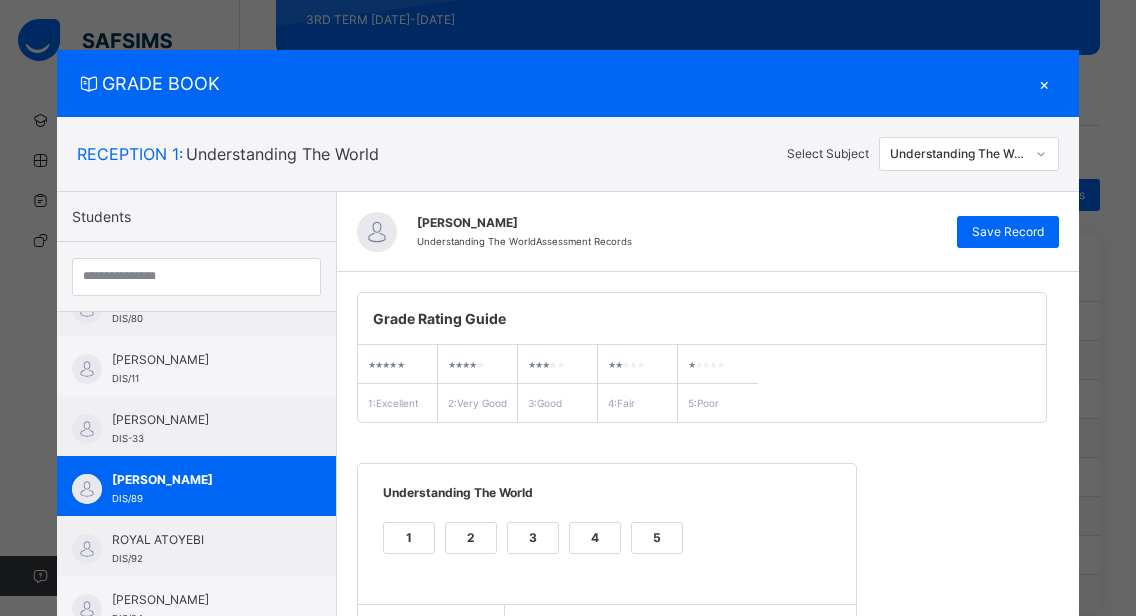 click on "GRADE BOOK × RECEPTION 1 :   Understanding The World  Select Subject Understanding The World  Students [PERSON_NAME] DIS/88 [PERSON_NAME] TIARAOLUWA DIS/31 [PERSON_NAME] DIS/87 [PERSON_NAME] [PERSON_NAME] DIS/06 [PERSON_NAME] [PERSON_NAME] DIS/30 [PERSON_NAME] DIS-31 [PERSON_NAME] DIS/85 [PERSON_NAME] DIS-34 [PERSON_NAME] DIS/82 [PERSON_NAME] ONOYEYASORHO  DIS-73 [PERSON_NAME] [PERSON_NAME] DIS/29 [PERSON_NAME] DIS/81 KINGDAVID  [PERSON_NAME] DIS-35 [PERSON_NAME] DIS/80 ANNABELLE MUNACHIMSO OBI DIS/11 [PERSON_NAME] DIS-33 [PERSON_NAME] DIS/89 ROYAL  ATOYEBI DIS/92 [PERSON_NAME] DIS/84 [PERSON_NAME] DIS/79 [PERSON_NAME] MMESOMA JIKO DIS/09 [PERSON_NAME] DIS-36 MAVERICK  OLASOPE DIS-32 OSE  IRIBHOGBE DIS/86 [PERSON_NAME]  EMEATHO Understanding The World   Assessment Records Save Record   Grade Rating Guide   ★ ★ ★ ★ ★ 1  :  Excellent ★ ★ ★ ★ ★ 2  :  Very Good ★ ★ ★ ★ ★ 3  :  Good ★ ★ ★ ★ ★ 4  :  Fair ★ ★ ★ ★ ★ 5  :  Poor Understanding The World    1 2 3 4 5" at bounding box center [568, 308] 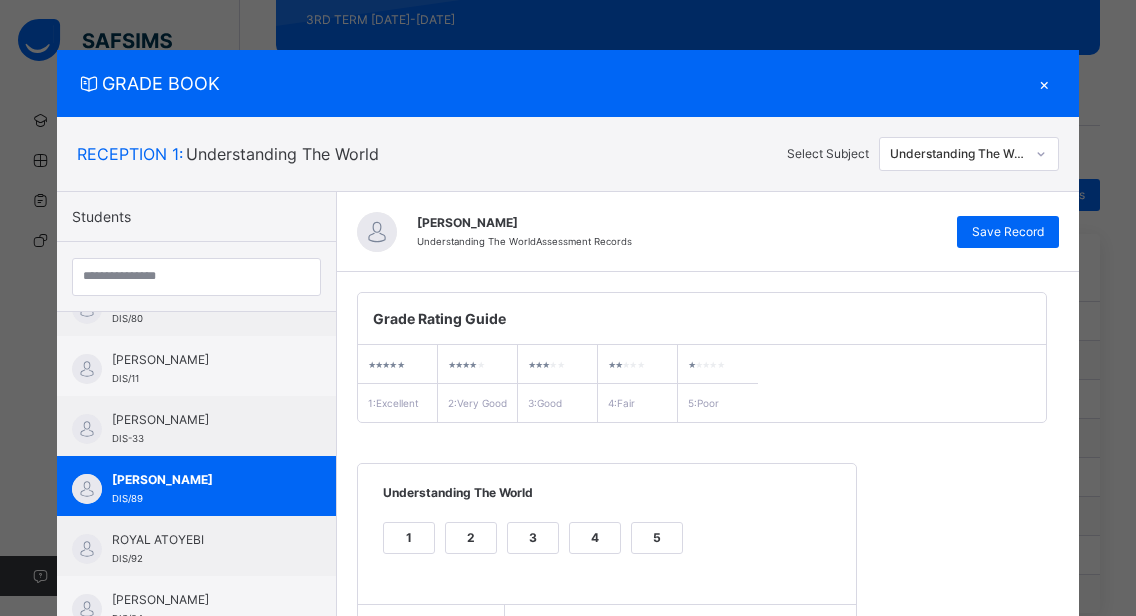 scroll, scrollTop: 259, scrollLeft: 0, axis: vertical 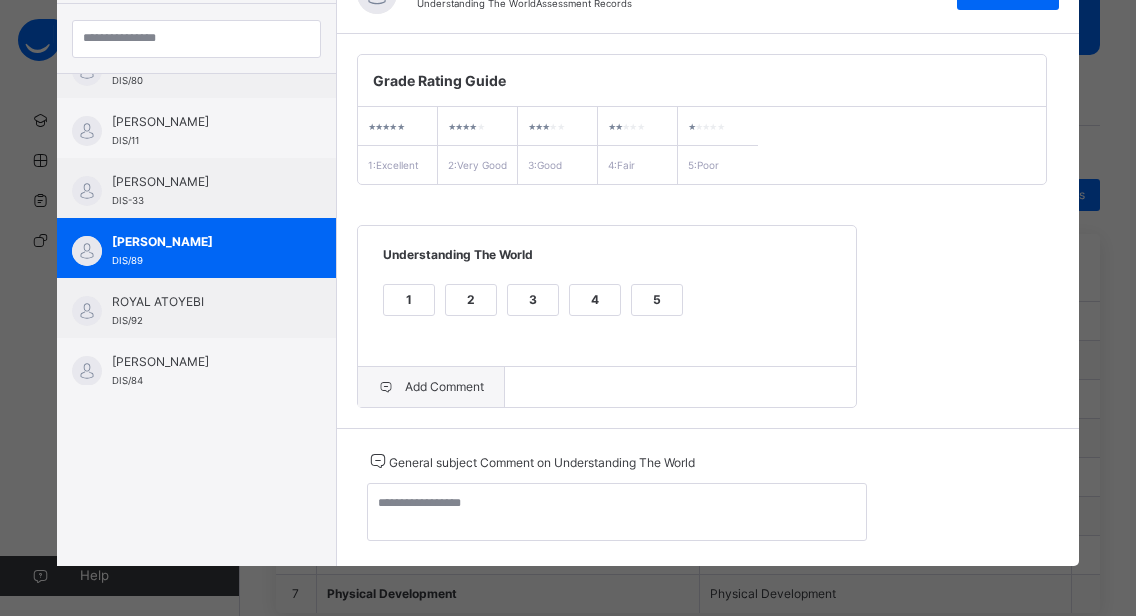 click on "Add Comment" at bounding box center [431, 387] 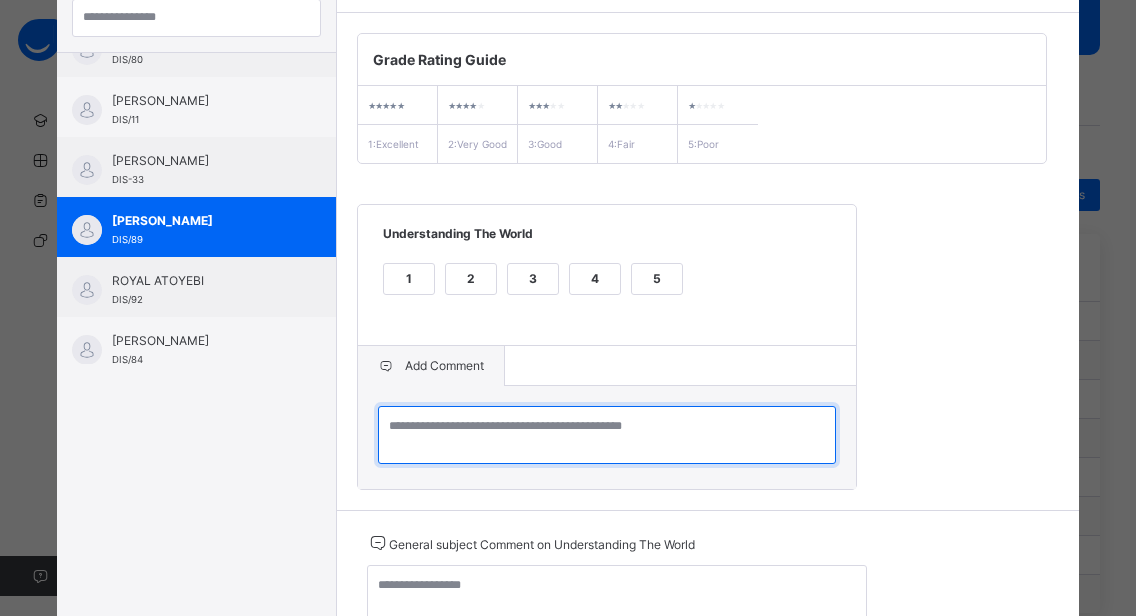 click at bounding box center [607, 435] 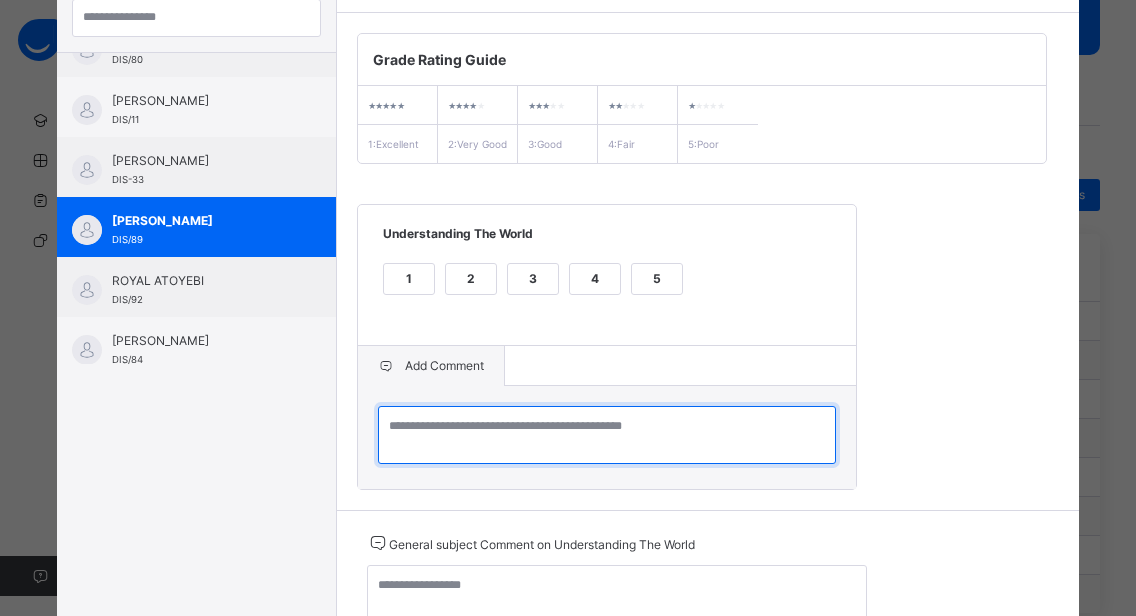paste on "**********" 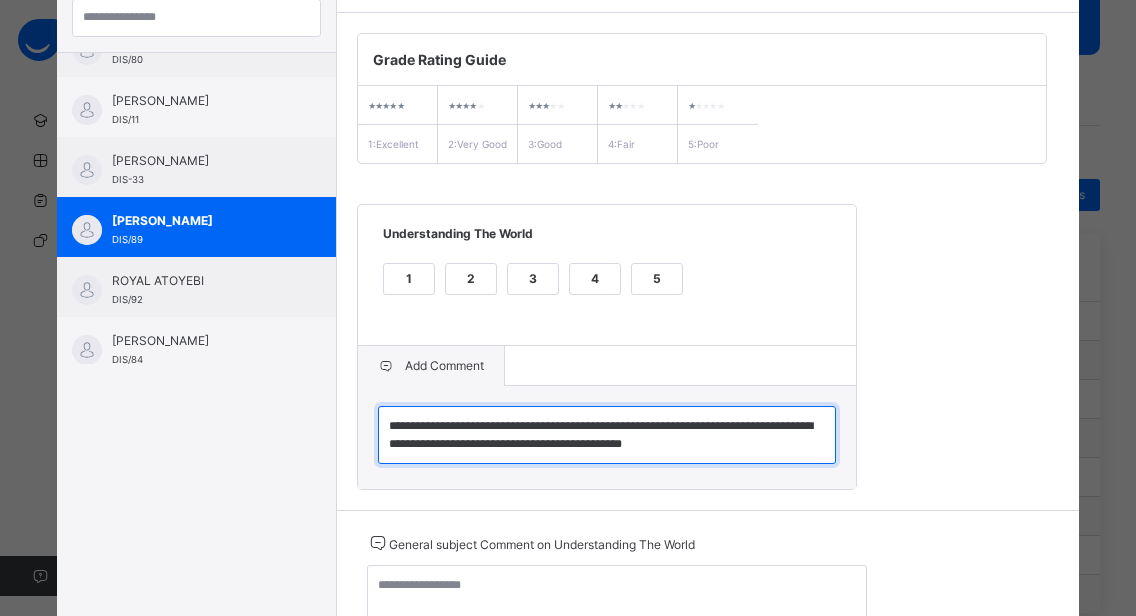 type on "**********" 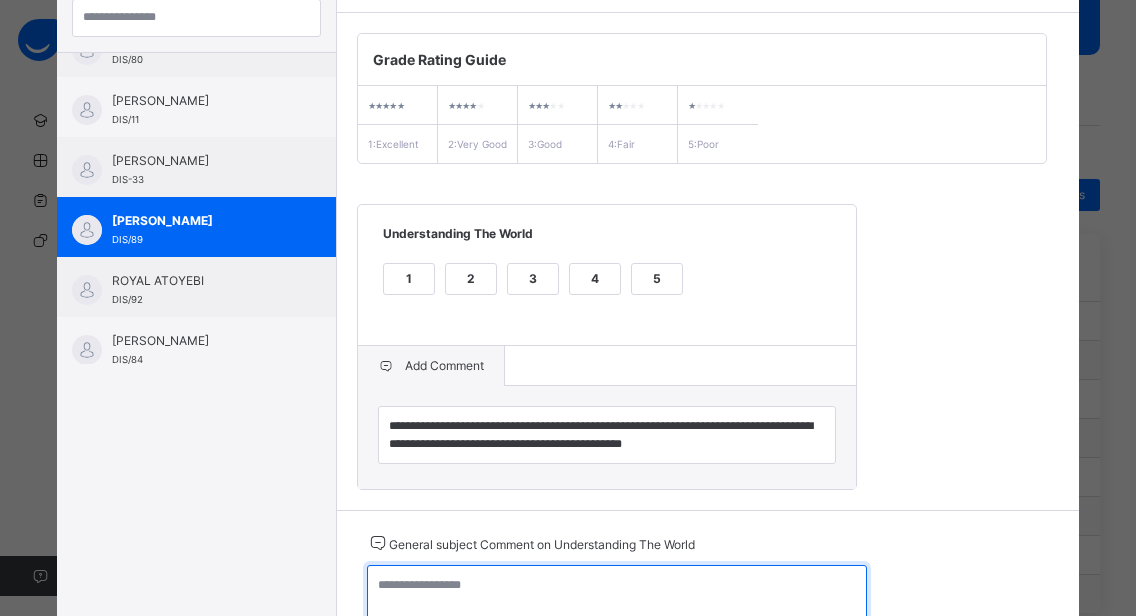 click at bounding box center [617, 594] 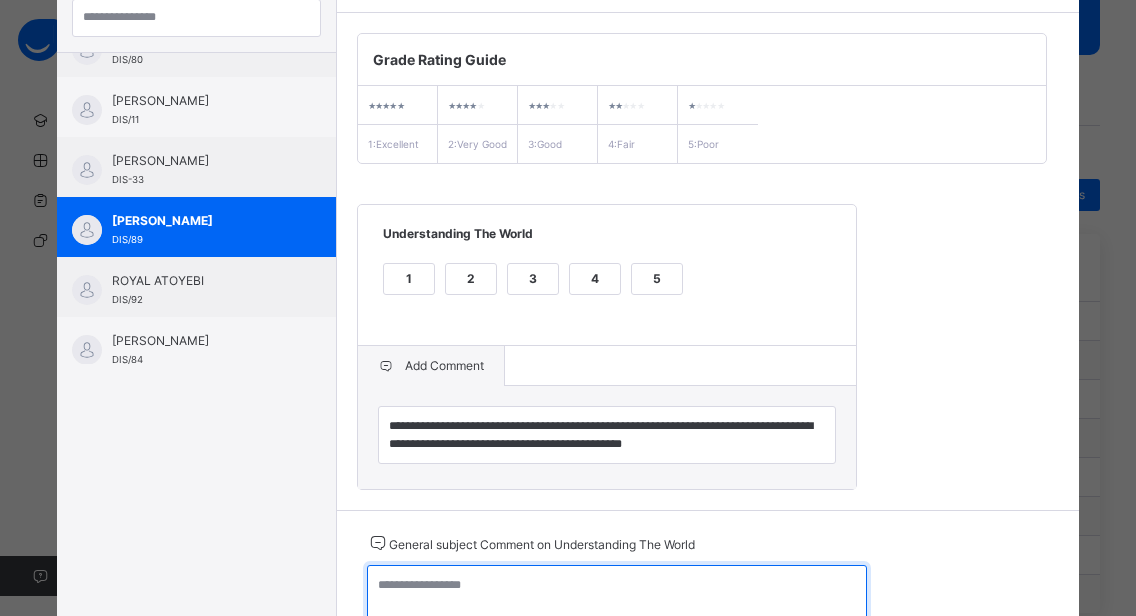 paste on "**********" 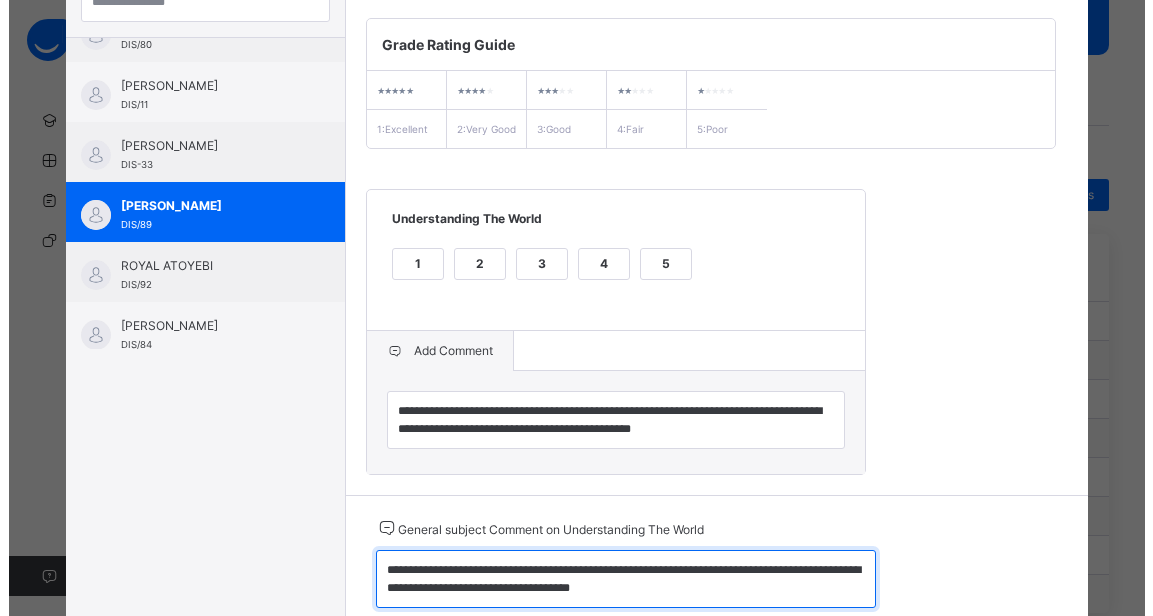 scroll, scrollTop: 0, scrollLeft: 0, axis: both 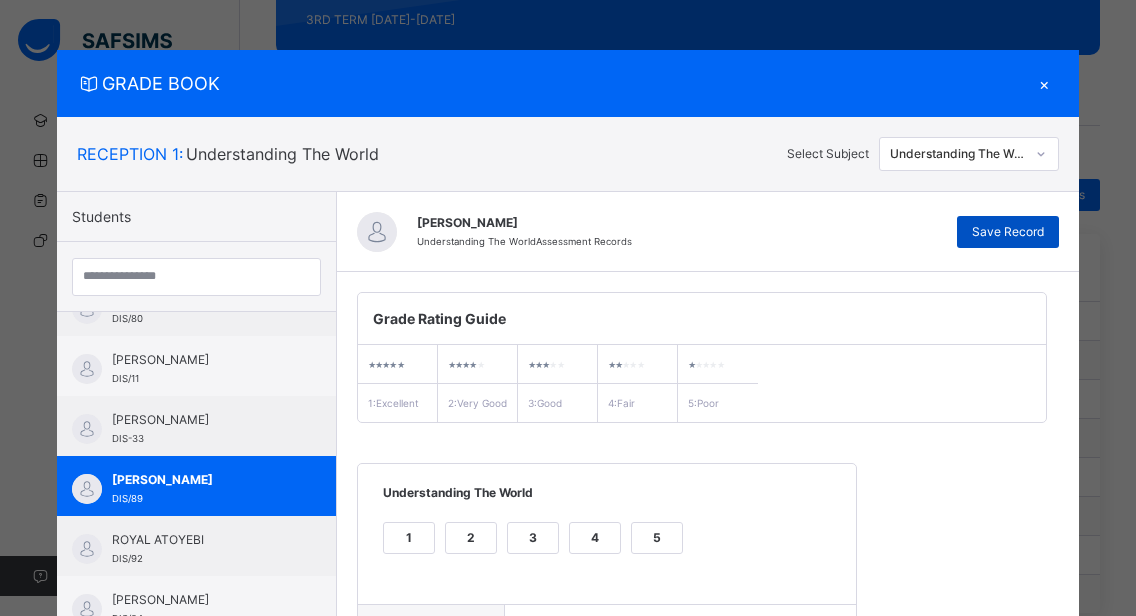type on "**********" 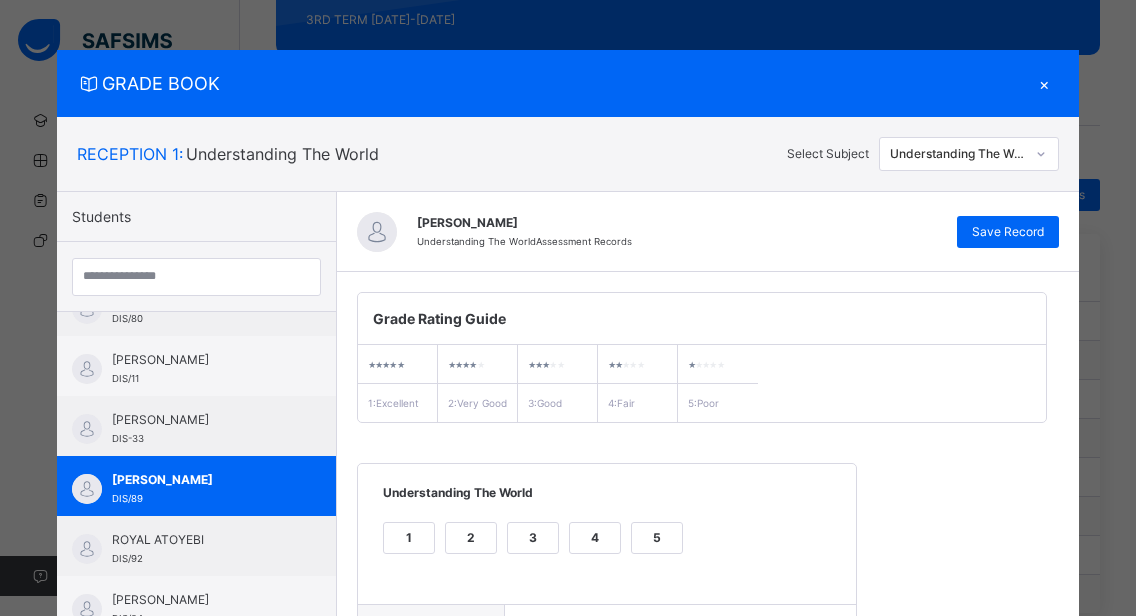 click on "×" at bounding box center [1044, 83] 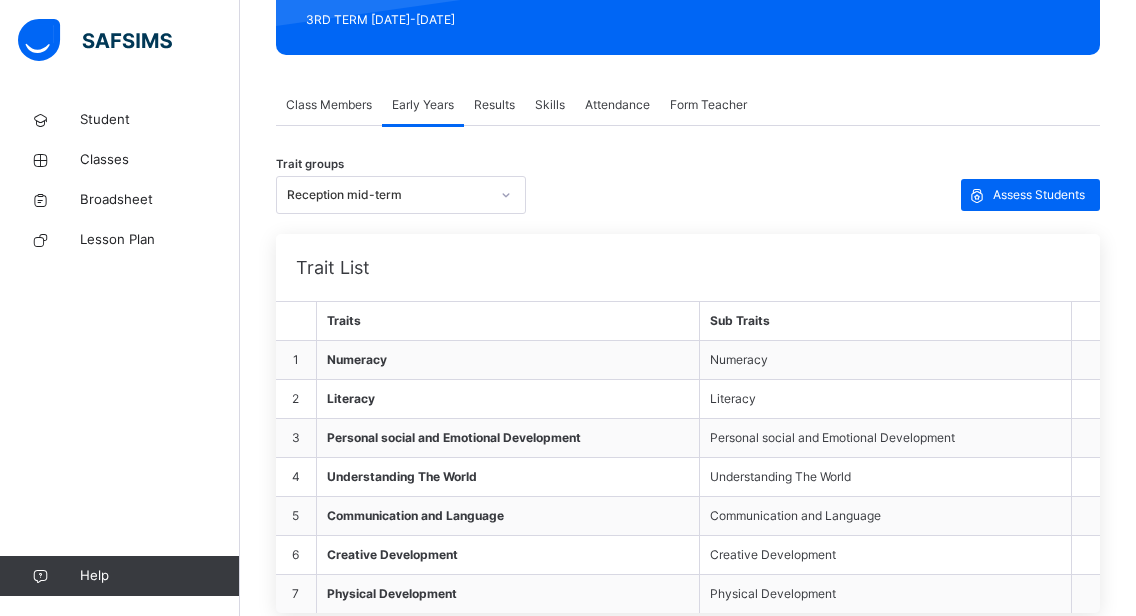 click 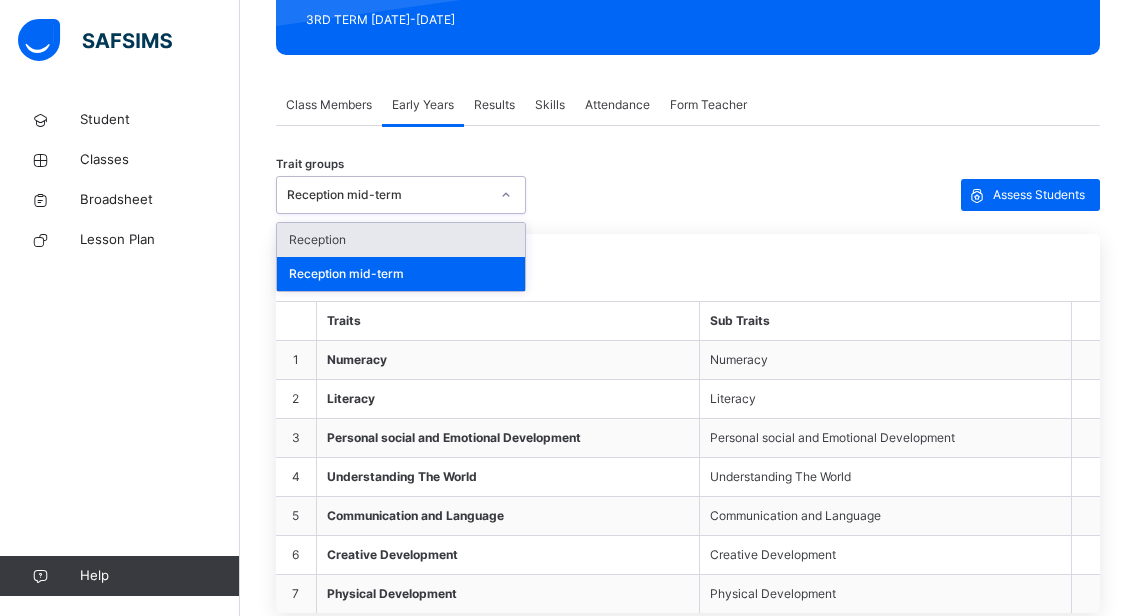 click on "Reception" at bounding box center (401, 240) 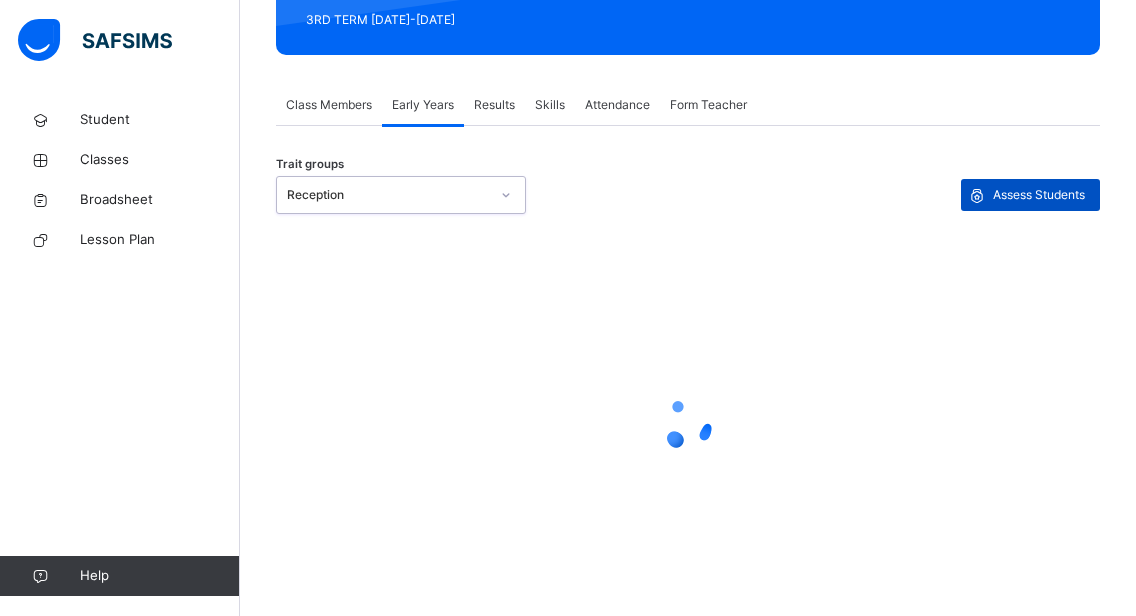 click on "Assess Students" at bounding box center (1039, 195) 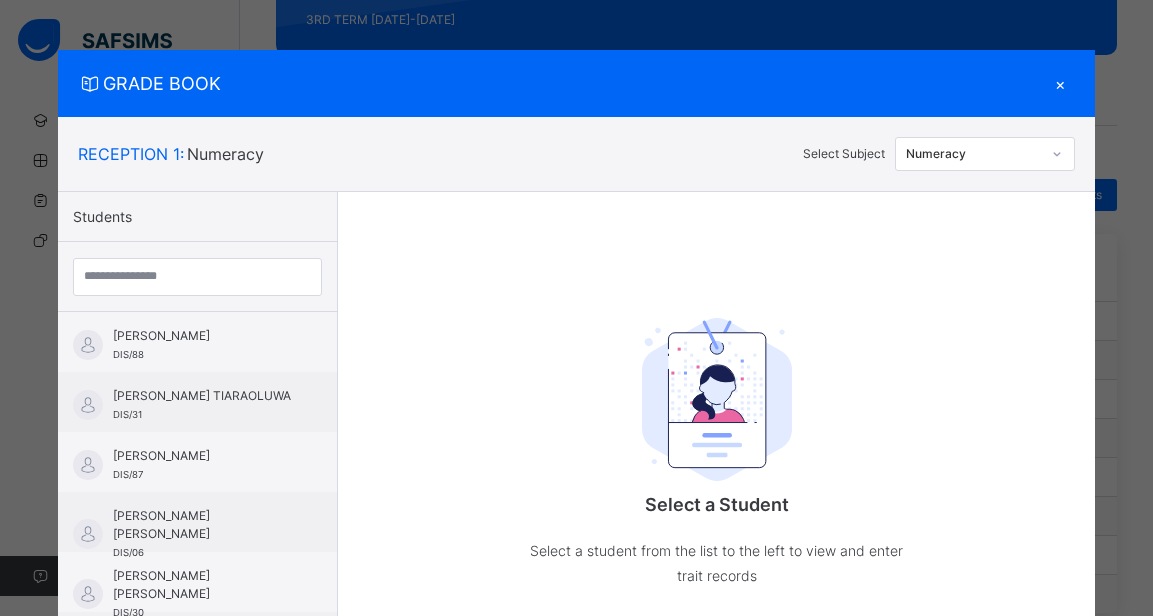 click 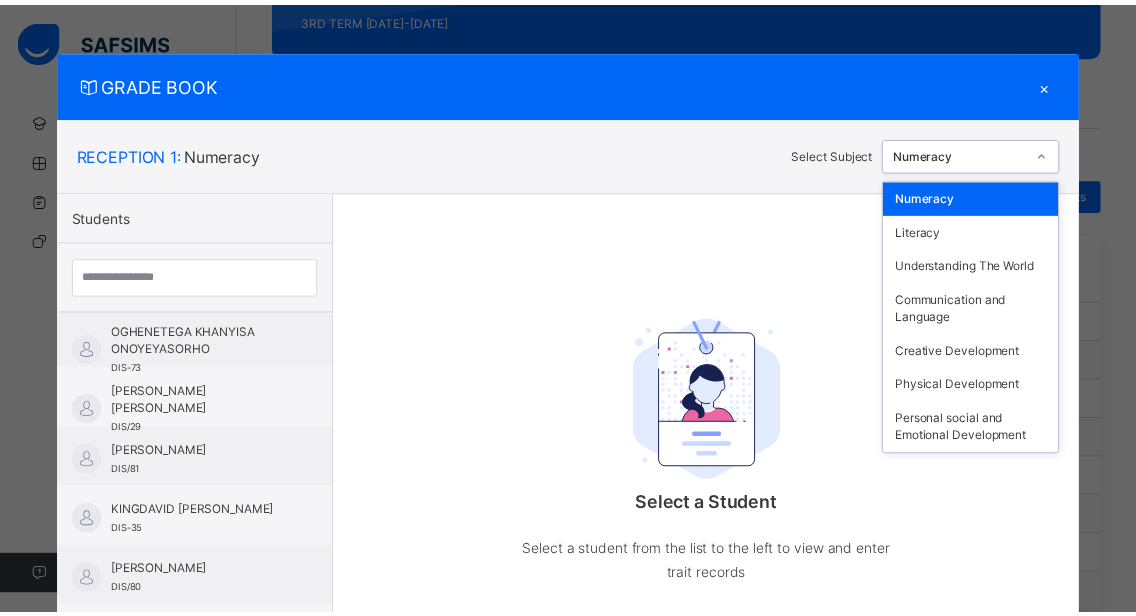 scroll, scrollTop: 816, scrollLeft: 0, axis: vertical 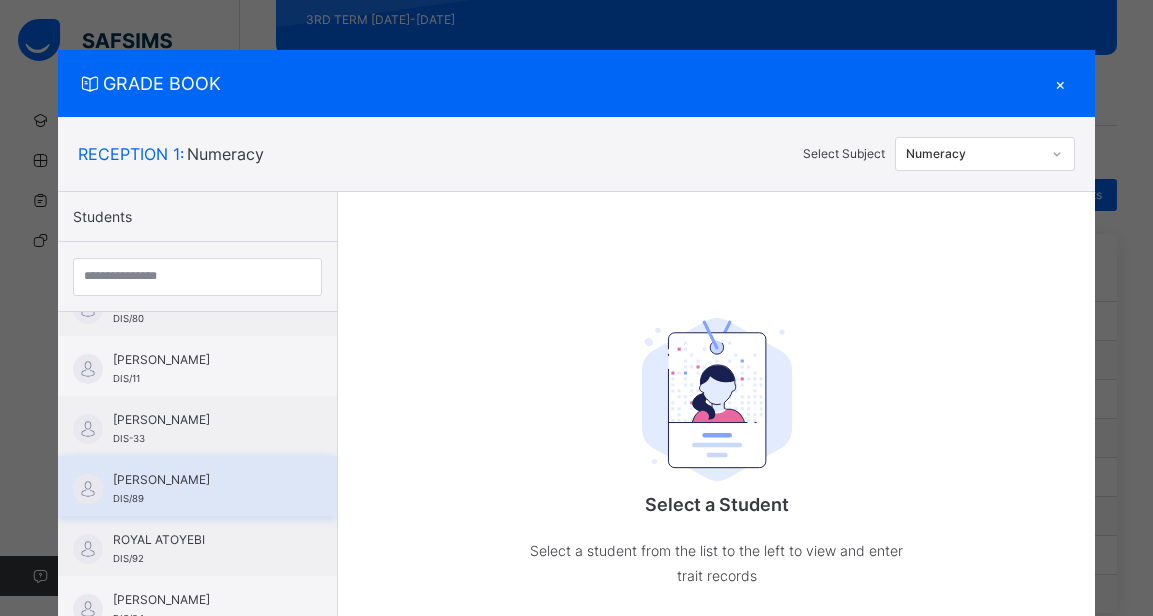 click on "[PERSON_NAME] DIS/89" at bounding box center (197, 486) 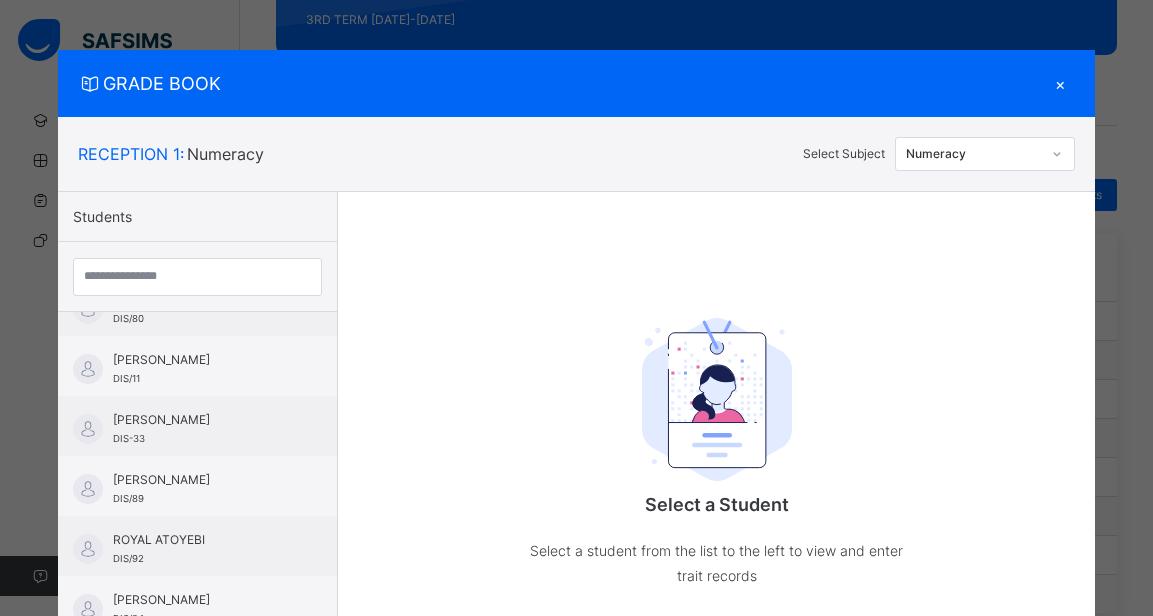 click 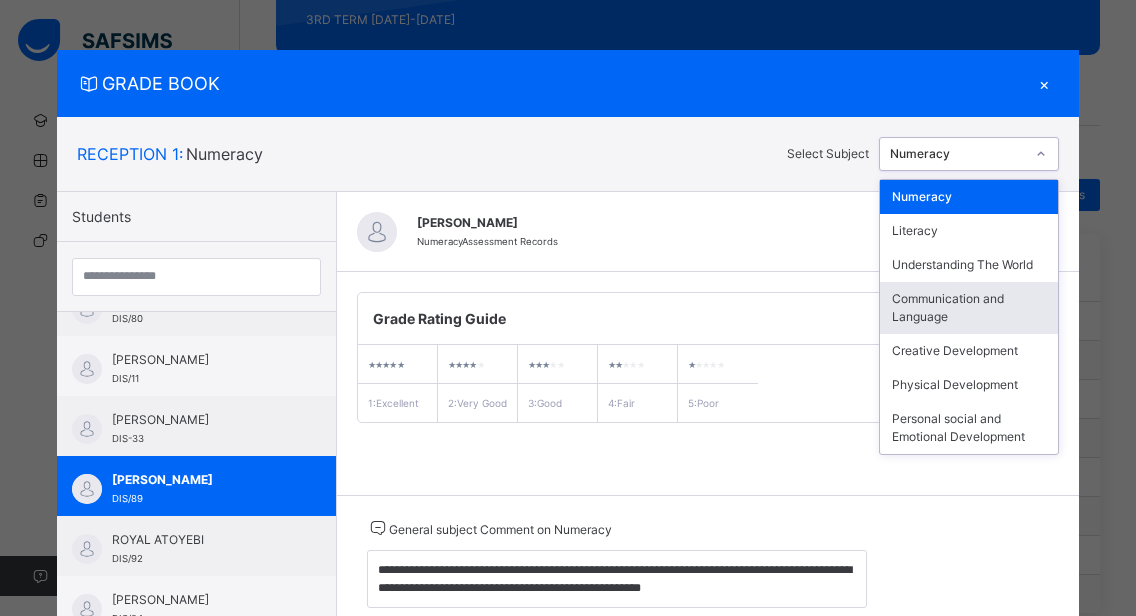 click on "Communication and Language" at bounding box center (969, 308) 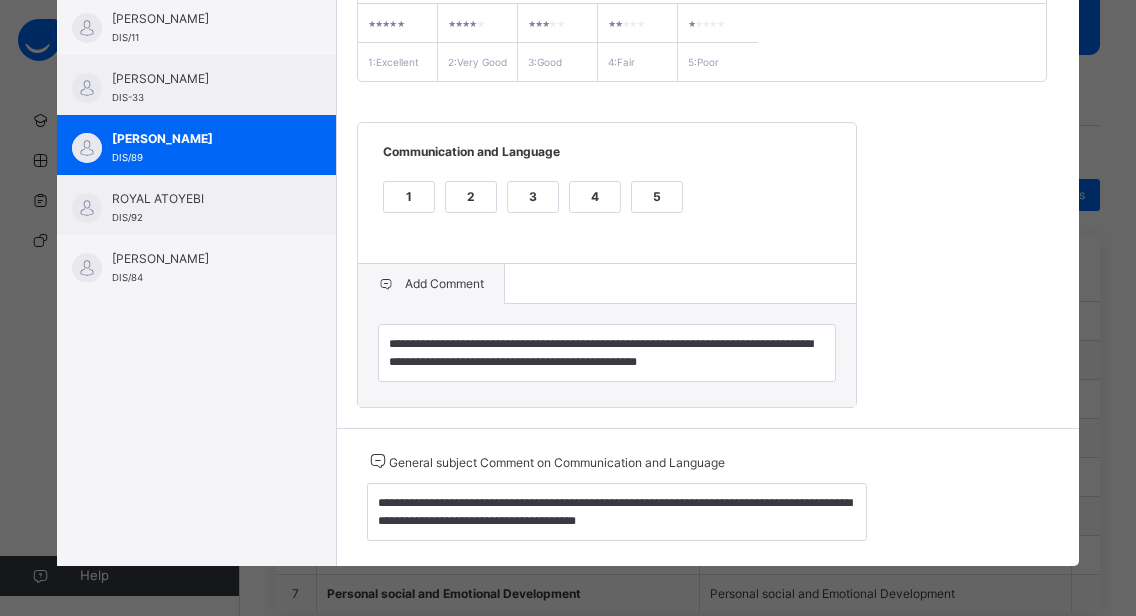 scroll, scrollTop: 362, scrollLeft: 0, axis: vertical 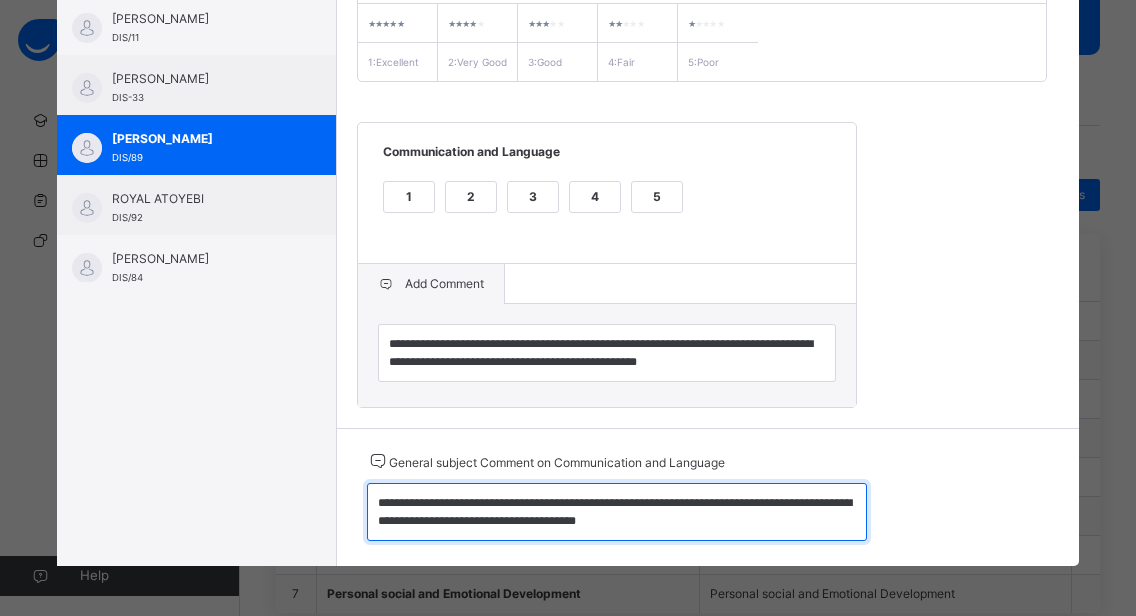 click on "**********" at bounding box center [617, 512] 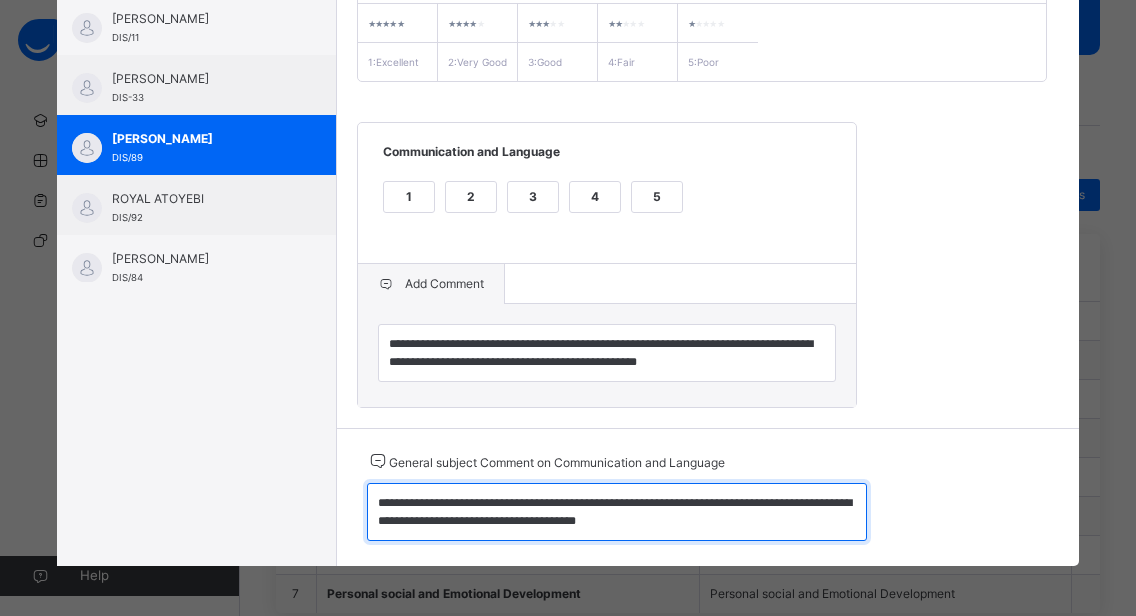 drag, startPoint x: 362, startPoint y: 501, endPoint x: 694, endPoint y: 527, distance: 333.0165 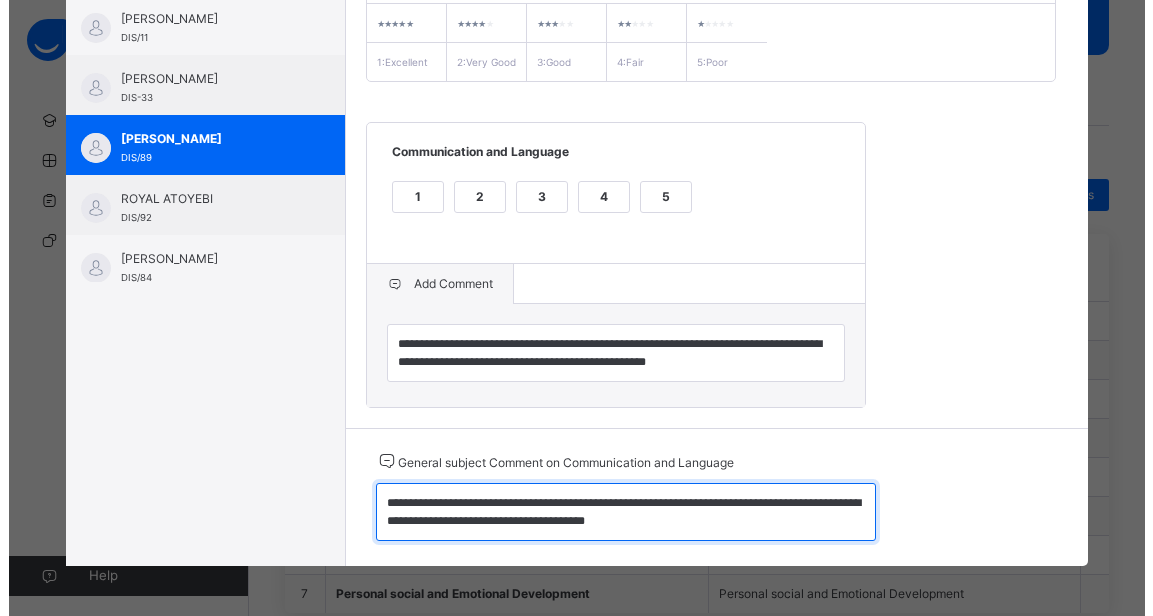 scroll, scrollTop: 0, scrollLeft: 0, axis: both 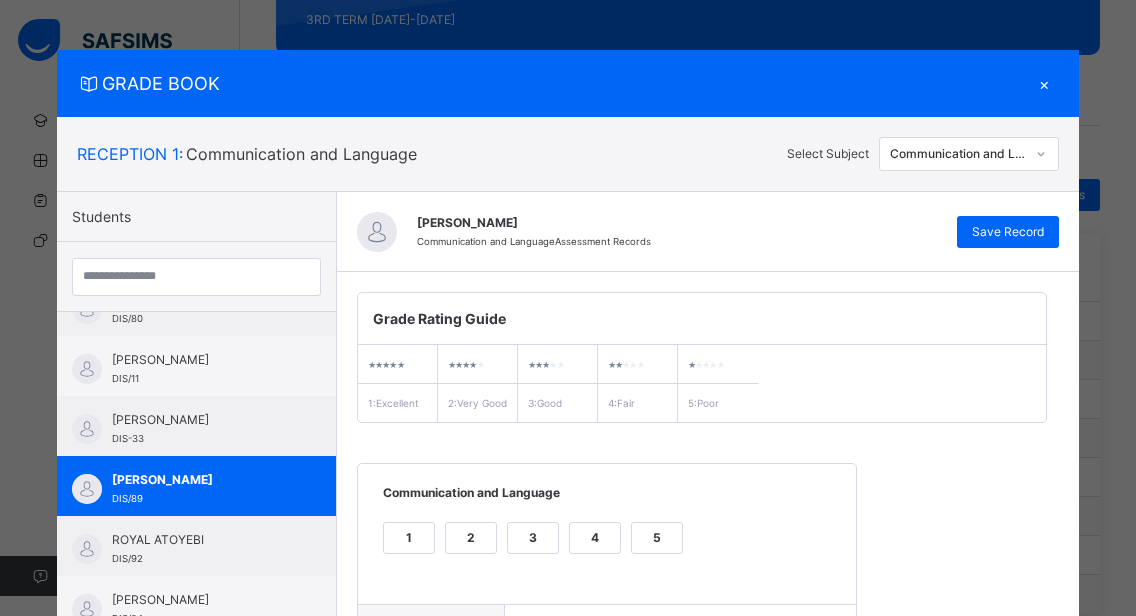 click on "×" at bounding box center (1044, 83) 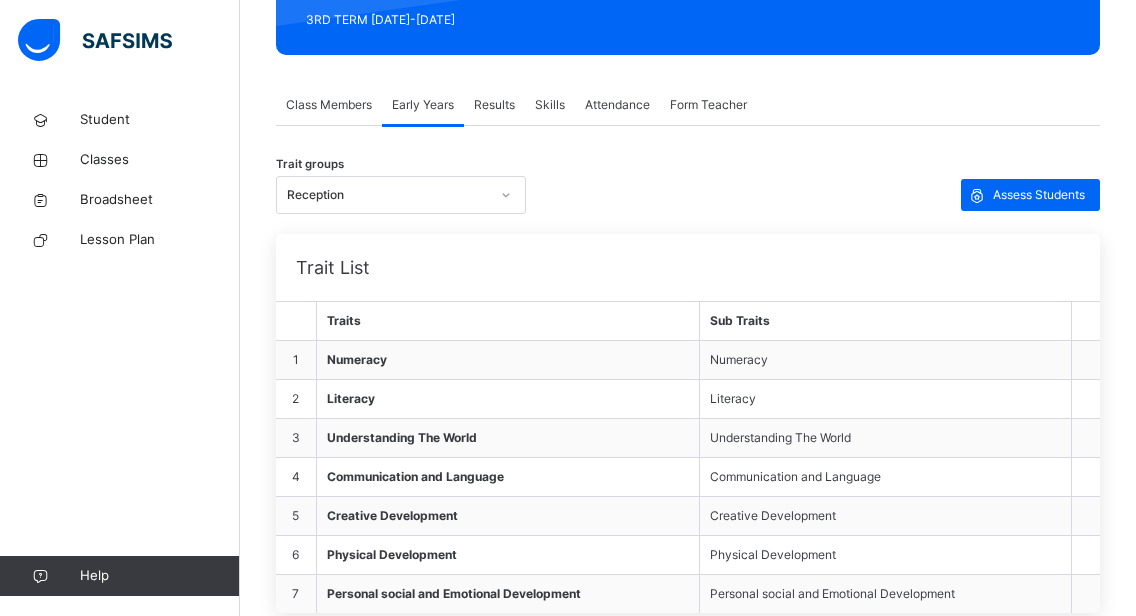 click 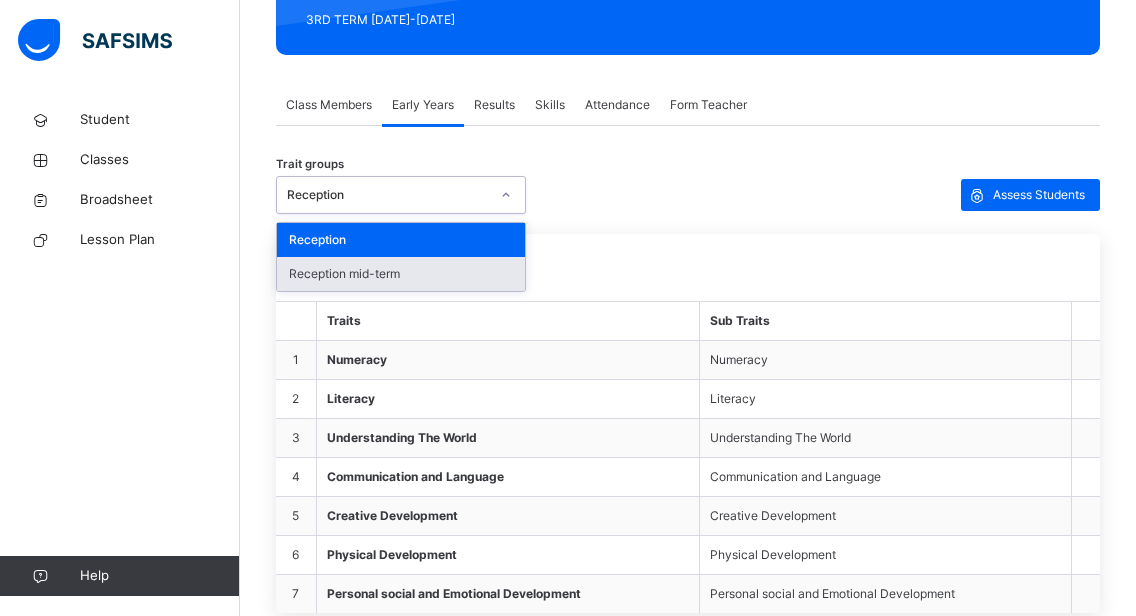click on "Reception mid-term" at bounding box center [401, 274] 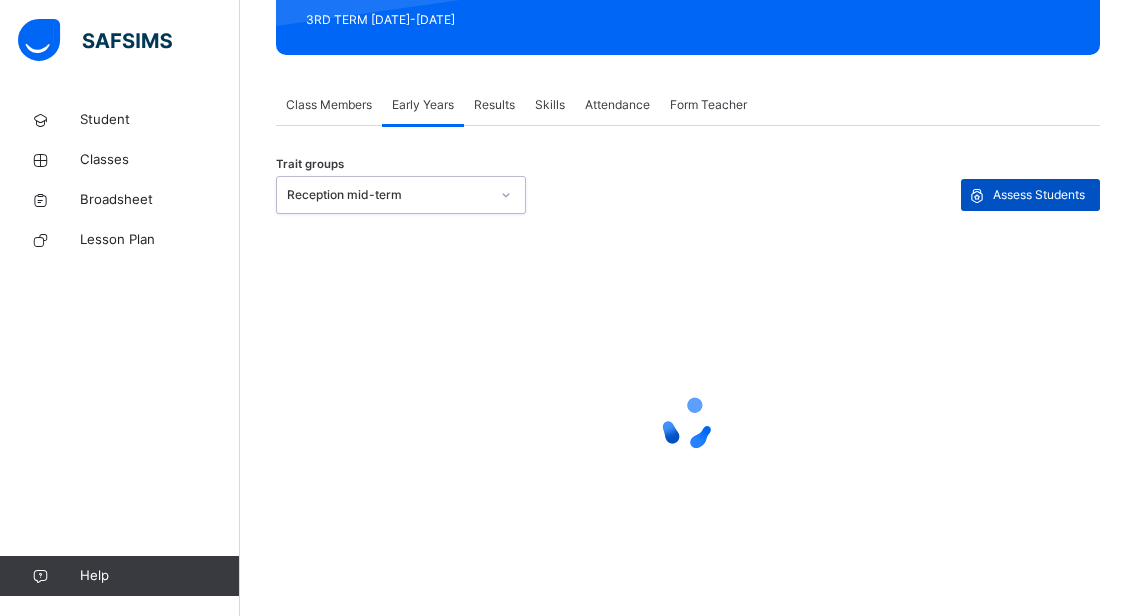 click on "Assess Students" at bounding box center [1039, 195] 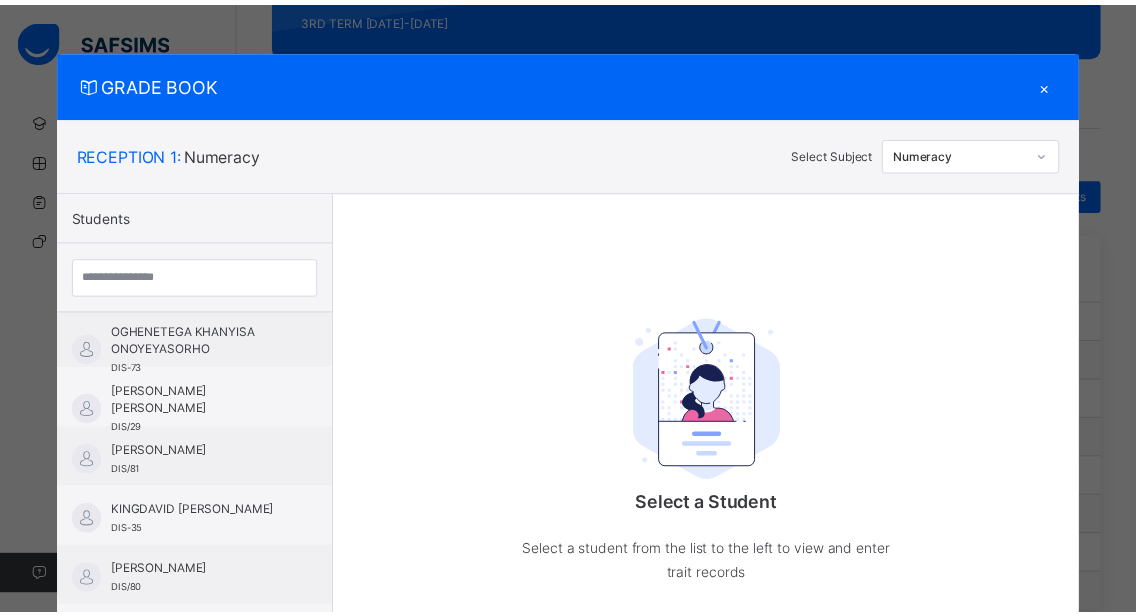 scroll, scrollTop: 816, scrollLeft: 0, axis: vertical 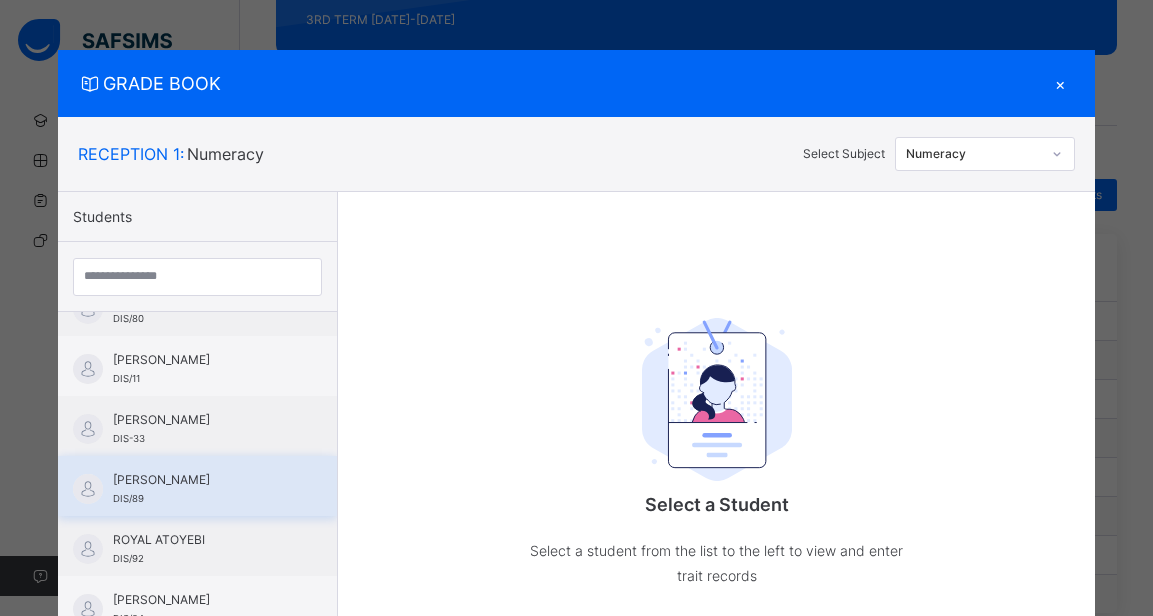 click on "[PERSON_NAME]" at bounding box center [202, 480] 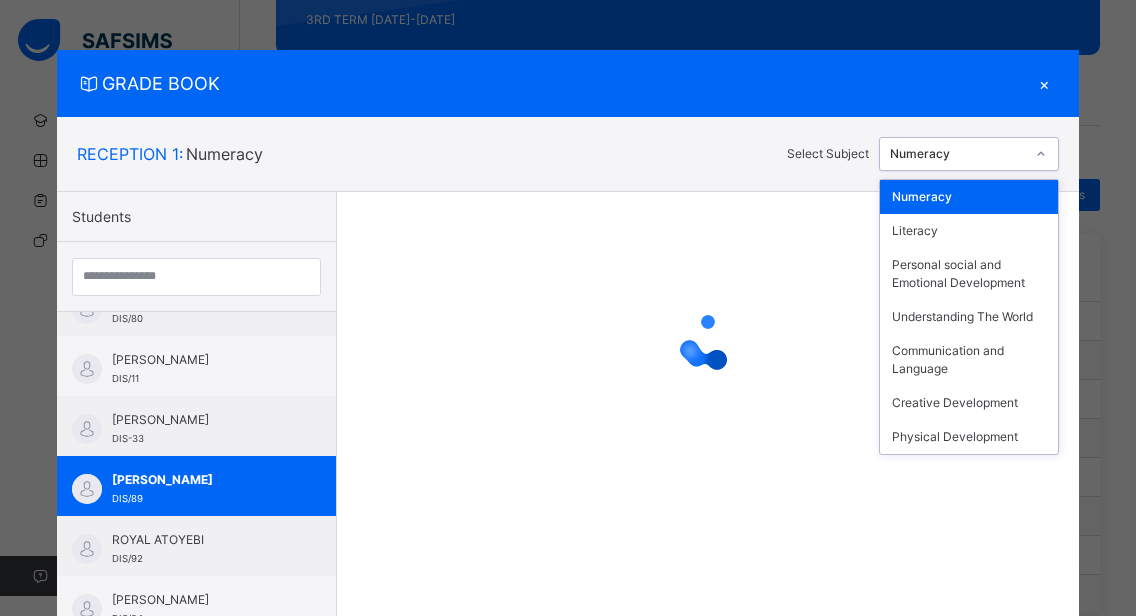 click 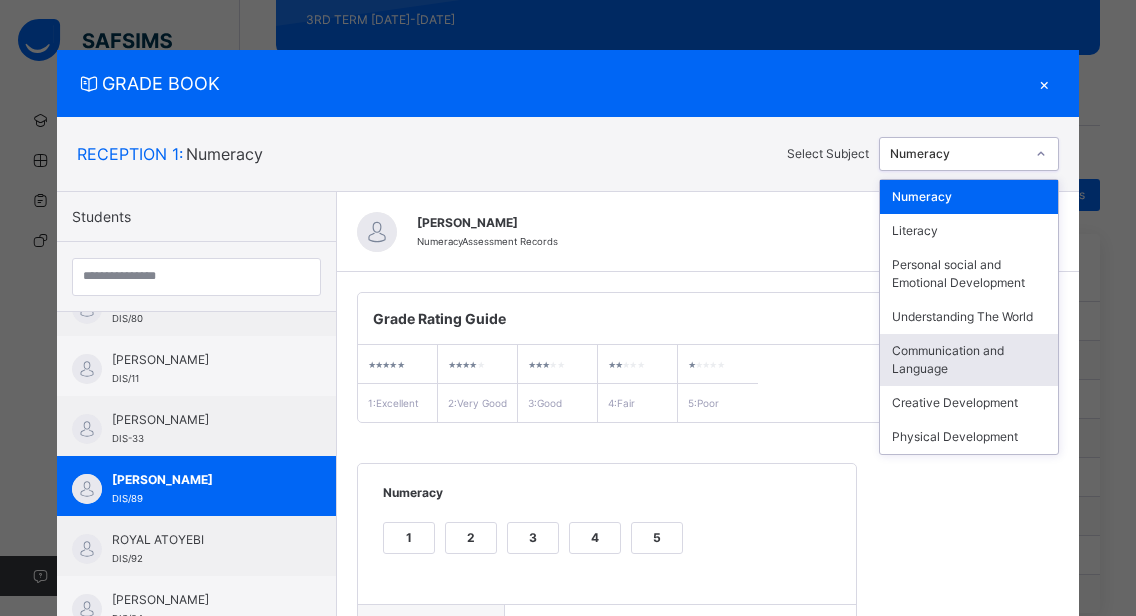 click on "Communication and Language" at bounding box center (969, 360) 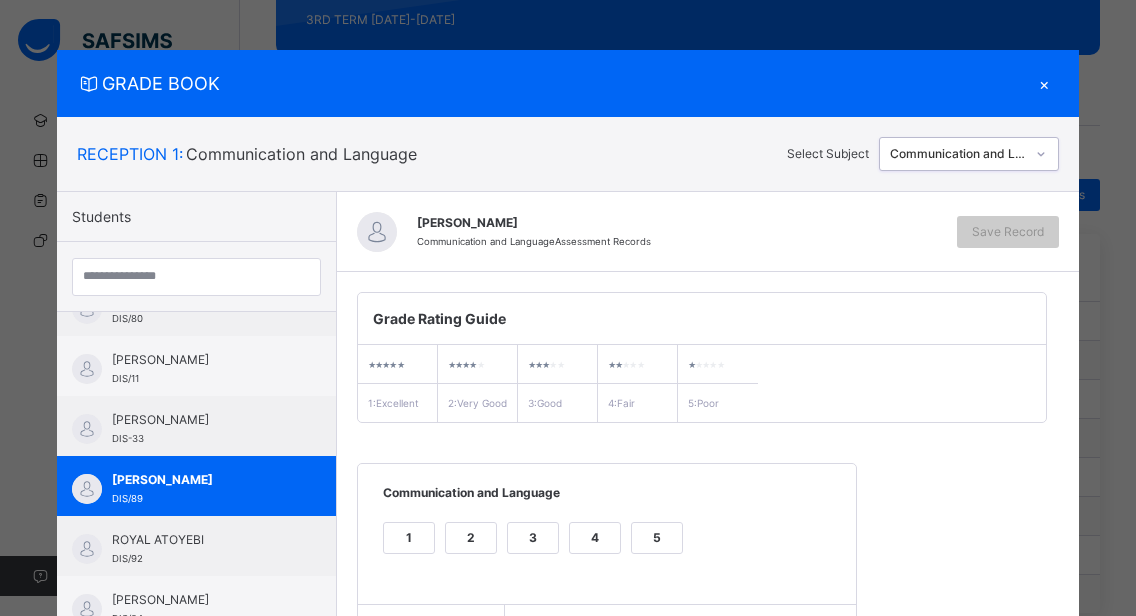 click on "2" at bounding box center [471, 538] 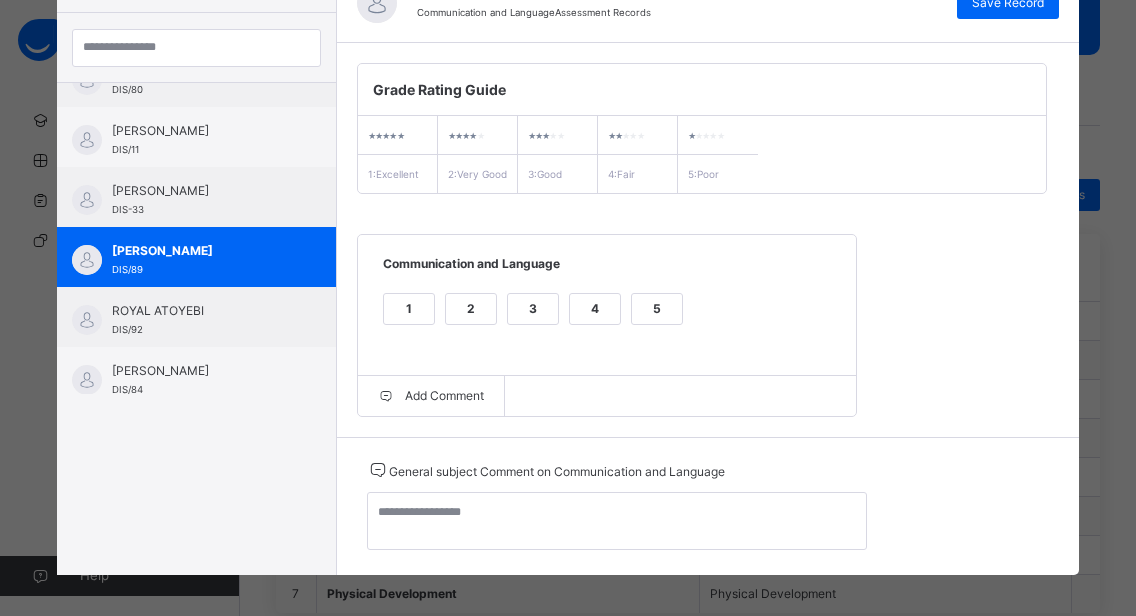 scroll, scrollTop: 259, scrollLeft: 0, axis: vertical 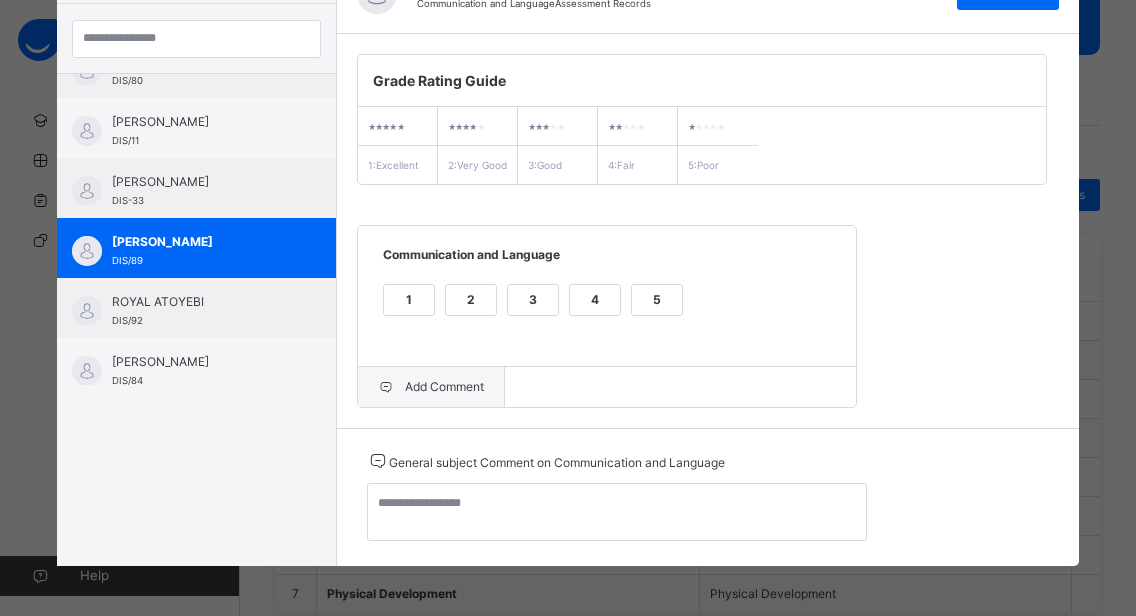 click on "Add Comment" at bounding box center (431, 387) 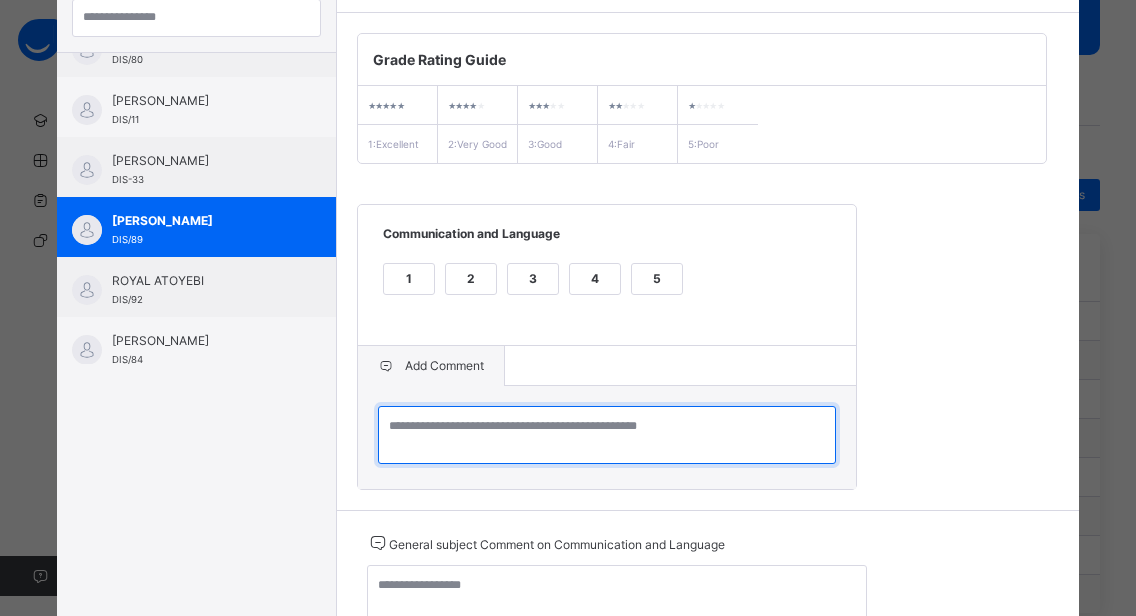 click at bounding box center (607, 435) 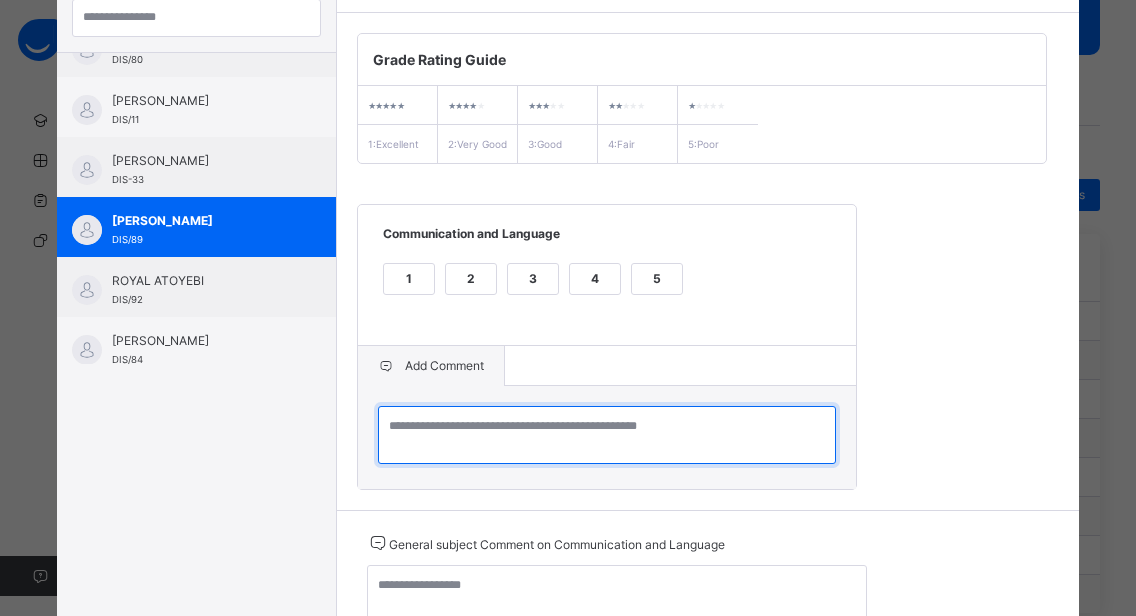 paste on "**********" 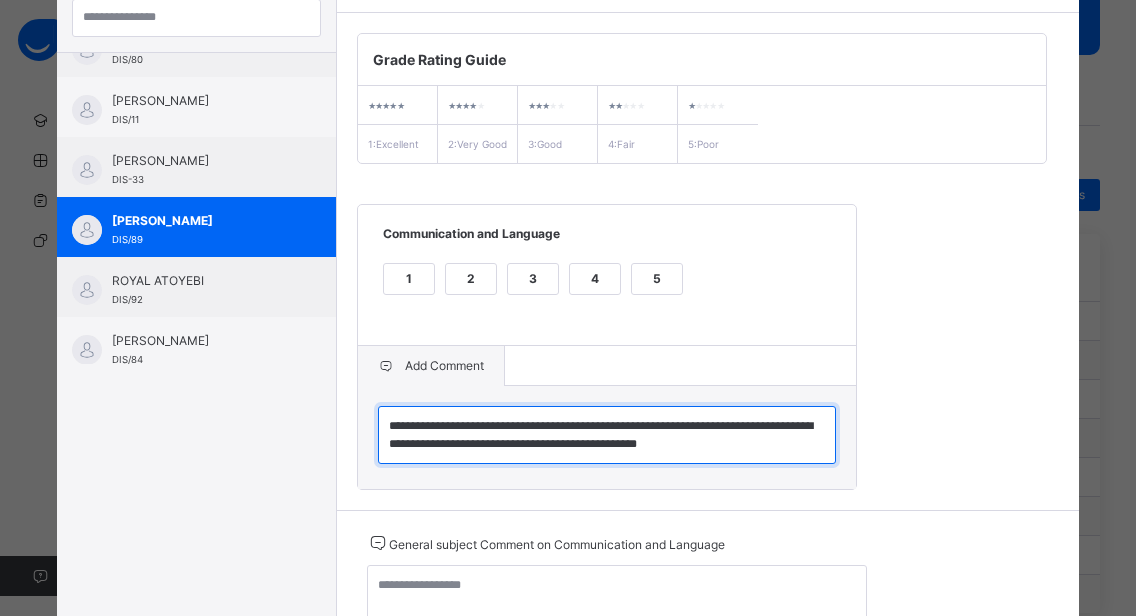 type on "**********" 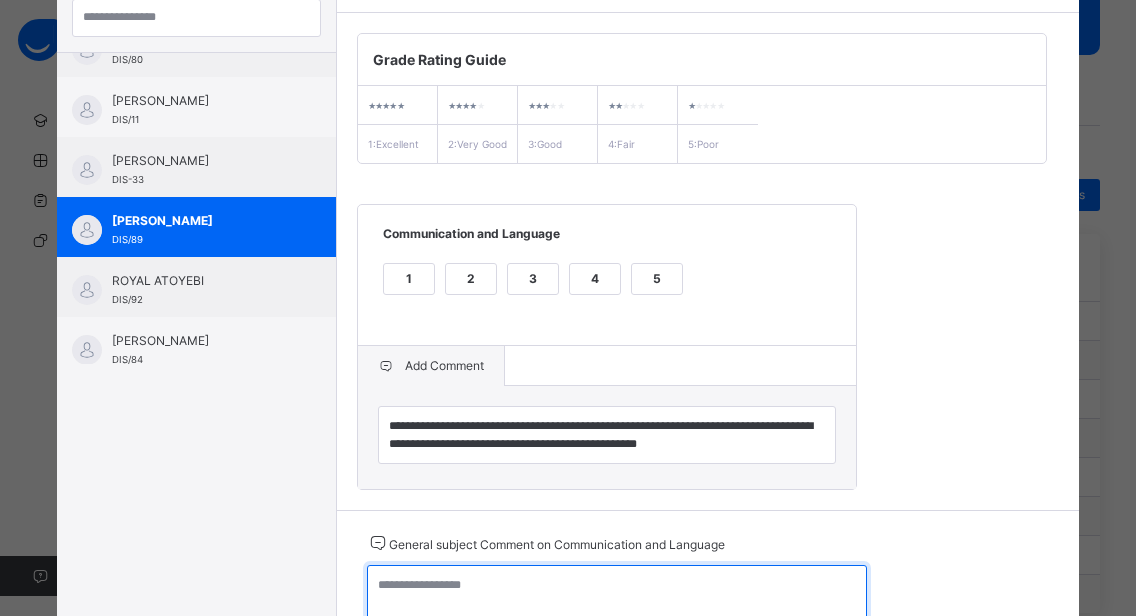 click at bounding box center [617, 594] 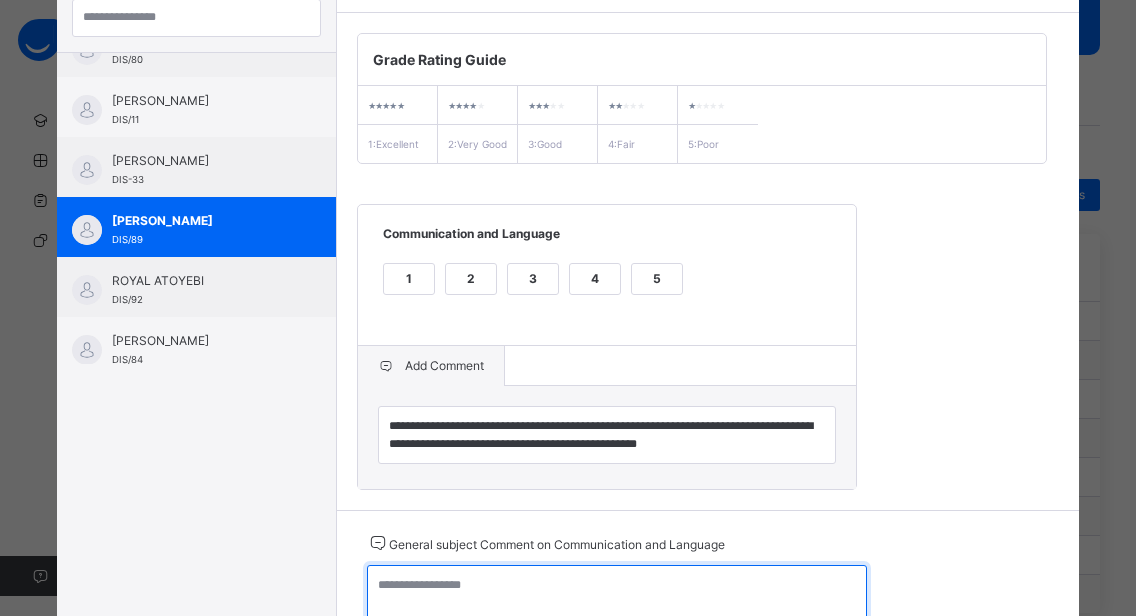 paste on "**********" 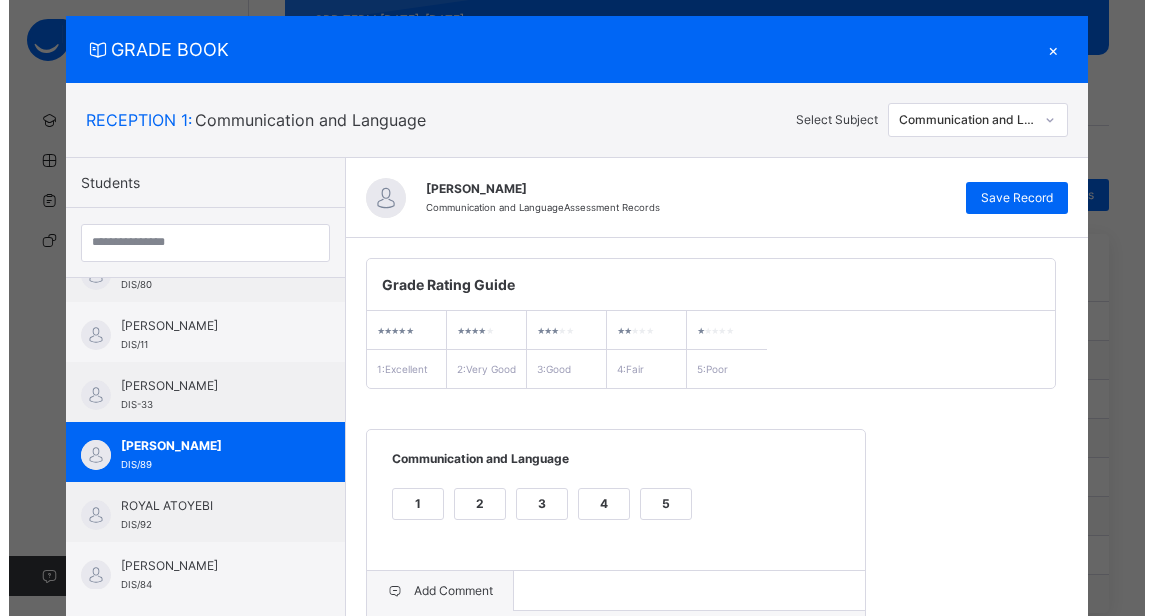 scroll, scrollTop: 0, scrollLeft: 0, axis: both 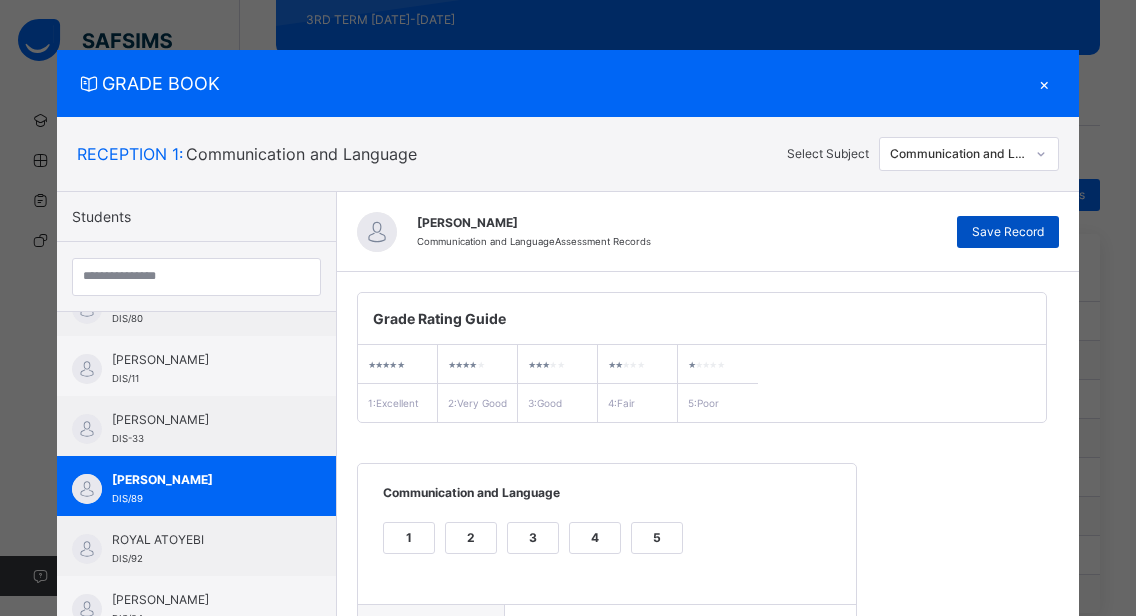 type on "**********" 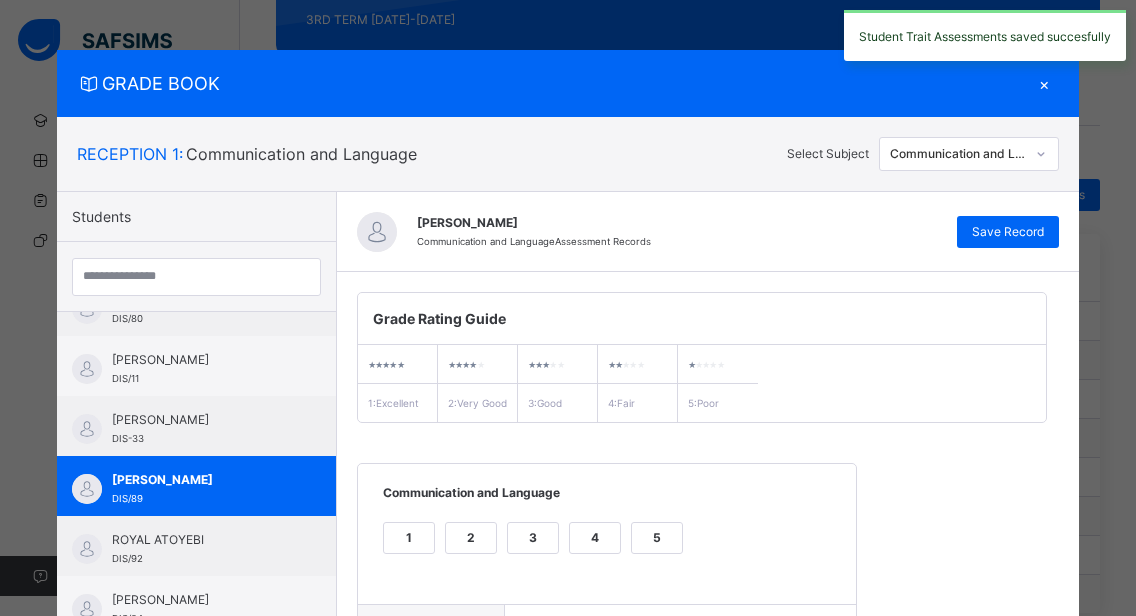 click 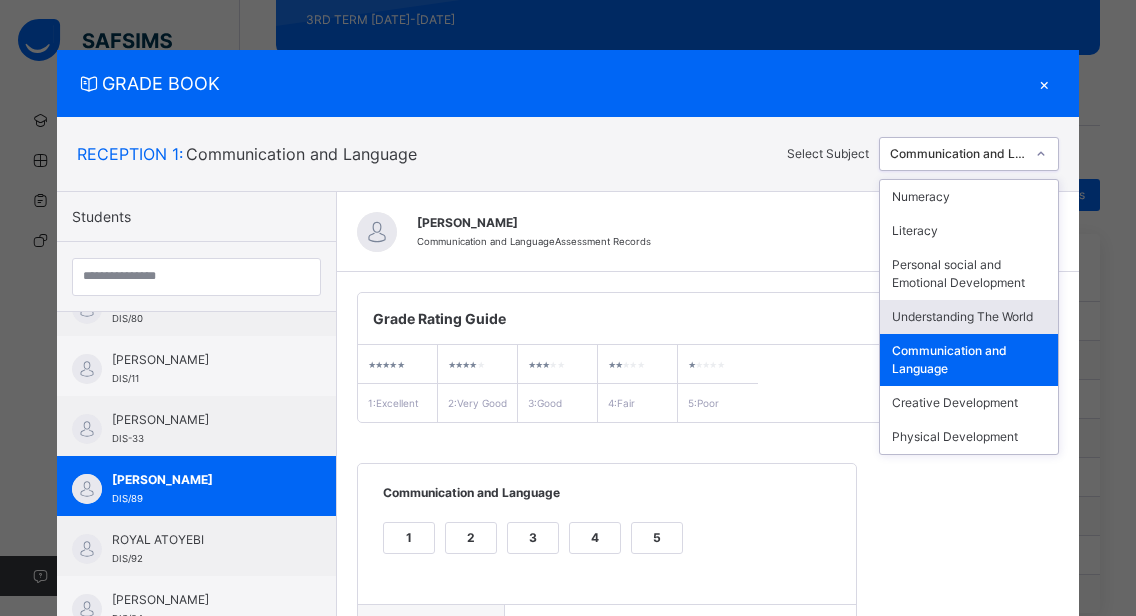 click on "Understanding The World" at bounding box center [969, 317] 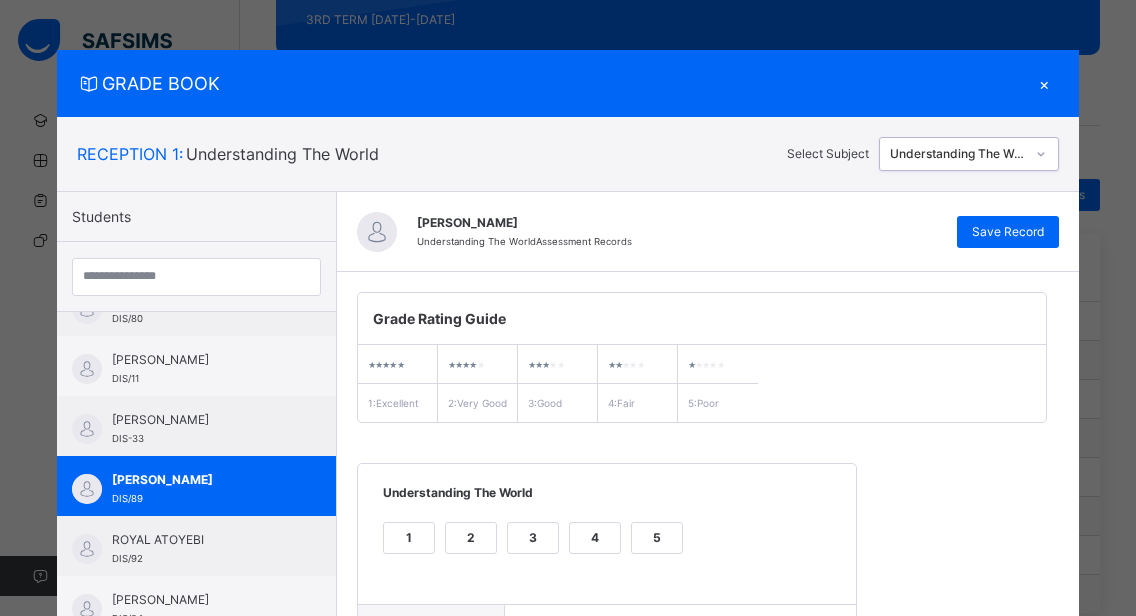 click on "×" at bounding box center (1044, 83) 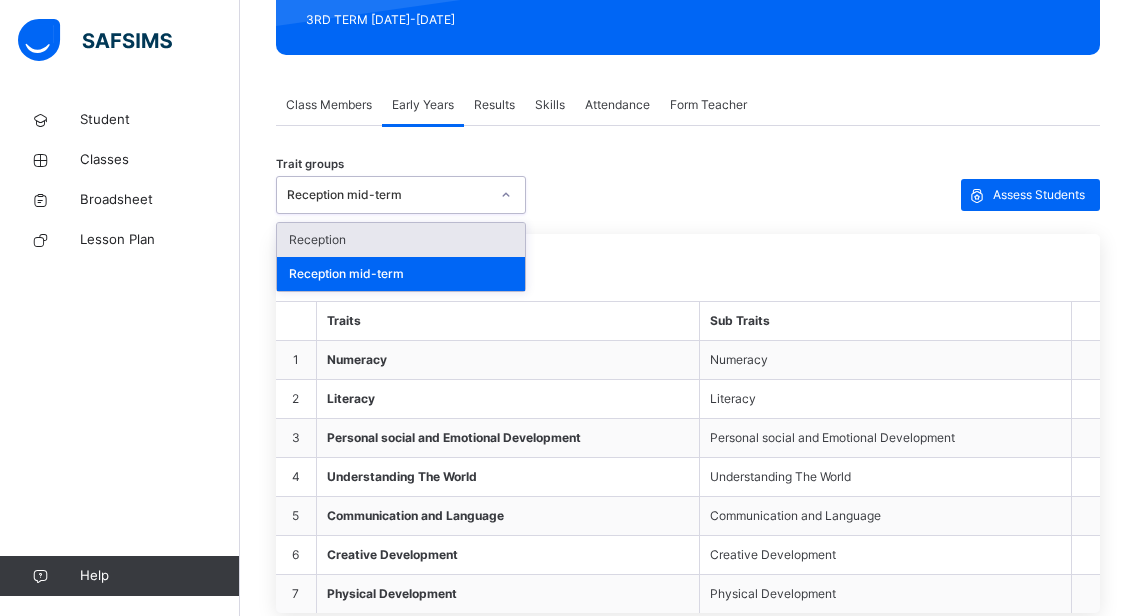 click 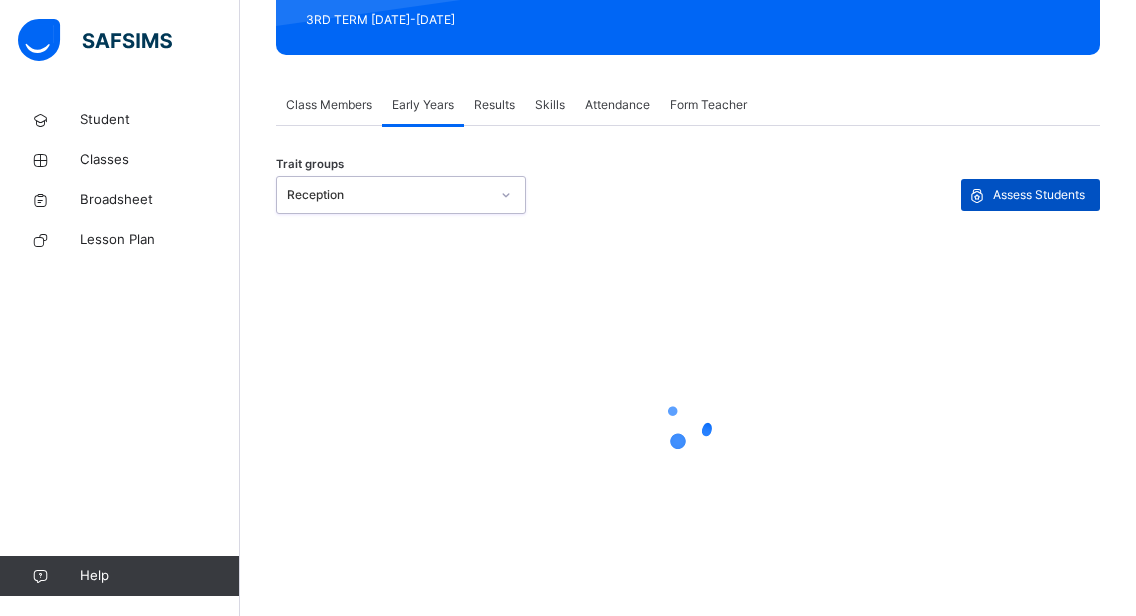click on "Assess Students" at bounding box center [1039, 195] 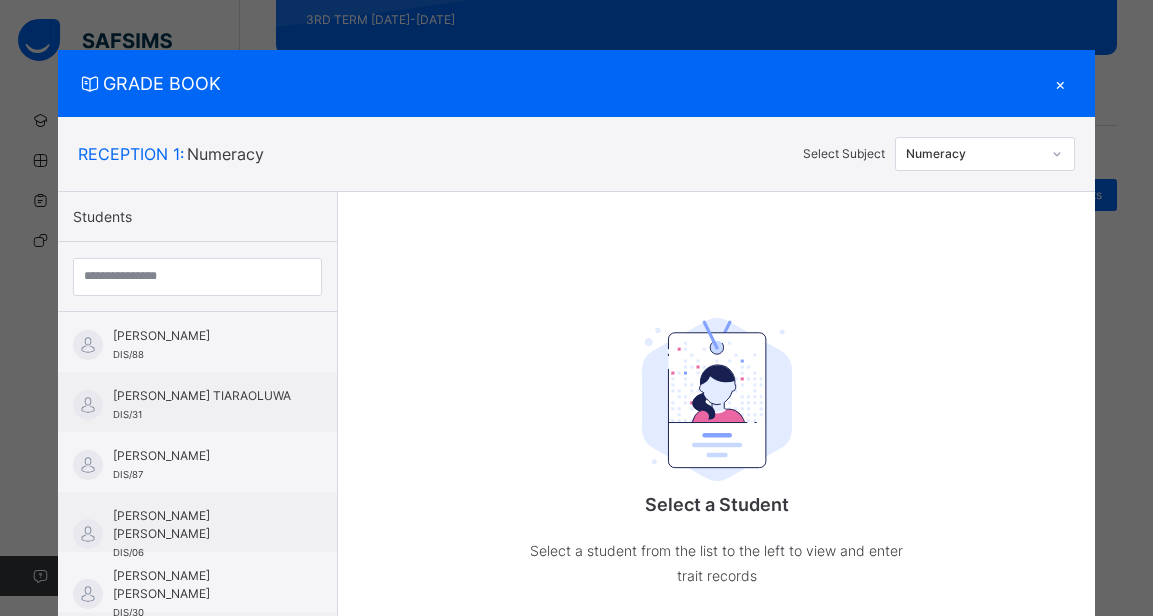 click on "Students [PERSON_NAME] DIS/88 [PERSON_NAME] TIARAOLUWA DIS/31 [PERSON_NAME] DIS/87 [PERSON_NAME] [PERSON_NAME] DIS/06 [PERSON_NAME] [PERSON_NAME] DIS/30 [PERSON_NAME] DIS-31 [PERSON_NAME] DIS/85 [PERSON_NAME] DIS-34 [PERSON_NAME] DIS/82 [PERSON_NAME] ONOYEYASORHO  DIS-73 [PERSON_NAME] [PERSON_NAME] DIS/29 [PERSON_NAME] DIS/81 KINGDAVID  [PERSON_NAME] DIS-35 [PERSON_NAME] DIS/80 ANNABELLE MUNACHIMSO OBI DIS/11 [PERSON_NAME] DIS-33 KARINA  EMEATHO DIS/89 ROYAL  ATOYEBI DIS/92 [PERSON_NAME] DIS/84 [PERSON_NAME] DIS/79 [PERSON_NAME] MMESOMA JIKO DIS/09 [PERSON_NAME] DIS-36 MAVERICK  OLASOPE DIS-32 OSE  IRIBHOGBE DIS/86 Select a Student Select a student from the list to the left to view and enter trait records" at bounding box center [577, 412] 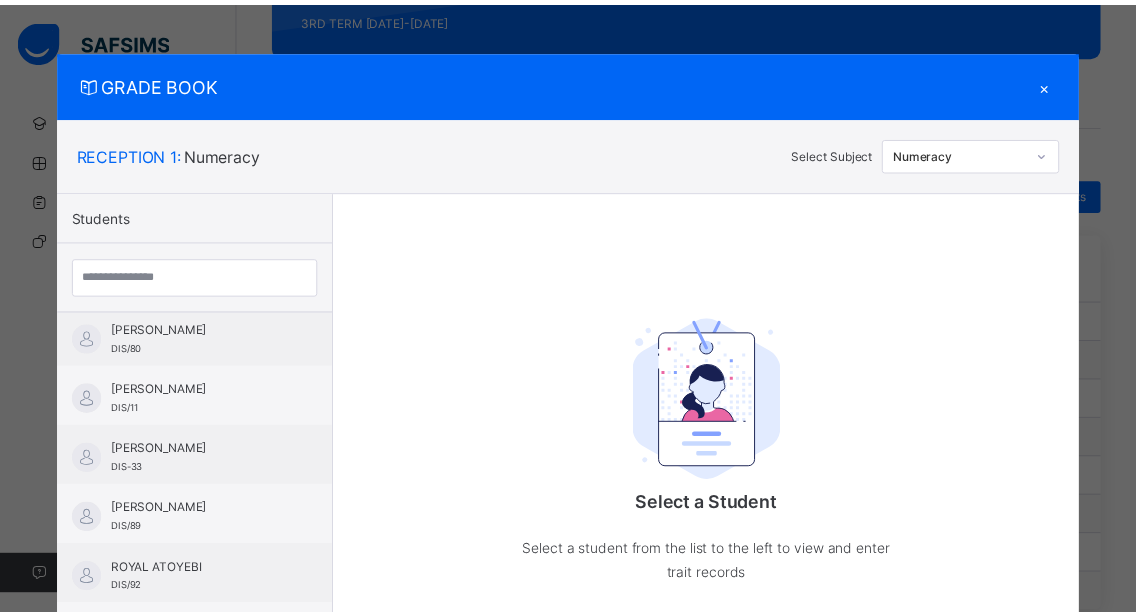 scroll, scrollTop: 816, scrollLeft: 0, axis: vertical 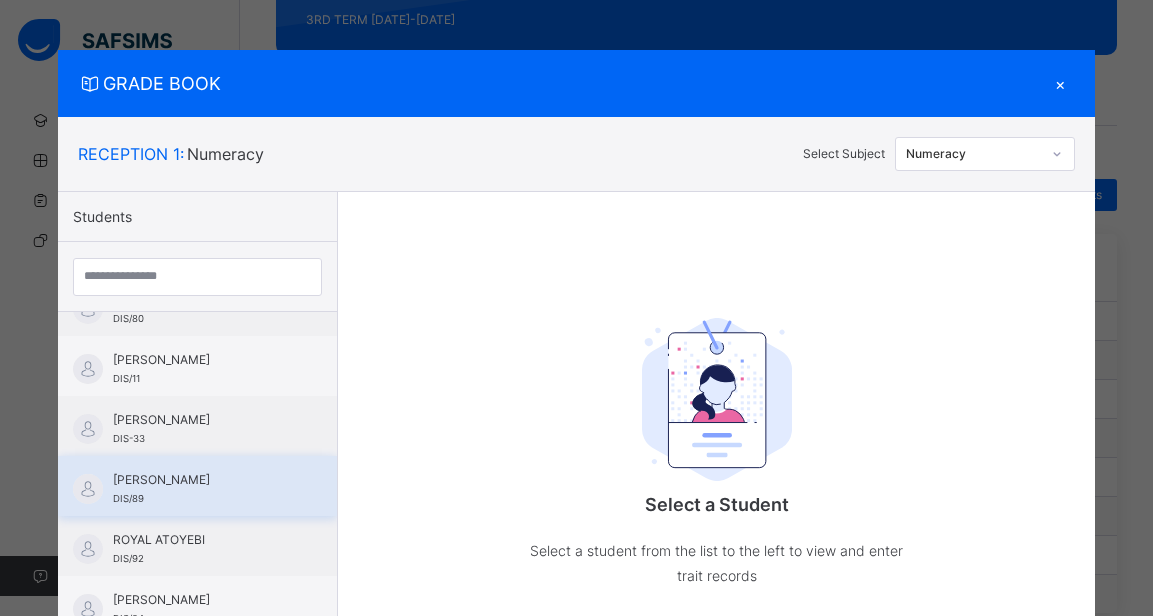 click on "[PERSON_NAME]" at bounding box center [202, 480] 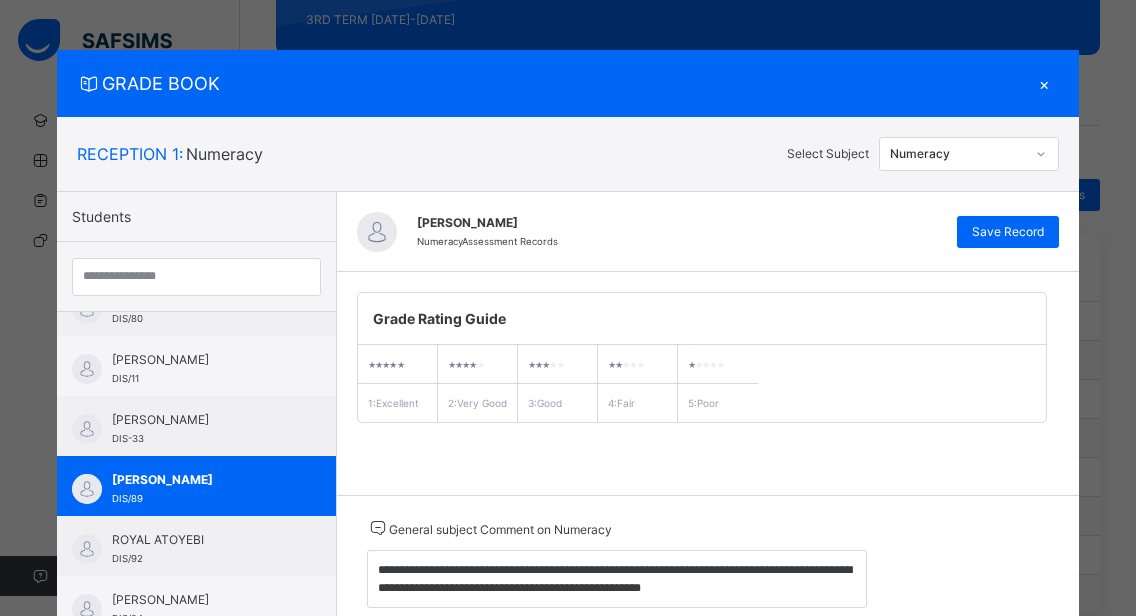 click 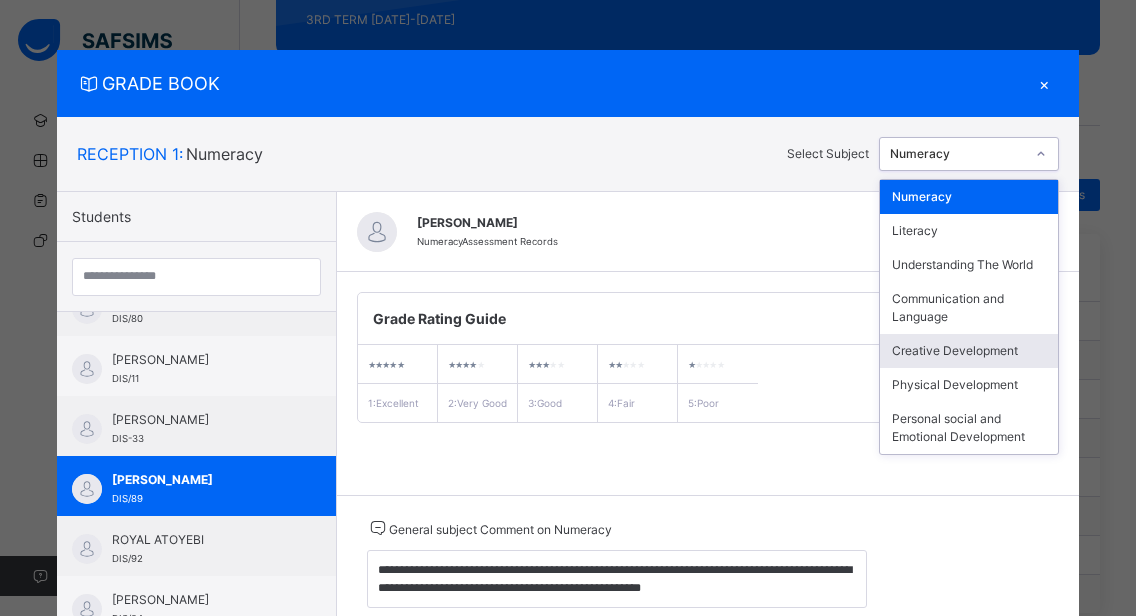 click on "Creative Development" at bounding box center (969, 351) 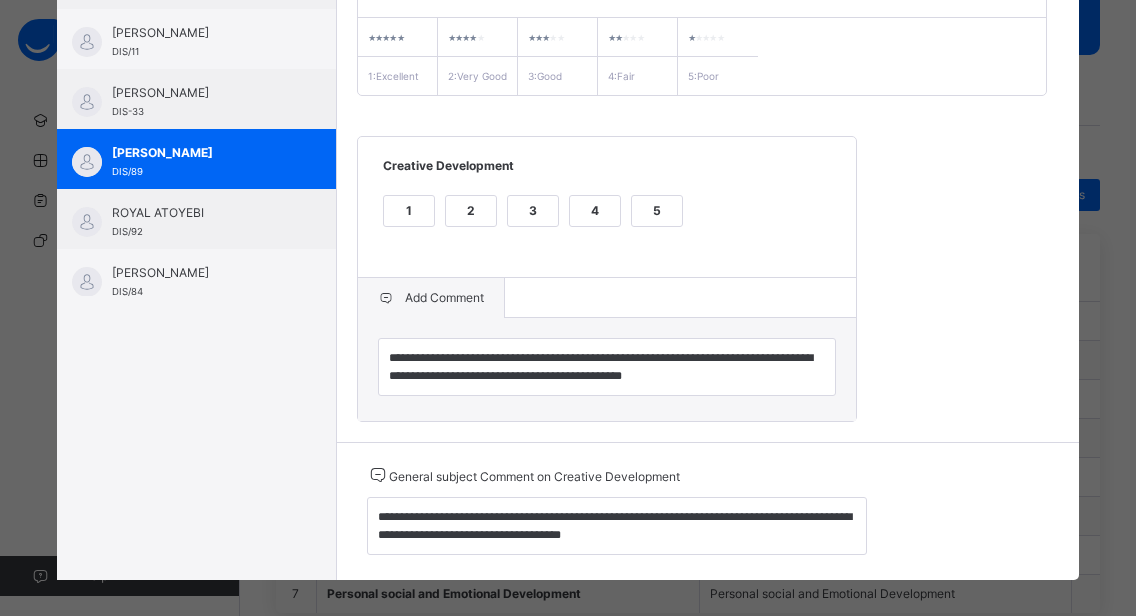 scroll, scrollTop: 362, scrollLeft: 0, axis: vertical 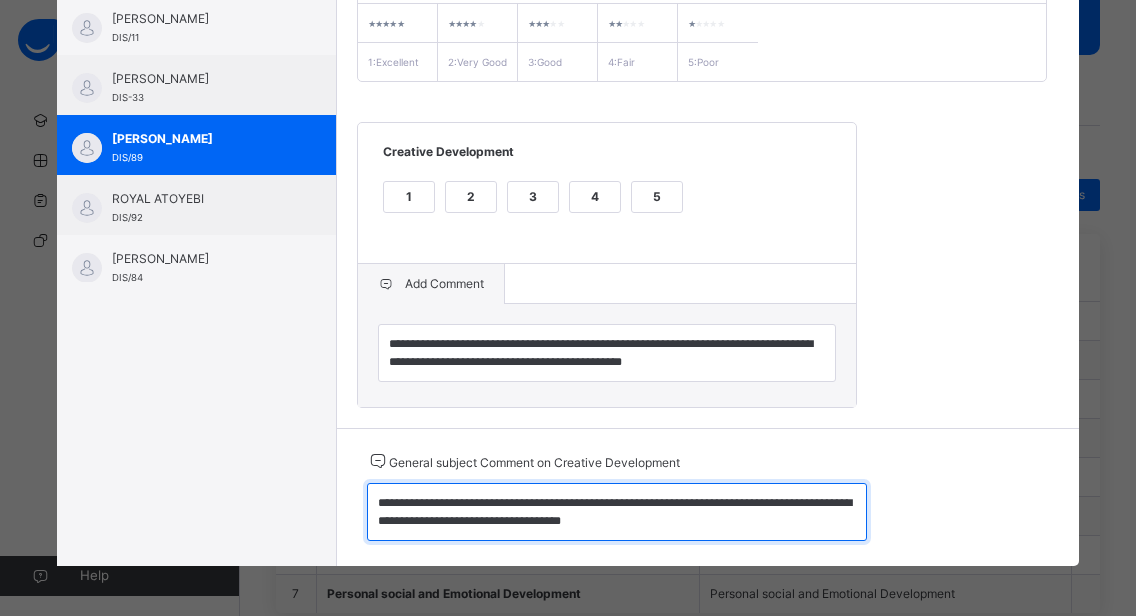 click on "**********" at bounding box center (617, 512) 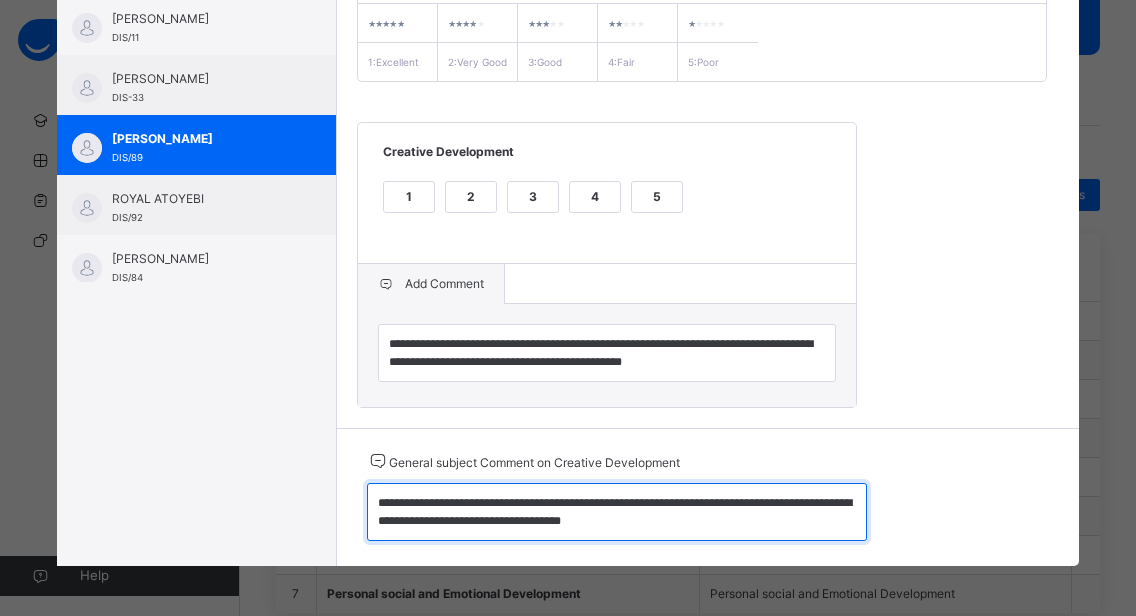 drag, startPoint x: 362, startPoint y: 501, endPoint x: 655, endPoint y: 528, distance: 294.2414 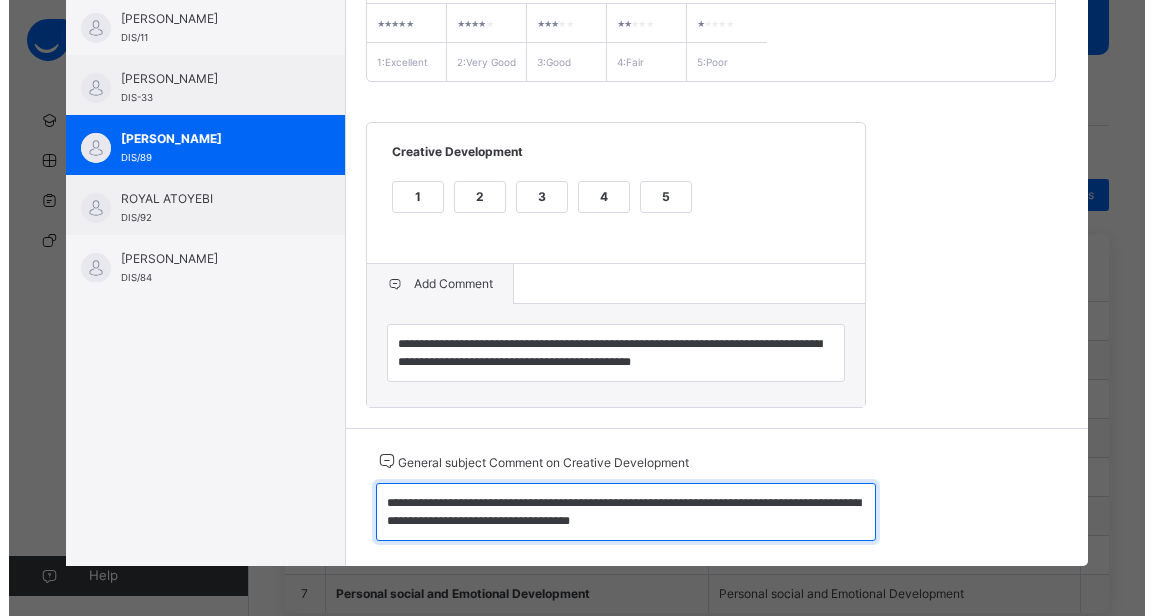 scroll, scrollTop: 0, scrollLeft: 0, axis: both 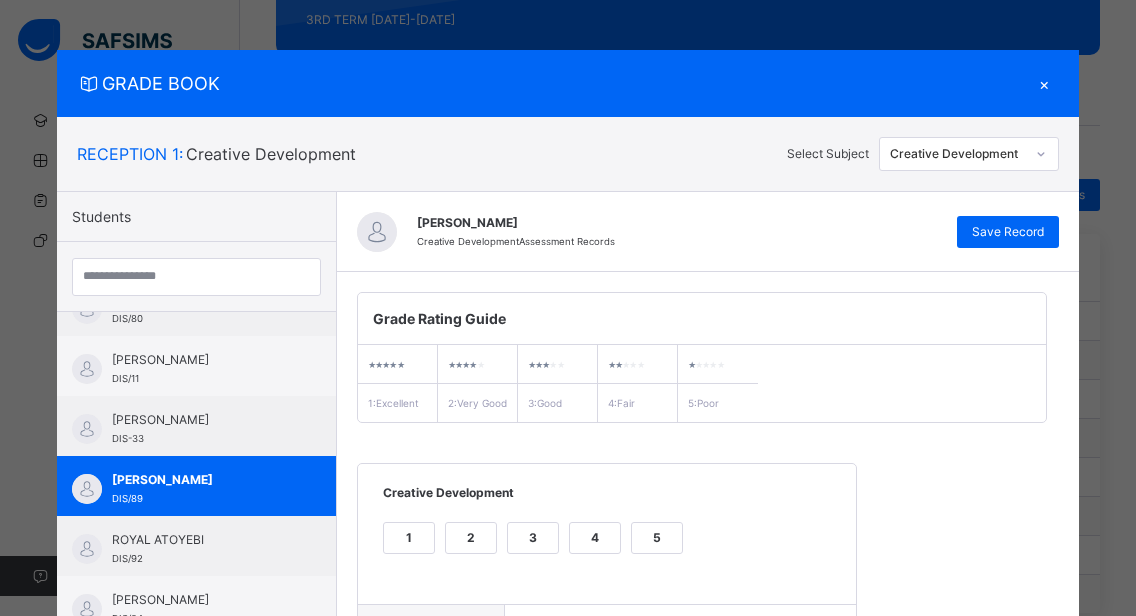 click on "×" at bounding box center [1044, 83] 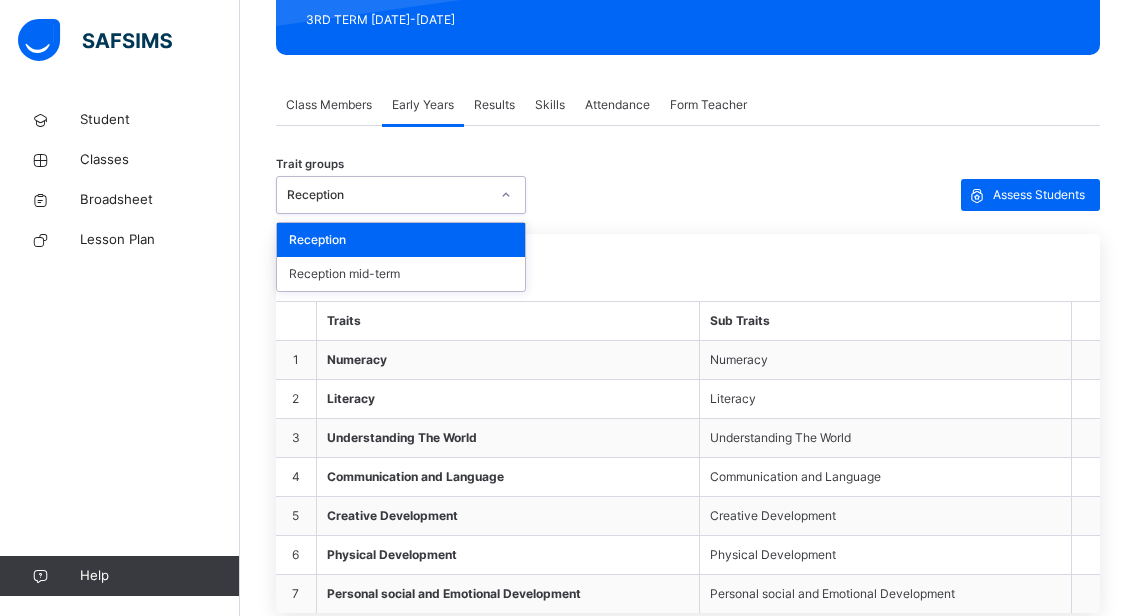 click 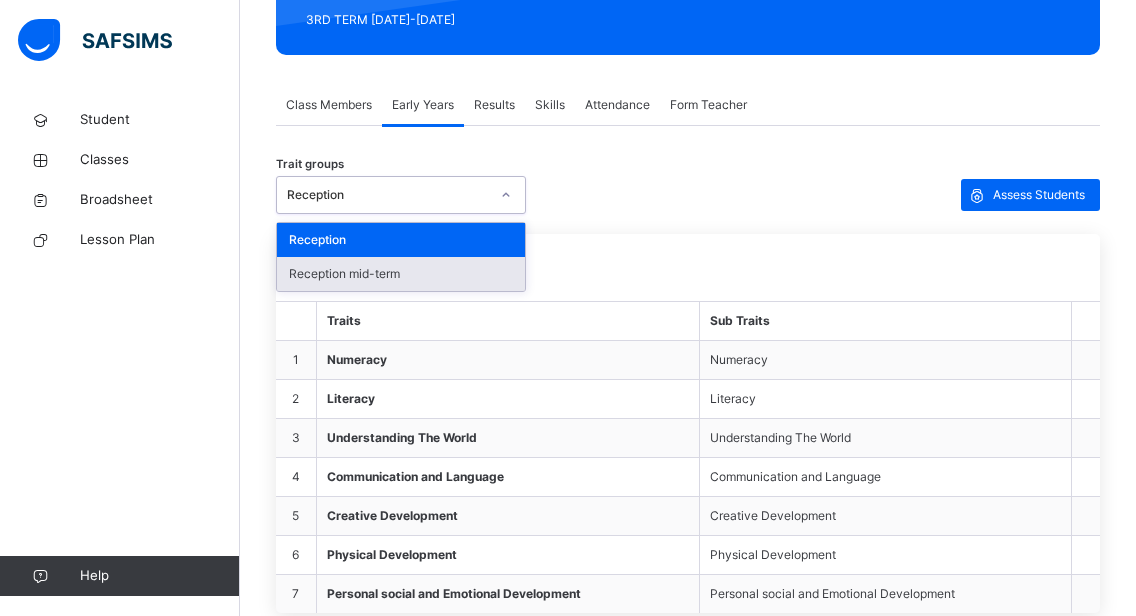 click on "Reception mid-term" at bounding box center [401, 274] 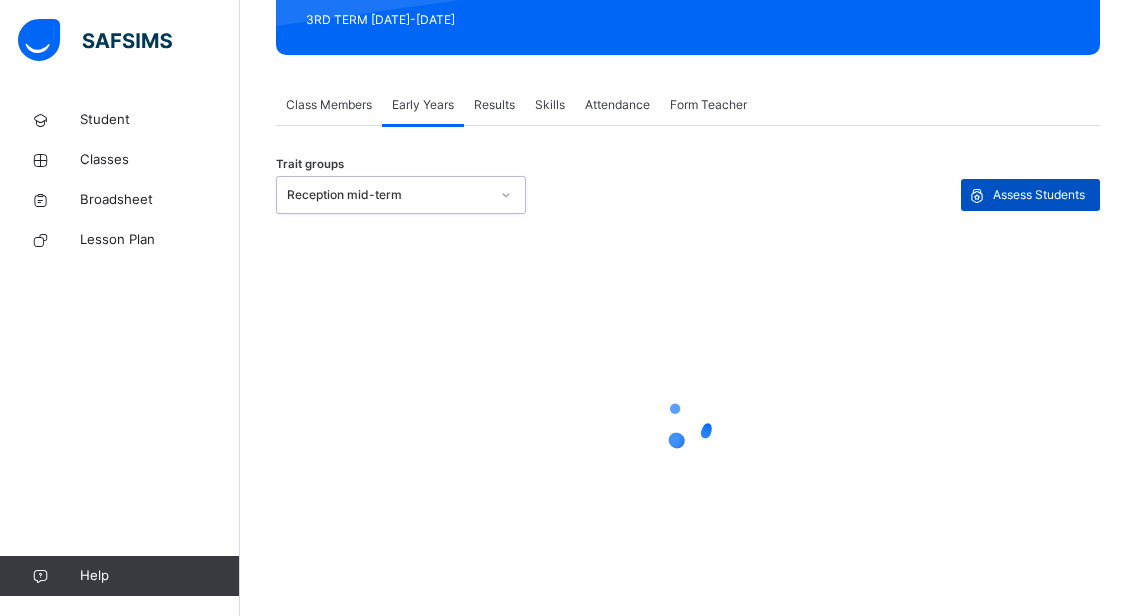 click on "Assess Students" at bounding box center (1039, 195) 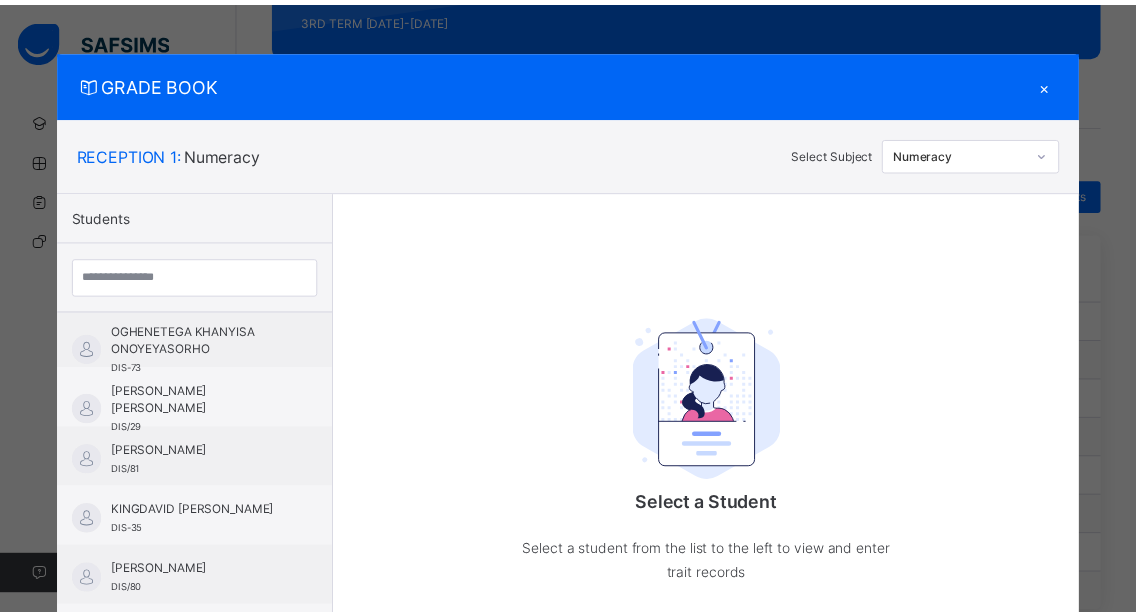 scroll, scrollTop: 816, scrollLeft: 0, axis: vertical 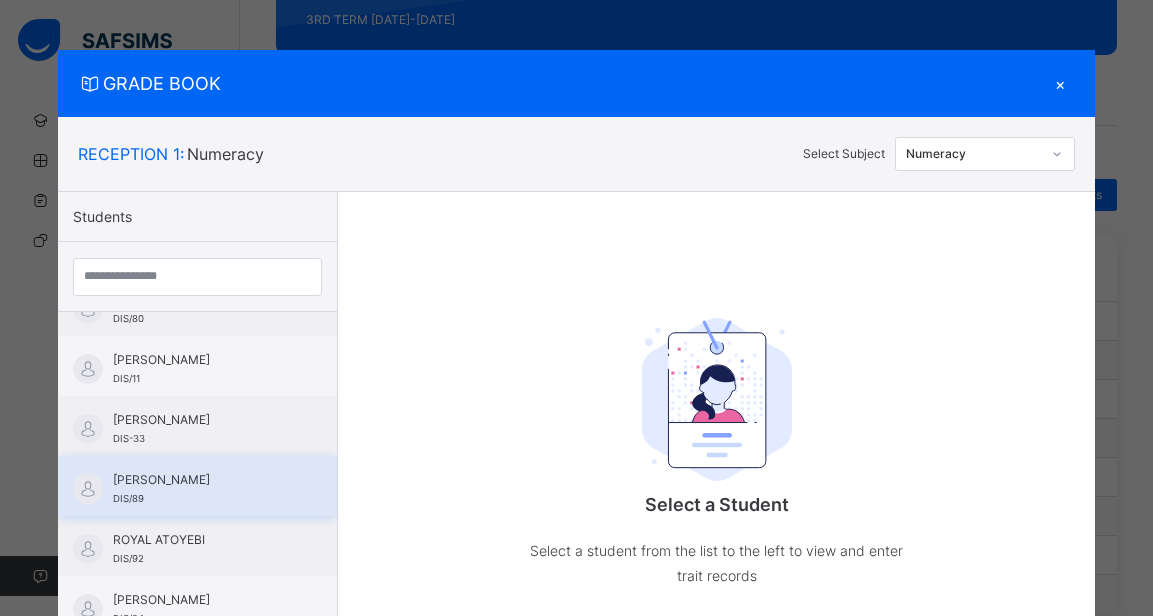 click on "[PERSON_NAME]" at bounding box center [202, 480] 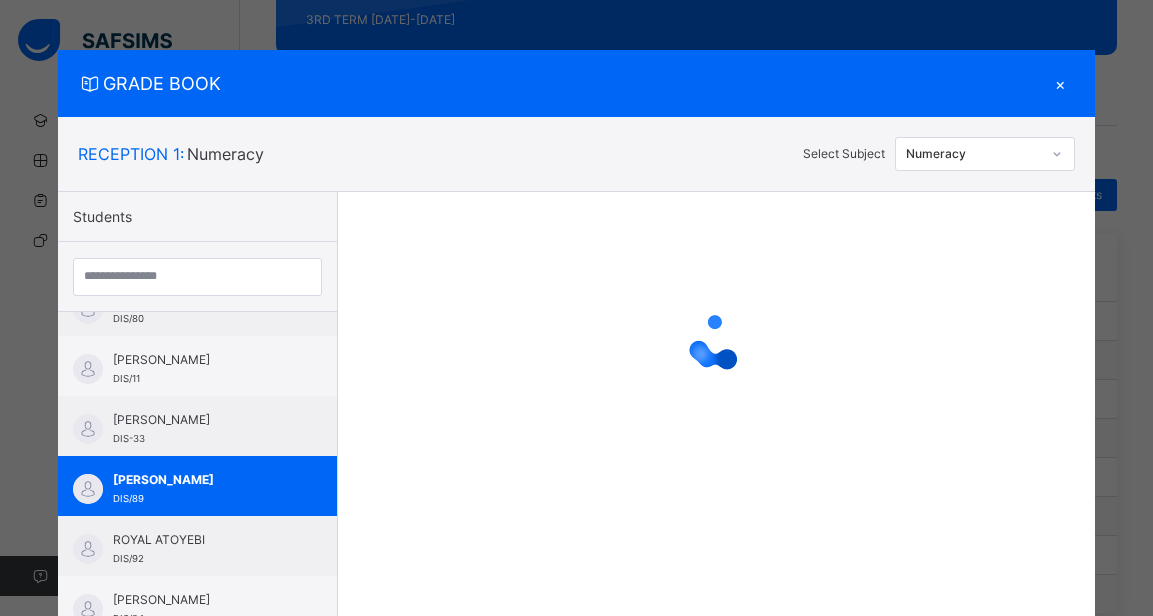 click 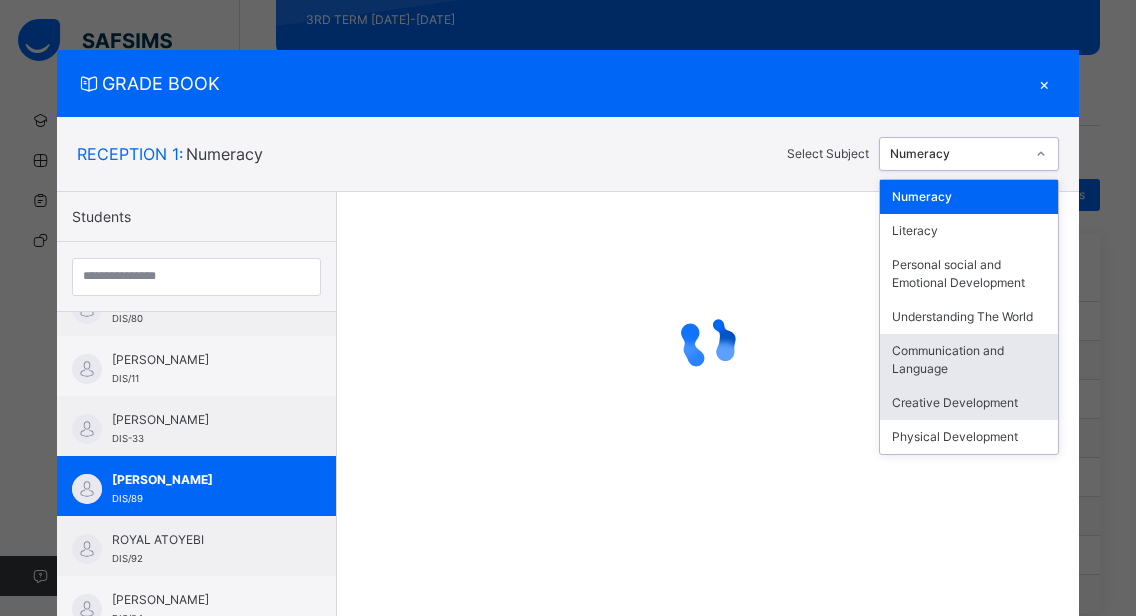 click on "Creative Development" at bounding box center [969, 403] 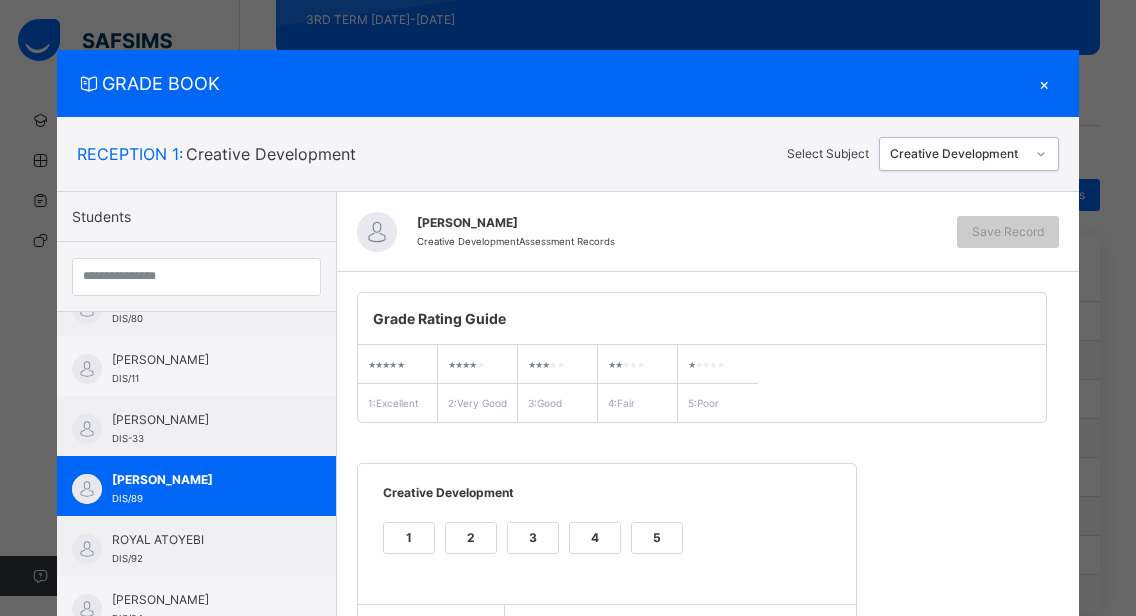click on "2" at bounding box center [471, 538] 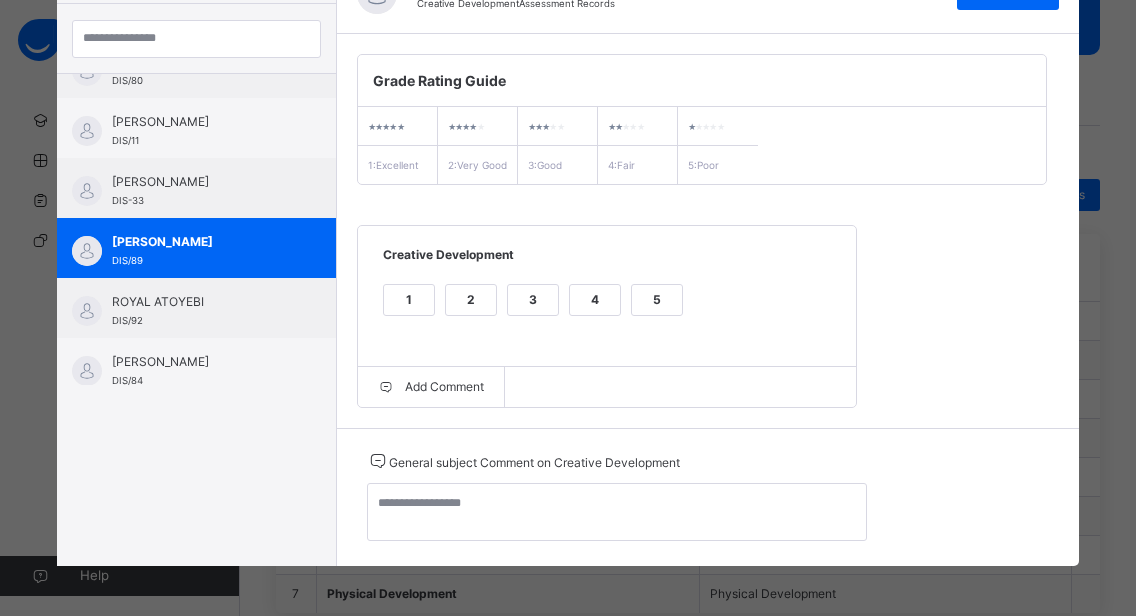 scroll, scrollTop: 159, scrollLeft: 0, axis: vertical 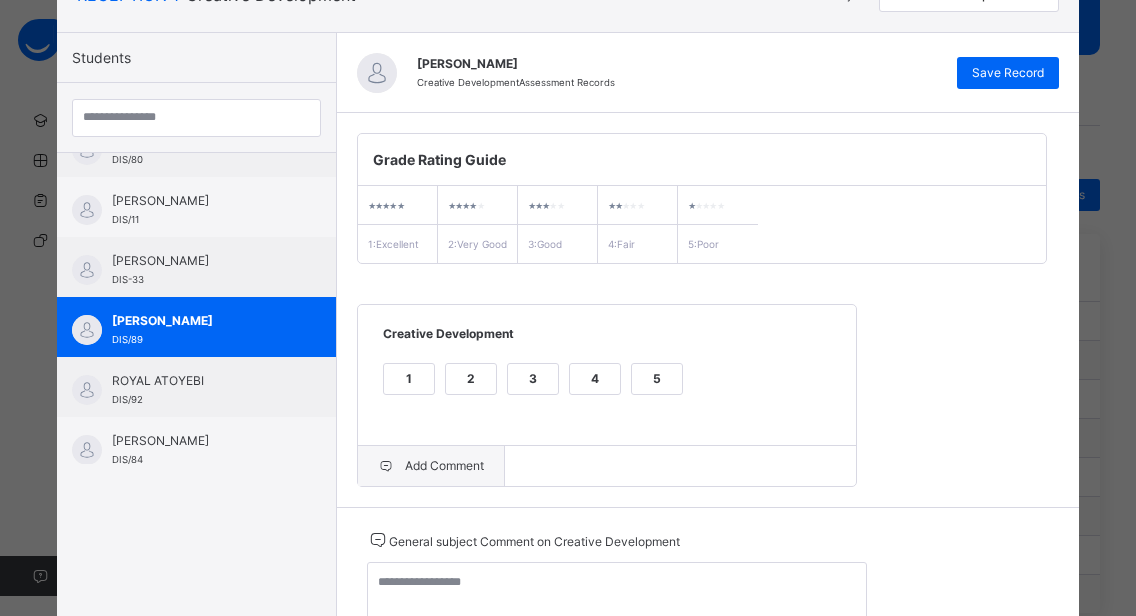 click on "Add Comment" at bounding box center [431, 466] 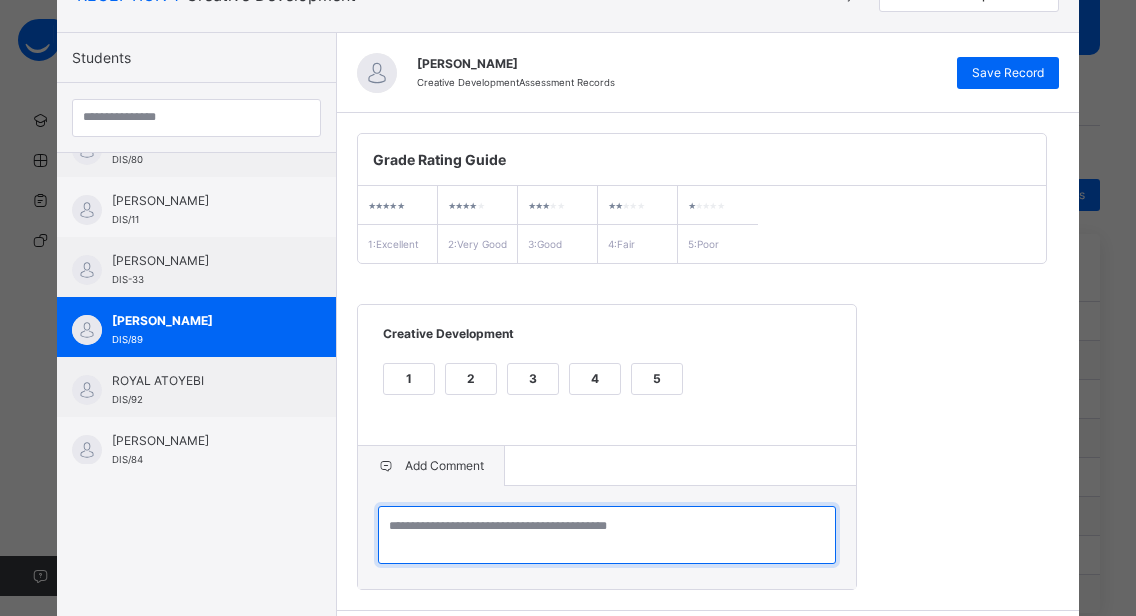 click at bounding box center (607, 535) 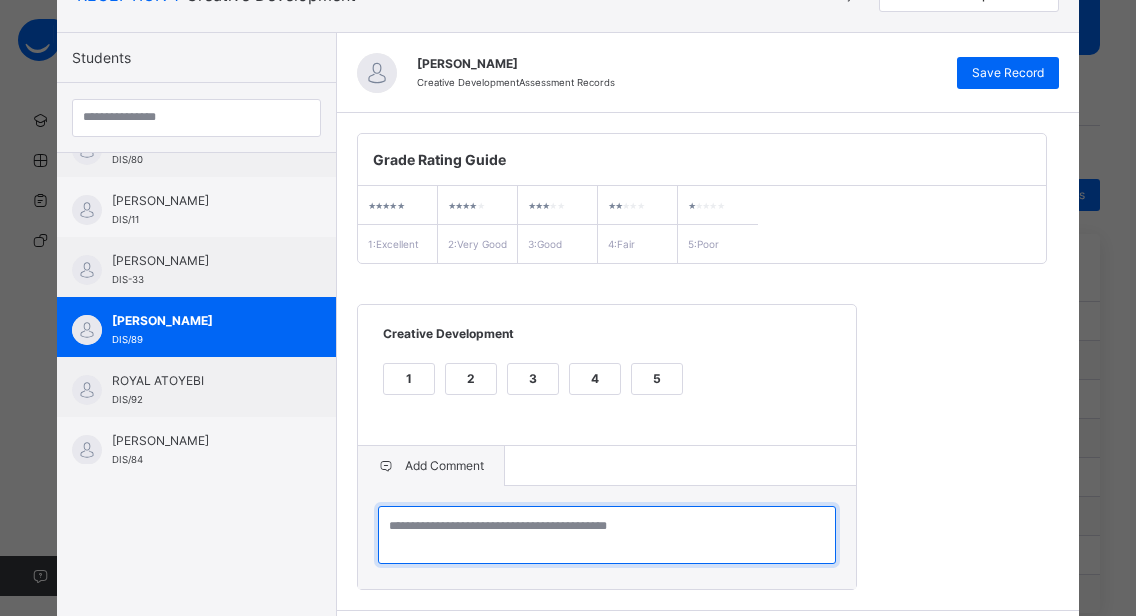 paste on "**********" 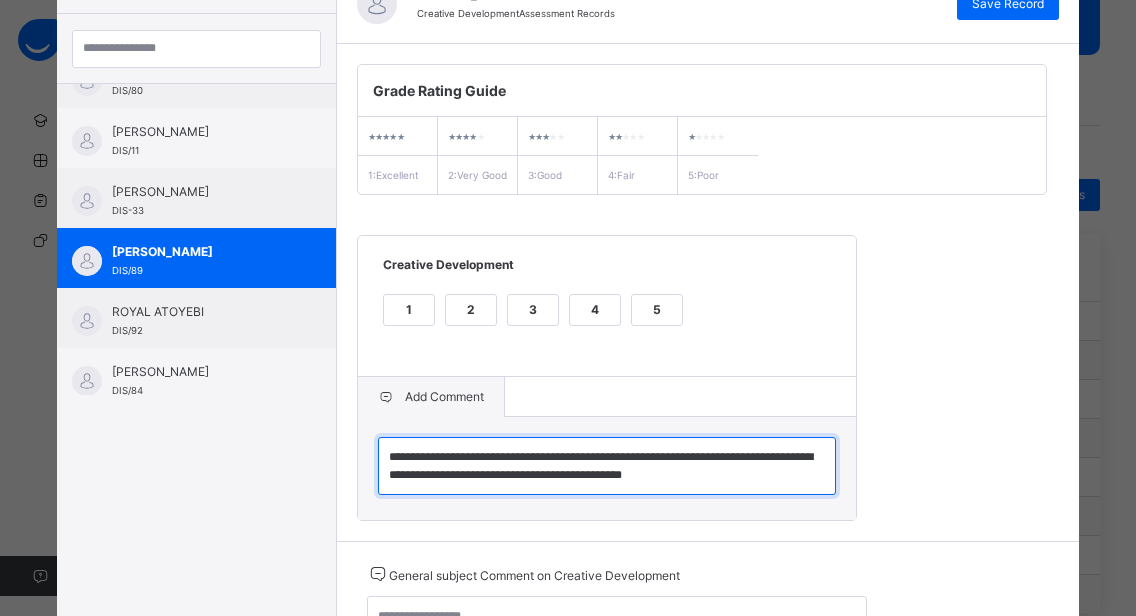 scroll, scrollTop: 362, scrollLeft: 0, axis: vertical 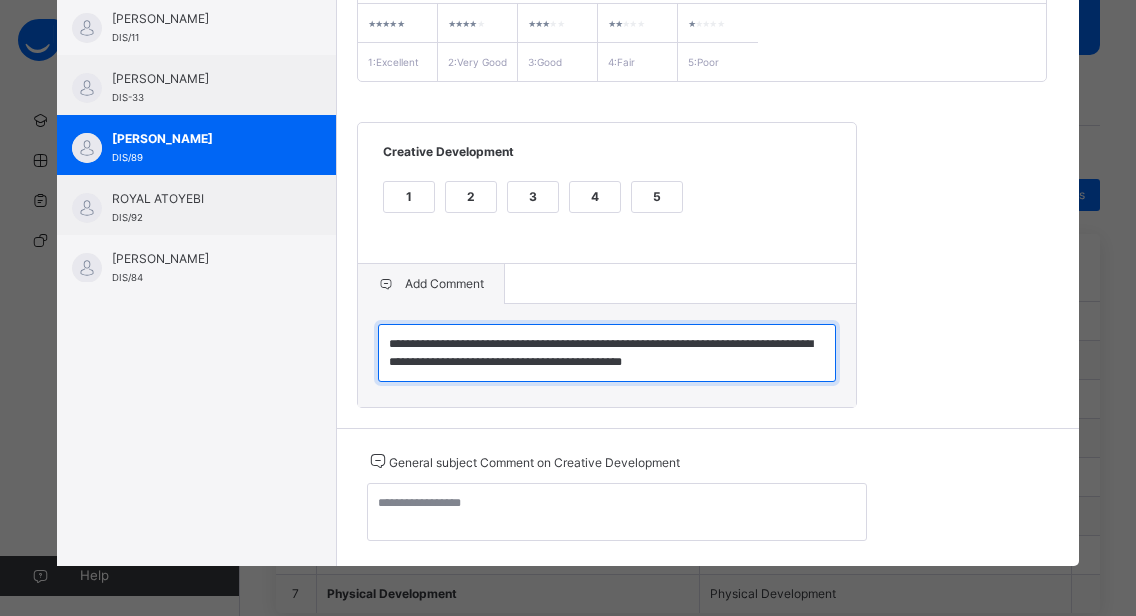 type on "**********" 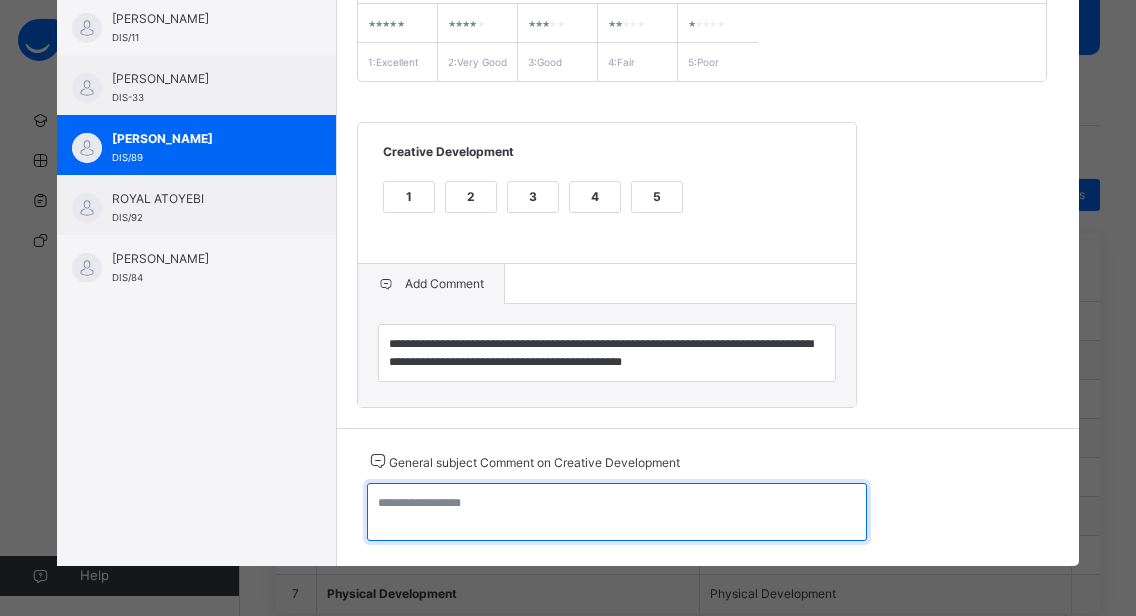 click at bounding box center (617, 512) 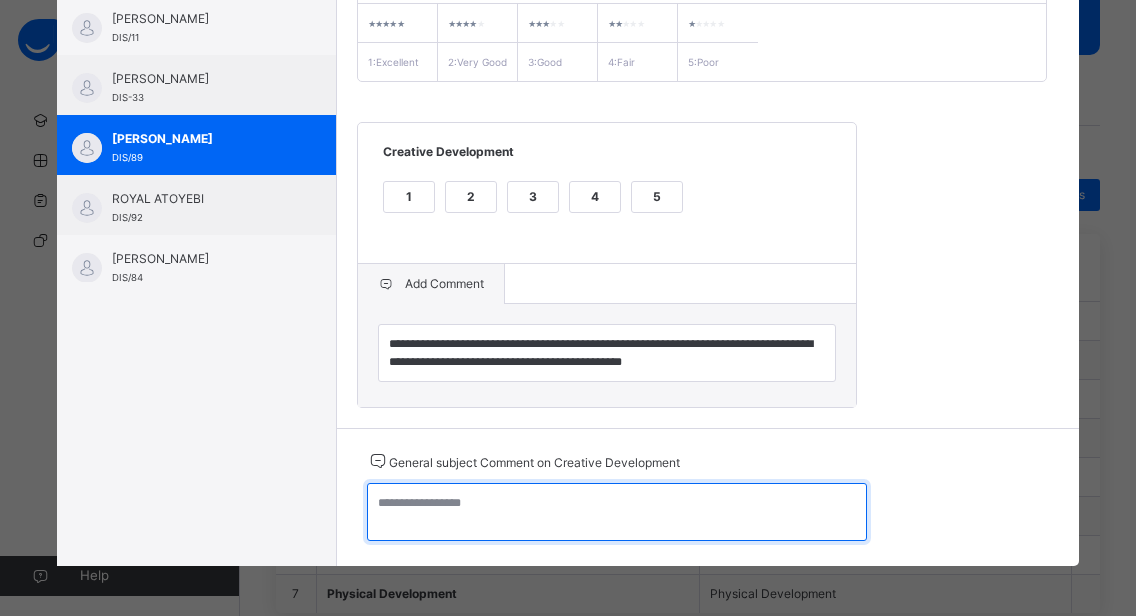 paste on "**********" 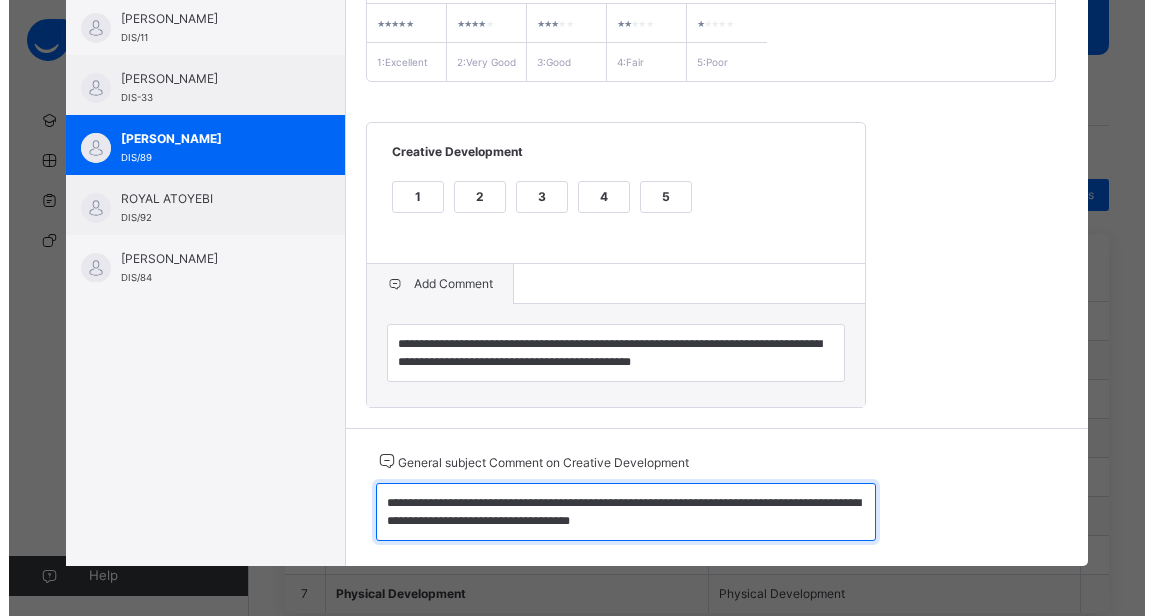 scroll, scrollTop: 0, scrollLeft: 0, axis: both 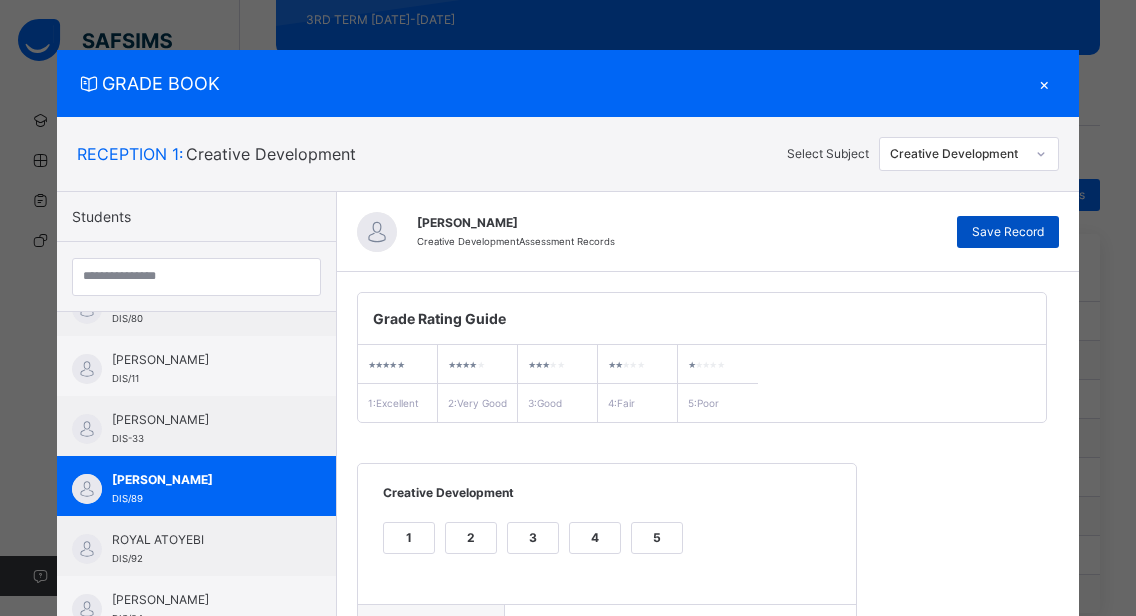 type on "**********" 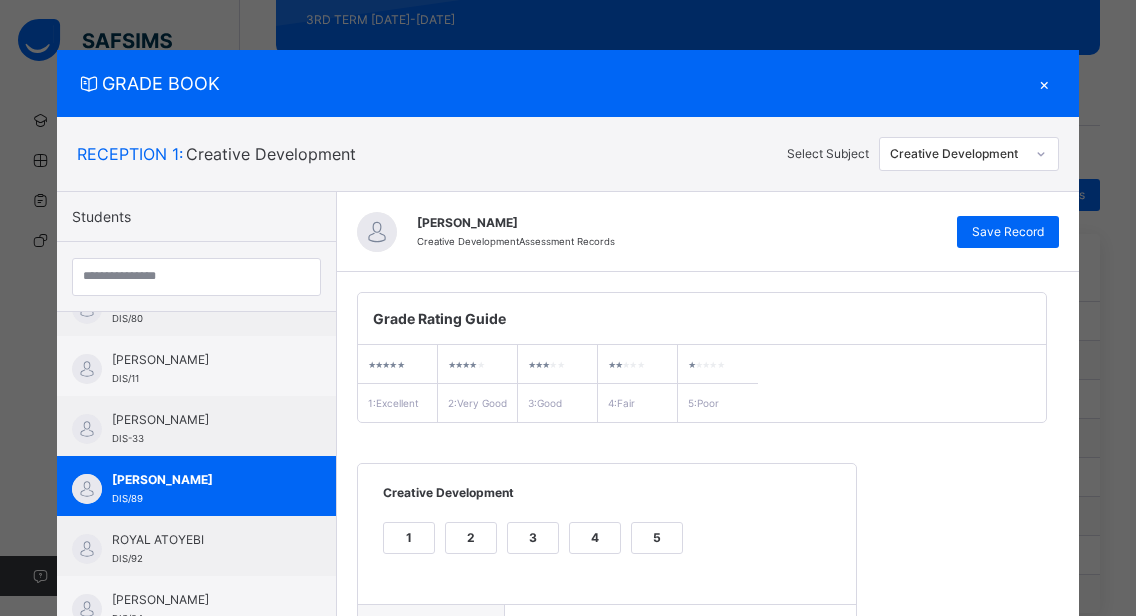 click on "×" at bounding box center (1044, 83) 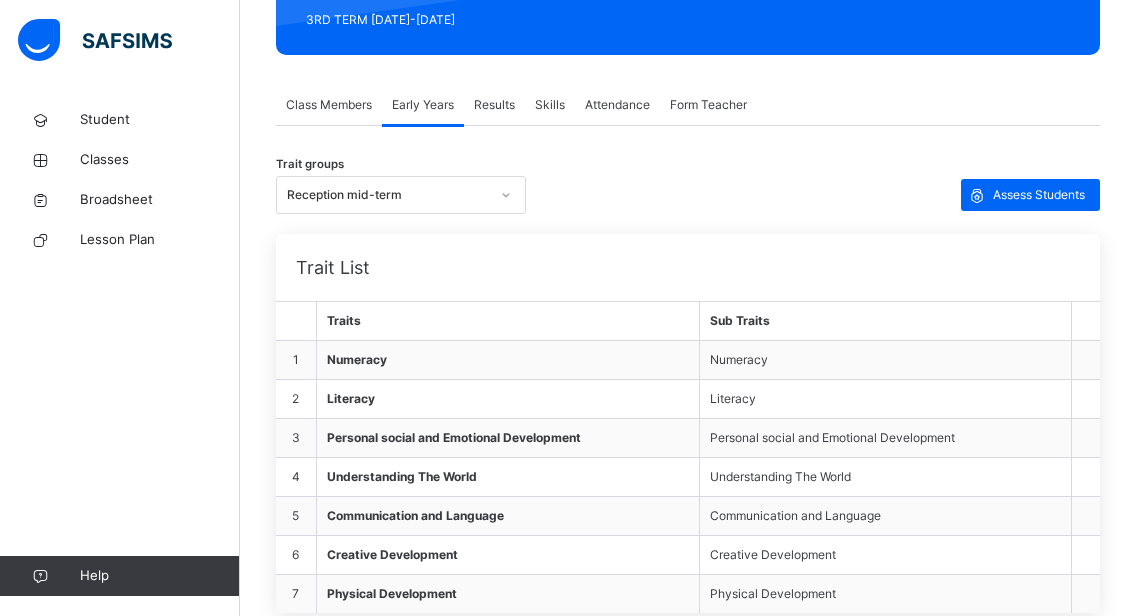 click 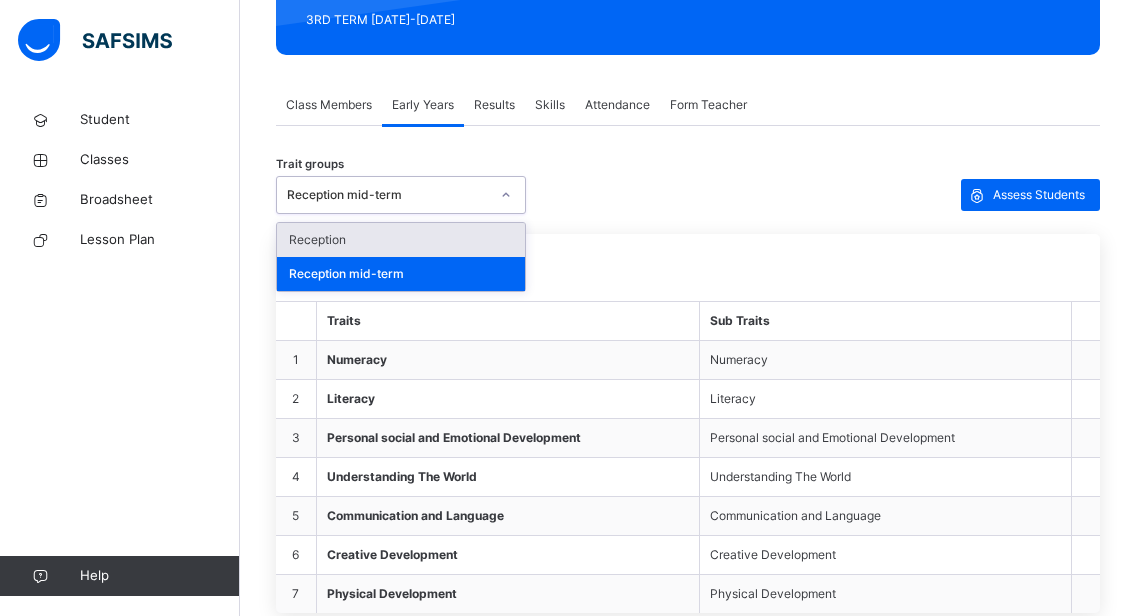 click on "Reception" at bounding box center (401, 240) 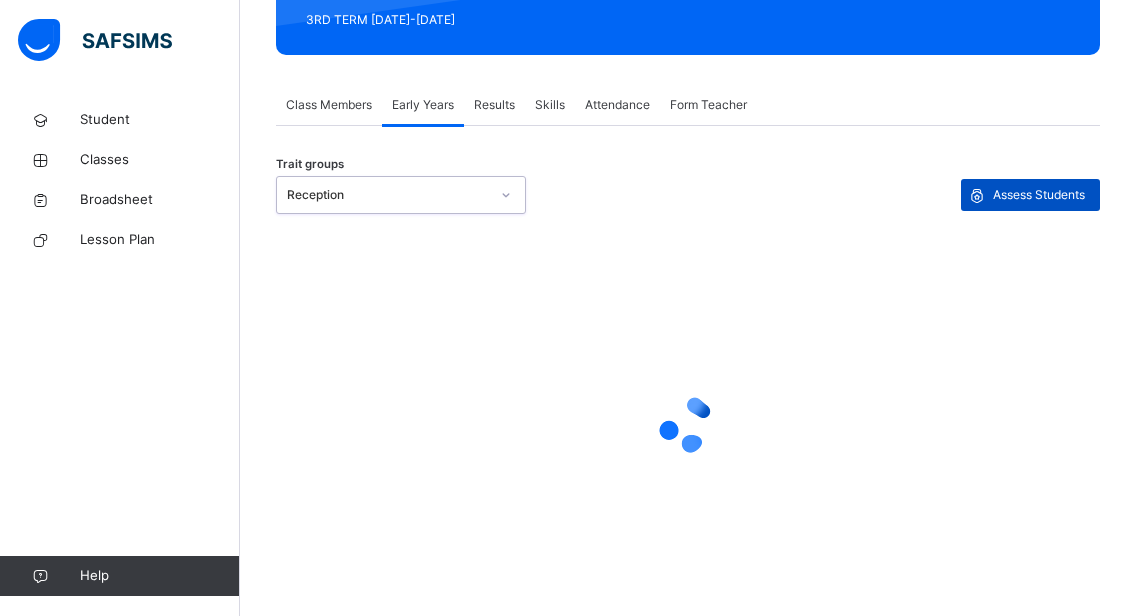 click on "Assess Students" at bounding box center [1039, 195] 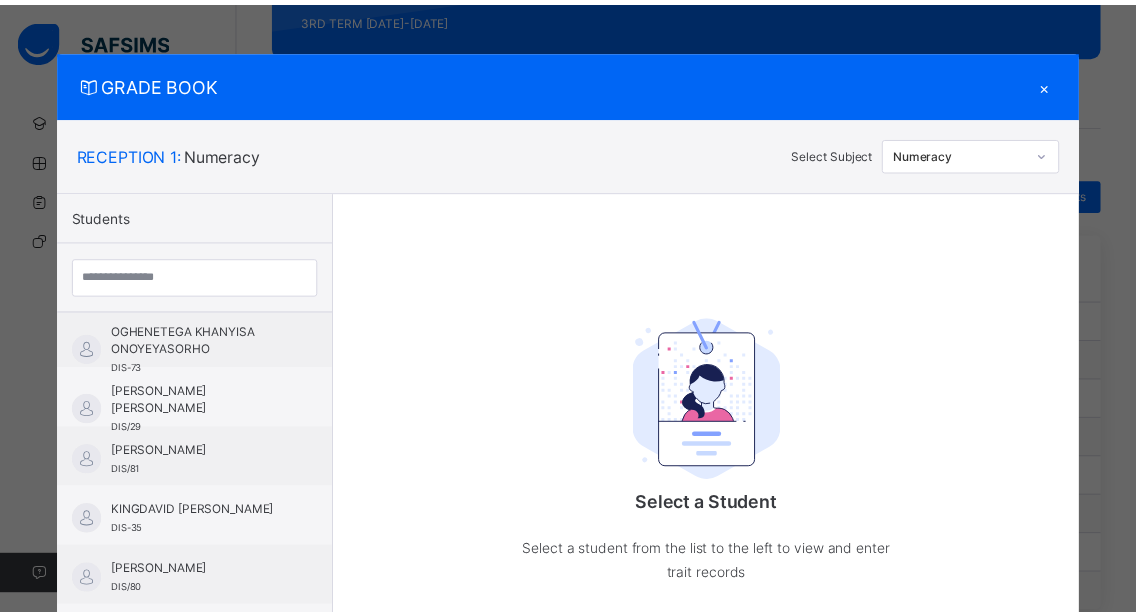 scroll, scrollTop: 816, scrollLeft: 0, axis: vertical 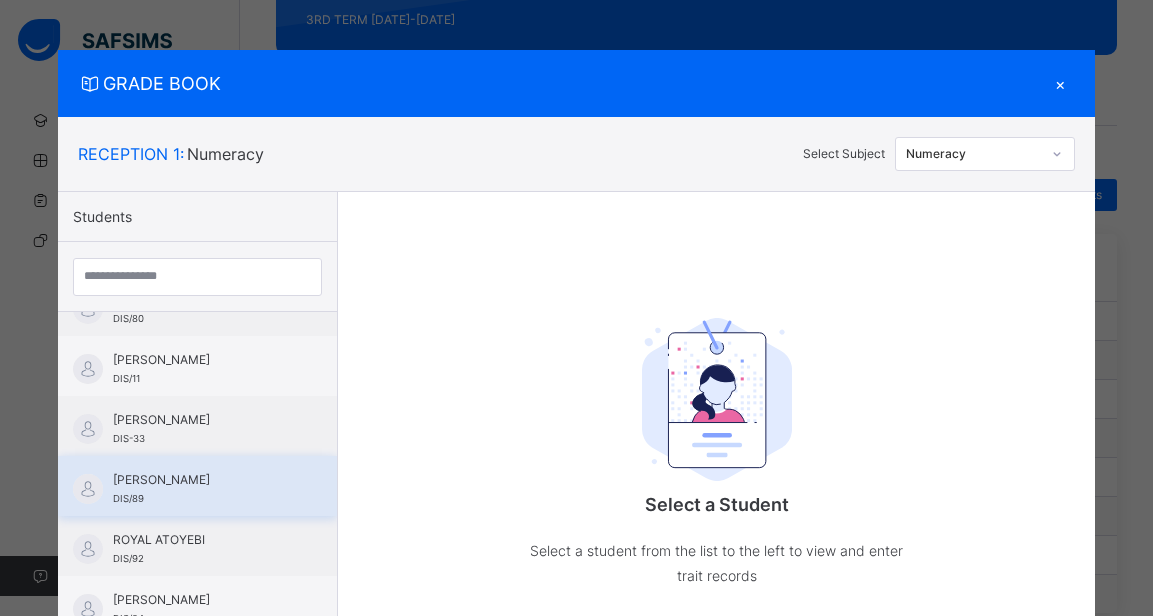 click on "[PERSON_NAME] DIS/89" at bounding box center [197, 486] 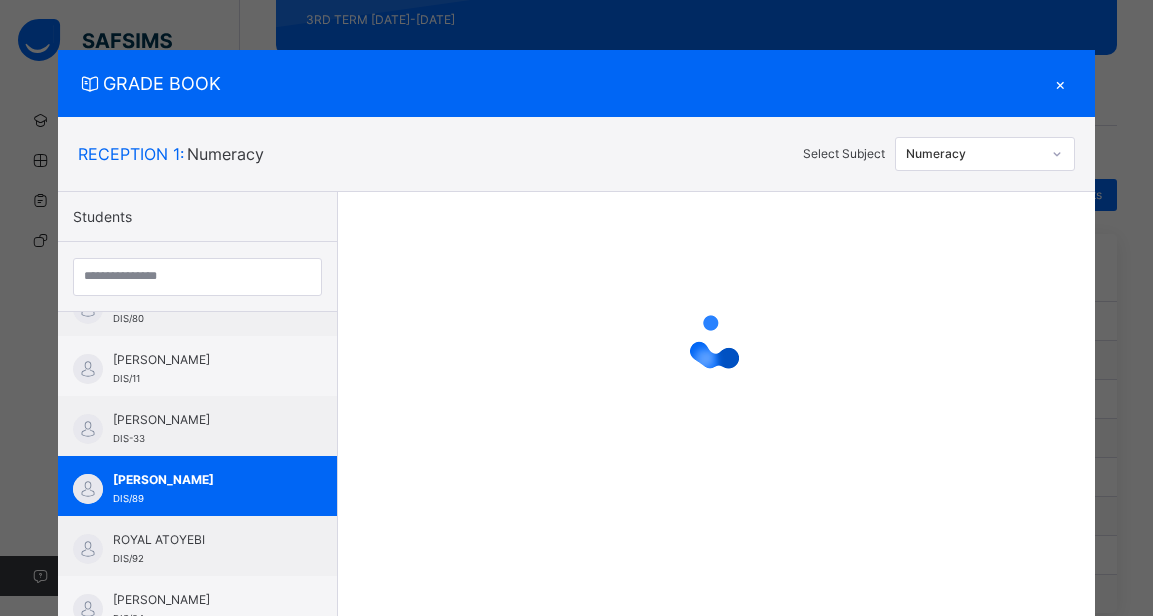 click at bounding box center [1057, 154] 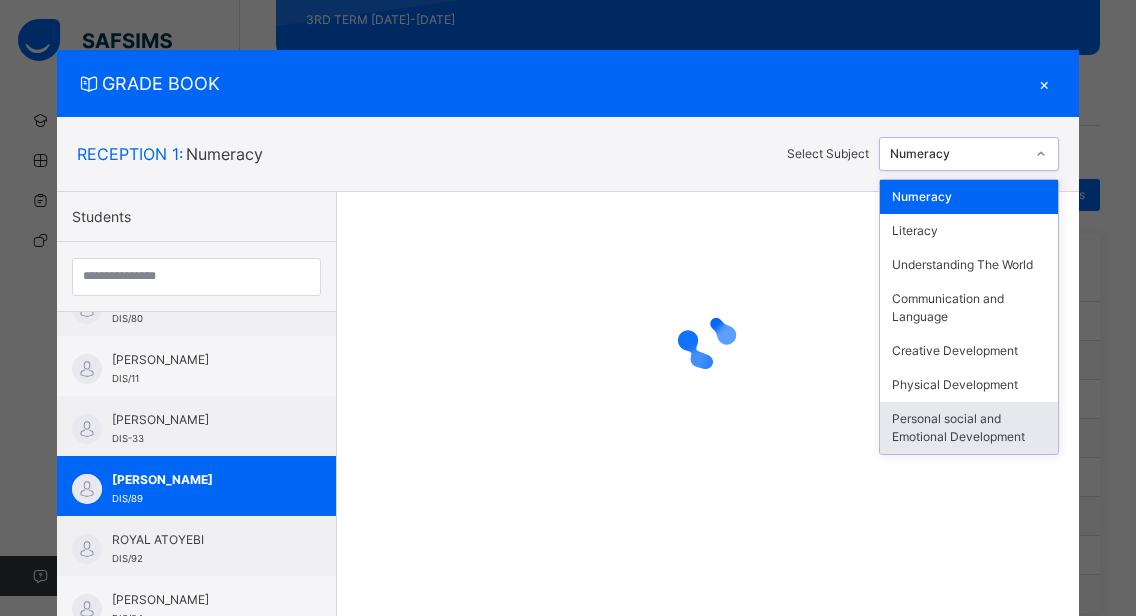 click on "Personal social and Emotional Development" at bounding box center (969, 428) 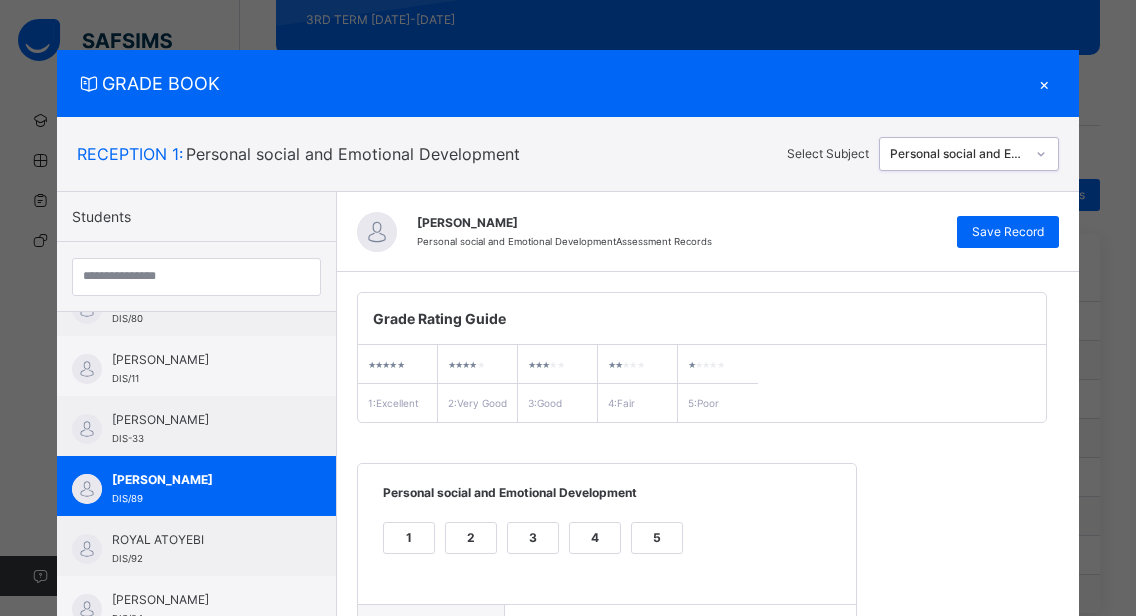 scroll, scrollTop: 362, scrollLeft: 0, axis: vertical 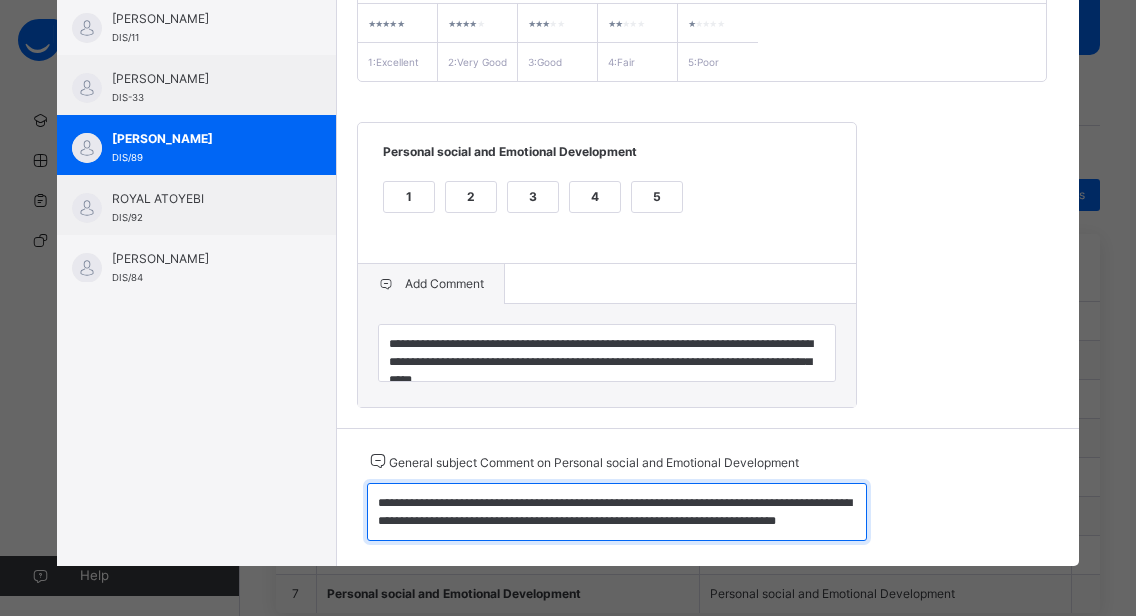 click on "**********" at bounding box center (617, 512) 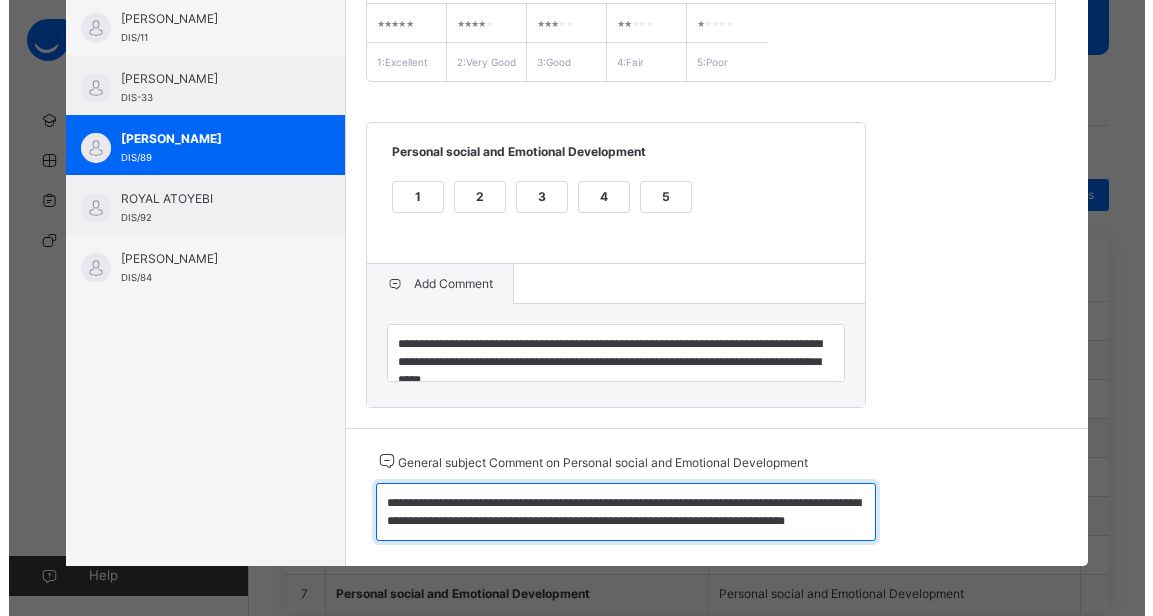 scroll, scrollTop: 0, scrollLeft: 0, axis: both 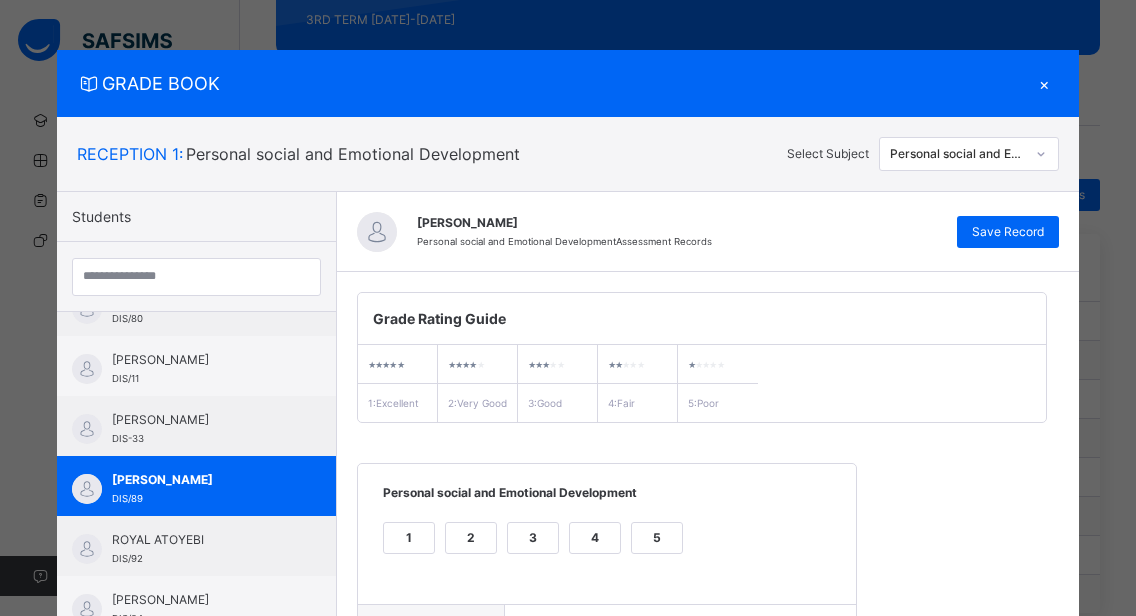 click on "×" at bounding box center [1044, 83] 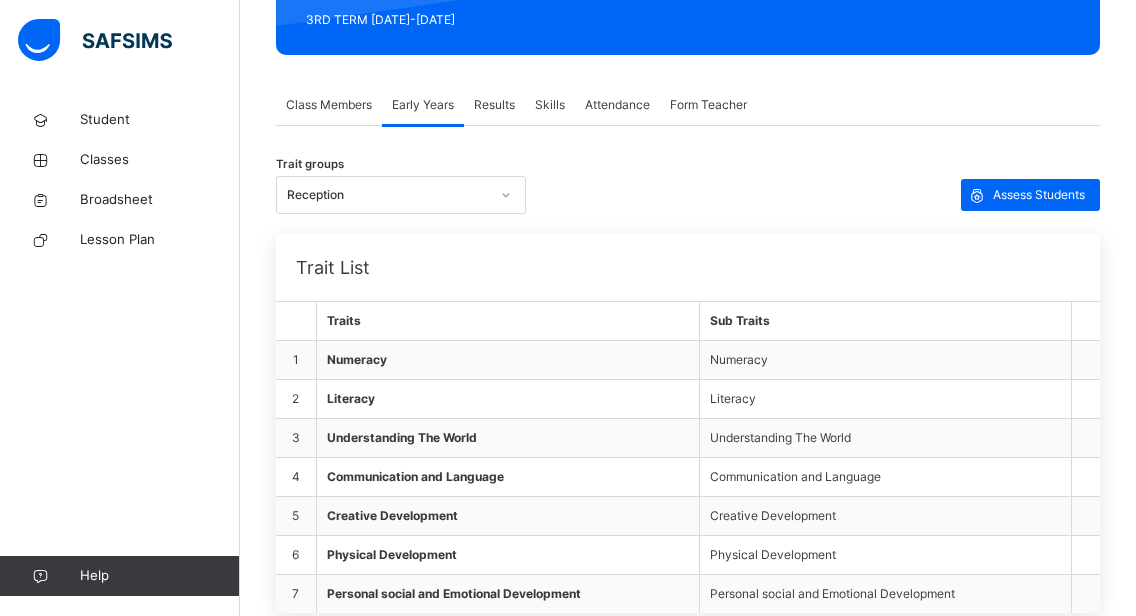 click 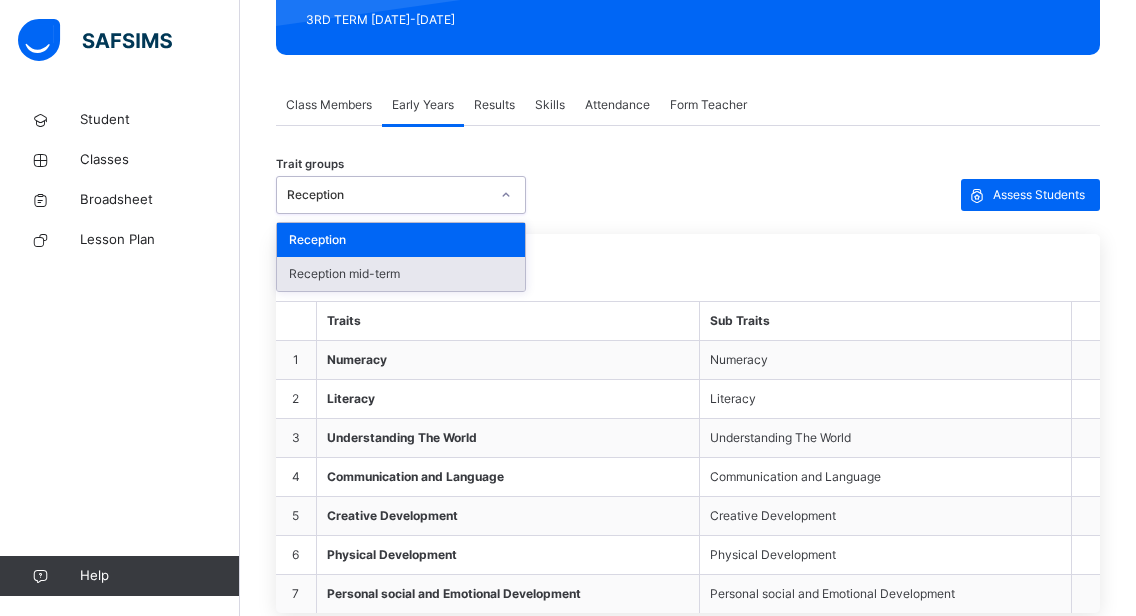 click on "Reception mid-term" at bounding box center [401, 274] 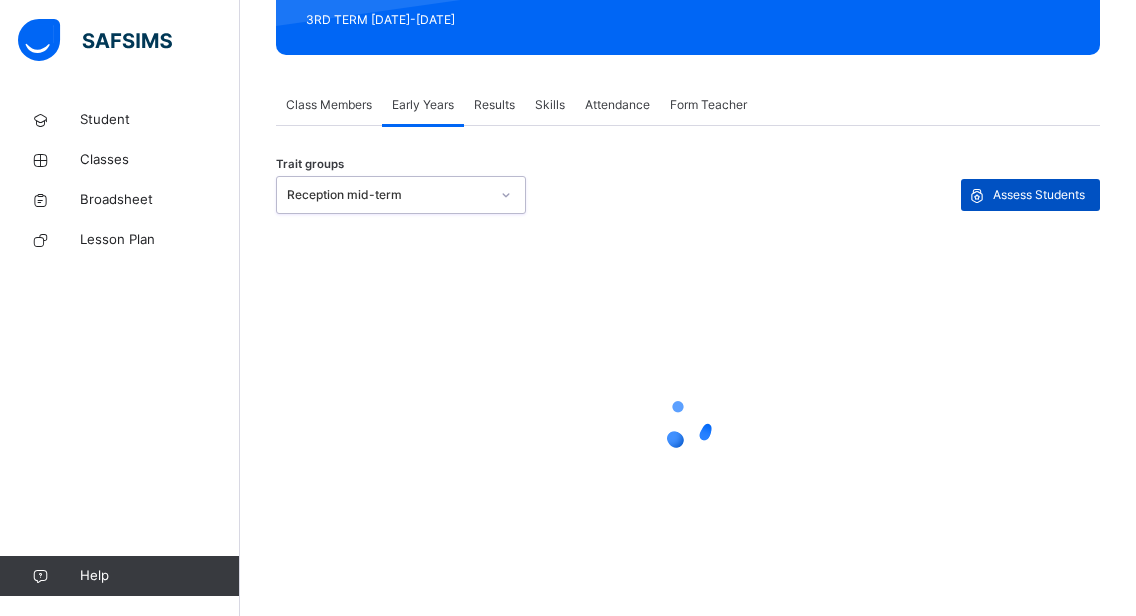 click on "Assess Students" at bounding box center (1039, 195) 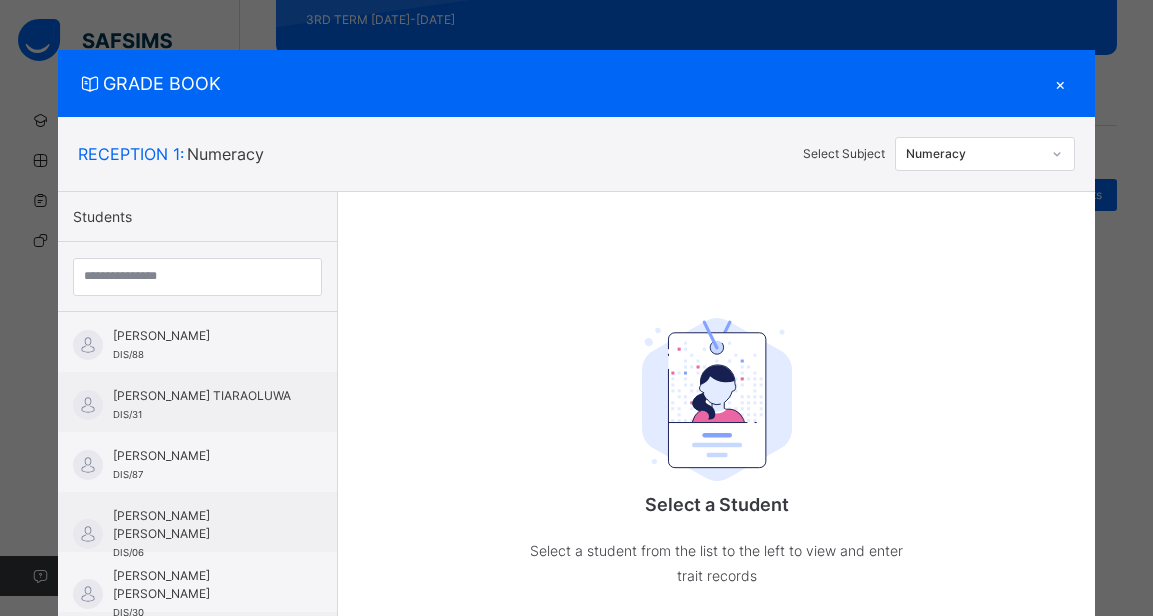 click on "Students [PERSON_NAME] DIS/88 [PERSON_NAME] TIARAOLUWA DIS/31 [PERSON_NAME] DIS/87 [PERSON_NAME] [PERSON_NAME] DIS/06 [PERSON_NAME] [PERSON_NAME] DIS/30 [PERSON_NAME] DIS-31 [PERSON_NAME] DIS/85 [PERSON_NAME] DIS-34 [PERSON_NAME] DIS/82 [PERSON_NAME] ONOYEYASORHO  DIS-73 [PERSON_NAME] [PERSON_NAME] DIS/29 [PERSON_NAME] DIS/81 KINGDAVID  [PERSON_NAME] DIS-35 [PERSON_NAME] DIS/80 ANNABELLE MUNACHIMSO OBI DIS/11 [PERSON_NAME] DIS-33 KARINA  EMEATHO DIS/89 ROYAL  ATOYEBI DIS/92 [PERSON_NAME] DIS/84 [PERSON_NAME] DIS/79 [PERSON_NAME] MMESOMA JIKO DIS/09 [PERSON_NAME] DIS-36 MAVERICK  OLASOPE DIS-32 OSE  IRIBHOGBE DIS/86 Select a Student Select a student from the list to the left to view and enter trait records" at bounding box center [577, 412] 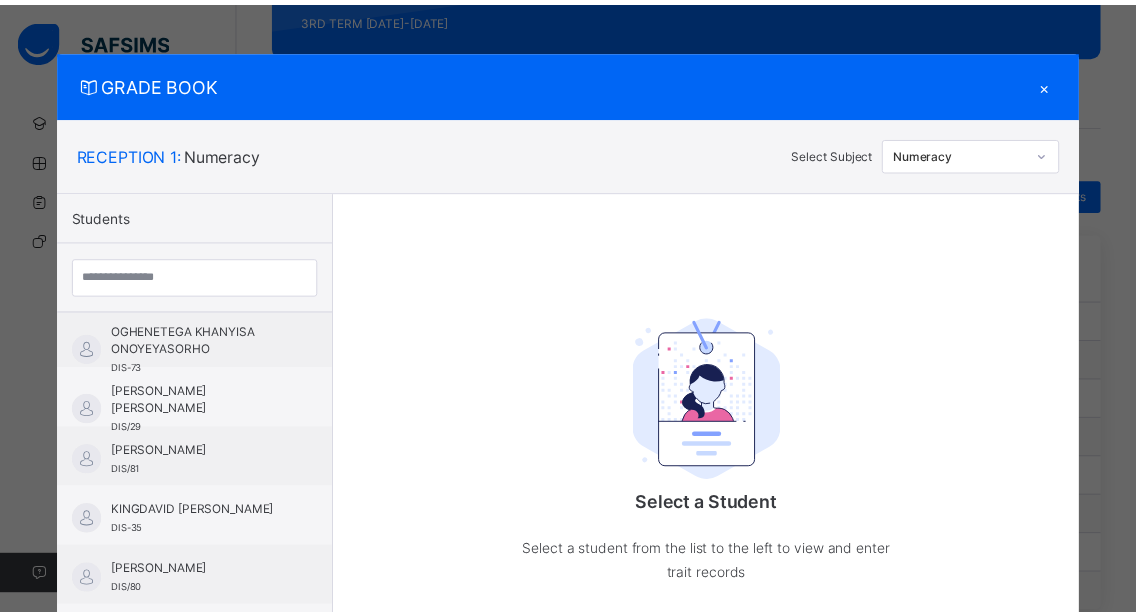 scroll, scrollTop: 816, scrollLeft: 0, axis: vertical 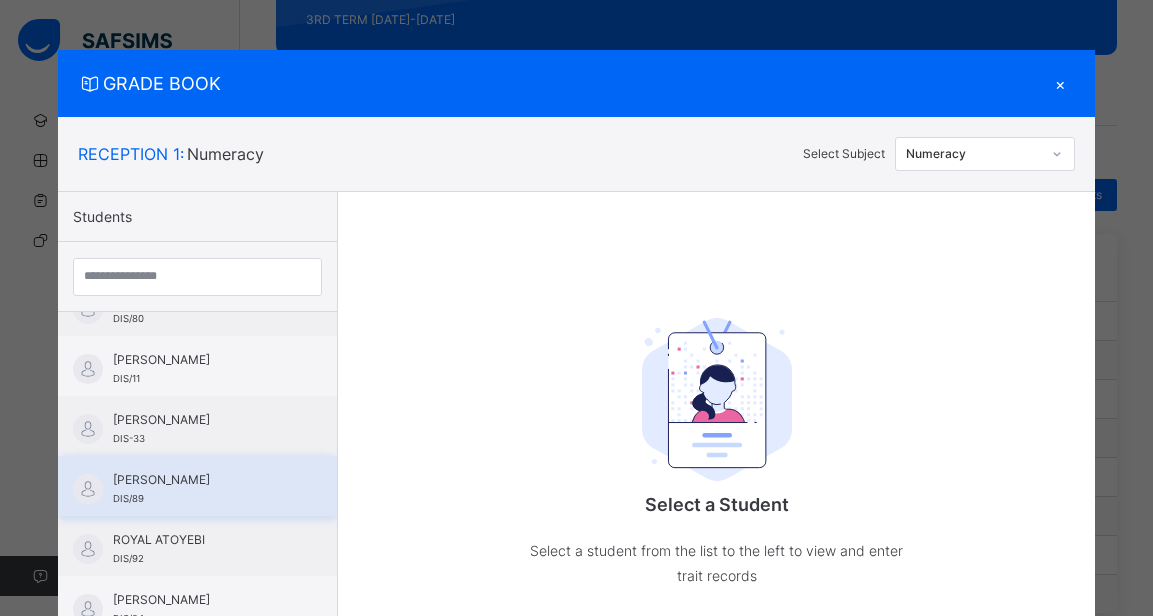 click on "[PERSON_NAME] DIS/89" at bounding box center [197, 486] 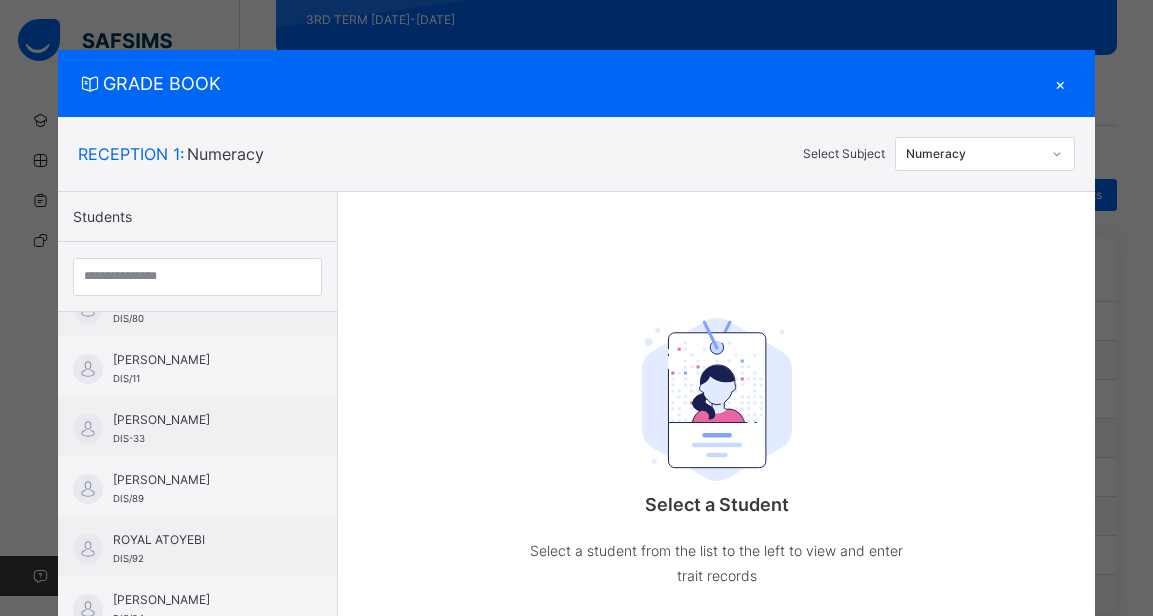 click at bounding box center (1057, 154) 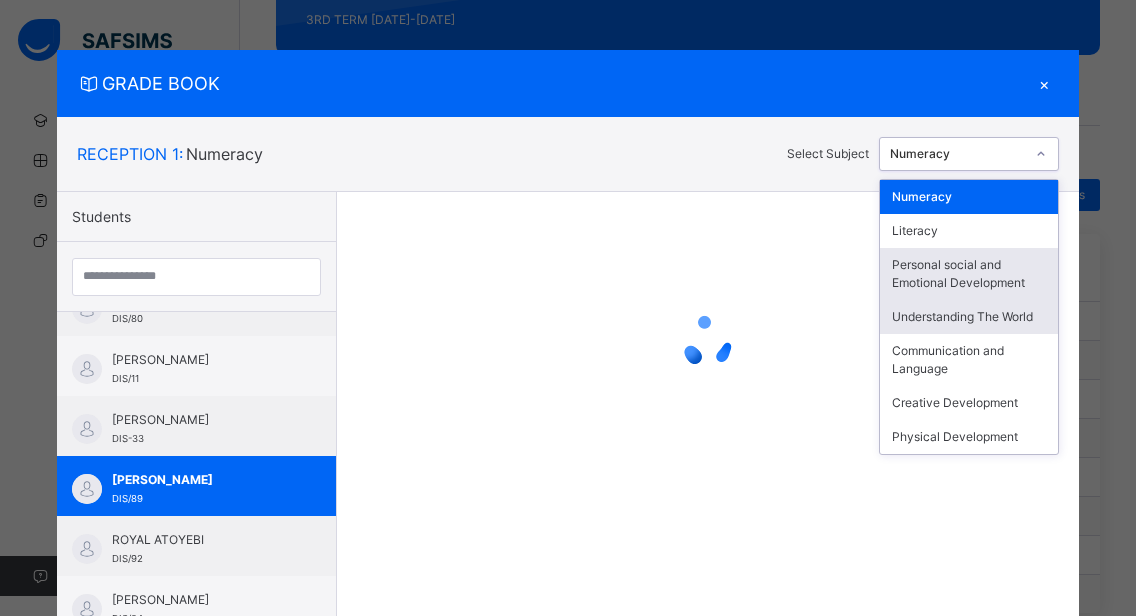 click on "Personal social and Emotional Development" at bounding box center [969, 274] 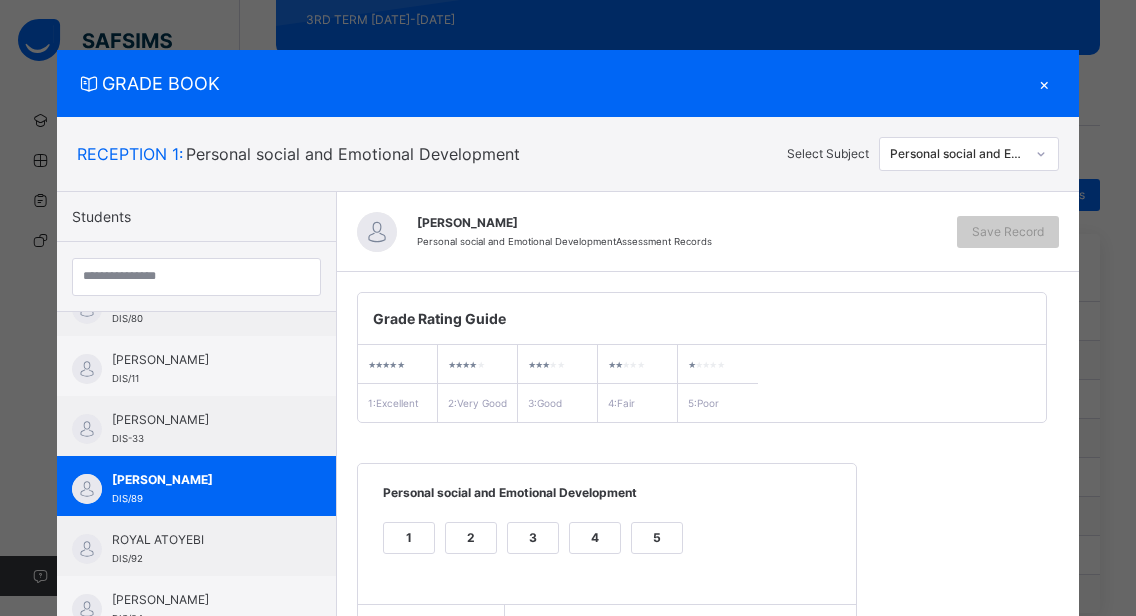 click on "2" at bounding box center (471, 538) 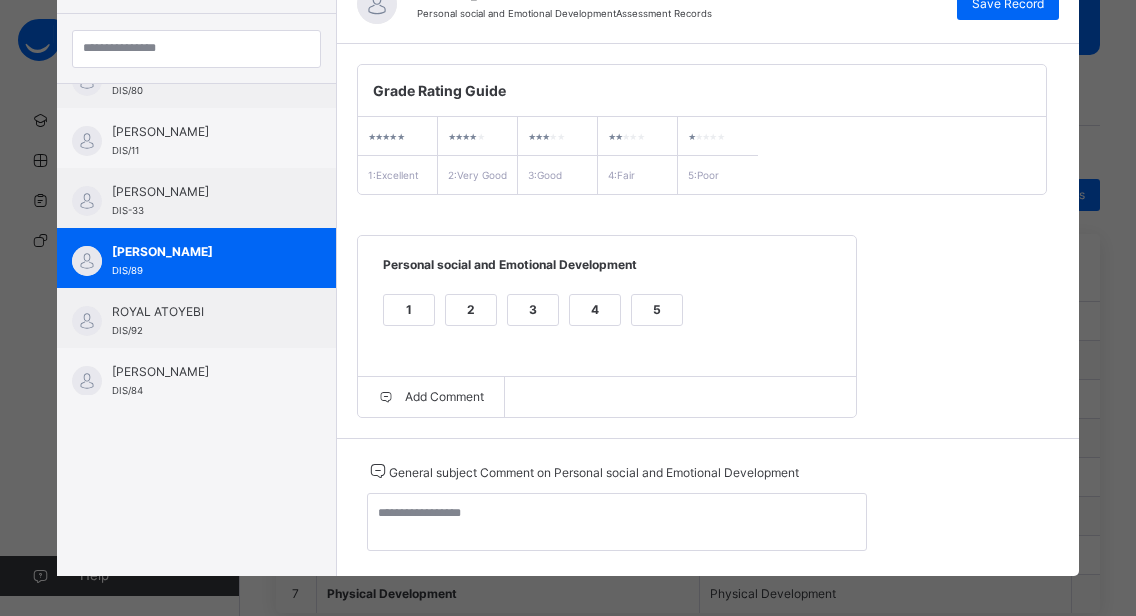 scroll, scrollTop: 259, scrollLeft: 0, axis: vertical 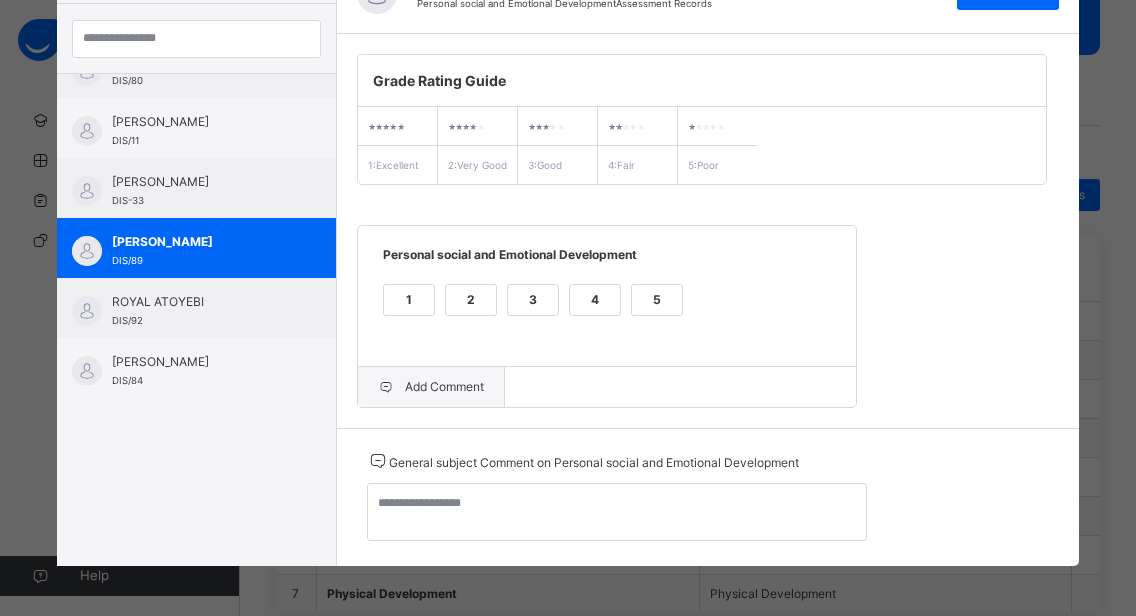click on "Add Comment" at bounding box center (431, 387) 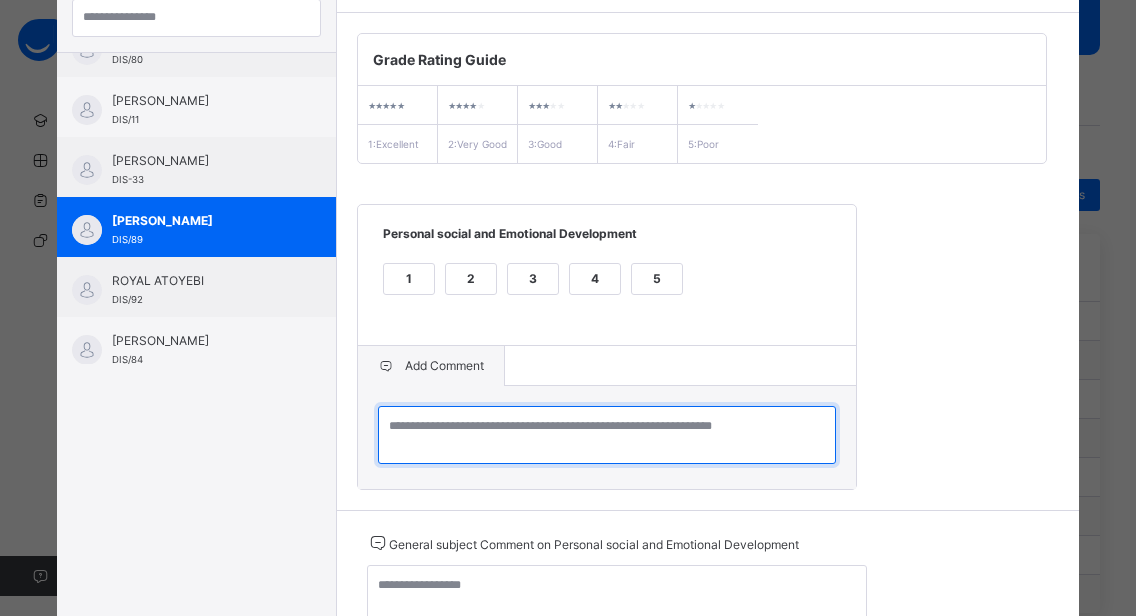 click at bounding box center (607, 435) 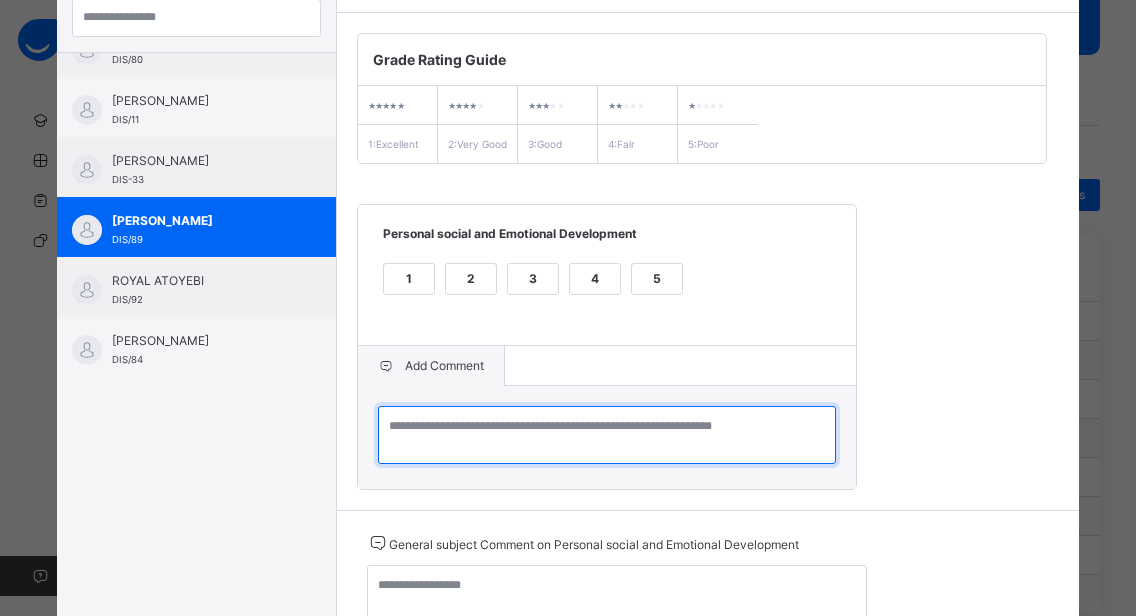 paste on "**********" 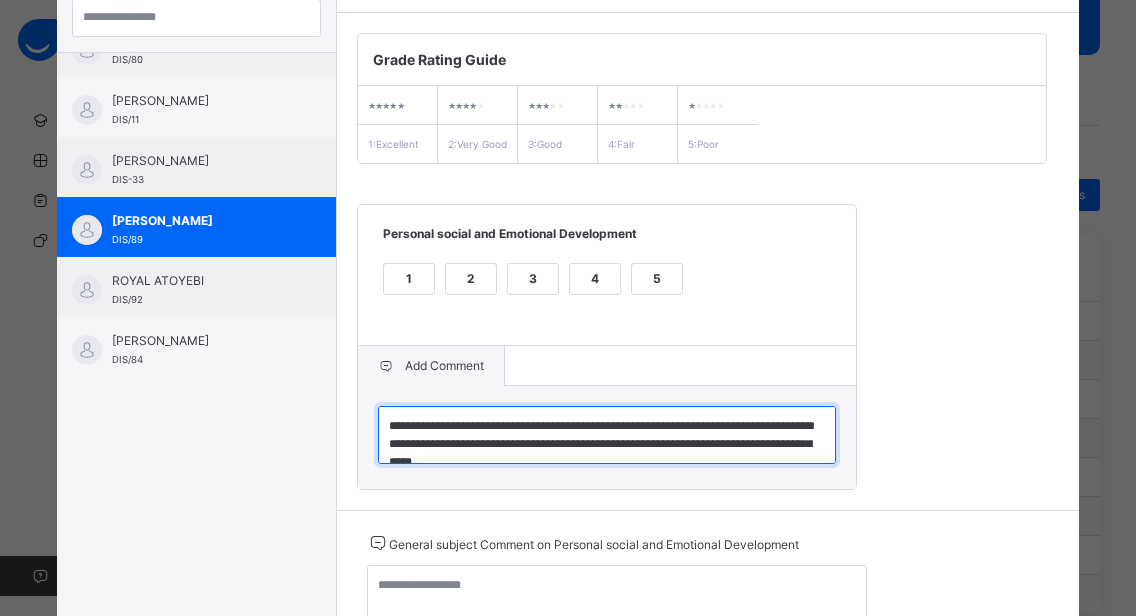scroll, scrollTop: 6, scrollLeft: 0, axis: vertical 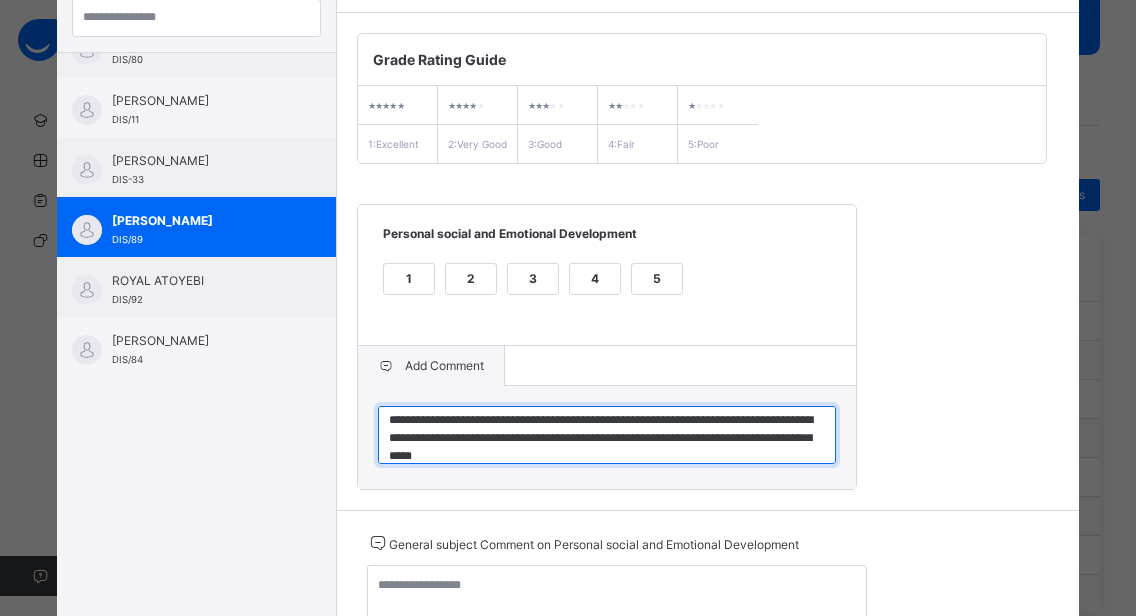 type on "**********" 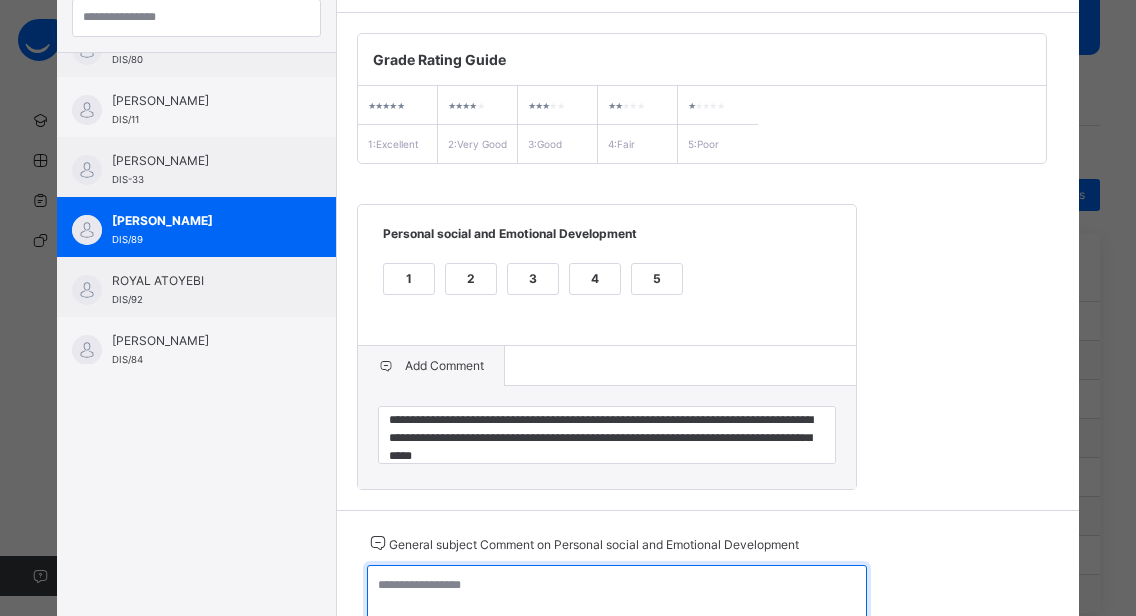 click at bounding box center (617, 594) 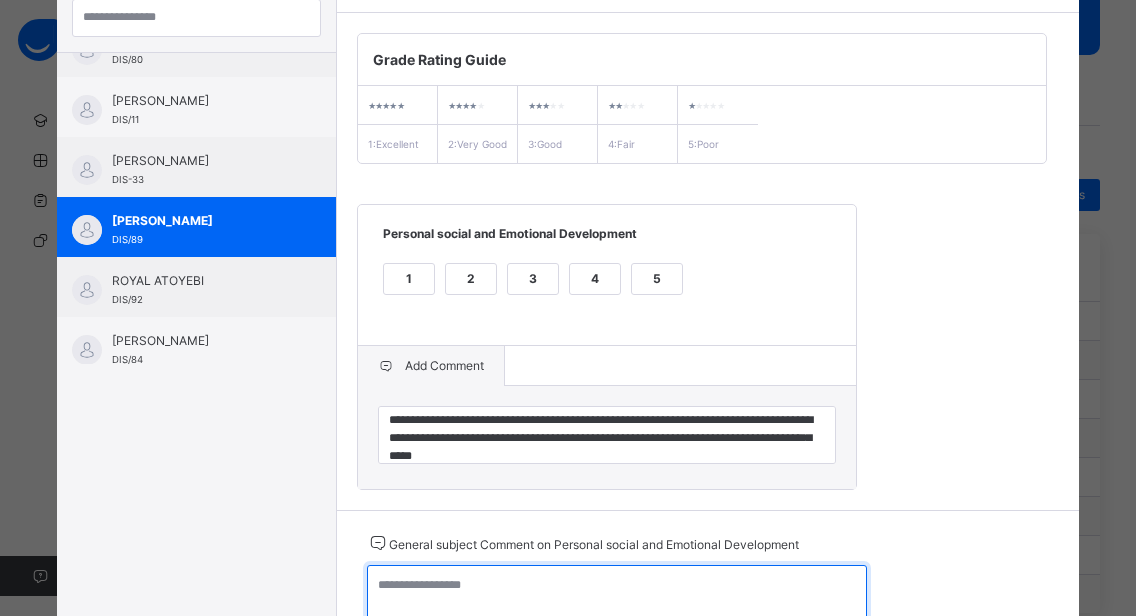 paste on "**********" 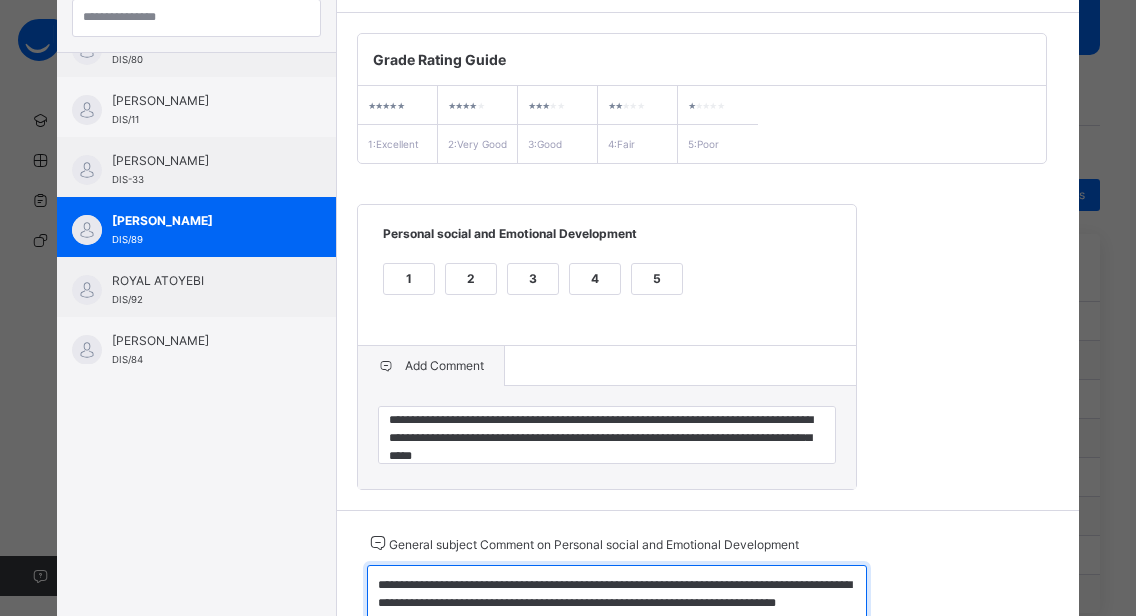 scroll, scrollTop: 286, scrollLeft: 0, axis: vertical 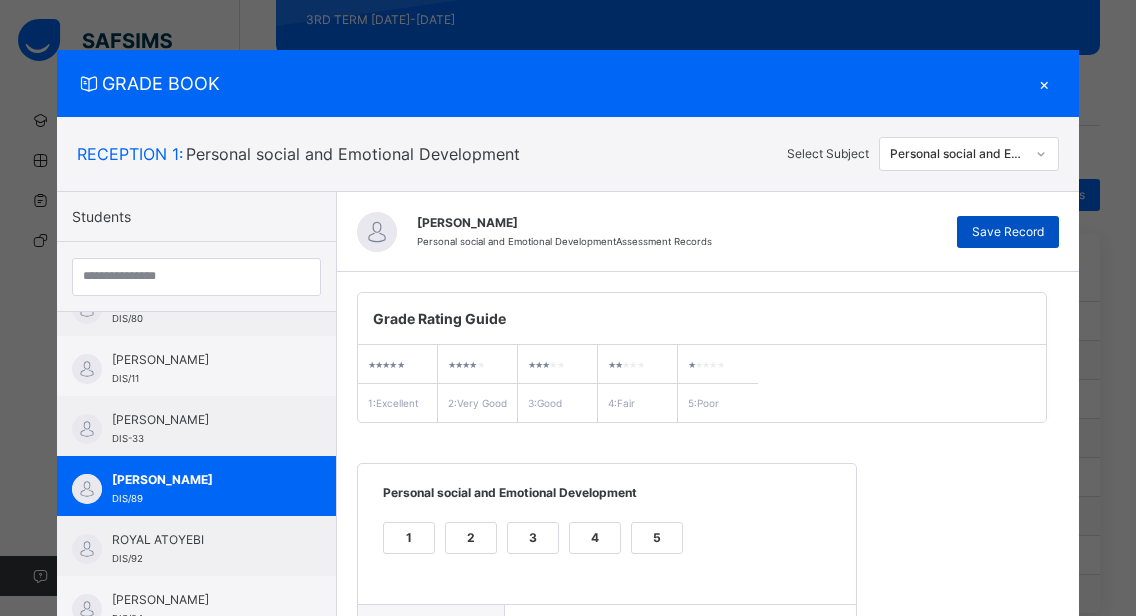 type on "**********" 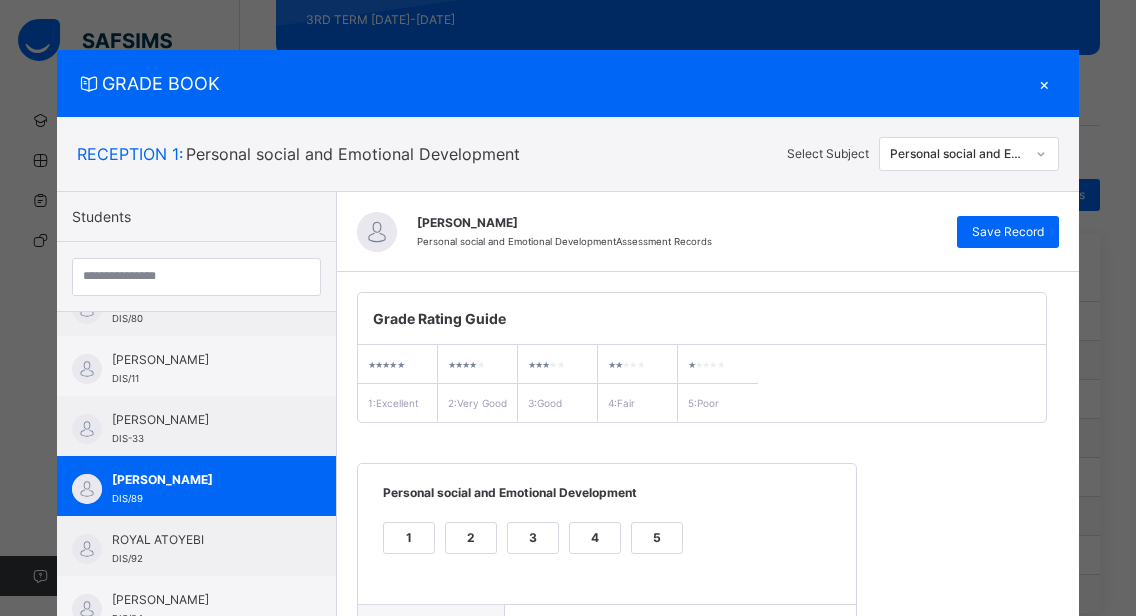 click on "×" at bounding box center [1044, 83] 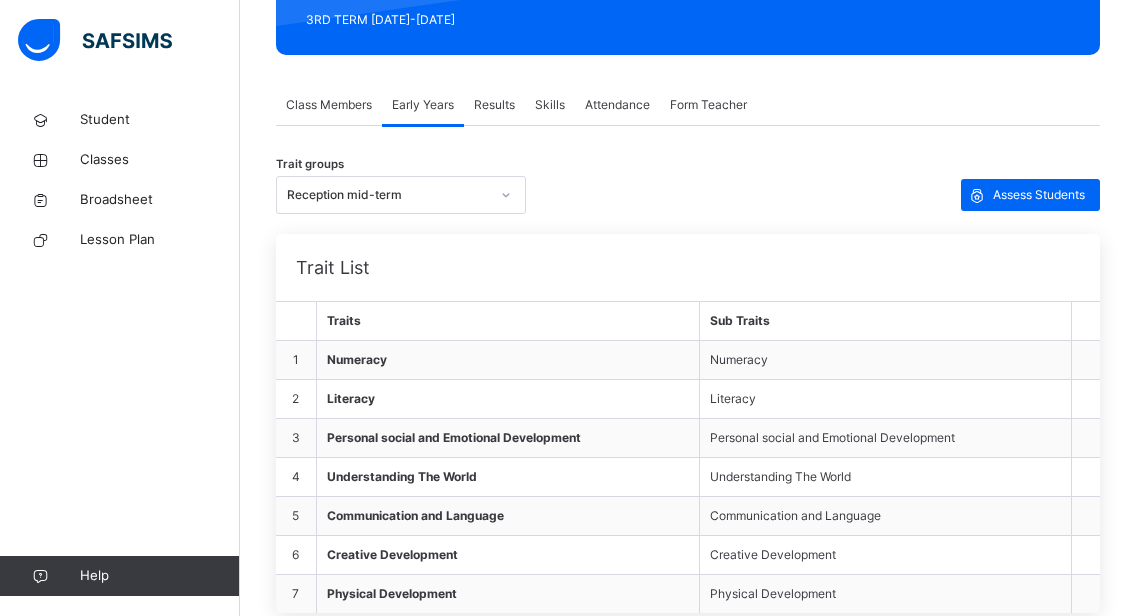 click on "Results" at bounding box center [494, 105] 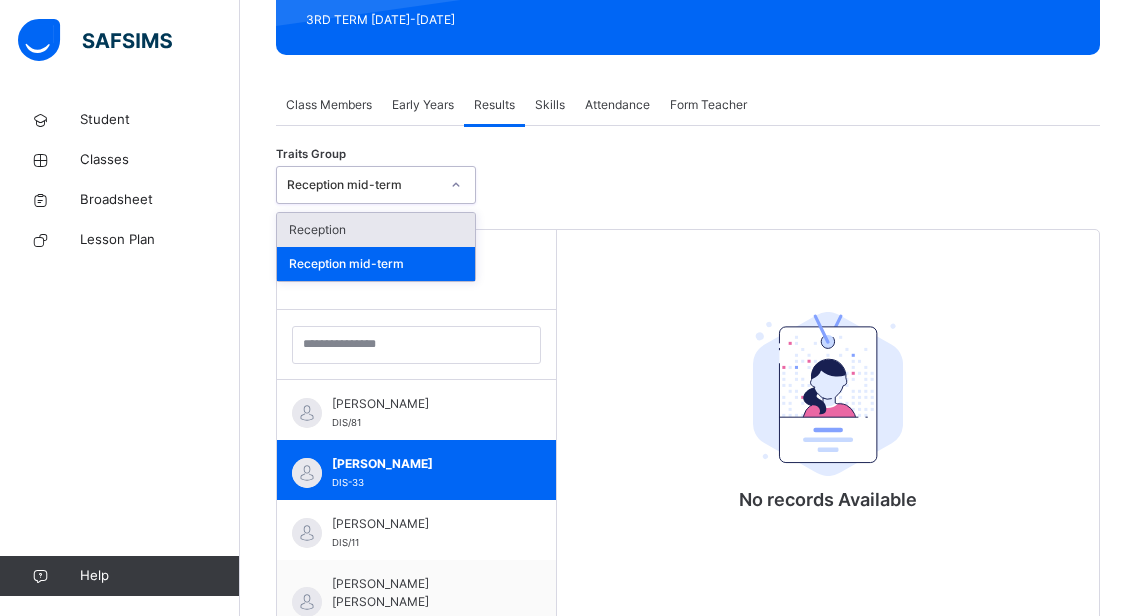 click 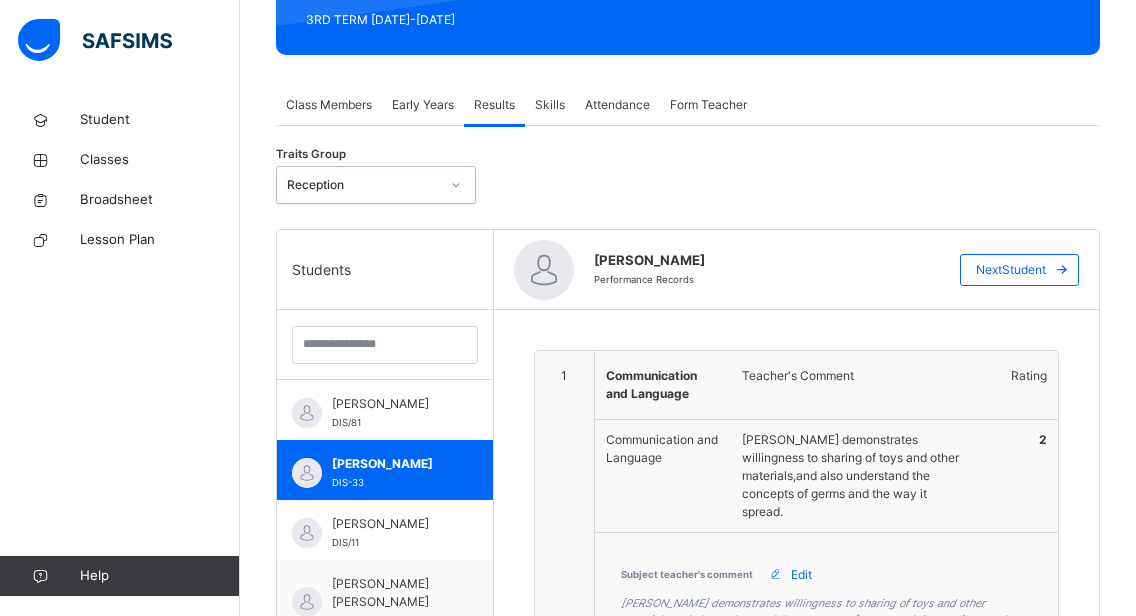 scroll, scrollTop: 531, scrollLeft: 0, axis: vertical 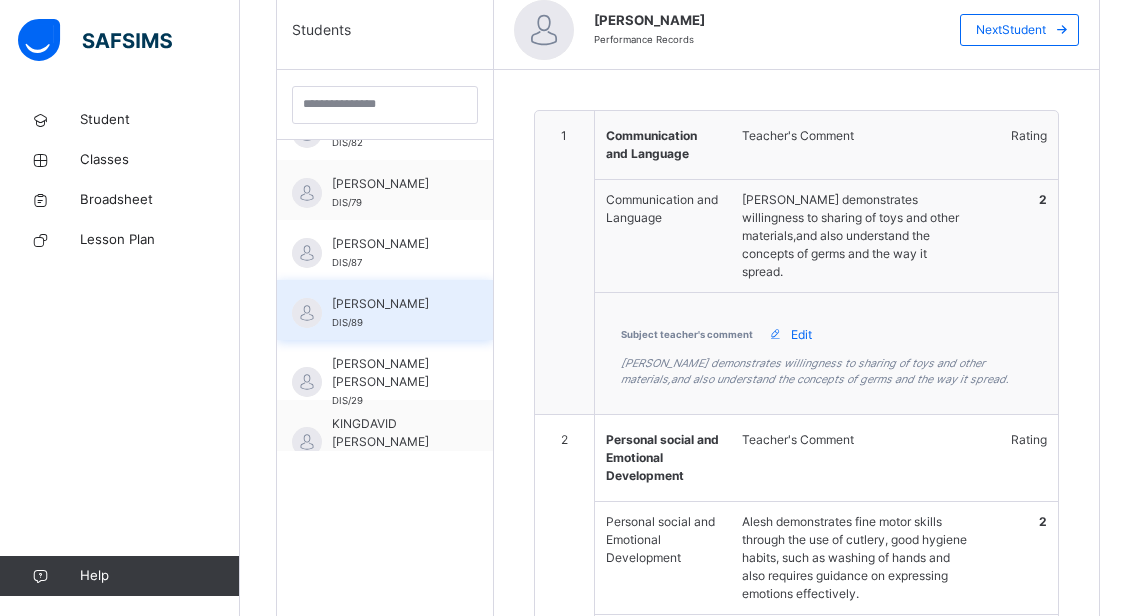 click on "[PERSON_NAME]" at bounding box center (390, 304) 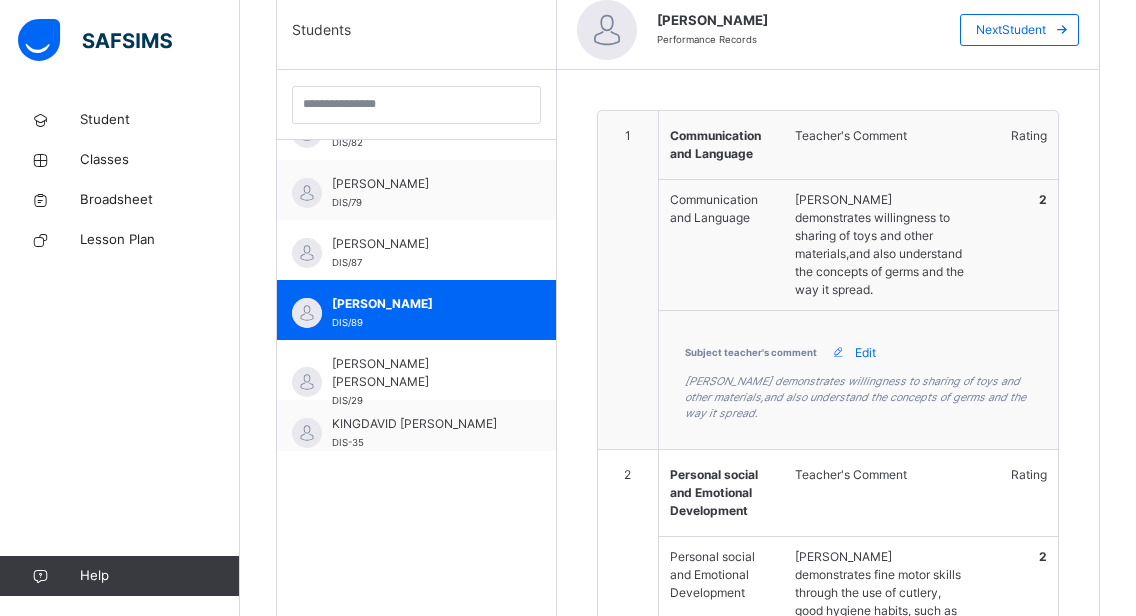 type on "**********" 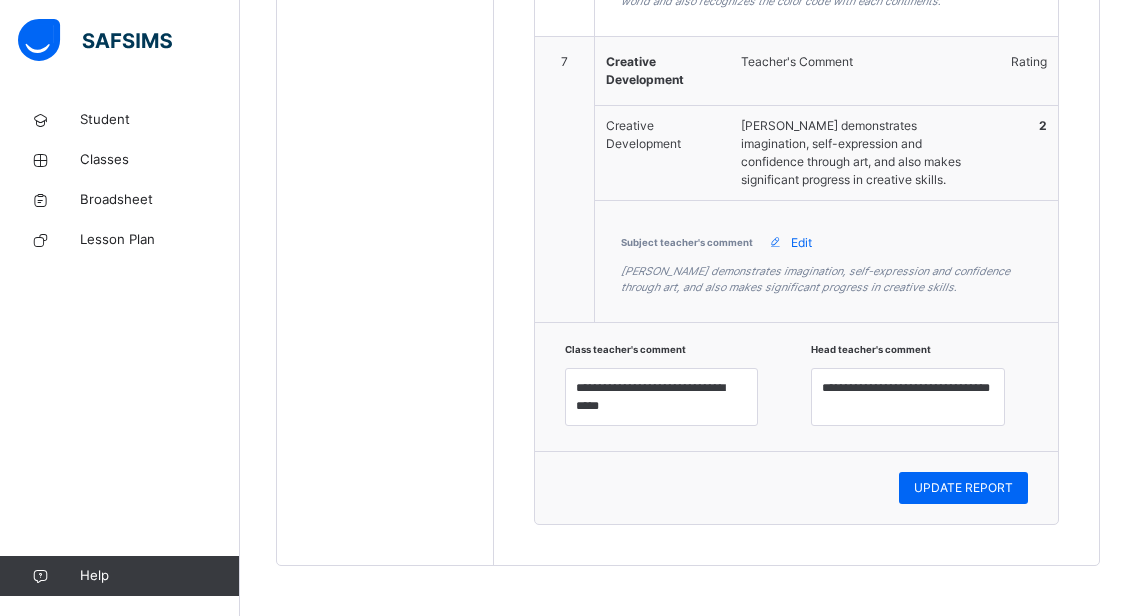 scroll, scrollTop: 2537, scrollLeft: 0, axis: vertical 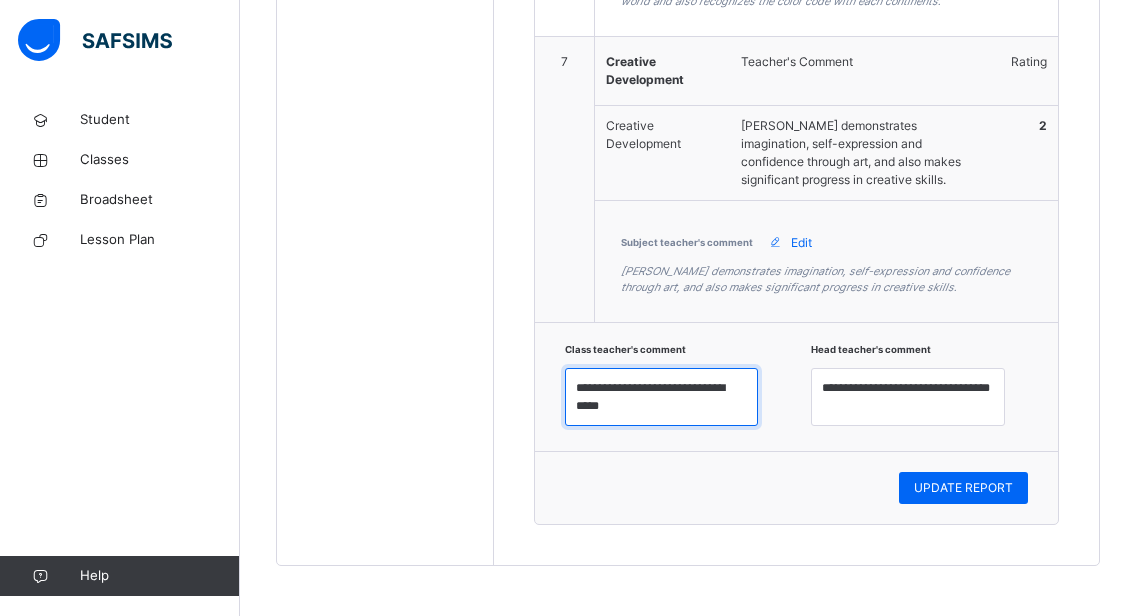 click on "**********" at bounding box center [662, 397] 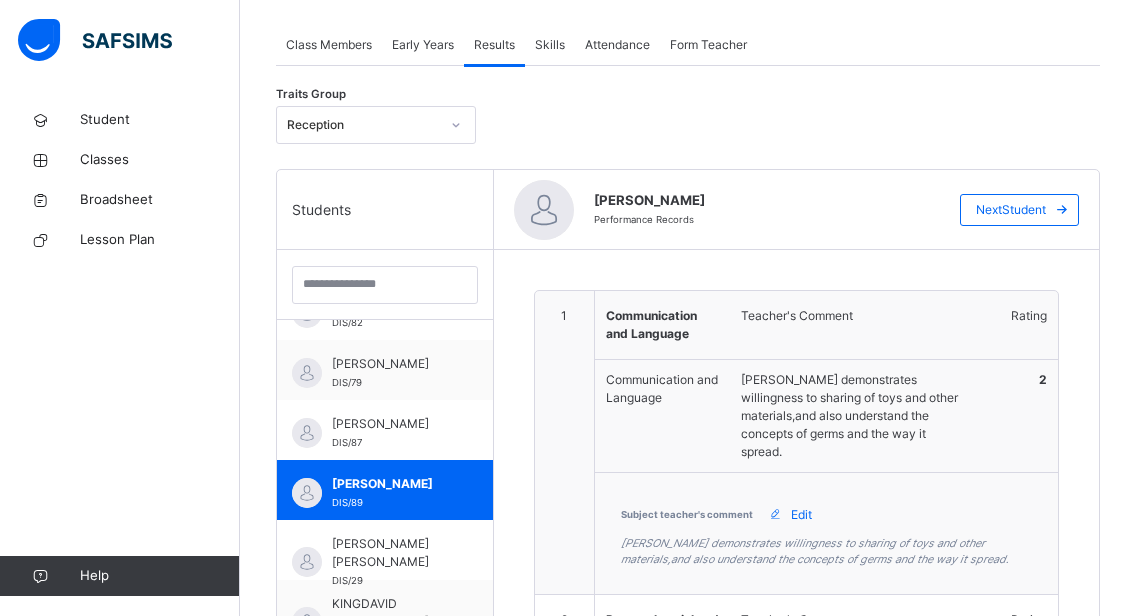 scroll, scrollTop: 284, scrollLeft: 0, axis: vertical 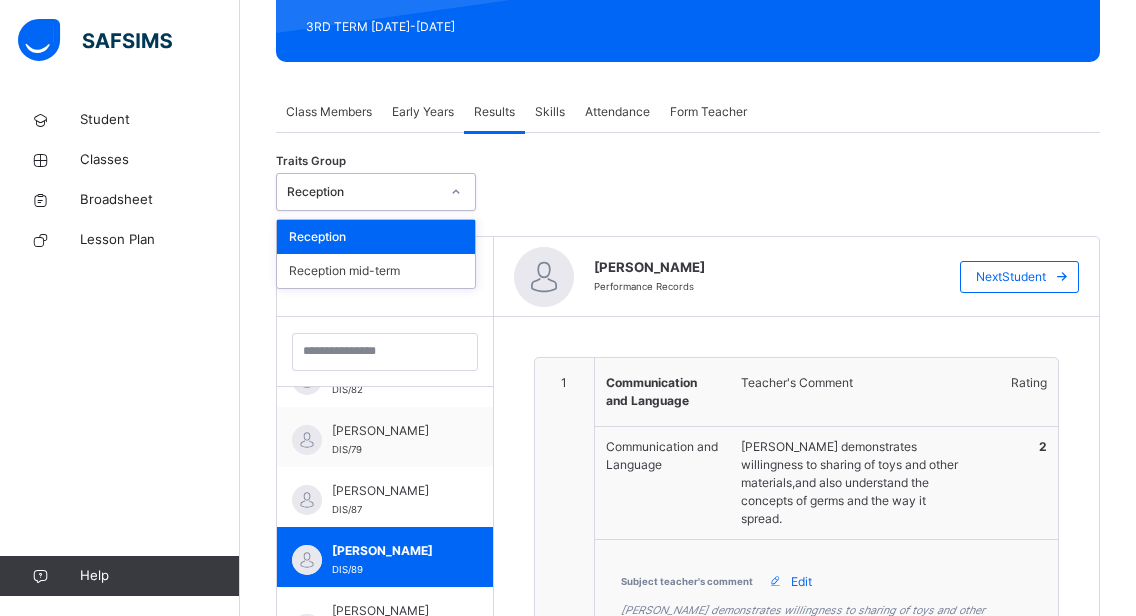 click 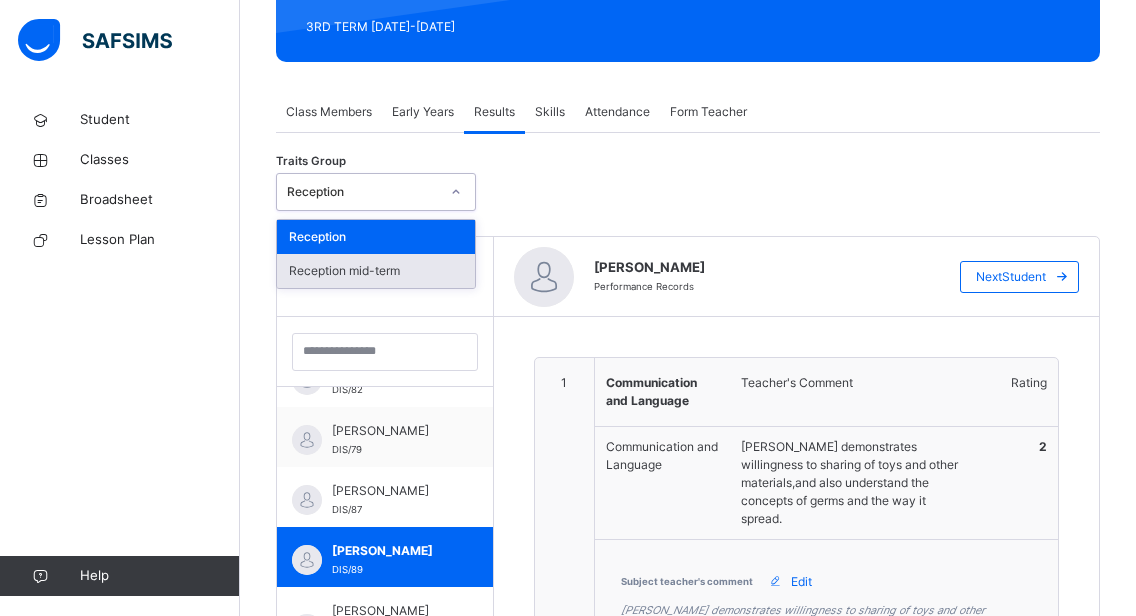click on "Reception mid-term" at bounding box center [376, 271] 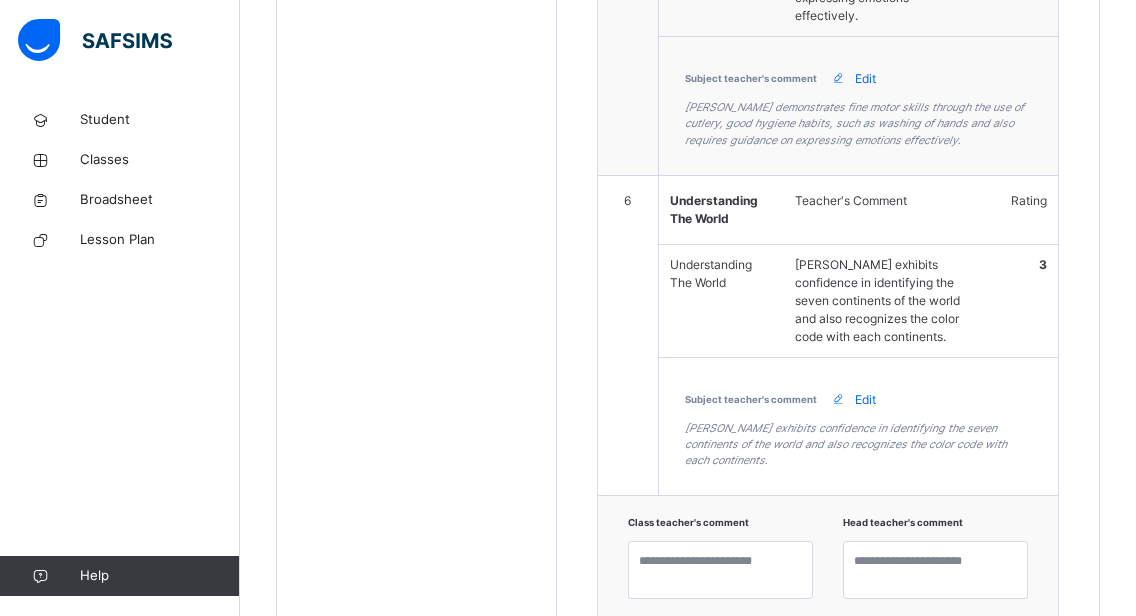 scroll, scrollTop: 2227, scrollLeft: 0, axis: vertical 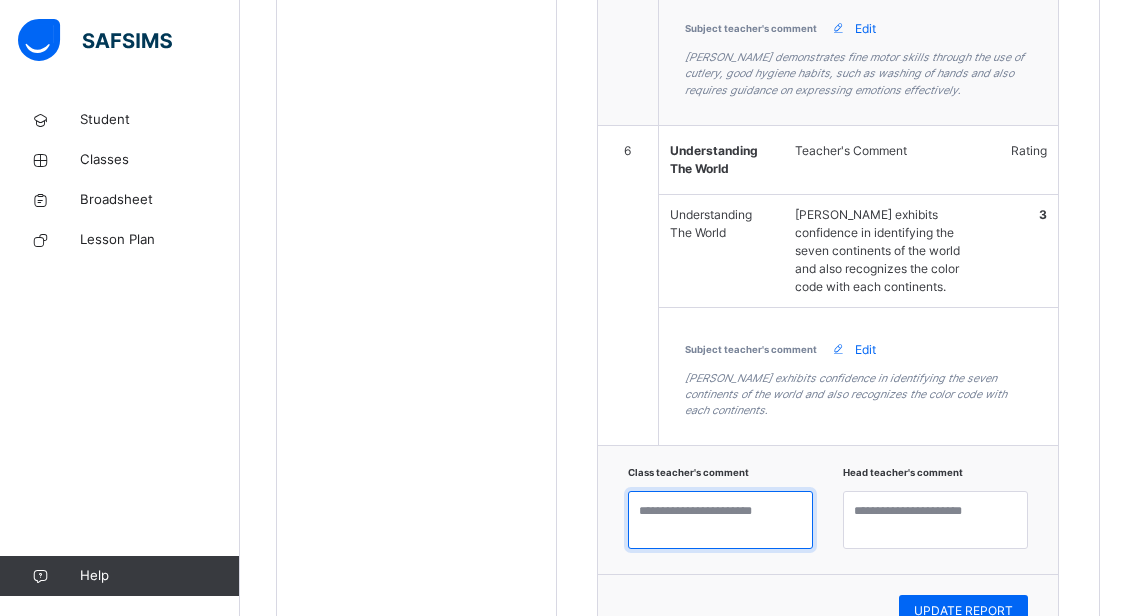 click at bounding box center [720, 520] 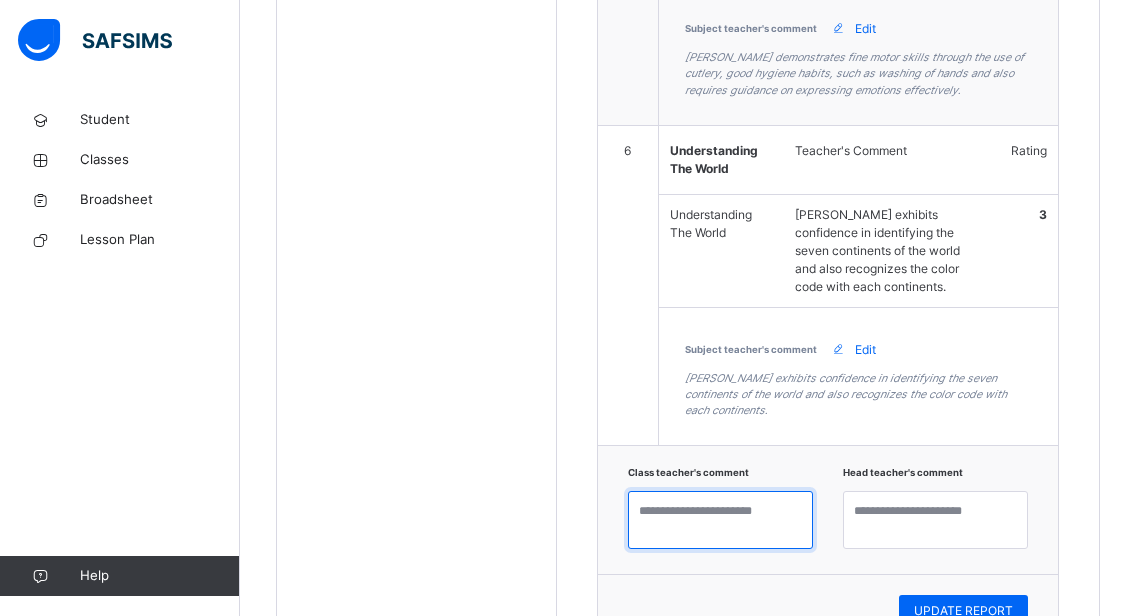 paste on "**********" 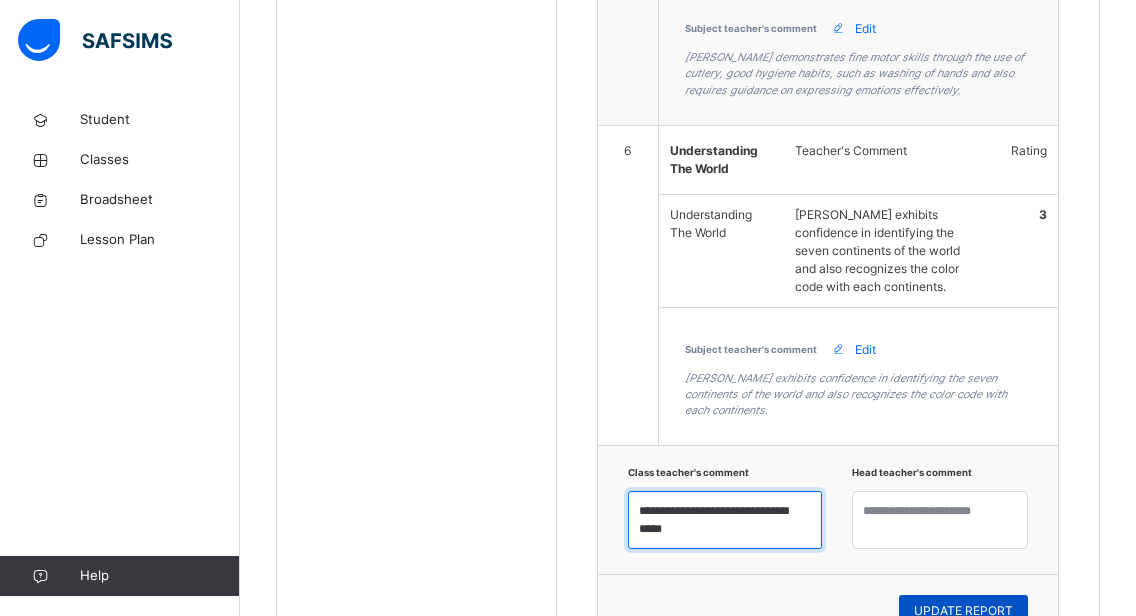 type on "**********" 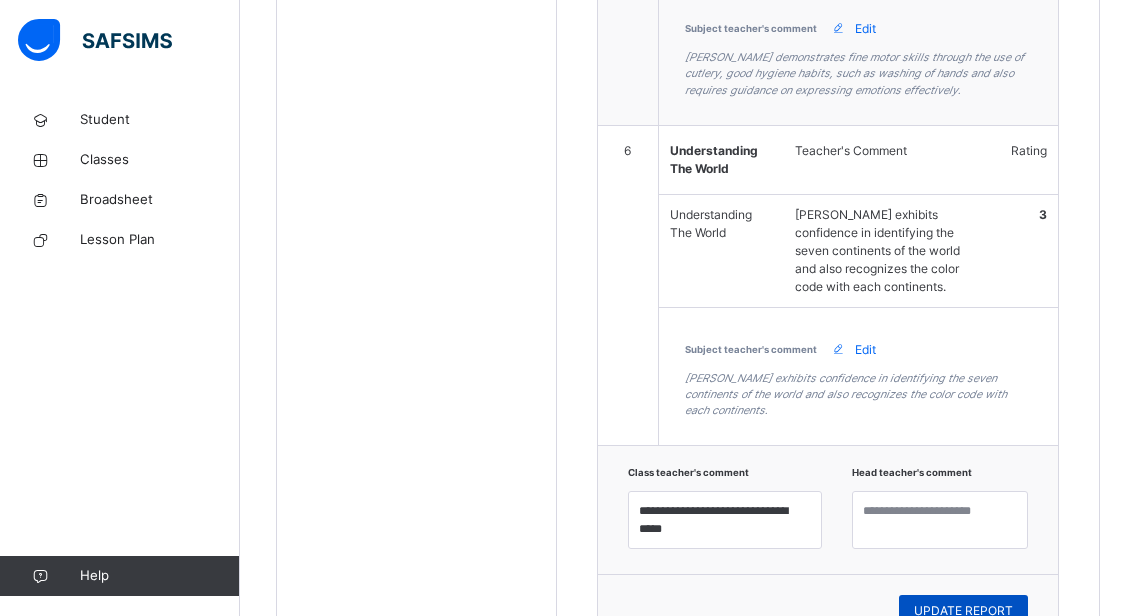 click on "UPDATE REPORT" at bounding box center [963, 611] 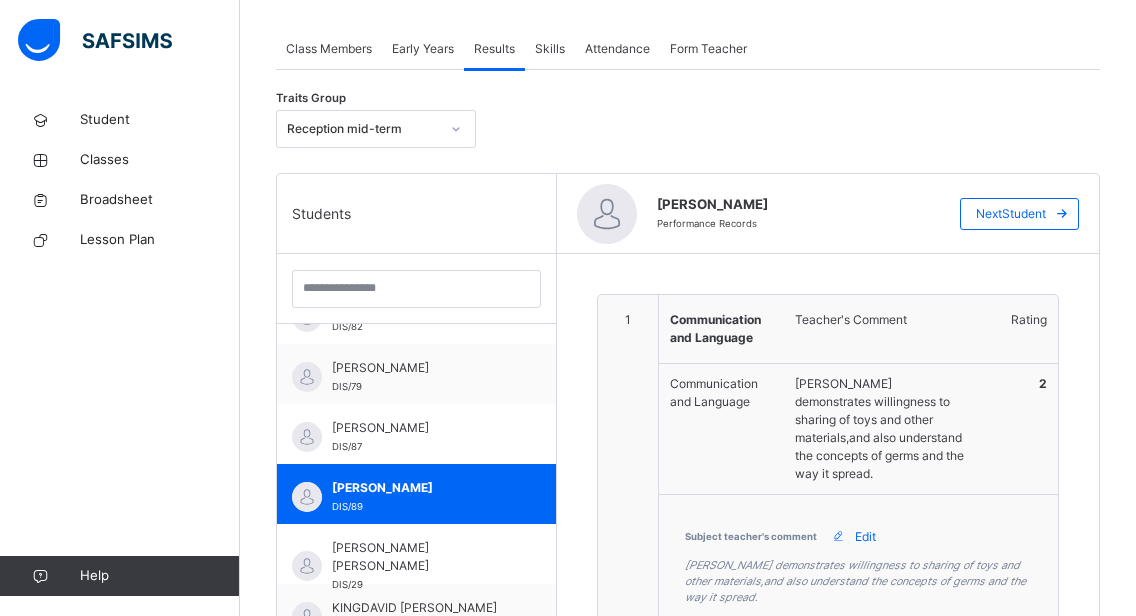 scroll, scrollTop: 294, scrollLeft: 0, axis: vertical 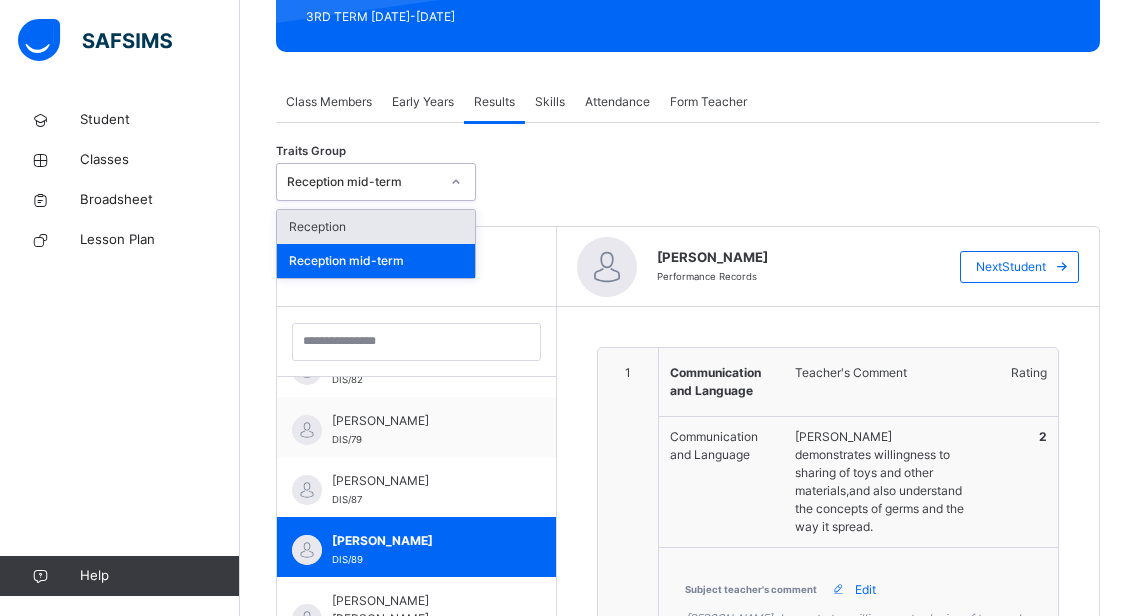 click 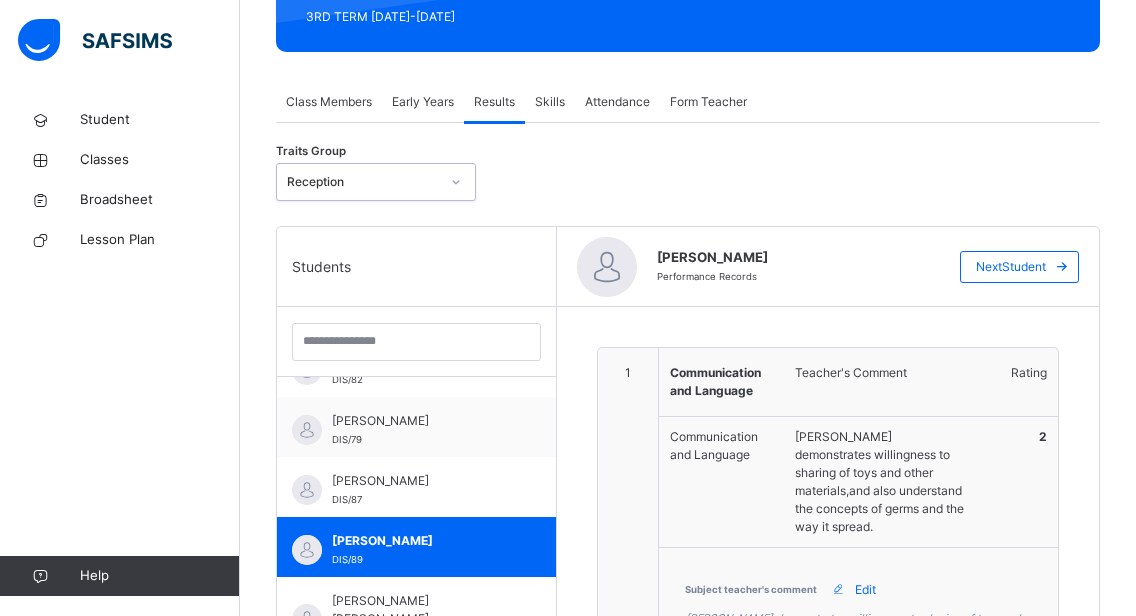 type on "**********" 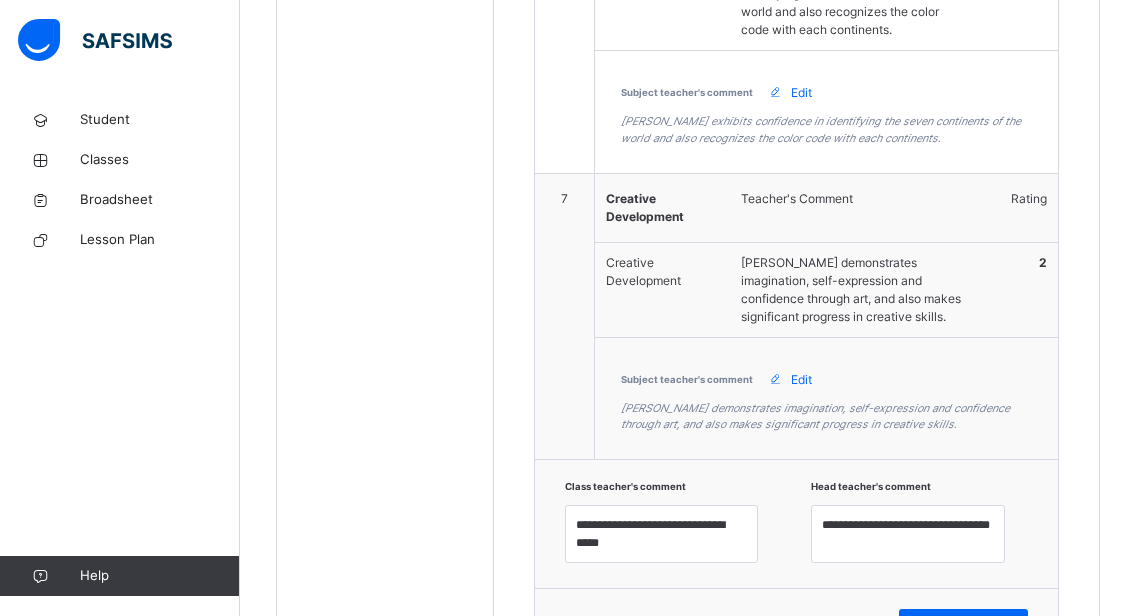 scroll, scrollTop: 2566, scrollLeft: 0, axis: vertical 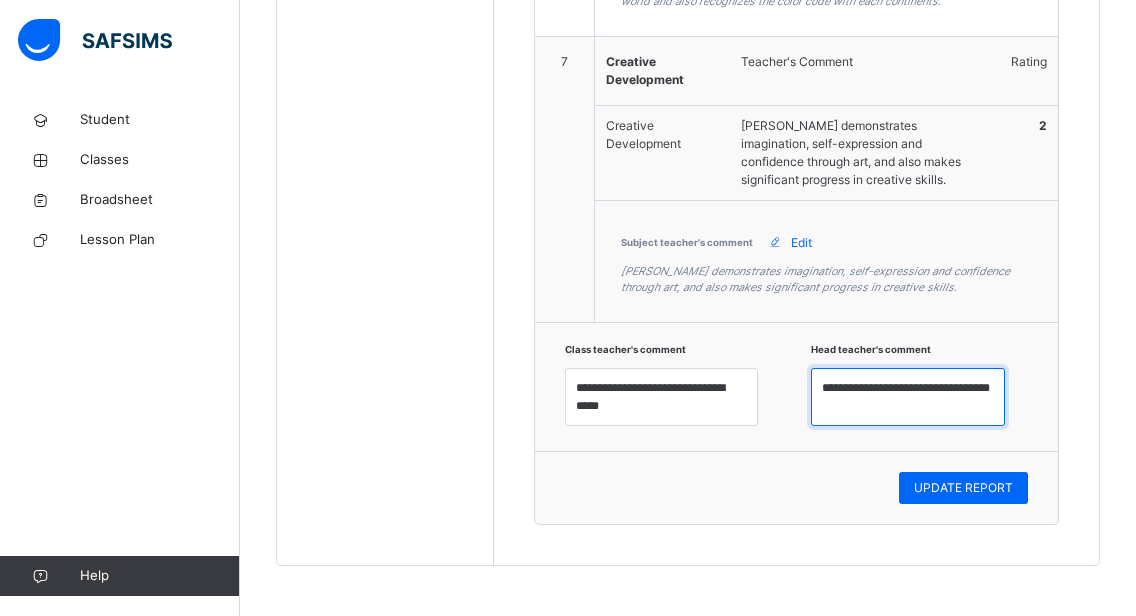 click on "**********" at bounding box center [908, 397] 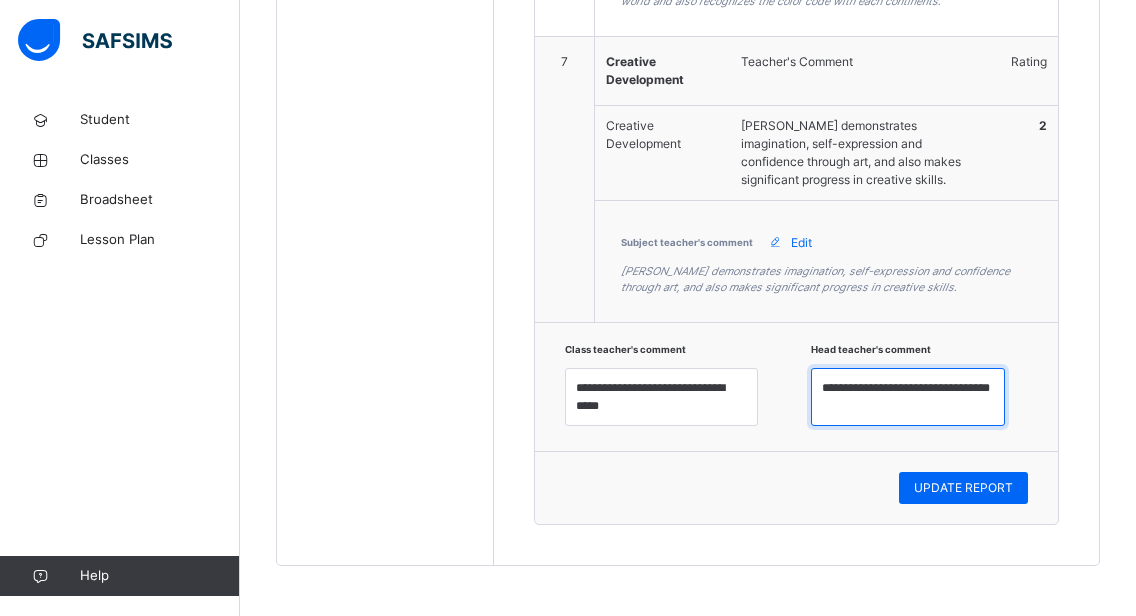 drag, startPoint x: 859, startPoint y: 387, endPoint x: 915, endPoint y: 408, distance: 59.808025 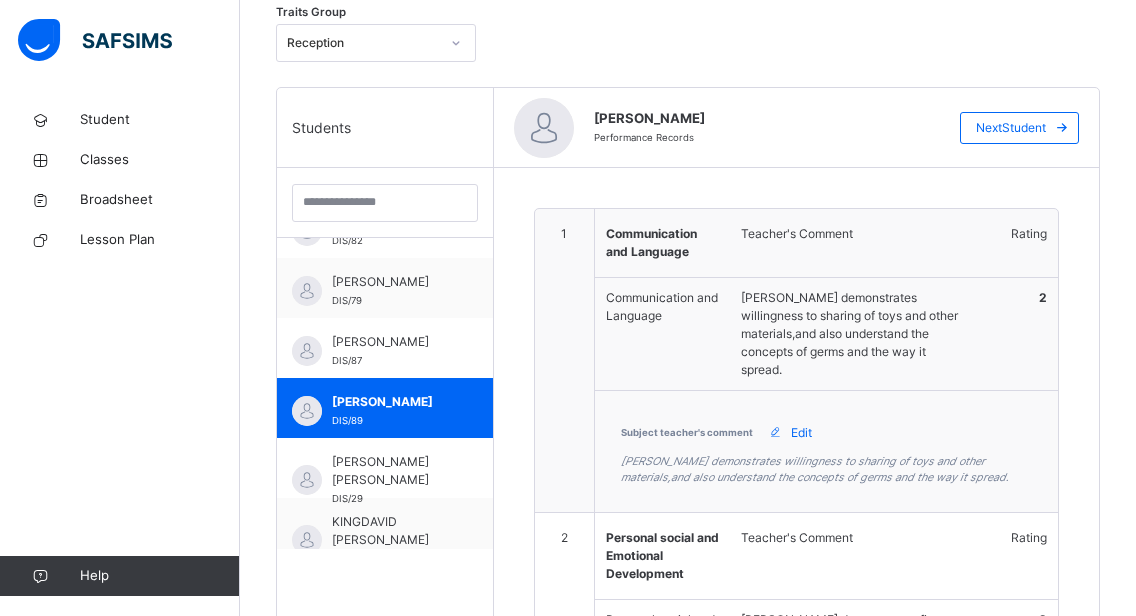 scroll, scrollTop: 393, scrollLeft: 0, axis: vertical 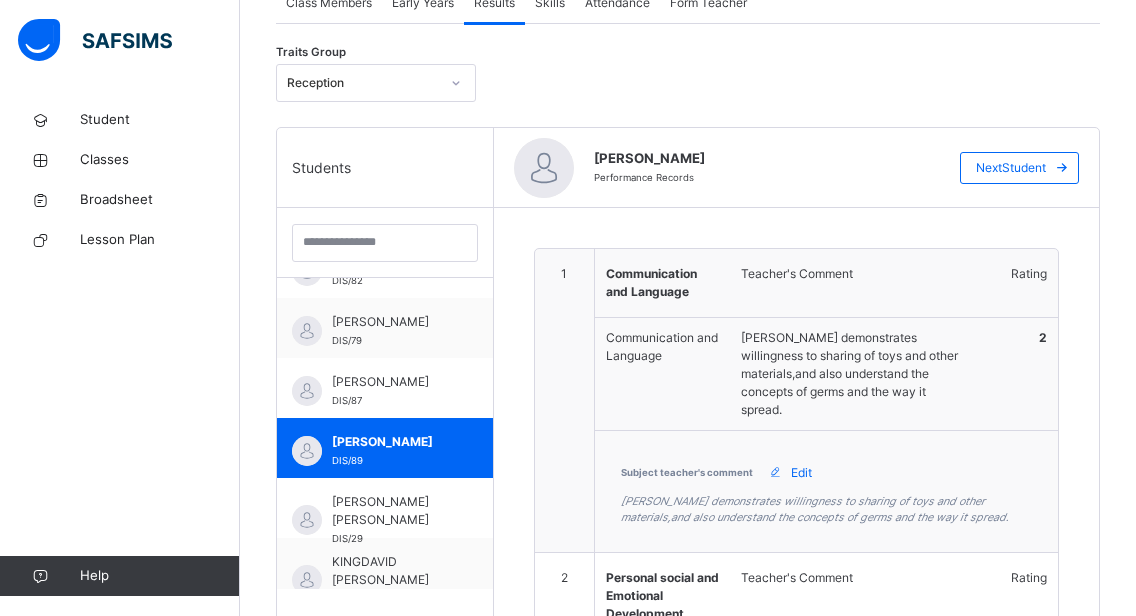 click 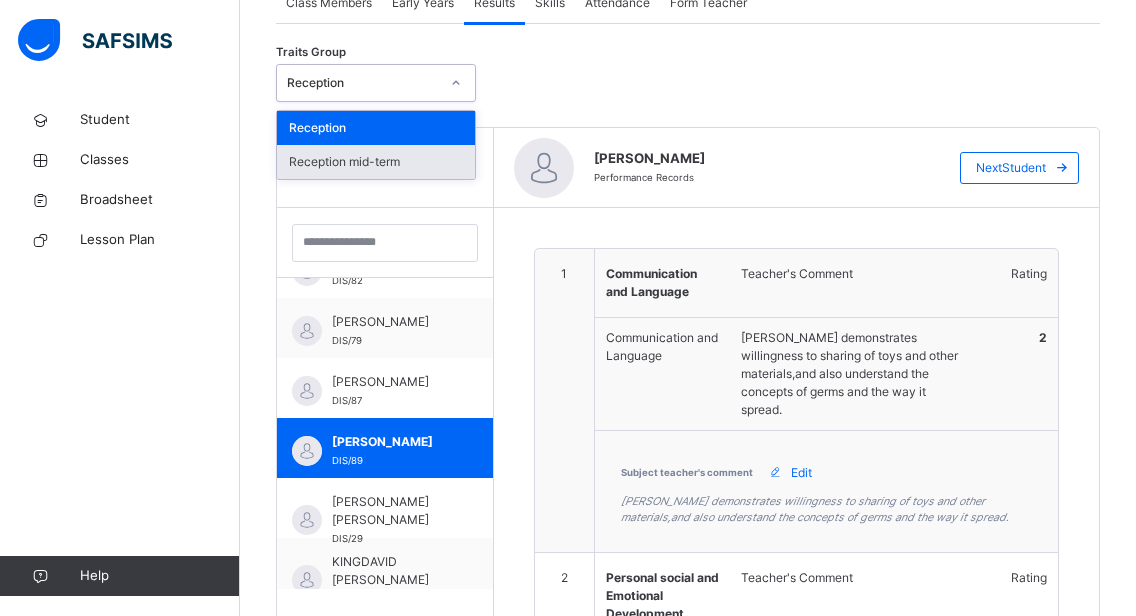 click on "Reception mid-term" at bounding box center [376, 162] 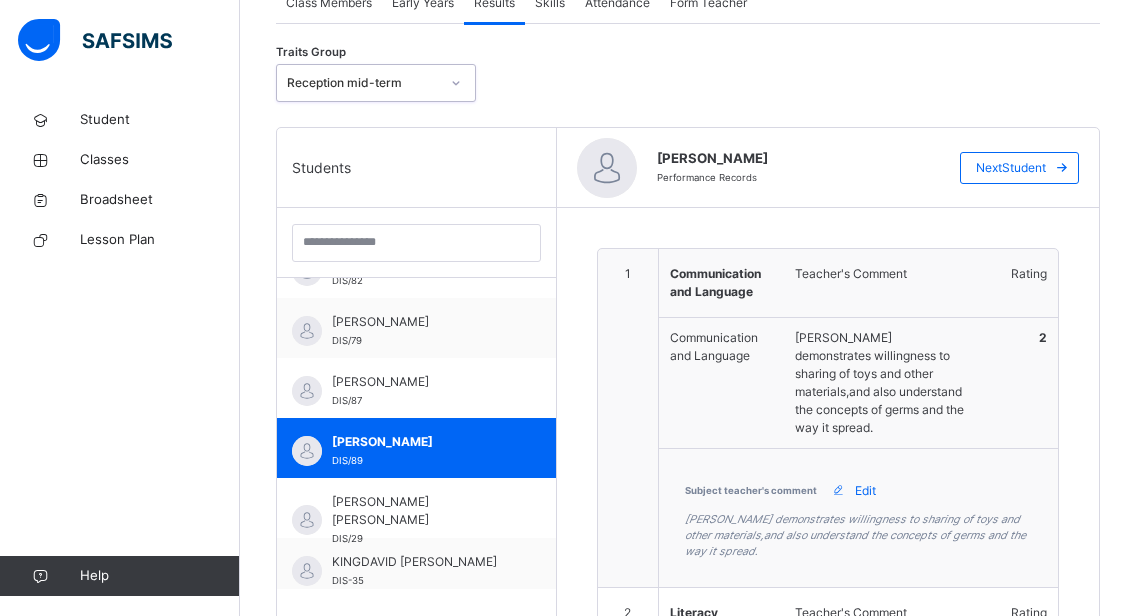 type on "**********" 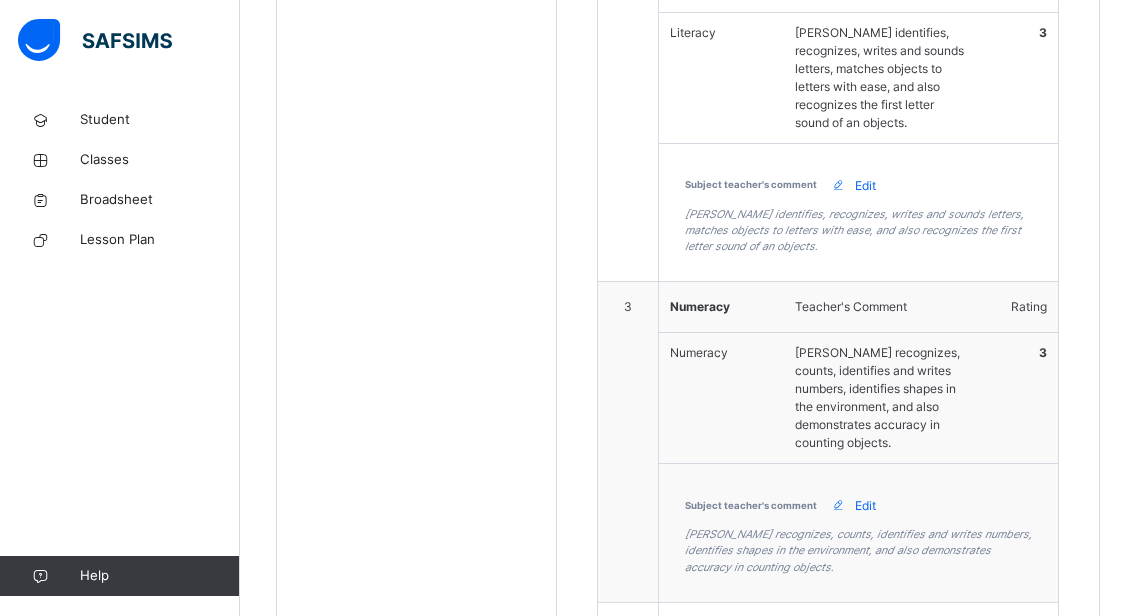 scroll, scrollTop: 1113, scrollLeft: 0, axis: vertical 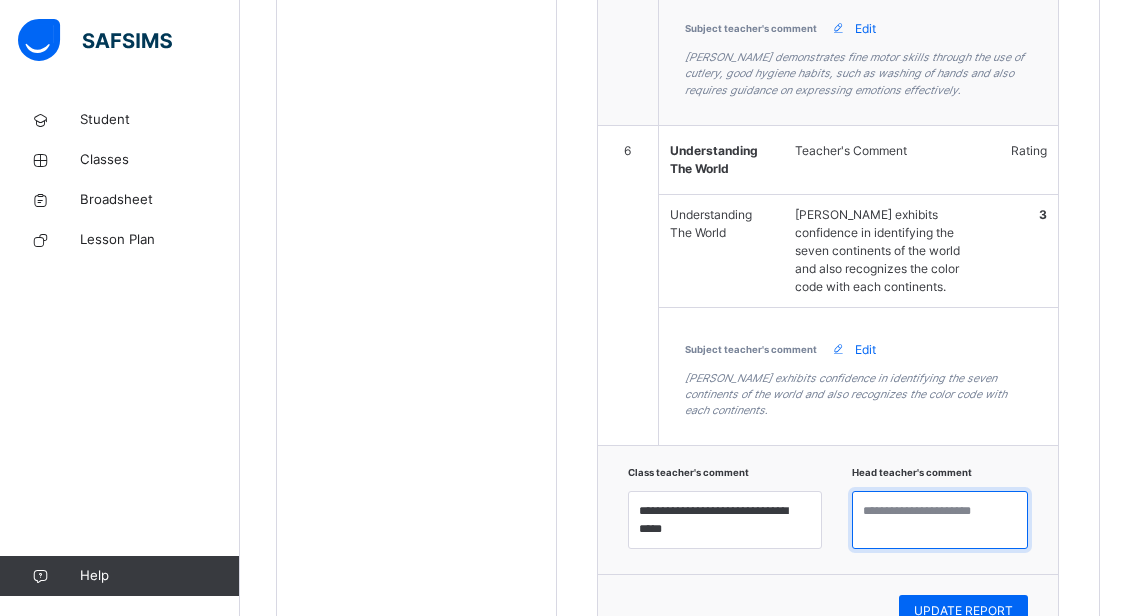 click at bounding box center (940, 520) 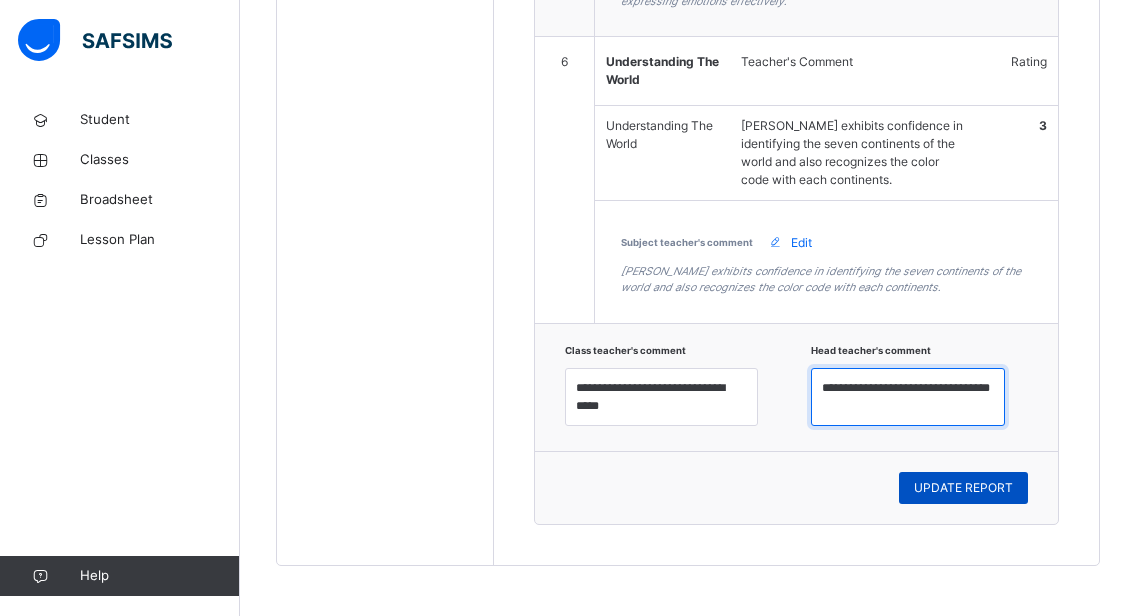 type on "**********" 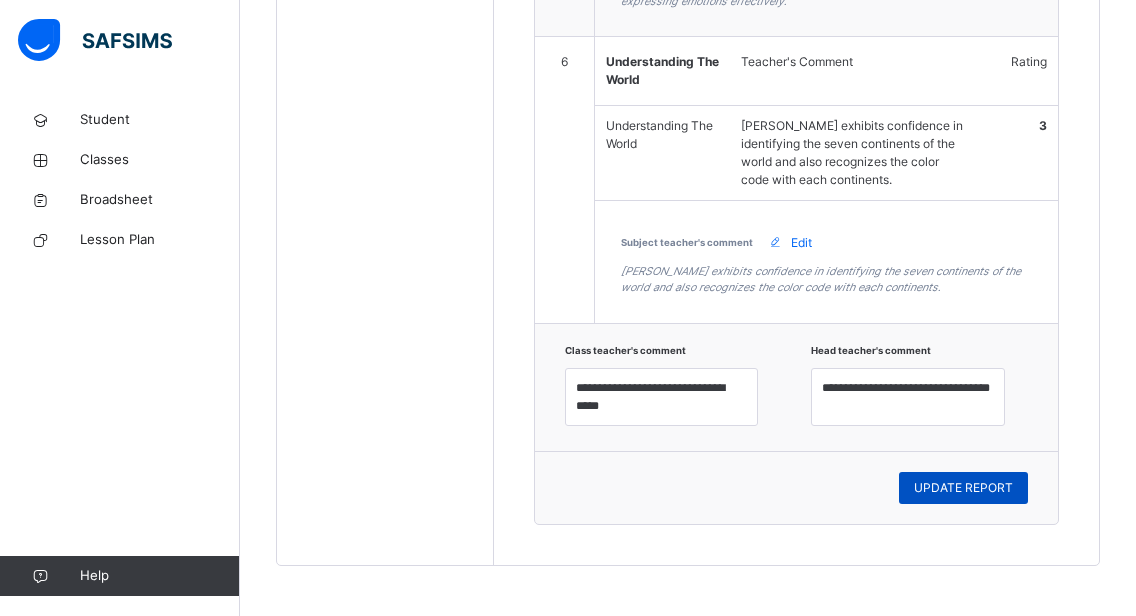 click on "UPDATE REPORT" at bounding box center (963, 488) 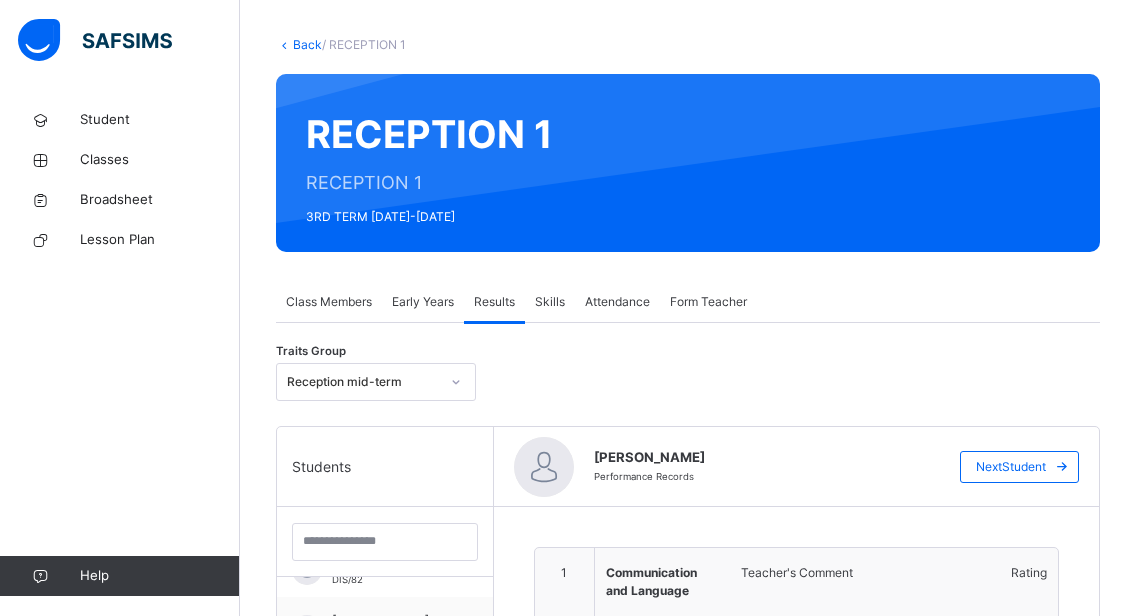scroll, scrollTop: 0, scrollLeft: 0, axis: both 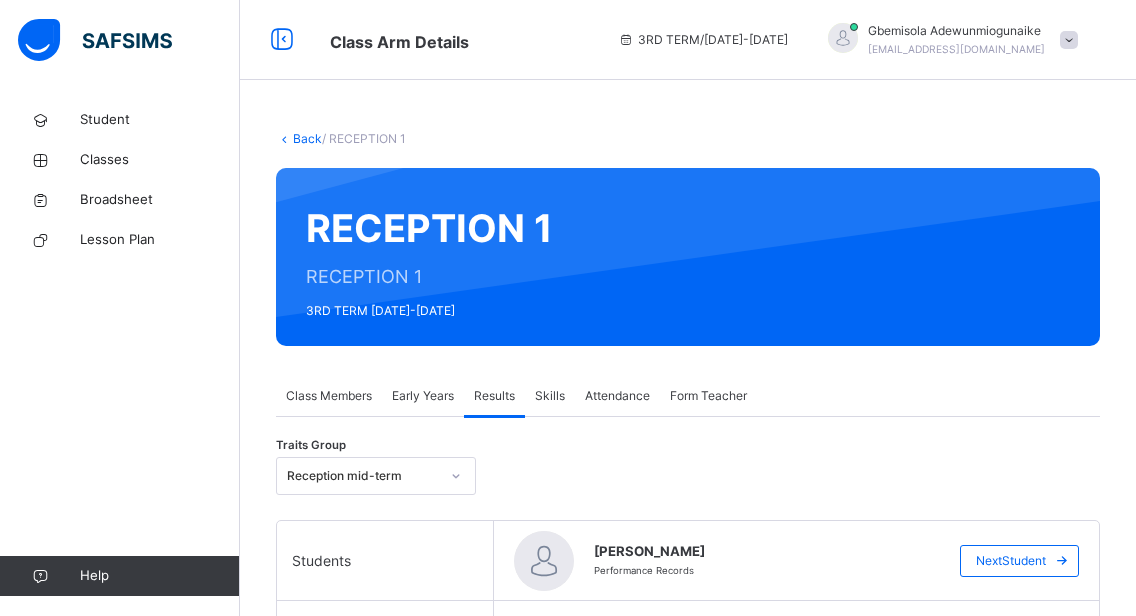 click on "Early Years" at bounding box center [423, 396] 